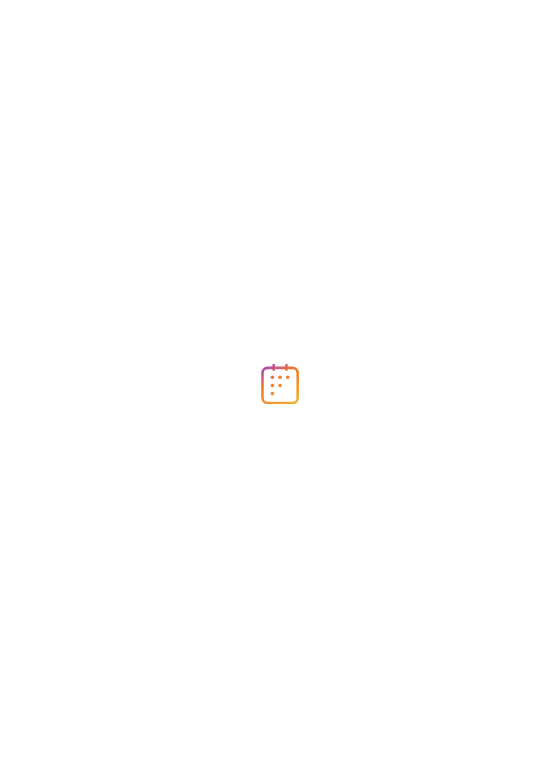 scroll, scrollTop: 0, scrollLeft: 0, axis: both 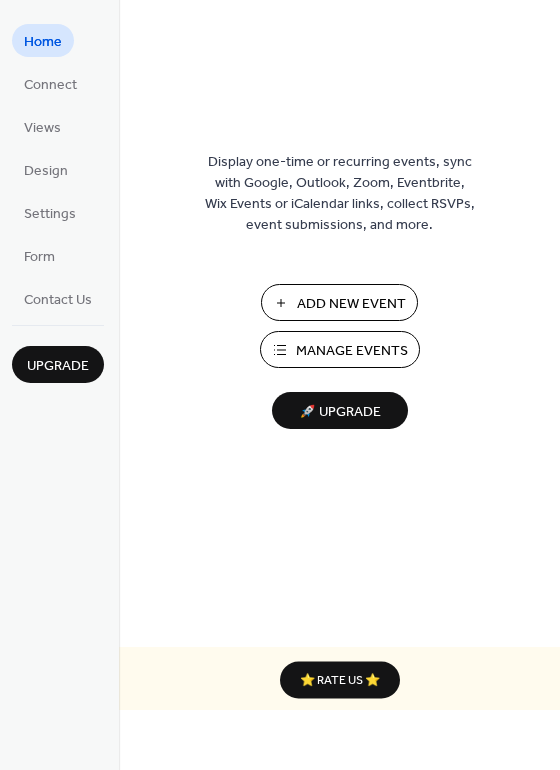 click on "Add New Event" at bounding box center [351, 304] 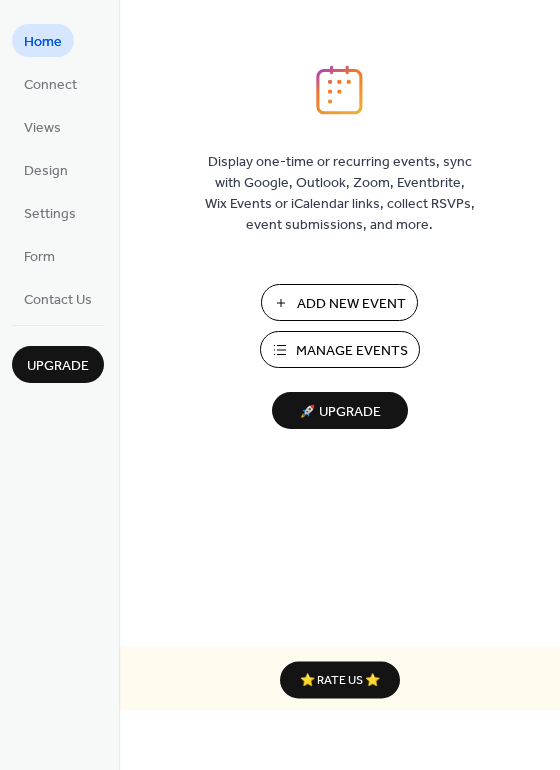click on "Add New Event" at bounding box center [351, 304] 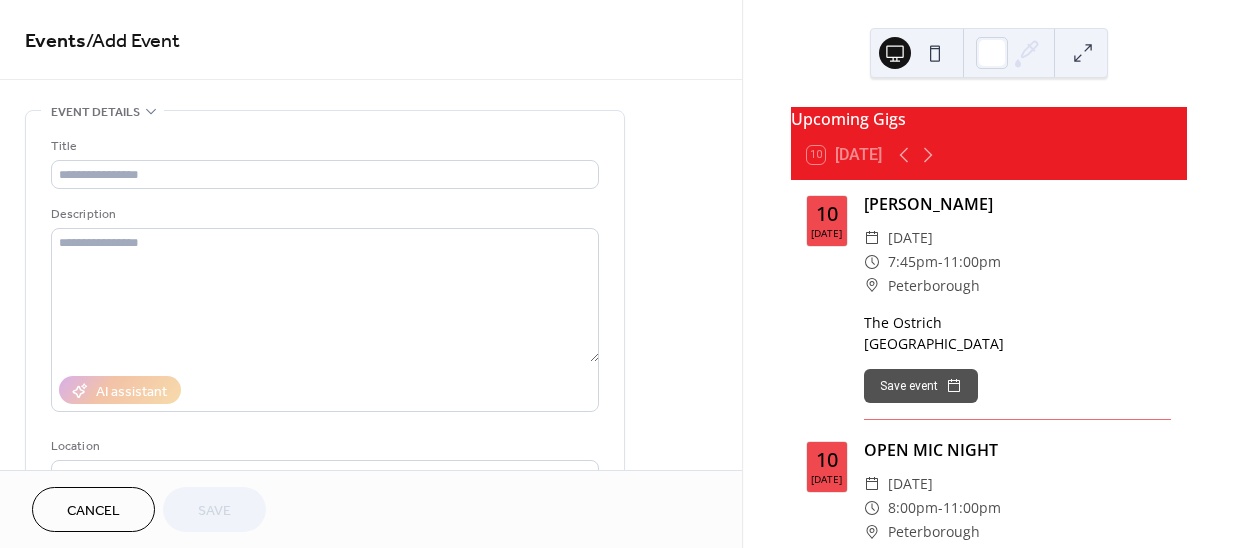 scroll, scrollTop: 0, scrollLeft: 0, axis: both 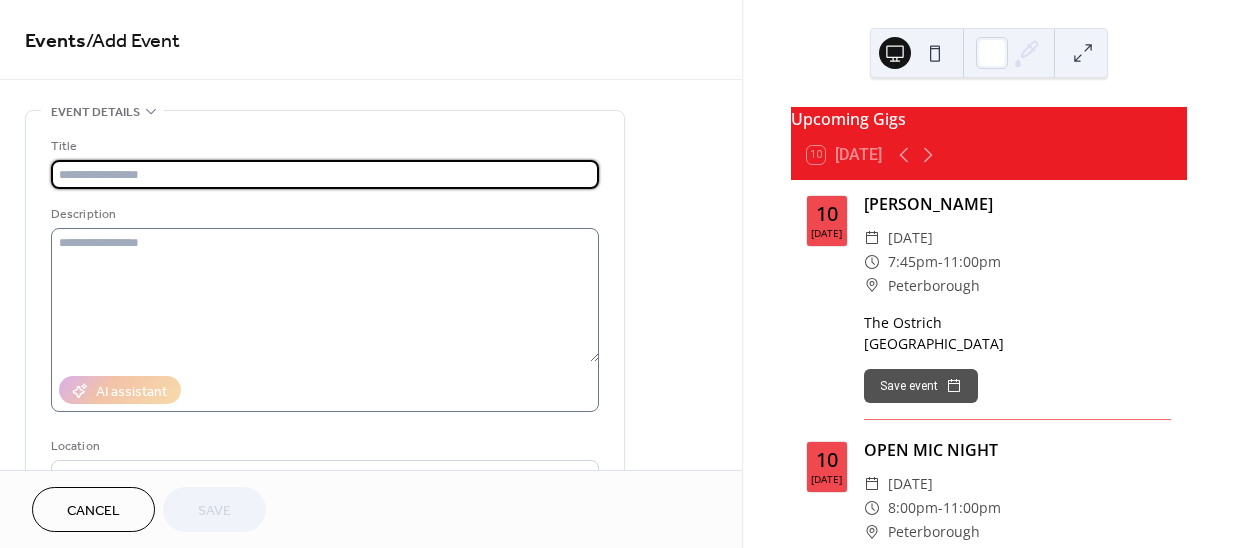 paste on "**********" 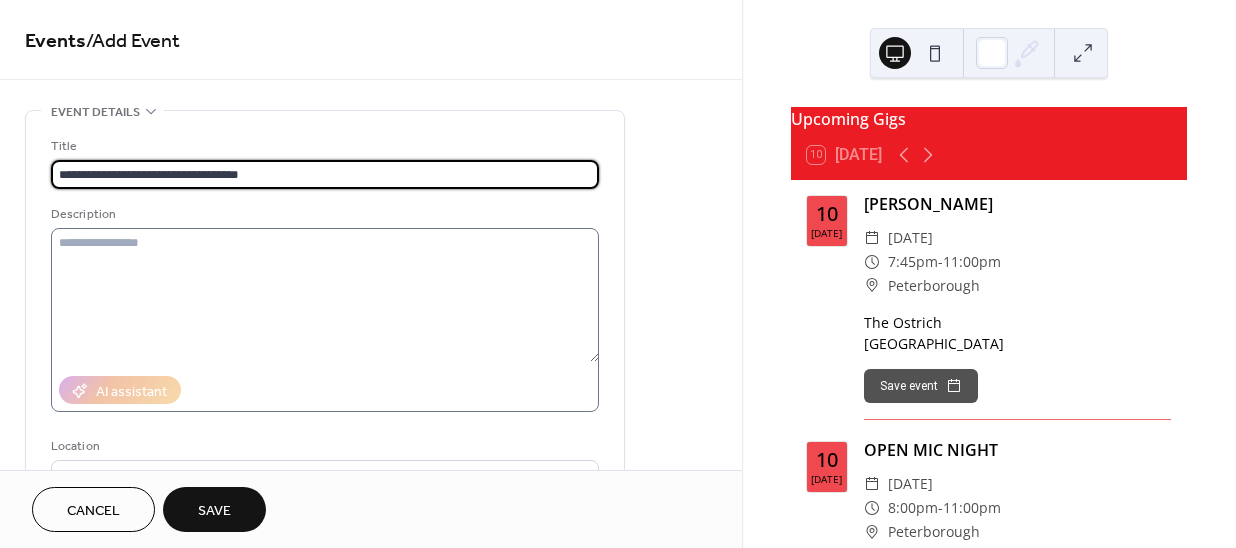 type on "**********" 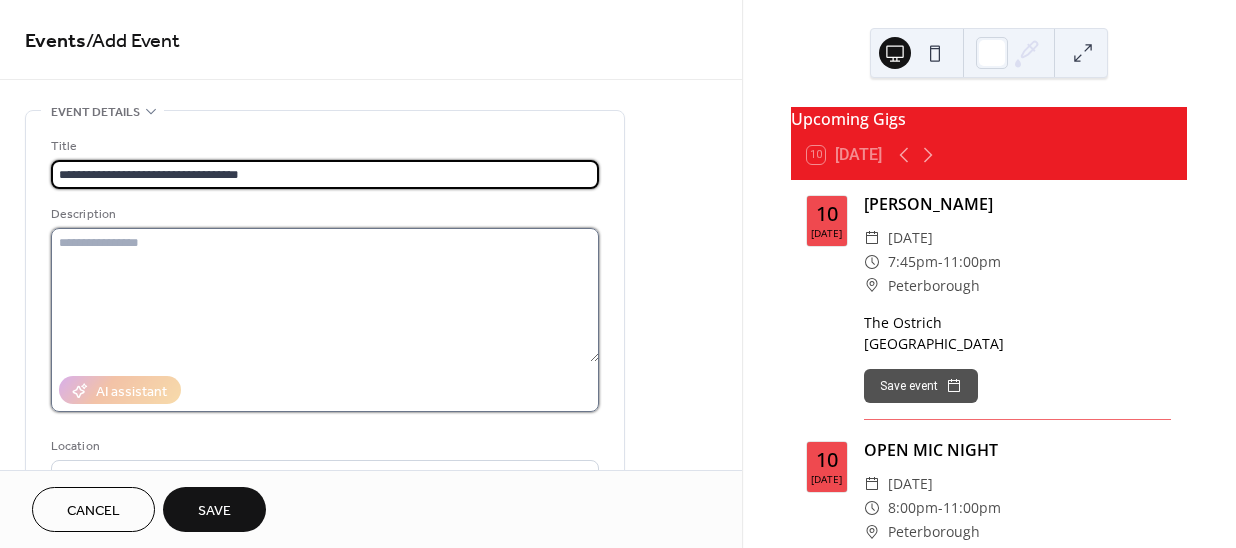 click at bounding box center [325, 295] 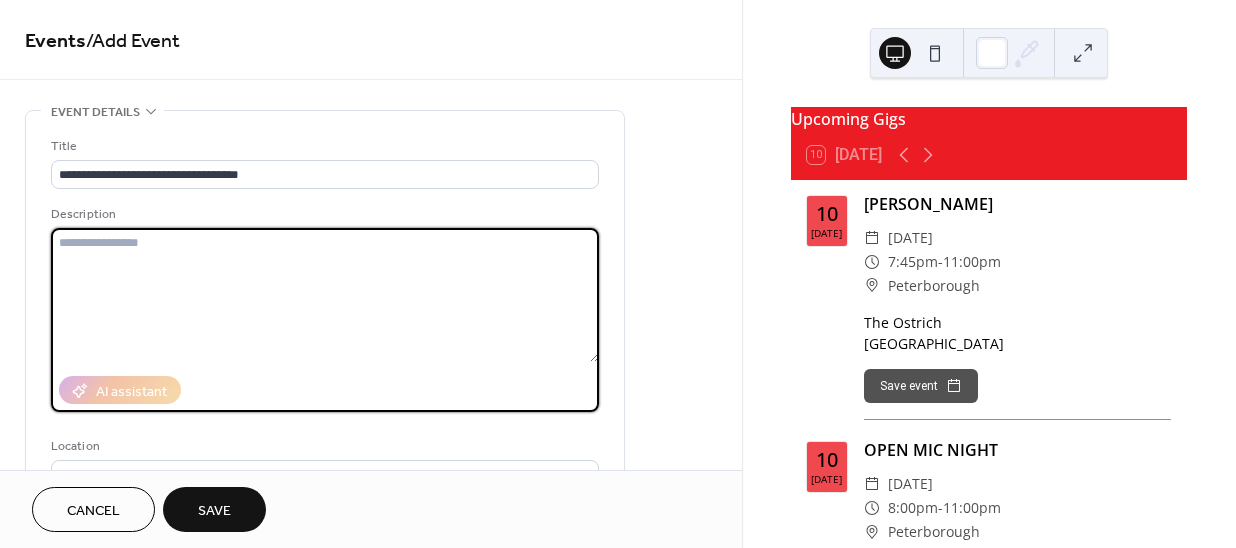 paste on "**********" 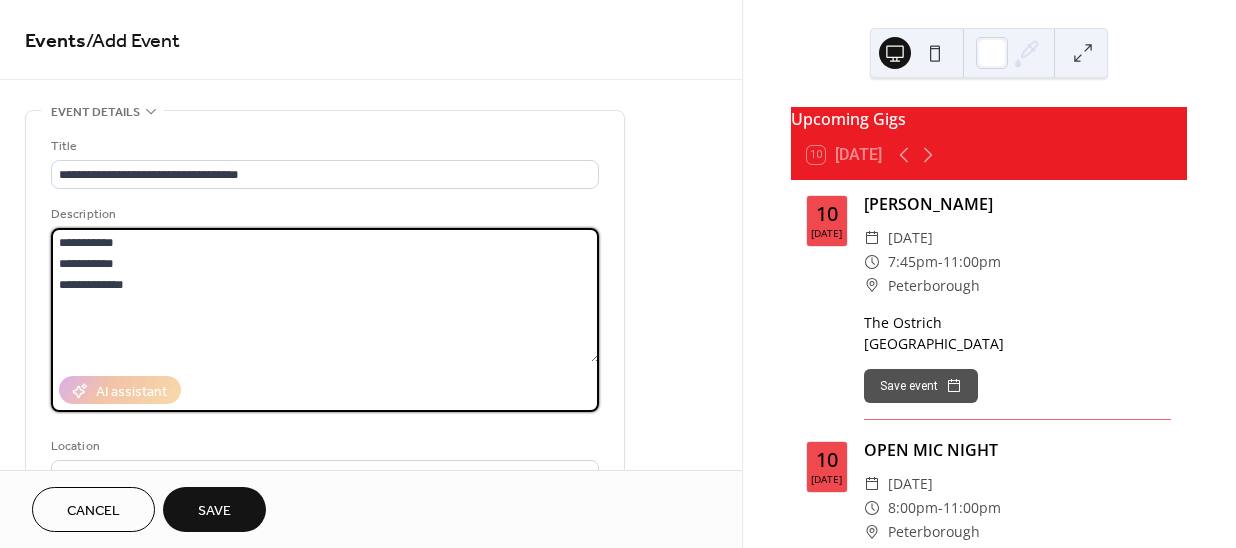 drag, startPoint x: 102, startPoint y: 224, endPoint x: 41, endPoint y: 222, distance: 61.03278 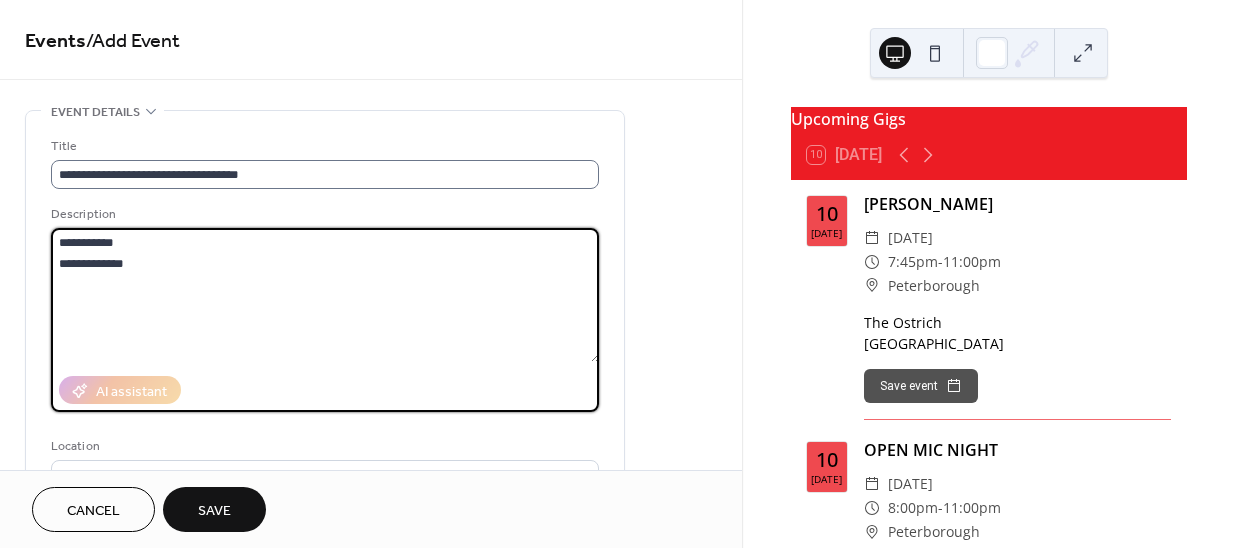 type on "**********" 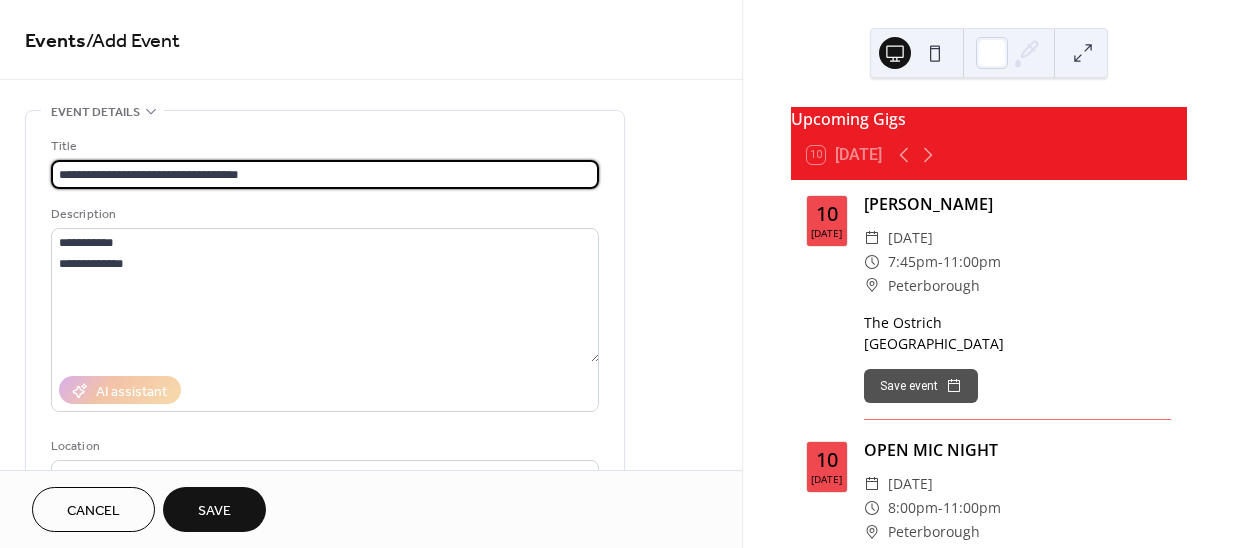 drag, startPoint x: 298, startPoint y: 169, endPoint x: 149, endPoint y: 169, distance: 149 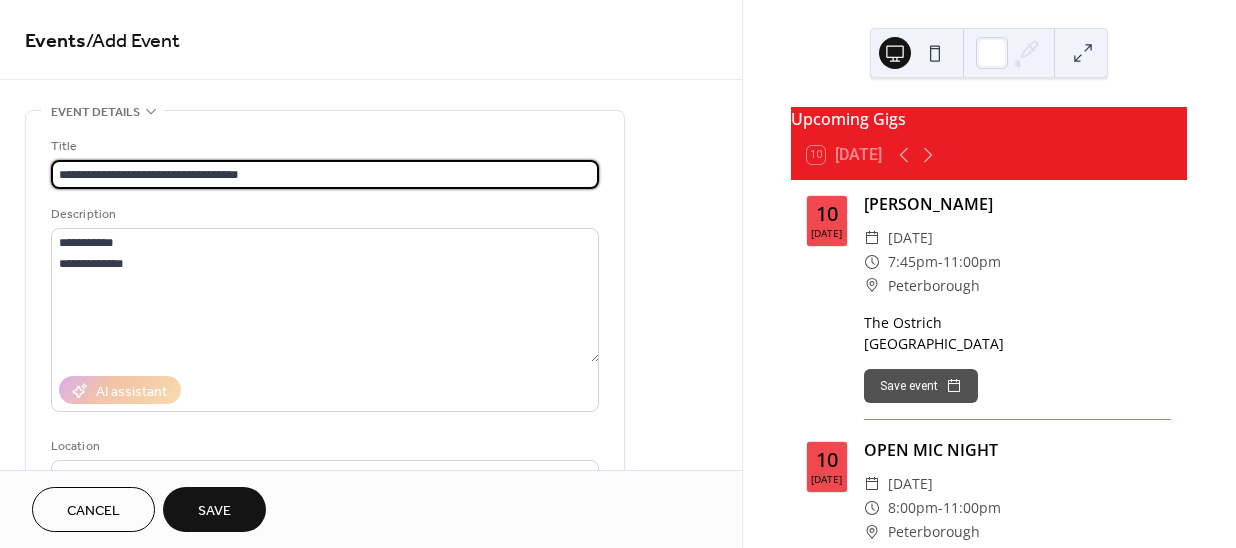 click on "**********" at bounding box center [325, 174] 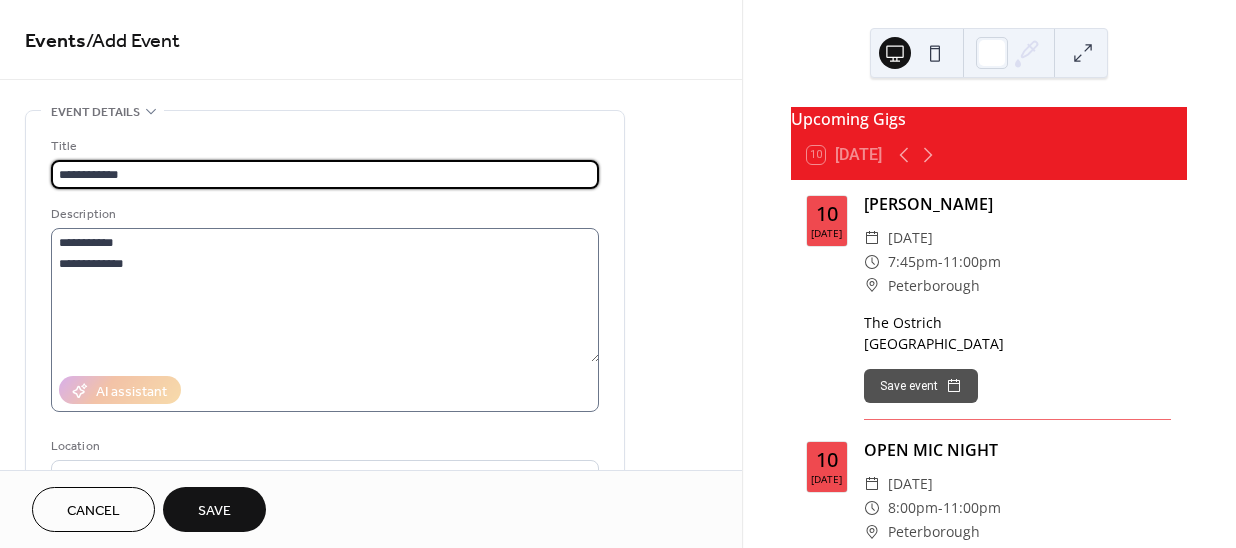 scroll, scrollTop: 272, scrollLeft: 0, axis: vertical 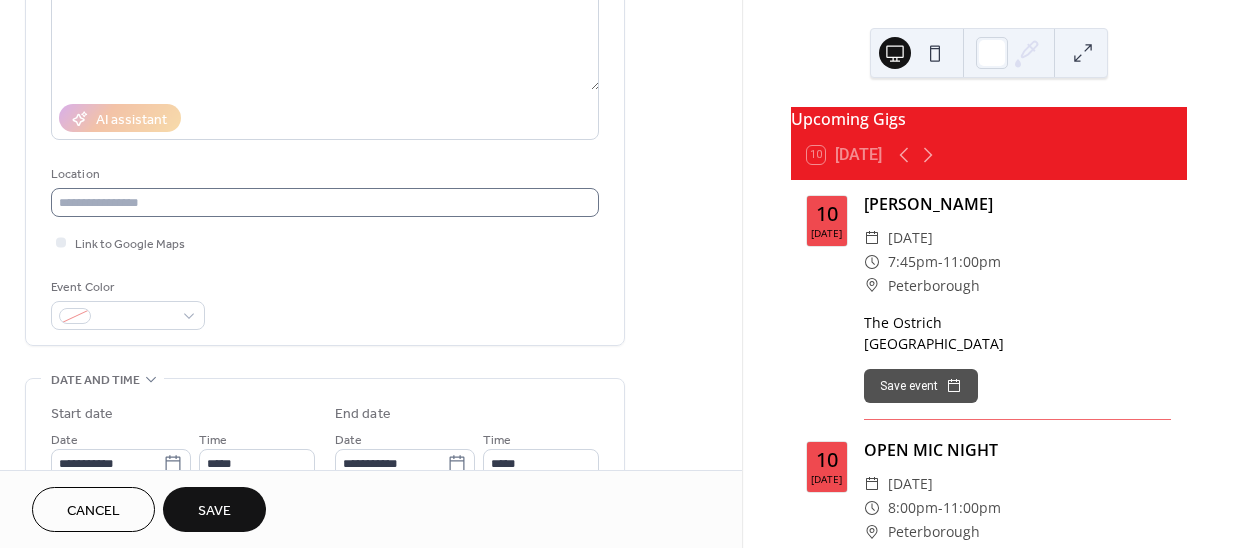 type on "**********" 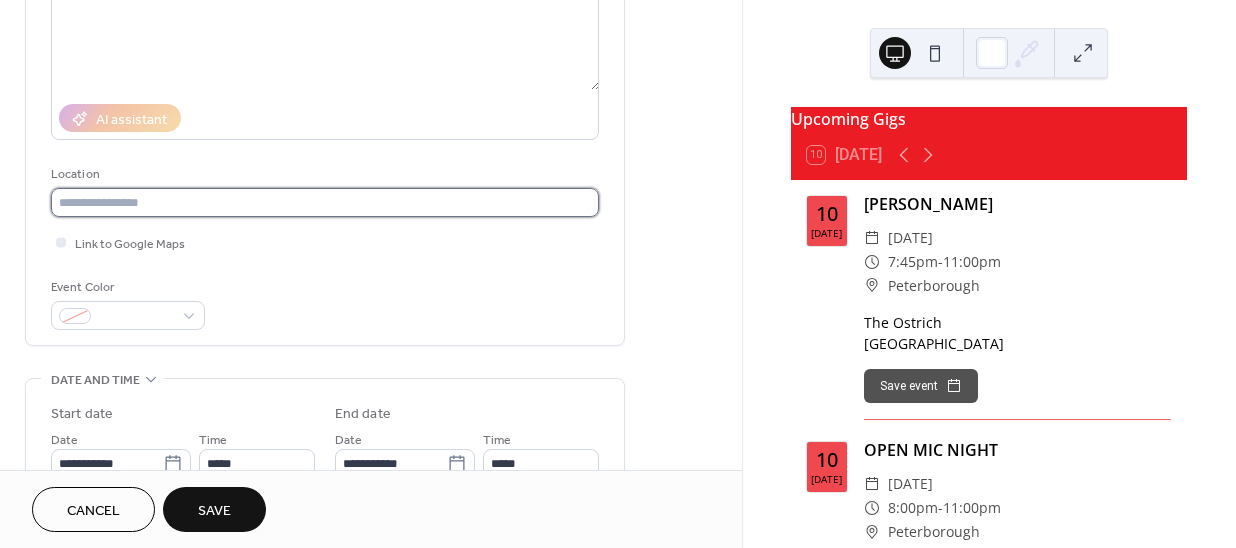 click at bounding box center [325, 202] 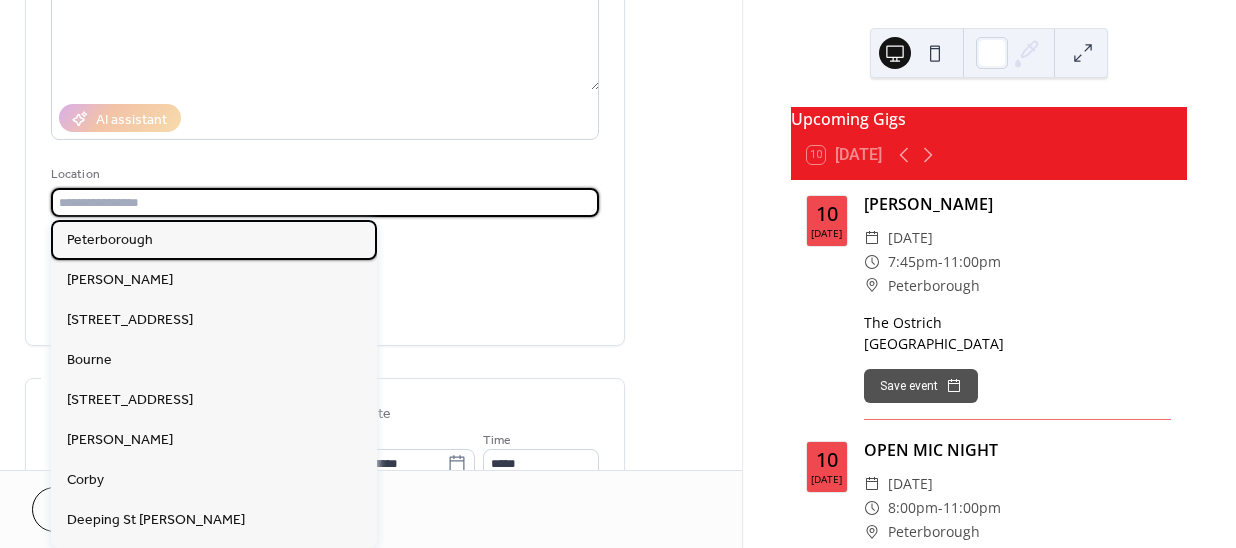 drag, startPoint x: 132, startPoint y: 236, endPoint x: 261, endPoint y: 261, distance: 131.40015 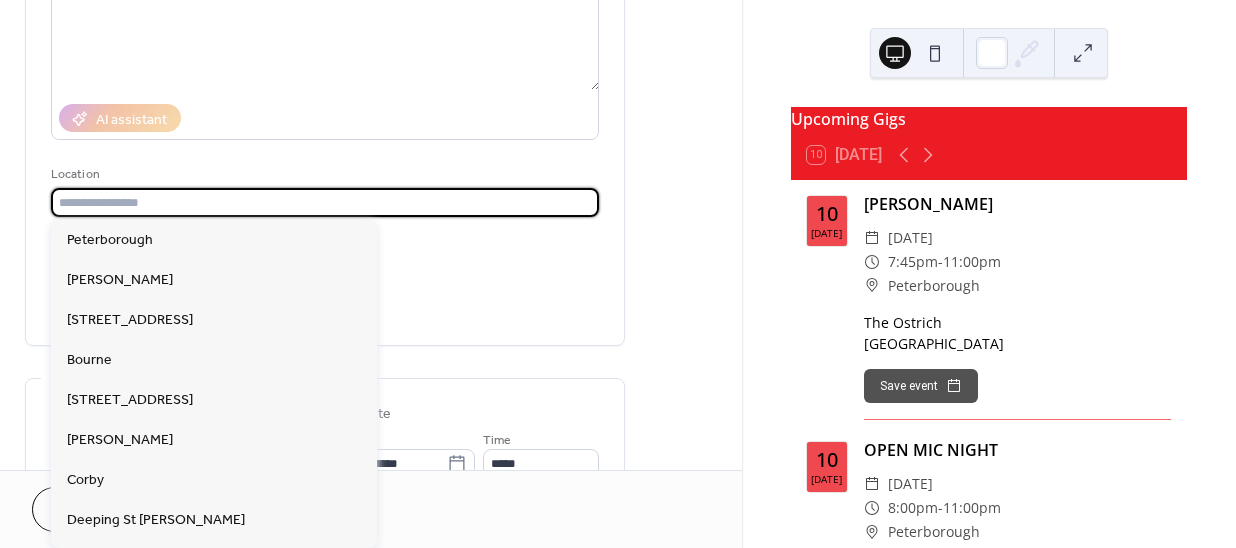 click on "Link to Google Maps" at bounding box center (130, 244) 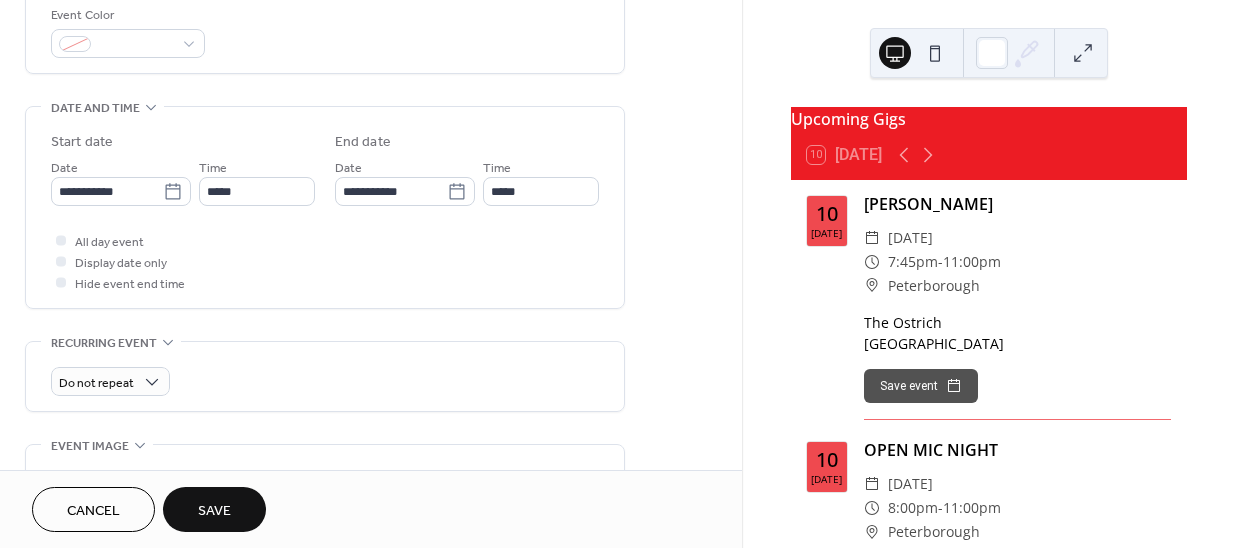 scroll, scrollTop: 545, scrollLeft: 0, axis: vertical 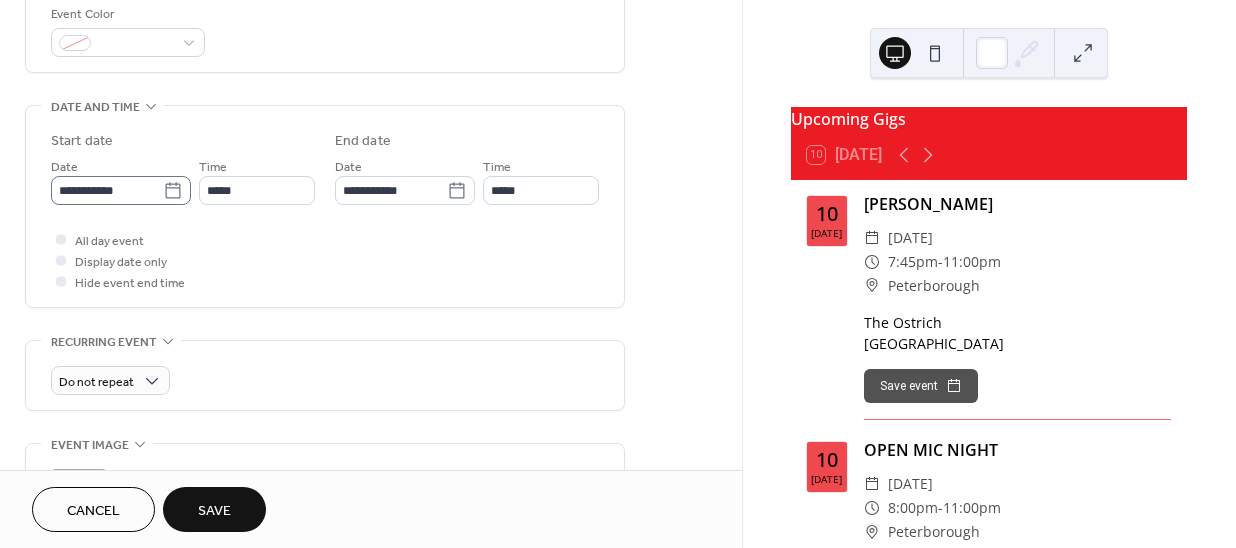 click 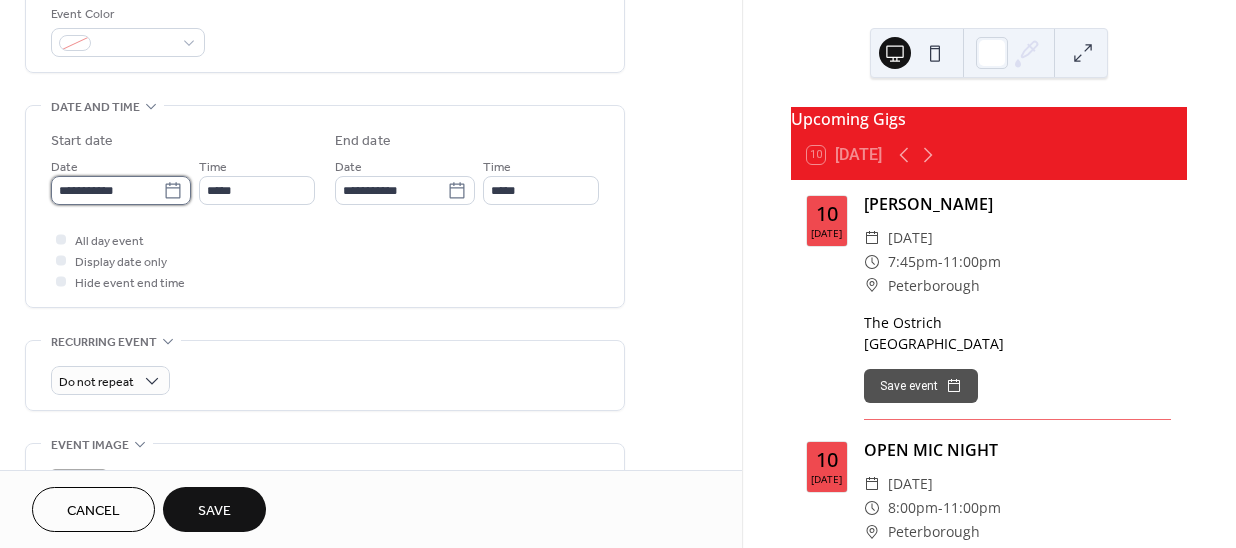 click on "**********" at bounding box center [107, 190] 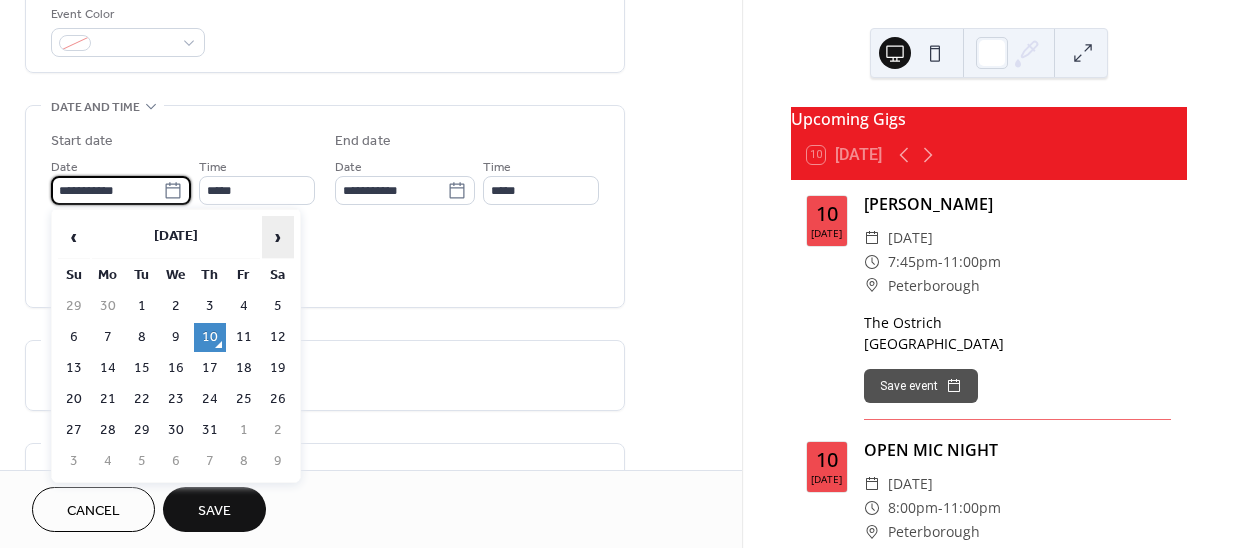click on "›" at bounding box center (278, 237) 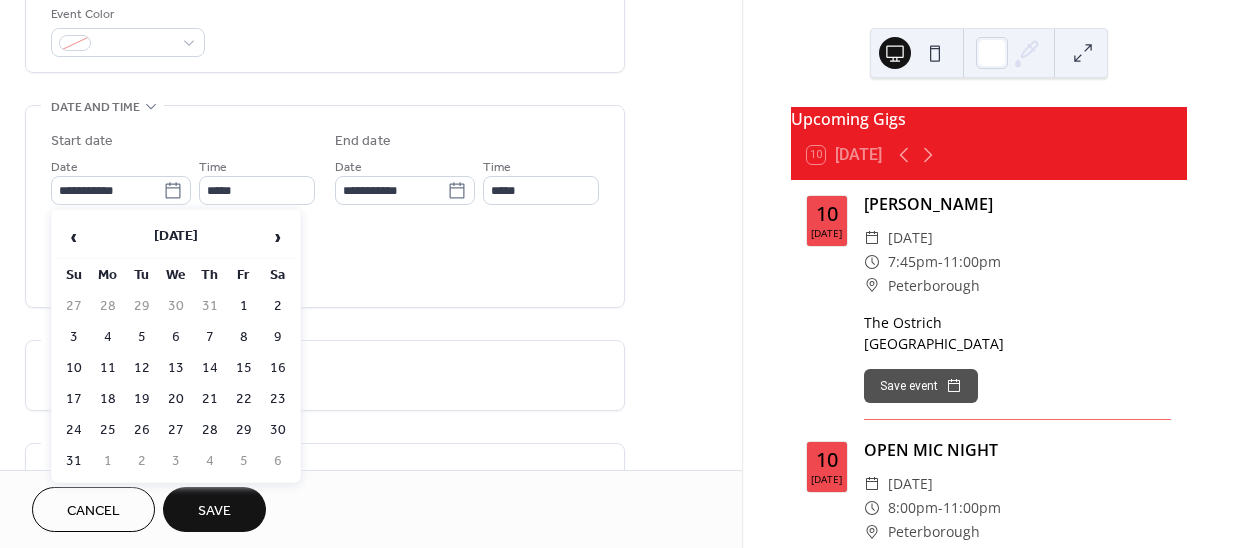 drag, startPoint x: 246, startPoint y: 333, endPoint x: 265, endPoint y: 242, distance: 92.96236 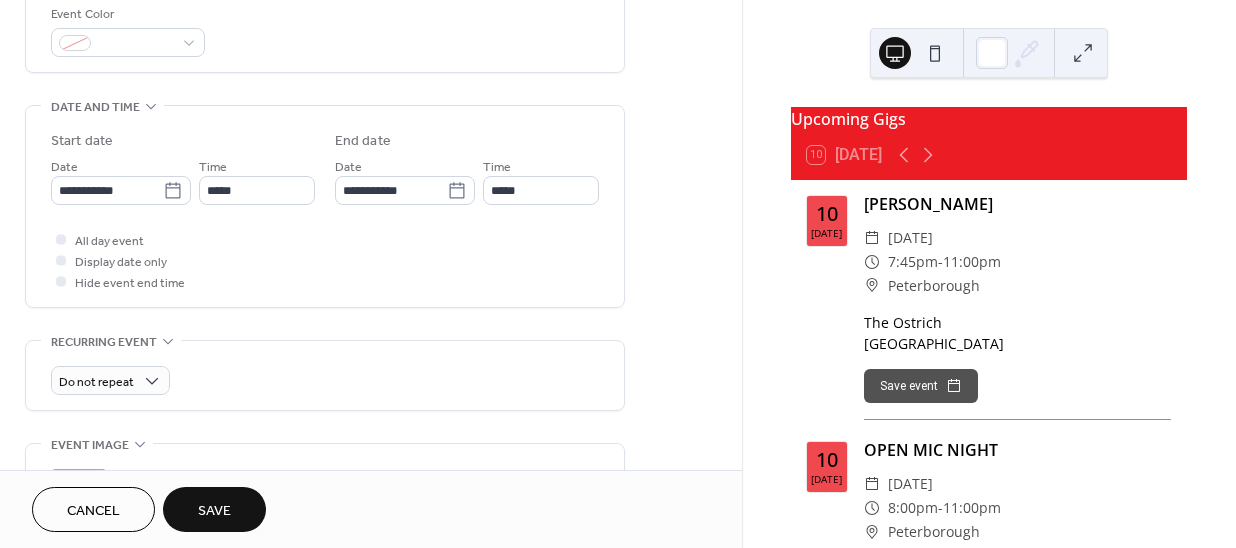 drag, startPoint x: 406, startPoint y: 531, endPoint x: 430, endPoint y: 512, distance: 30.610456 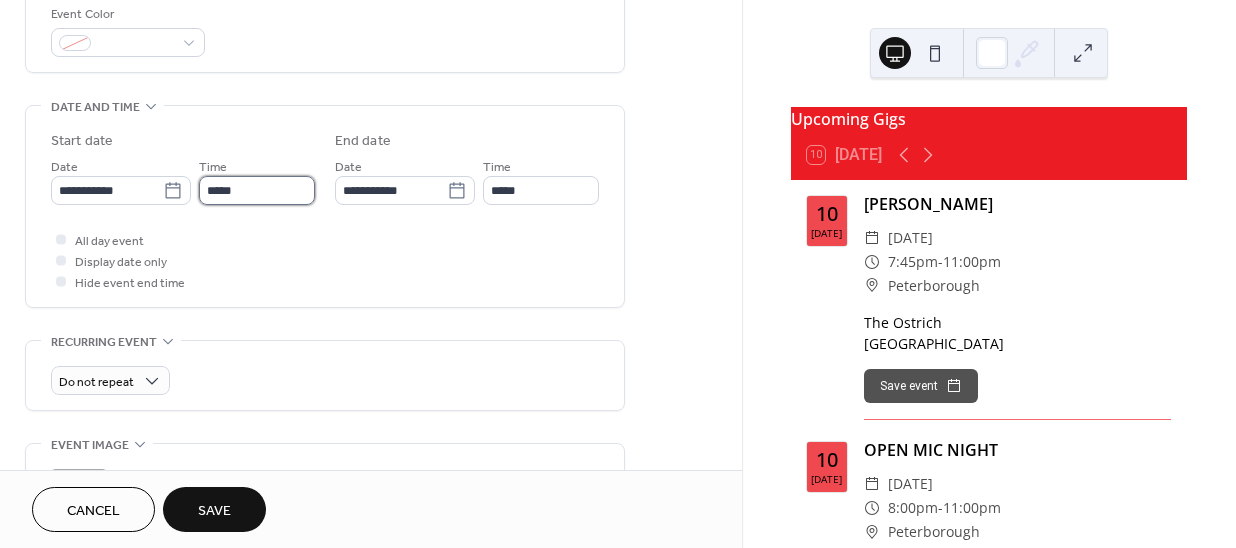 click on "*****" at bounding box center [257, 190] 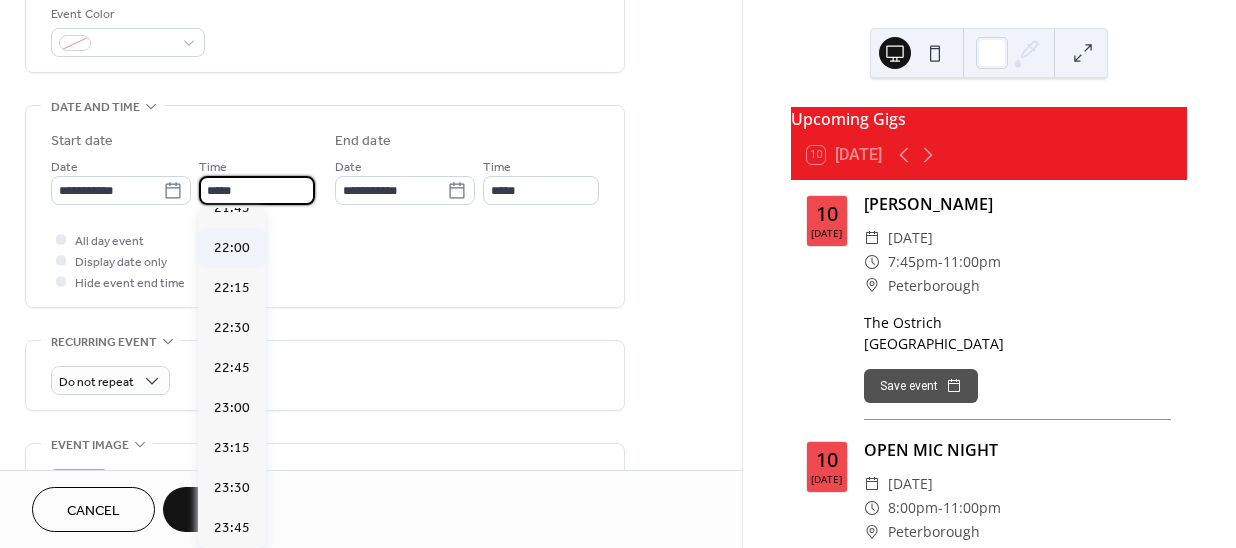 scroll, scrollTop: 3379, scrollLeft: 0, axis: vertical 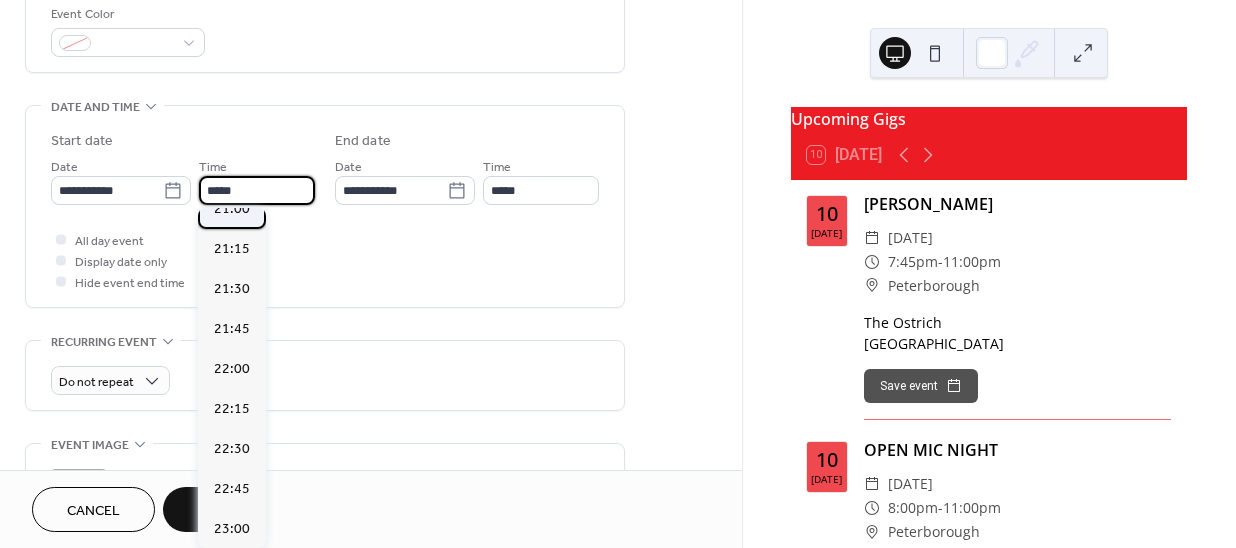 click on "21:00" at bounding box center [232, 208] 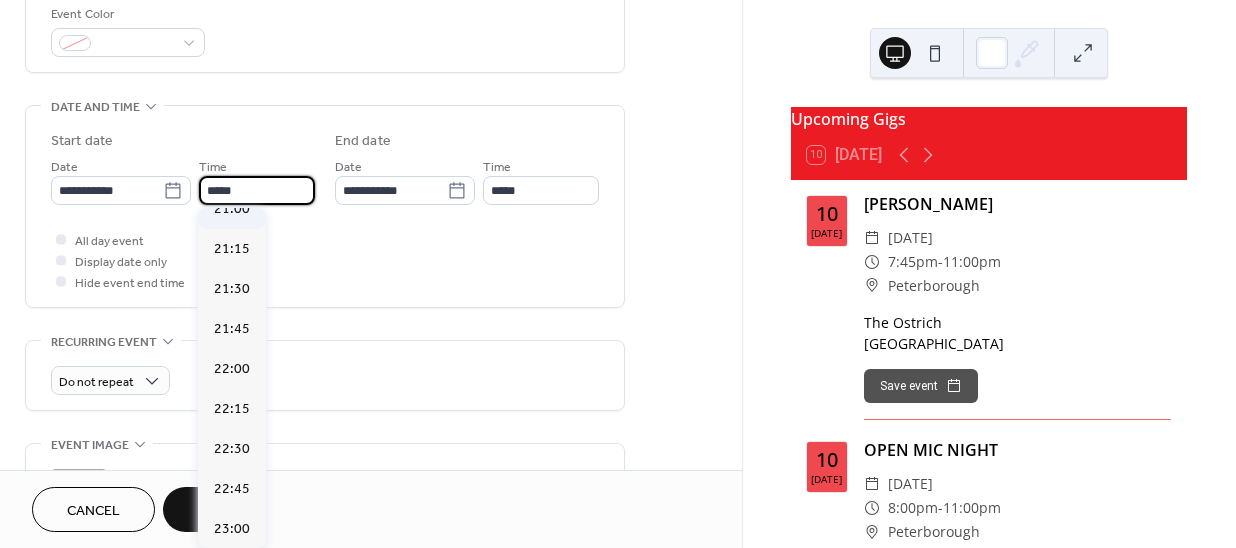 type on "*****" 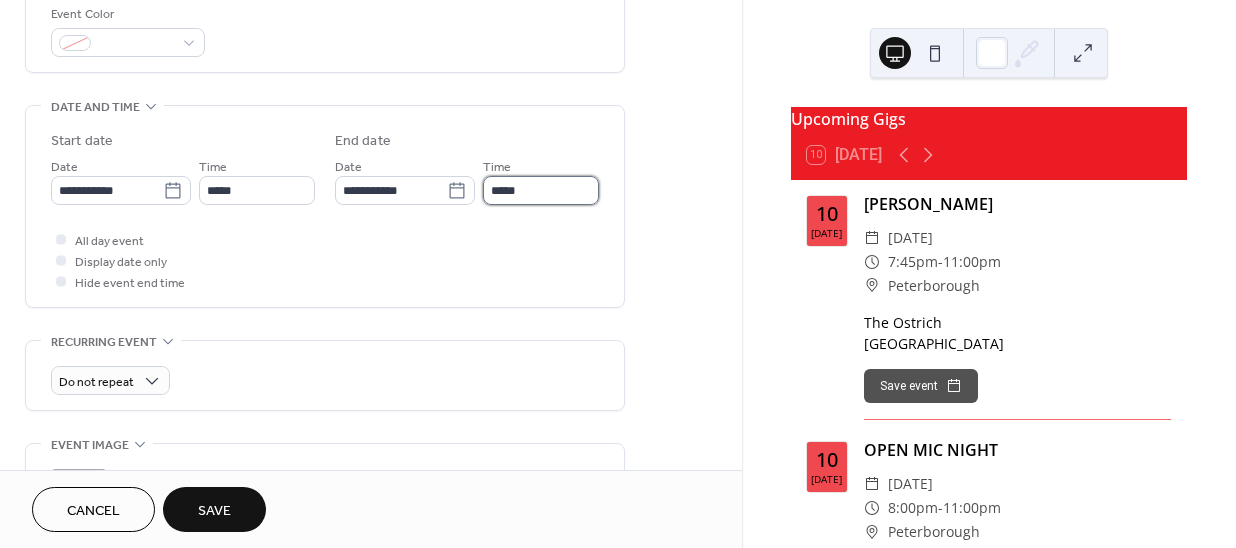 click on "*****" at bounding box center [541, 190] 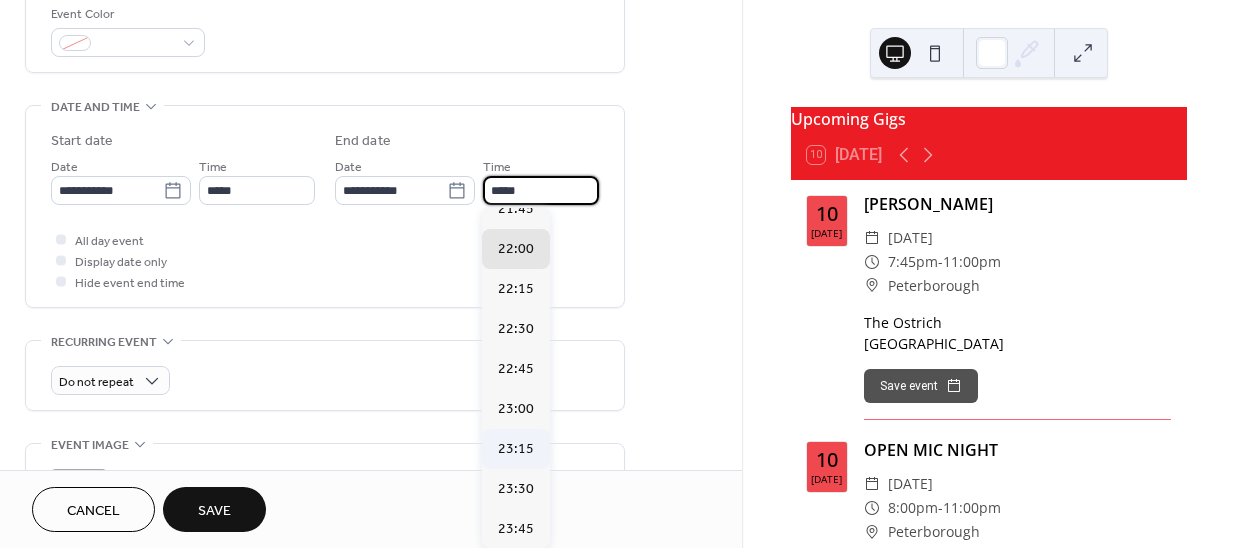 scroll, scrollTop: 106, scrollLeft: 0, axis: vertical 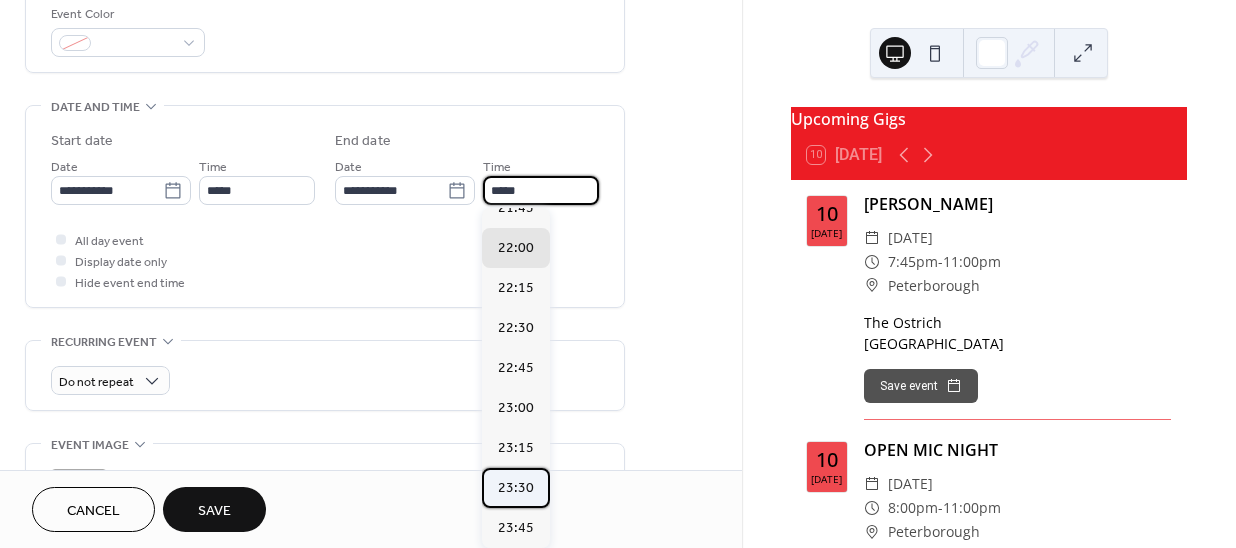 click on "23:30" at bounding box center [516, 487] 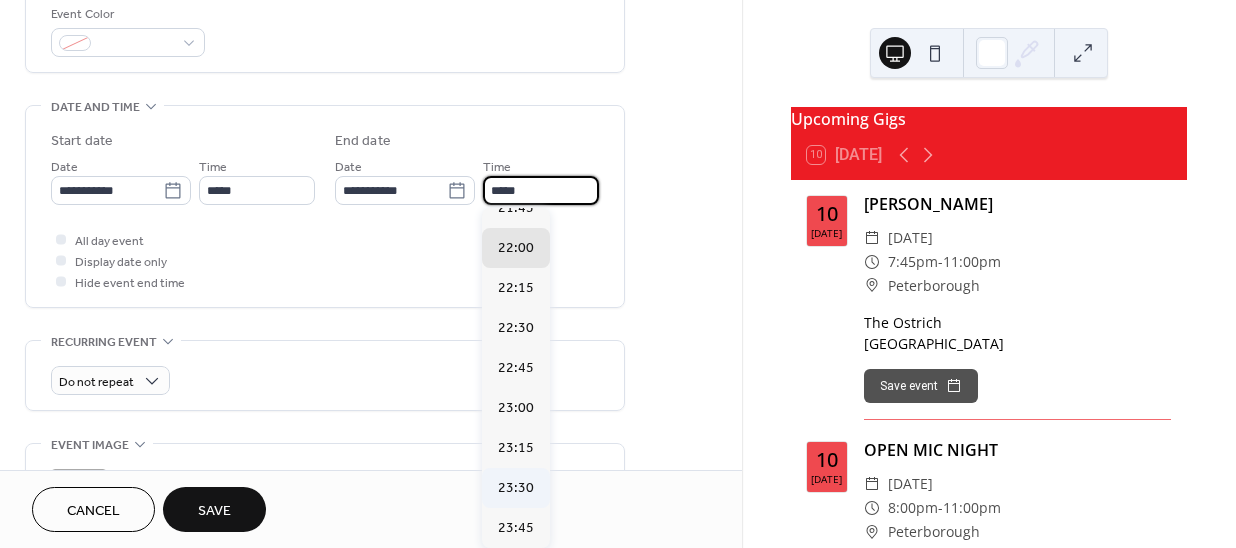 type on "*****" 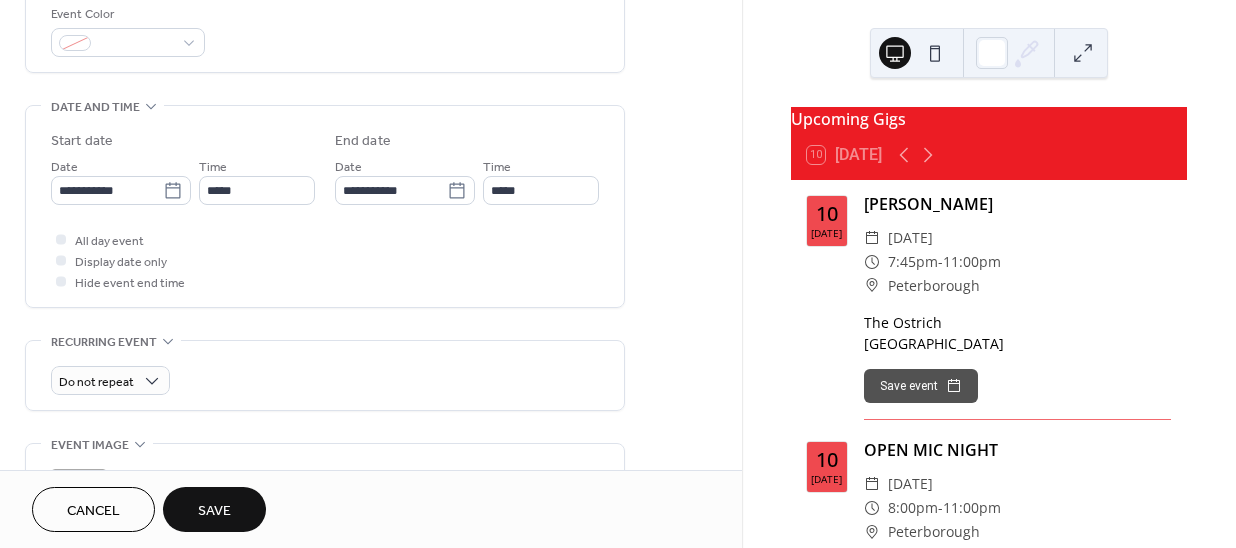 click on "Save" at bounding box center [214, 511] 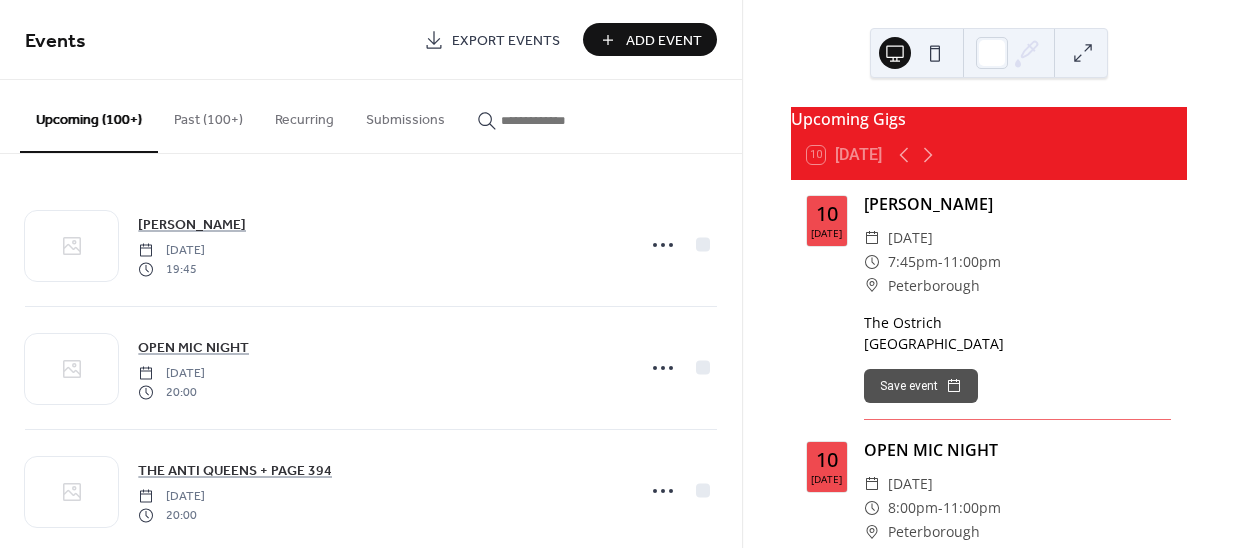 click on "Add Event" at bounding box center (664, 41) 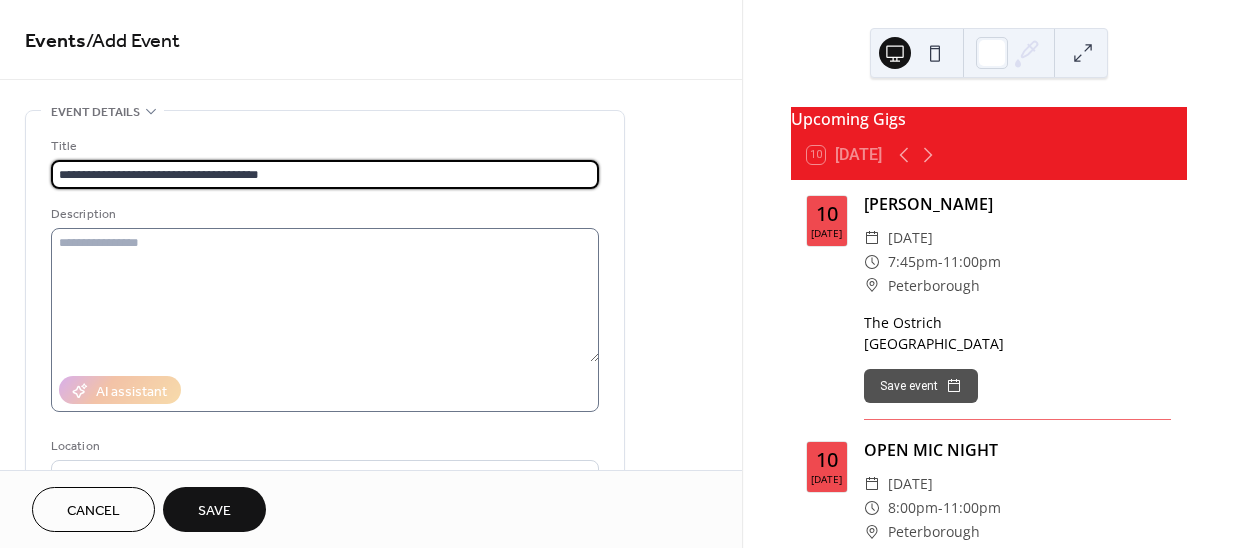 type on "**********" 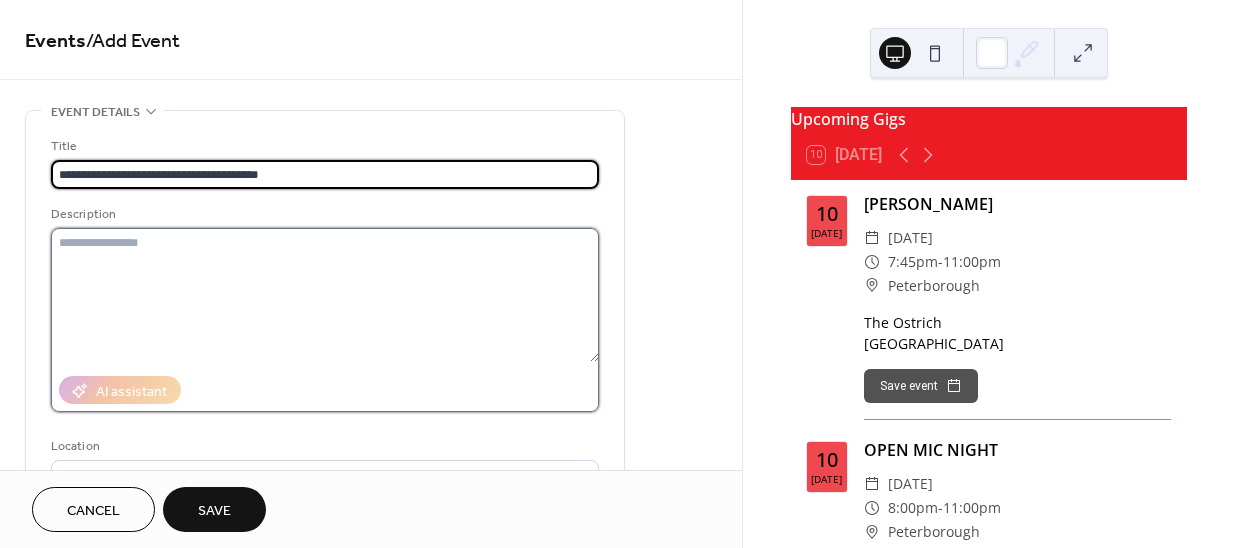 click at bounding box center [325, 295] 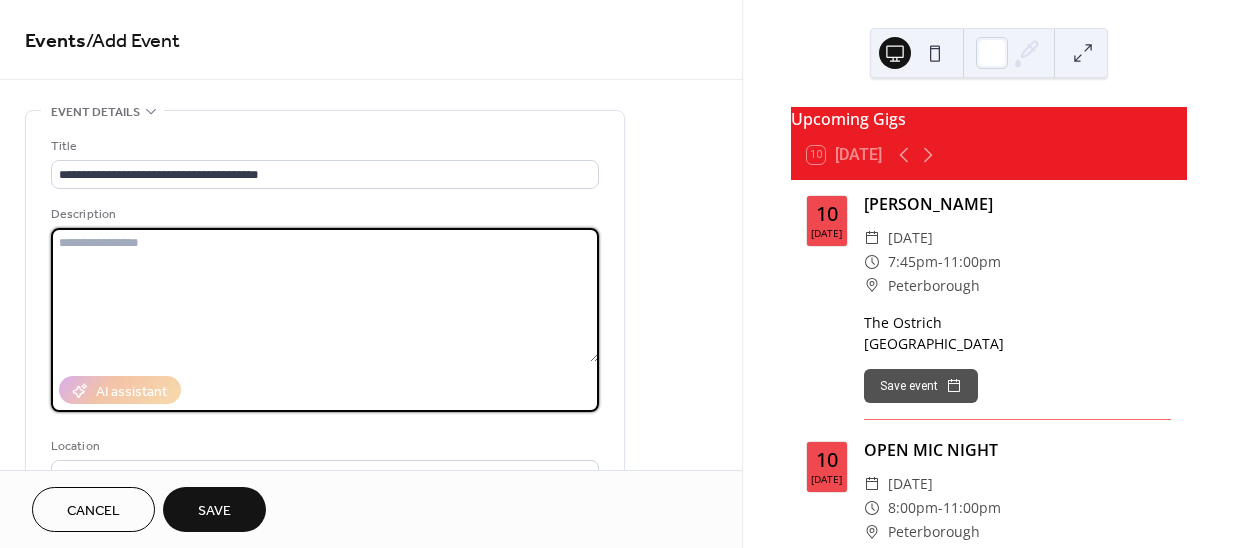 paste on "**********" 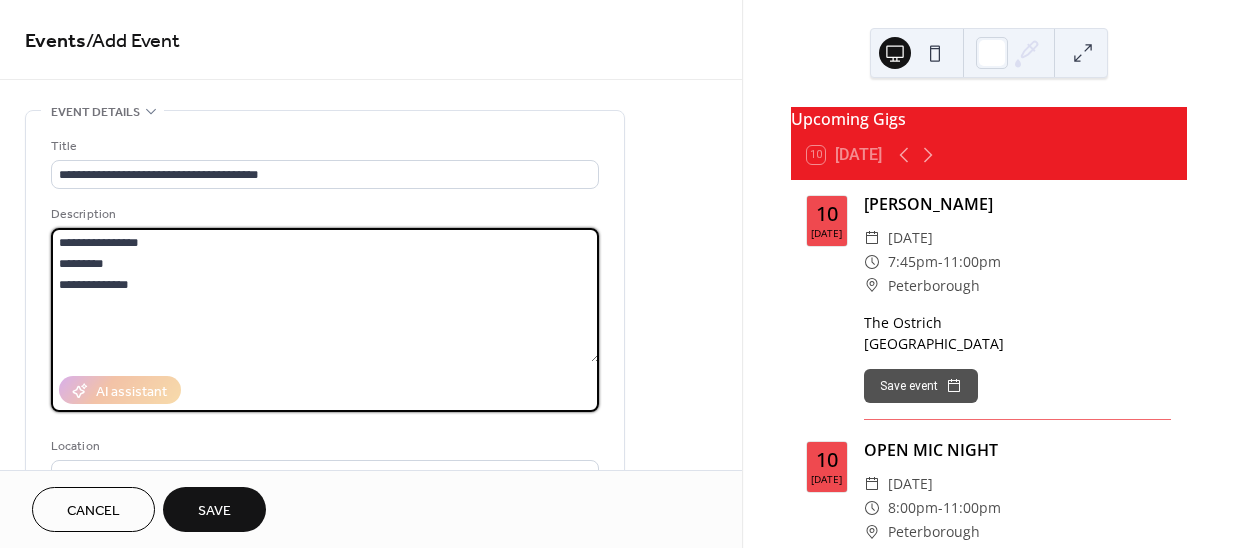 drag, startPoint x: 179, startPoint y: 237, endPoint x: 15, endPoint y: 228, distance: 164.24677 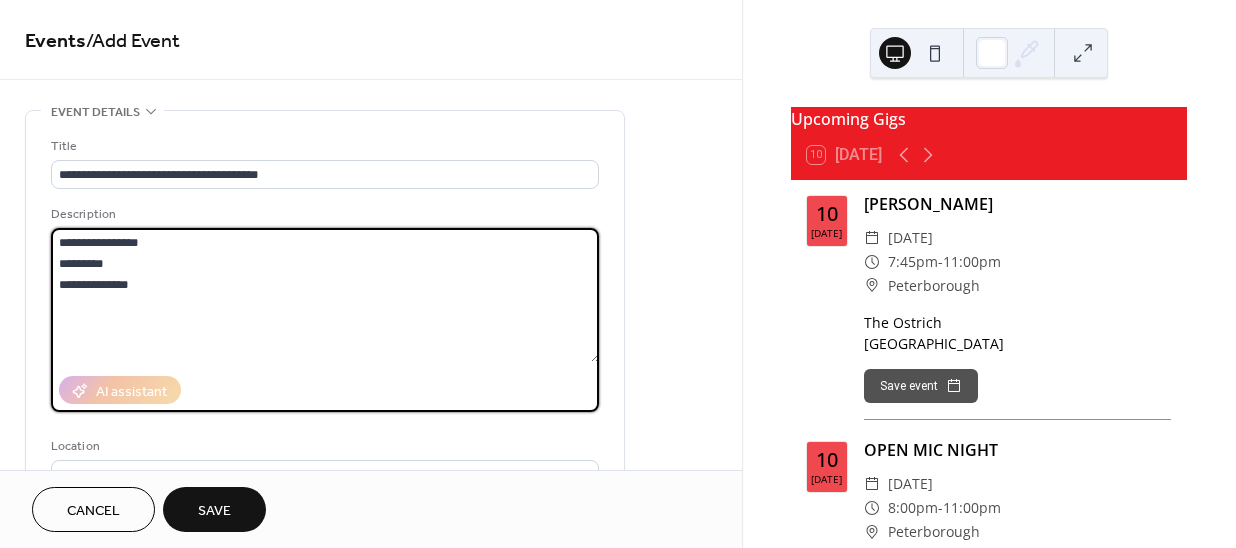 click on "**********" at bounding box center (371, 719) 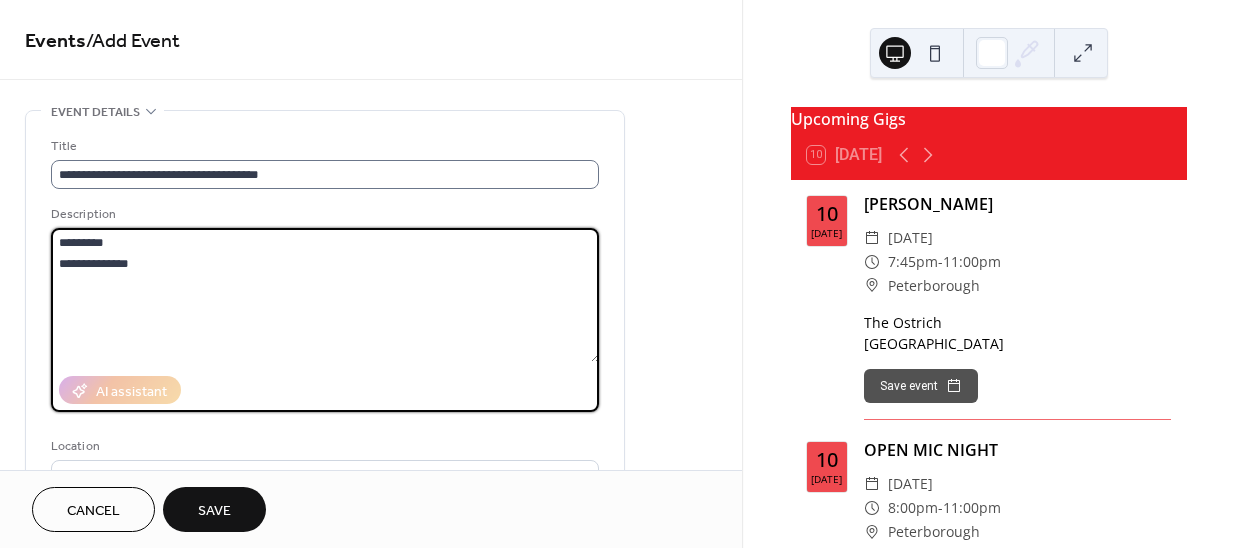 type on "**********" 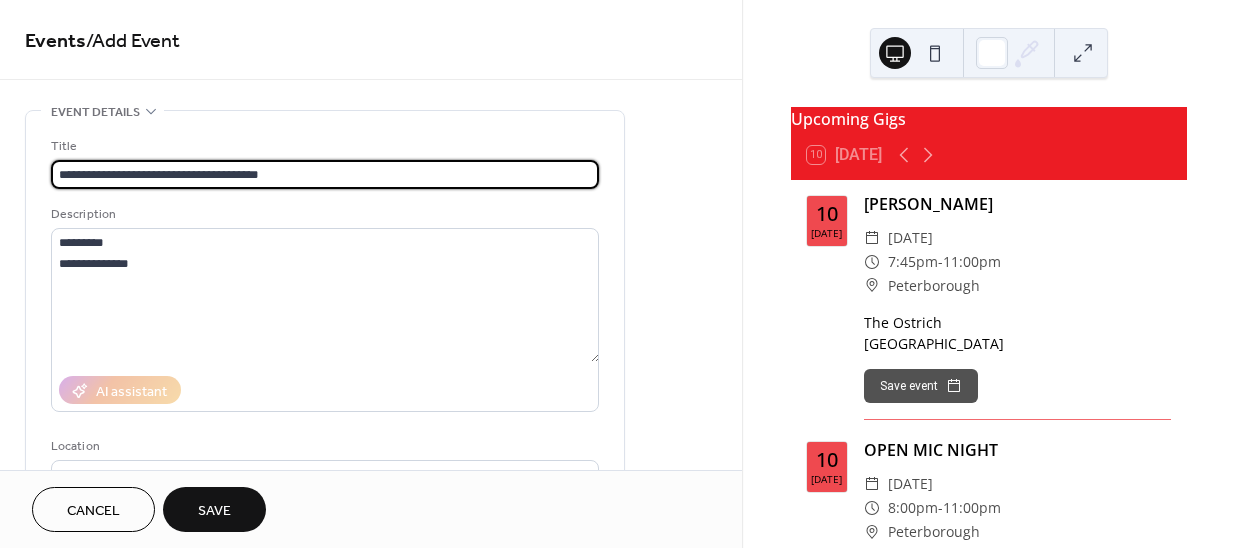 drag, startPoint x: 311, startPoint y: 172, endPoint x: 174, endPoint y: 167, distance: 137.09122 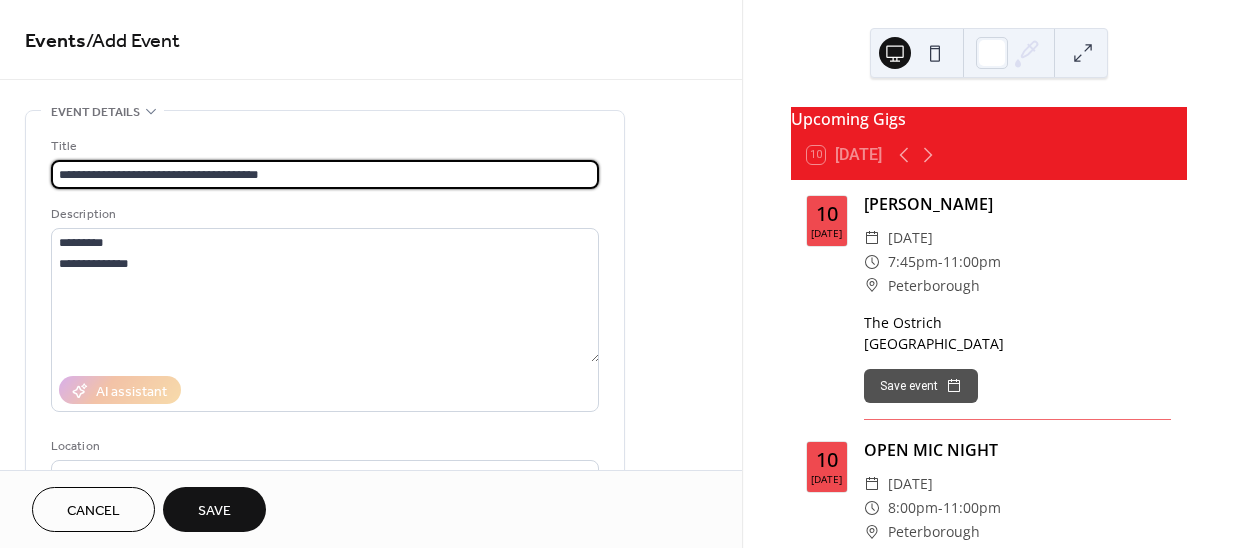 click on "**********" at bounding box center [325, 174] 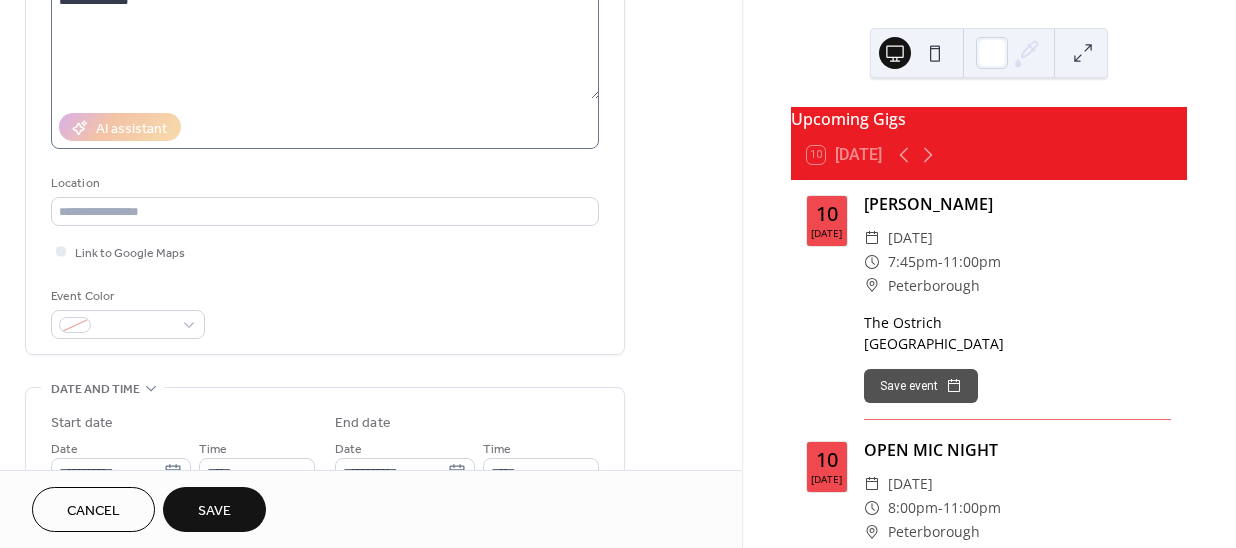 scroll, scrollTop: 272, scrollLeft: 0, axis: vertical 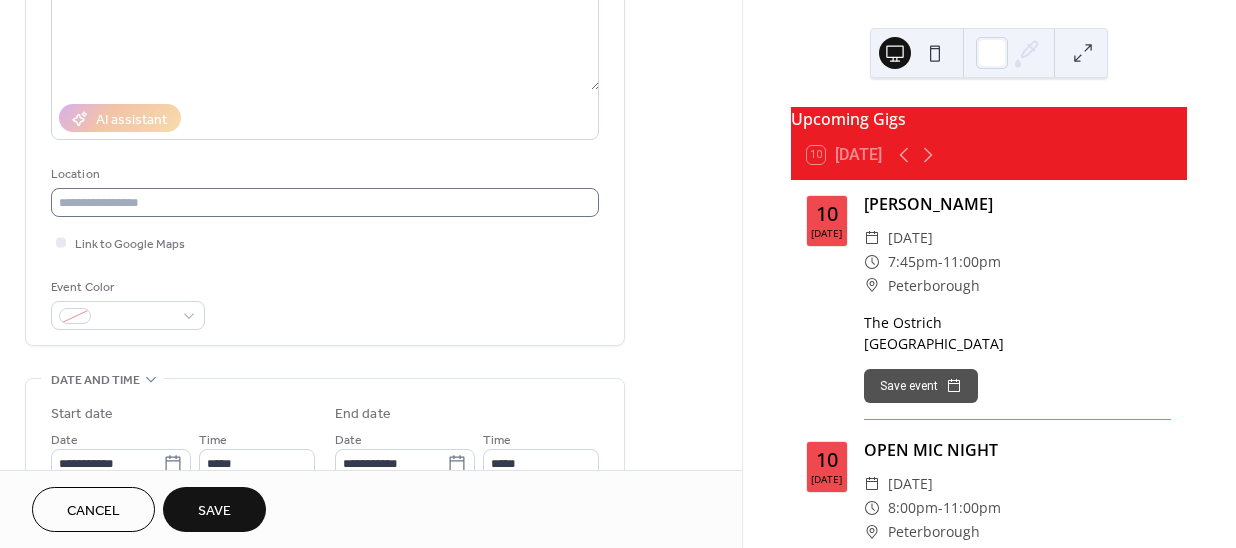 type on "**********" 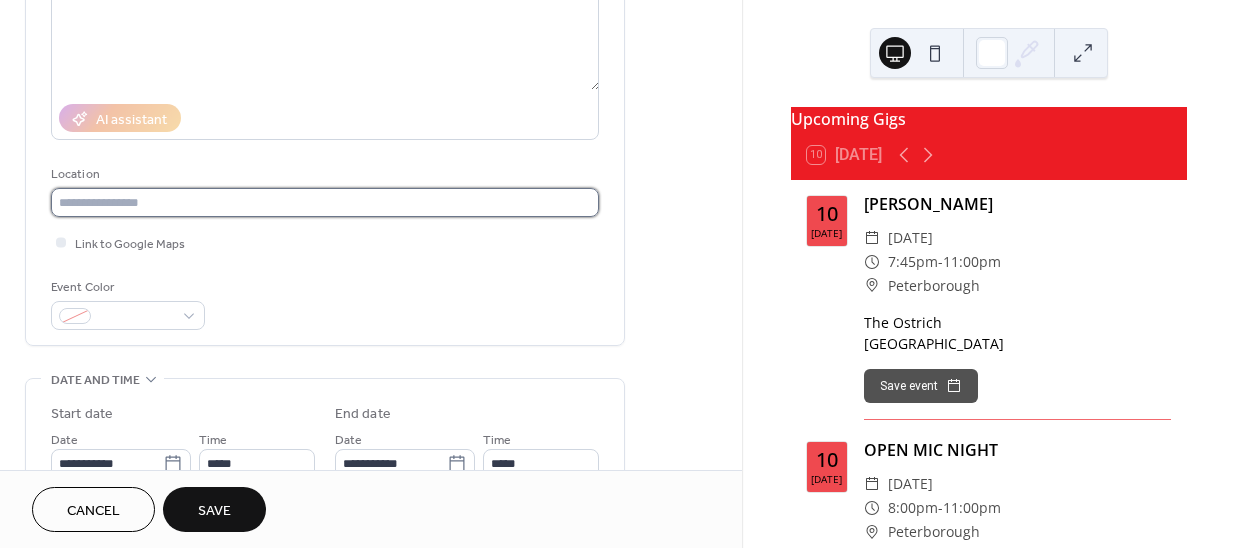 click at bounding box center [325, 202] 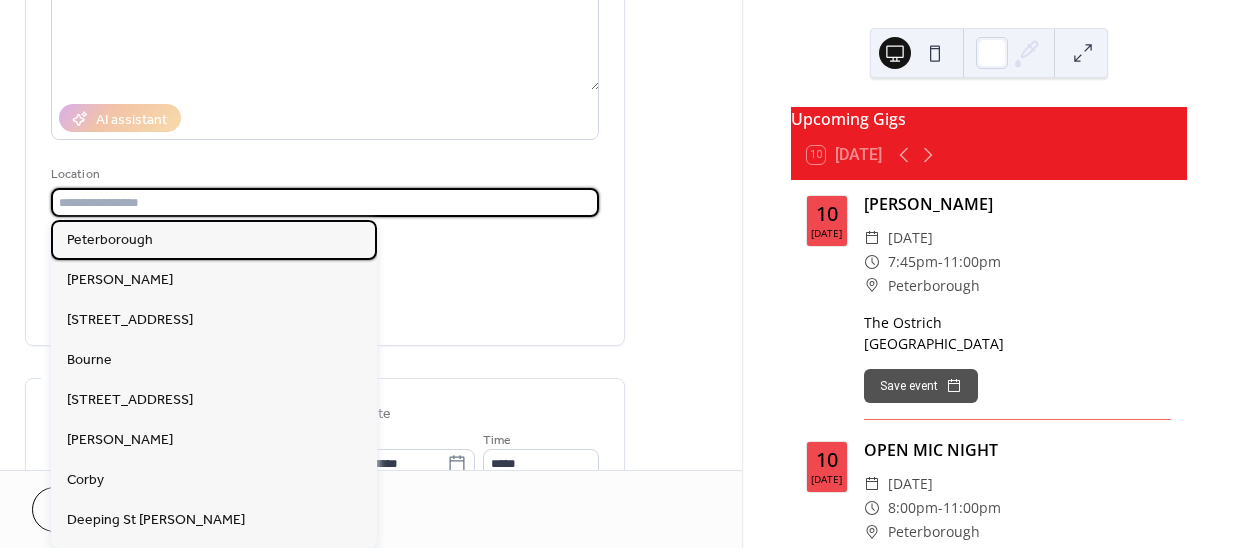 click on "Peterborough" at bounding box center (110, 240) 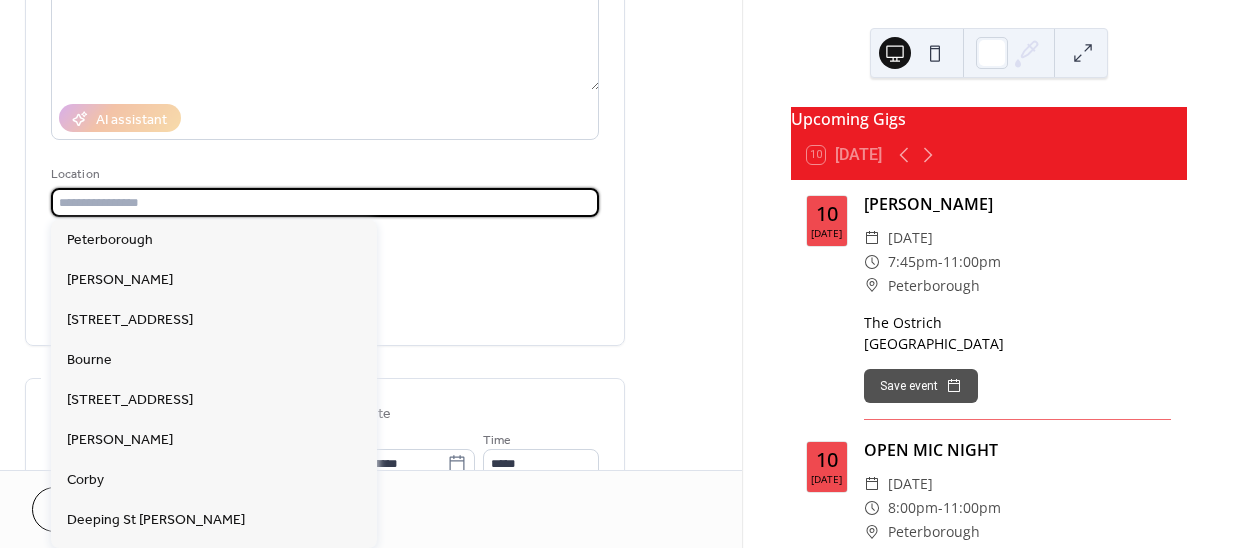 click on "Link to Google Maps" at bounding box center (130, 244) 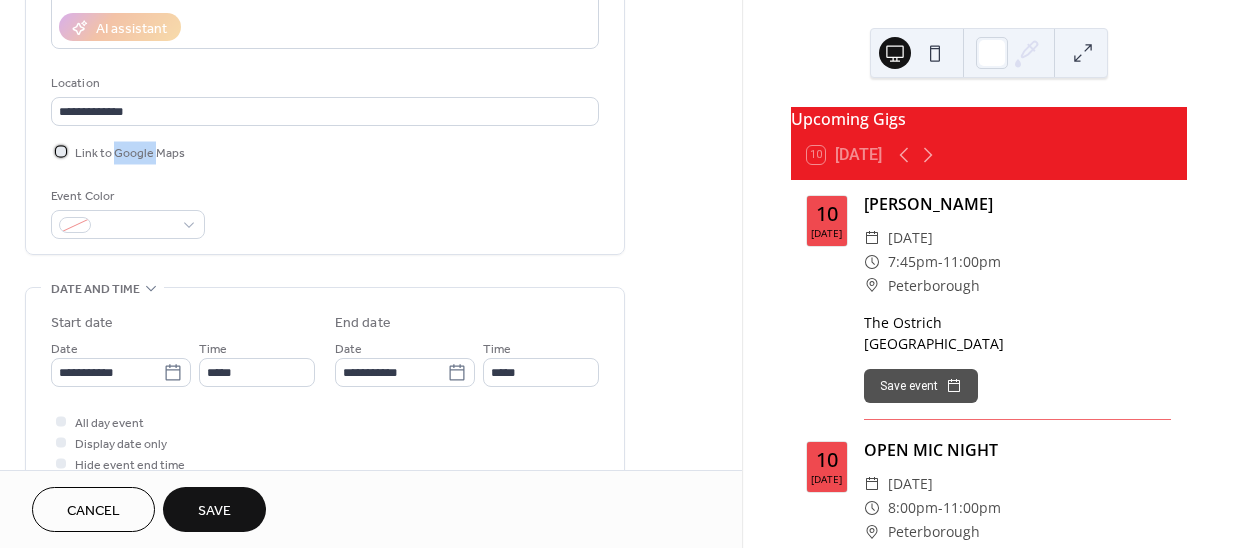 scroll, scrollTop: 636, scrollLeft: 0, axis: vertical 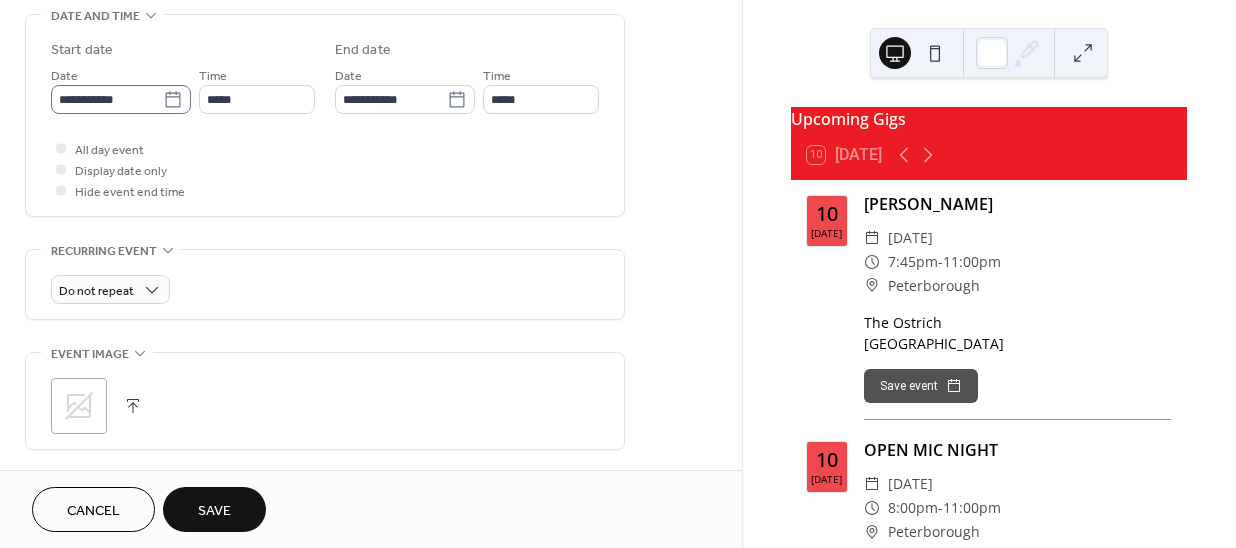 click 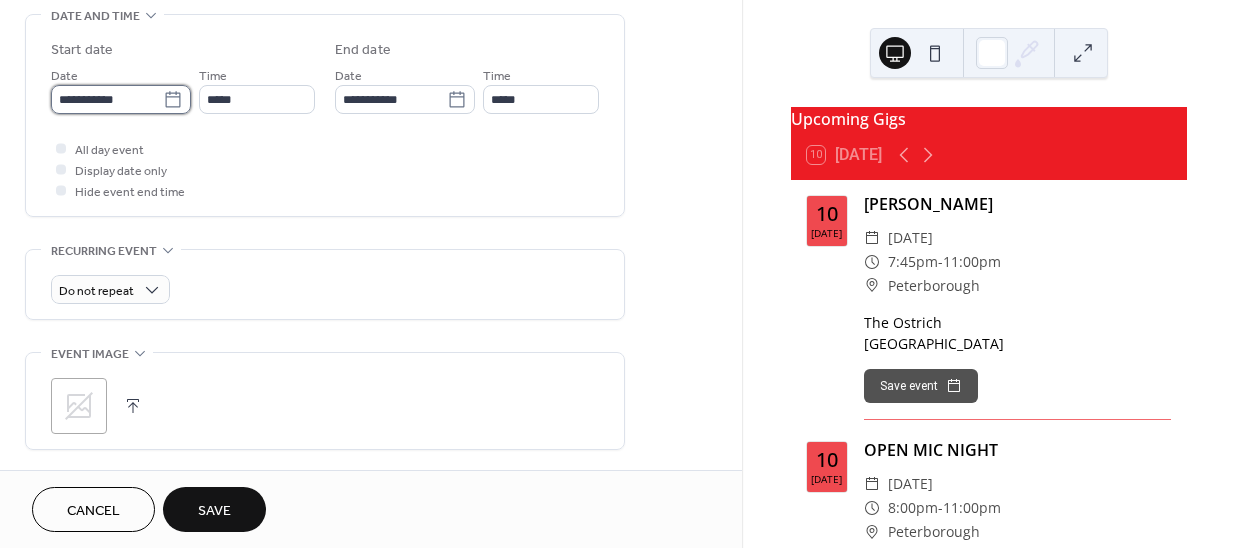click on "**********" at bounding box center [107, 99] 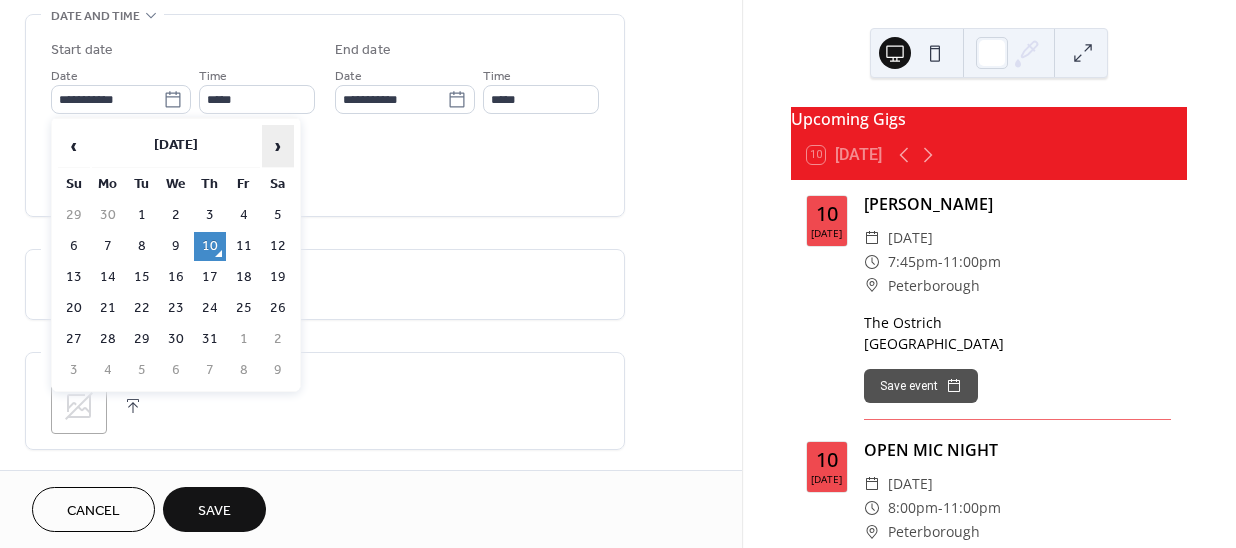 click on "›" at bounding box center [278, 146] 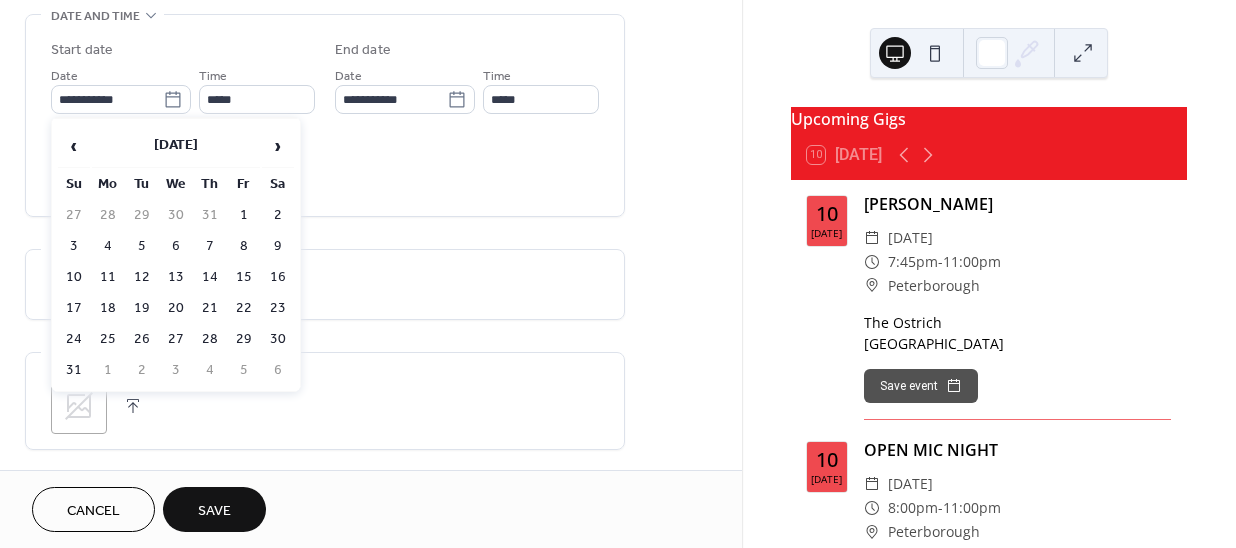 click on "8" at bounding box center [244, 246] 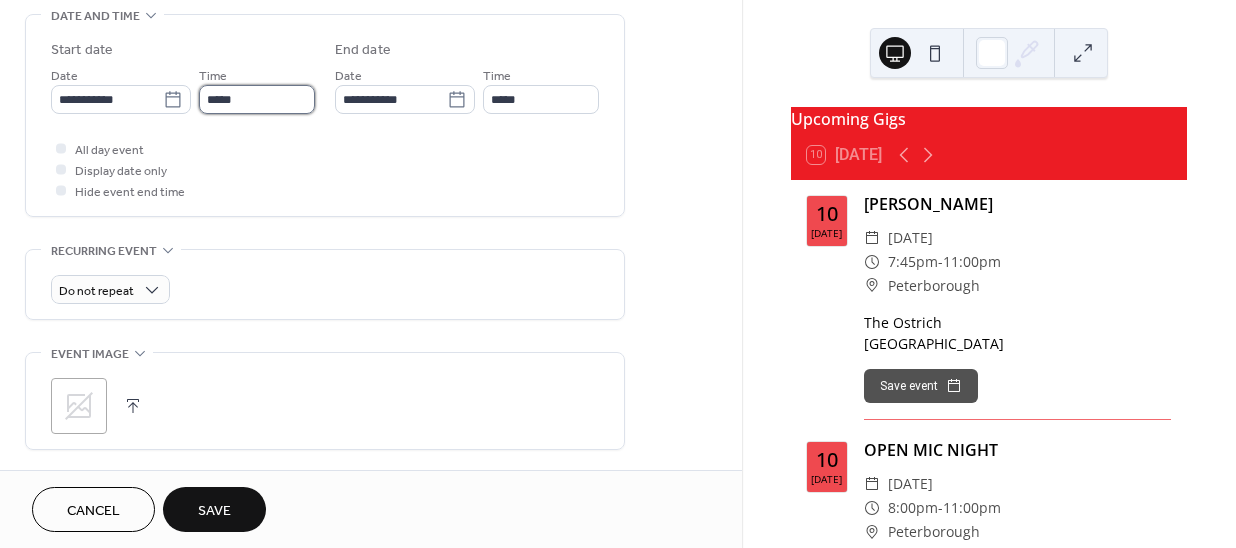 click on "*****" at bounding box center (257, 99) 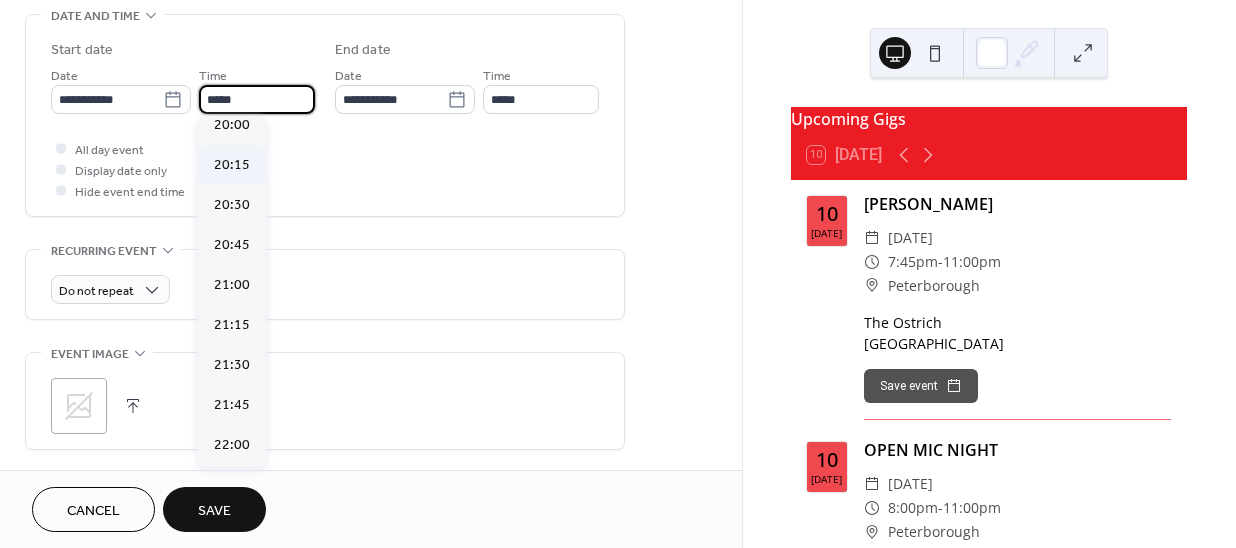 scroll, scrollTop: 3223, scrollLeft: 0, axis: vertical 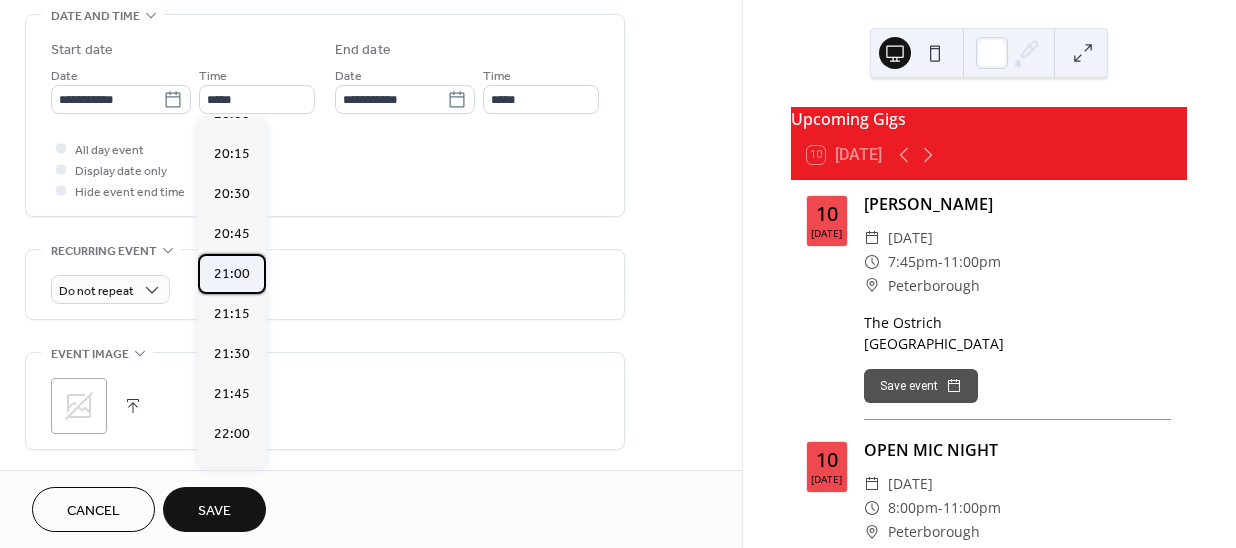 click on "21:00" at bounding box center [232, 273] 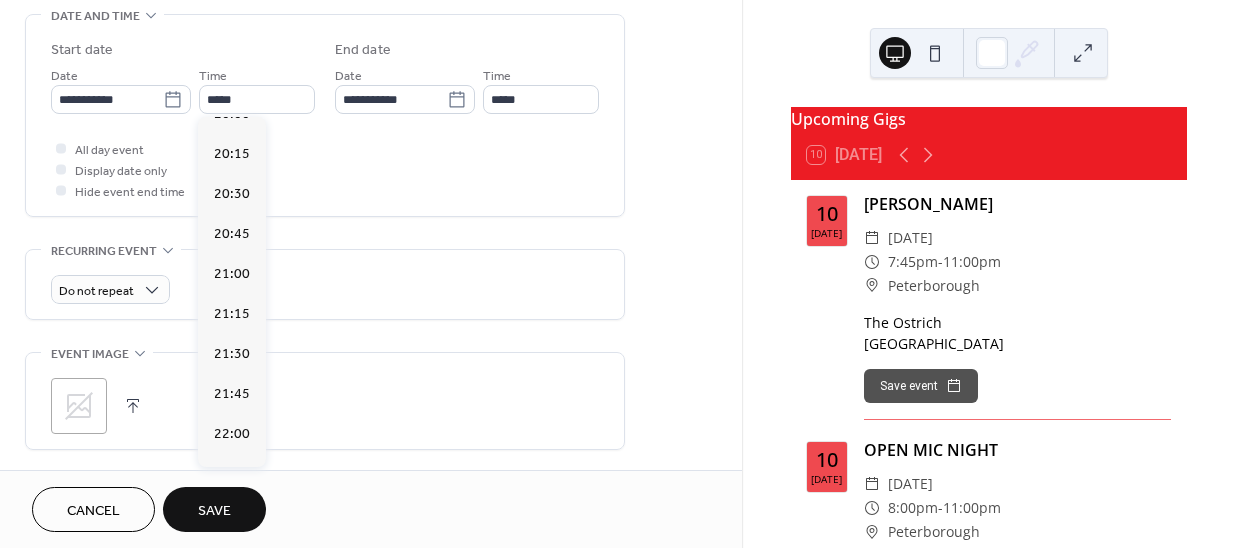 type on "*****" 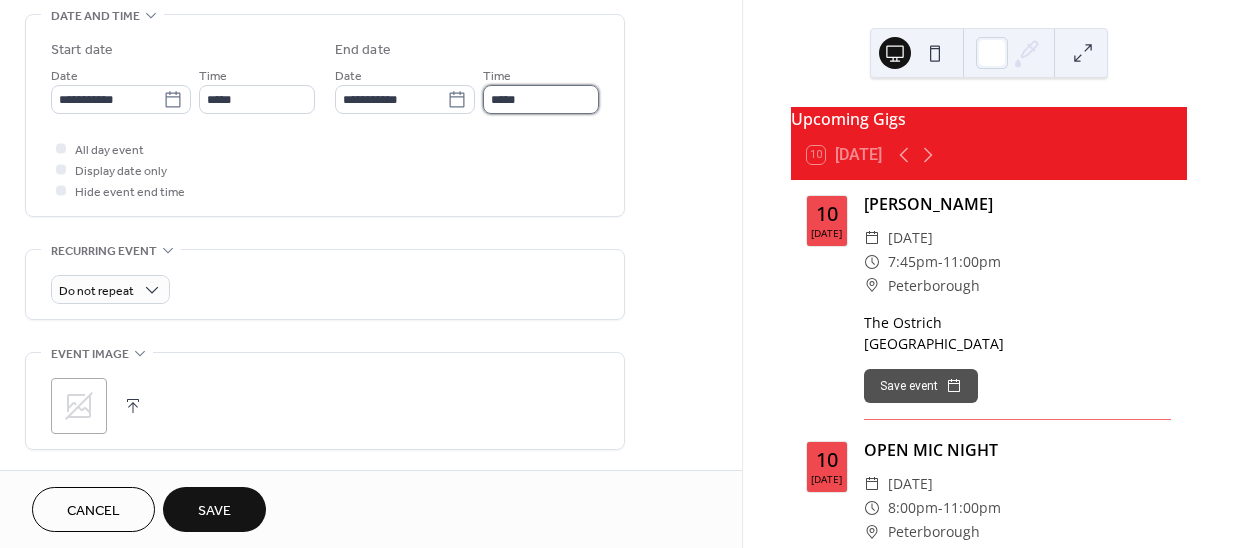 click on "*****" at bounding box center [541, 99] 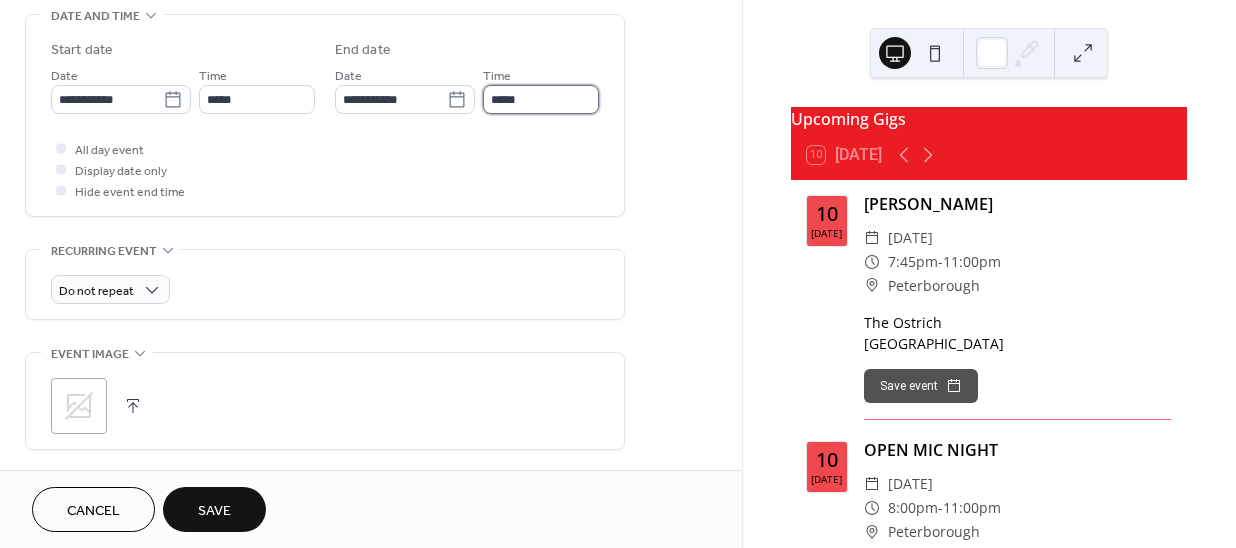click on "*****" at bounding box center (541, 99) 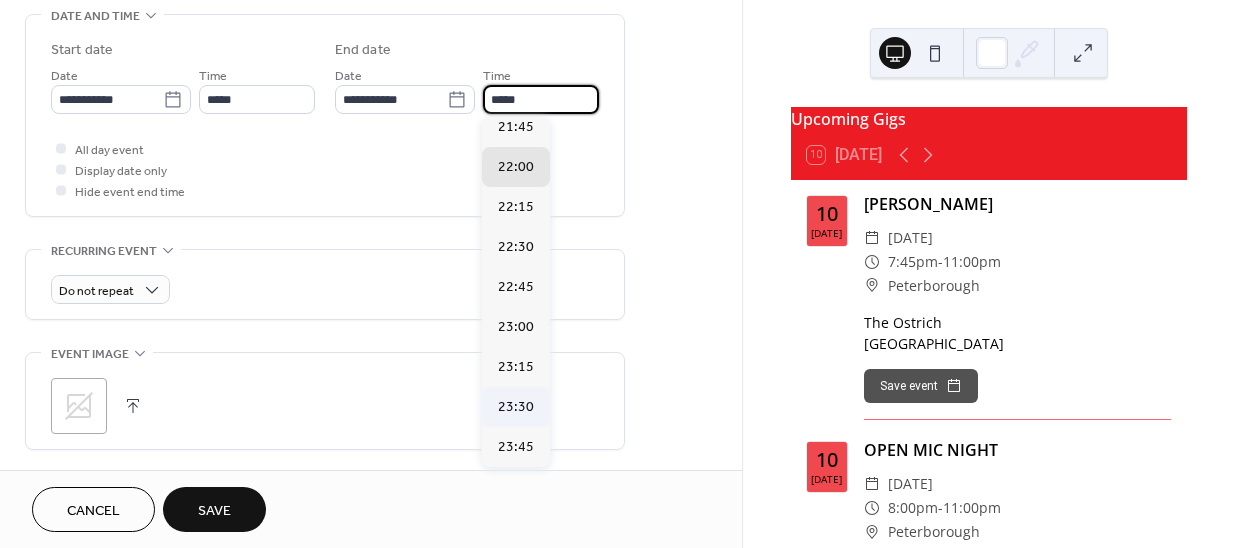 scroll, scrollTop: 96, scrollLeft: 0, axis: vertical 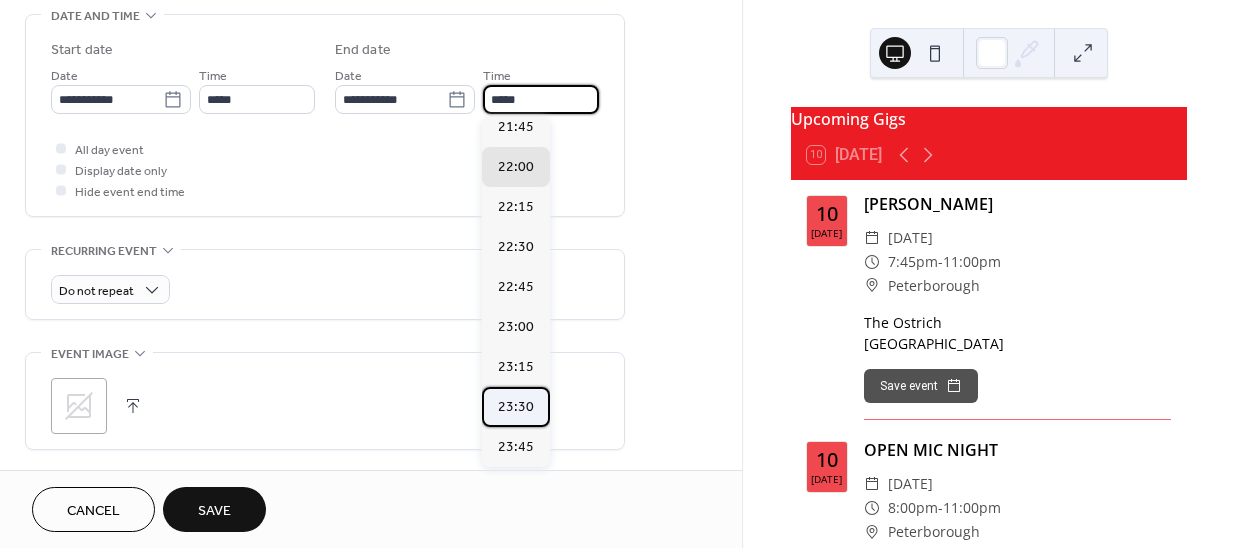 click on "23:30" at bounding box center (516, 406) 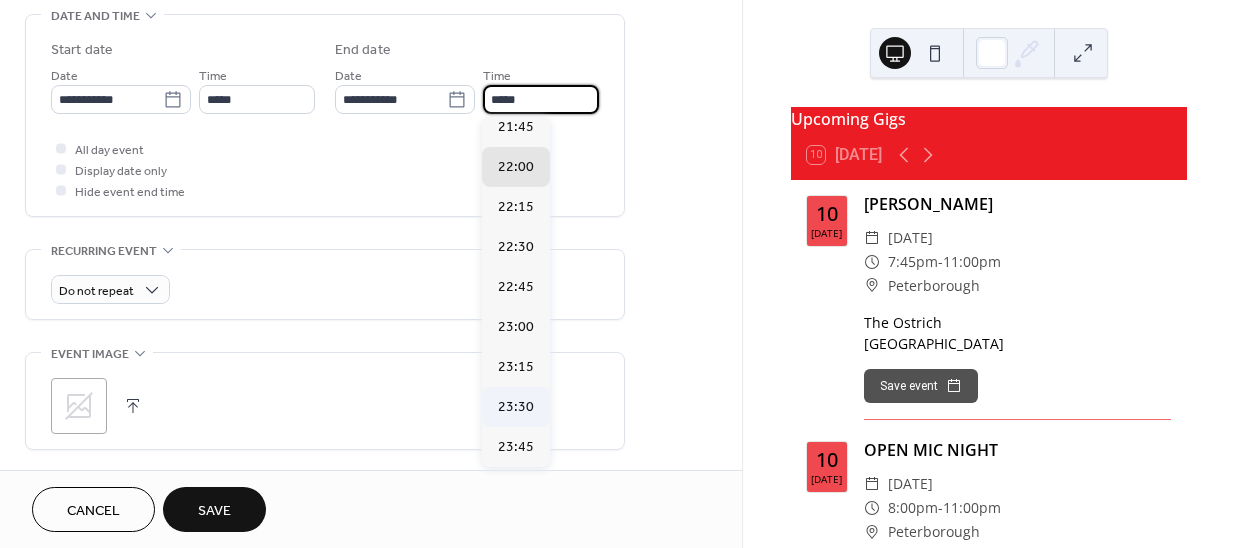 type on "*****" 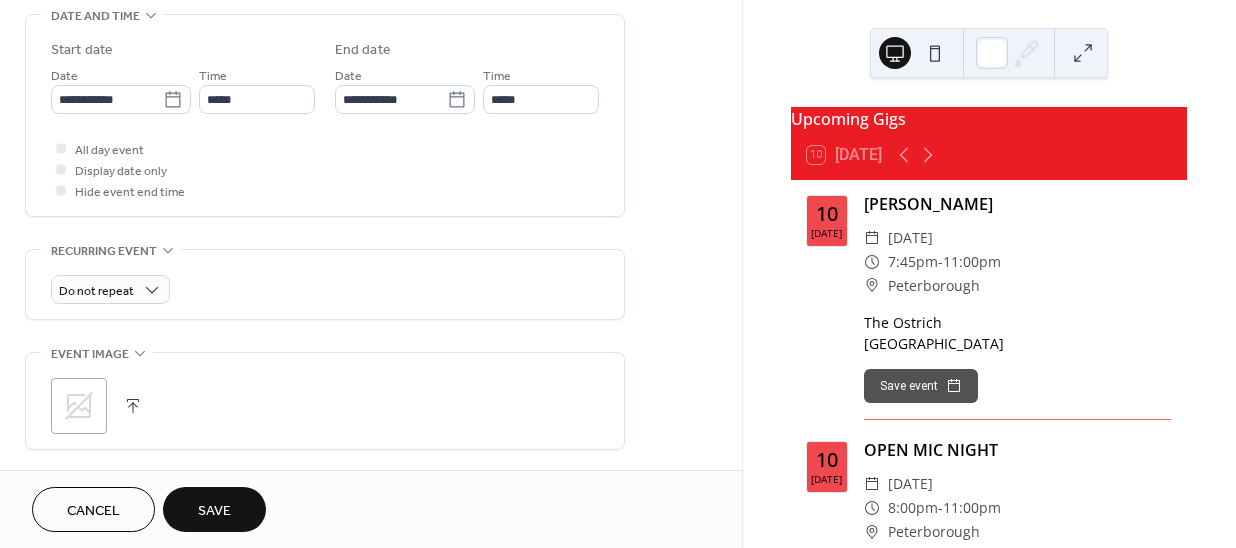 click on "Save" at bounding box center [214, 511] 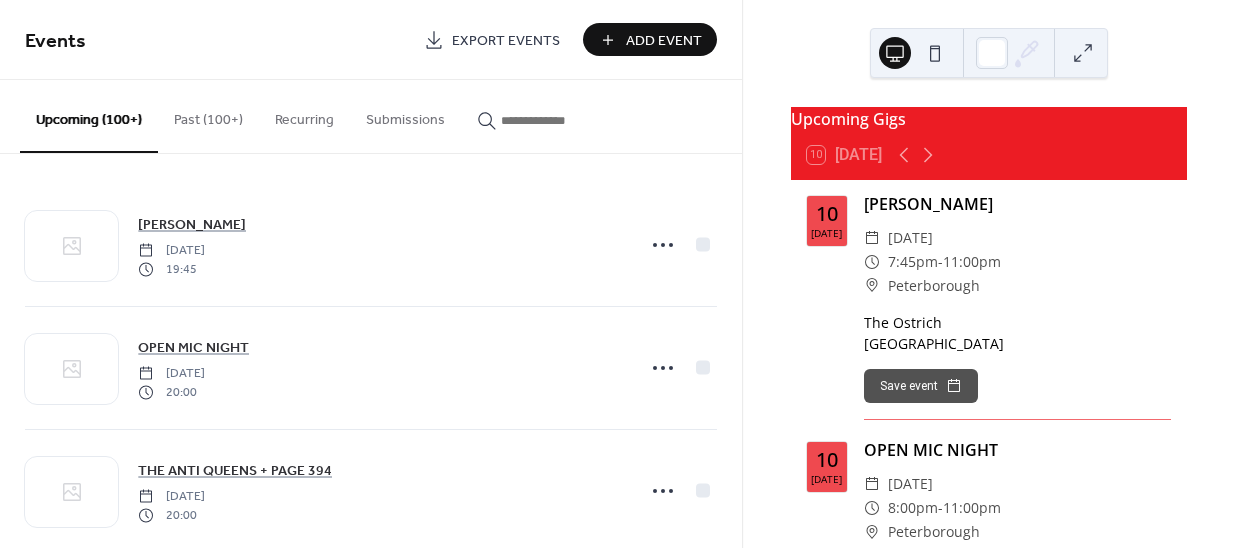 drag, startPoint x: 385, startPoint y: 513, endPoint x: 652, endPoint y: 37, distance: 545.7701 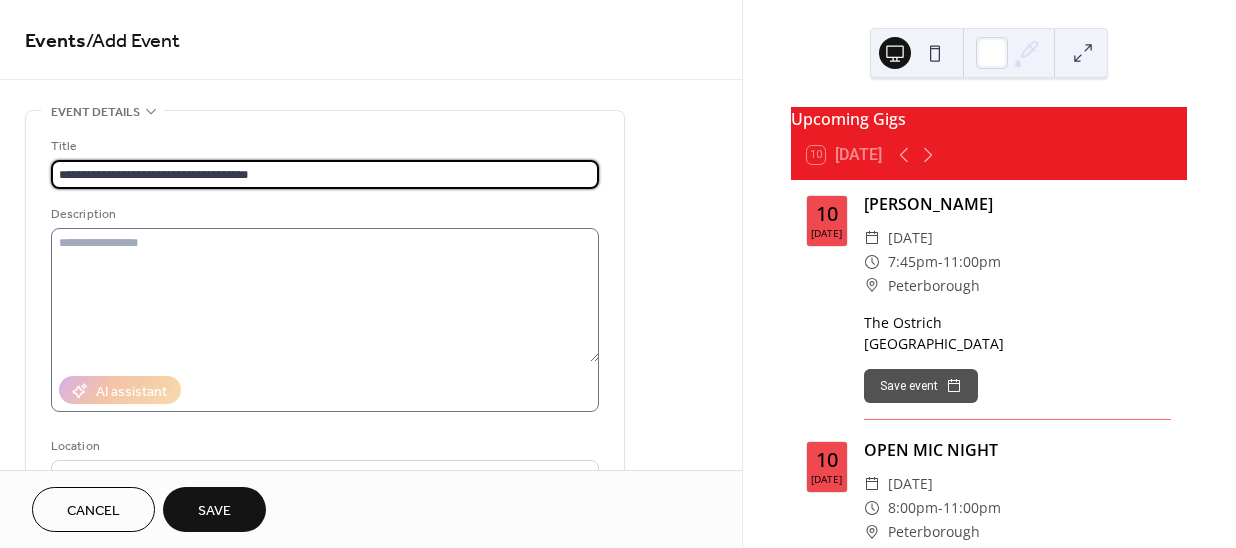 type on "**********" 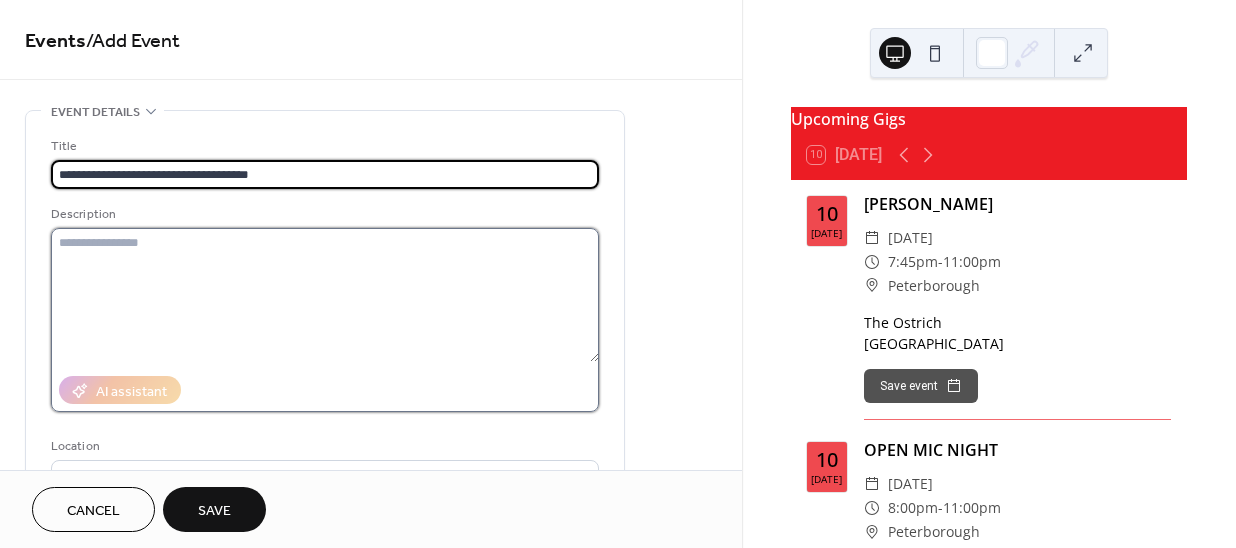 click at bounding box center (325, 295) 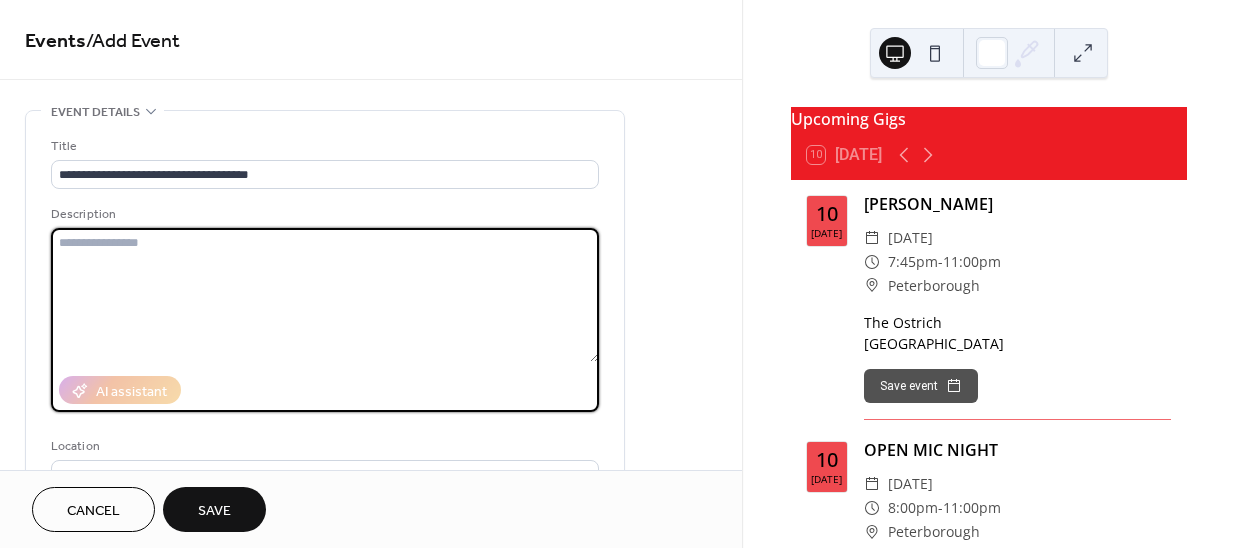 paste on "**********" 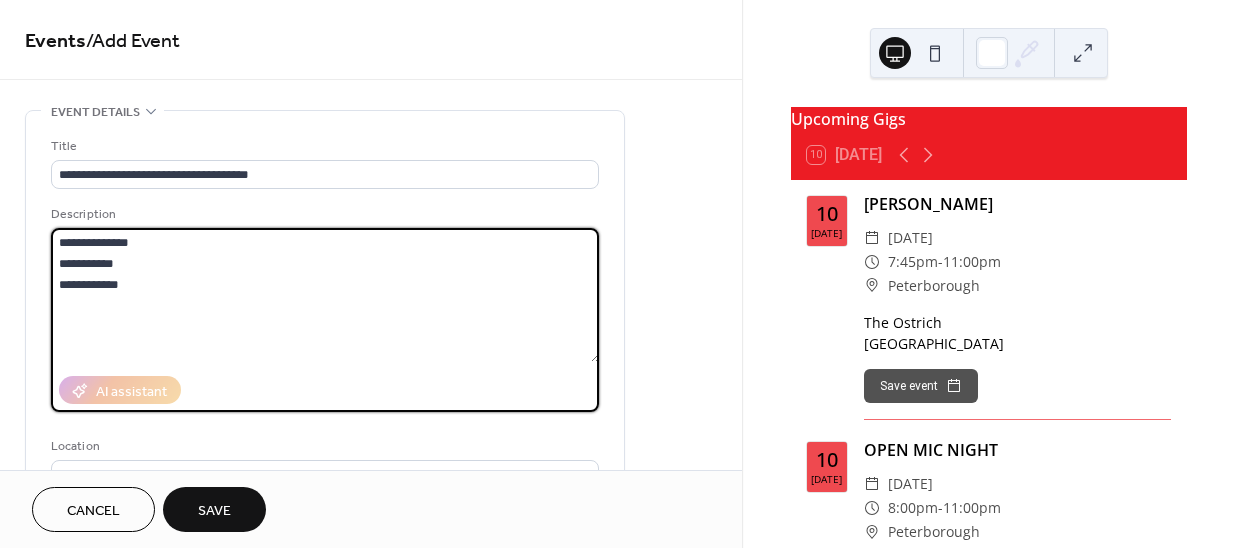 drag, startPoint x: 142, startPoint y: 237, endPoint x: 48, endPoint y: 215, distance: 96.540146 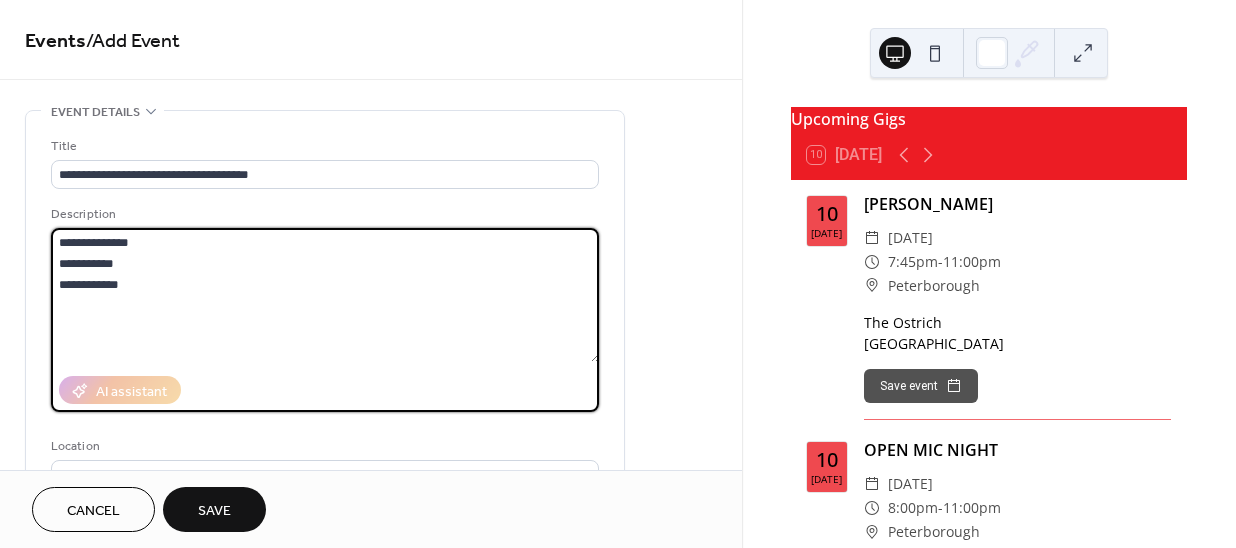 click on "**********" at bounding box center (325, 364) 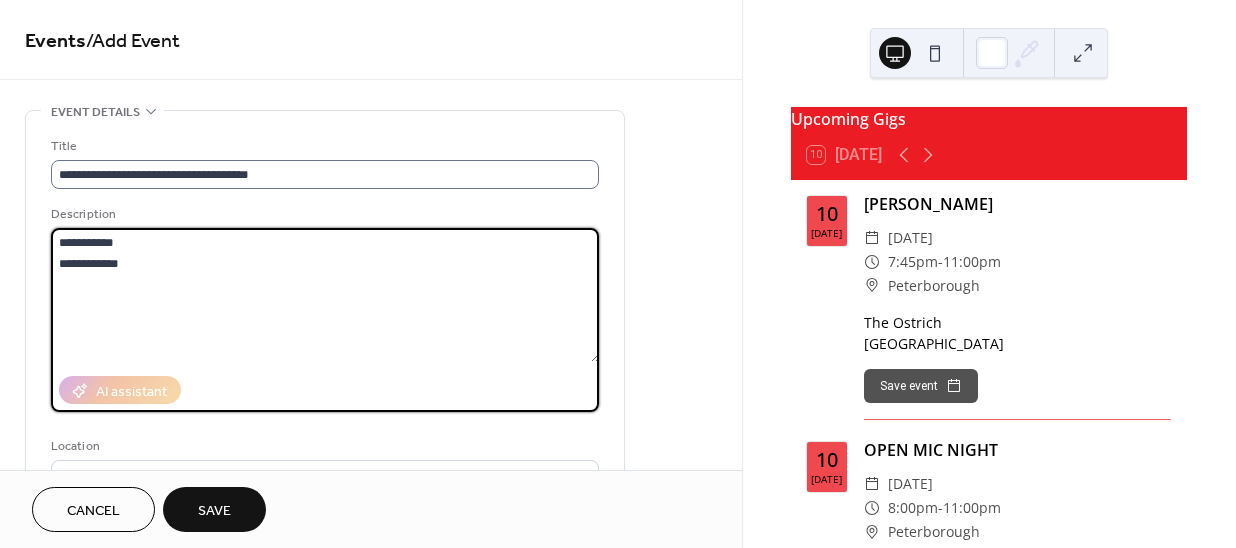 type on "**********" 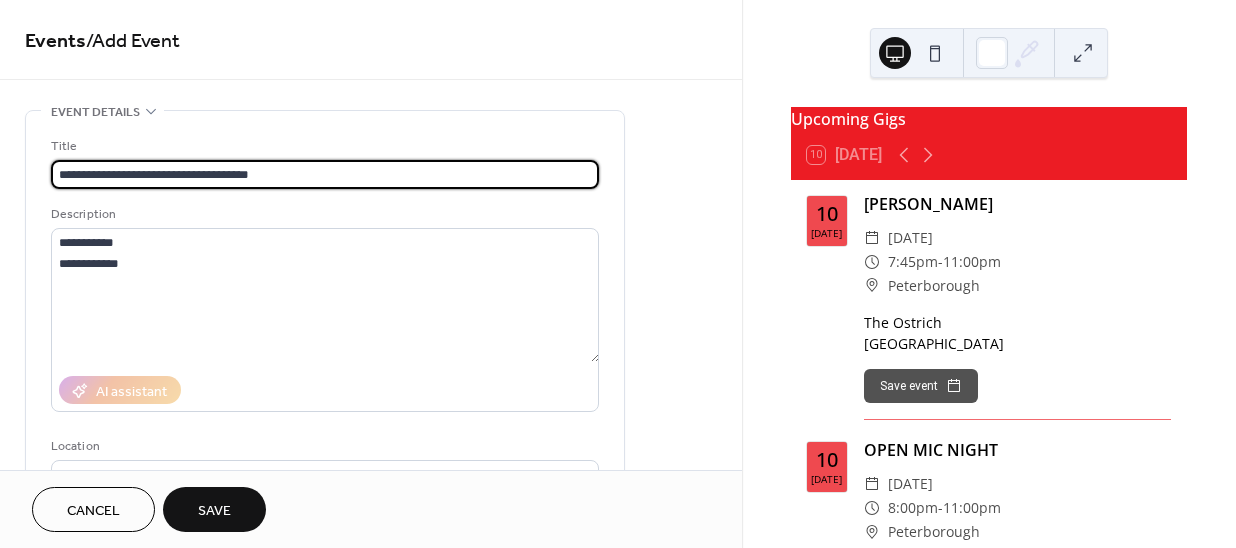 drag, startPoint x: 319, startPoint y: 164, endPoint x: 156, endPoint y: 153, distance: 163.37074 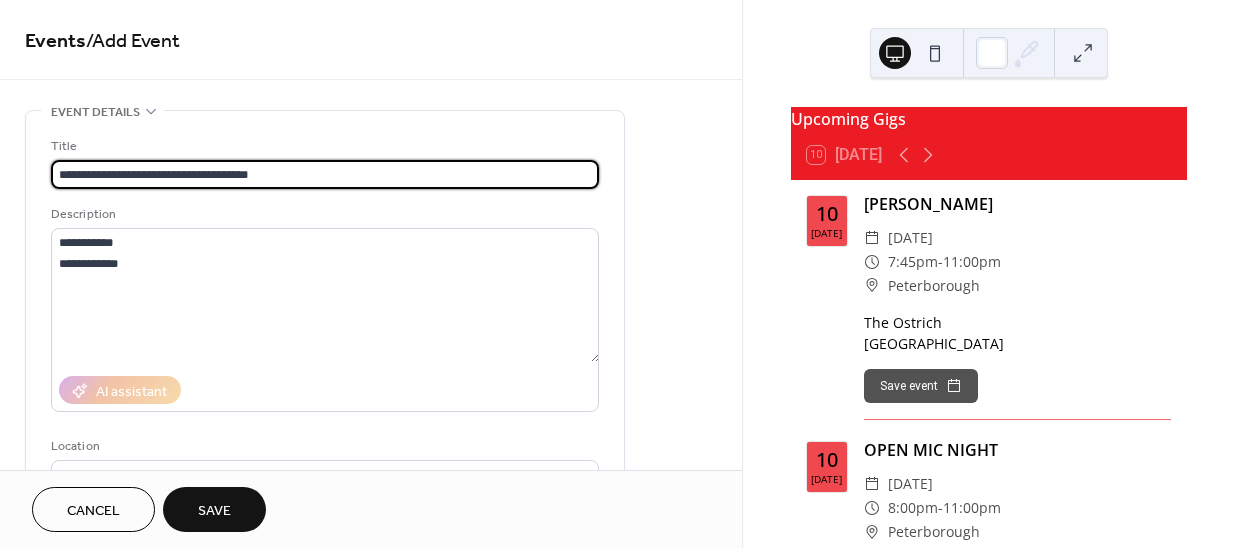 click on "**********" at bounding box center [325, 162] 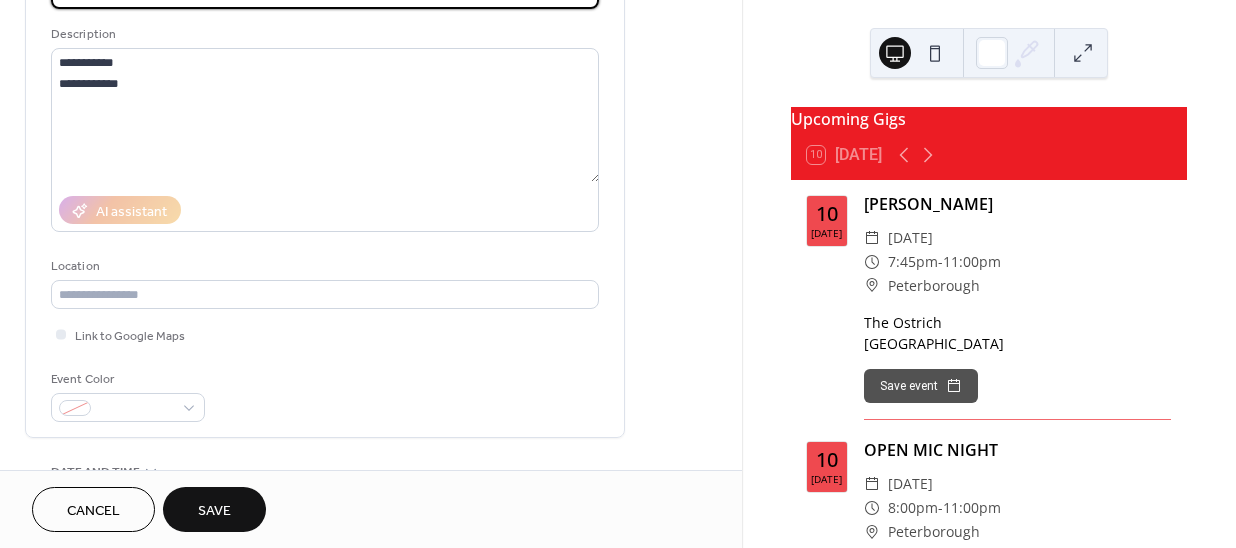 scroll, scrollTop: 181, scrollLeft: 0, axis: vertical 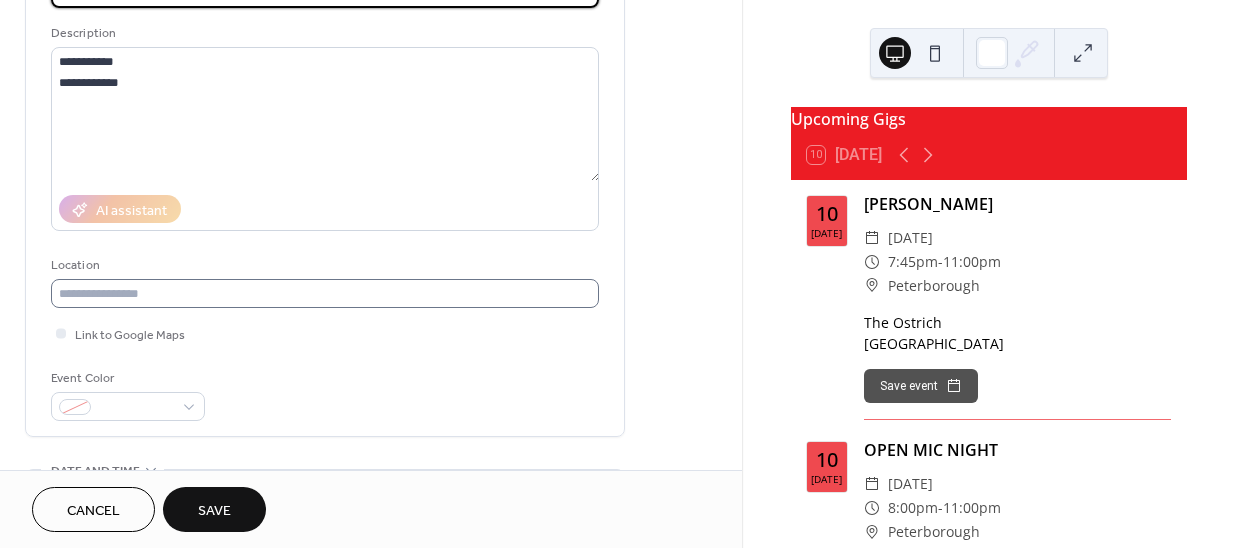 type on "**********" 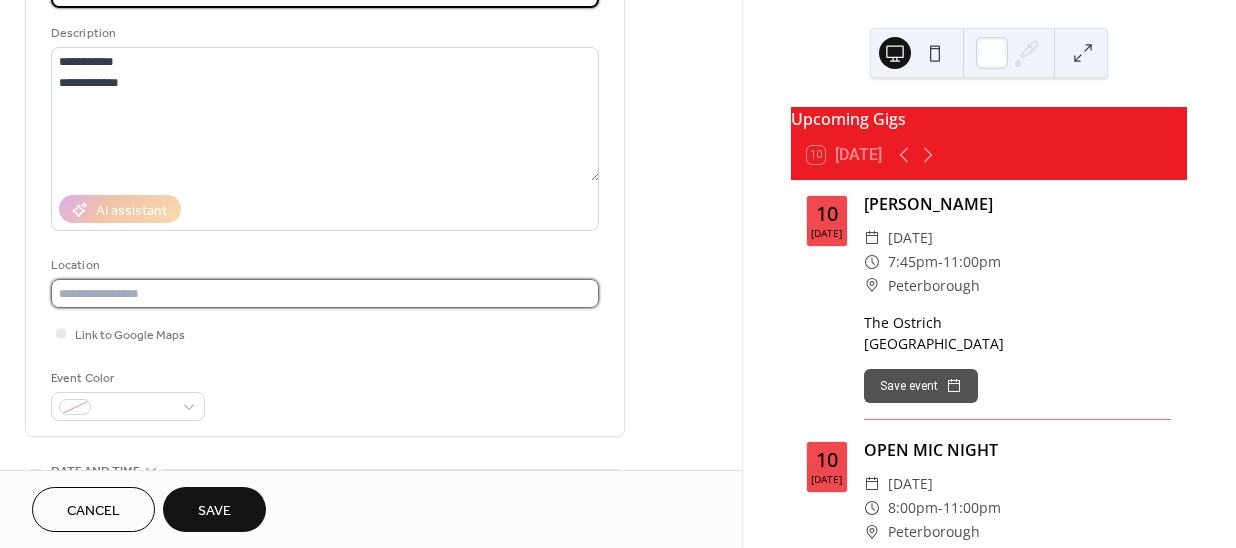 click at bounding box center (325, 293) 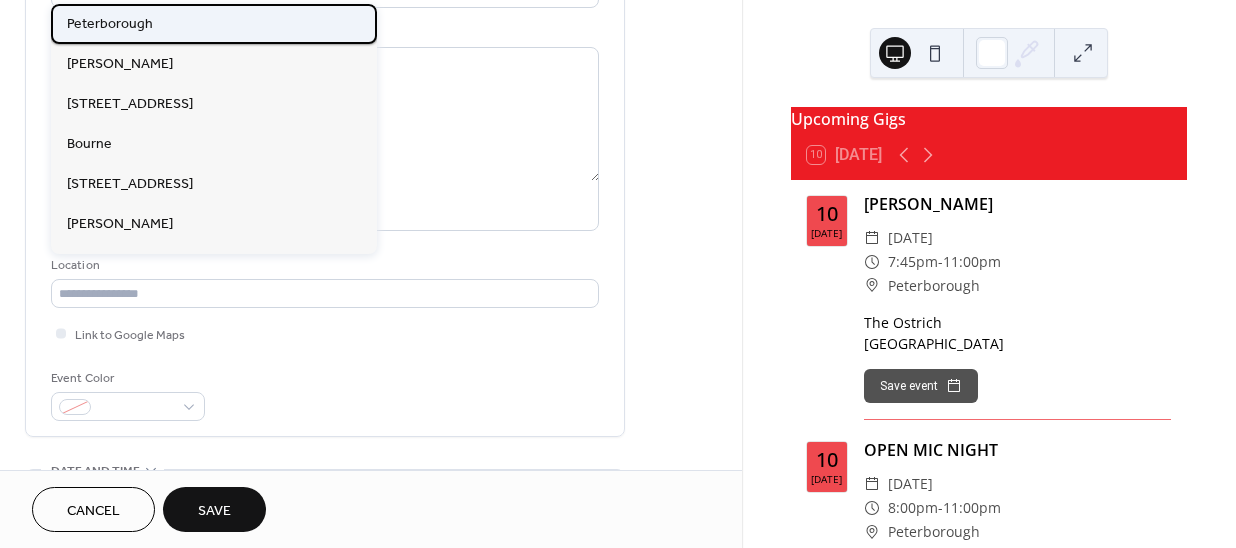 click on "Peterborough" at bounding box center (110, 24) 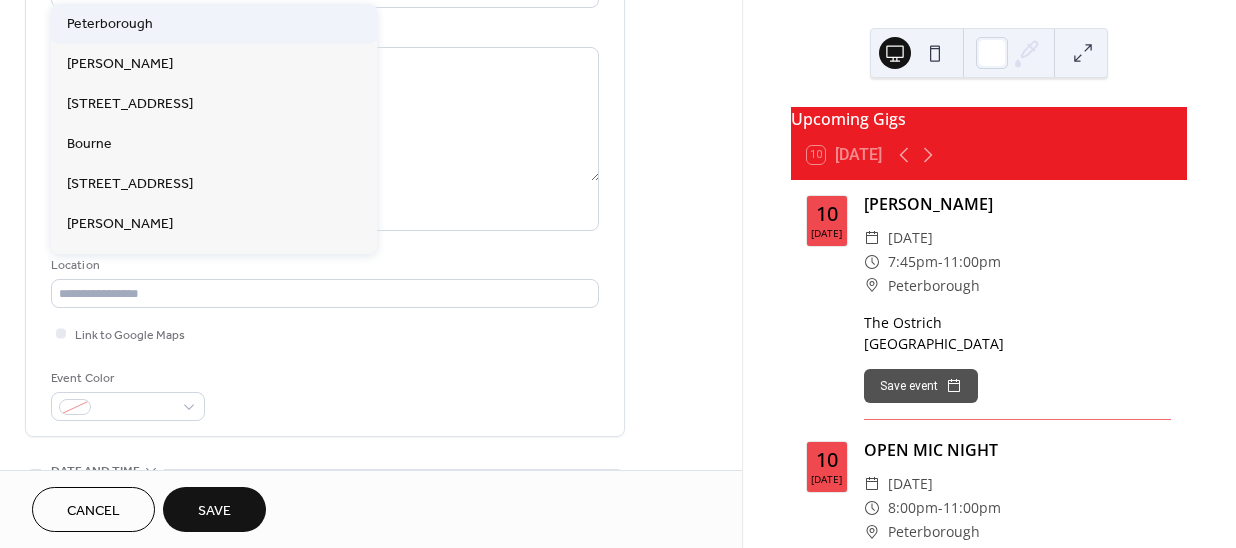 type on "**********" 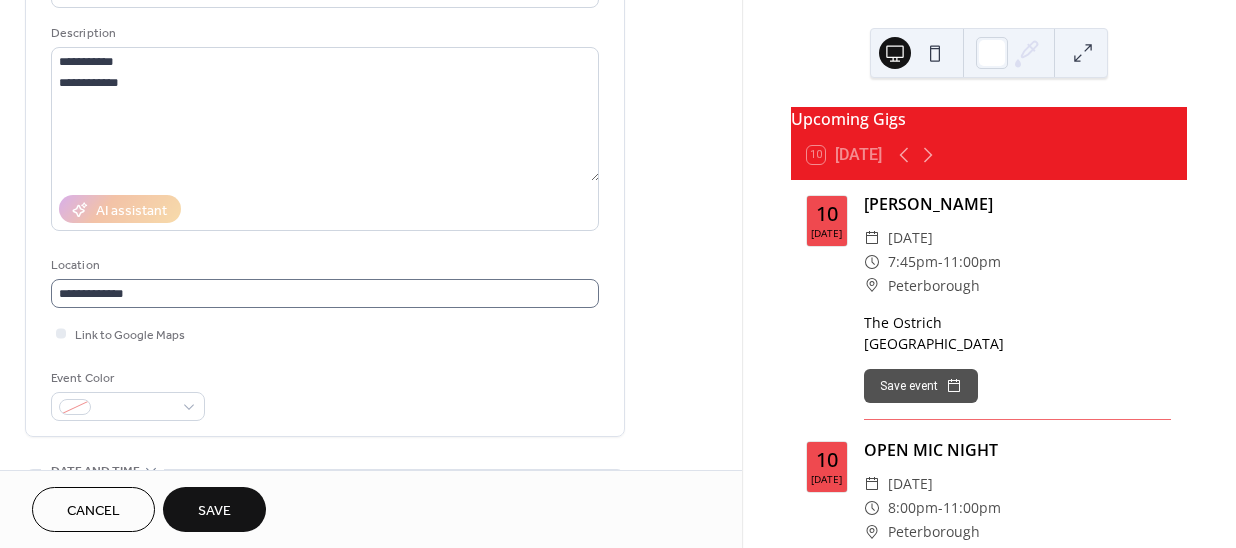 scroll, scrollTop: 0, scrollLeft: 0, axis: both 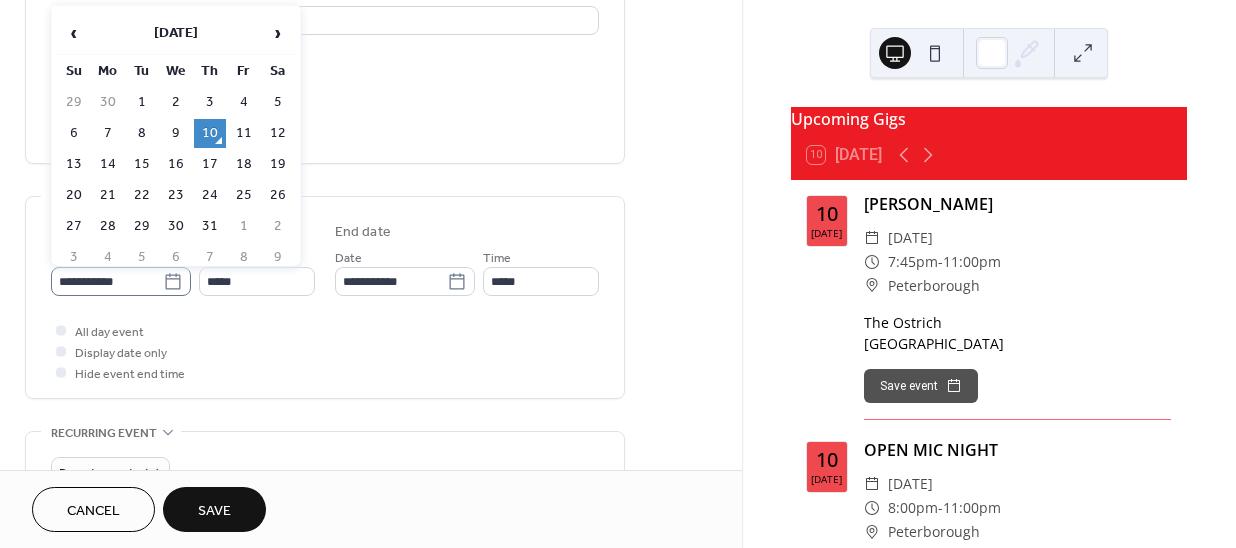 click 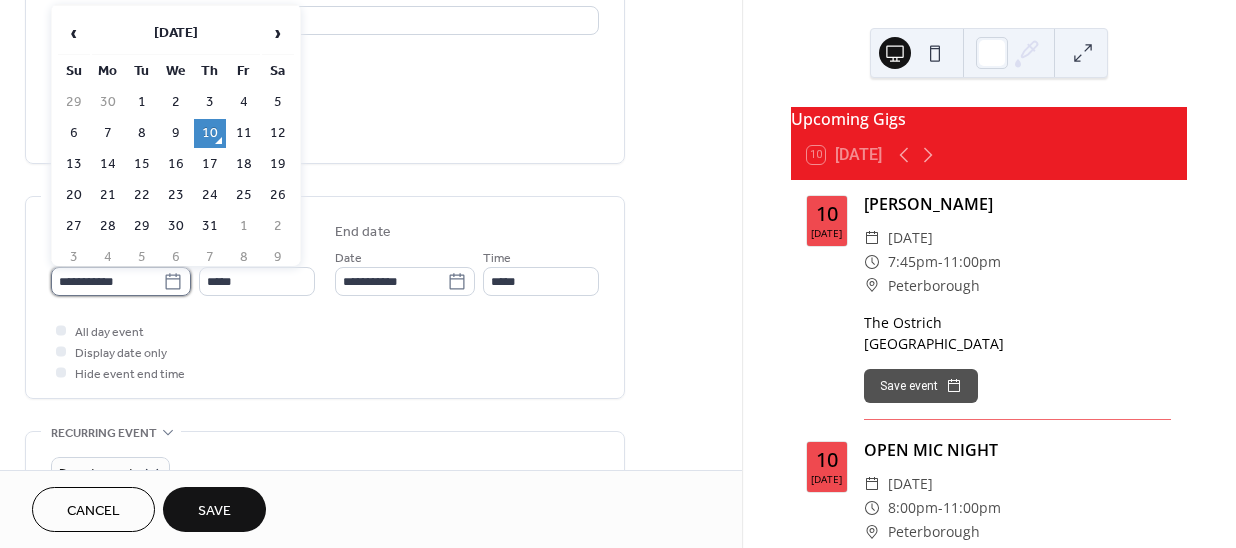 click on "**********" at bounding box center [107, 281] 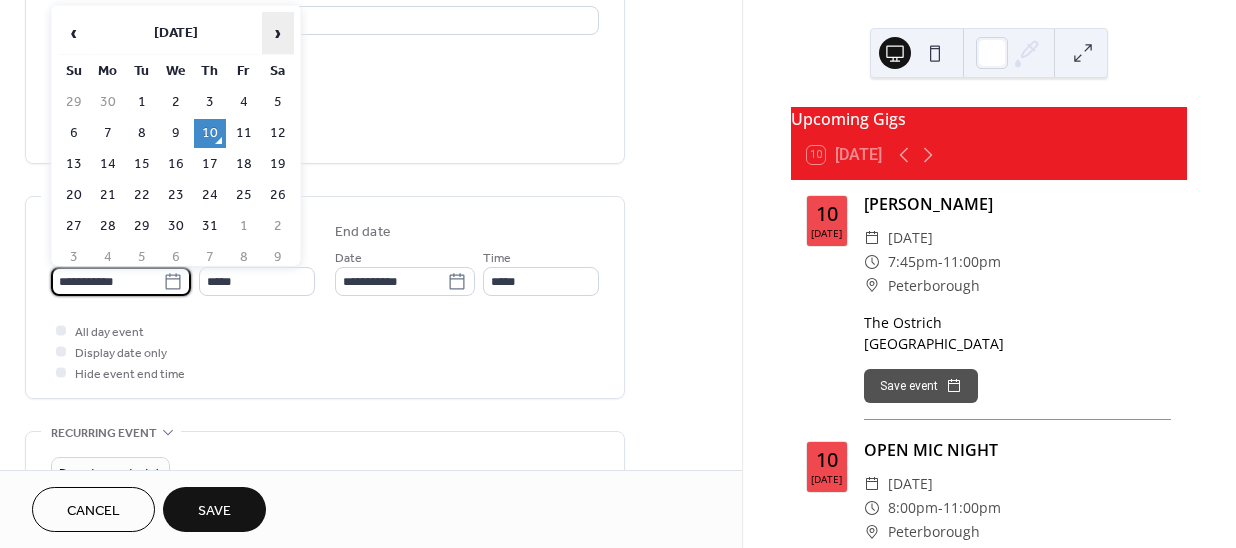 click on "›" at bounding box center (278, 33) 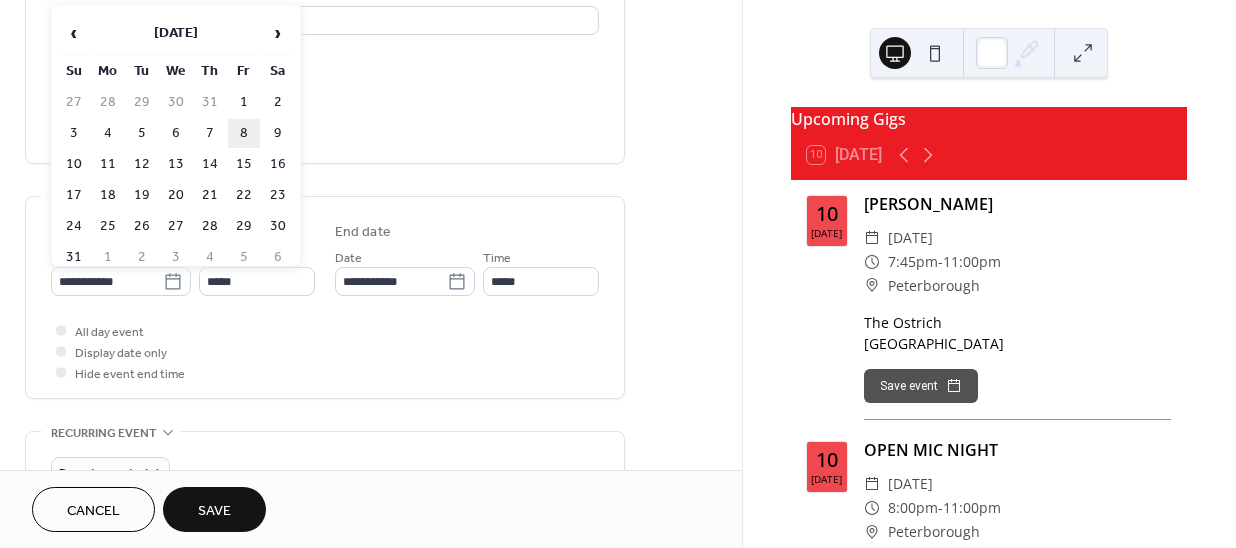 click on "8" at bounding box center (244, 133) 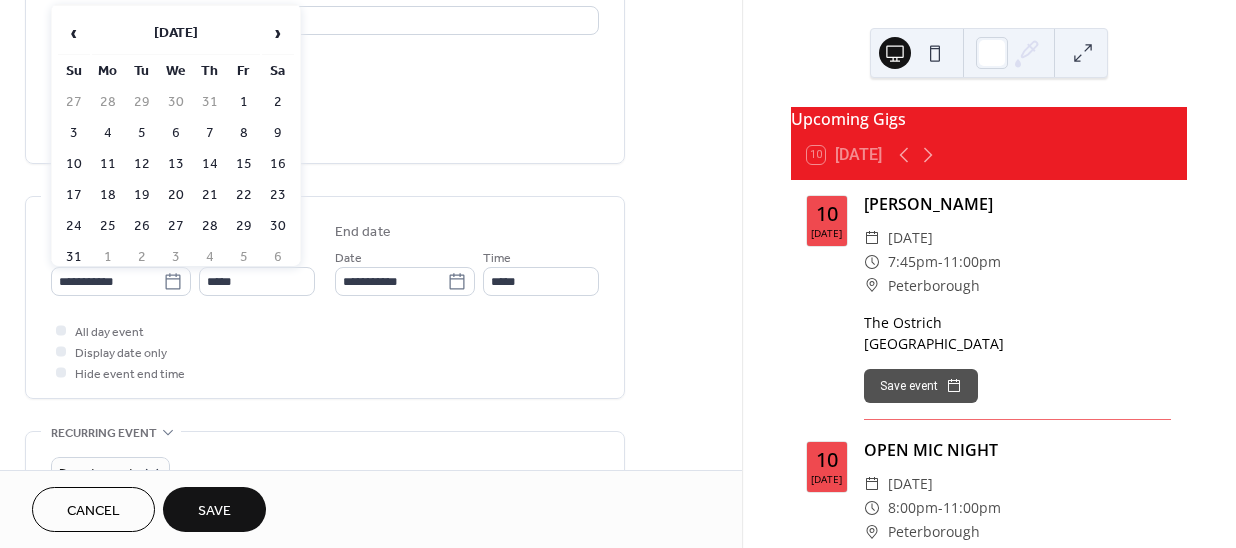 type on "**********" 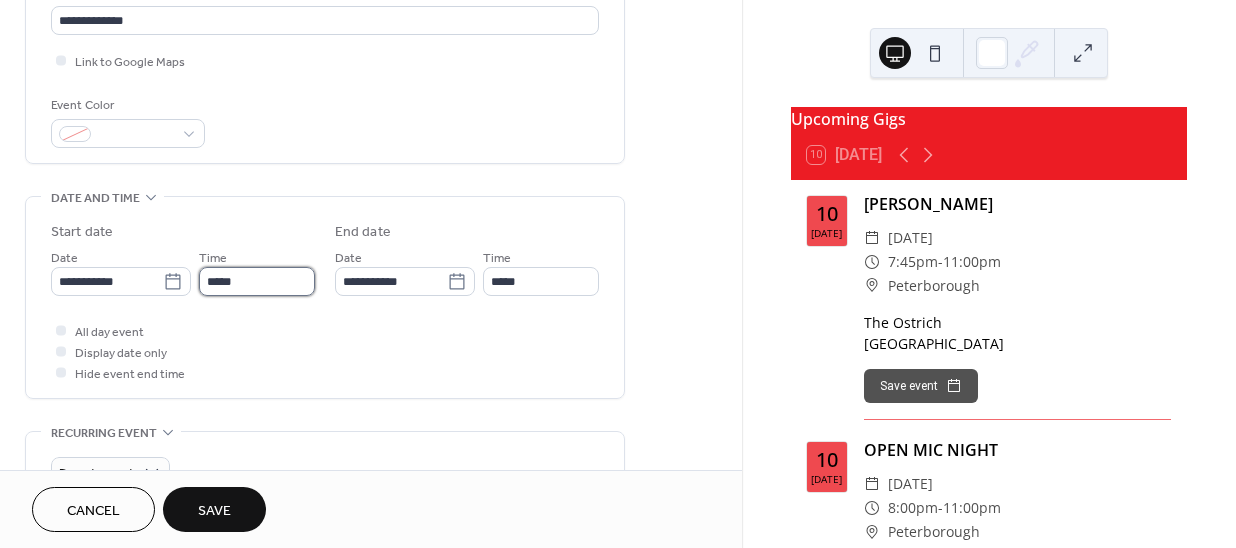 click on "*****" at bounding box center (257, 281) 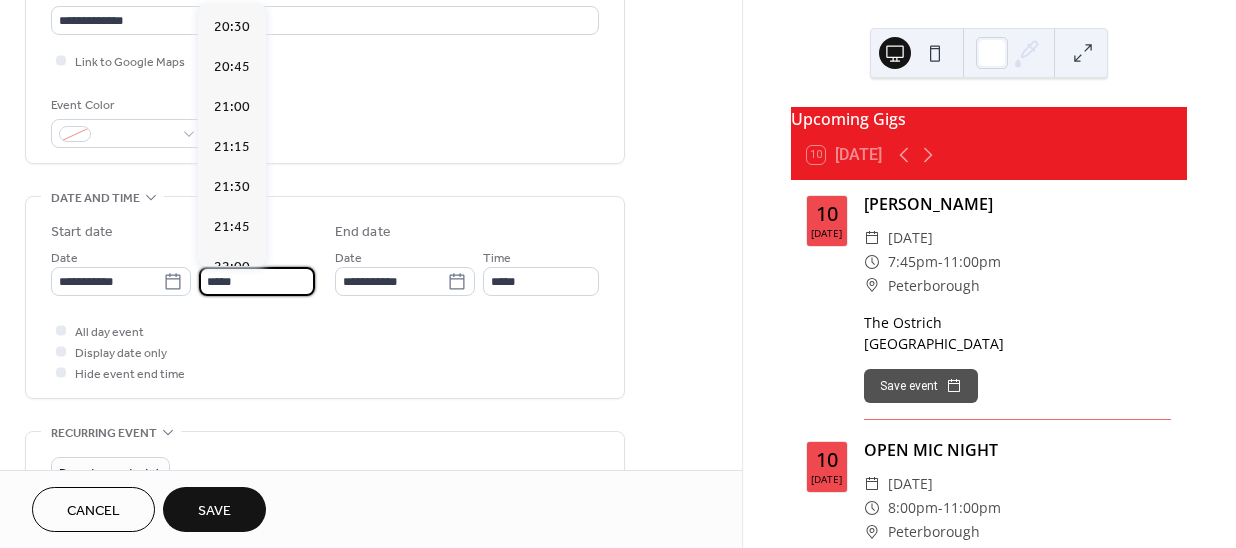 scroll, scrollTop: 3275, scrollLeft: 0, axis: vertical 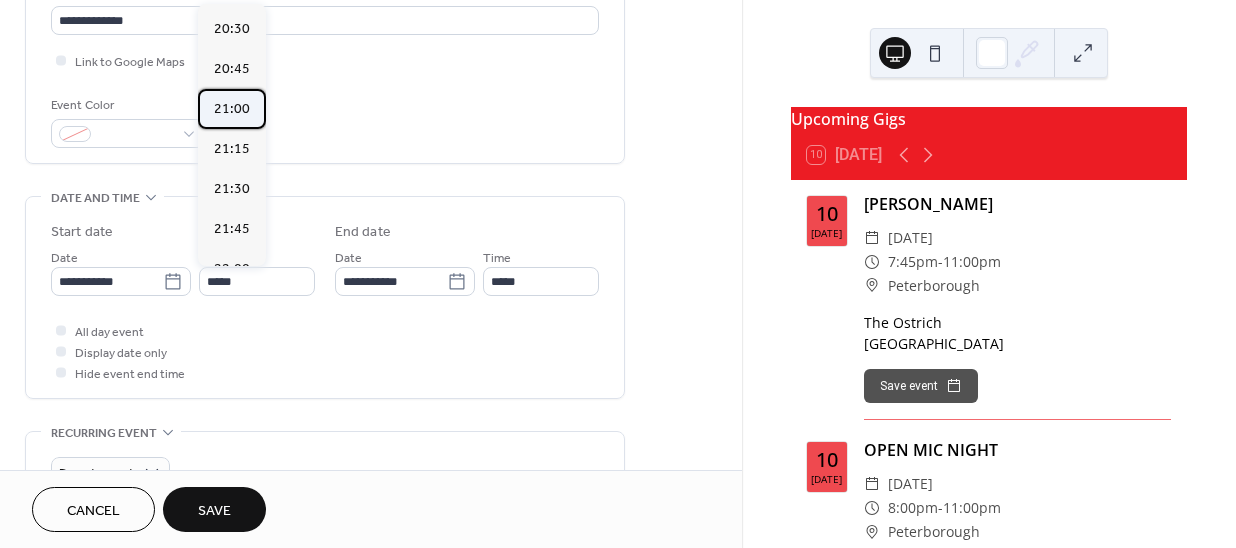 click on "21:00" at bounding box center (232, 109) 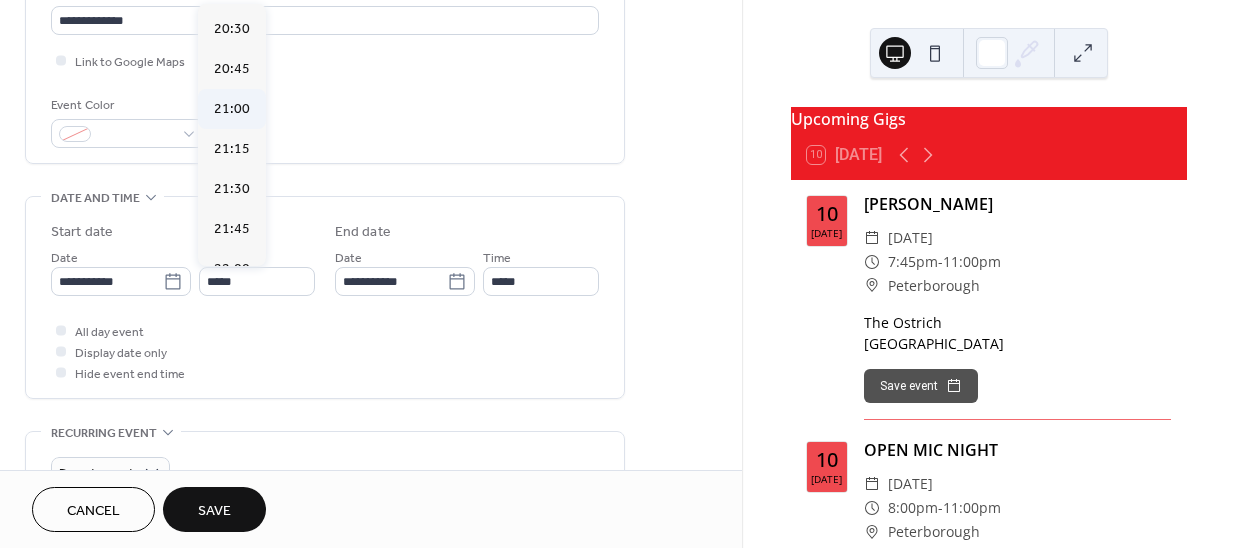 type on "*****" 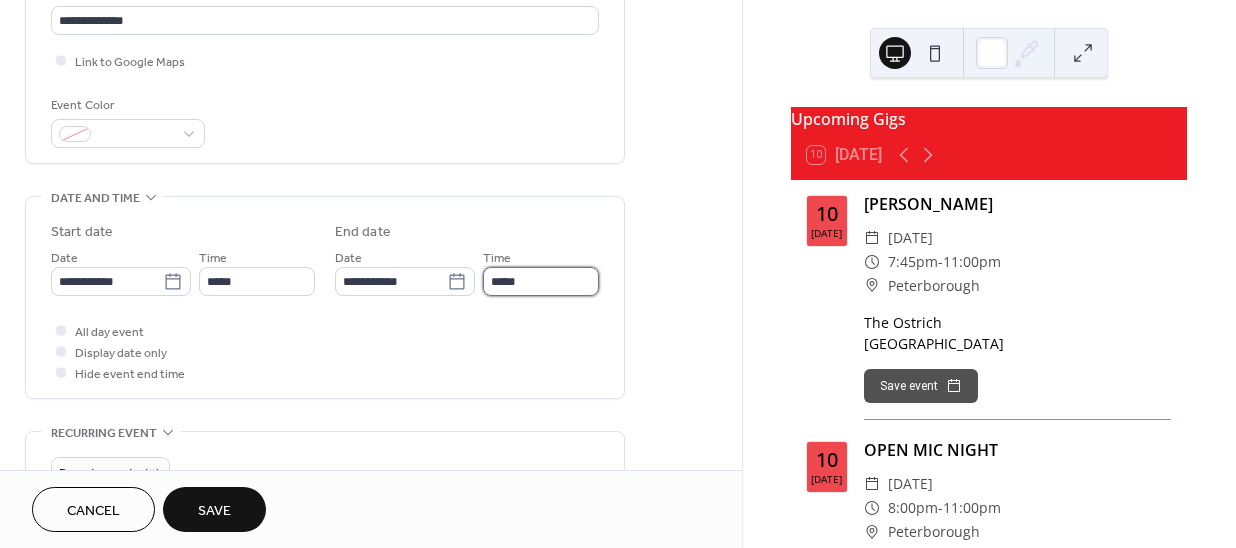 click on "*****" at bounding box center (541, 281) 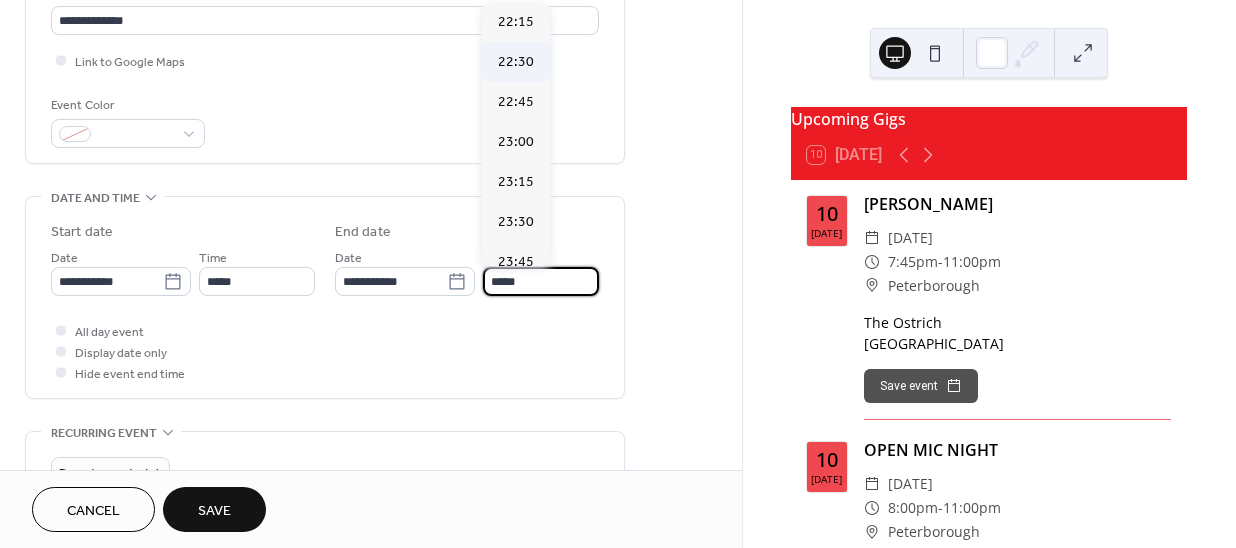scroll, scrollTop: 181, scrollLeft: 0, axis: vertical 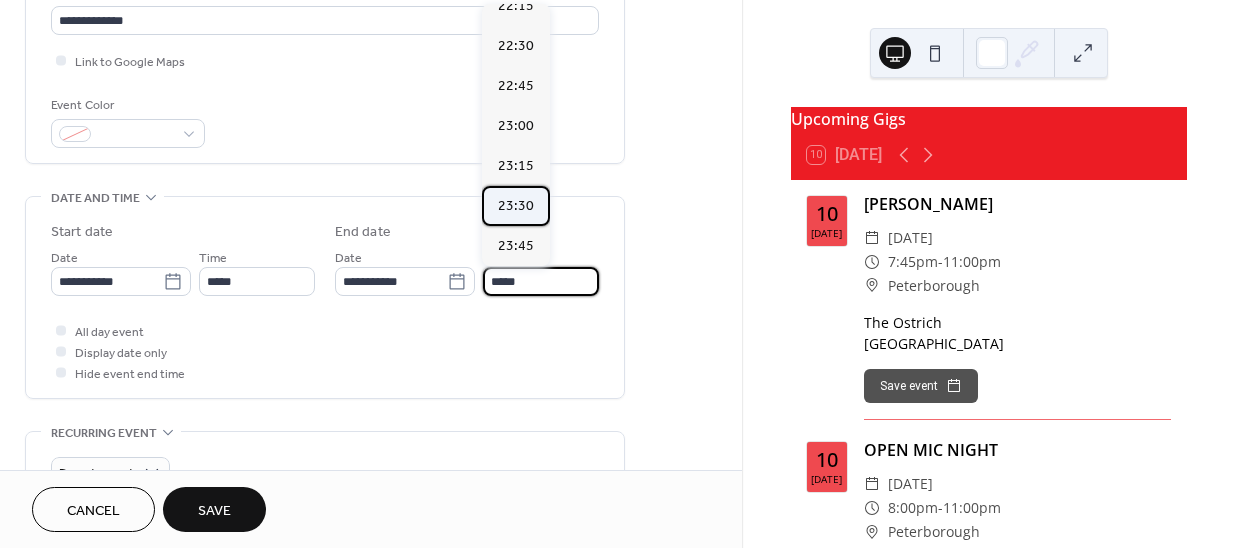 click on "23:30" at bounding box center (516, 206) 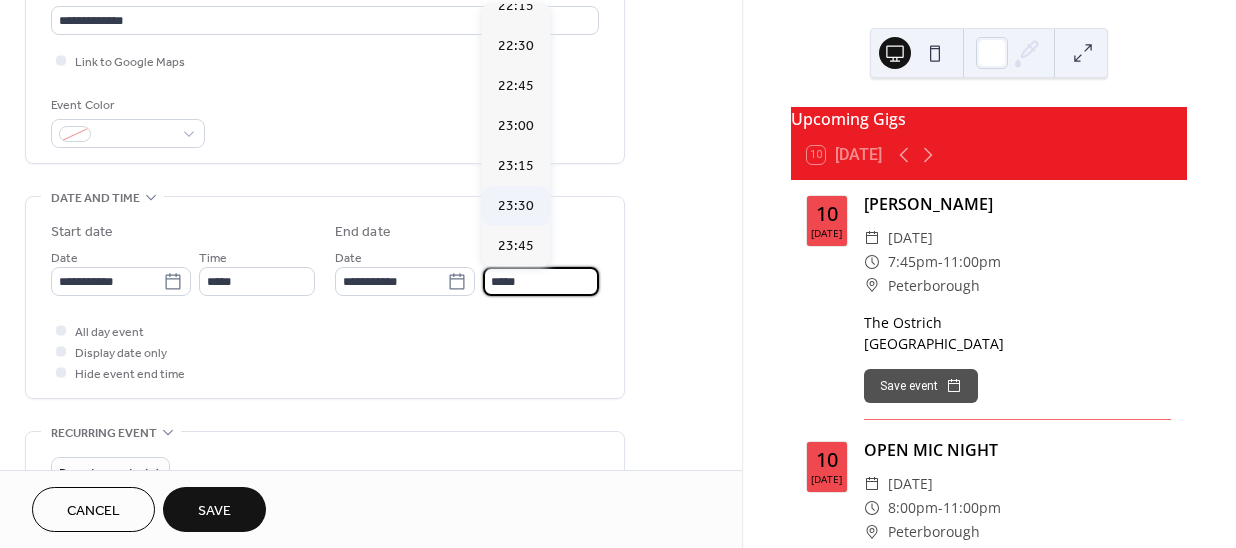 type on "*****" 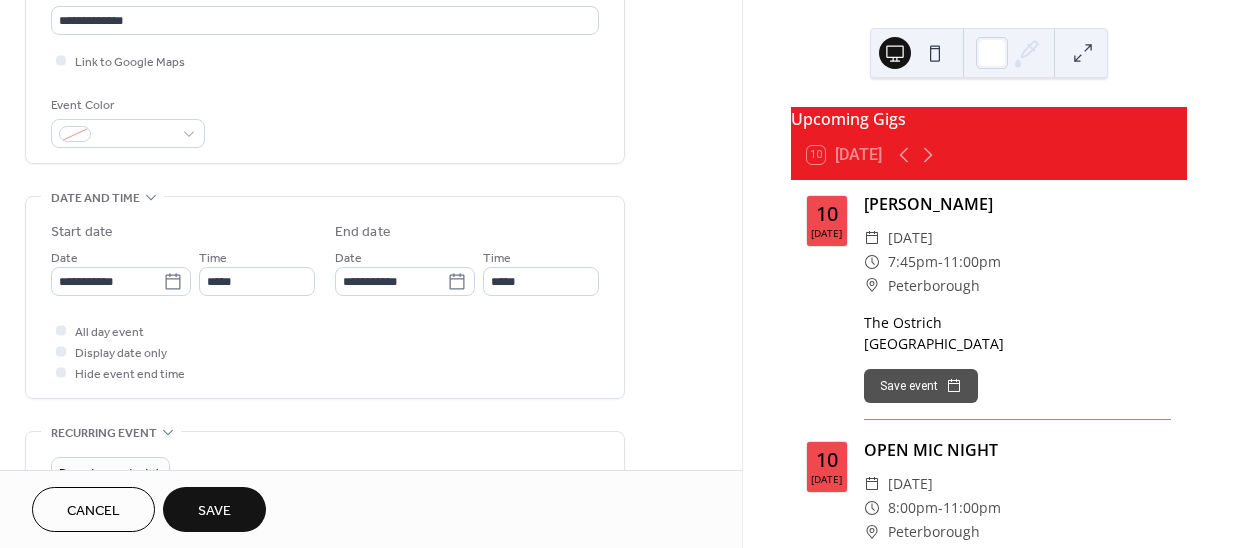 click on "Save" at bounding box center (214, 511) 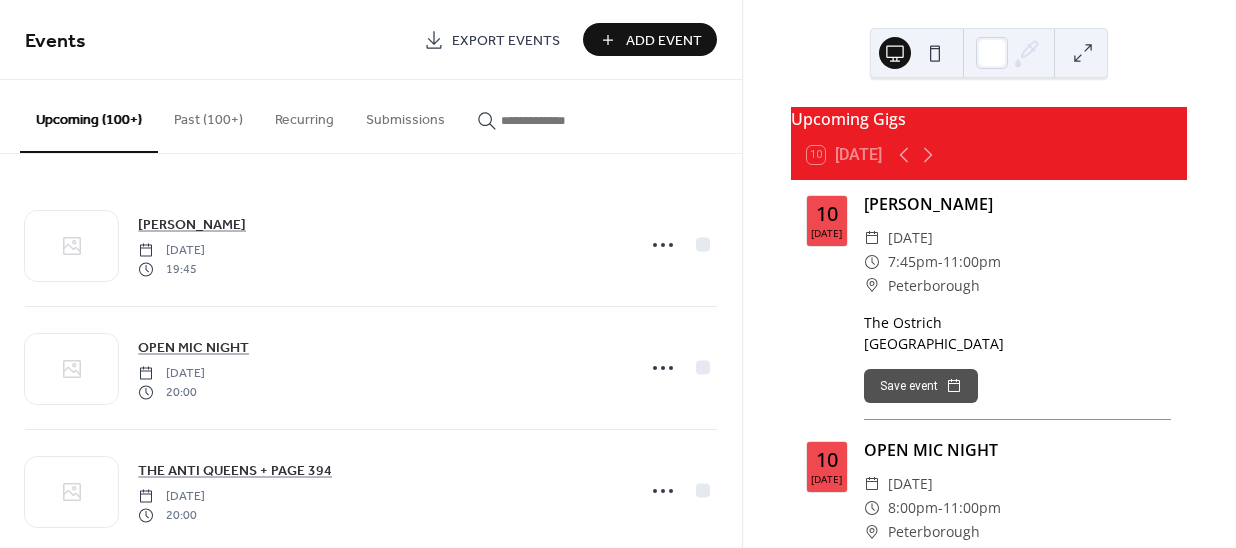 click on "Add Event" at bounding box center (664, 41) 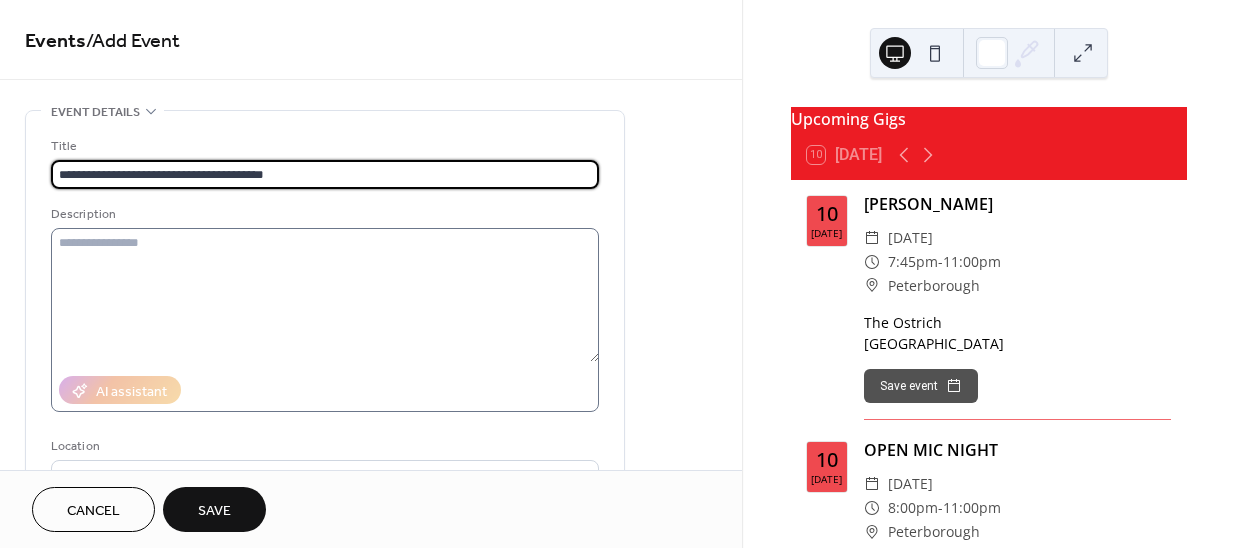 type on "**********" 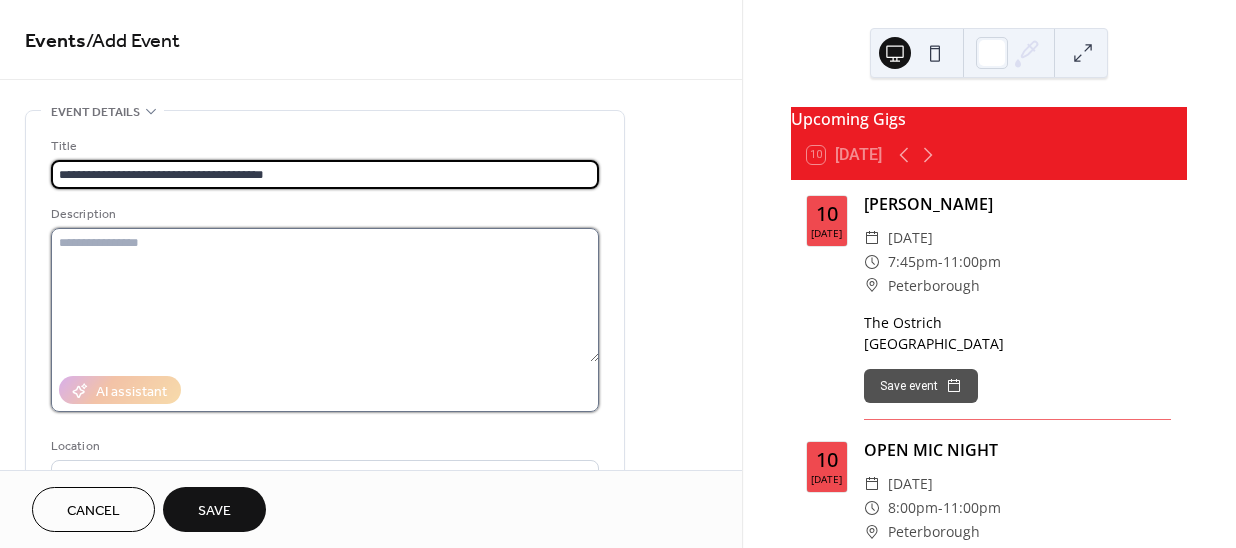 click at bounding box center [325, 295] 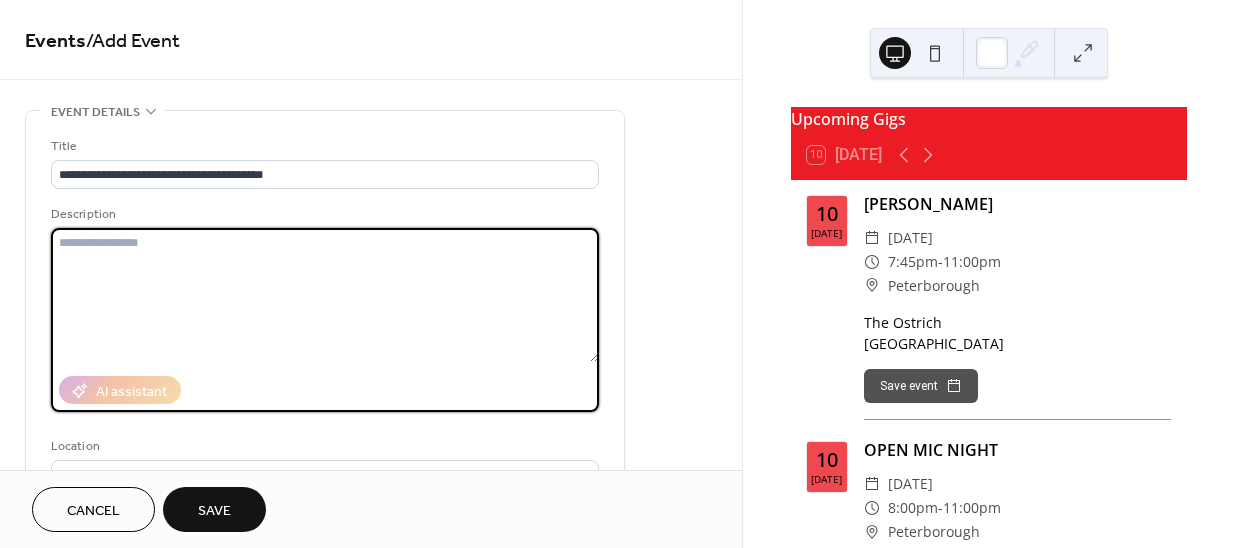 paste on "**********" 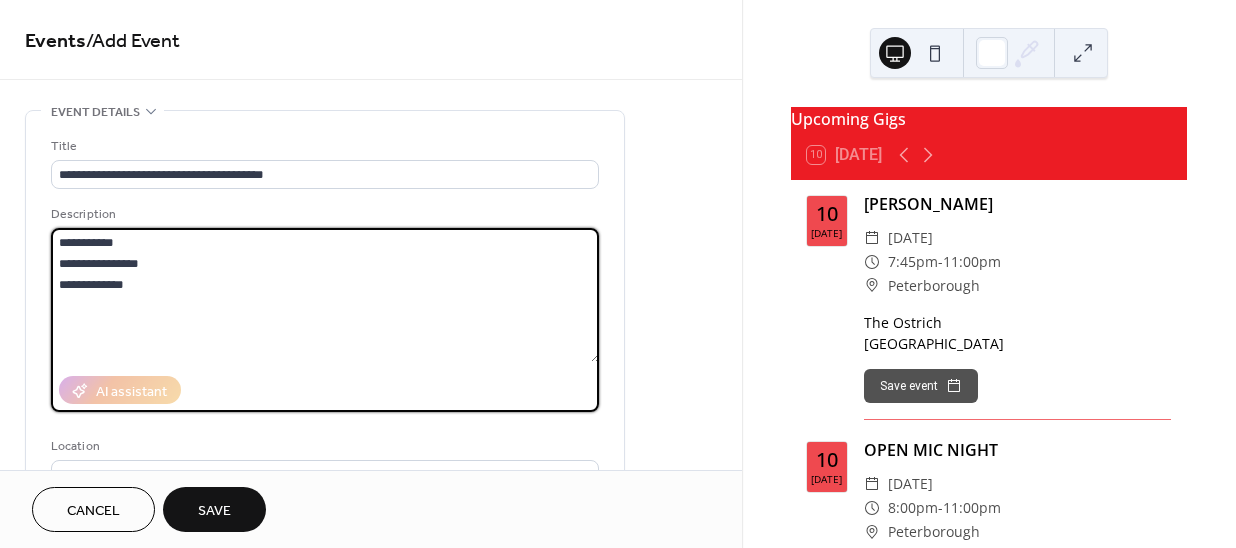 drag, startPoint x: 166, startPoint y: 240, endPoint x: 18, endPoint y: 230, distance: 148.33745 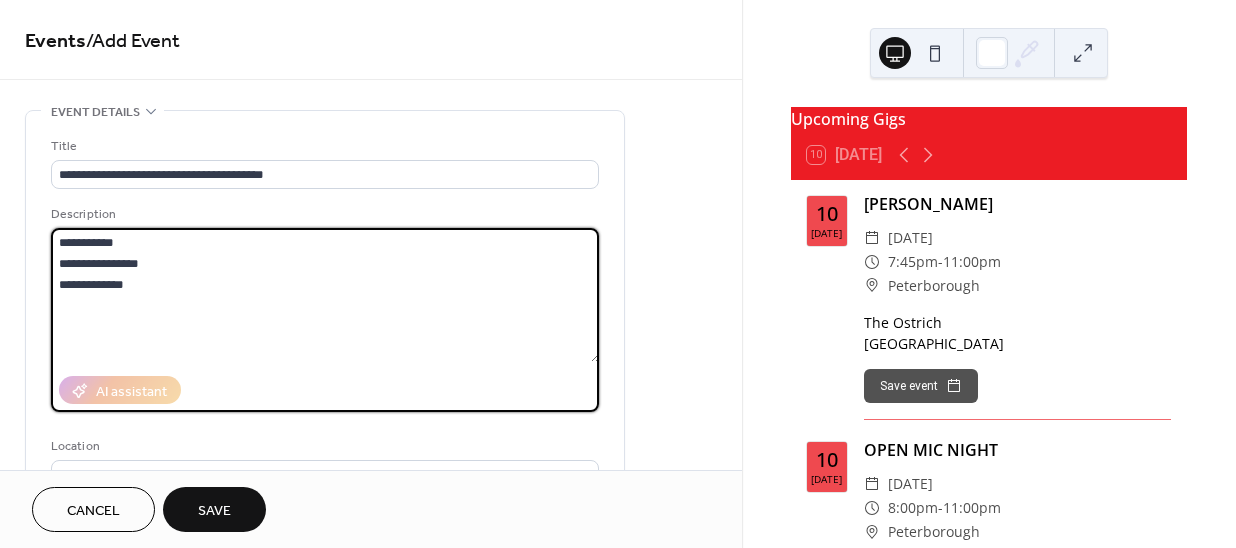 click on "**********" at bounding box center (371, 719) 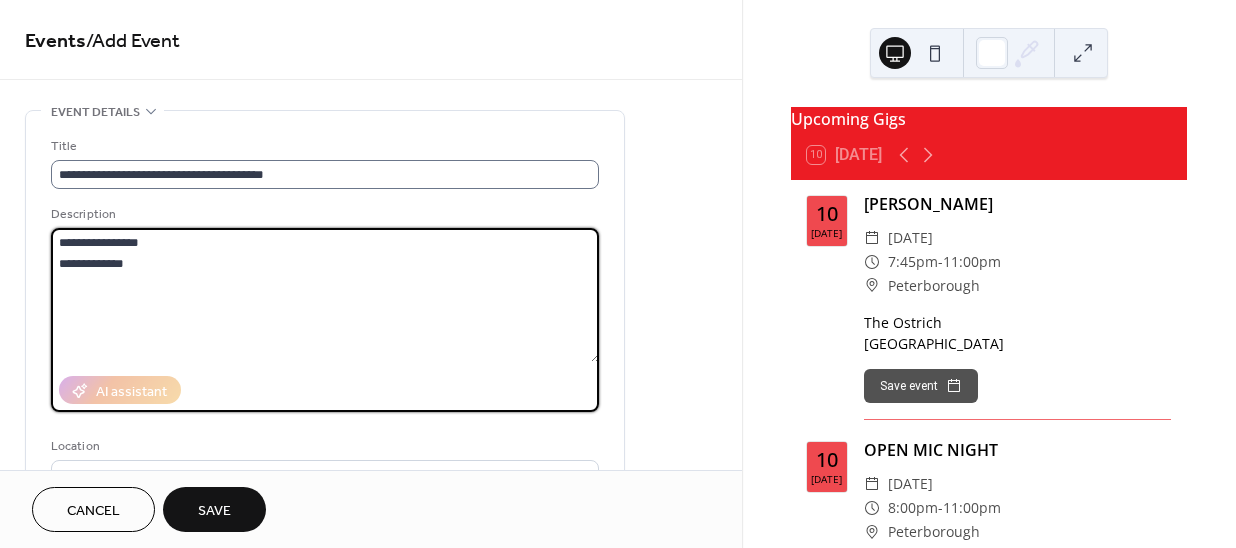 type on "**********" 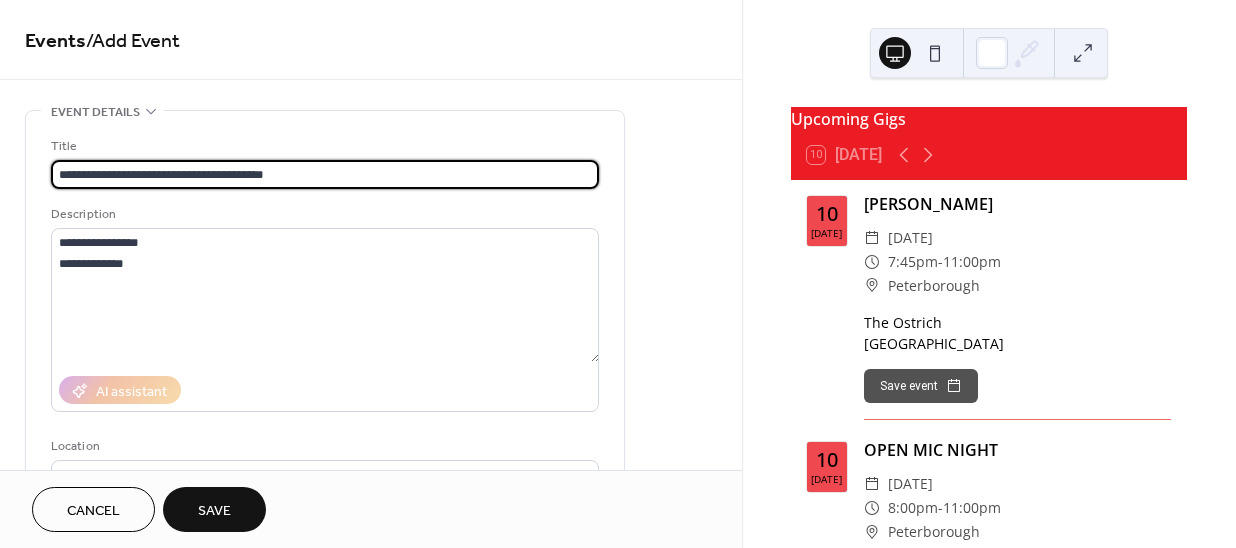 drag, startPoint x: 352, startPoint y: 174, endPoint x: 182, endPoint y: 208, distance: 173.36667 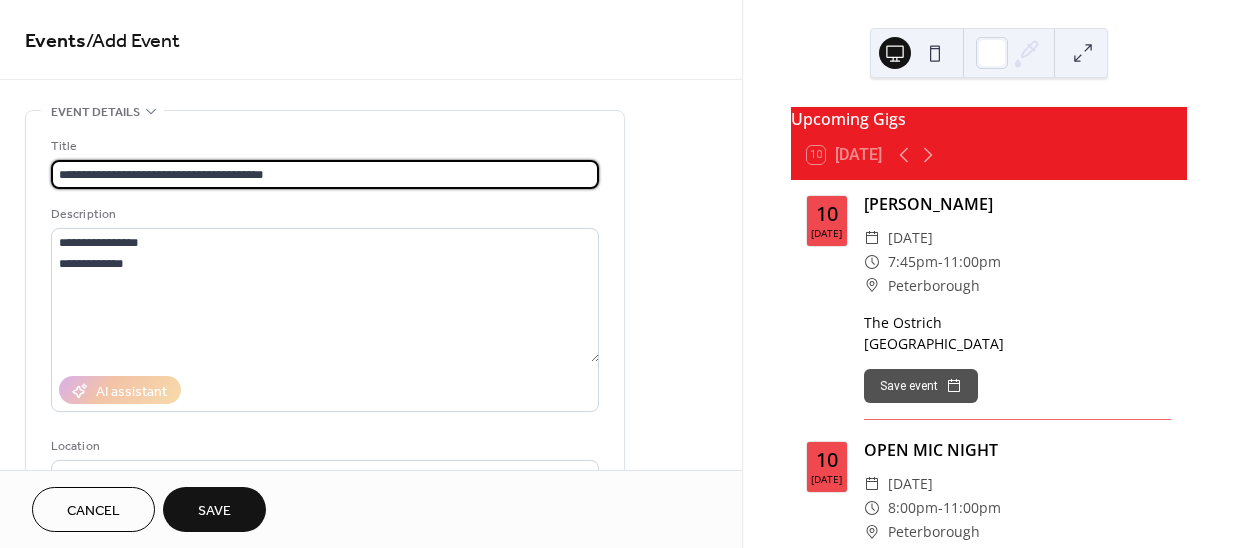 click on "**********" at bounding box center [325, 162] 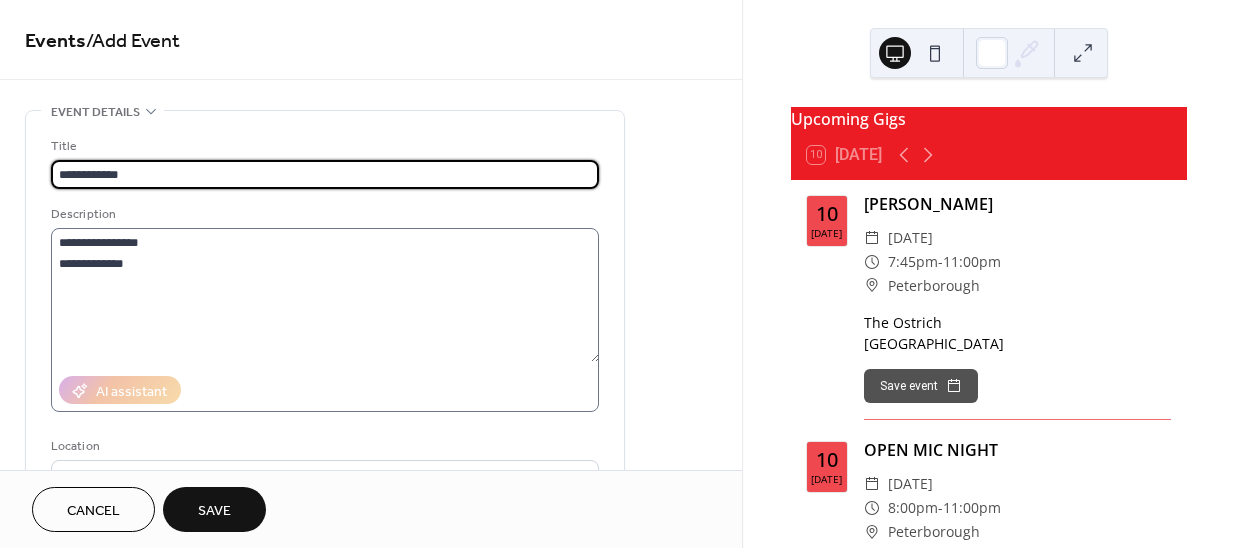 scroll, scrollTop: 363, scrollLeft: 0, axis: vertical 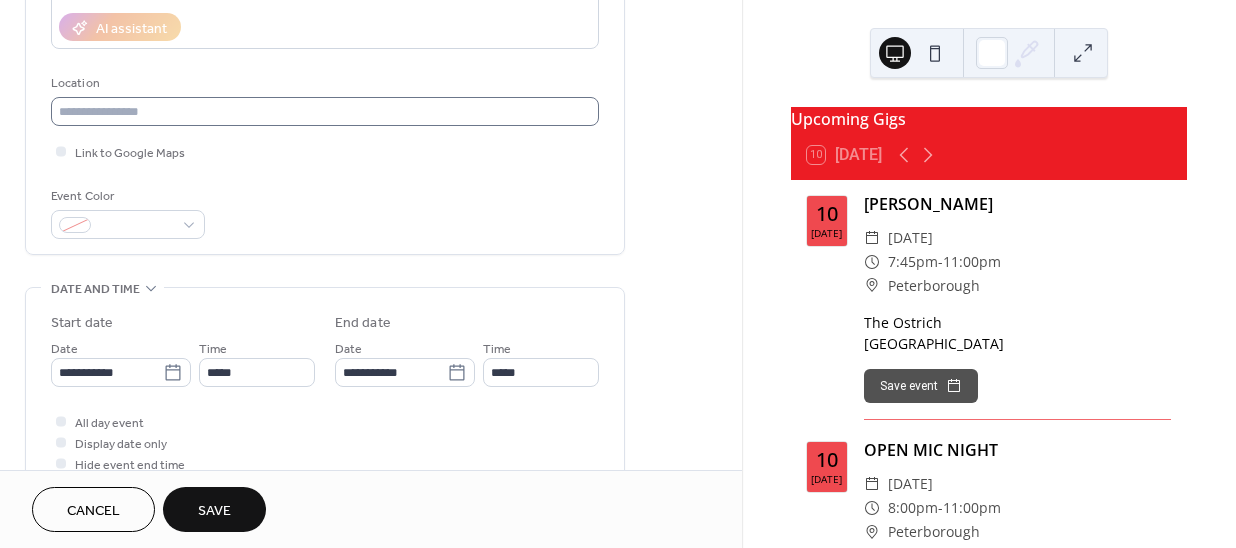 type on "**********" 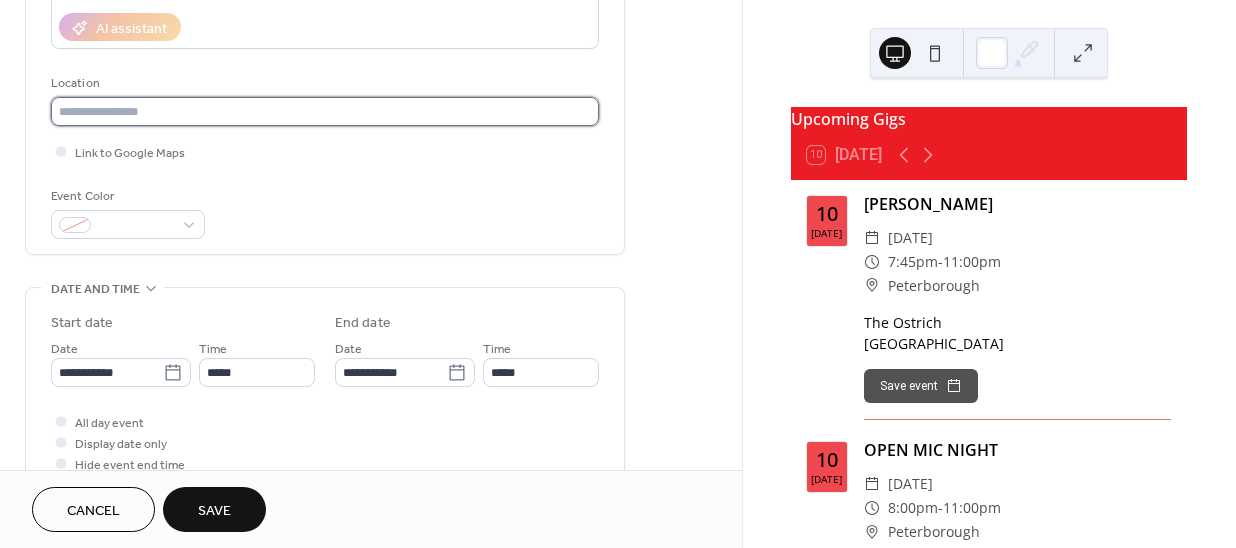 click at bounding box center [325, 111] 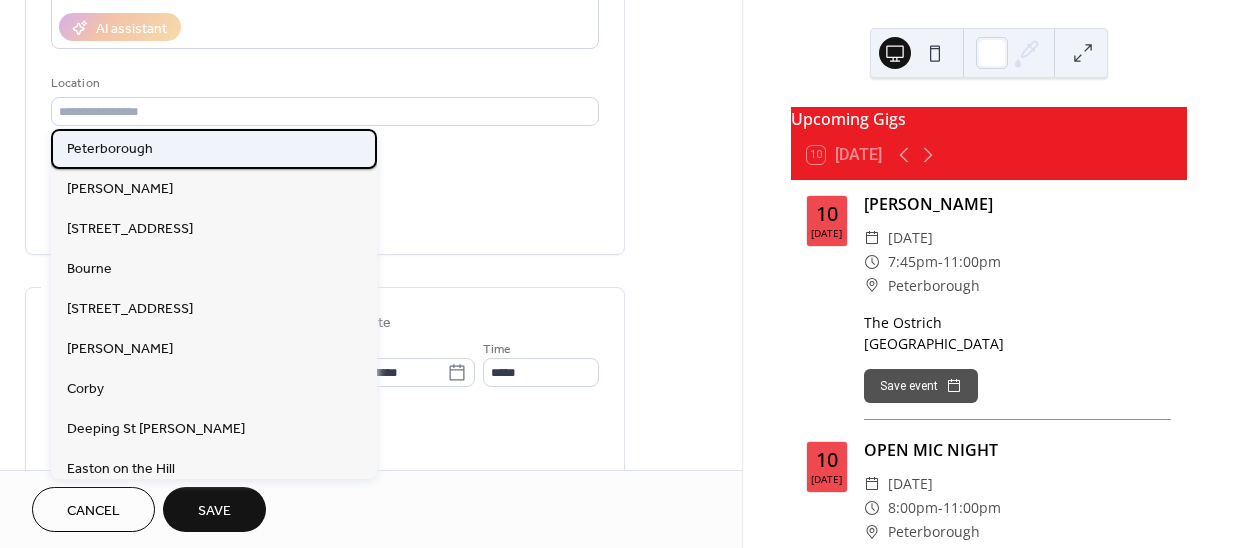 click on "Peterborough" at bounding box center (110, 149) 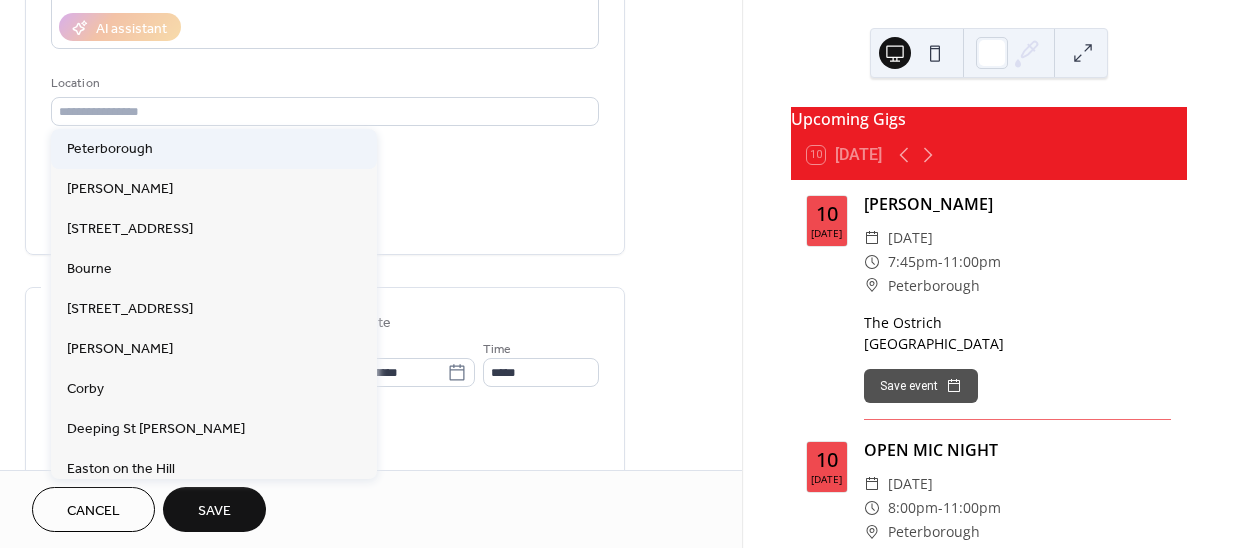 type on "**********" 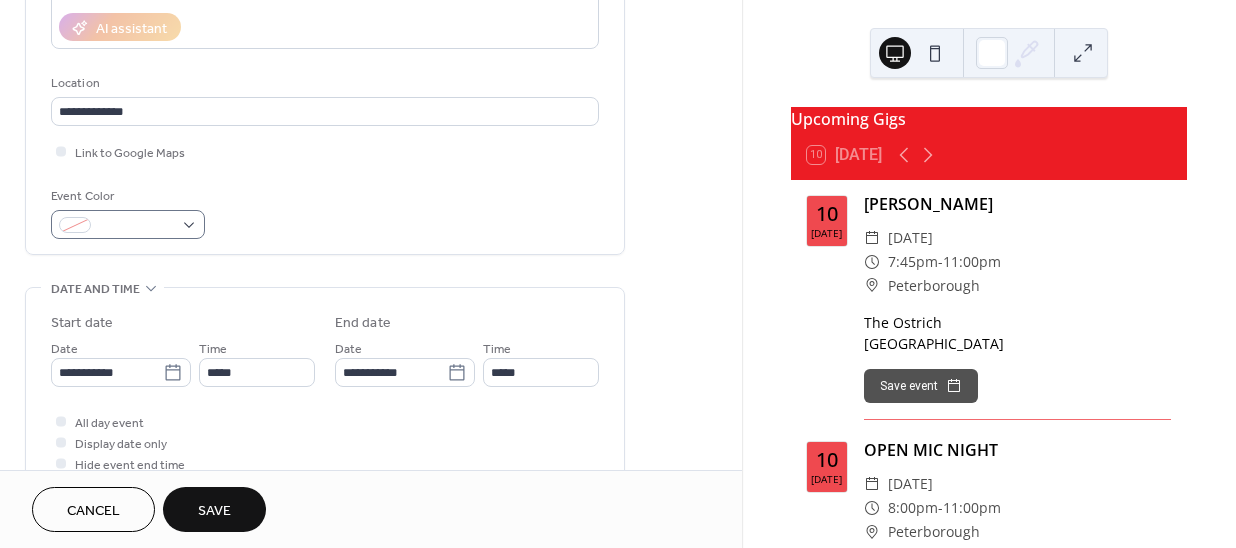 scroll, scrollTop: 545, scrollLeft: 0, axis: vertical 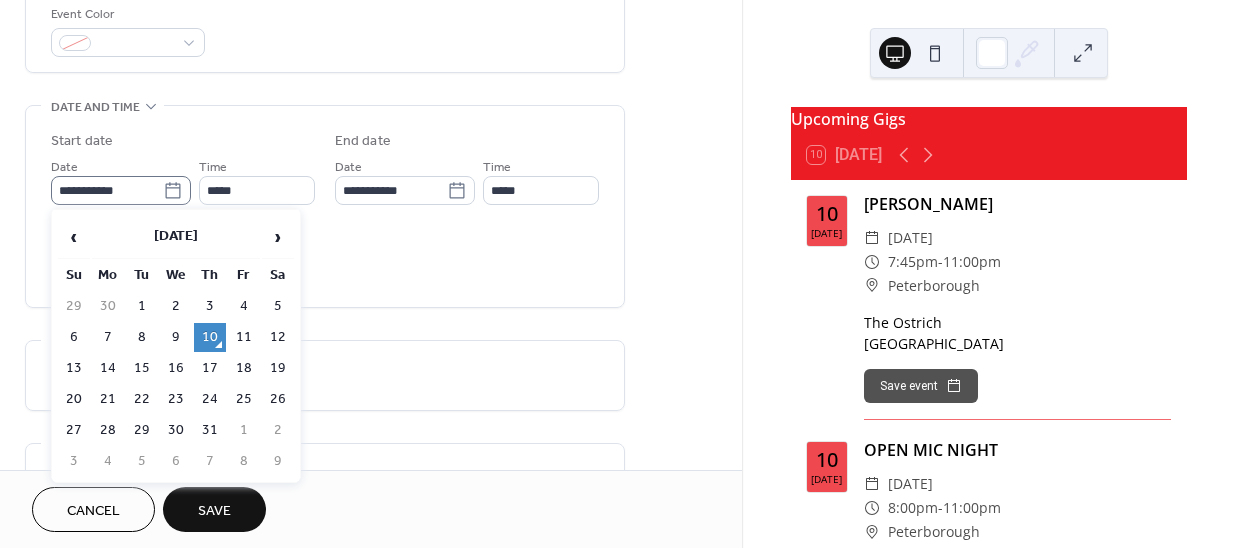 click 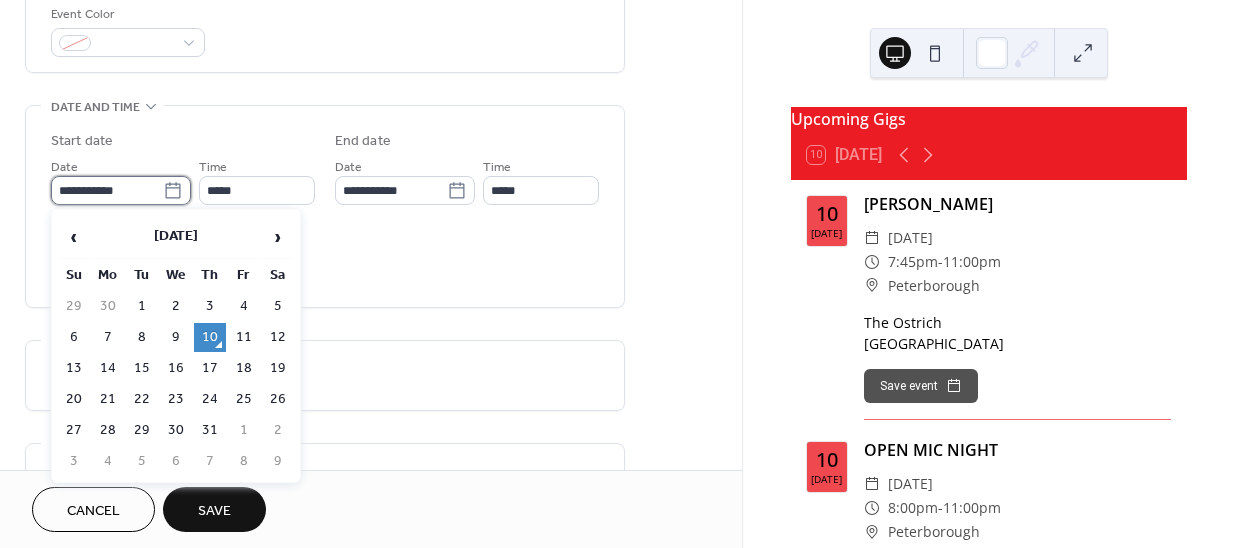 click on "**********" at bounding box center [107, 190] 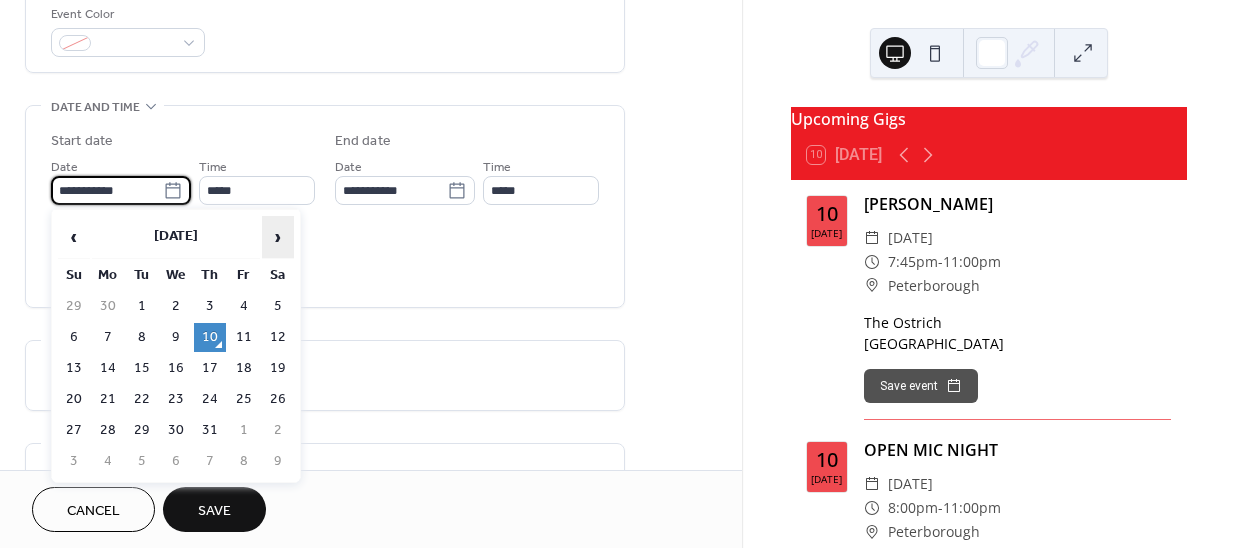 click on "›" at bounding box center (278, 237) 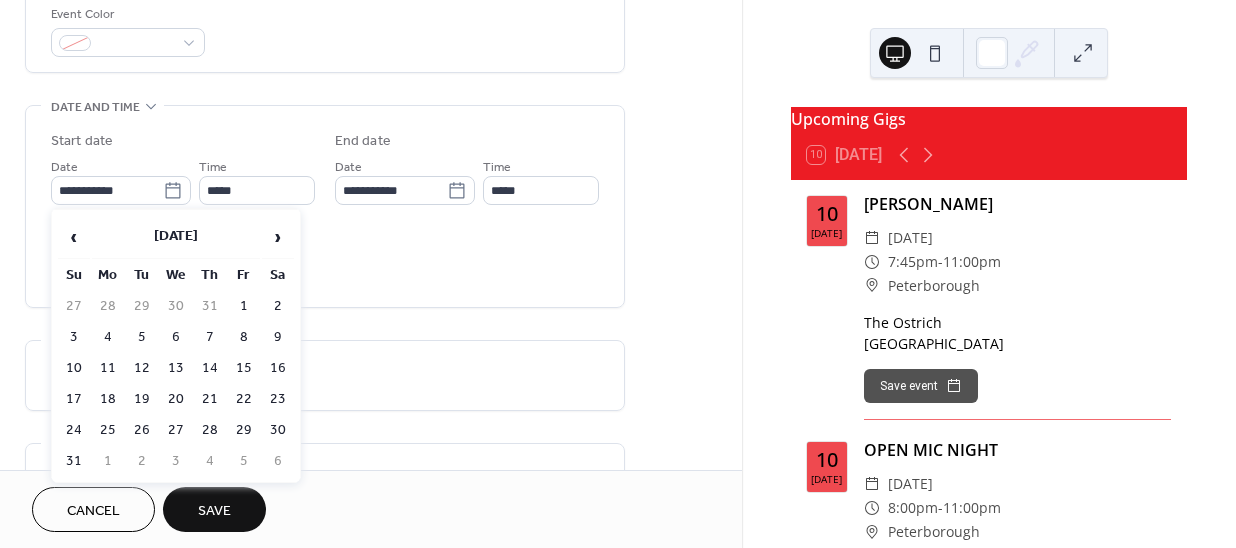 click on "8" at bounding box center (244, 337) 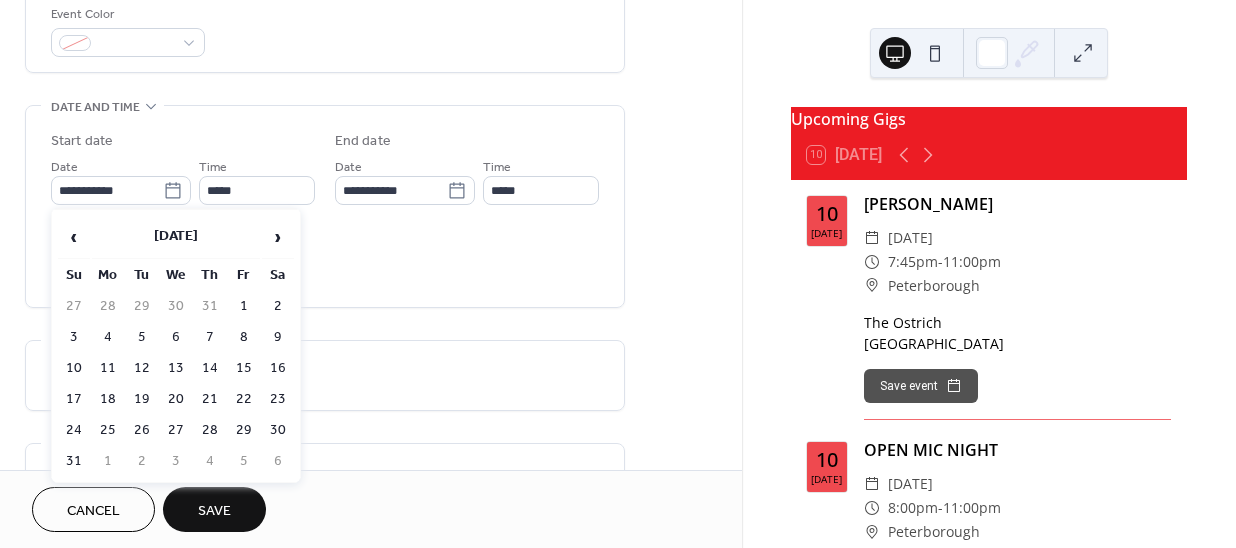 type on "**********" 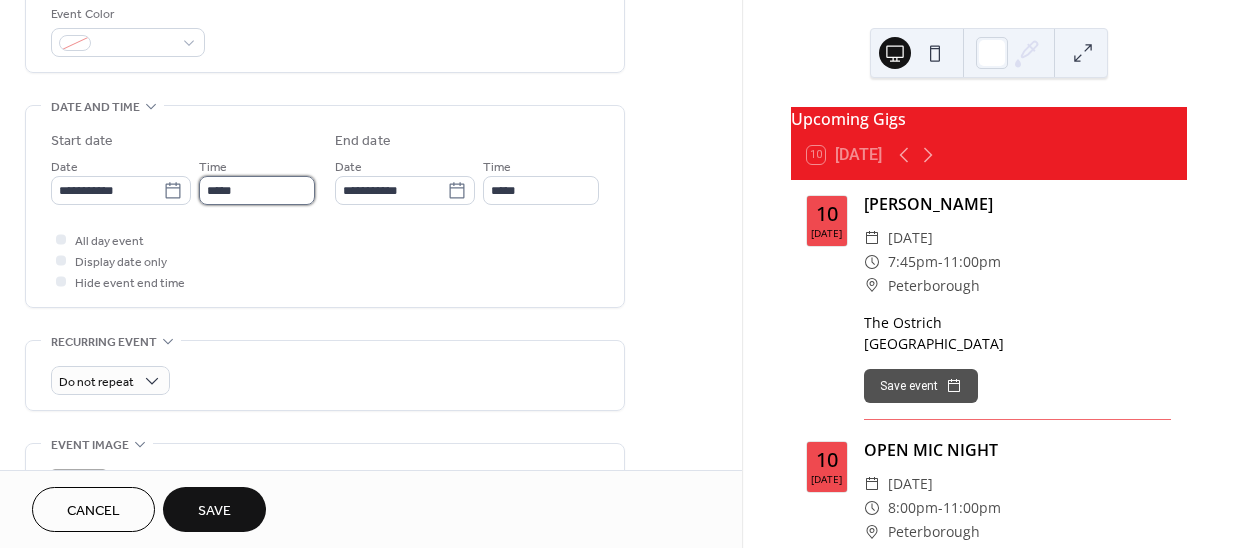 click on "*****" at bounding box center [257, 190] 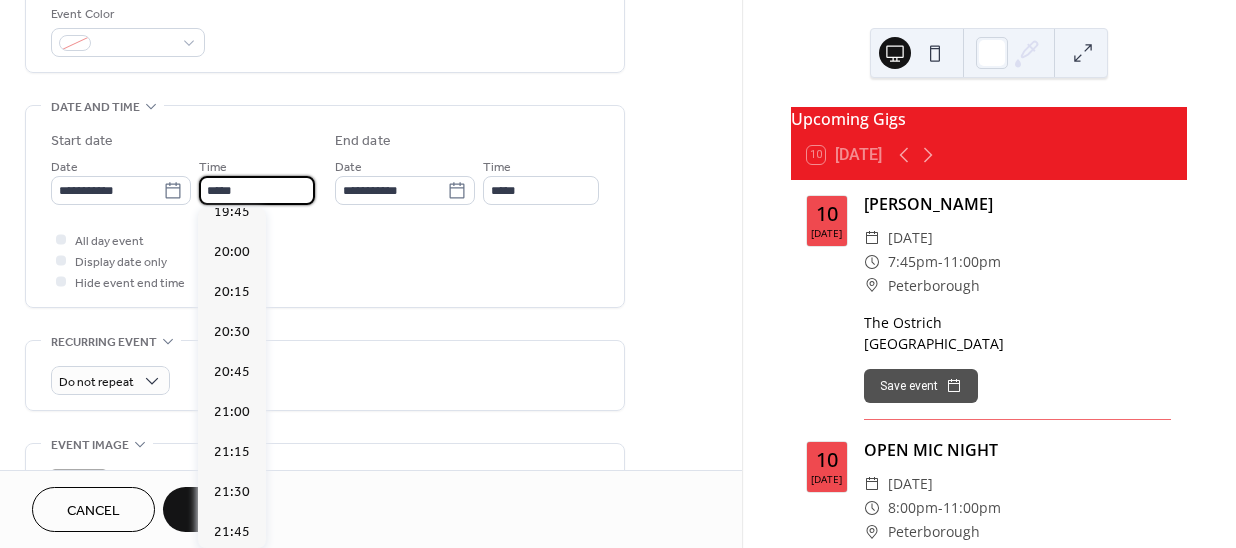 scroll, scrollTop: 3223, scrollLeft: 0, axis: vertical 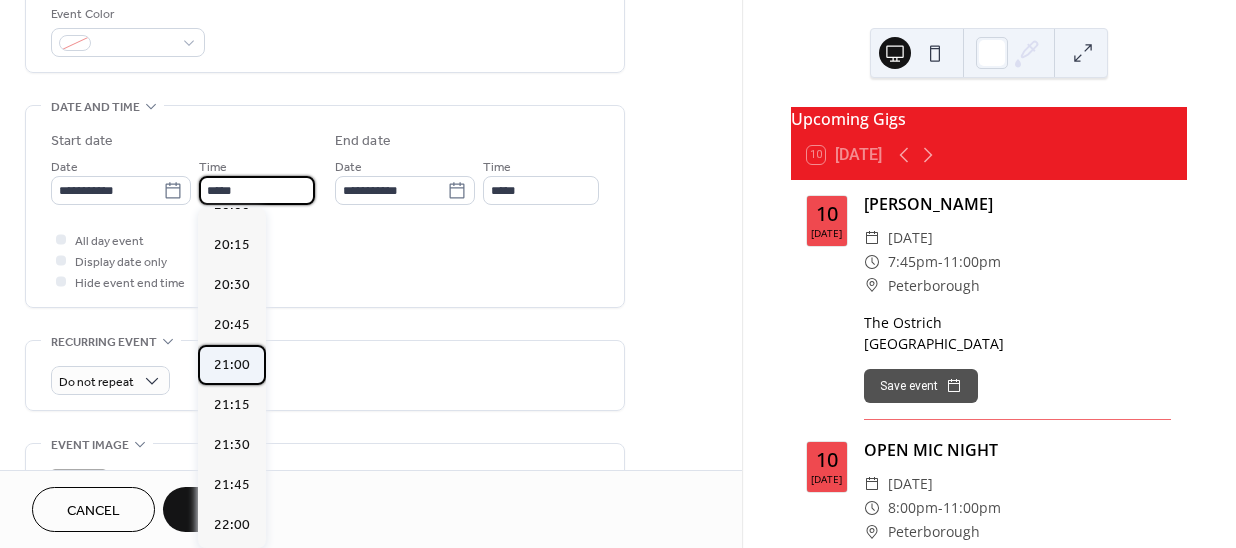 click on "21:00" at bounding box center [232, 364] 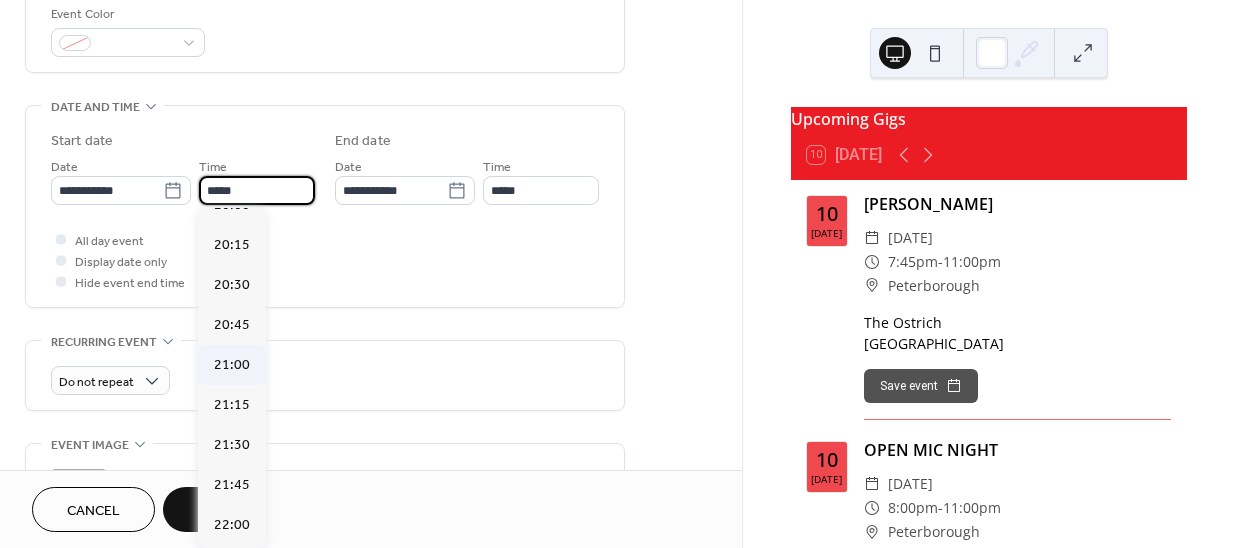 type on "*****" 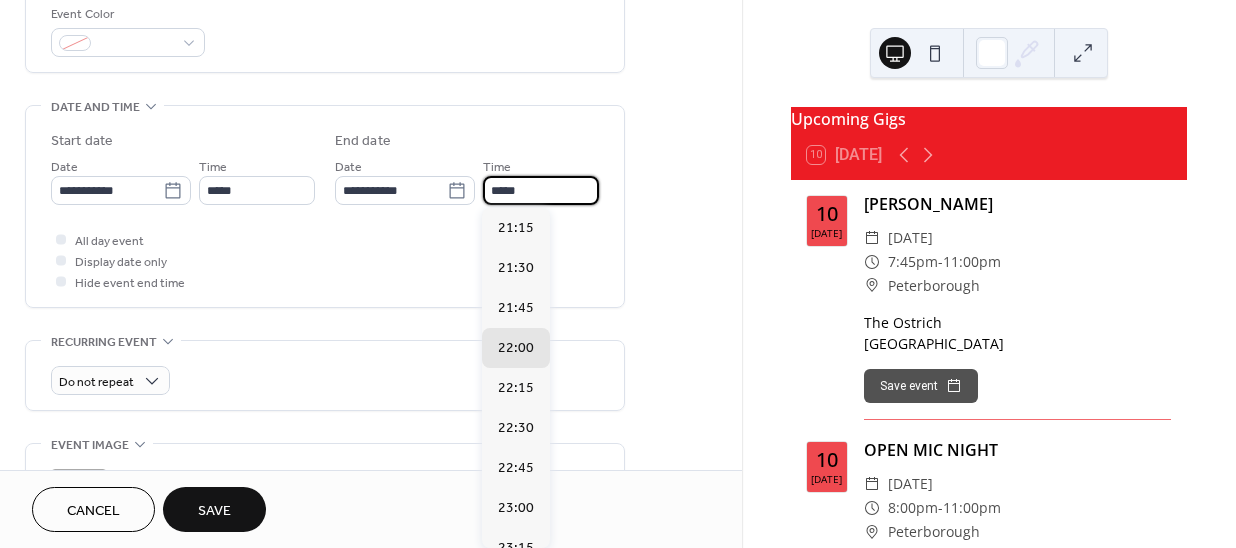 click on "*****" at bounding box center [541, 190] 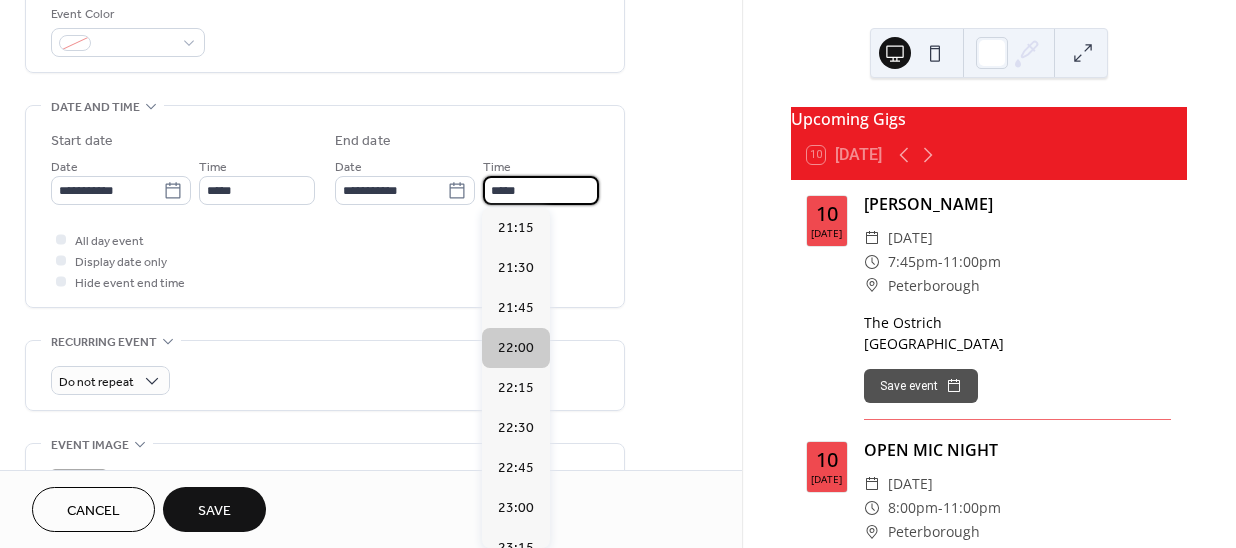 scroll, scrollTop: 106, scrollLeft: 0, axis: vertical 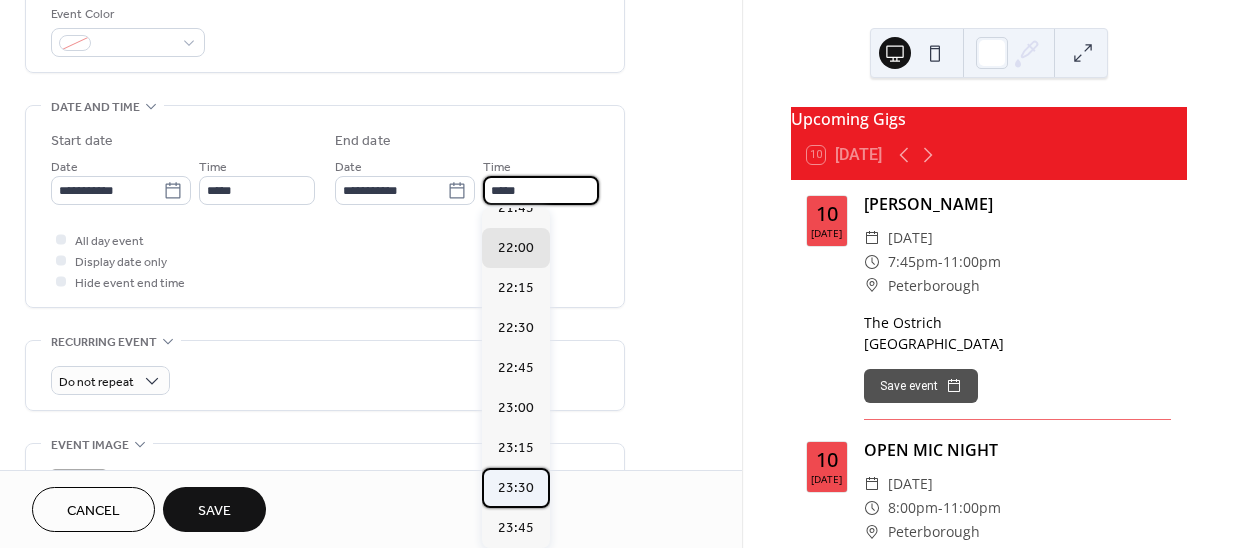 click on "23:30" at bounding box center (516, 487) 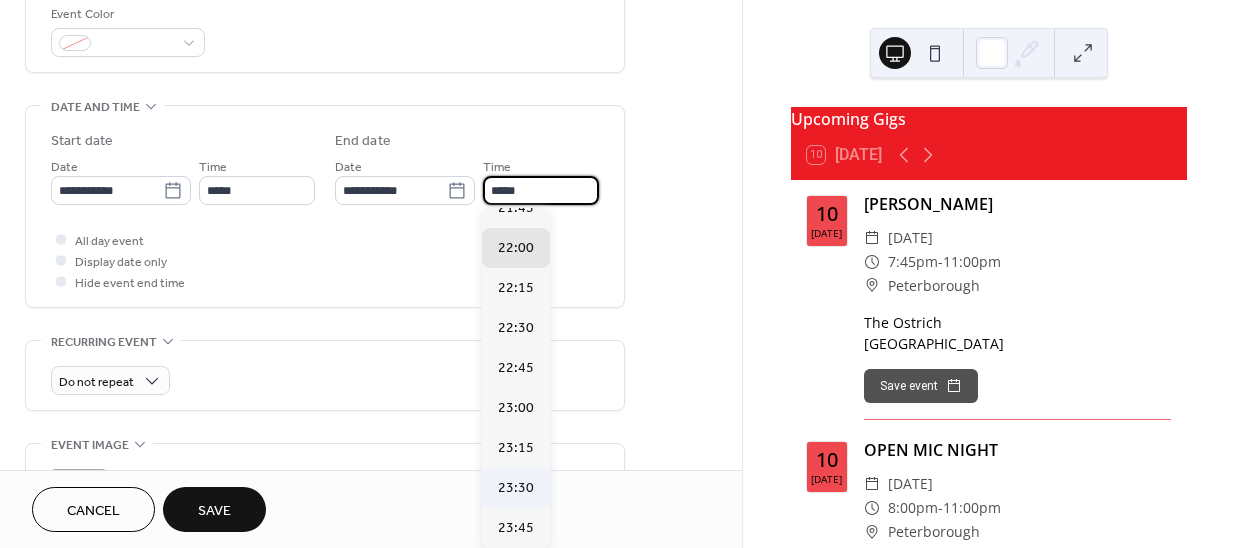 type on "*****" 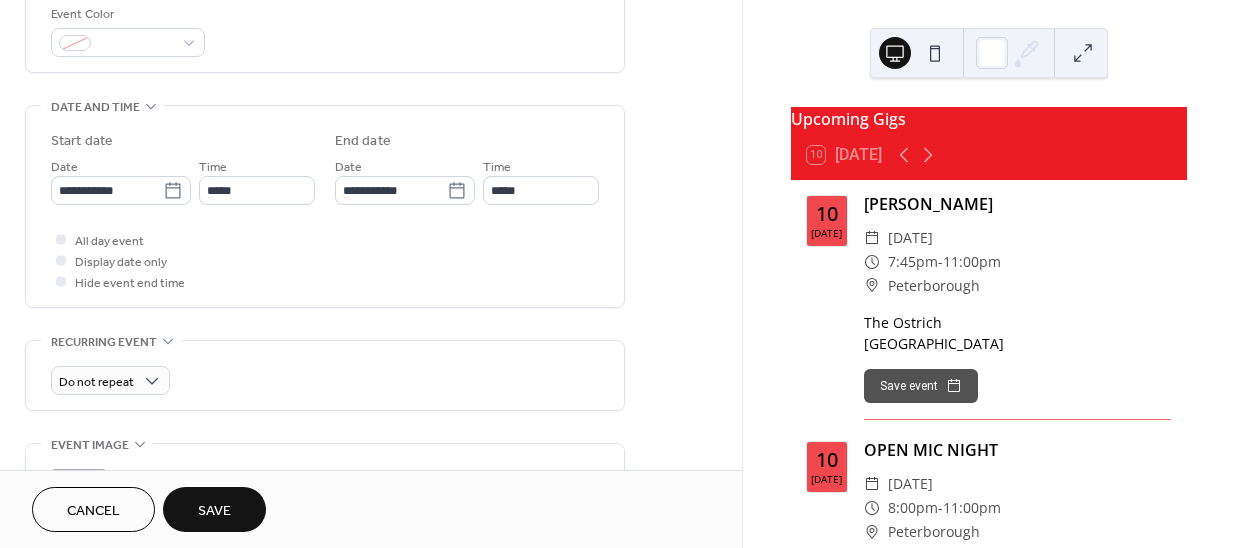 click on "Save" at bounding box center (214, 509) 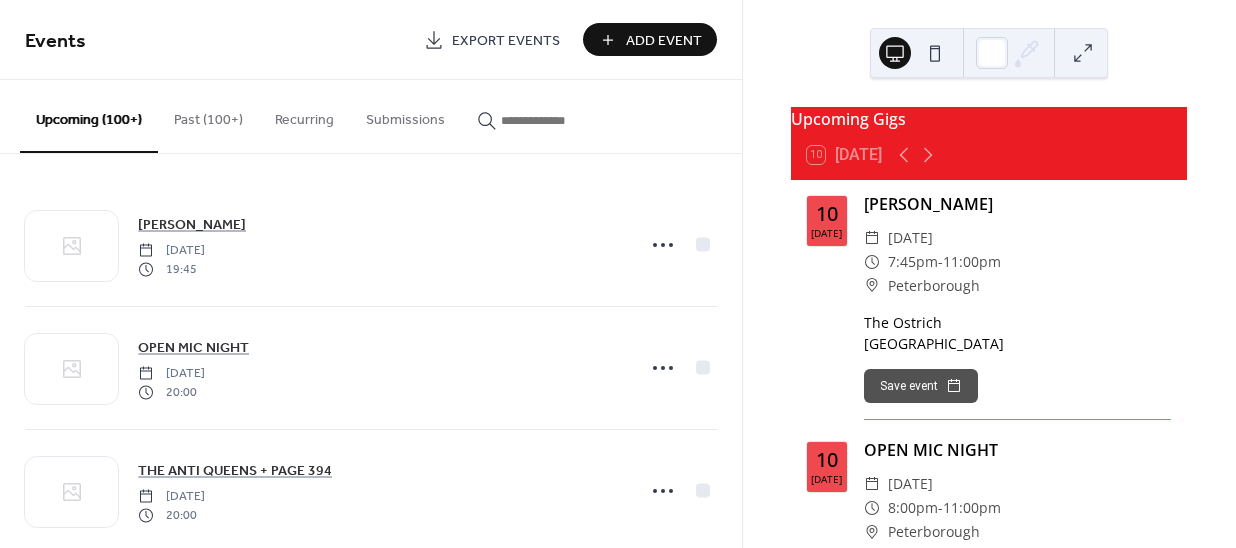 click on "Add Event" at bounding box center [664, 41] 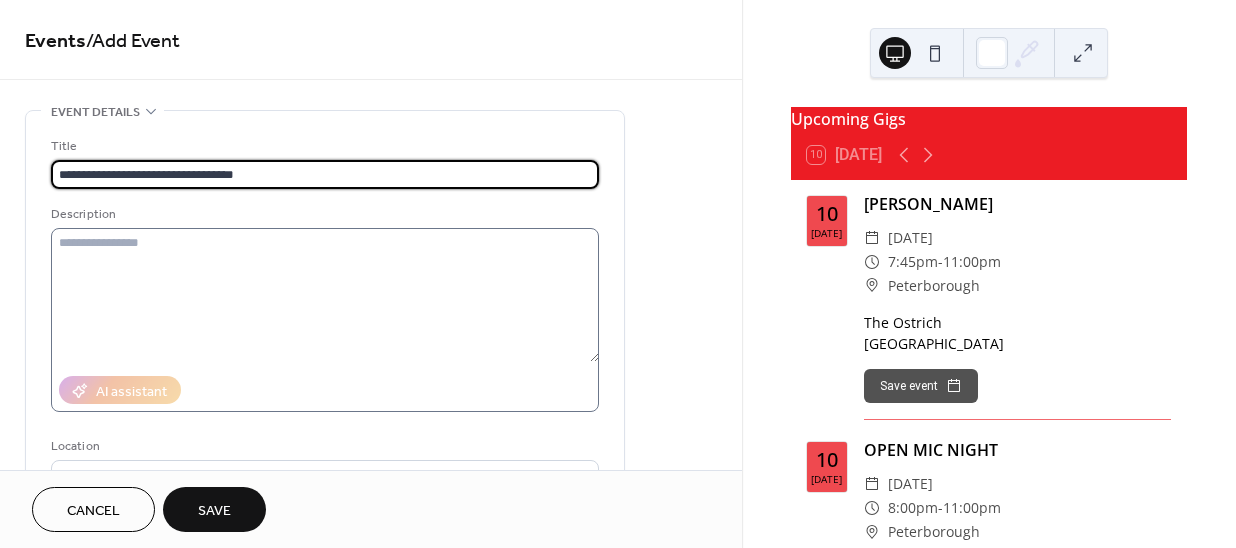 type on "**********" 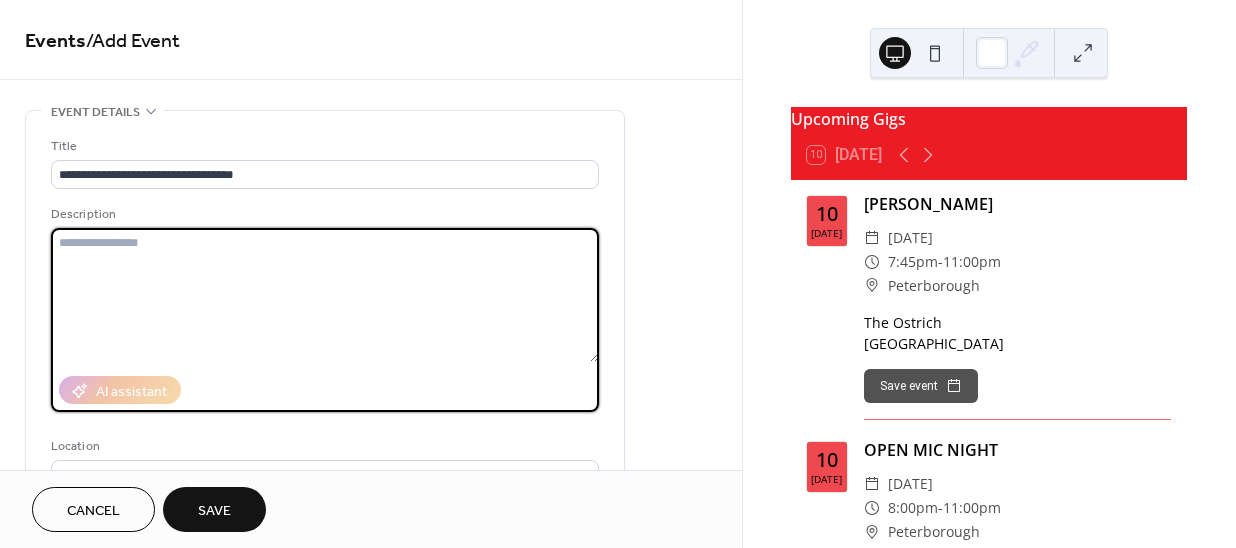 click at bounding box center (325, 295) 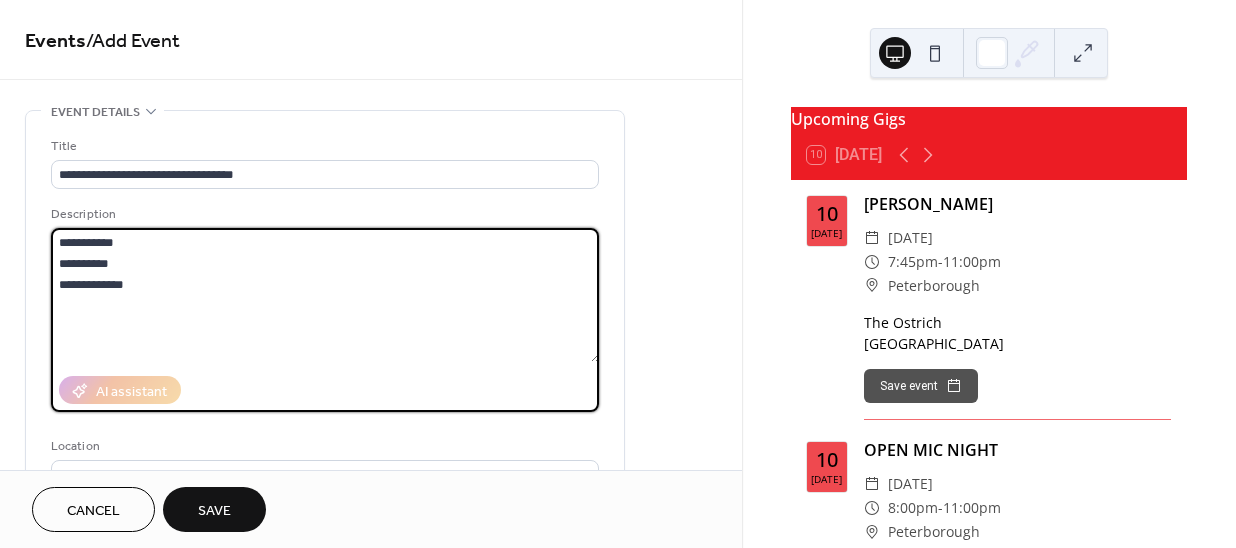 drag, startPoint x: 141, startPoint y: 241, endPoint x: 21, endPoint y: 223, distance: 121.34249 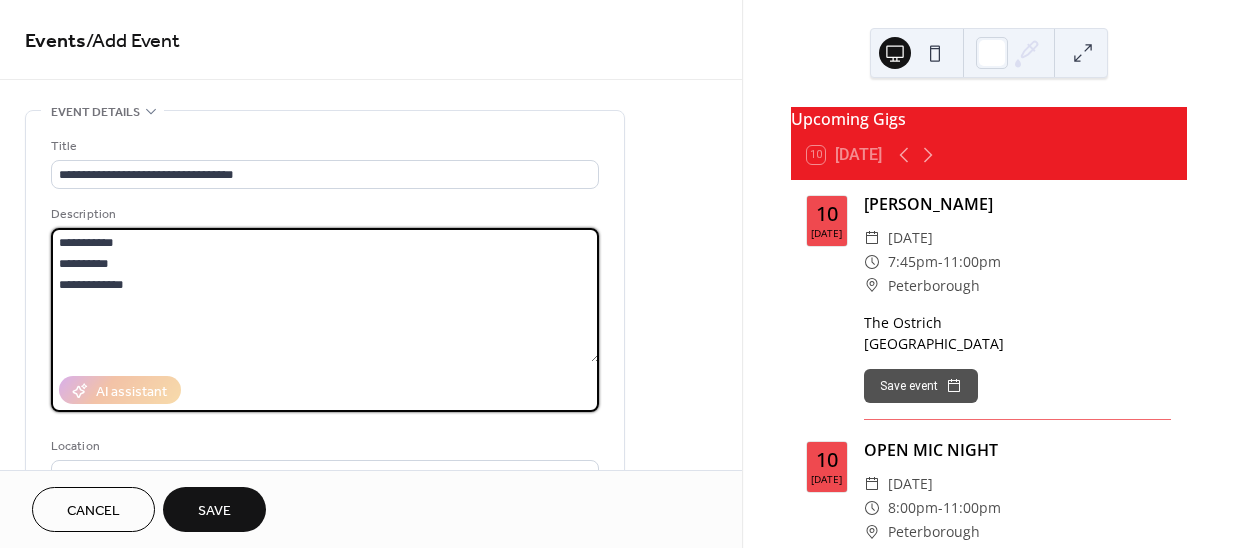 click on "**********" at bounding box center [371, 719] 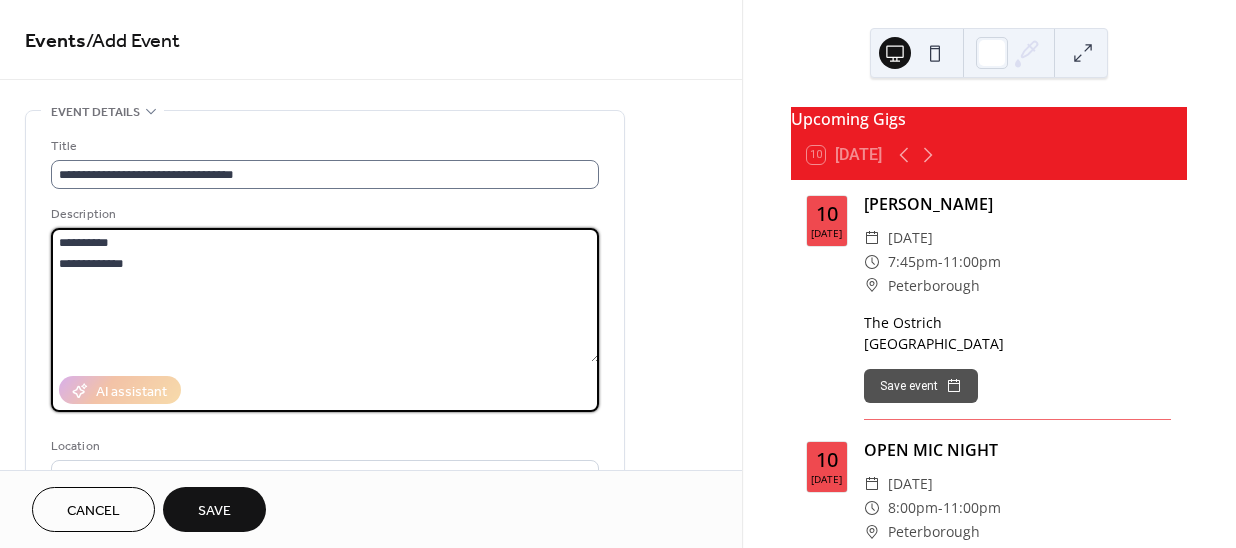type on "**********" 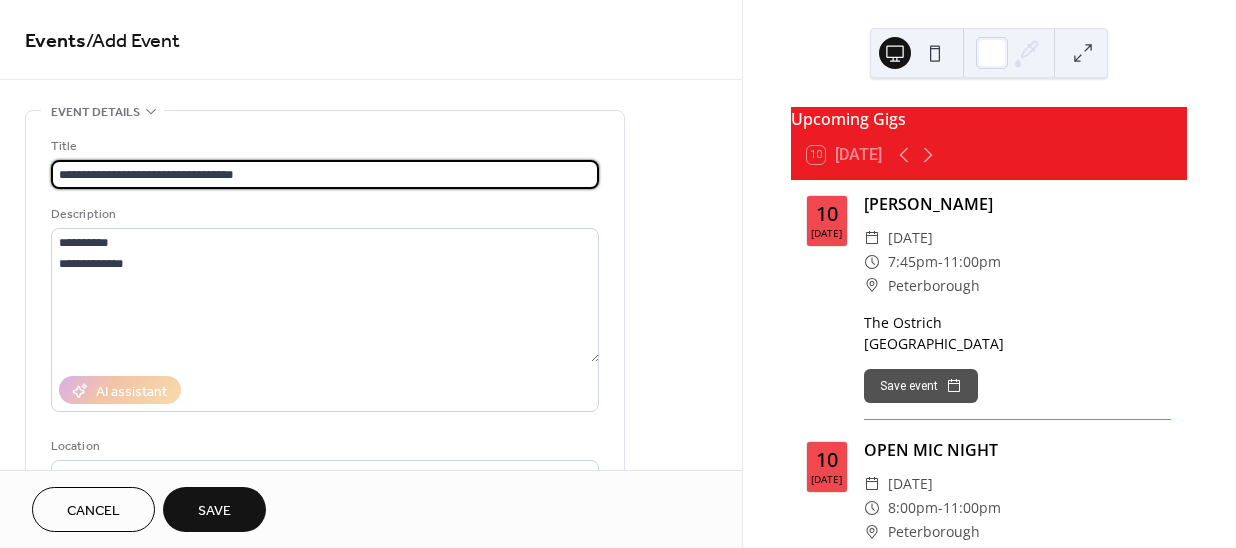 drag, startPoint x: 223, startPoint y: 172, endPoint x: 122, endPoint y: 171, distance: 101.00495 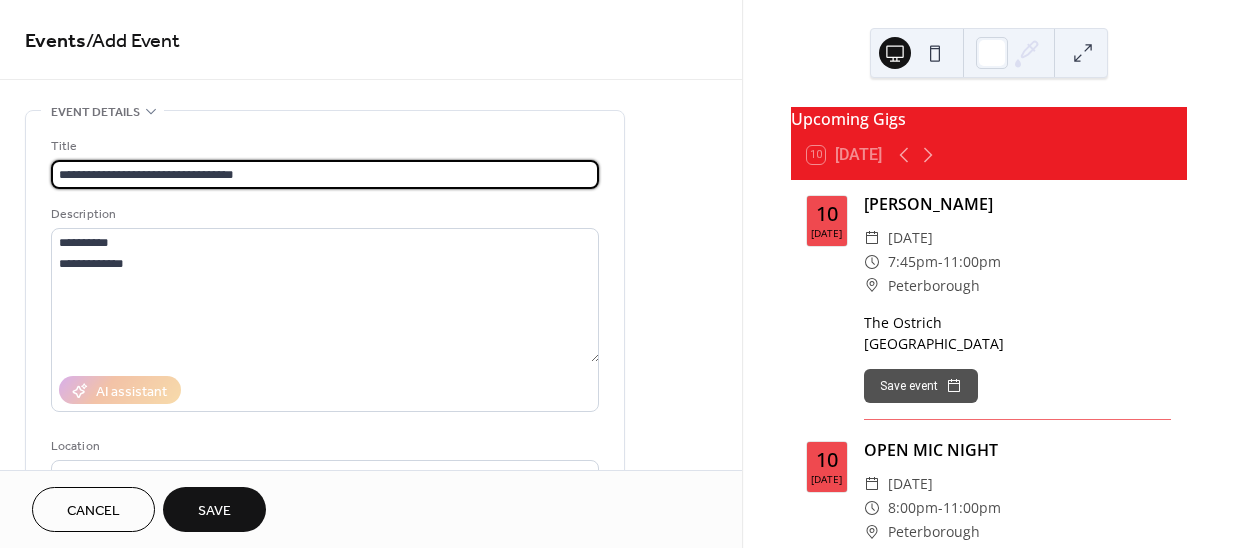 click on "**********" at bounding box center [325, 174] 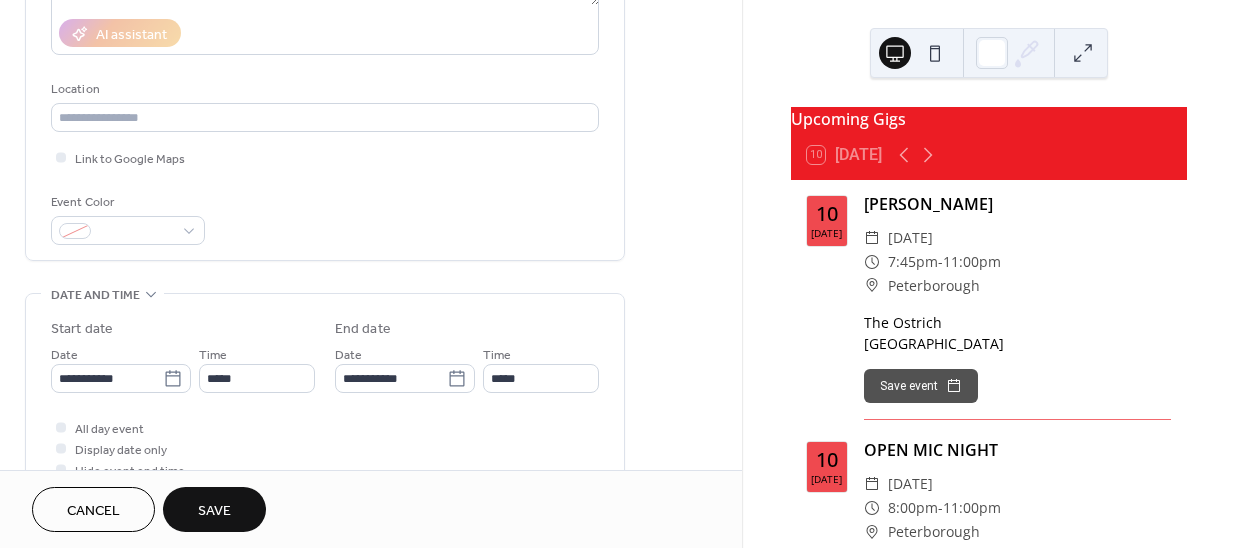 scroll, scrollTop: 363, scrollLeft: 0, axis: vertical 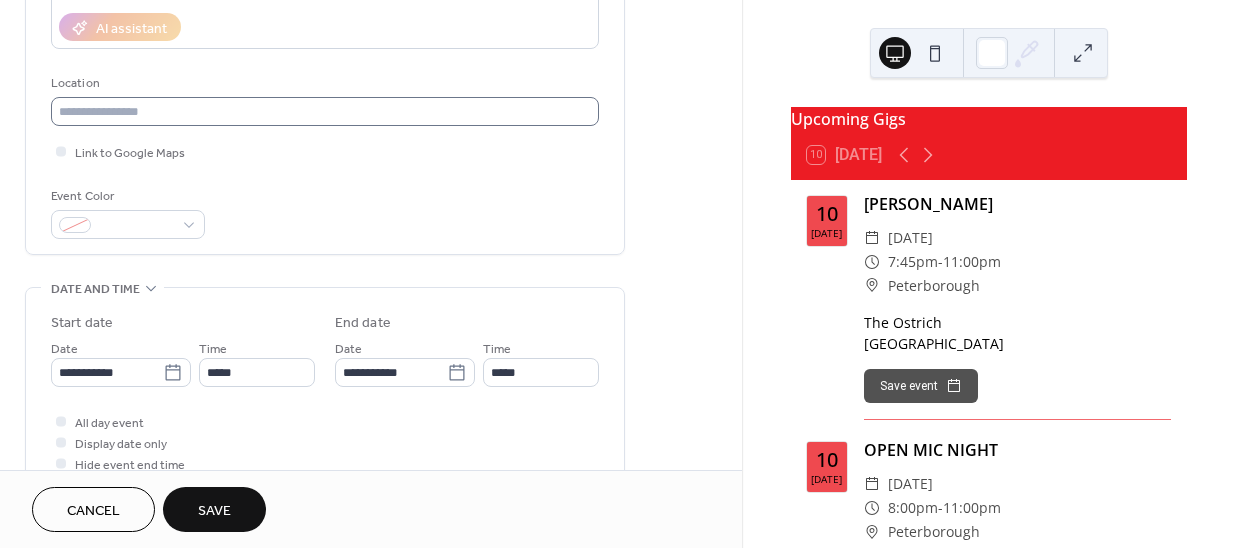type on "**********" 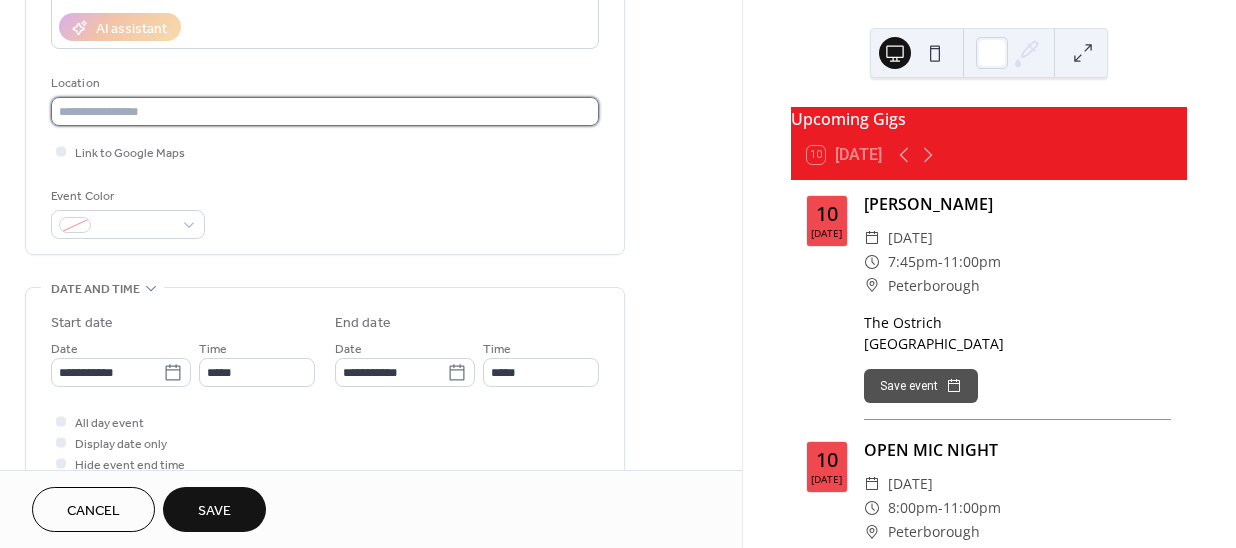 click at bounding box center (325, 111) 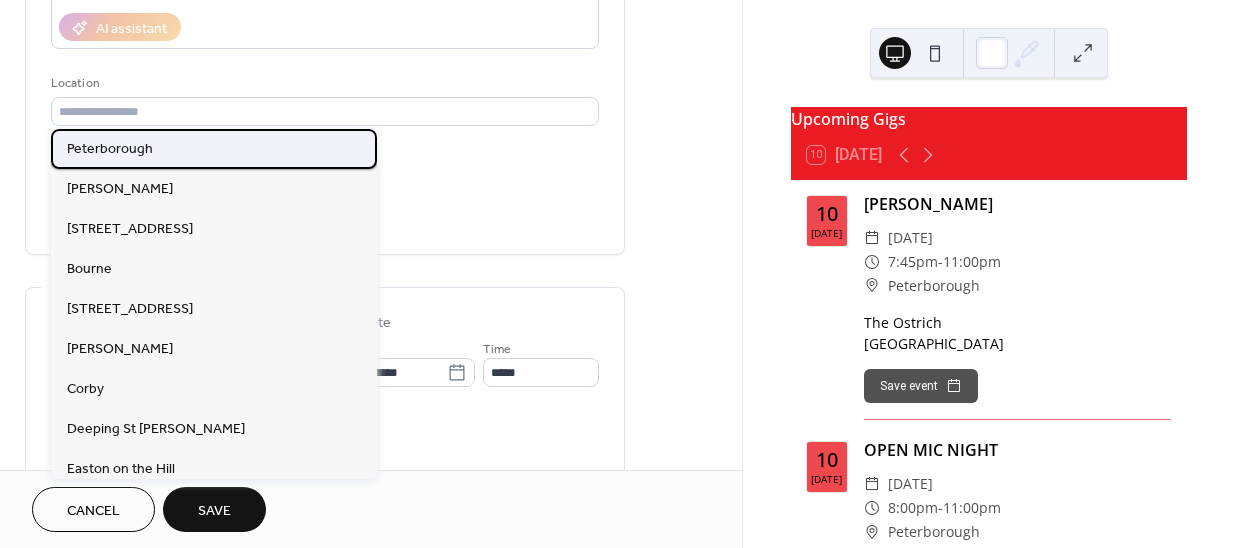 click on "Peterborough" at bounding box center (110, 149) 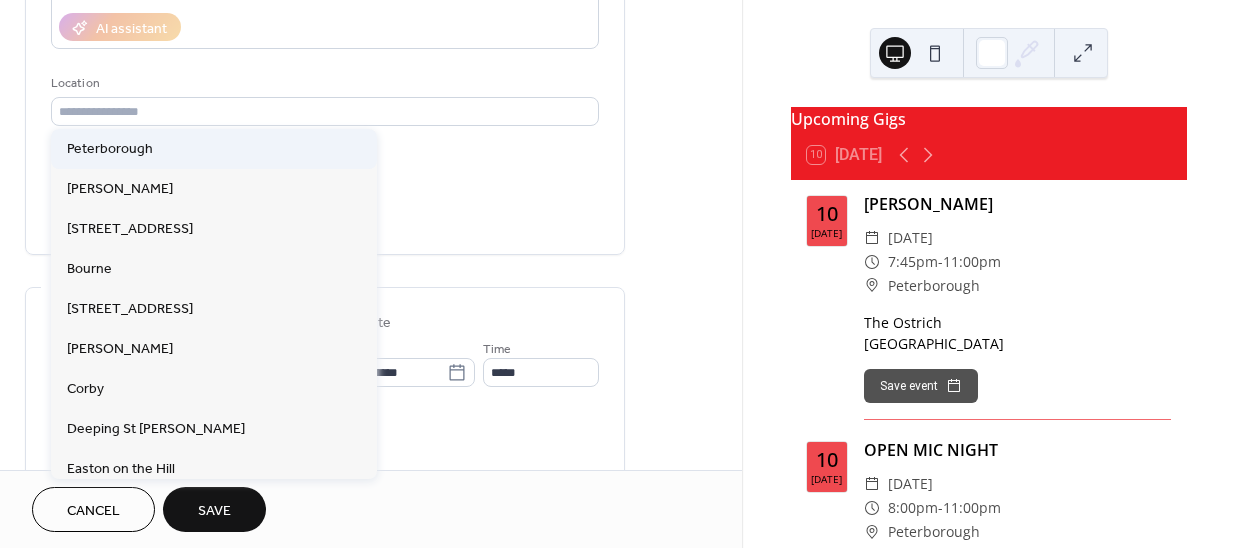 type on "**********" 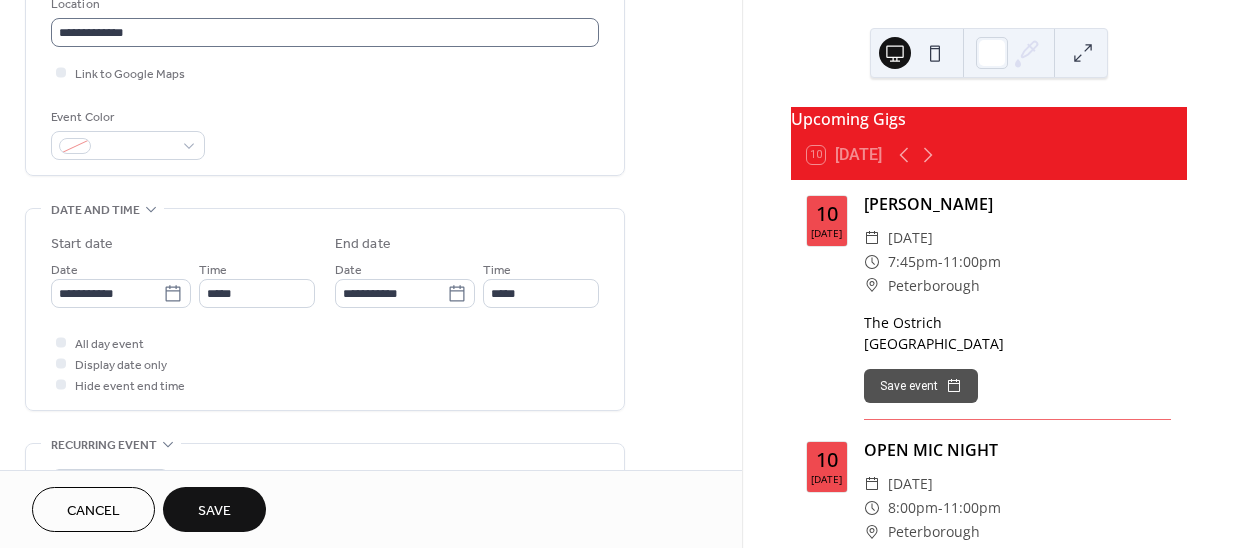 scroll, scrollTop: 454, scrollLeft: 0, axis: vertical 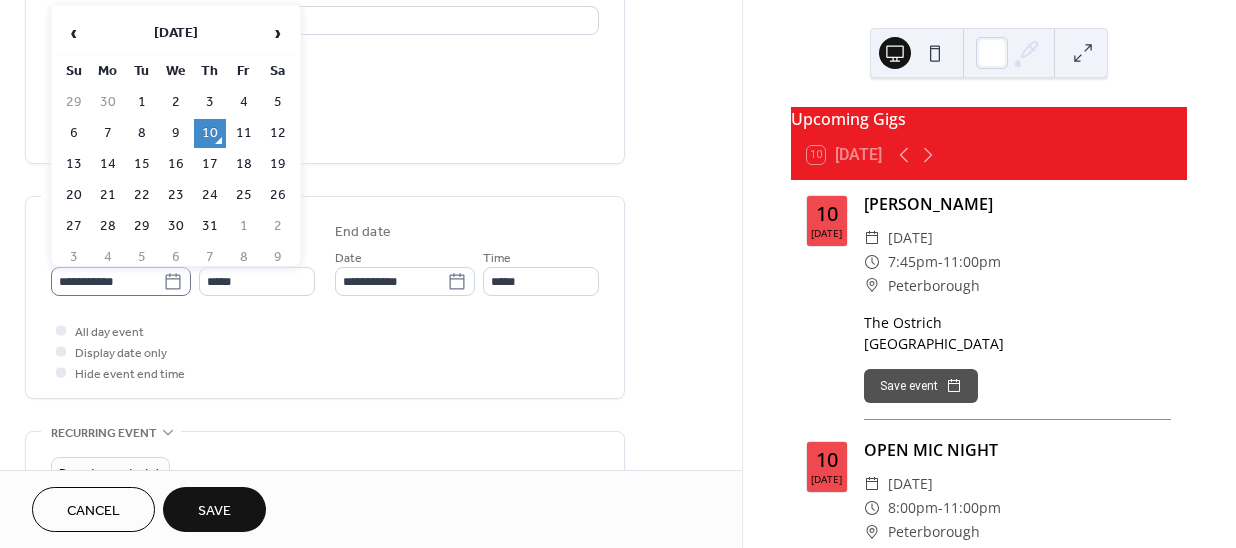 click 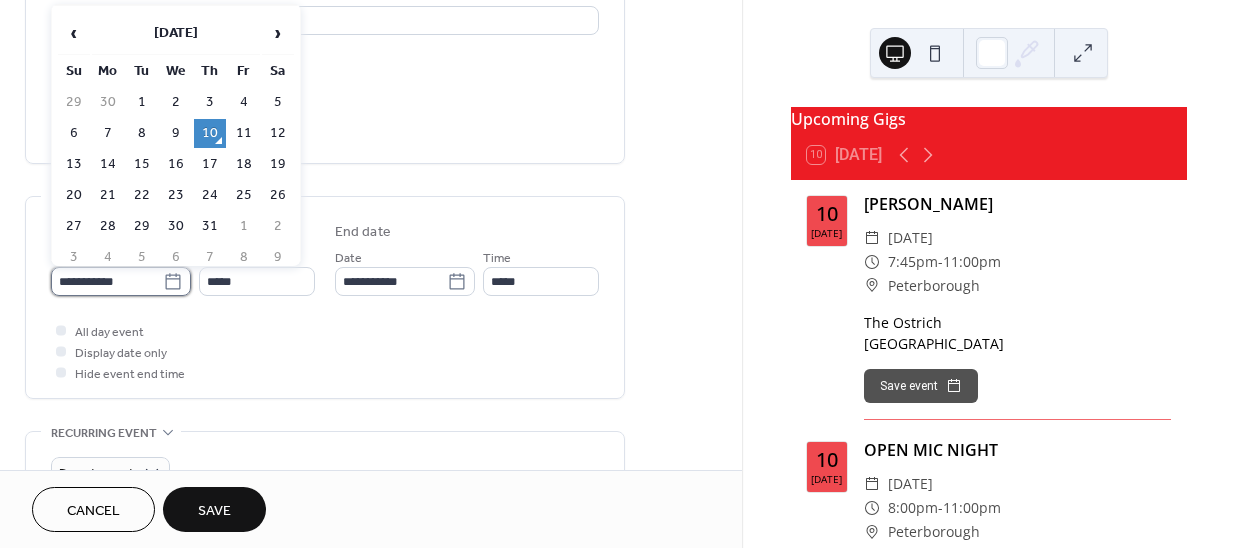 click on "**********" at bounding box center (107, 281) 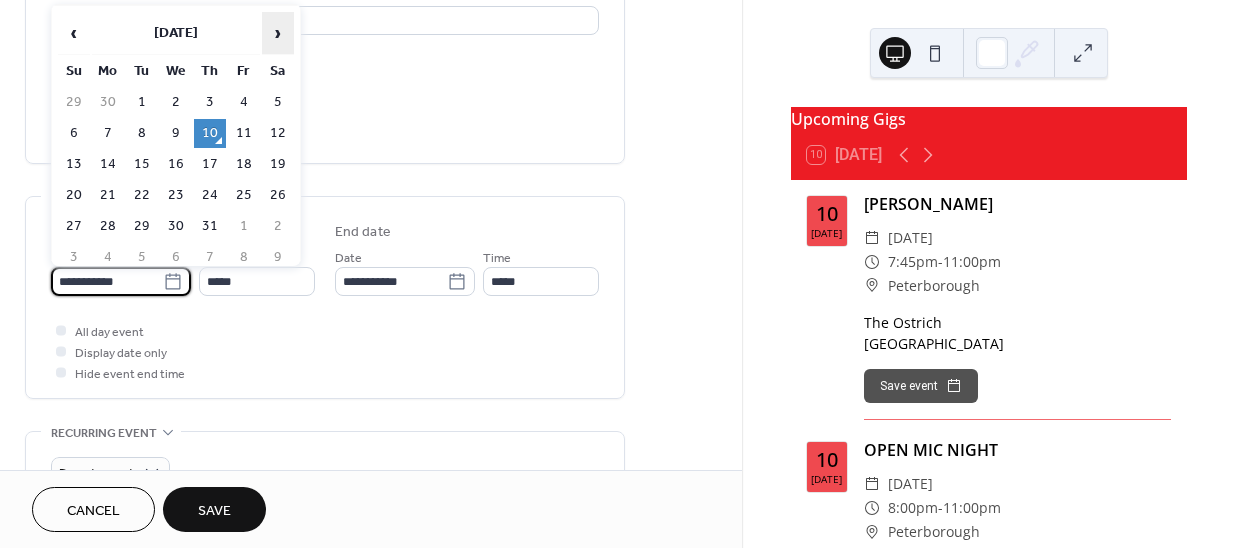 click on "›" at bounding box center (278, 33) 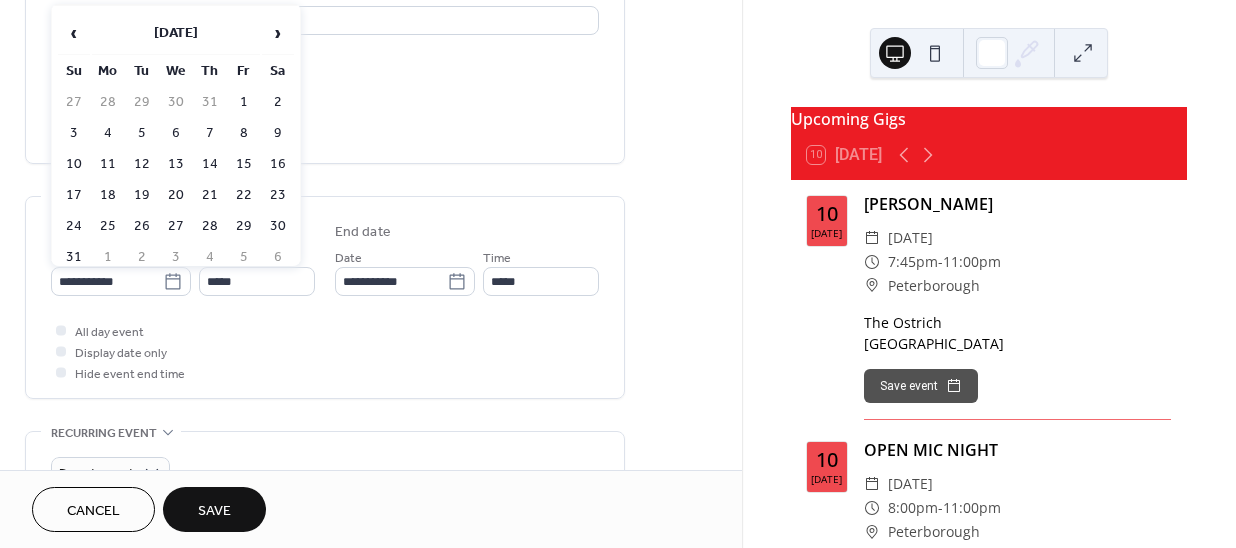 click on "9" at bounding box center [278, 133] 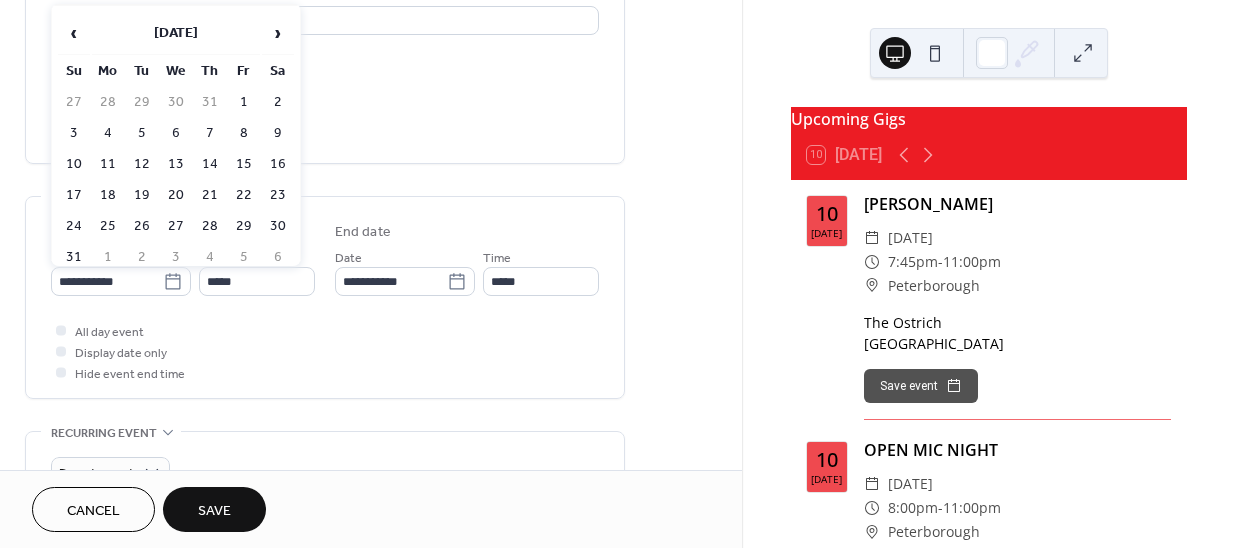 type on "**********" 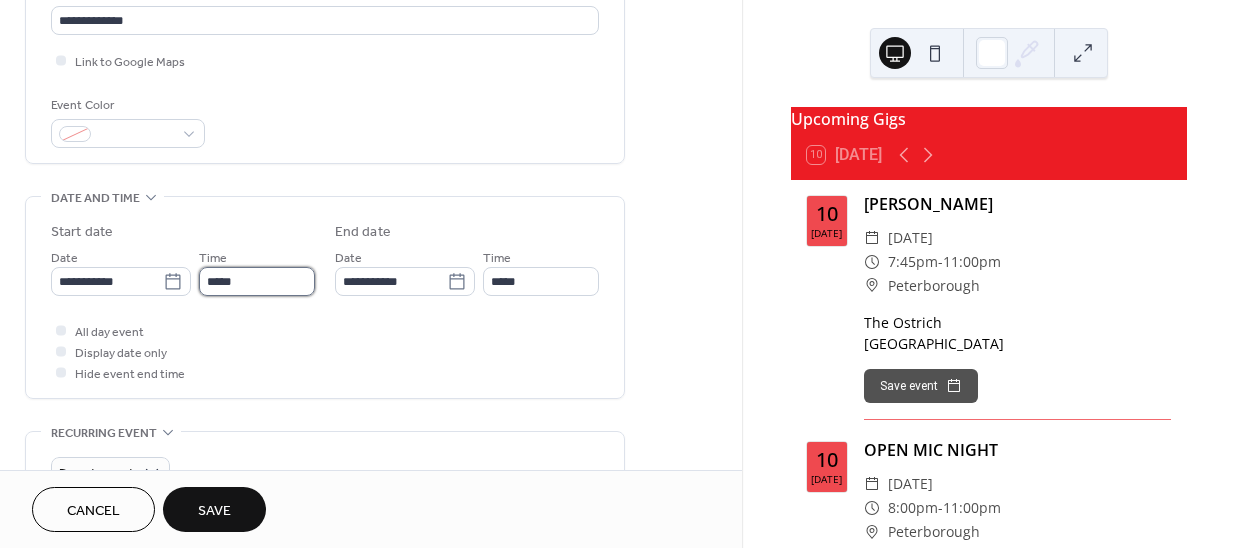 click on "*****" at bounding box center [257, 281] 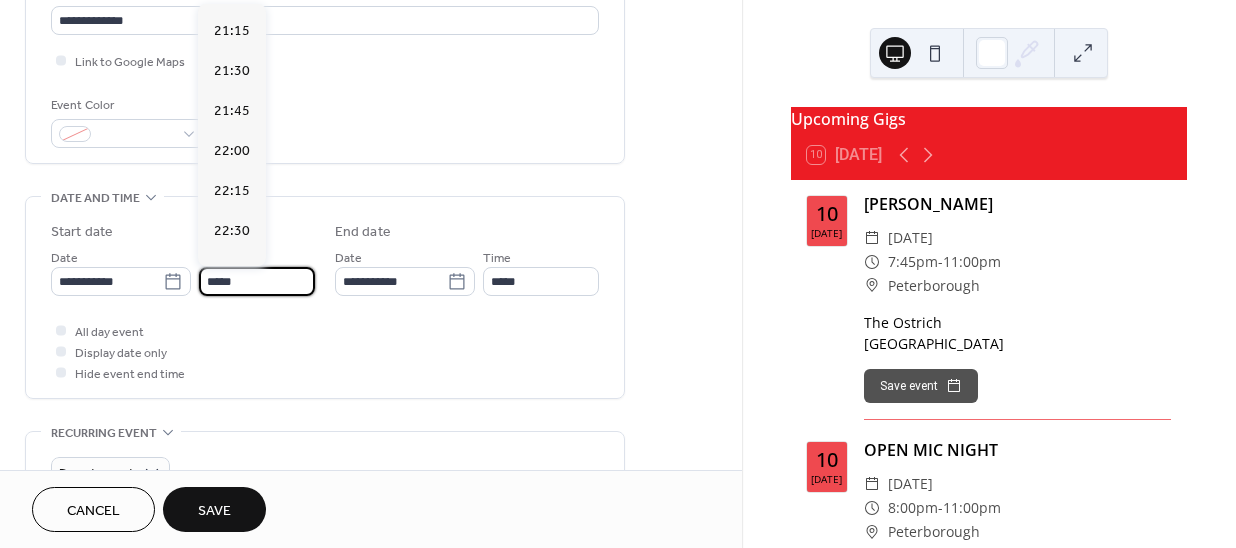 scroll, scrollTop: 3405, scrollLeft: 0, axis: vertical 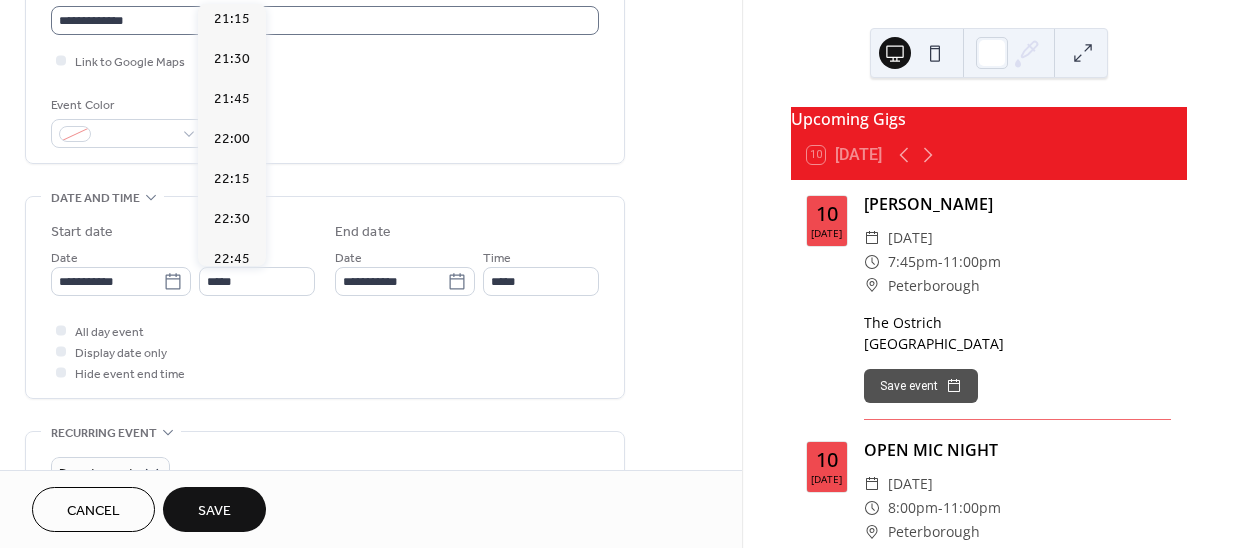 click on "21:00" at bounding box center [232, -21] 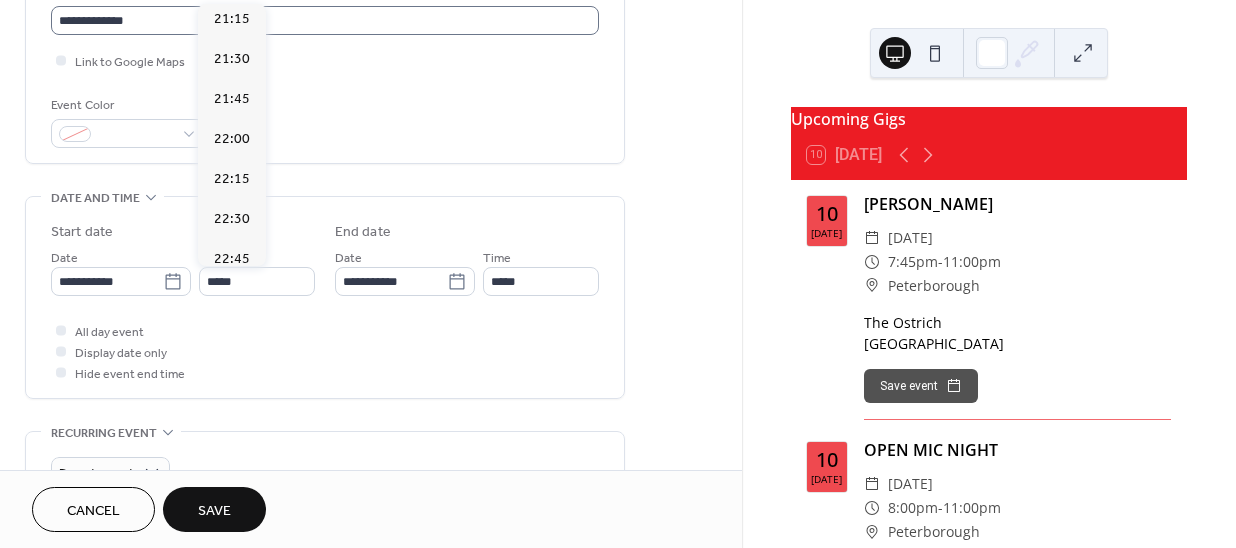 type on "*****" 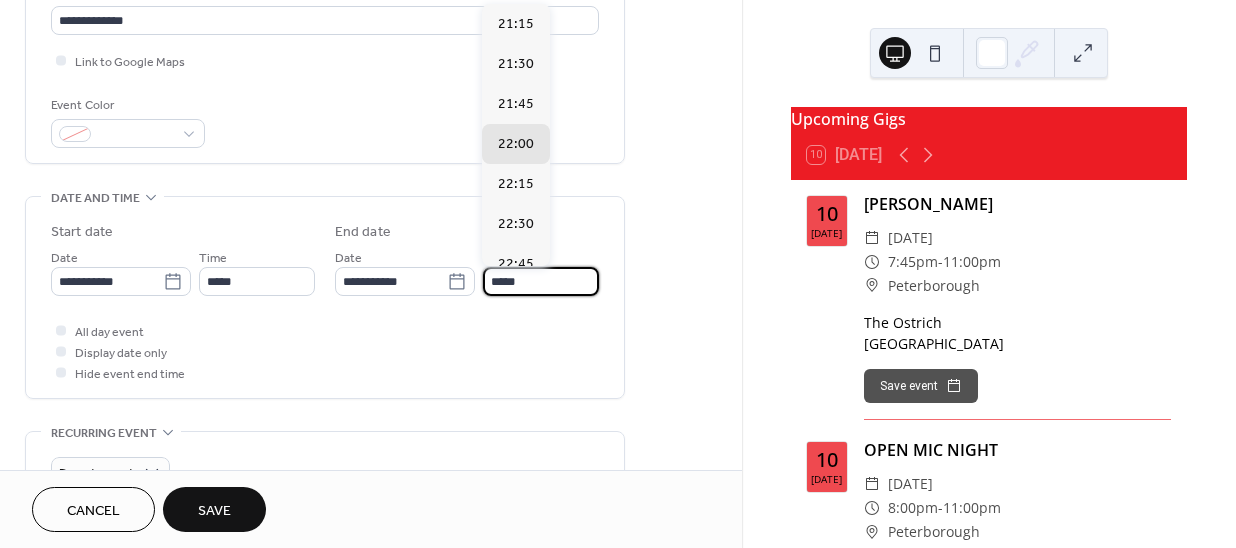 click on "*****" at bounding box center [541, 281] 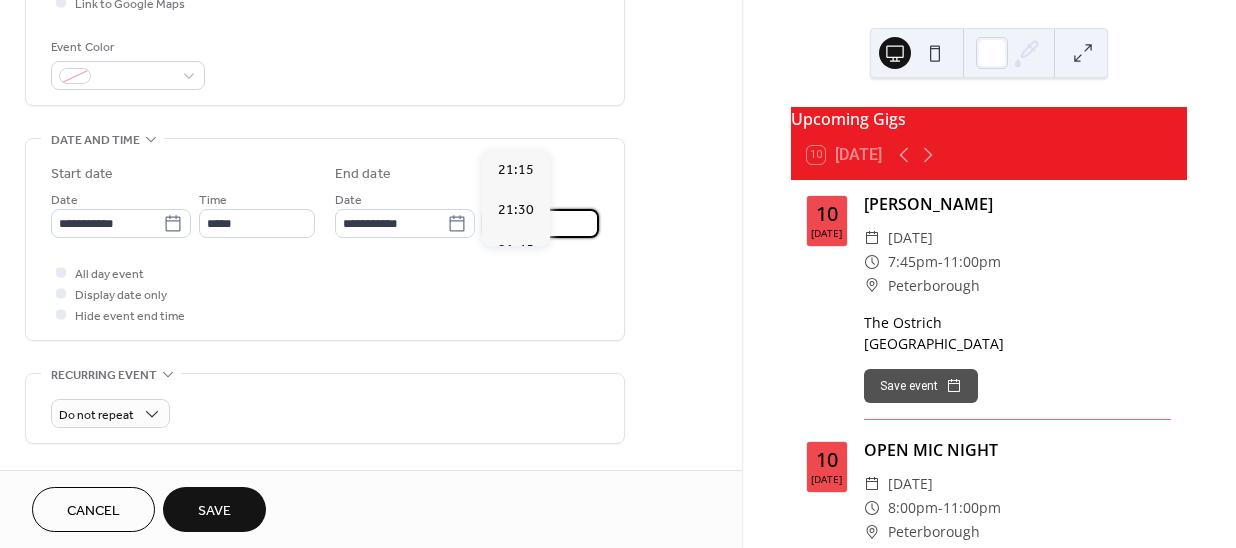 scroll, scrollTop: 490, scrollLeft: 0, axis: vertical 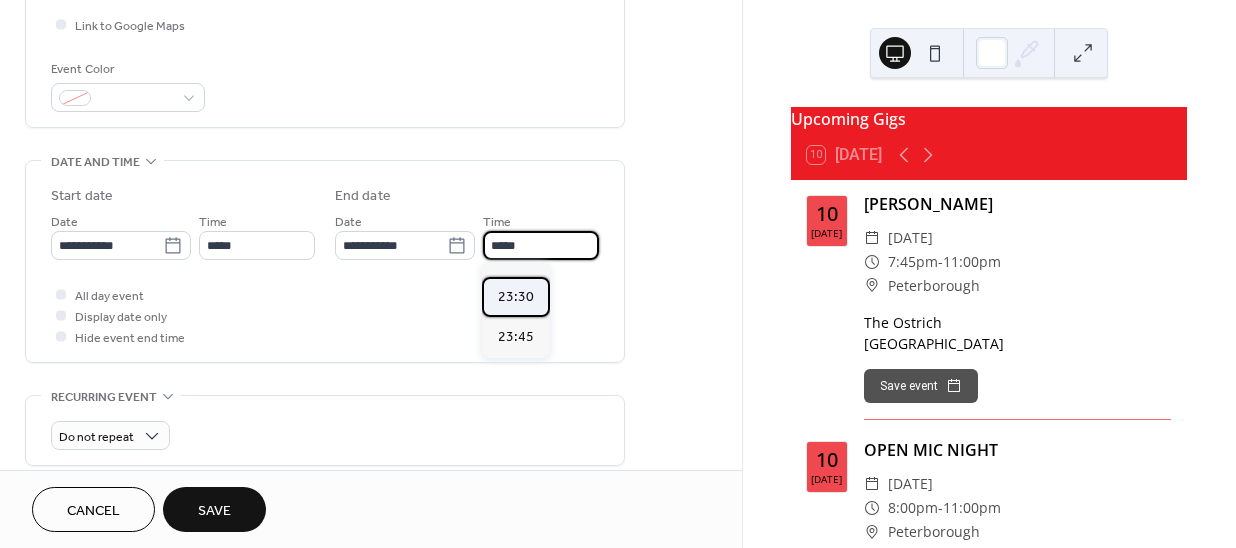 click on "23:30" at bounding box center [516, 297] 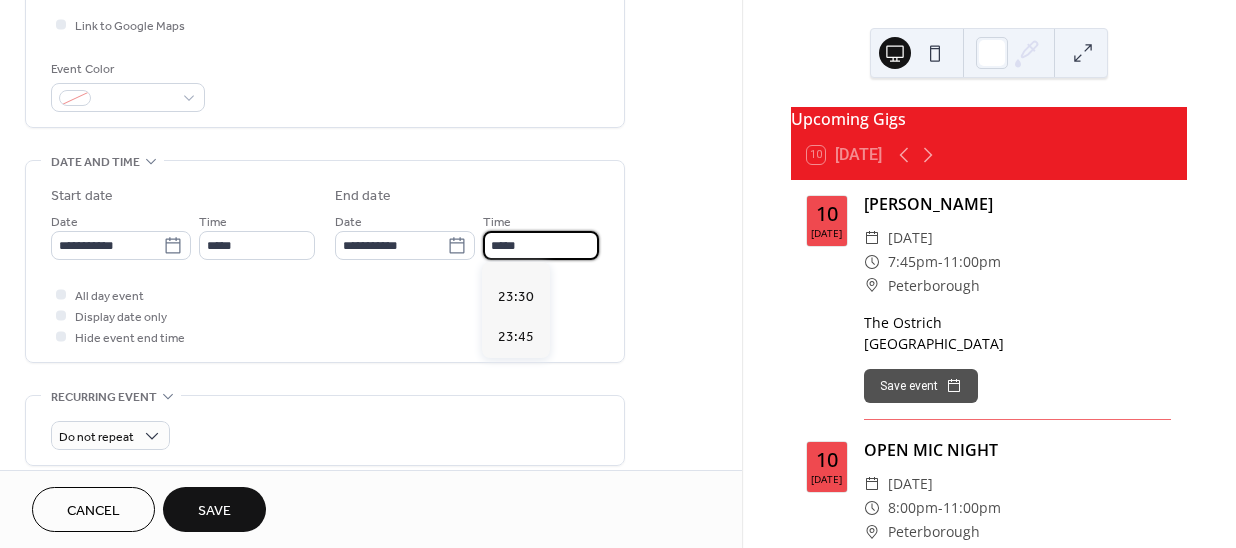 type on "*****" 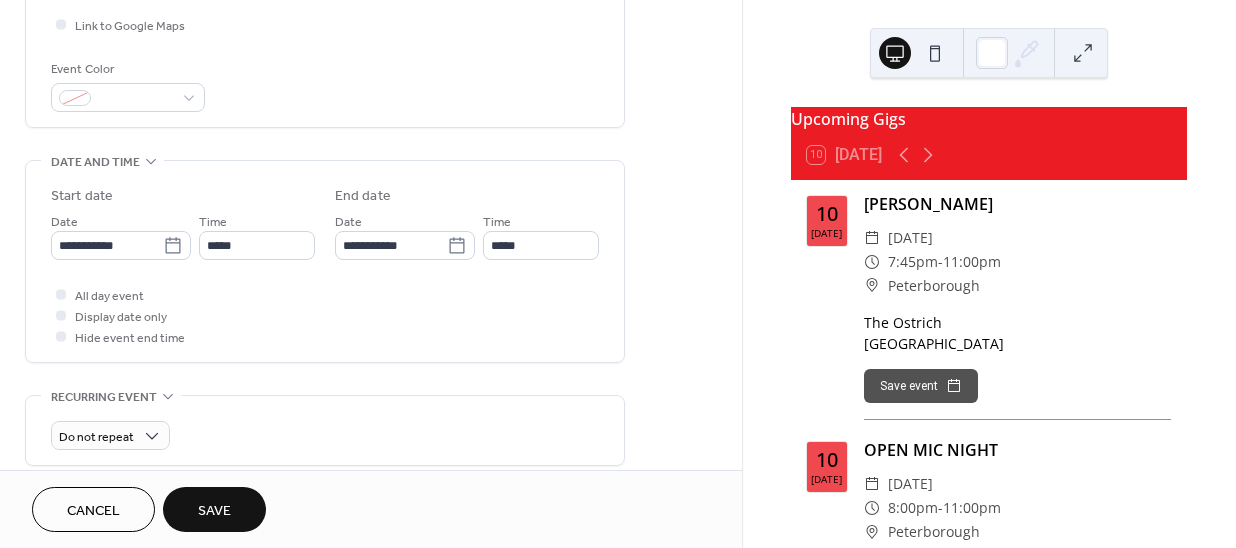 click on "Save" at bounding box center (214, 511) 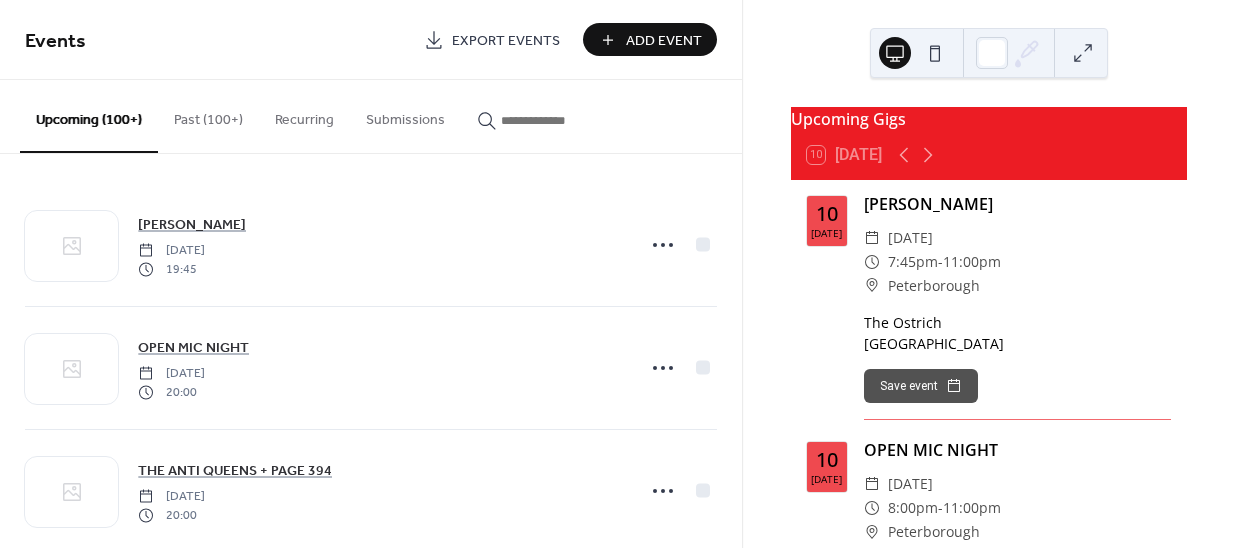 click on "Add Event" at bounding box center (650, 39) 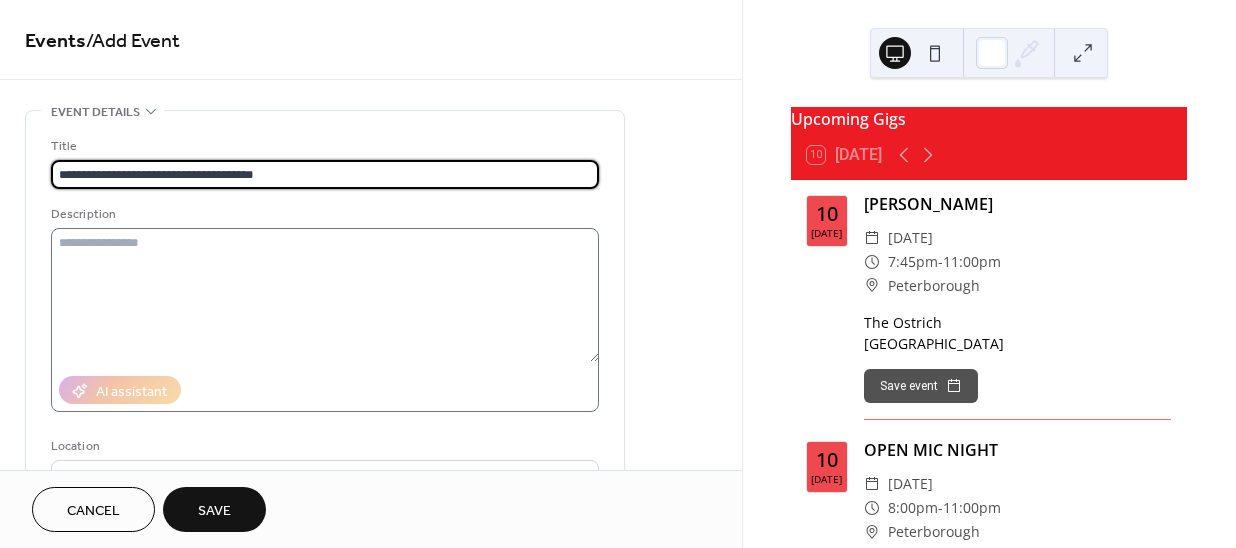 type on "**********" 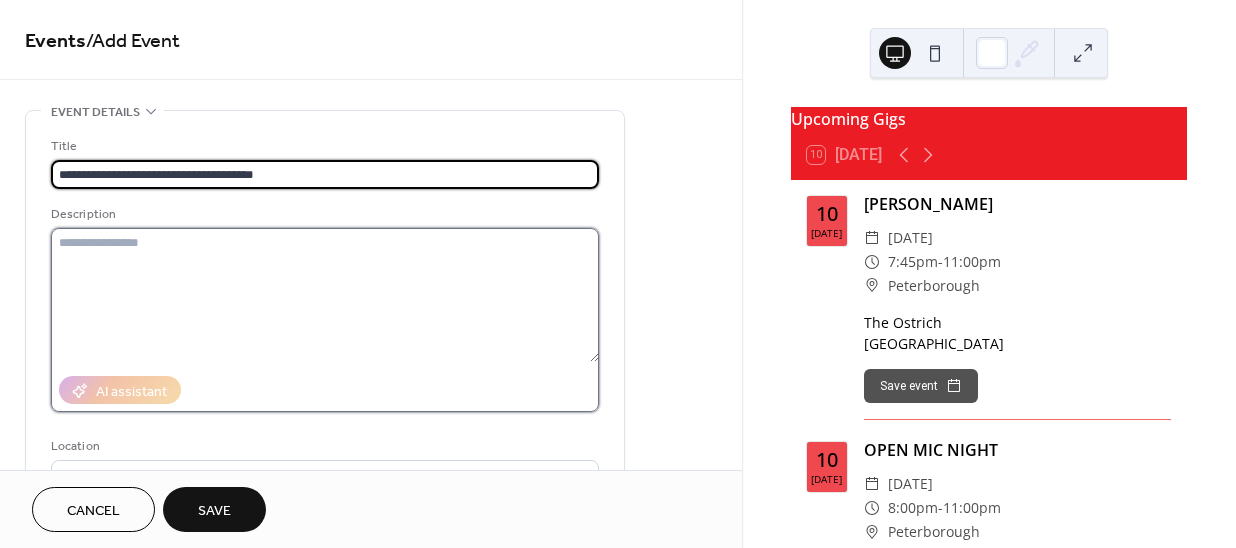 click at bounding box center [325, 295] 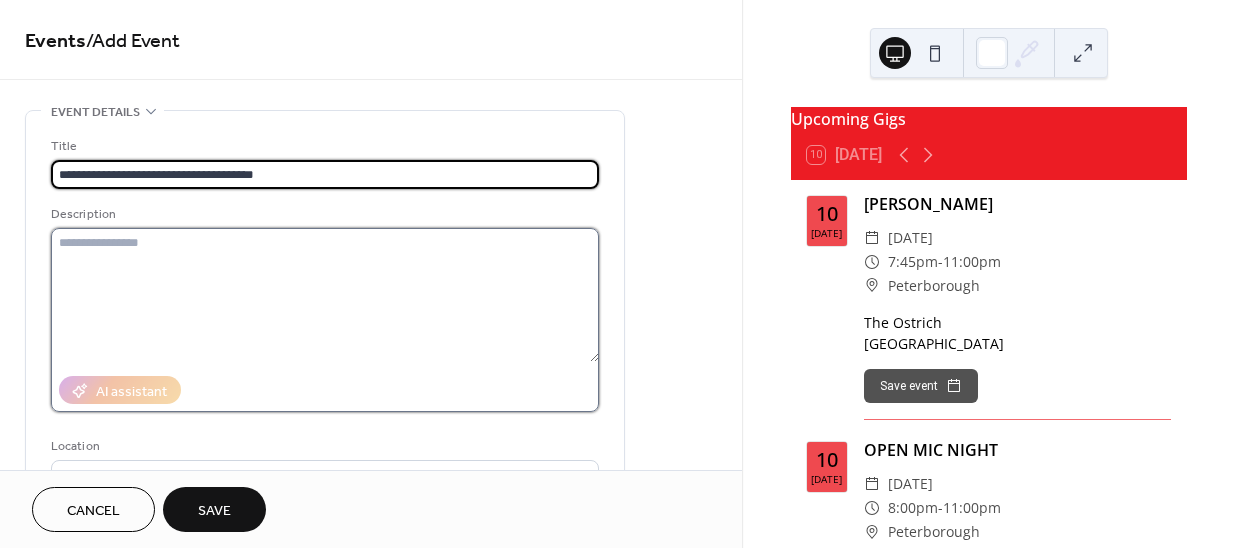 click at bounding box center [325, 295] 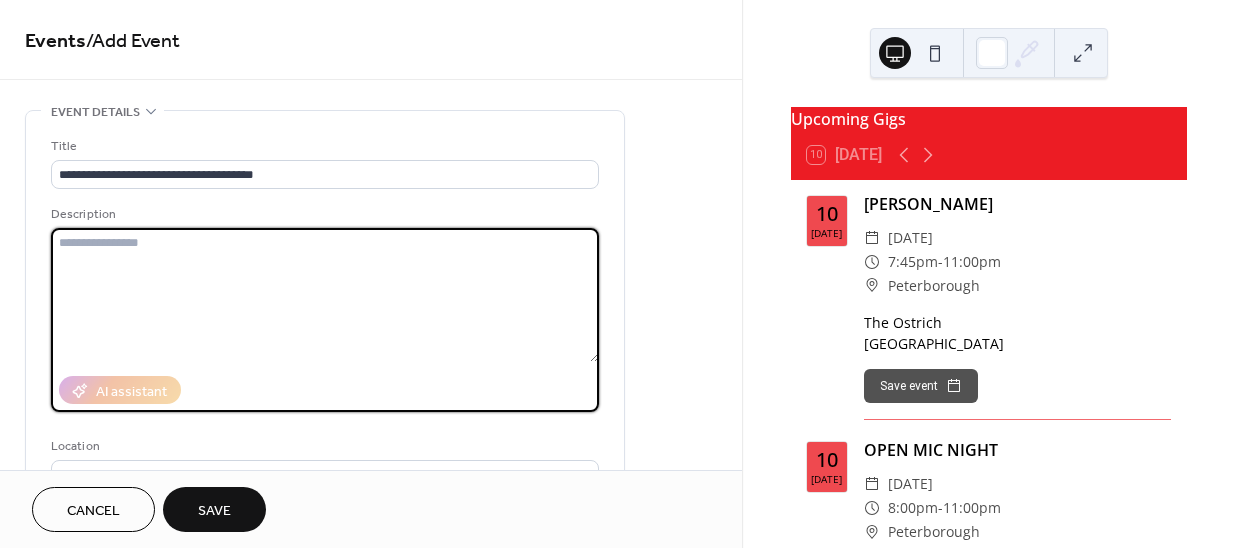 paste on "**********" 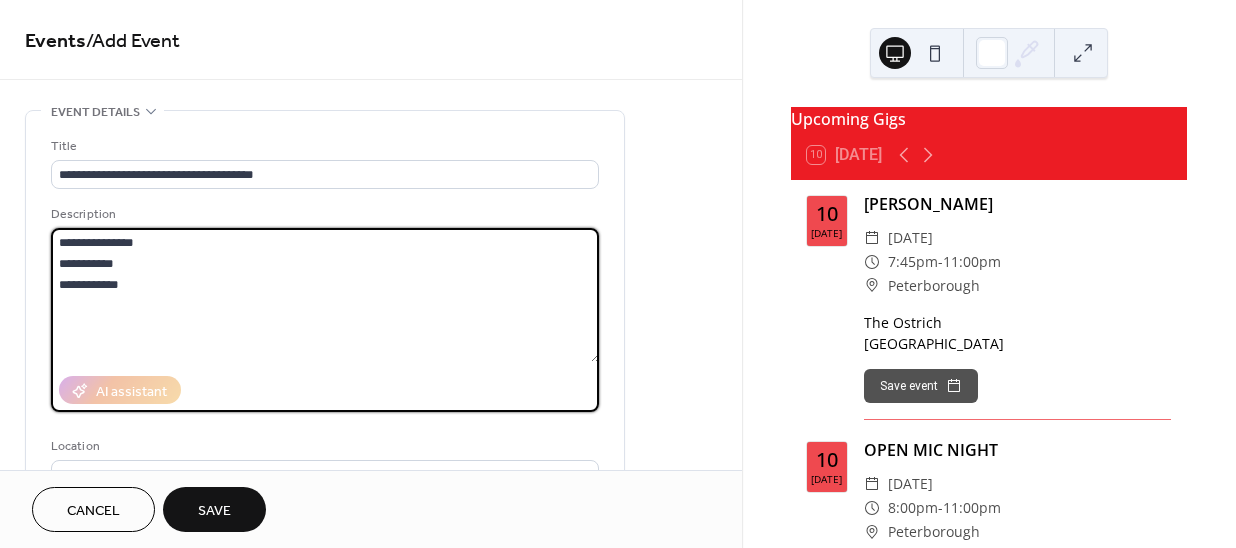 drag, startPoint x: 82, startPoint y: 231, endPoint x: 29, endPoint y: 226, distance: 53.235325 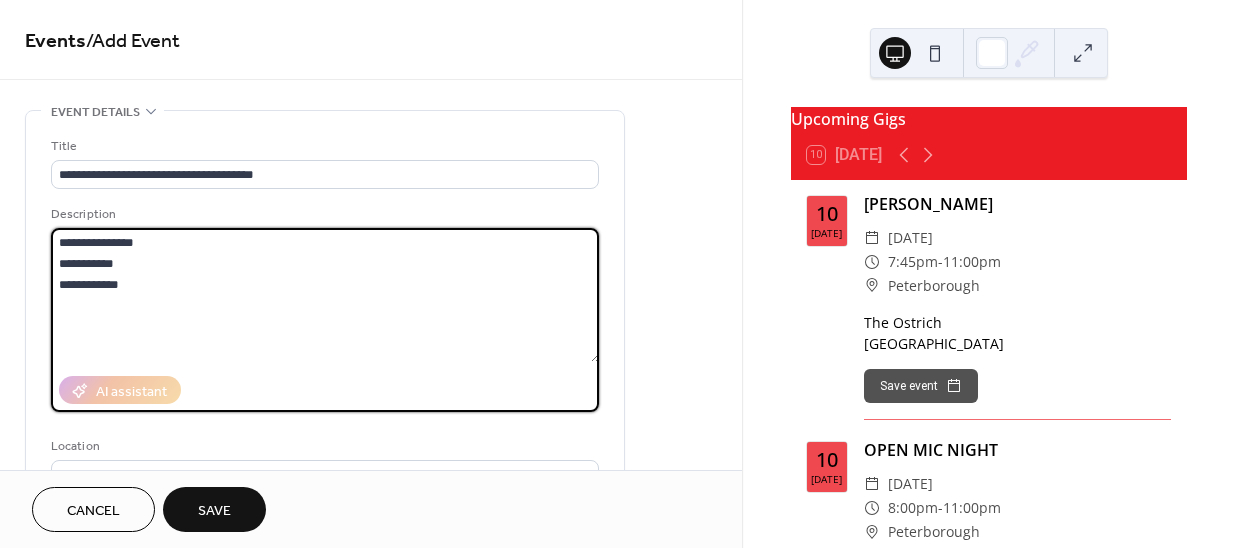 click on "**********" at bounding box center (325, 364) 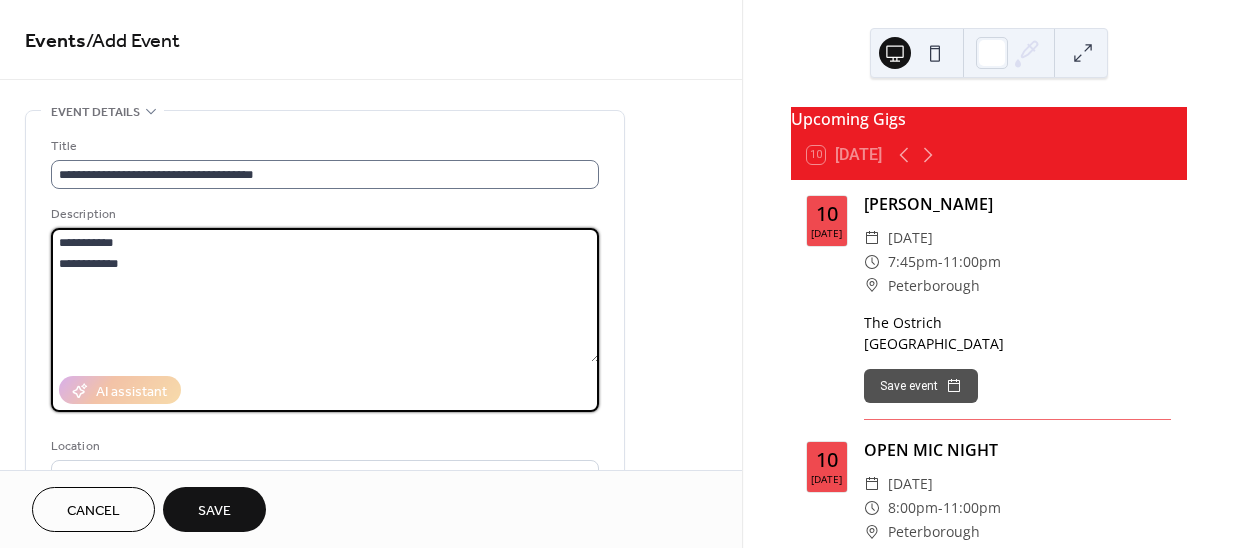type on "**********" 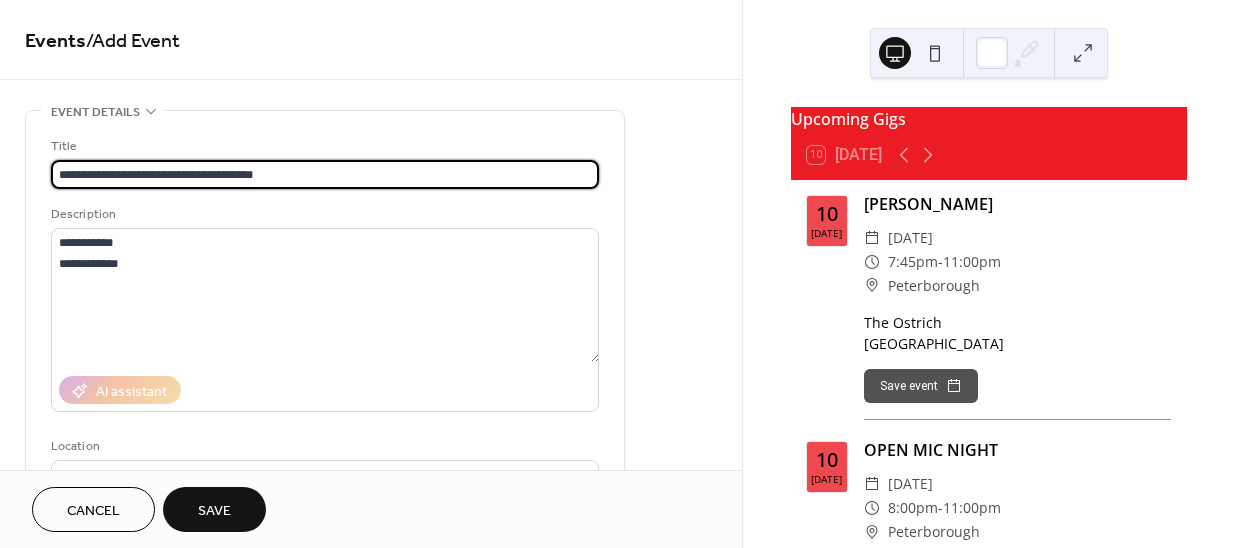 drag, startPoint x: 258, startPoint y: 169, endPoint x: 166, endPoint y: 165, distance: 92.086914 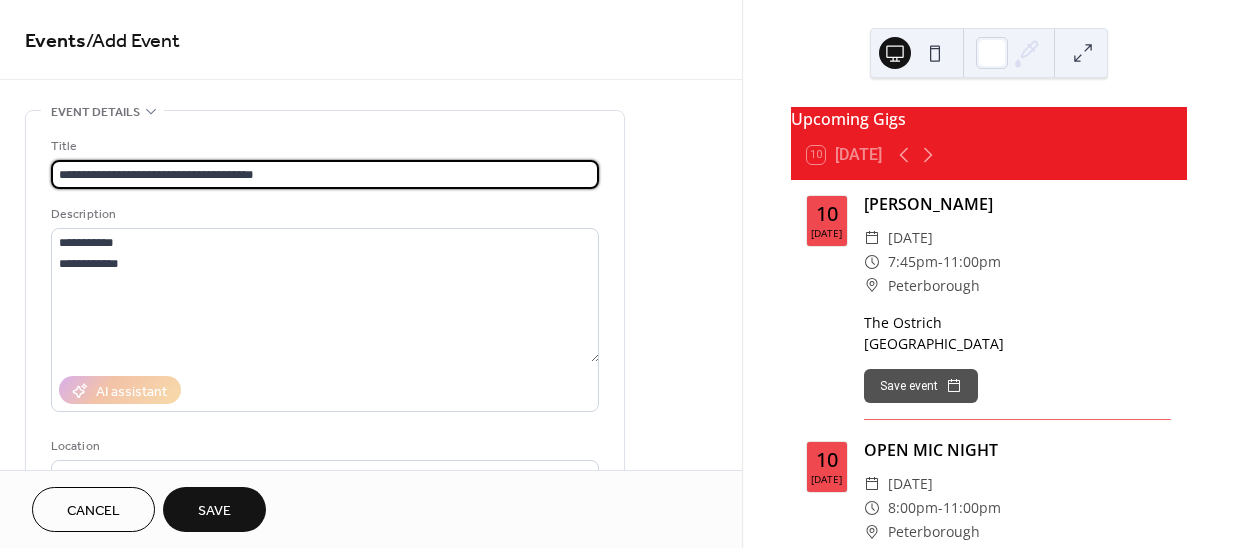 click on "**********" at bounding box center [325, 174] 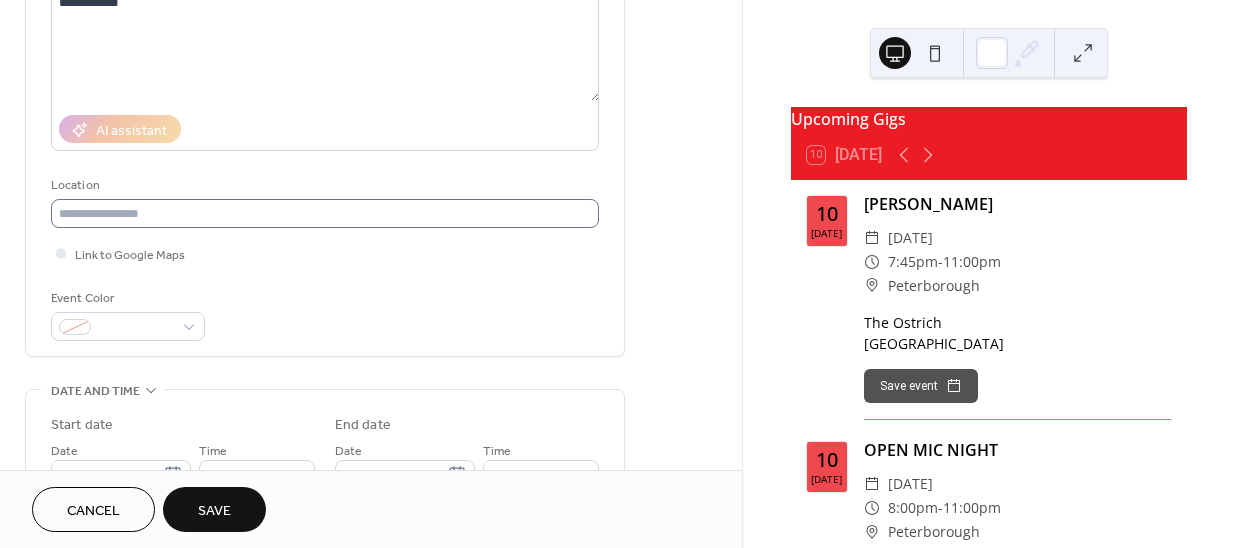scroll, scrollTop: 272, scrollLeft: 0, axis: vertical 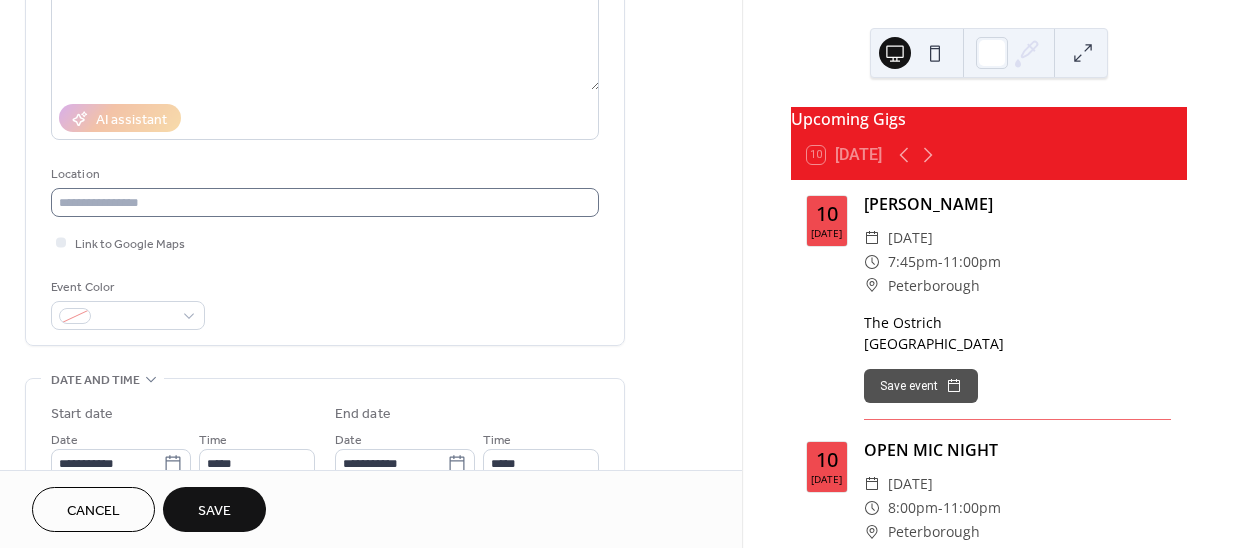 type on "**********" 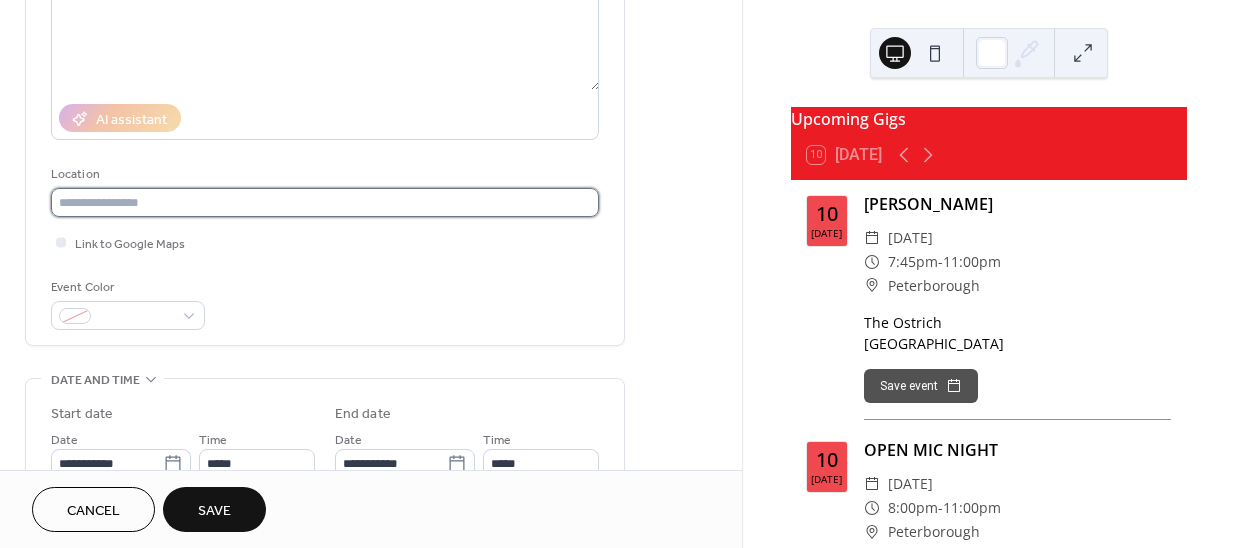 click at bounding box center (325, 202) 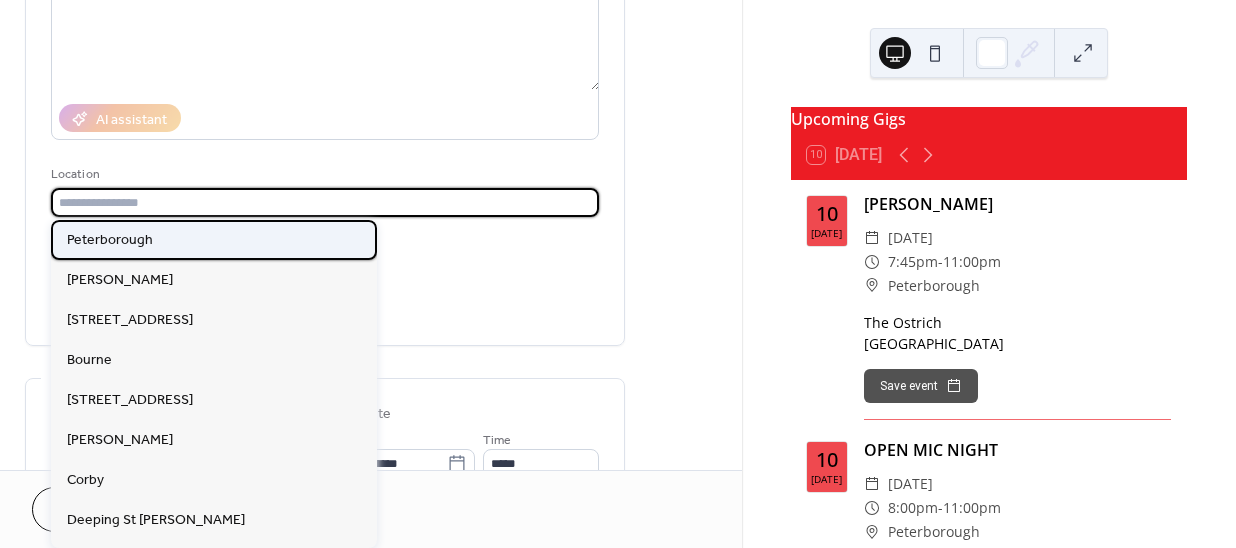click on "Peterborough" at bounding box center (110, 240) 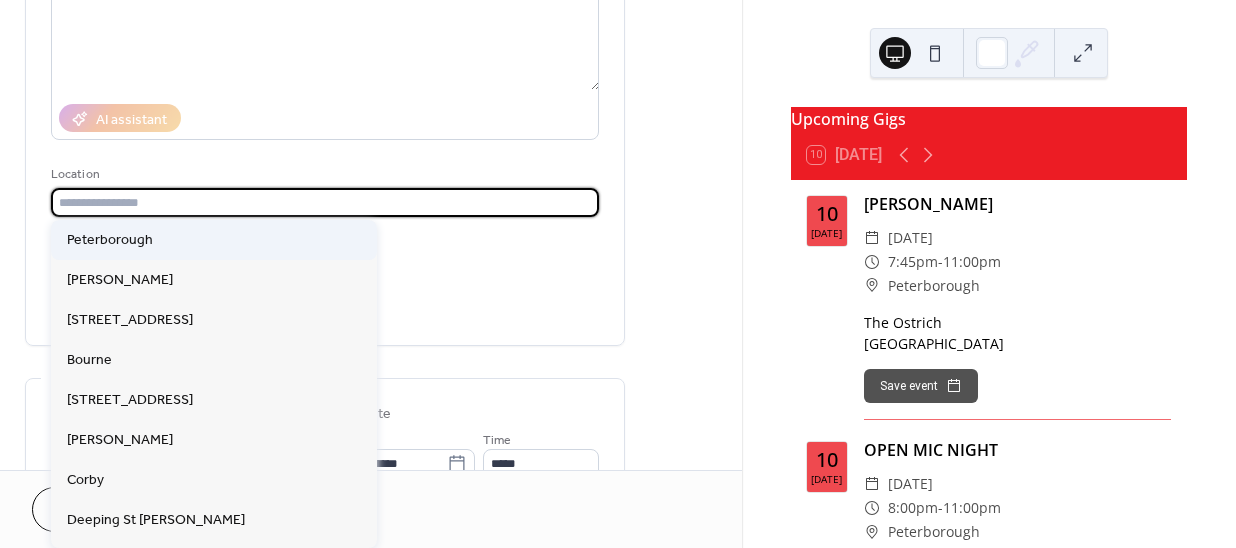 type on "**********" 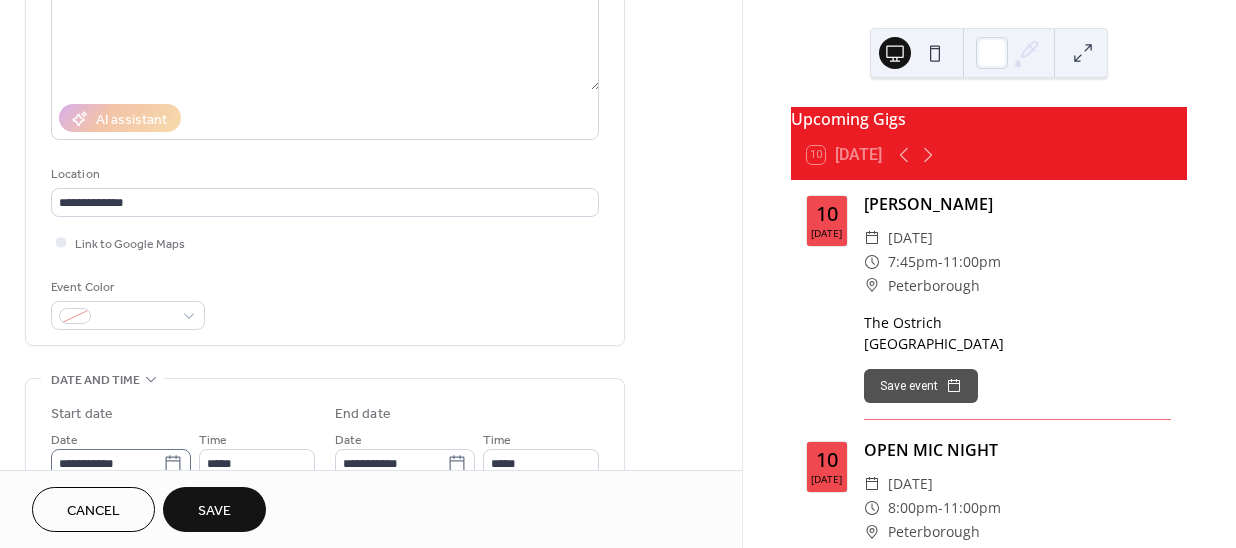 click 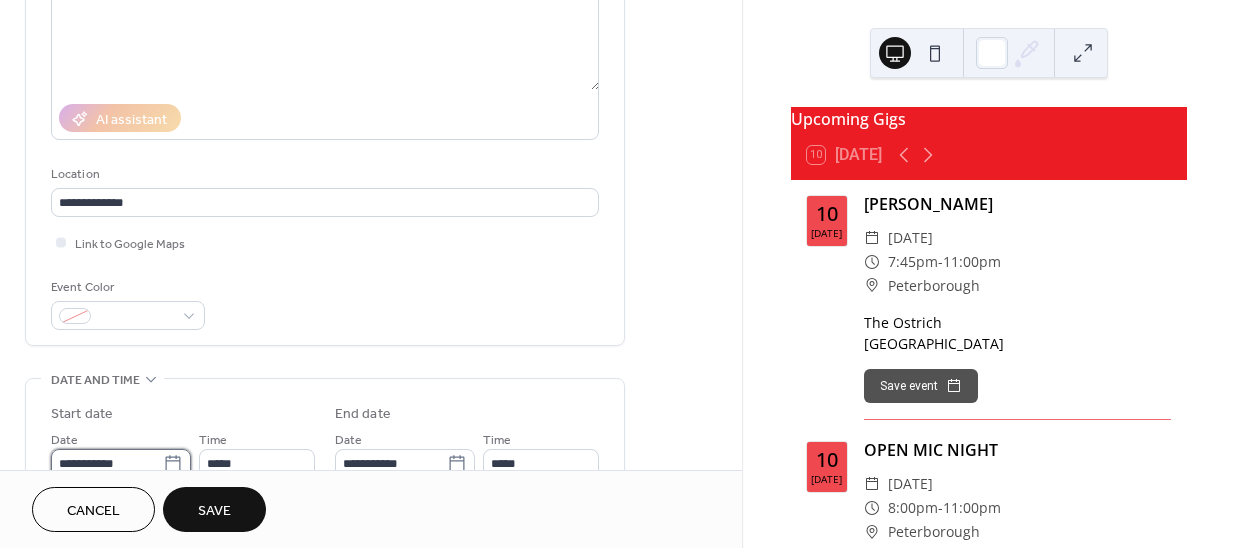 click on "**********" at bounding box center [107, 463] 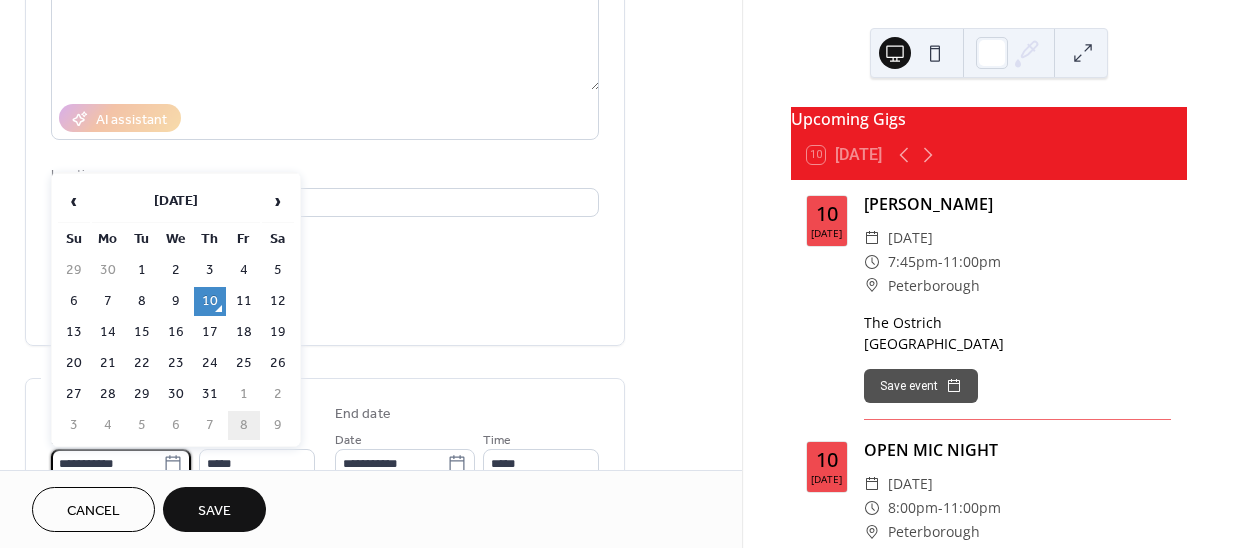 scroll, scrollTop: 279, scrollLeft: 0, axis: vertical 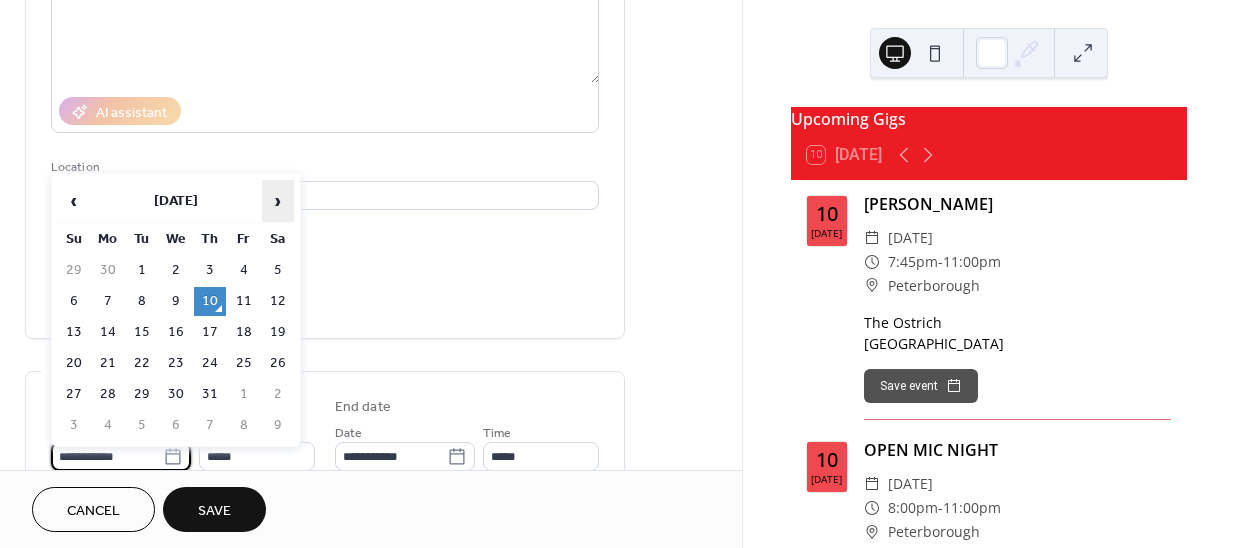 click on "›" at bounding box center [278, 201] 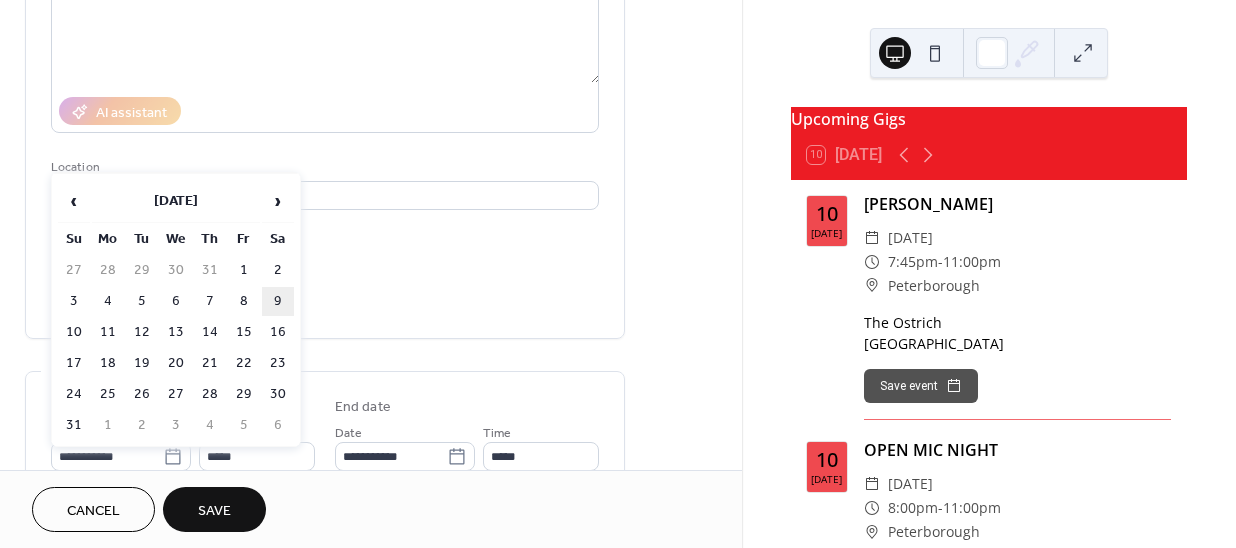 click on "9" at bounding box center [278, 301] 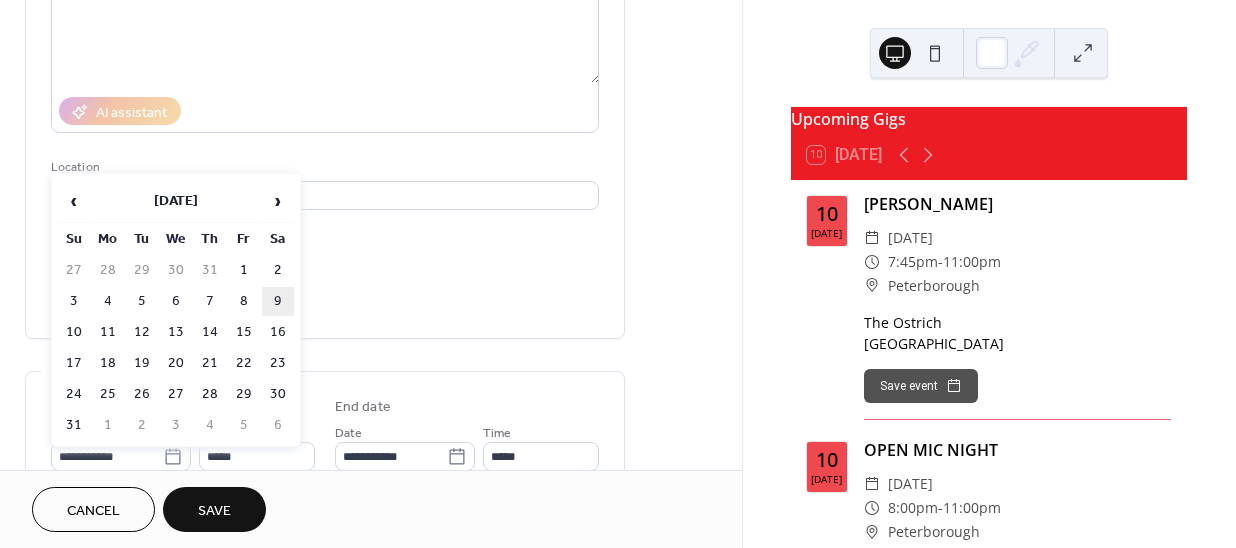 type on "**********" 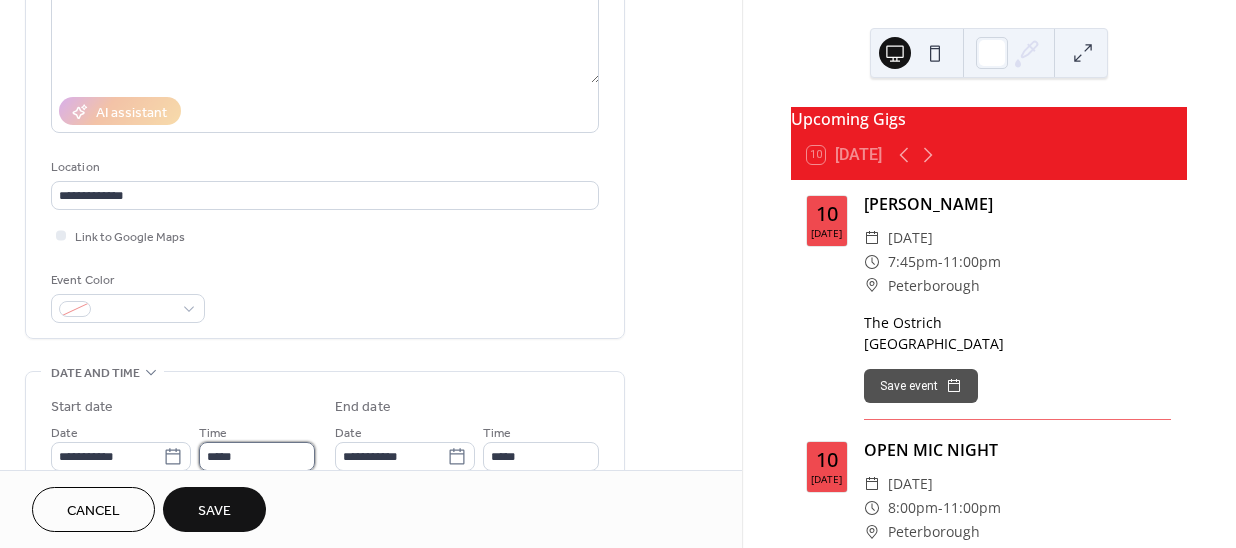 click on "*****" at bounding box center [257, 456] 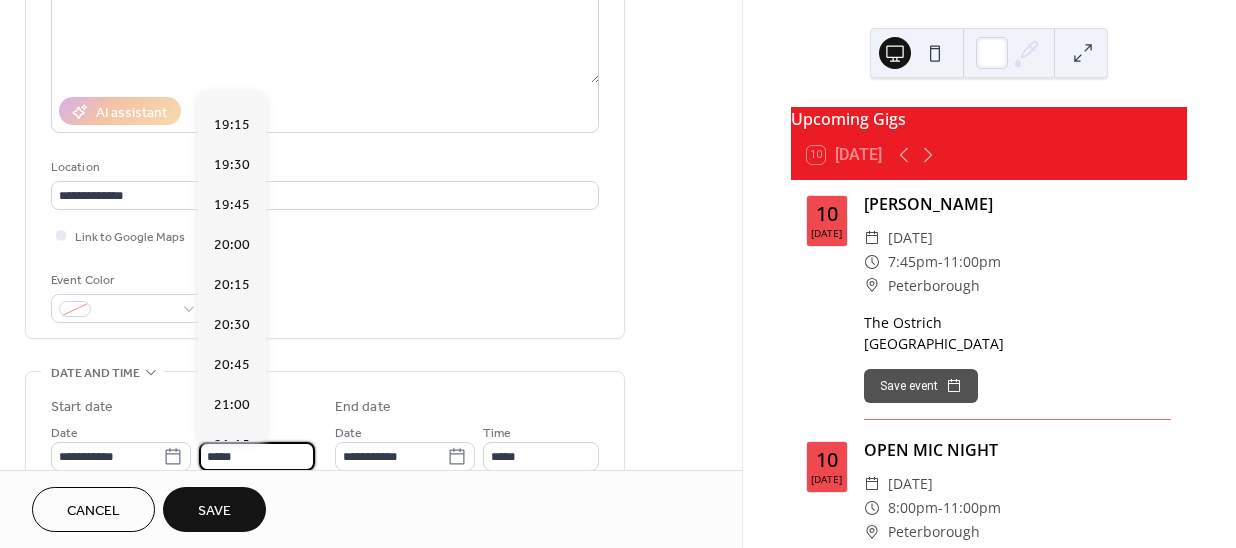 scroll, scrollTop: 3132, scrollLeft: 0, axis: vertical 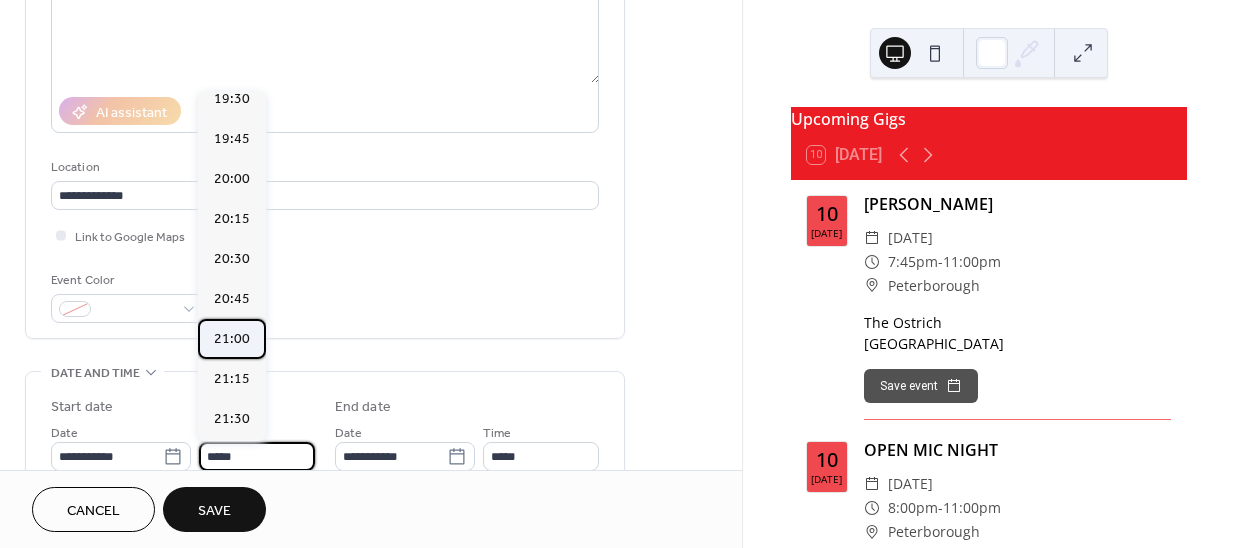 click on "21:00" at bounding box center [232, 338] 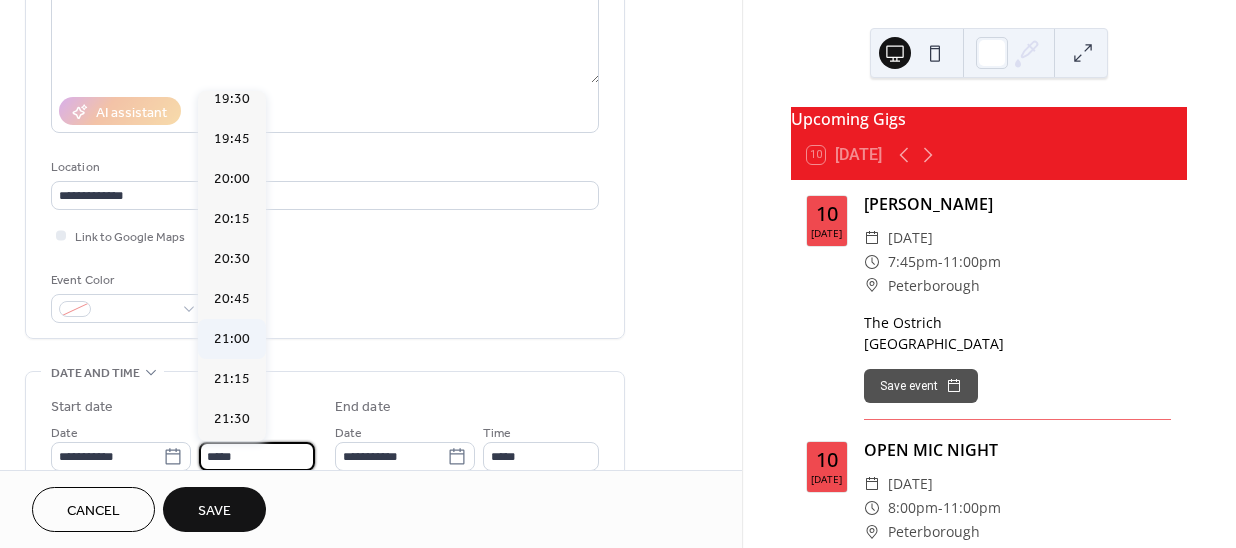 type on "*****" 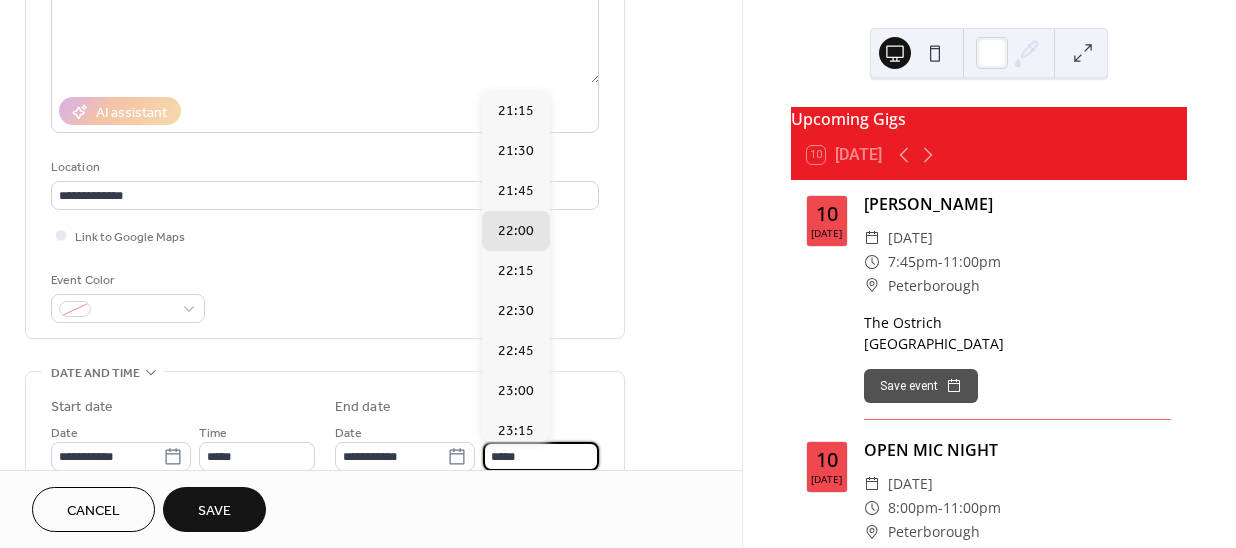 click on "*****" at bounding box center [541, 456] 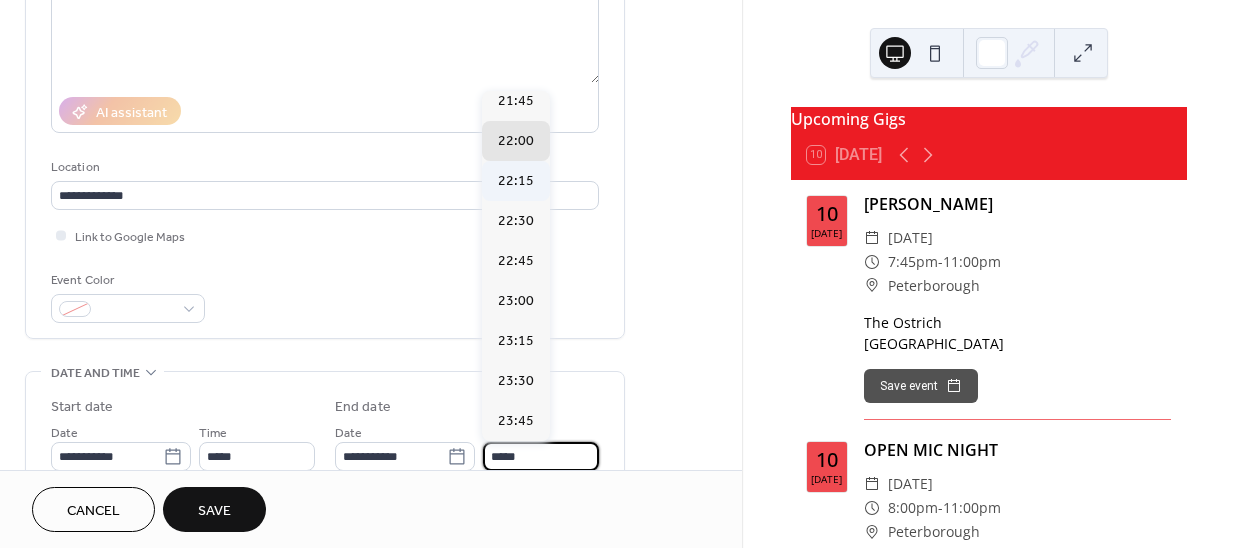 scroll, scrollTop: 97, scrollLeft: 0, axis: vertical 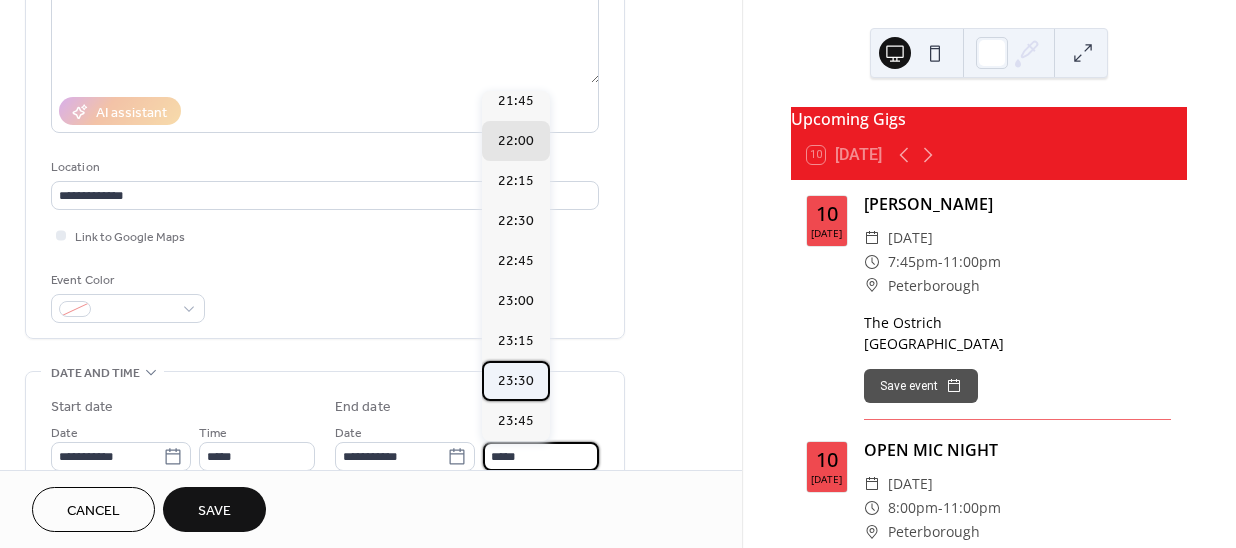click on "23:30" at bounding box center (516, 380) 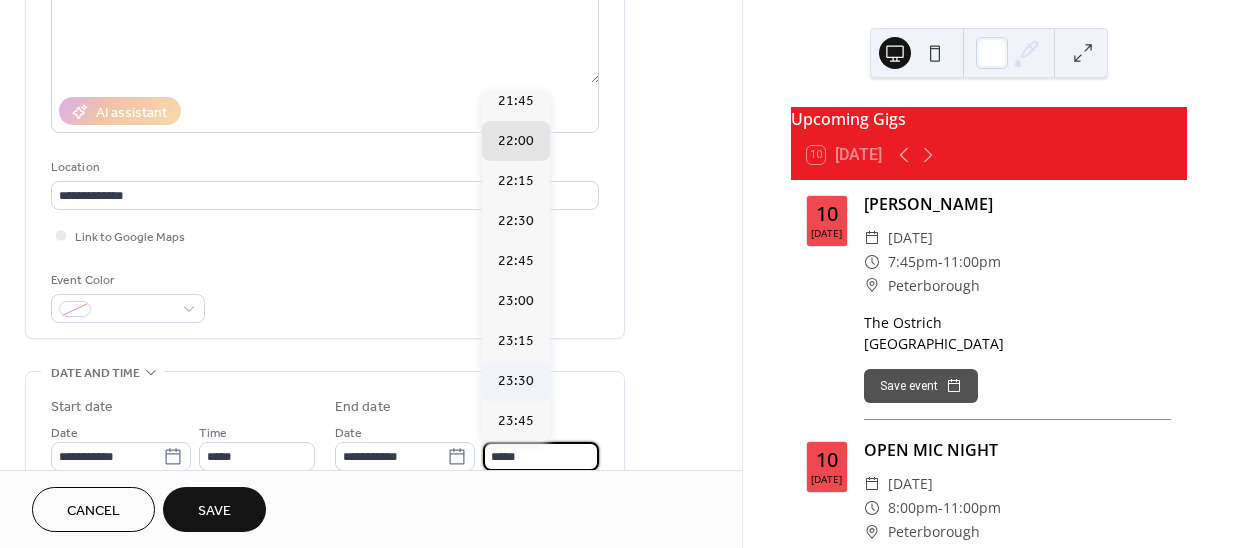 type on "*****" 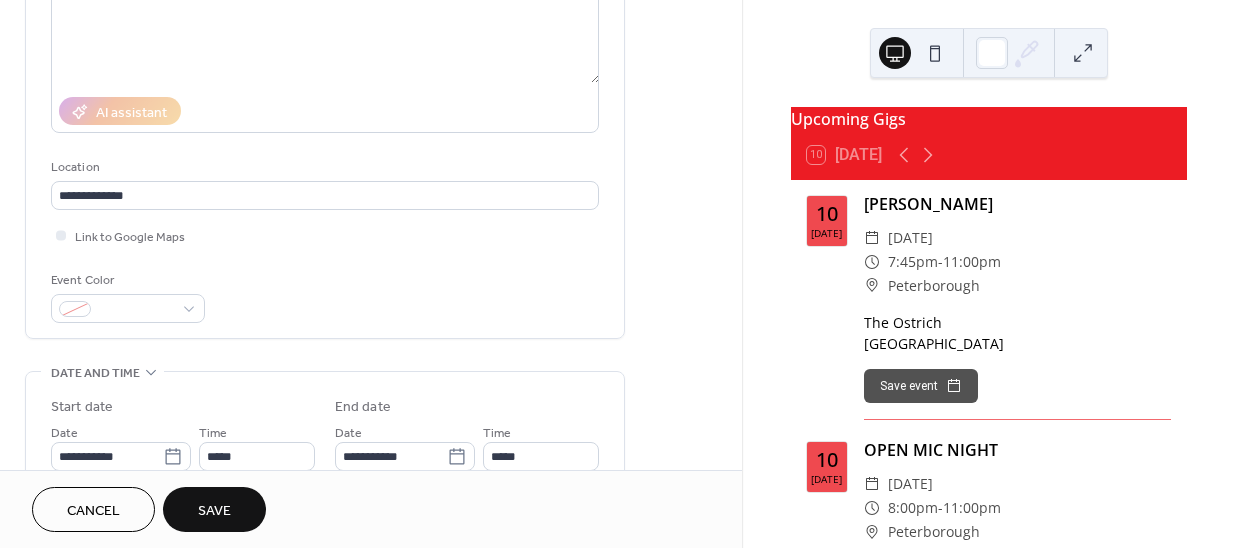click on "Save" at bounding box center [214, 511] 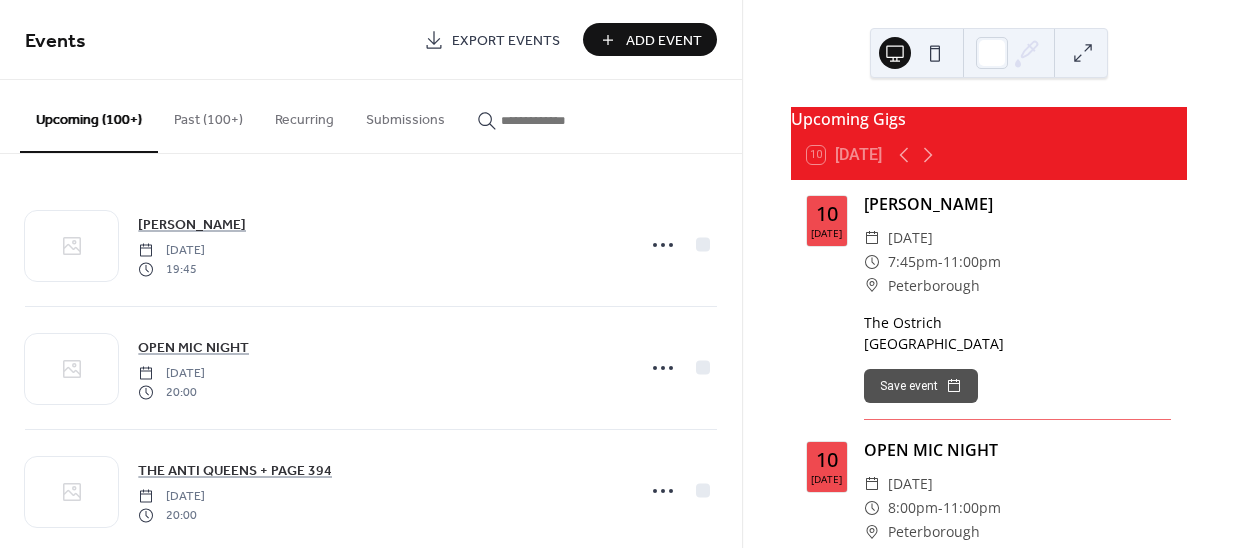 drag, startPoint x: 585, startPoint y: 40, endPoint x: 625, endPoint y: 34, distance: 40.4475 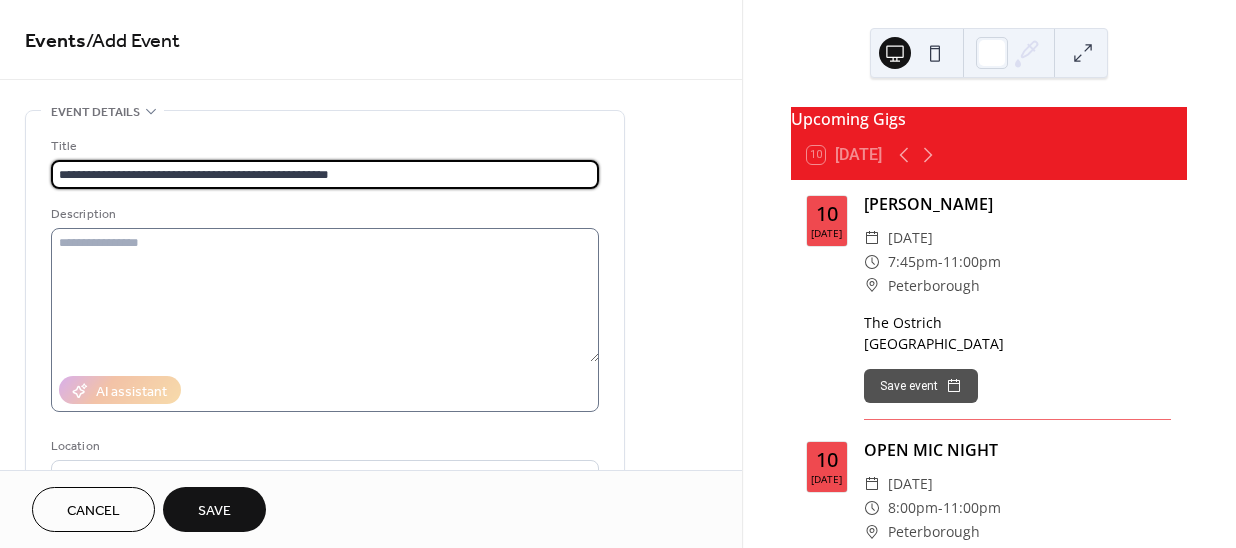 type on "**********" 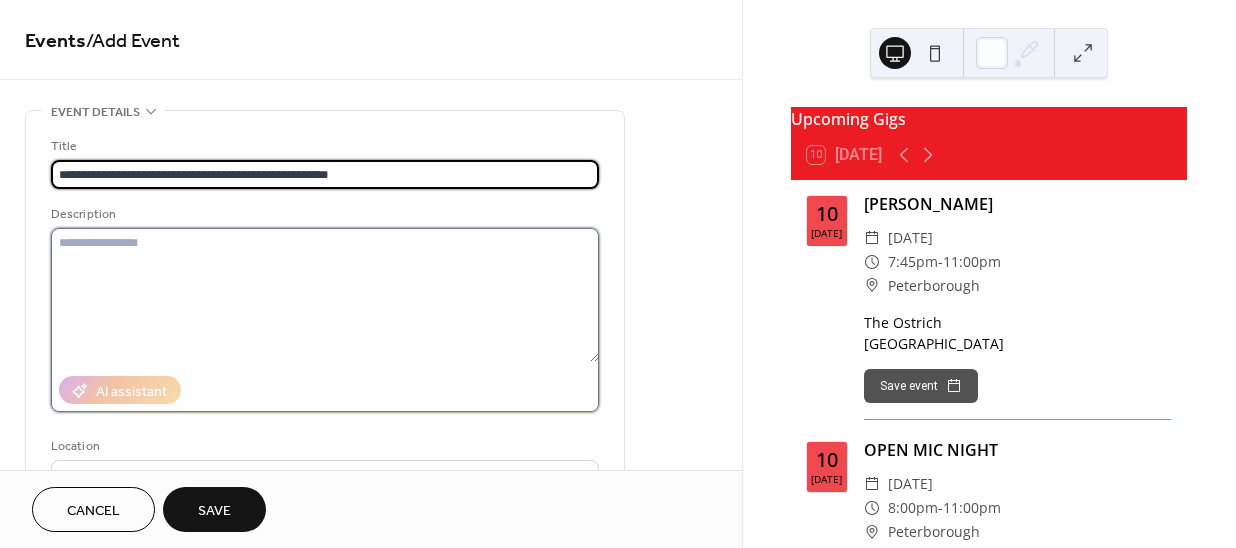 click at bounding box center (325, 295) 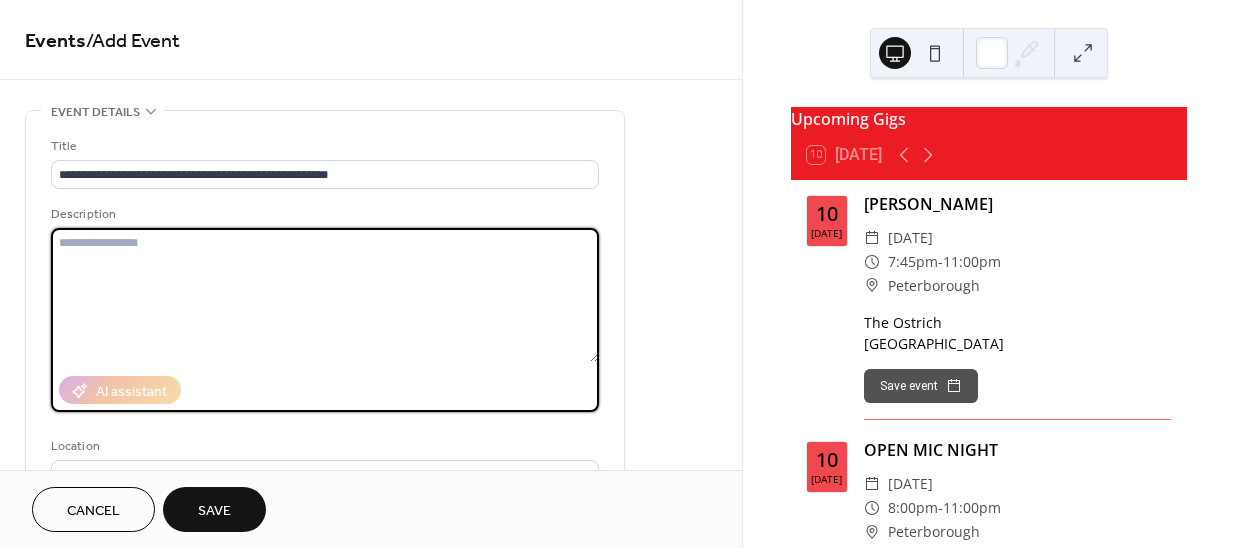 paste on "**********" 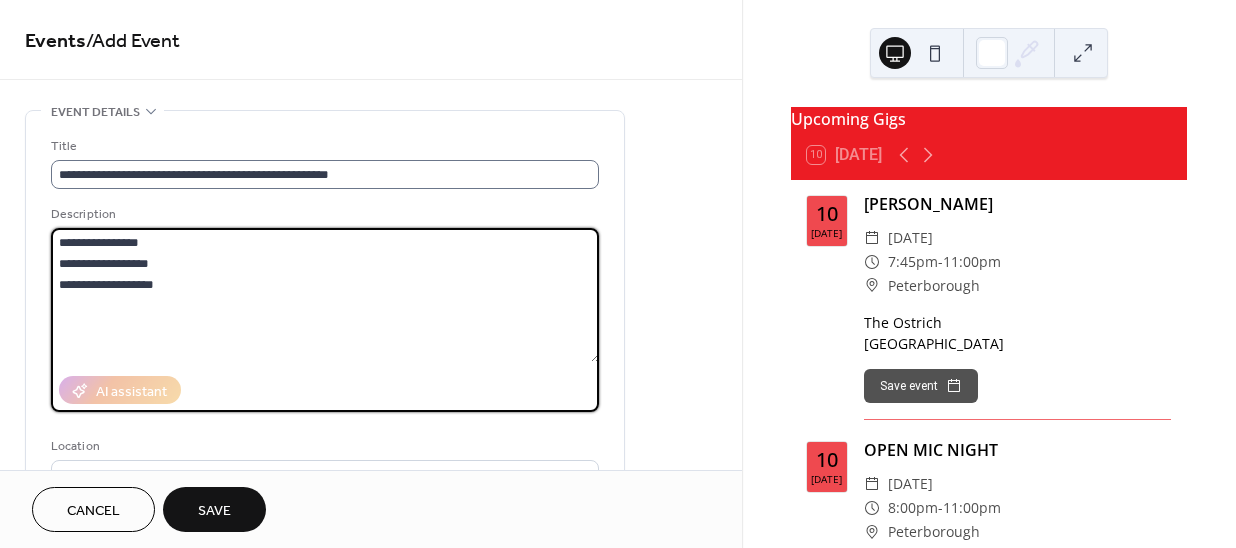 type on "**********" 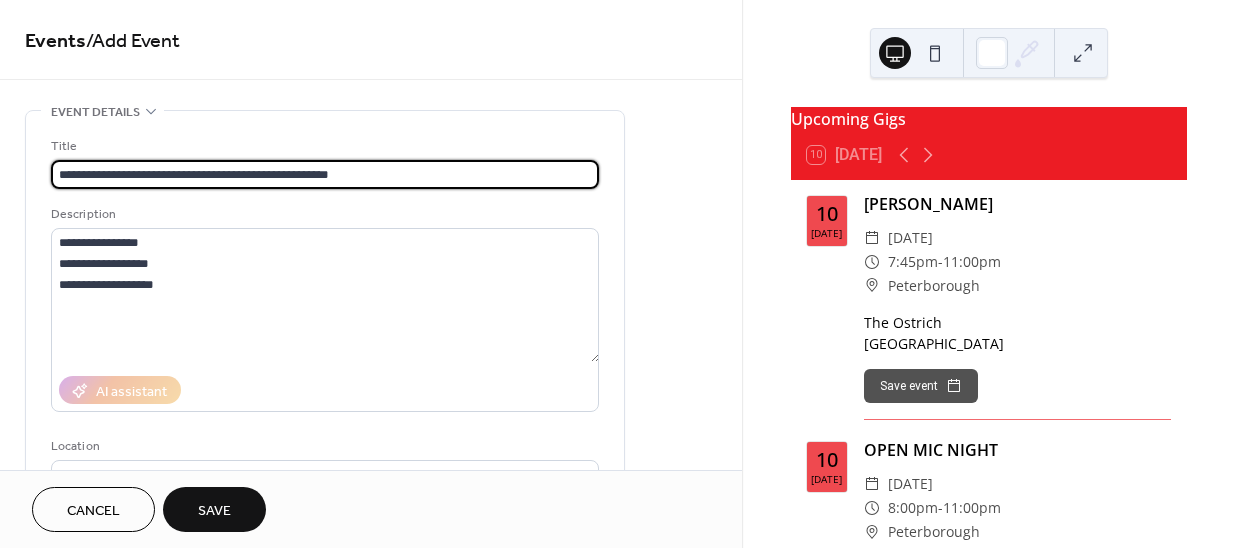 drag, startPoint x: 385, startPoint y: 174, endPoint x: 172, endPoint y: 167, distance: 213.11499 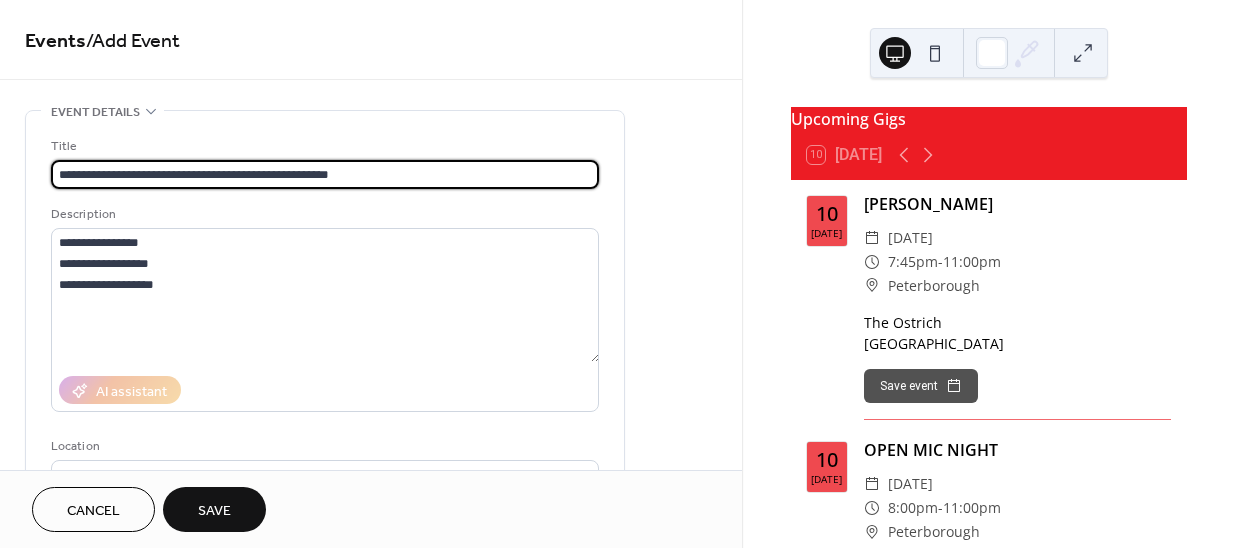 click on "**********" at bounding box center (325, 174) 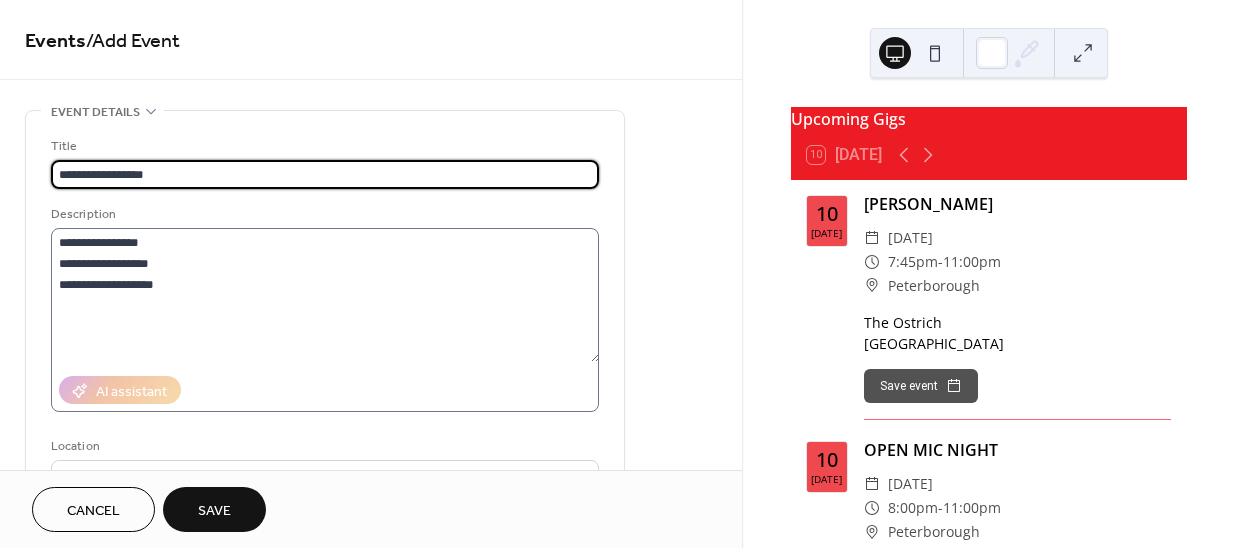 type on "**********" 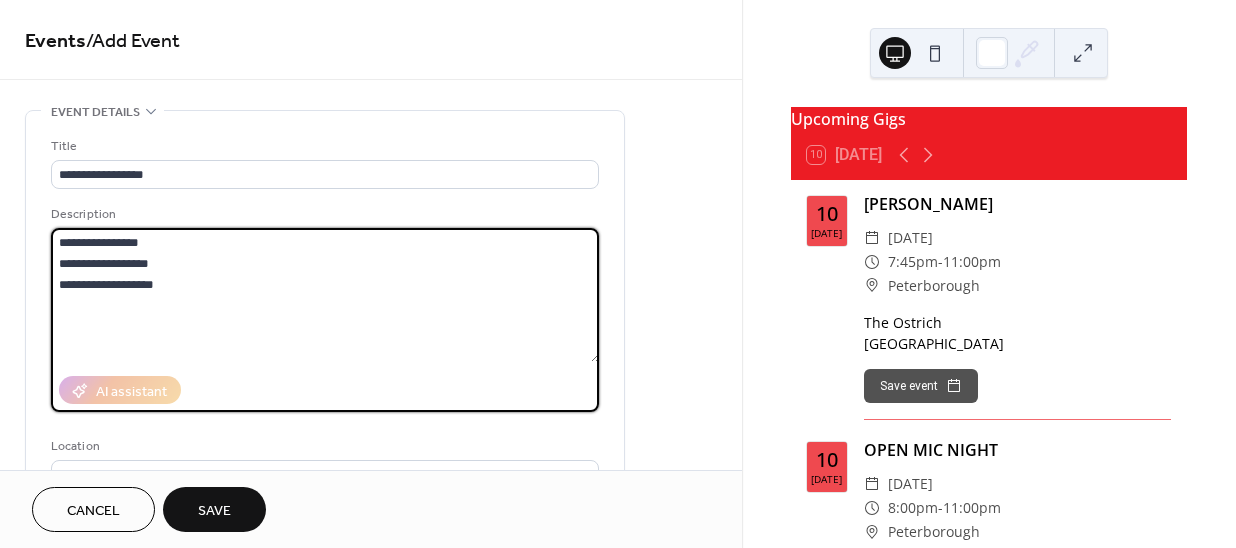 drag, startPoint x: 176, startPoint y: 242, endPoint x: 32, endPoint y: 231, distance: 144.41953 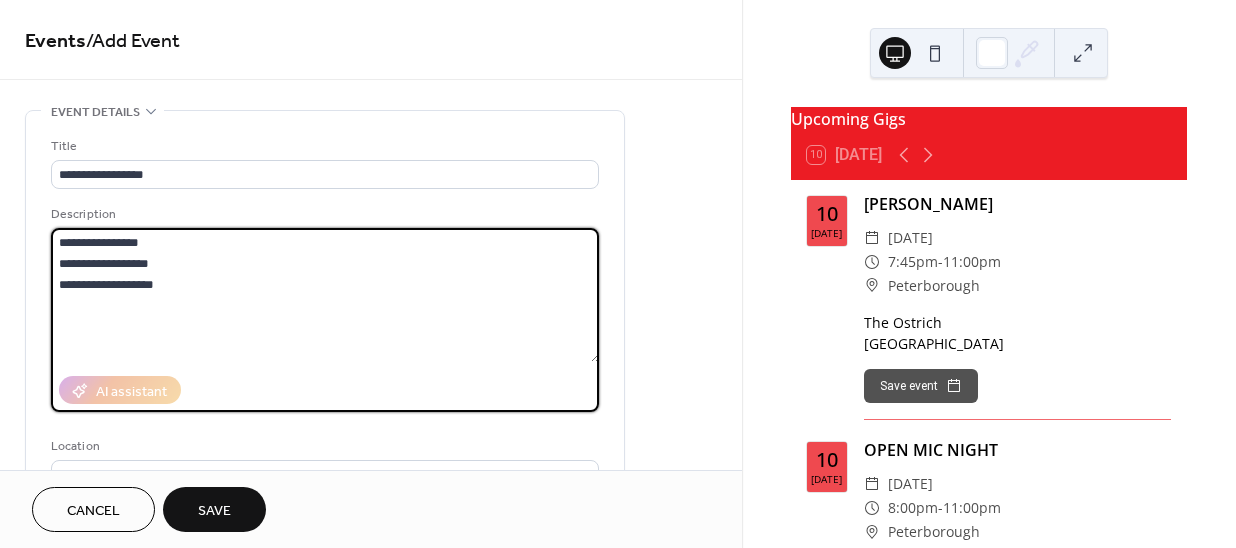 click on "**********" at bounding box center [325, 364] 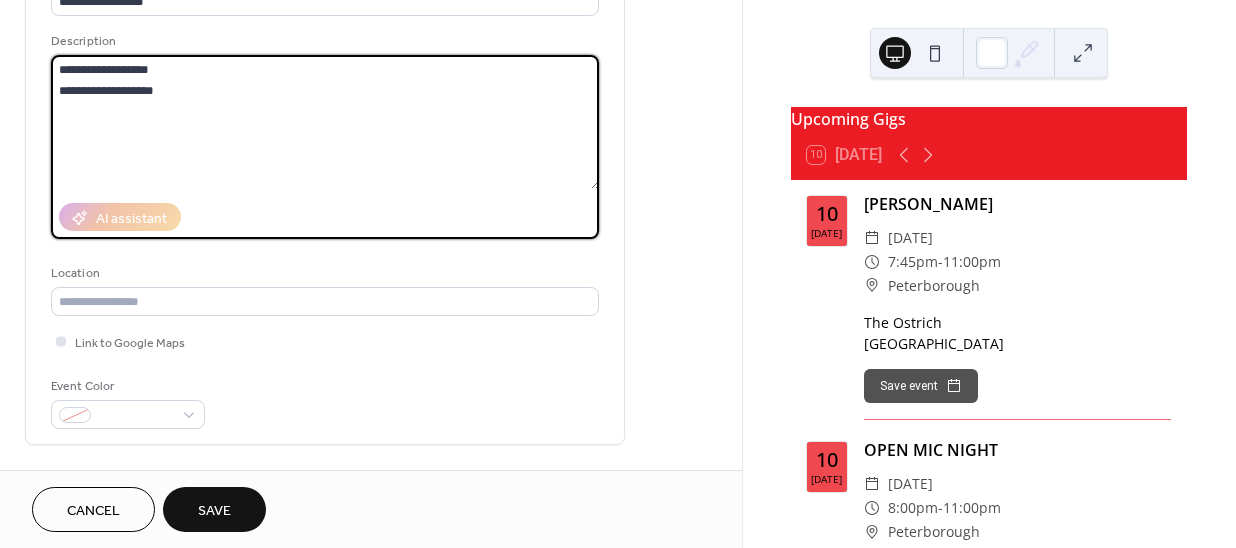 scroll, scrollTop: 181, scrollLeft: 0, axis: vertical 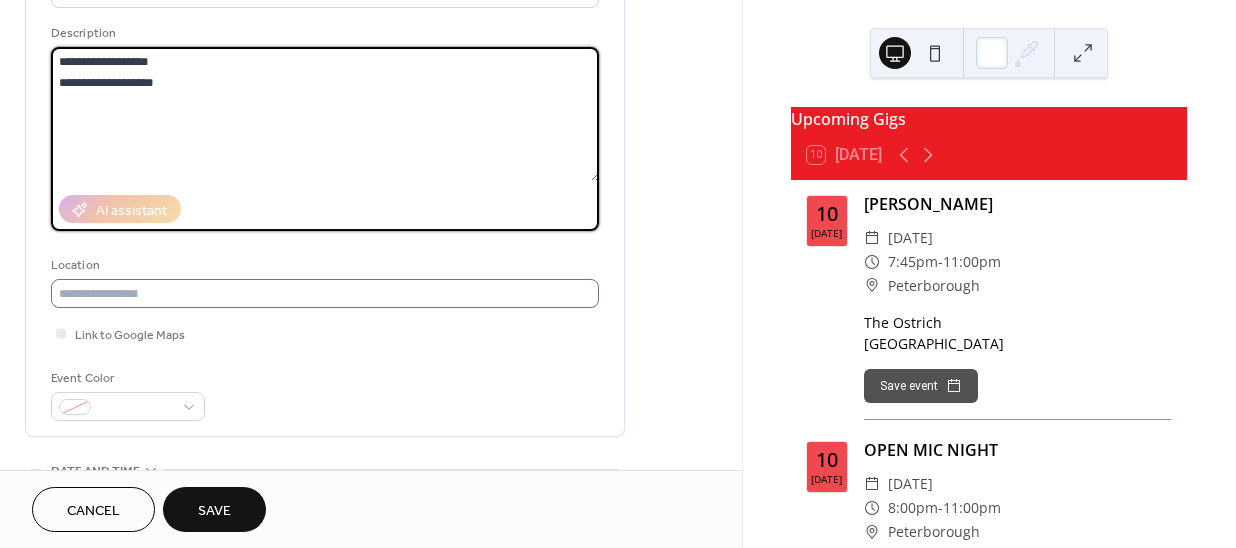 type on "**********" 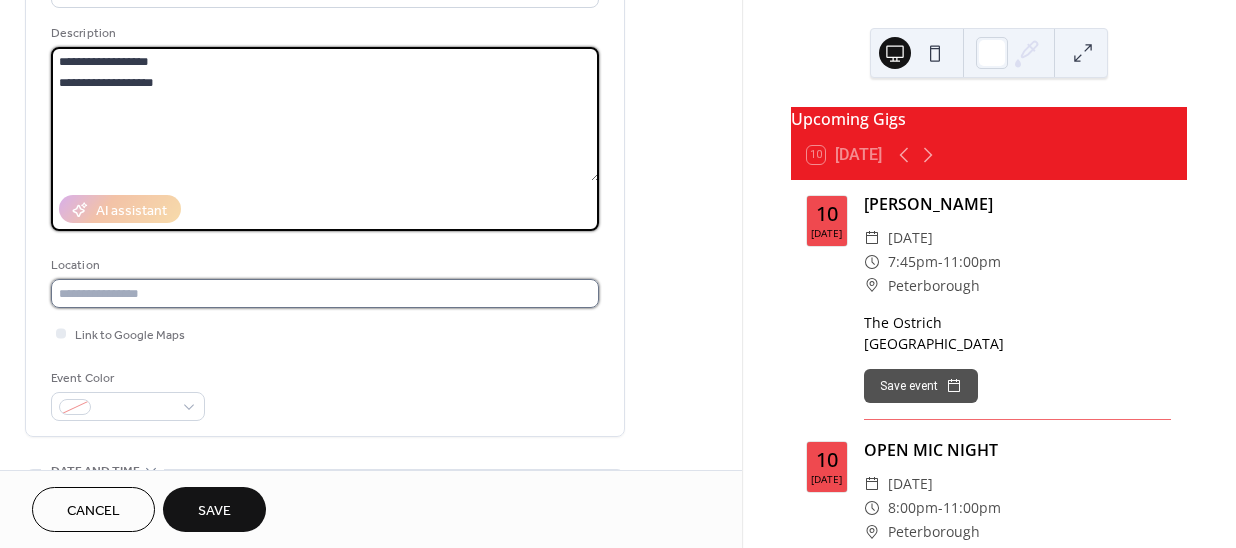 click at bounding box center [325, 293] 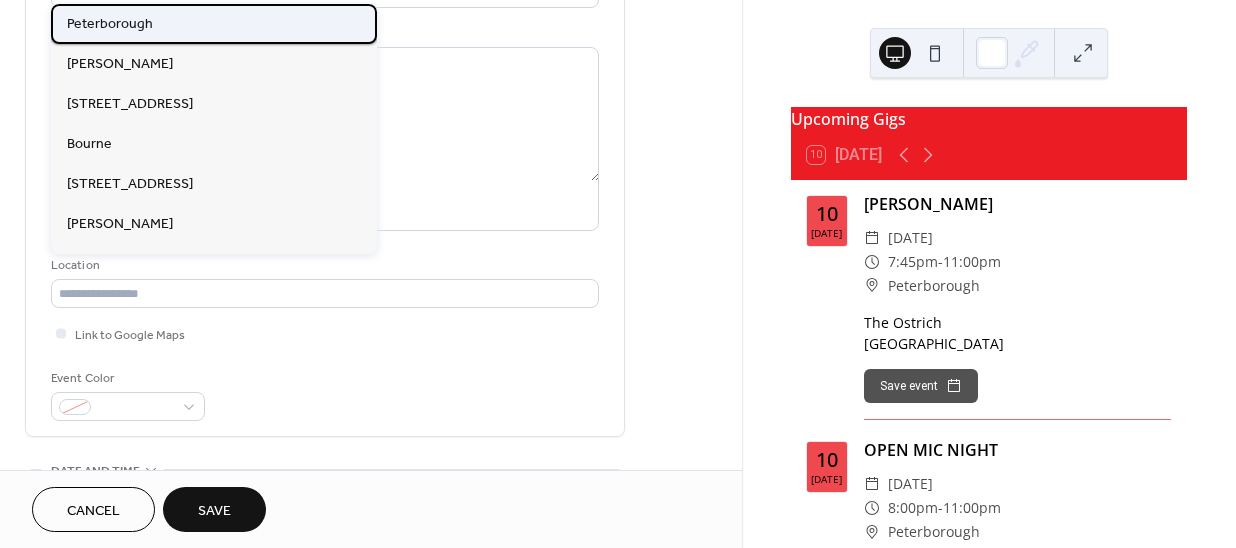 click on "Peterborough" at bounding box center (110, 24) 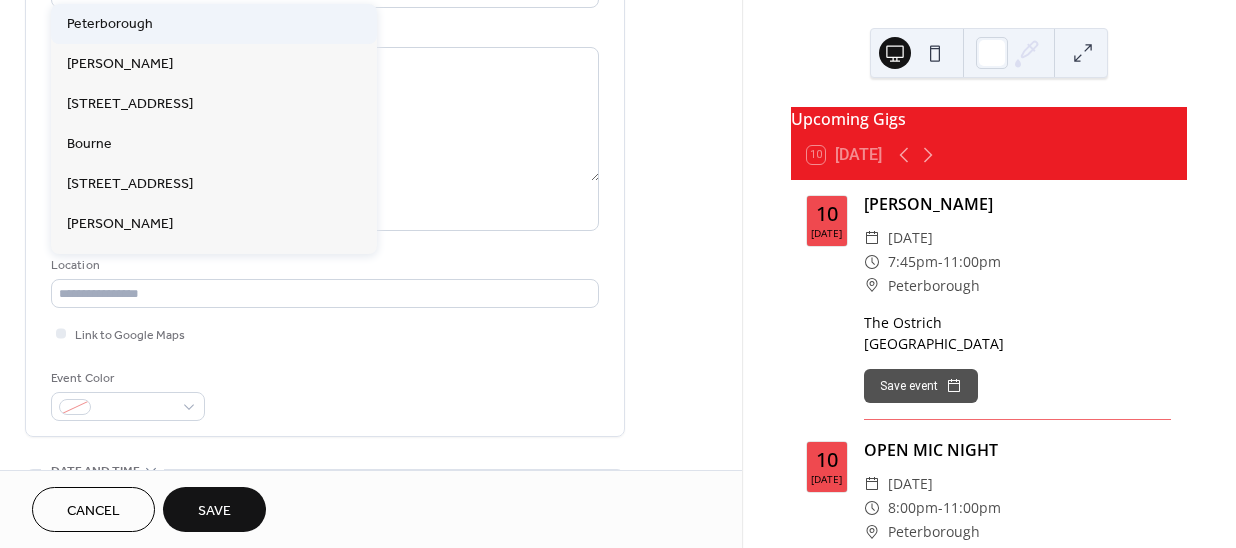 type on "**********" 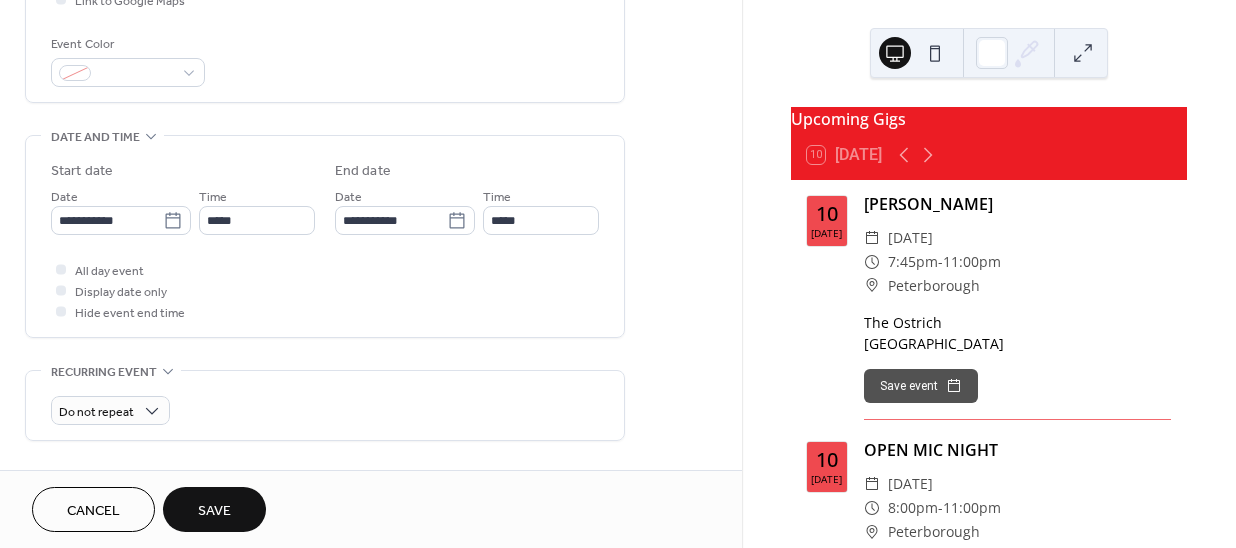 scroll, scrollTop: 545, scrollLeft: 0, axis: vertical 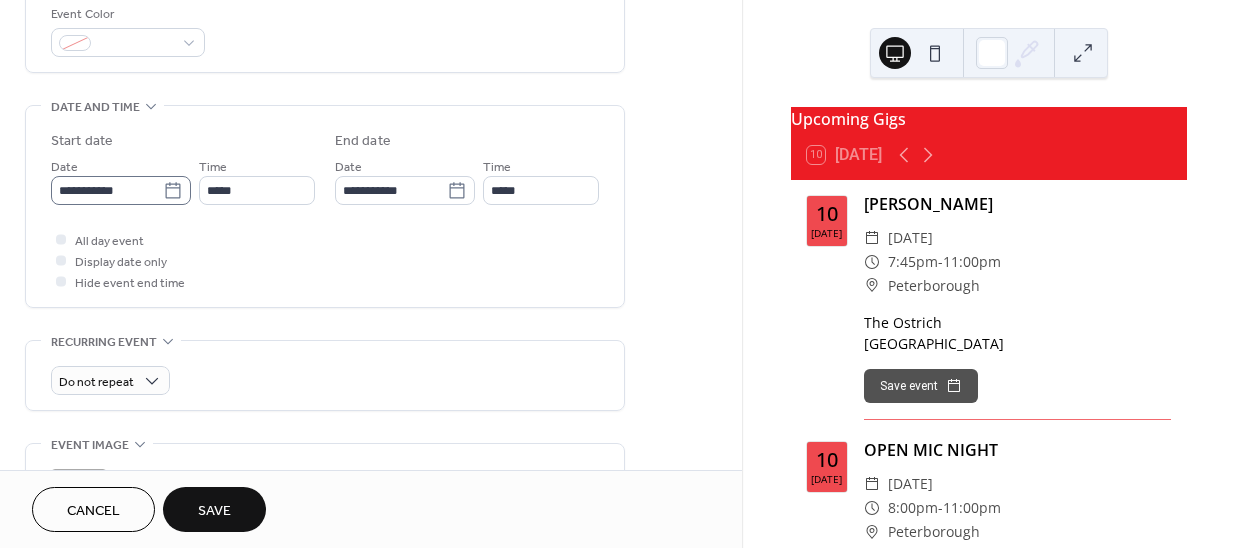 click 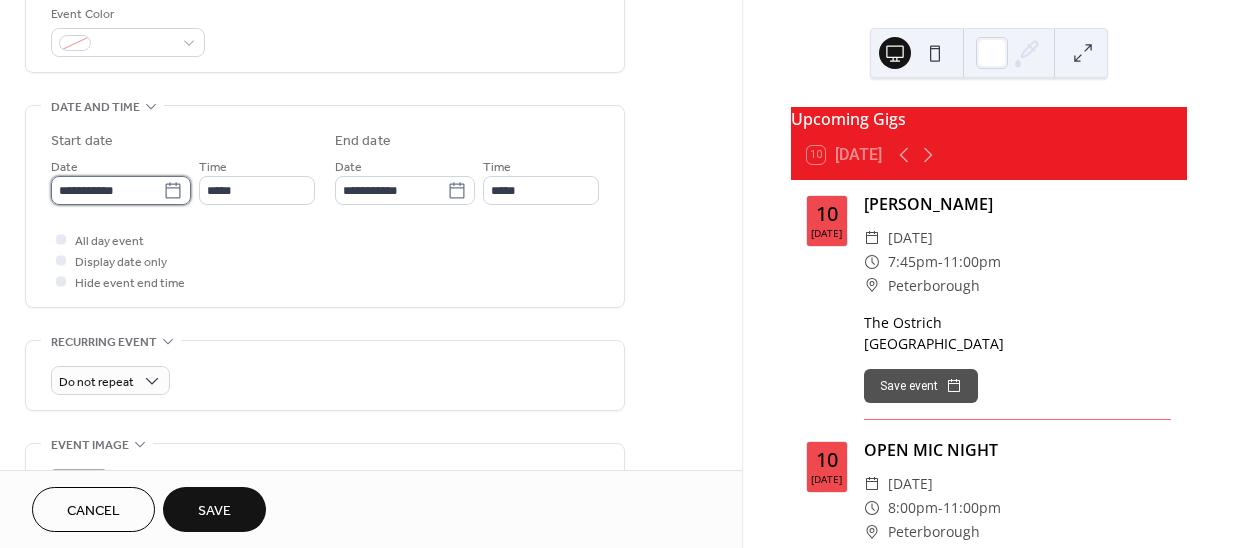 click on "**********" at bounding box center [107, 190] 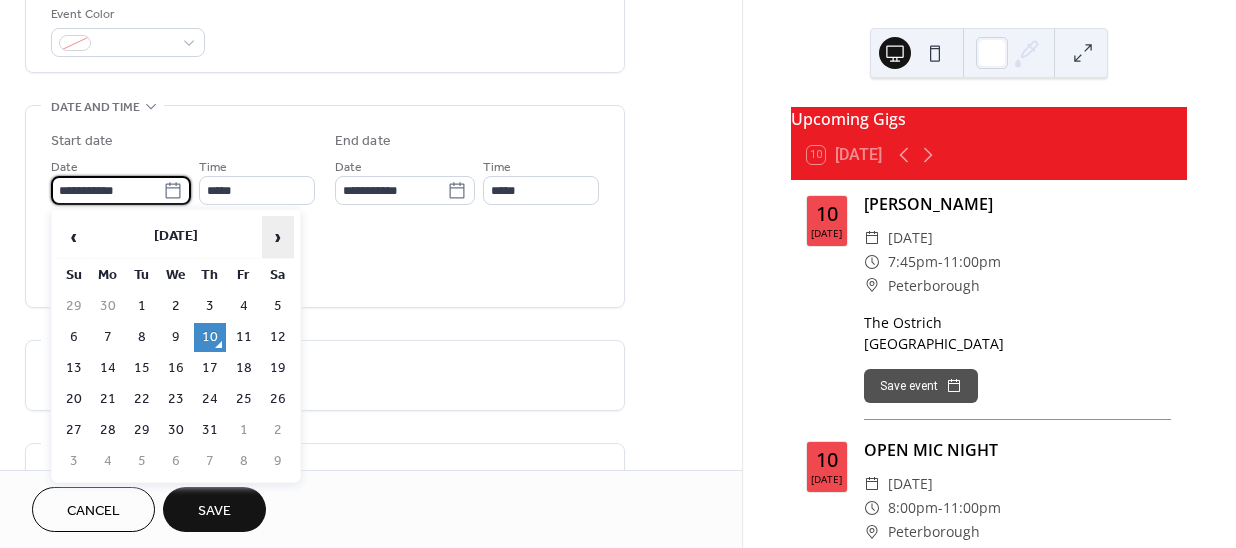 click on "›" at bounding box center (278, 237) 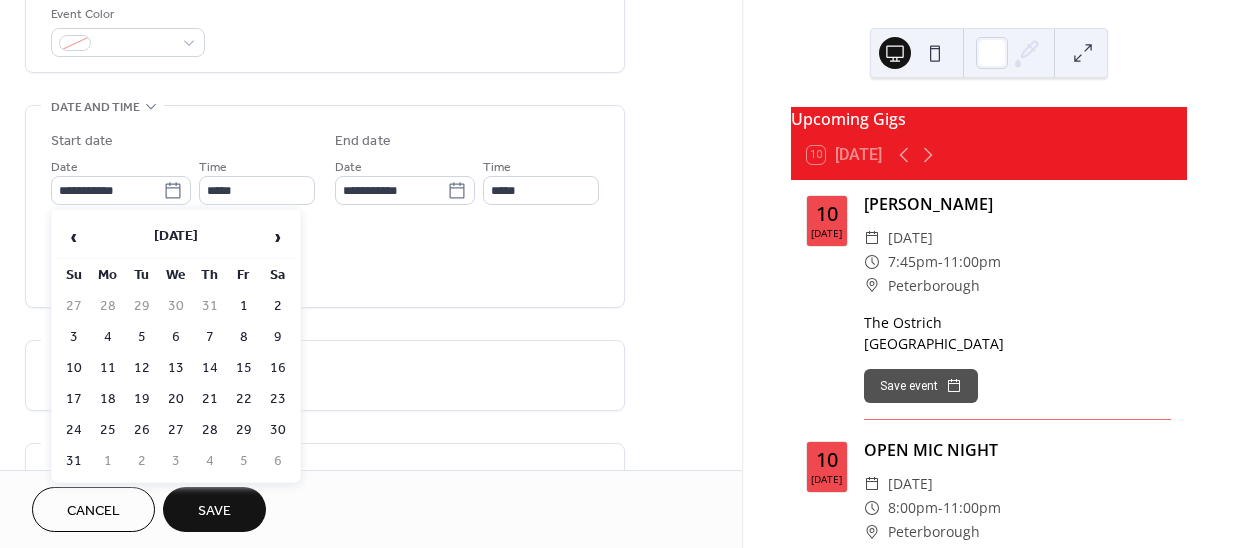 drag, startPoint x: 278, startPoint y: 331, endPoint x: 330, endPoint y: 237, distance: 107.42439 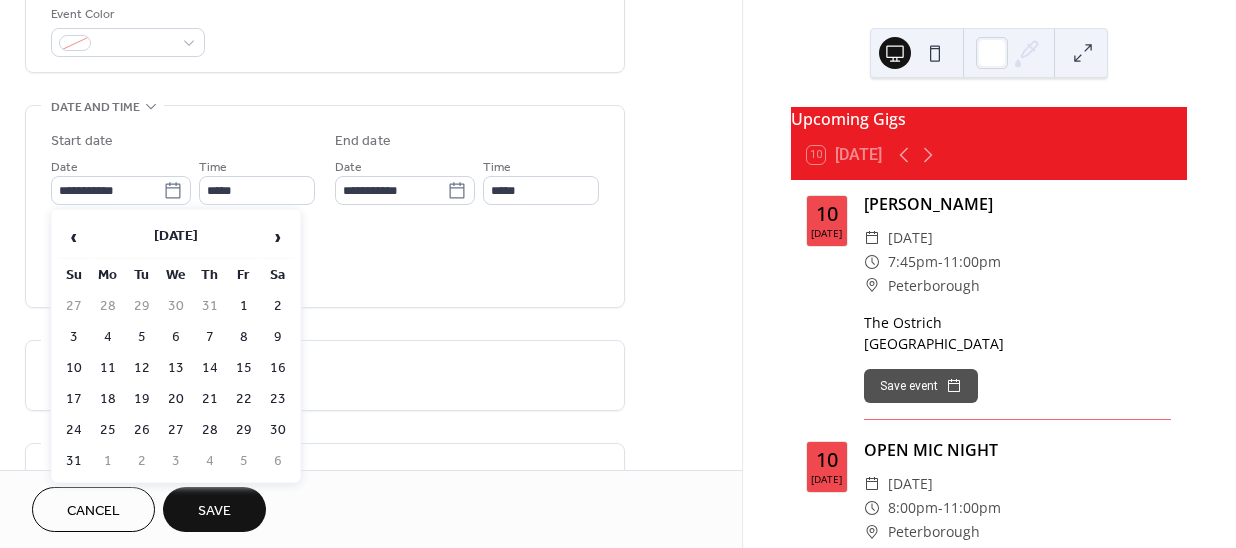 click on "9" at bounding box center [278, 337] 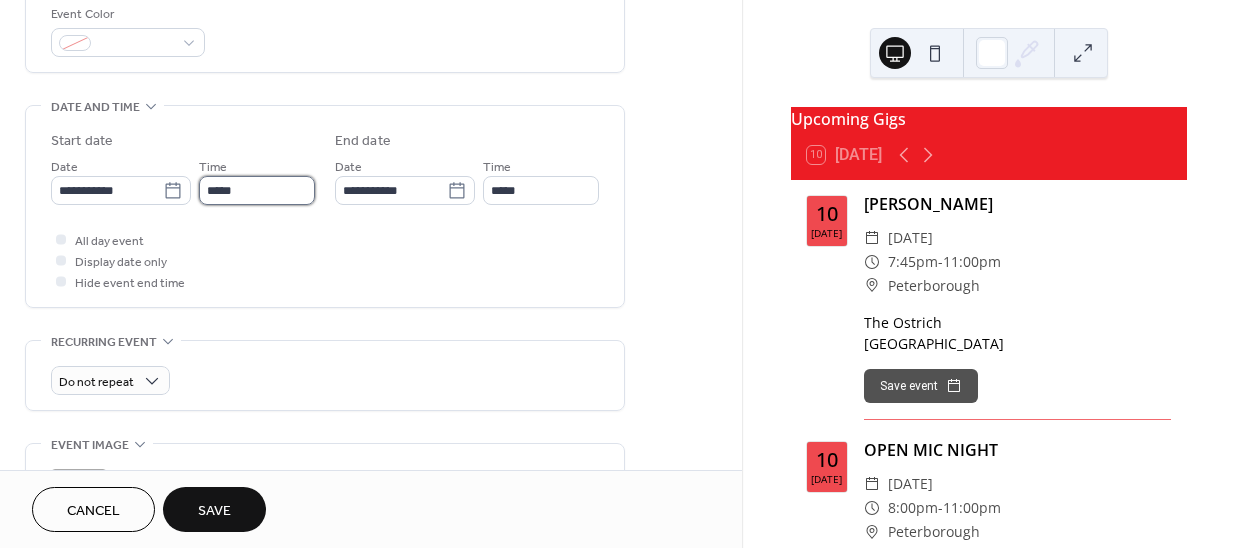 click on "*****" at bounding box center (257, 190) 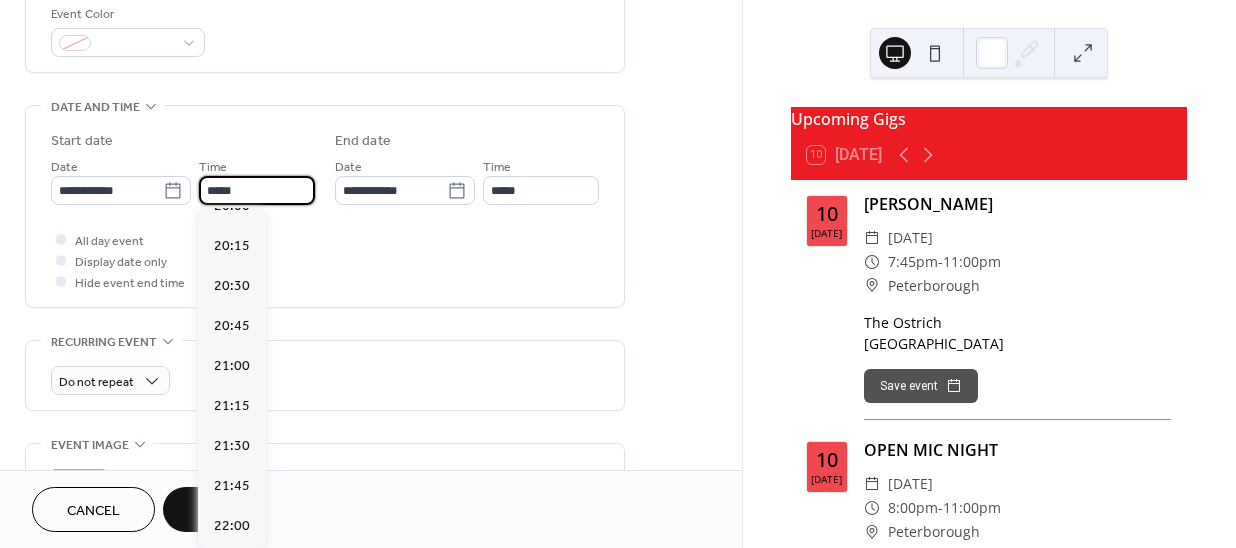 scroll, scrollTop: 3223, scrollLeft: 0, axis: vertical 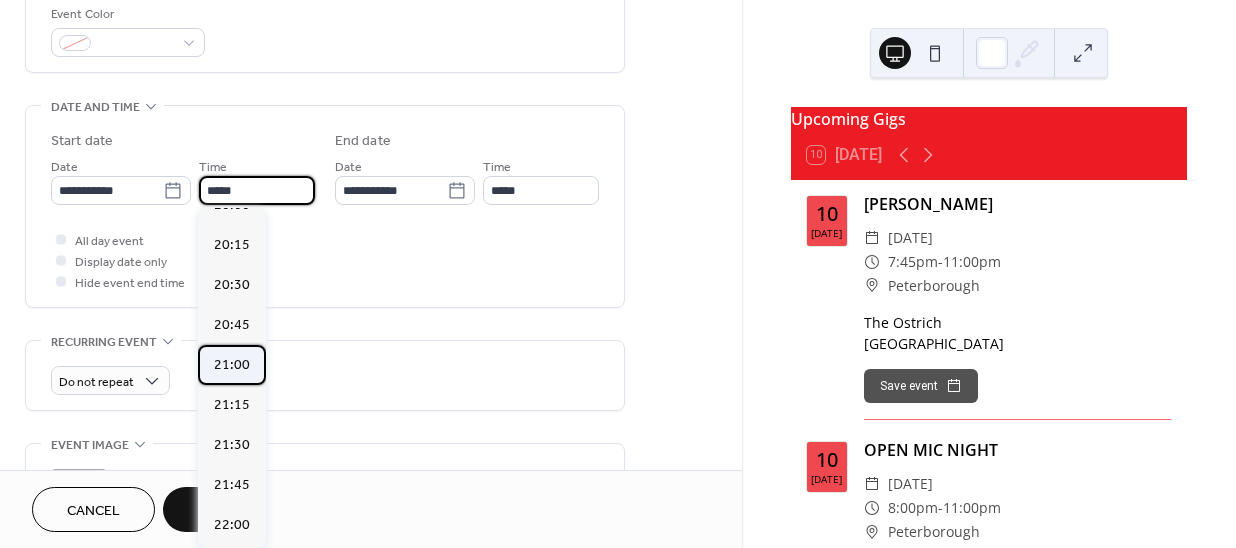 click on "21:00" at bounding box center (232, 364) 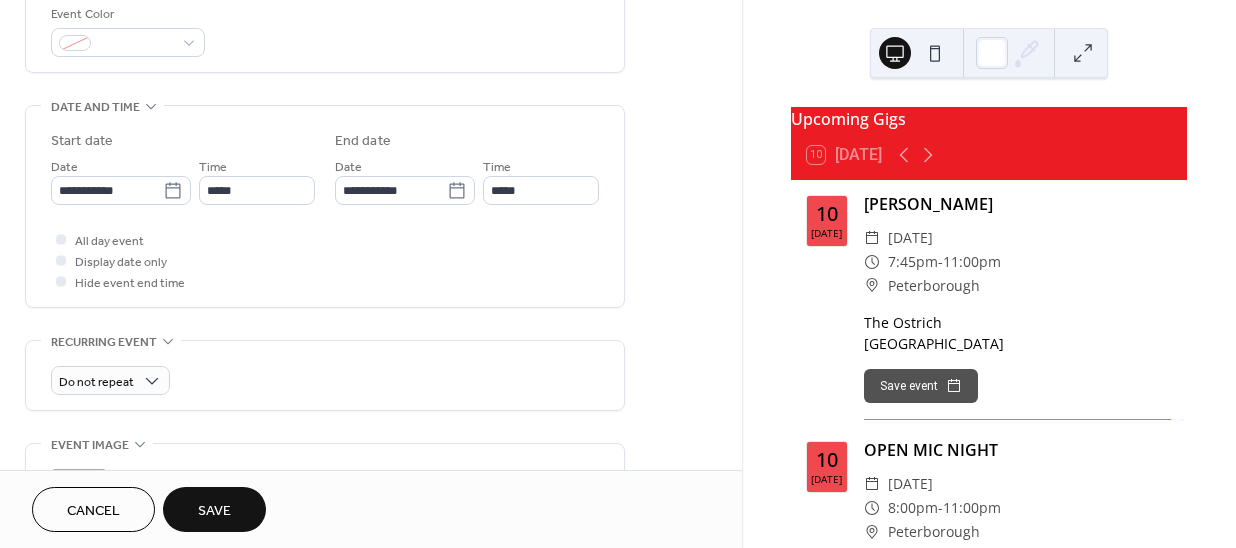 type on "*****" 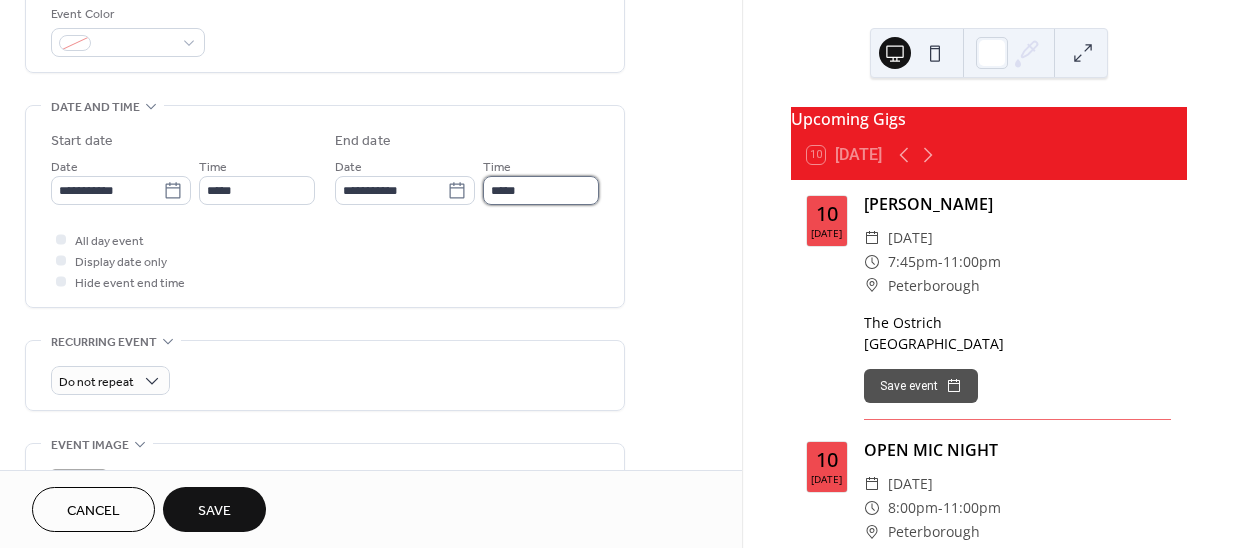 click on "*****" at bounding box center [541, 190] 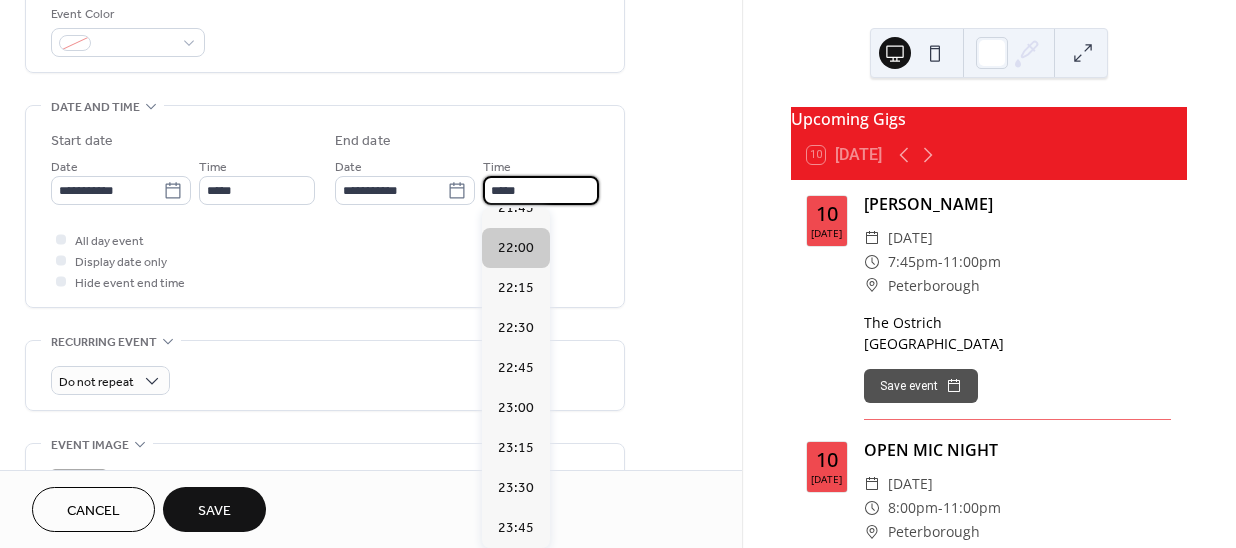 scroll, scrollTop: 106, scrollLeft: 0, axis: vertical 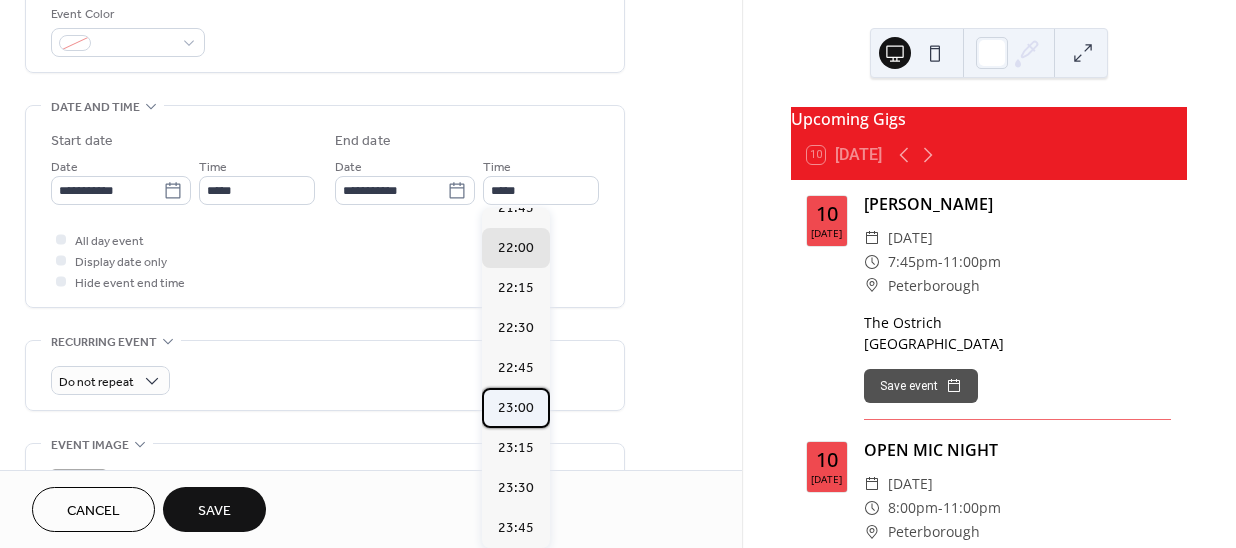 click on "23:00" at bounding box center (516, 407) 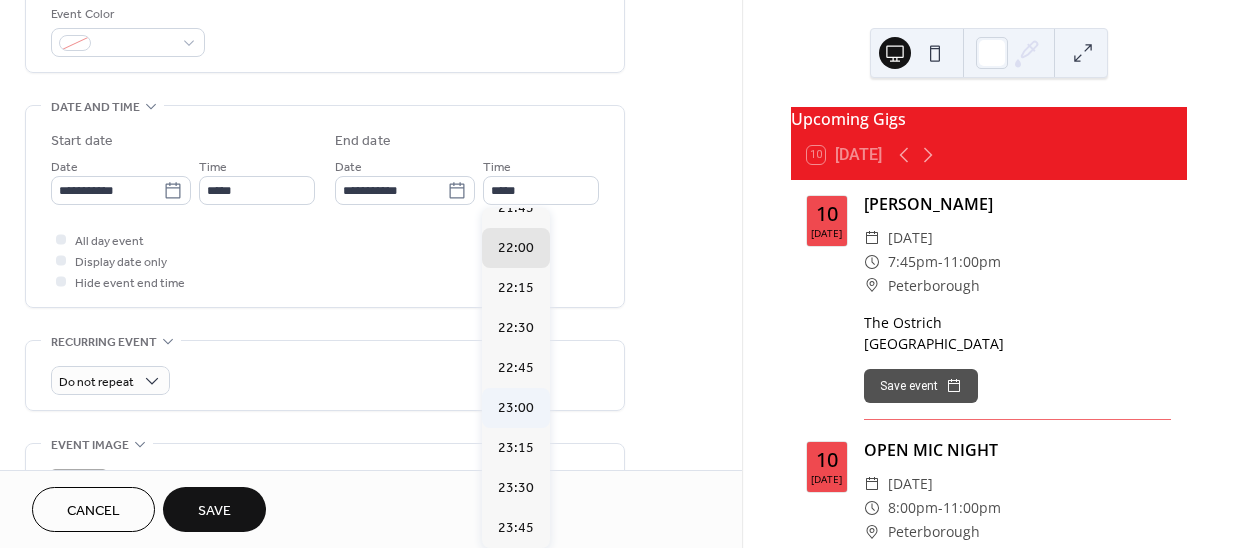 type on "*****" 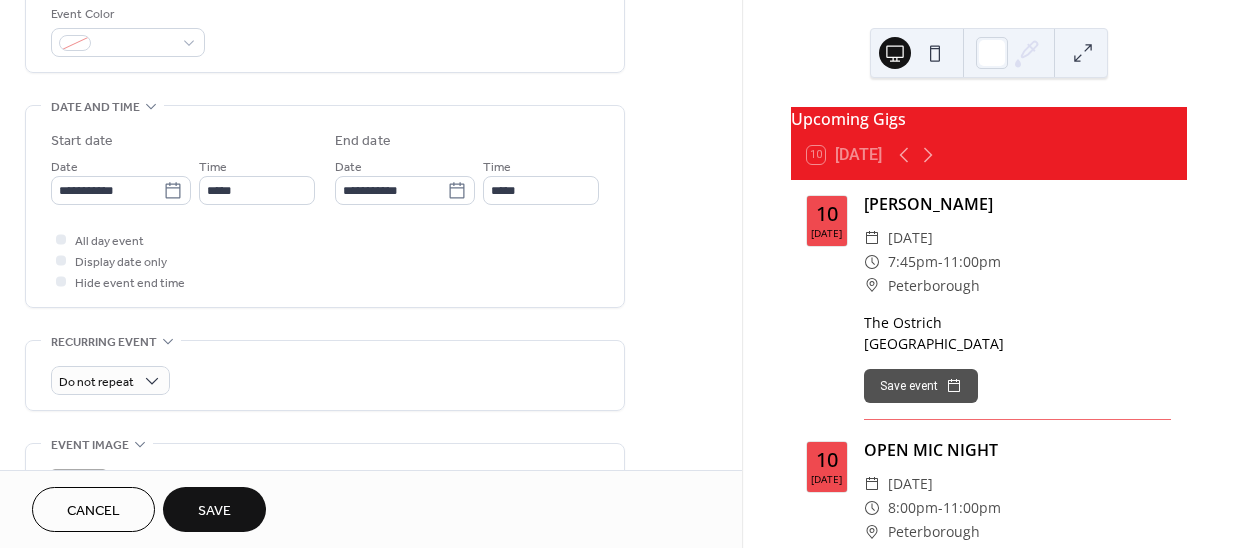 click on "Save" at bounding box center [214, 511] 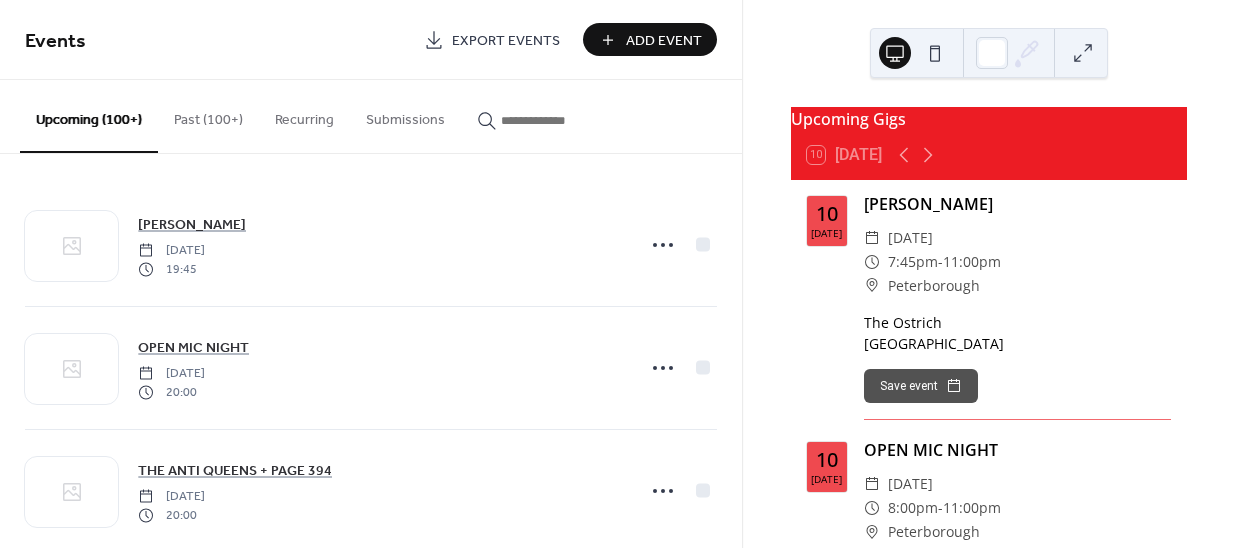 click on "Add Event" at bounding box center [664, 41] 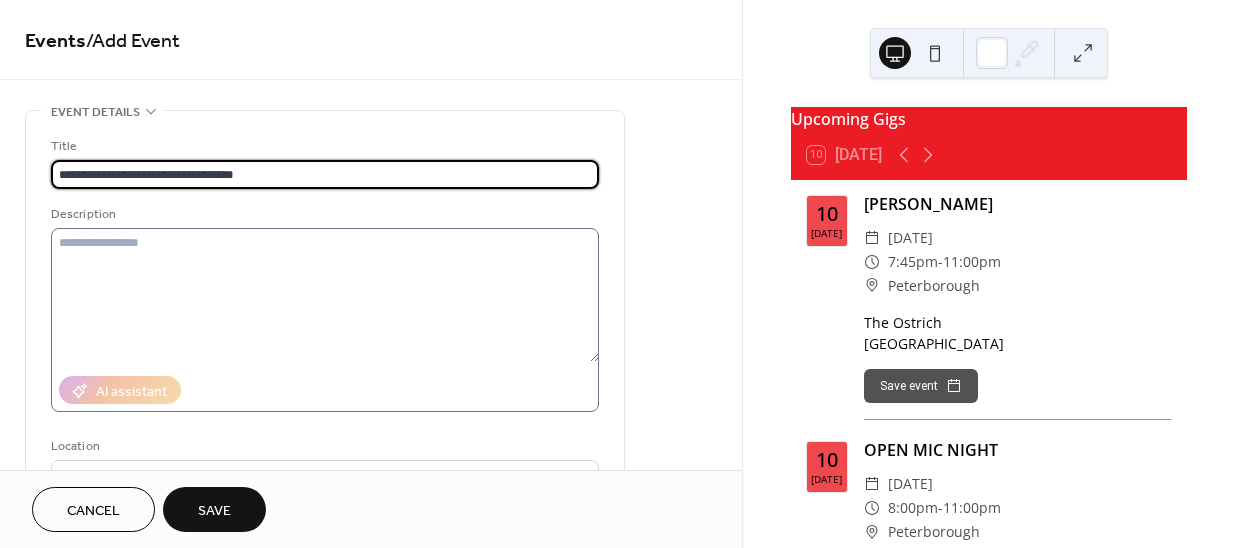 type on "**********" 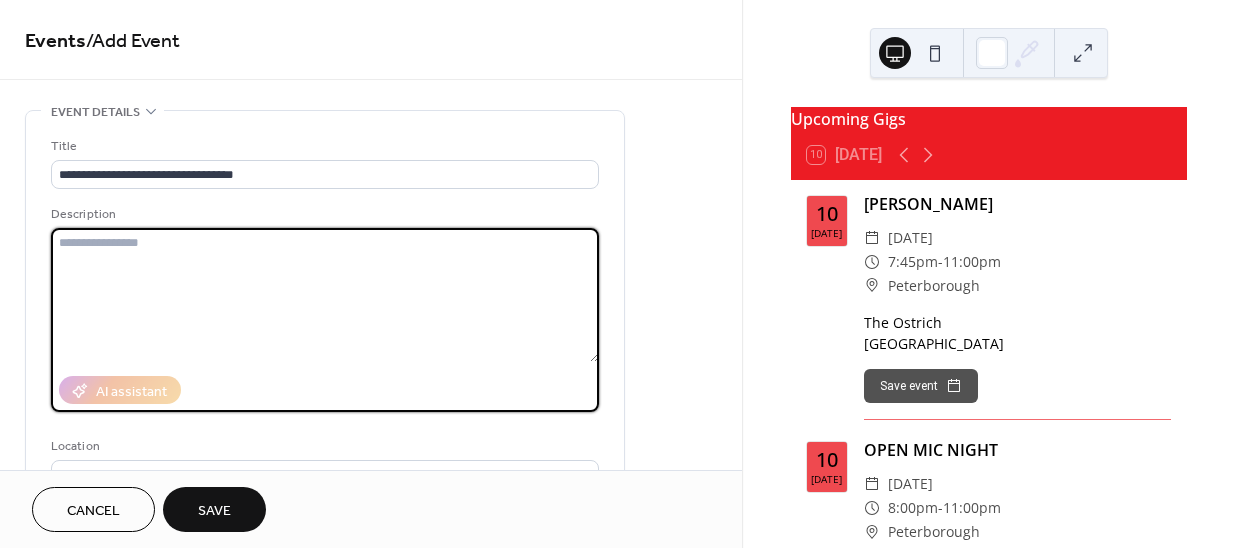 click at bounding box center [325, 295] 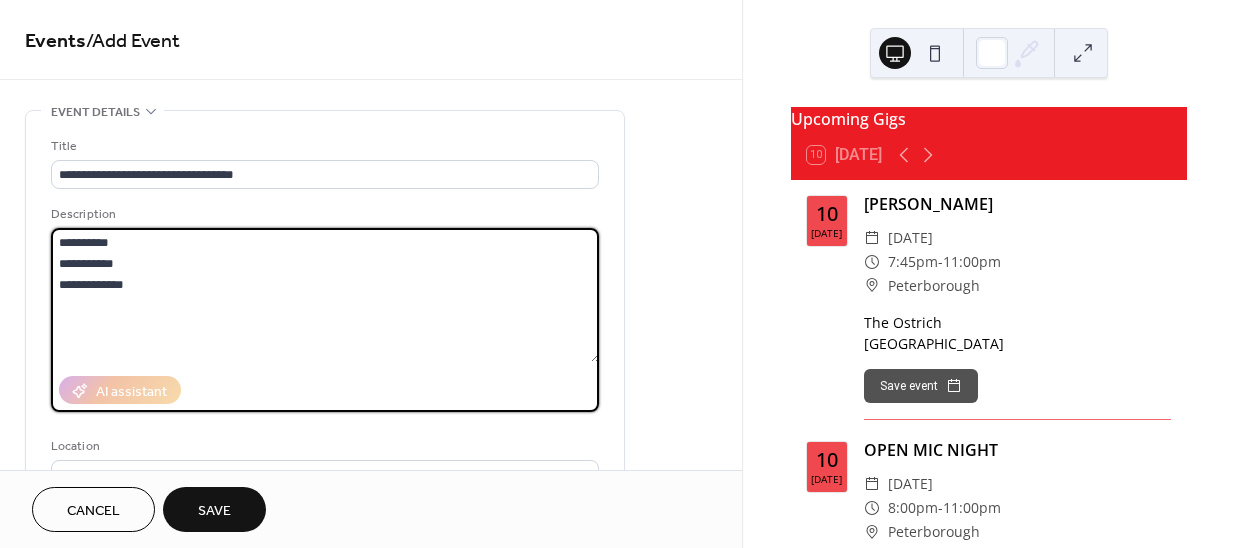 drag, startPoint x: 140, startPoint y: 235, endPoint x: 49, endPoint y: 234, distance: 91.00549 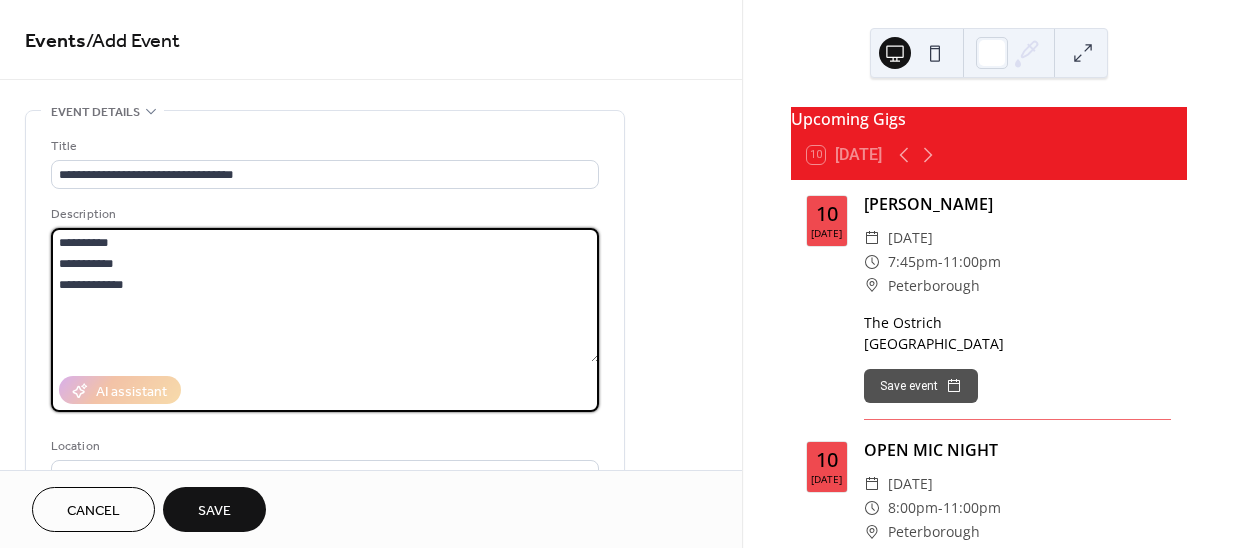 click on "**********" at bounding box center (325, 364) 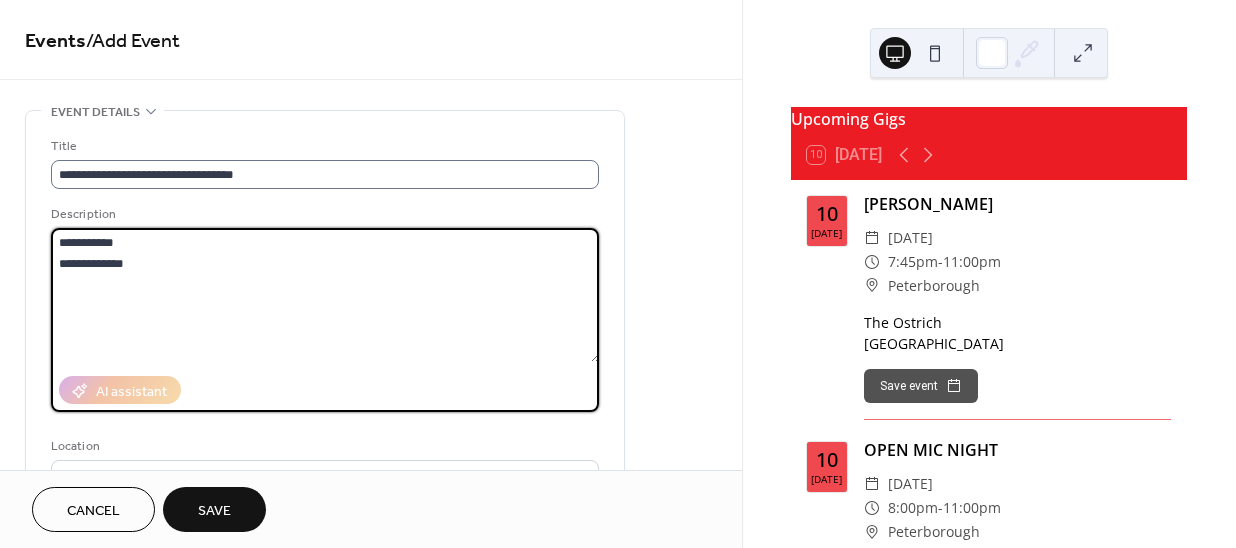 type on "**********" 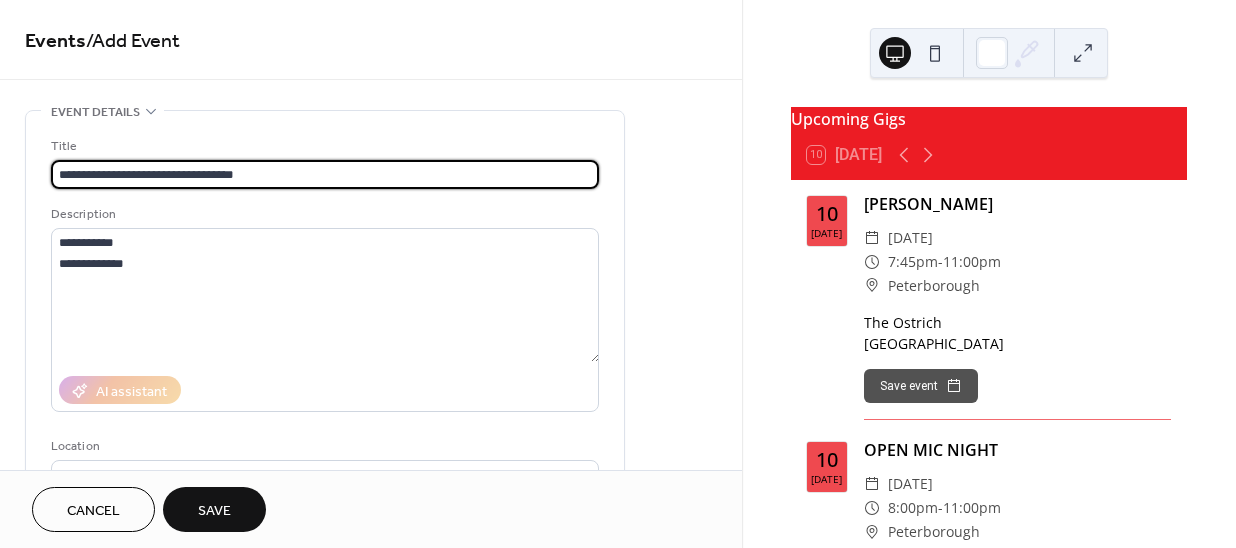 drag, startPoint x: 287, startPoint y: 172, endPoint x: 136, endPoint y: 159, distance: 151.55856 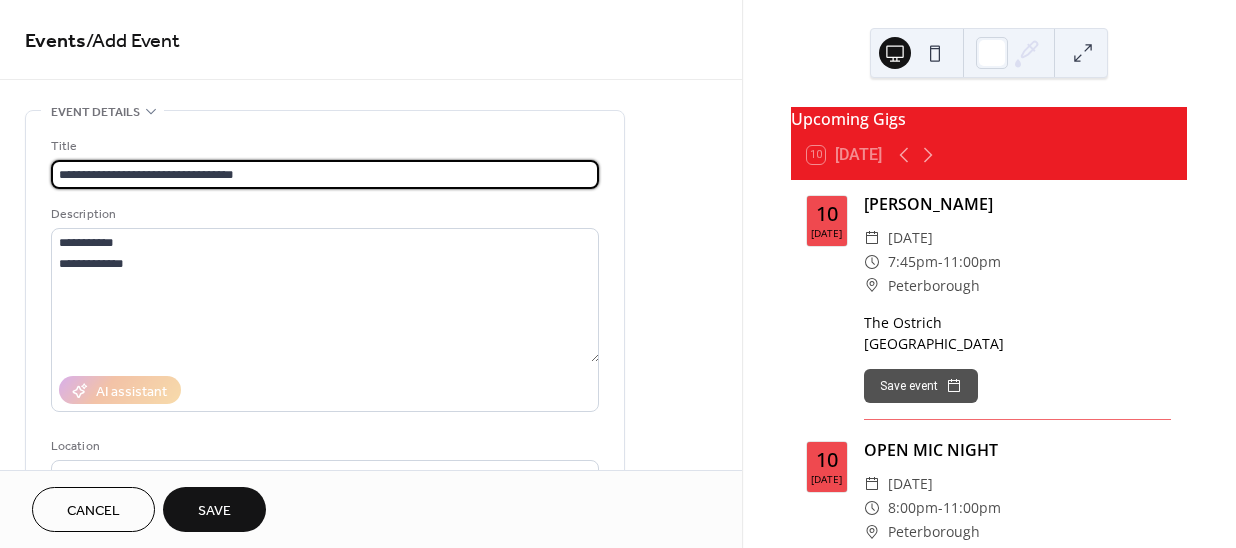 click on "**********" at bounding box center [325, 174] 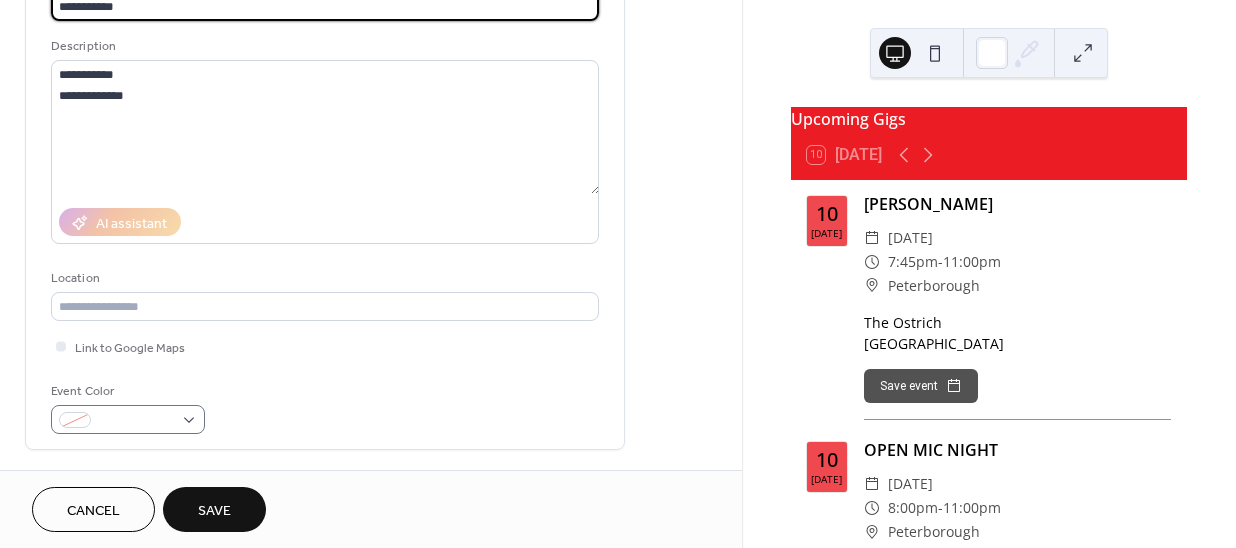 scroll, scrollTop: 272, scrollLeft: 0, axis: vertical 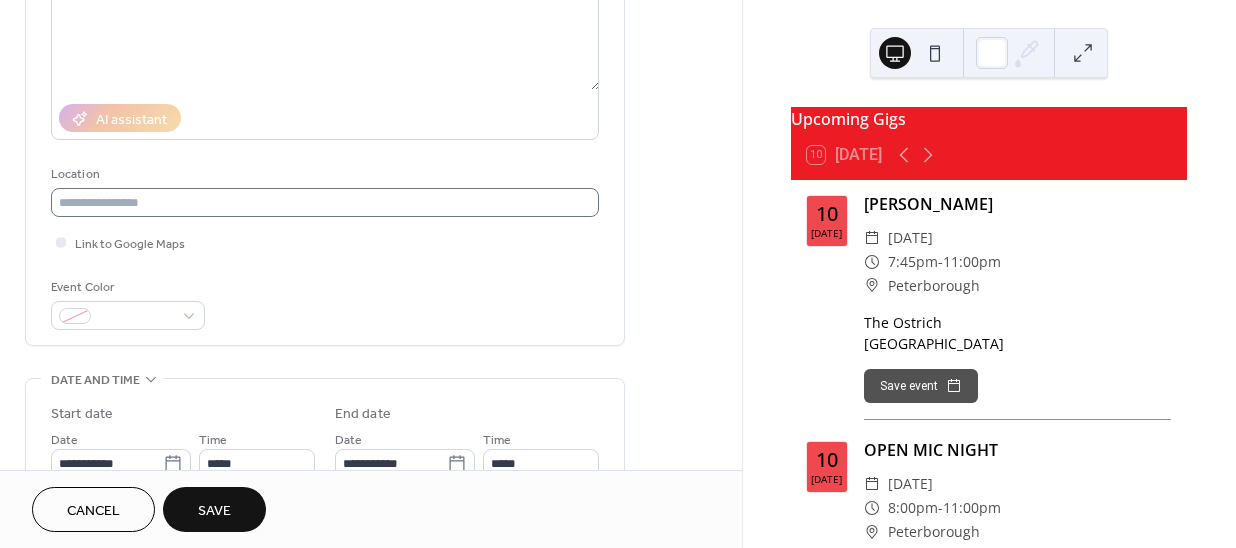 type on "**********" 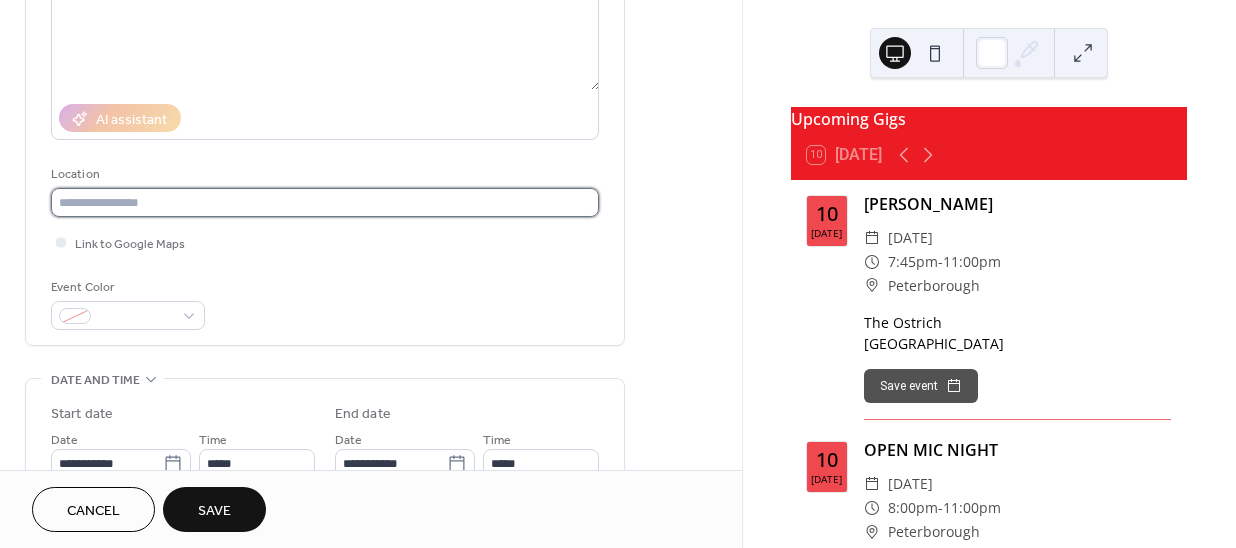 drag, startPoint x: 94, startPoint y: 193, endPoint x: 108, endPoint y: 202, distance: 16.643316 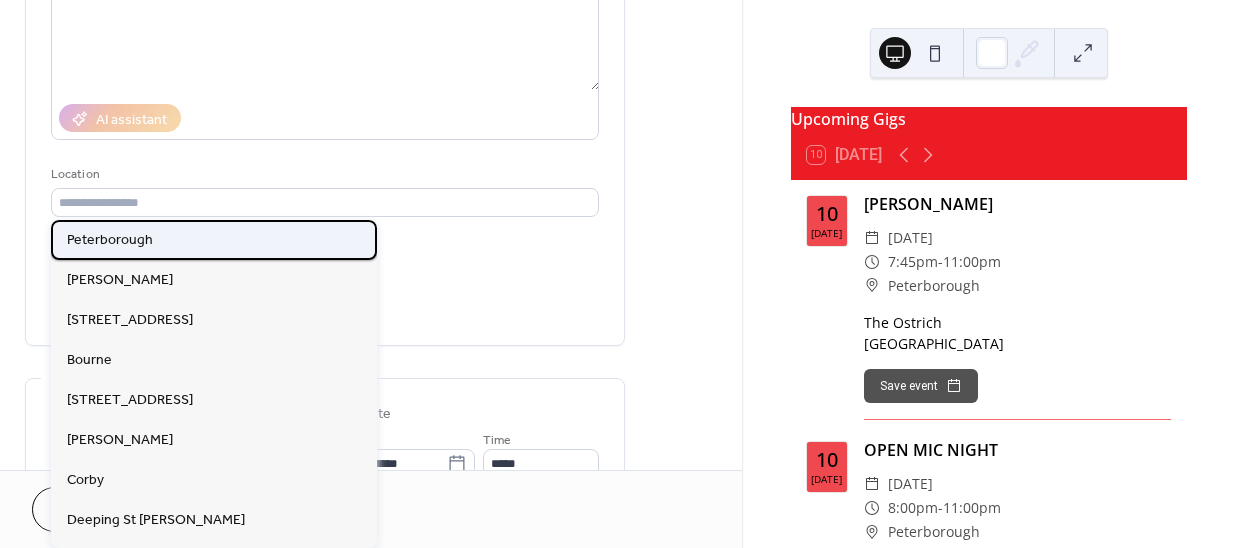 click on "Peterborough" at bounding box center (110, 240) 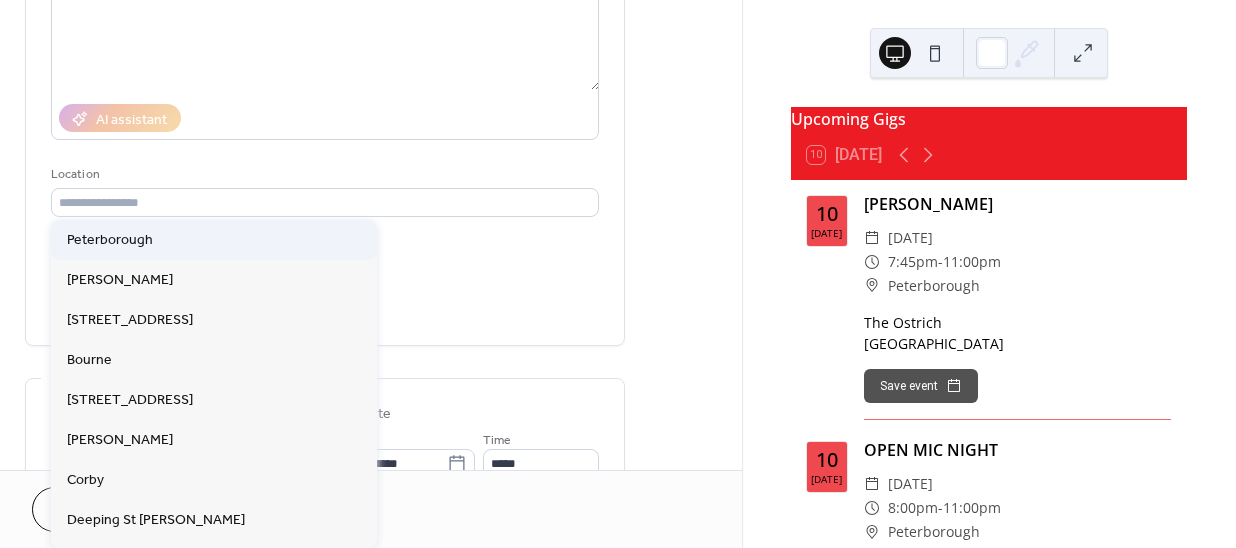 type on "**********" 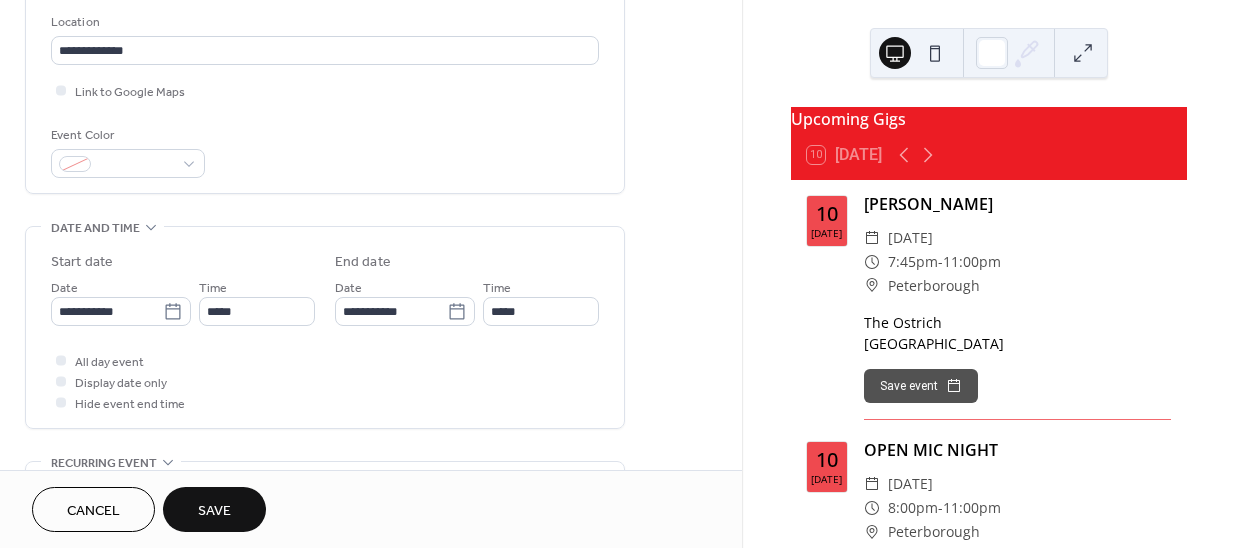 scroll, scrollTop: 454, scrollLeft: 0, axis: vertical 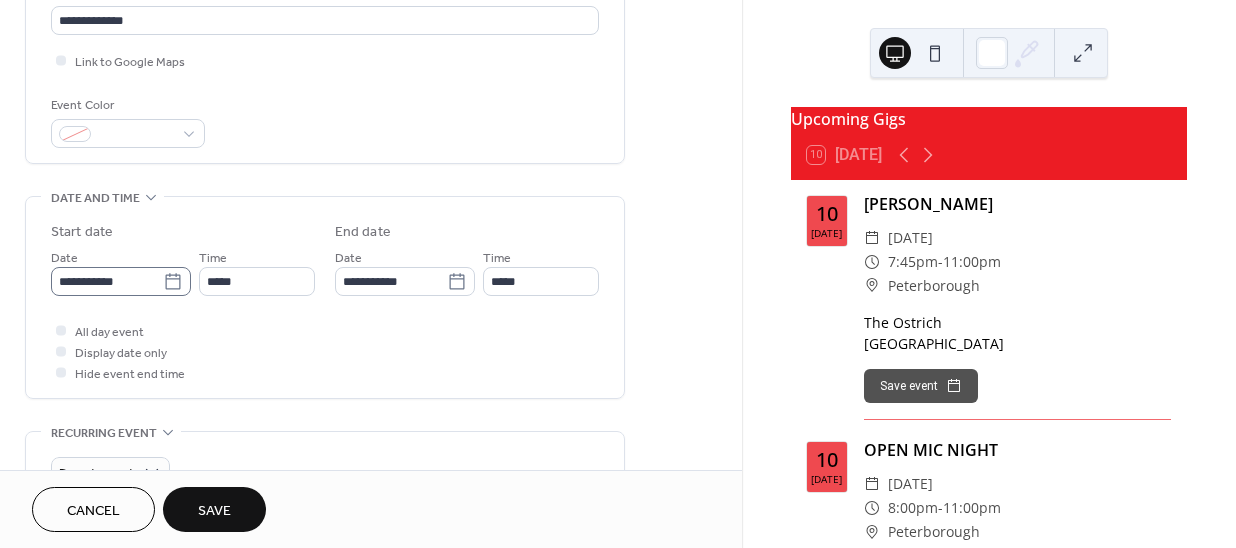 click 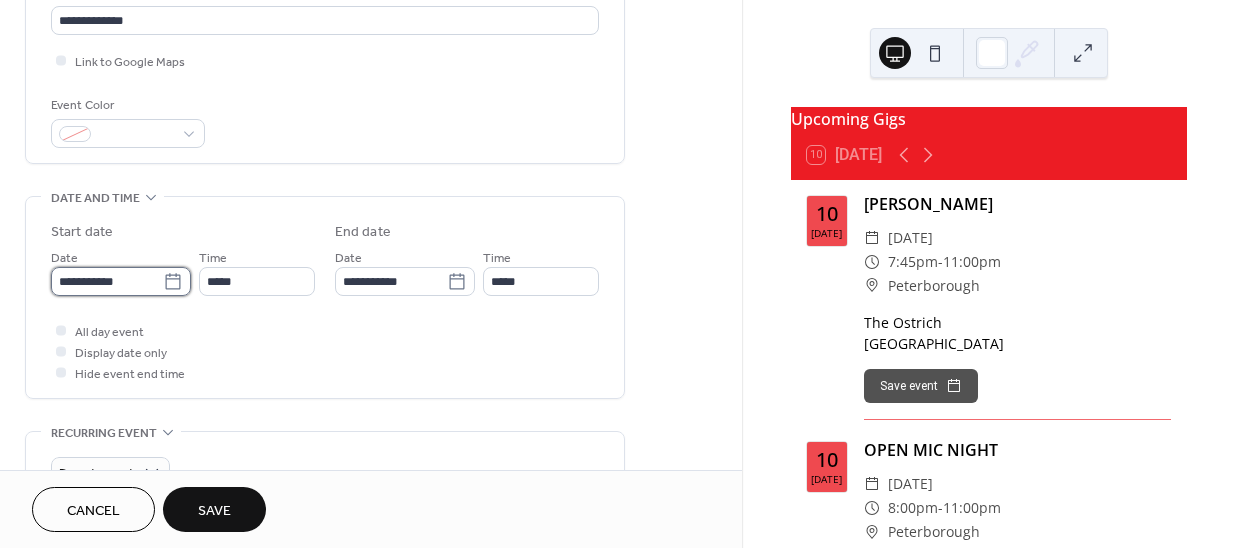 click on "**********" at bounding box center [107, 281] 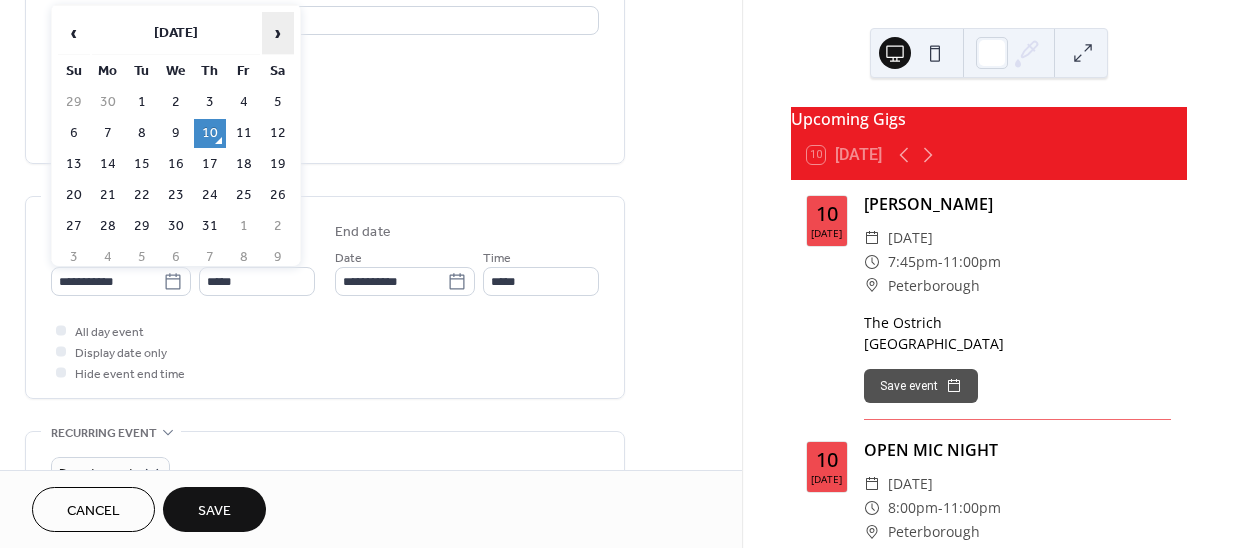 click on "›" at bounding box center [278, 33] 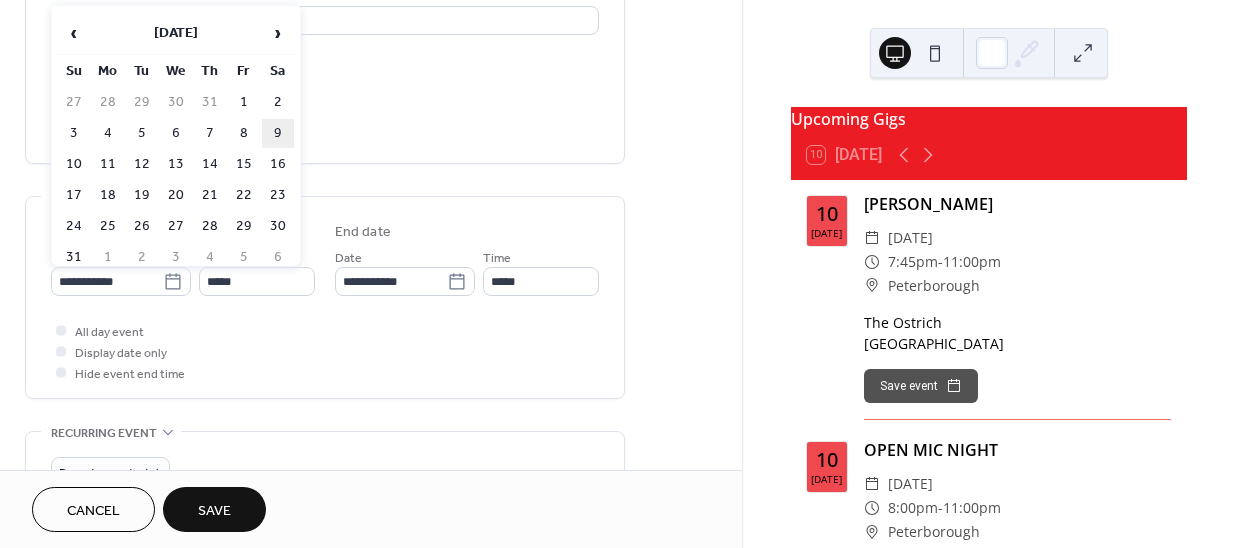 click on "9" at bounding box center (278, 133) 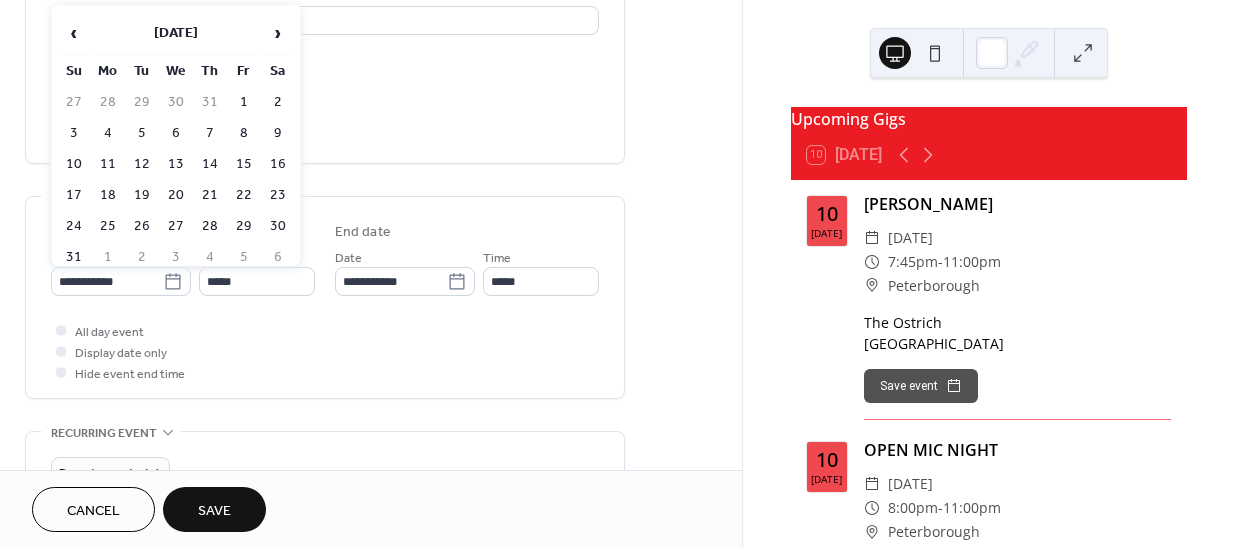type on "**********" 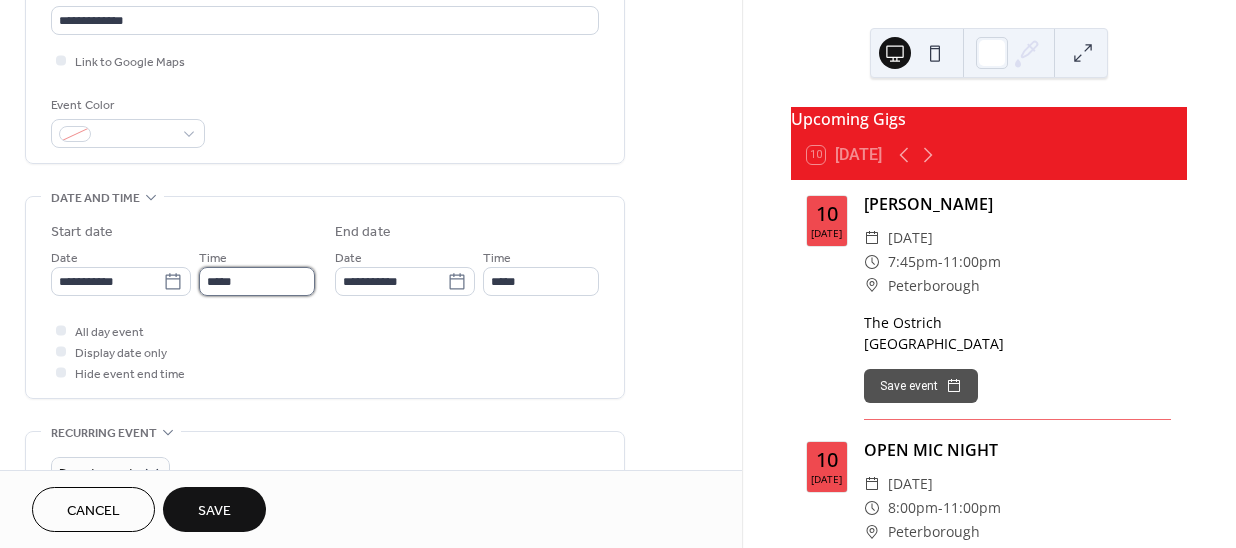 click on "*****" at bounding box center [257, 281] 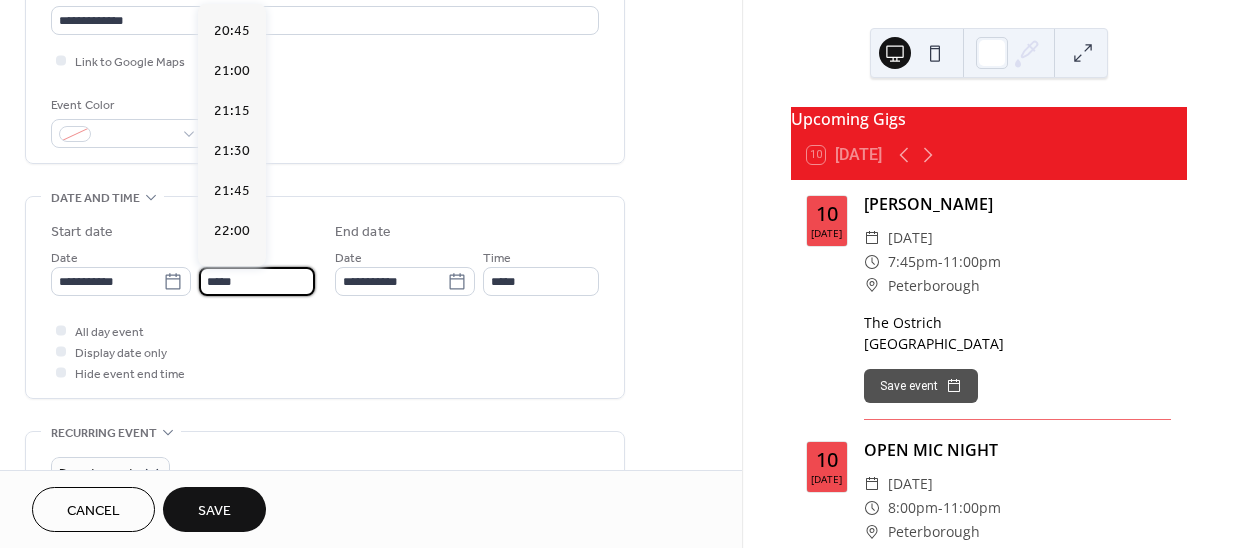 scroll, scrollTop: 3314, scrollLeft: 0, axis: vertical 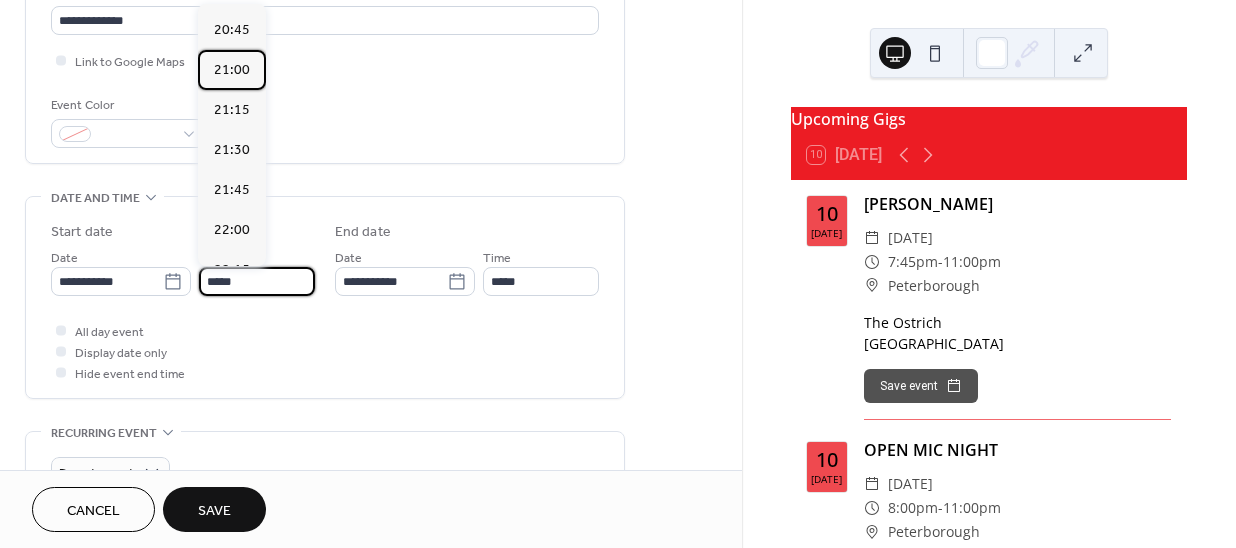 click on "21:00" at bounding box center (232, 70) 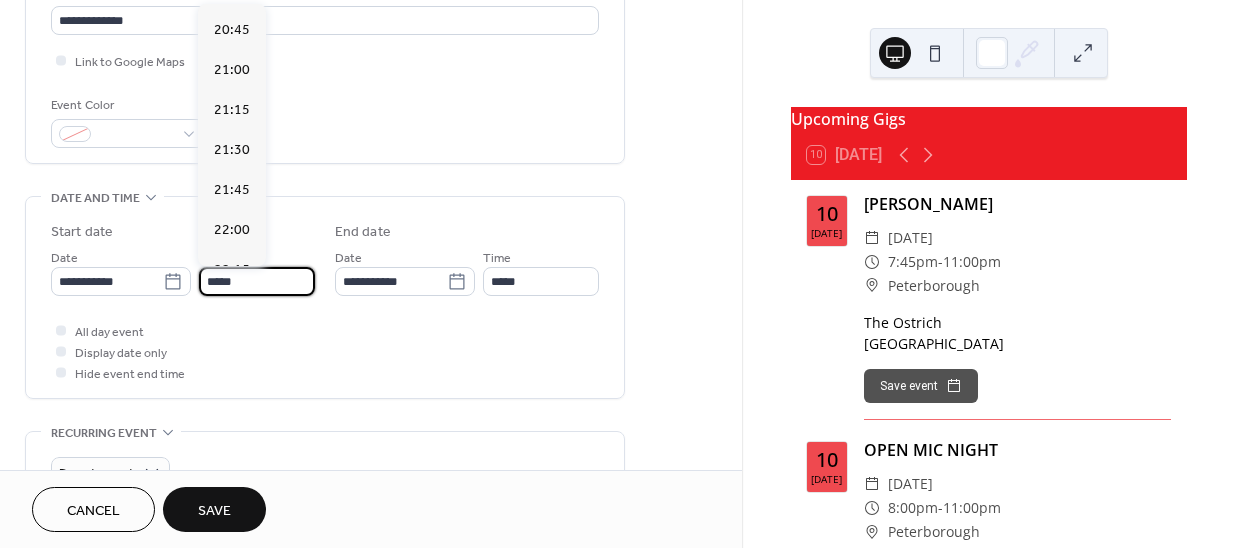 type on "*****" 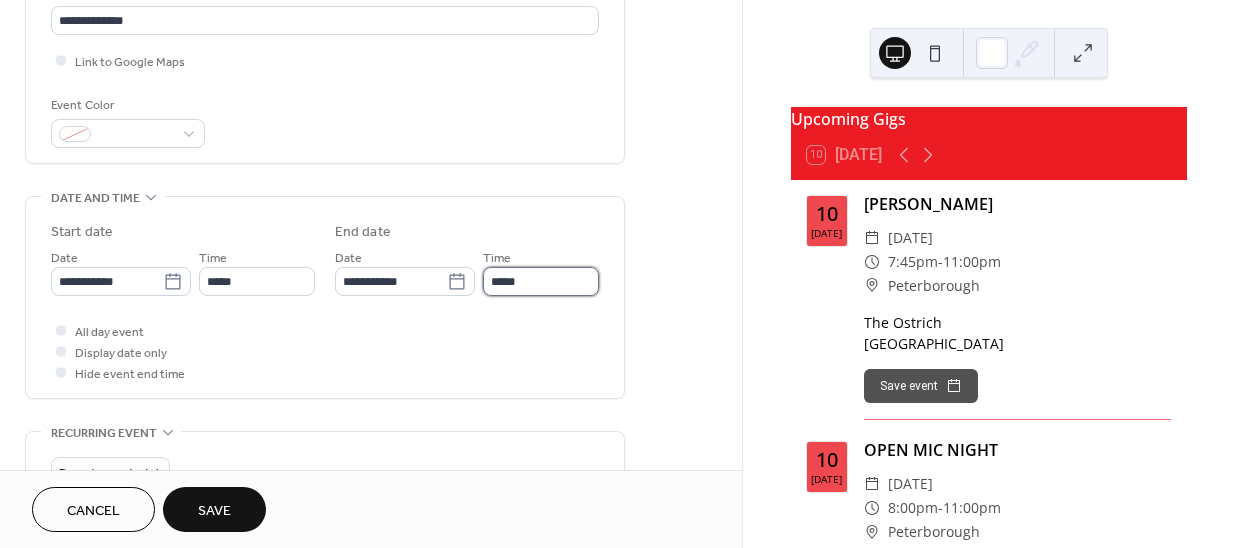 click on "*****" at bounding box center [541, 281] 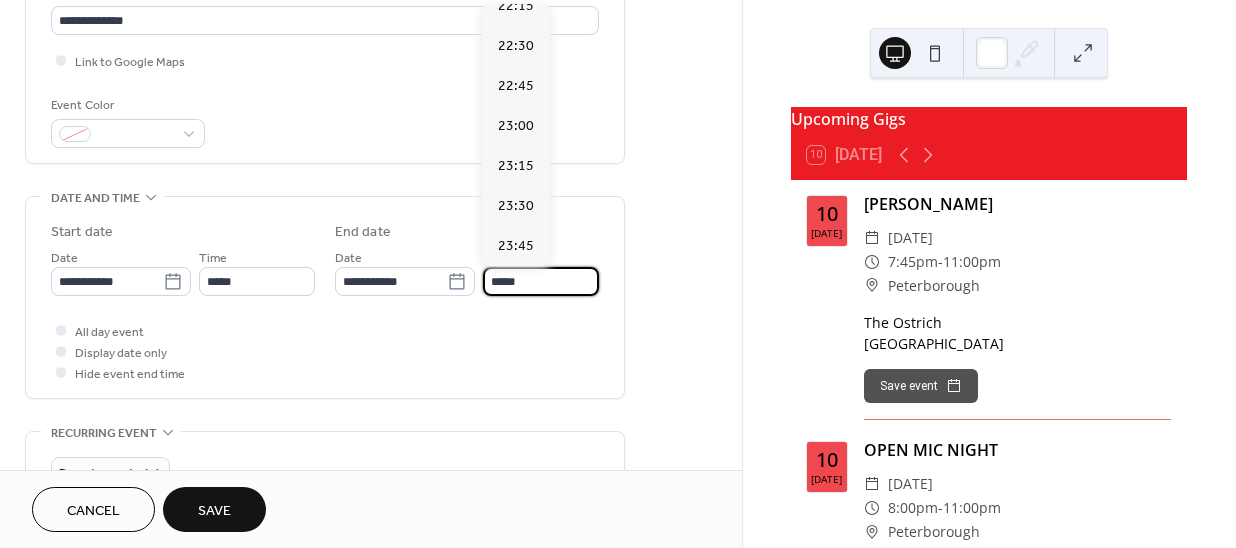 scroll, scrollTop: 185, scrollLeft: 0, axis: vertical 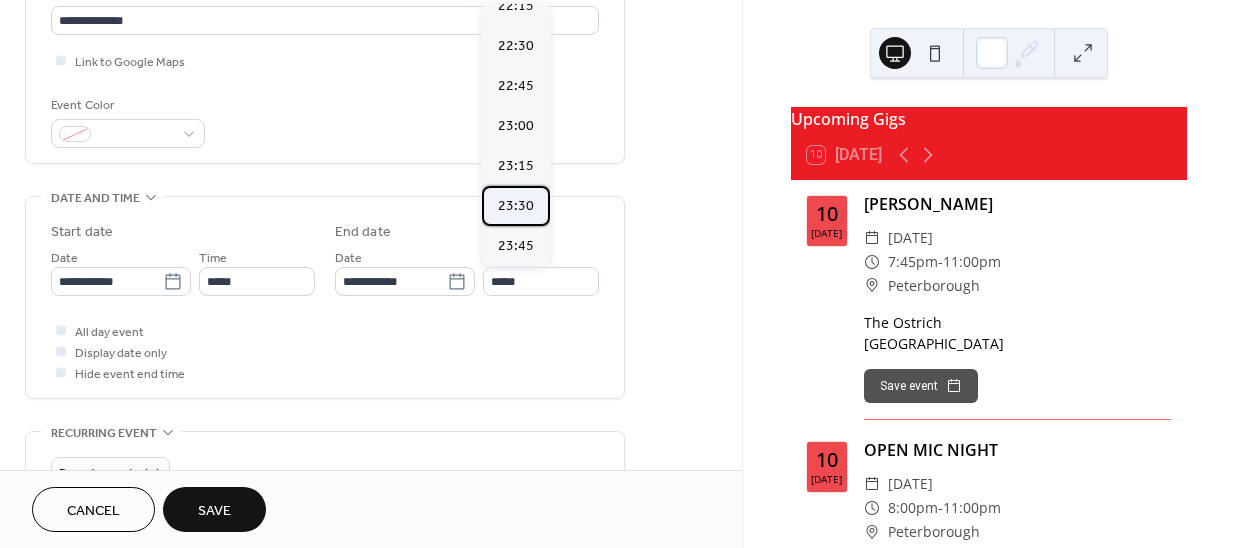 click on "23:30" at bounding box center (516, 206) 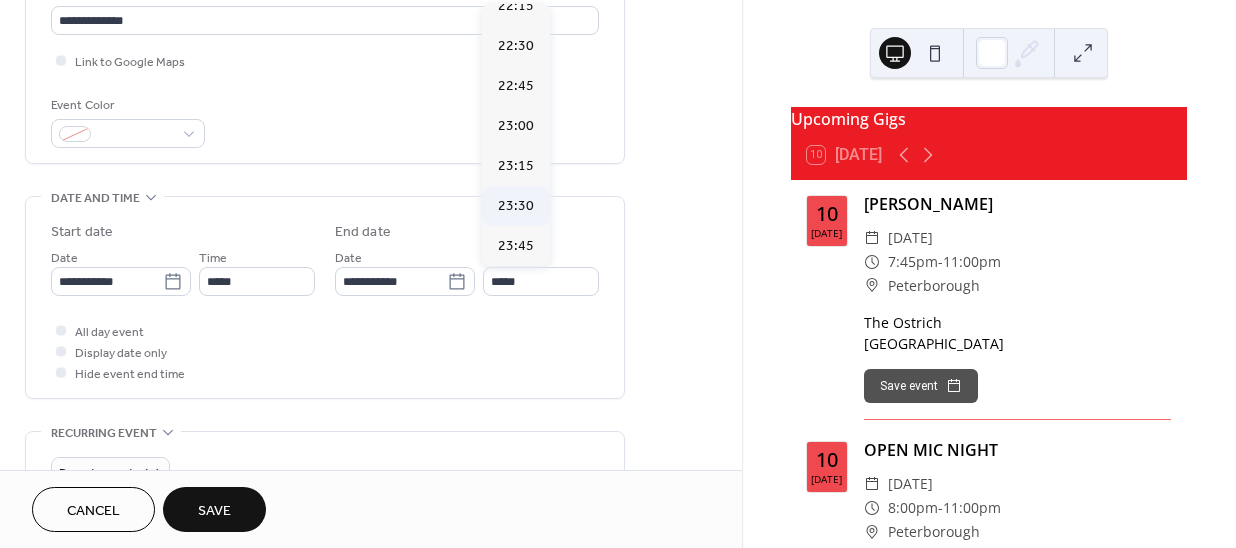 type on "*****" 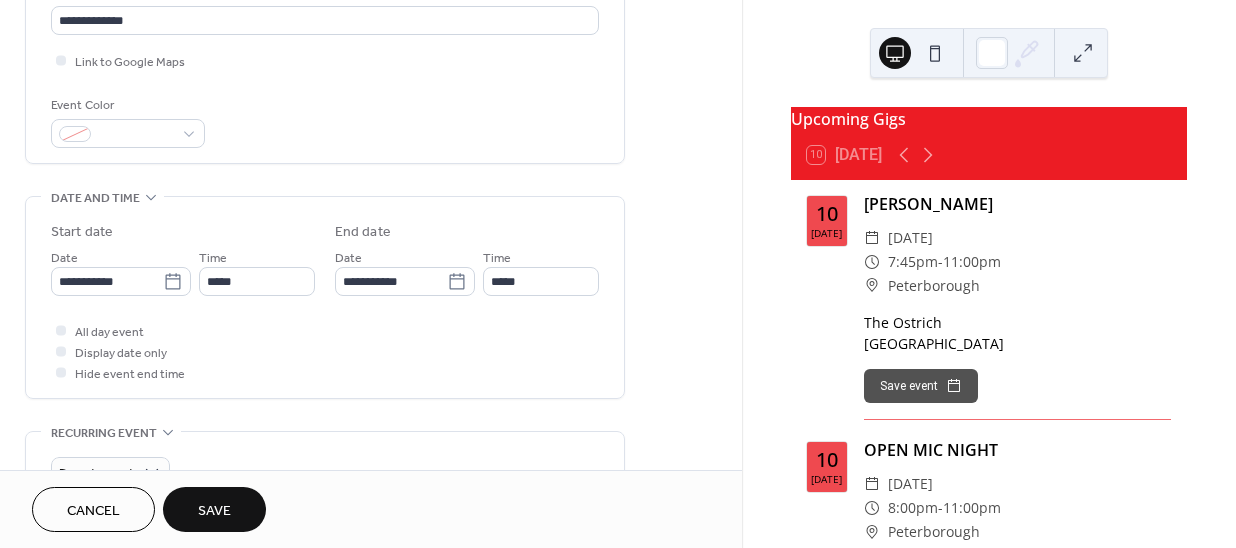 click on "Save" at bounding box center (214, 511) 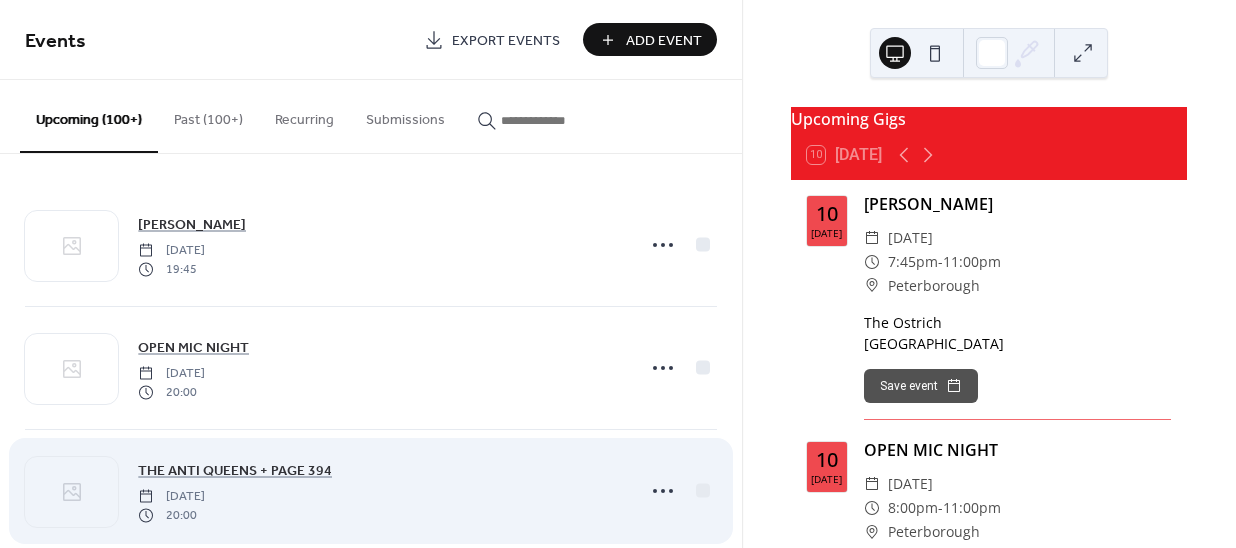 click on "Add Event" at bounding box center (664, 41) 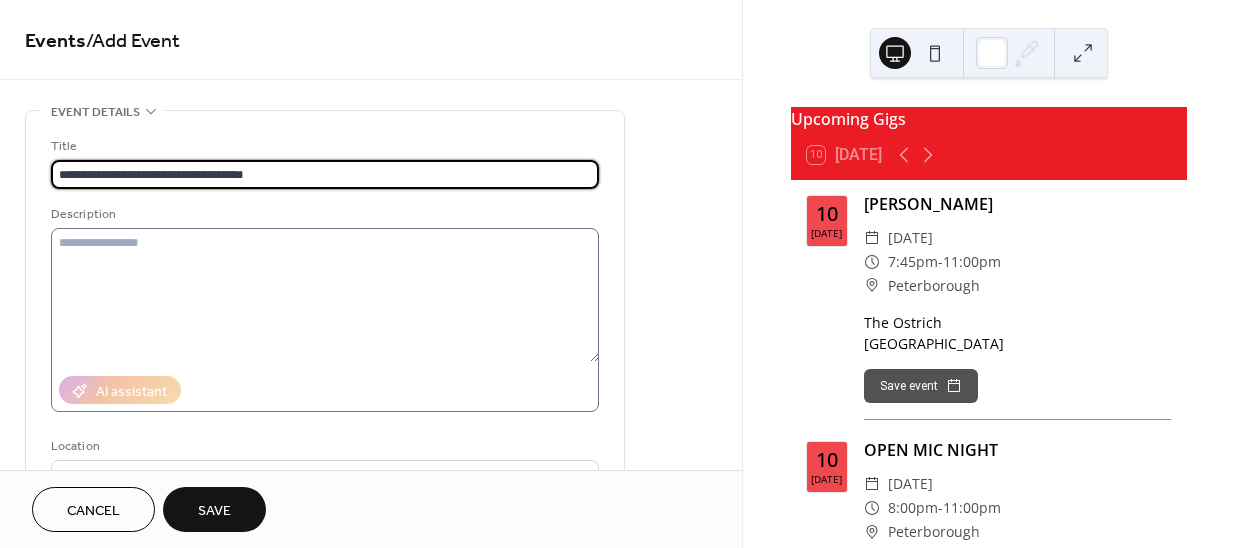 type on "**********" 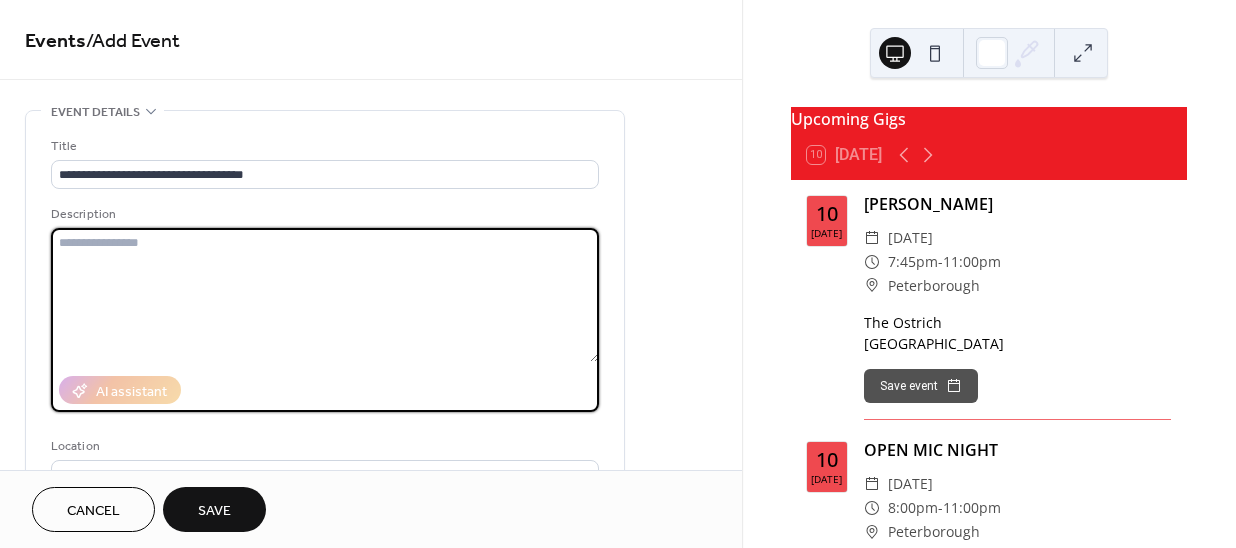 click at bounding box center (325, 295) 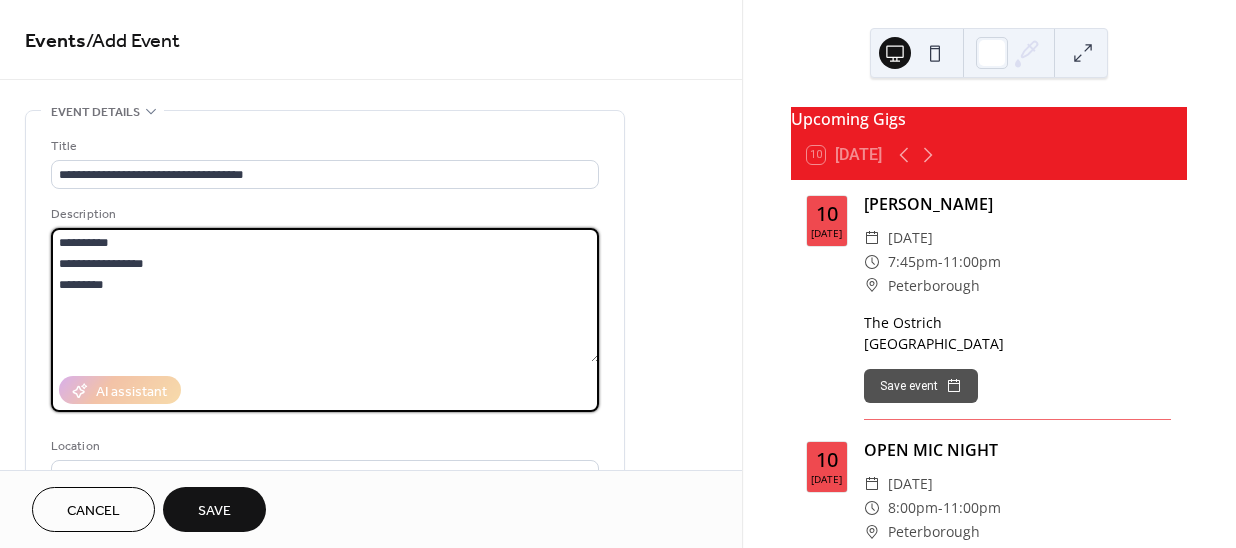 drag, startPoint x: 134, startPoint y: 244, endPoint x: 29, endPoint y: 234, distance: 105.47511 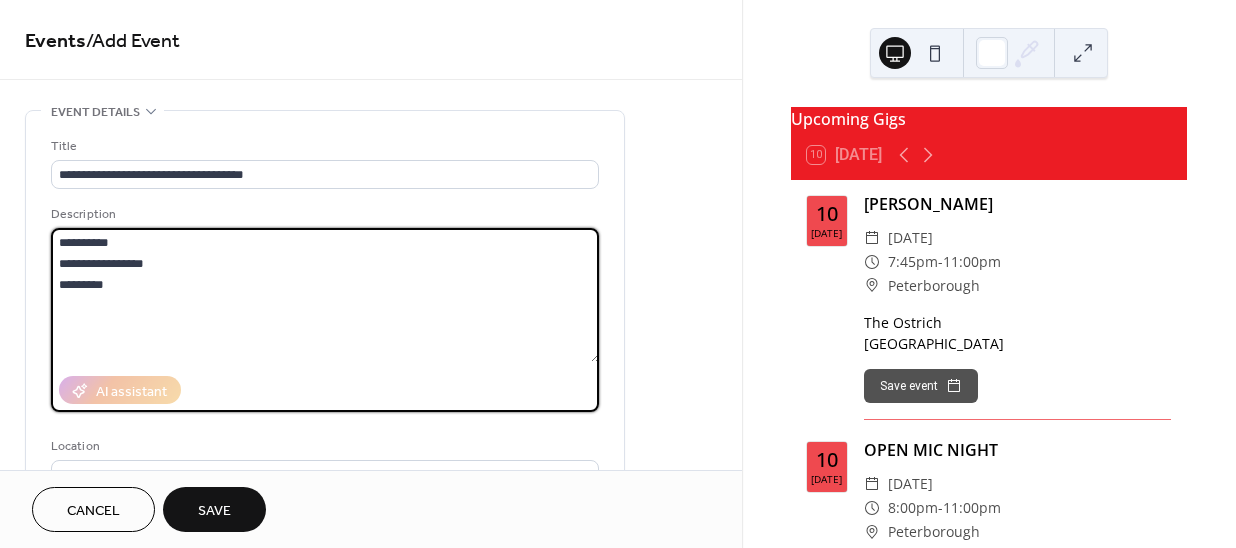 click on "**********" at bounding box center (325, 364) 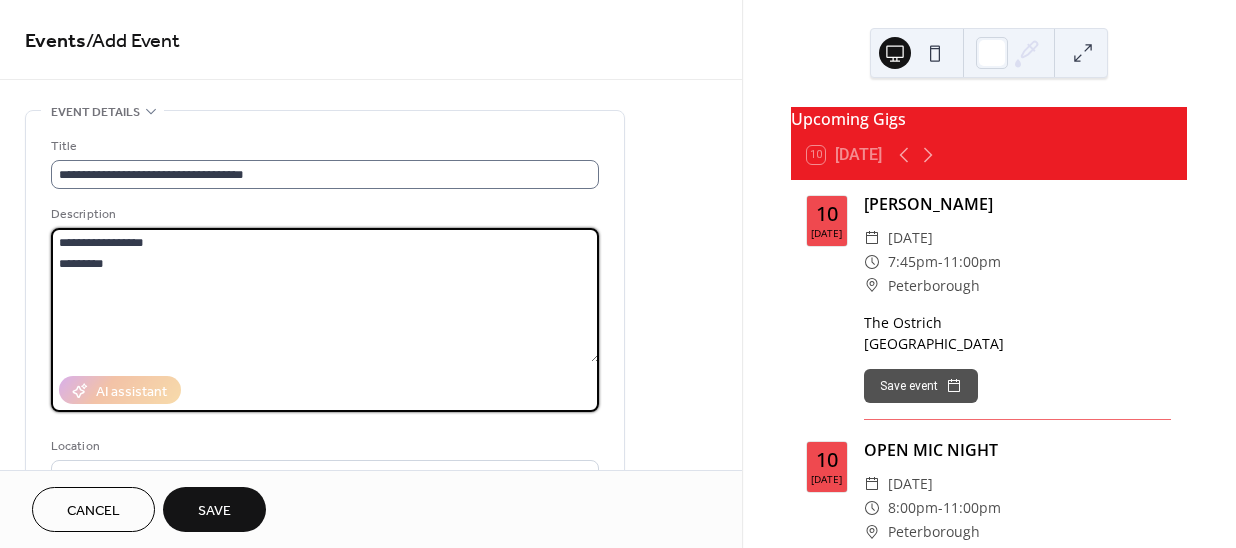 type on "**********" 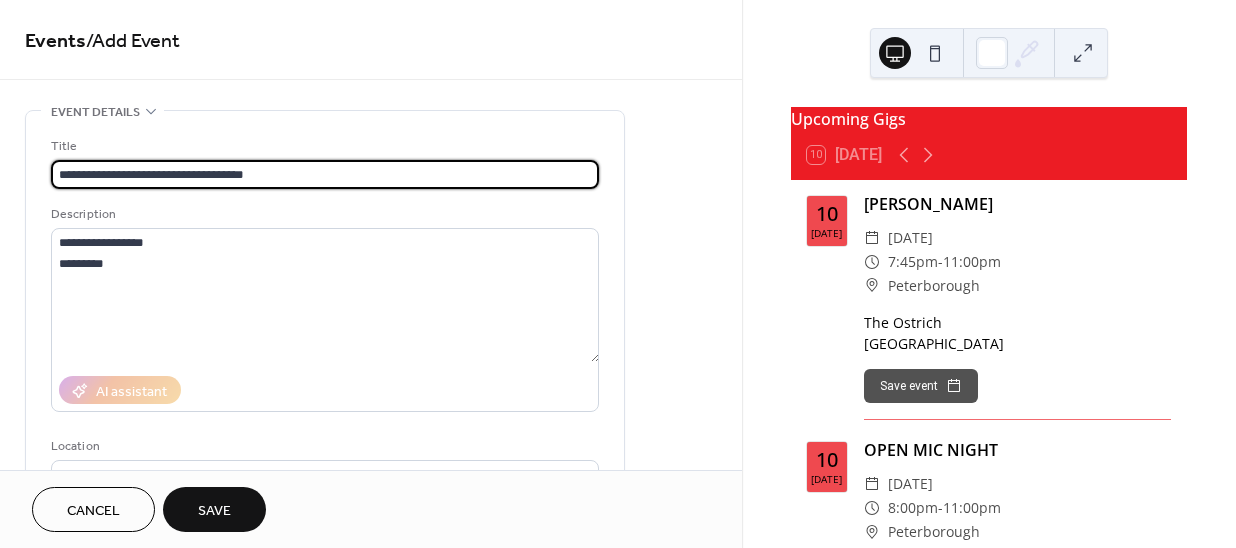 drag, startPoint x: 288, startPoint y: 167, endPoint x: 131, endPoint y: 168, distance: 157.00319 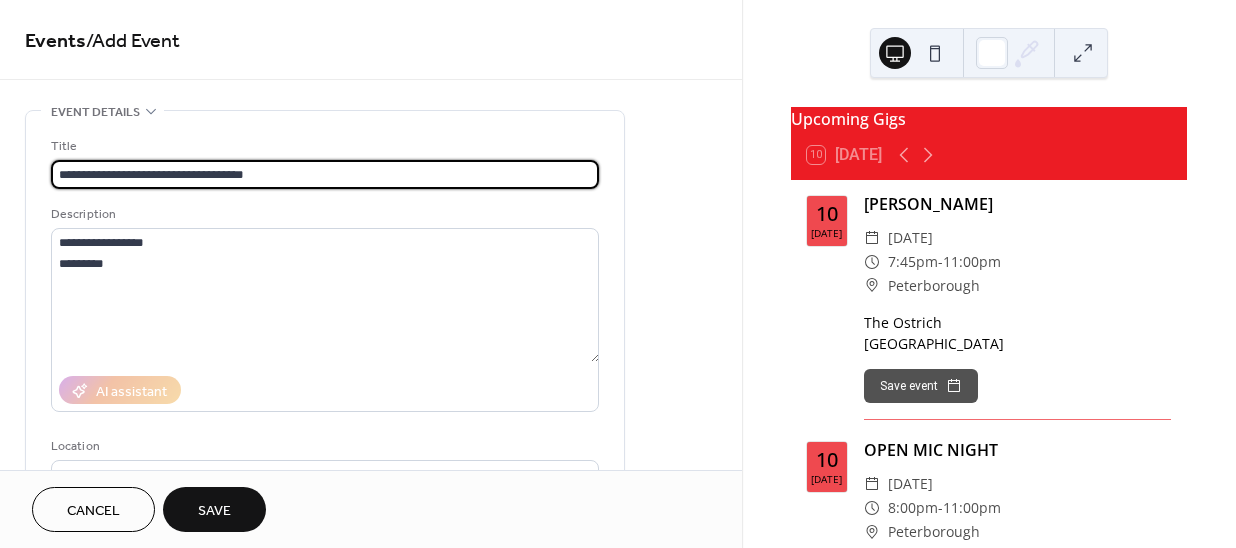 click on "**********" at bounding box center [325, 174] 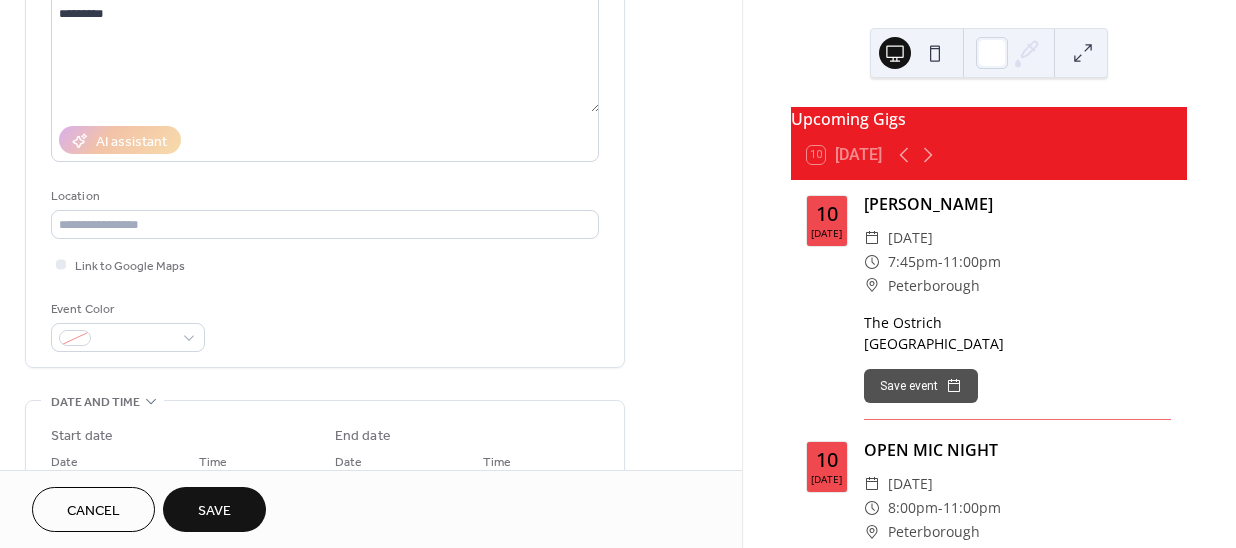 scroll, scrollTop: 272, scrollLeft: 0, axis: vertical 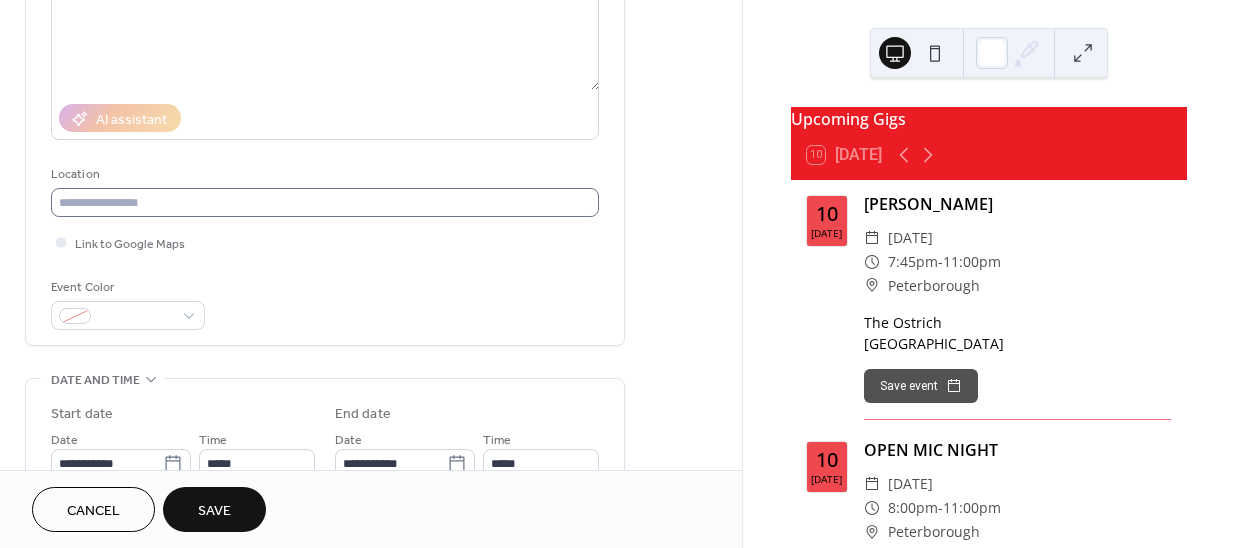 type on "**********" 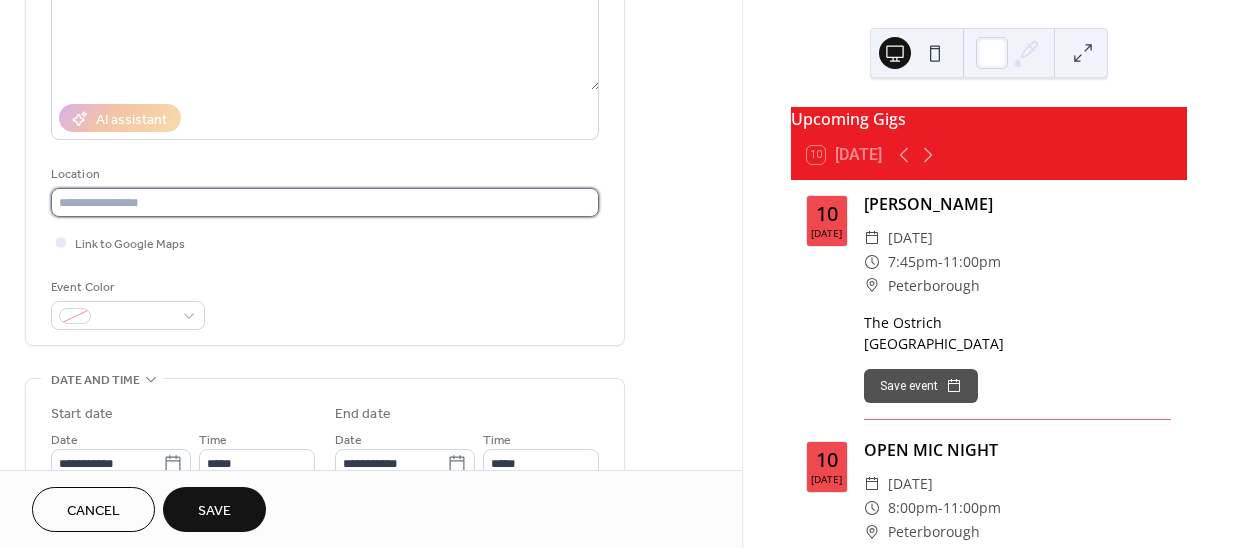 click at bounding box center [325, 202] 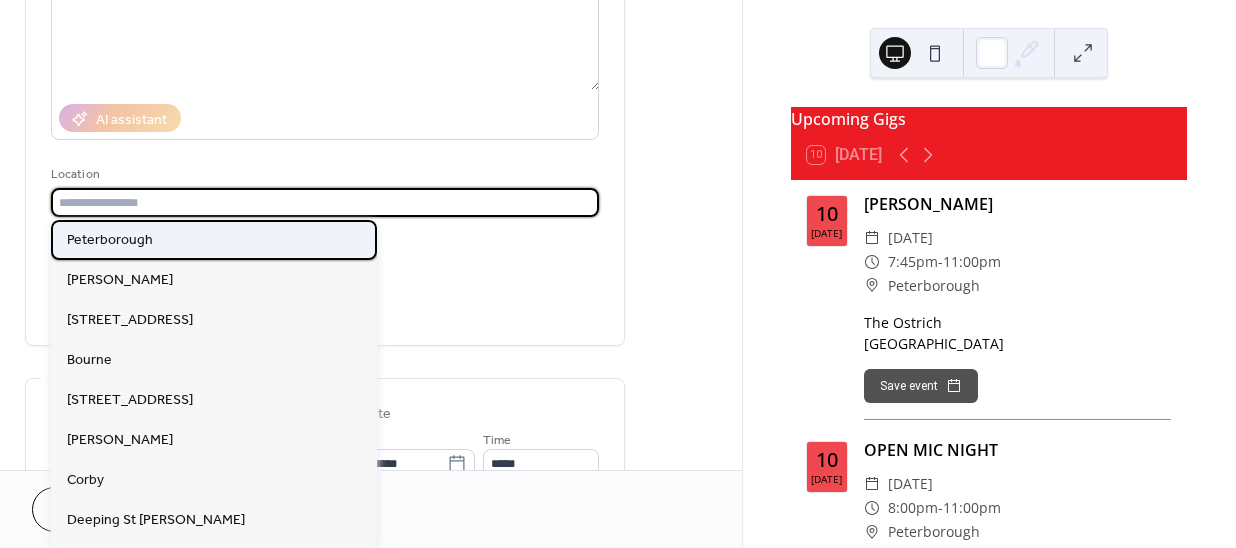 click on "Peterborough" at bounding box center (214, 240) 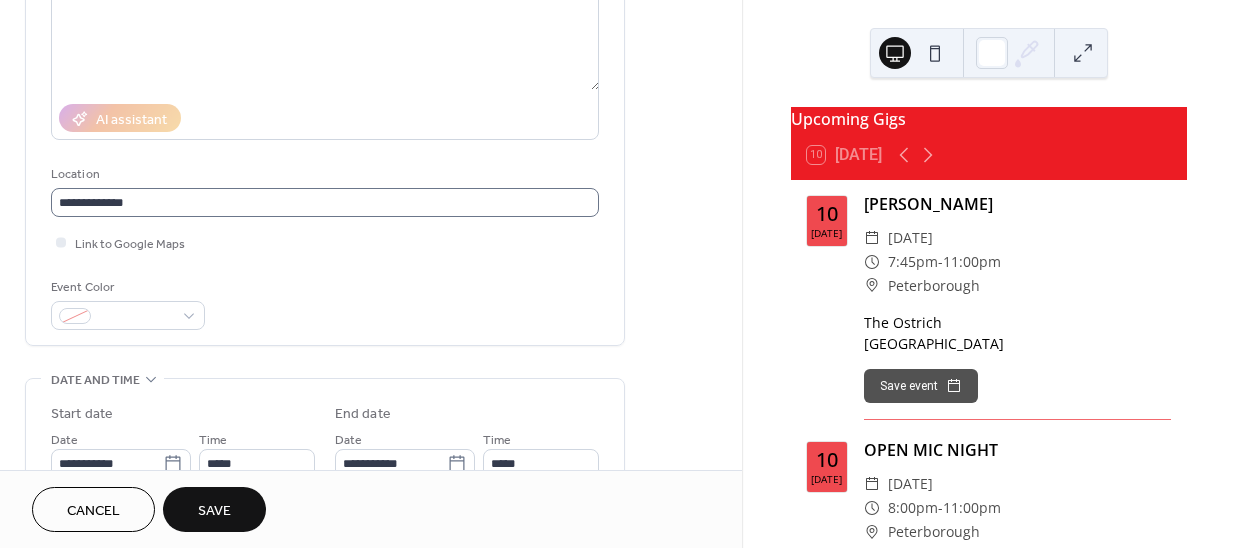 type on "**********" 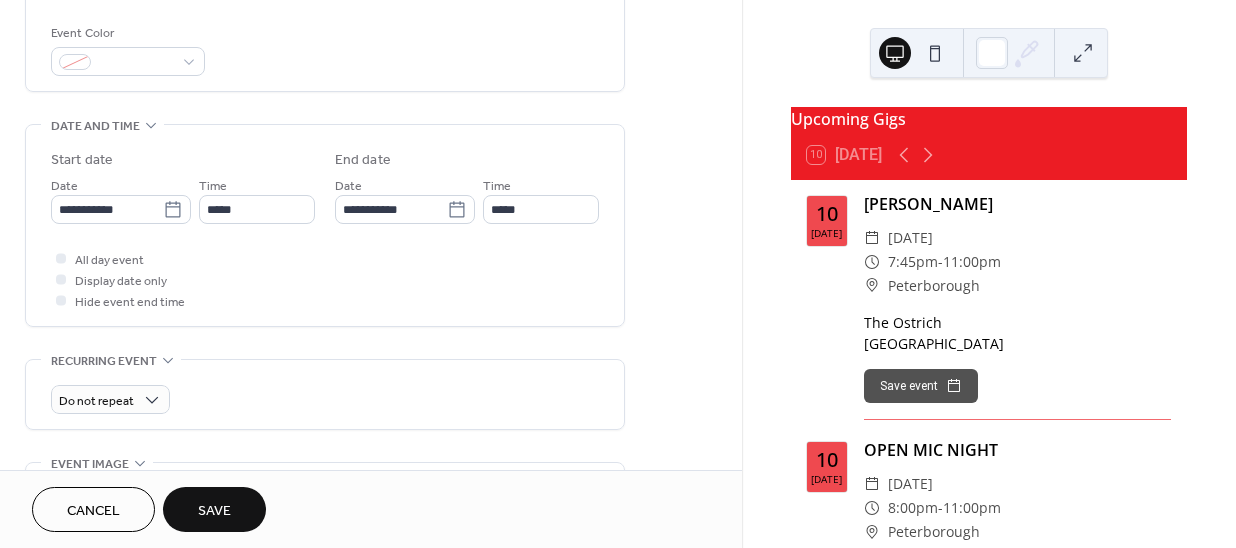 scroll, scrollTop: 636, scrollLeft: 0, axis: vertical 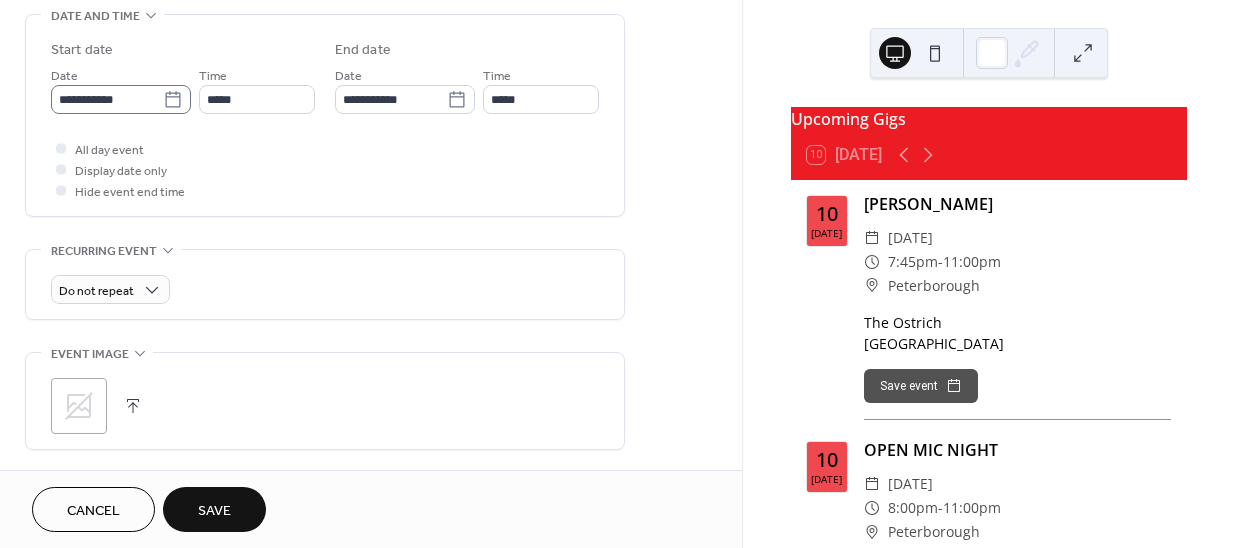 click 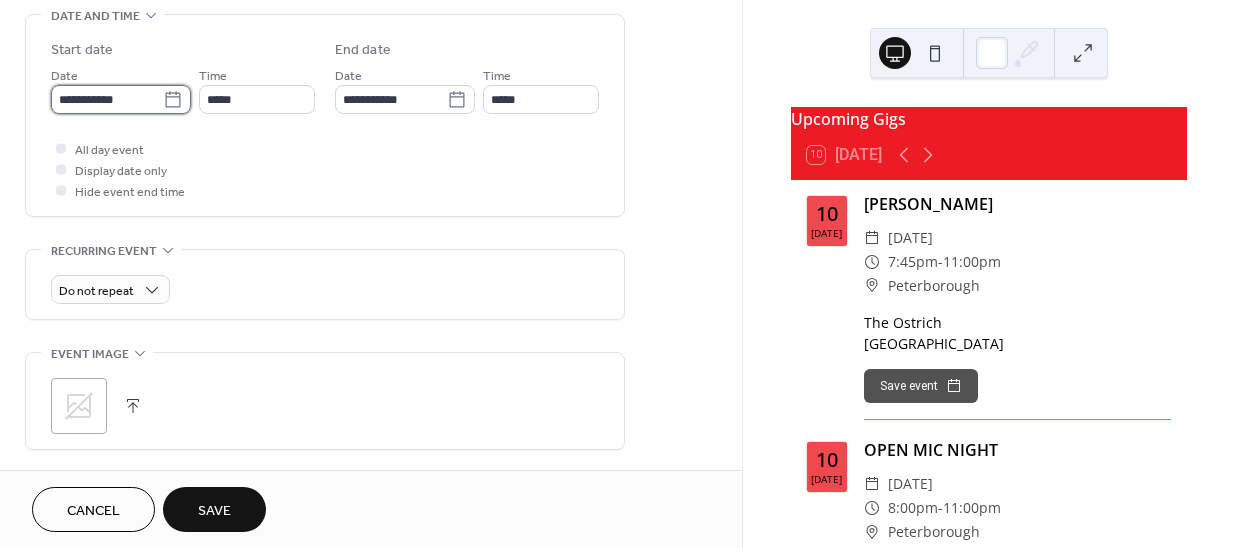 click on "**********" at bounding box center [107, 99] 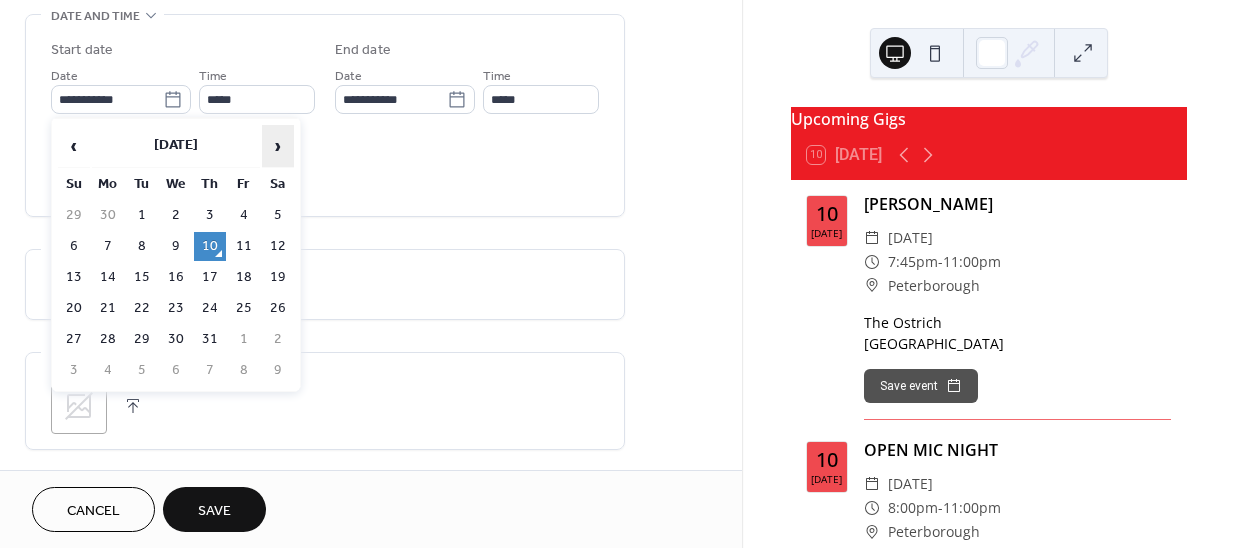 click on "›" at bounding box center [278, 146] 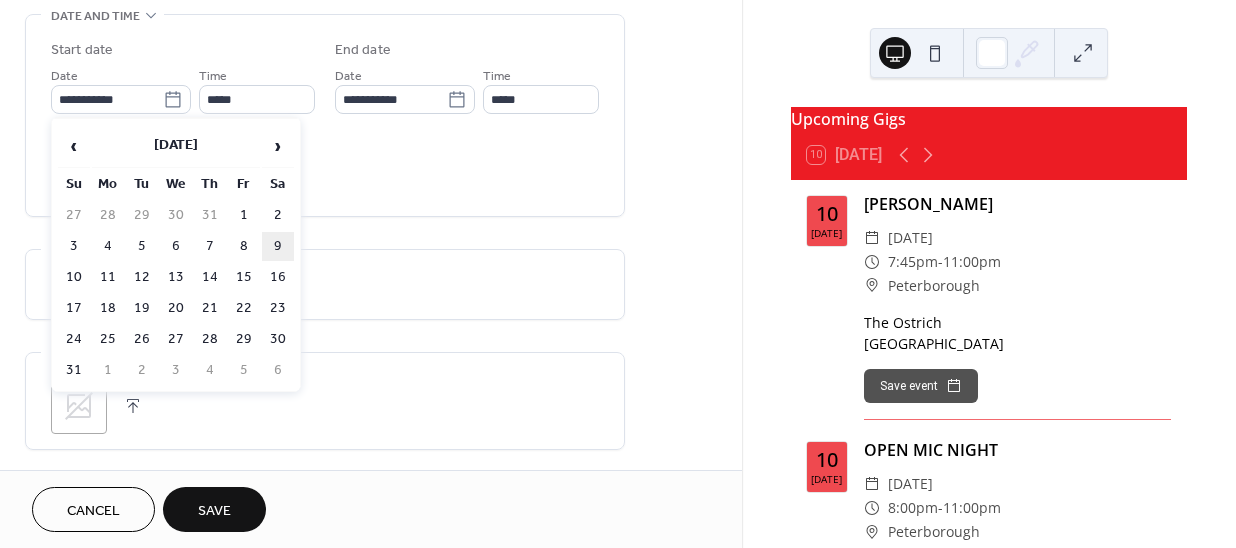 click on "9" at bounding box center (278, 246) 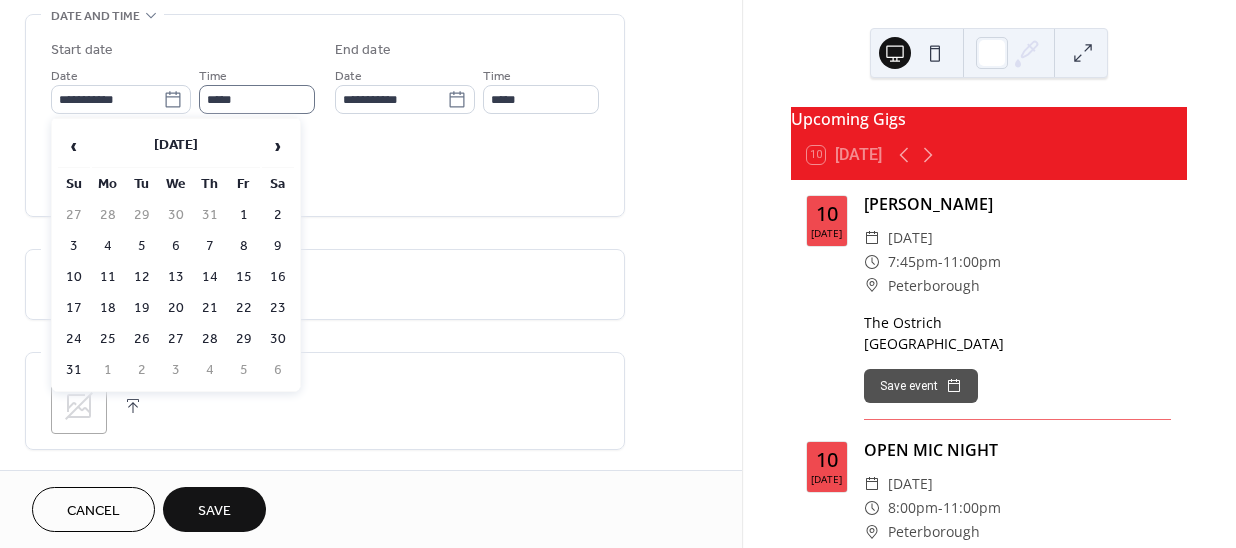 click on "**********" at bounding box center (325, 73) 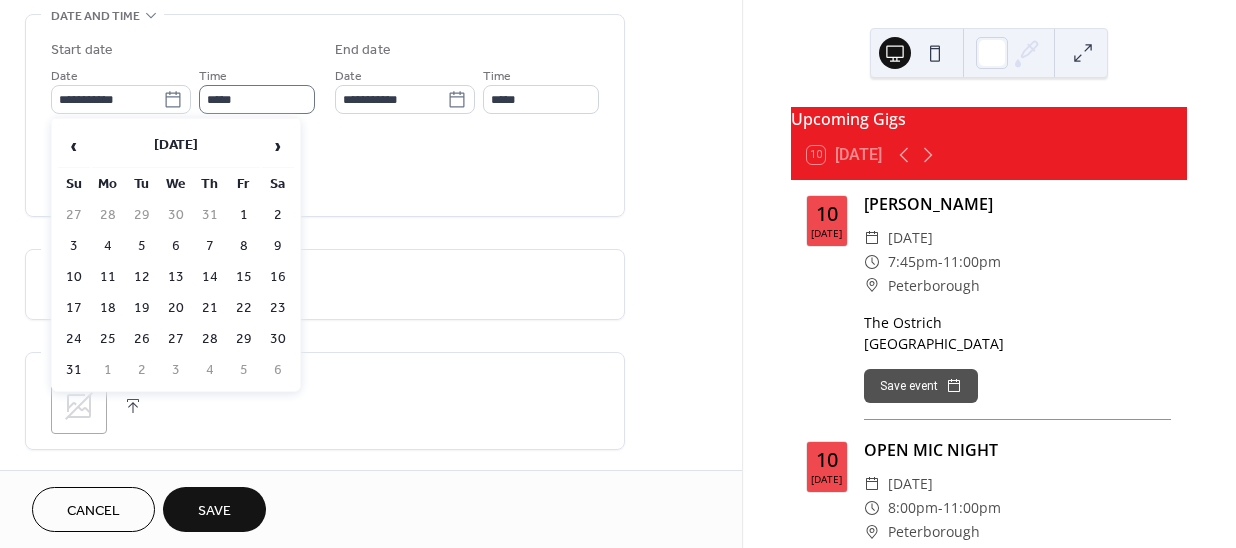 type on "**********" 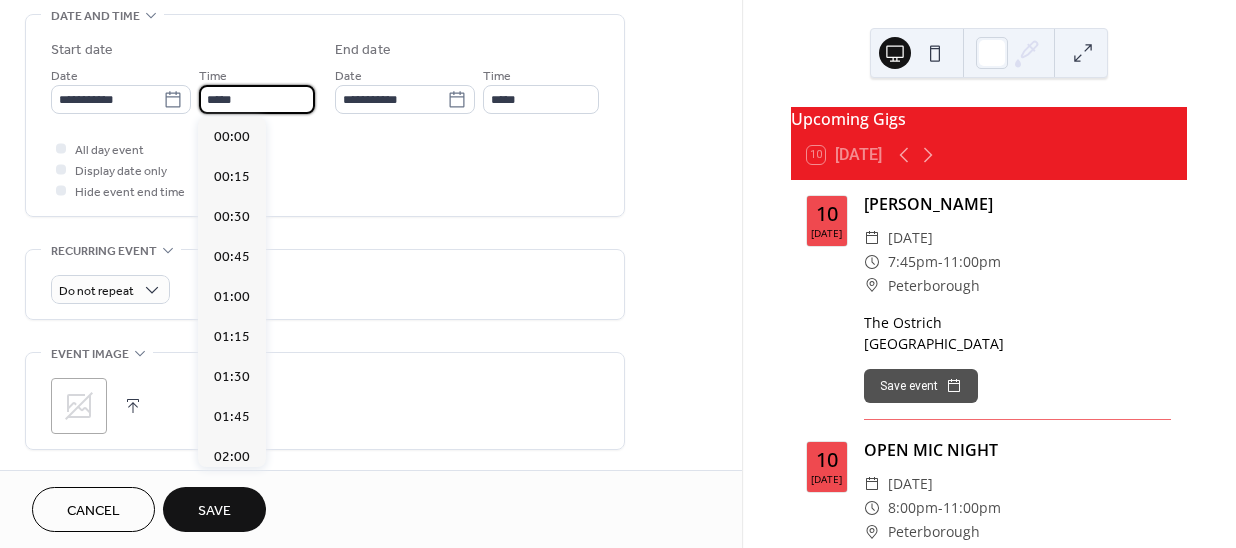 click on "*****" at bounding box center [257, 99] 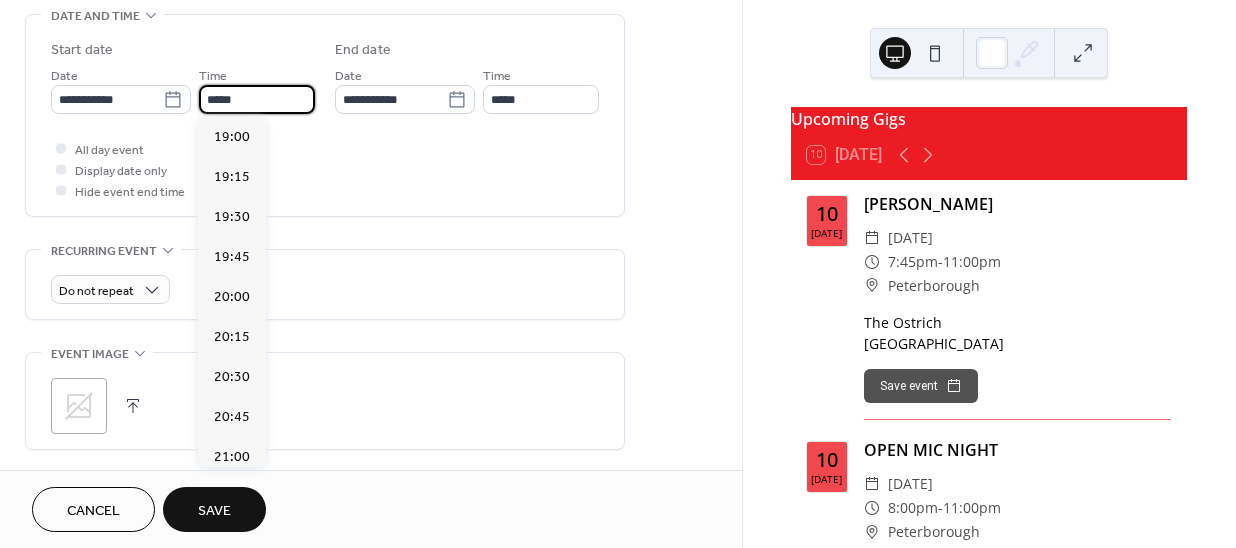 scroll, scrollTop: 3041, scrollLeft: 0, axis: vertical 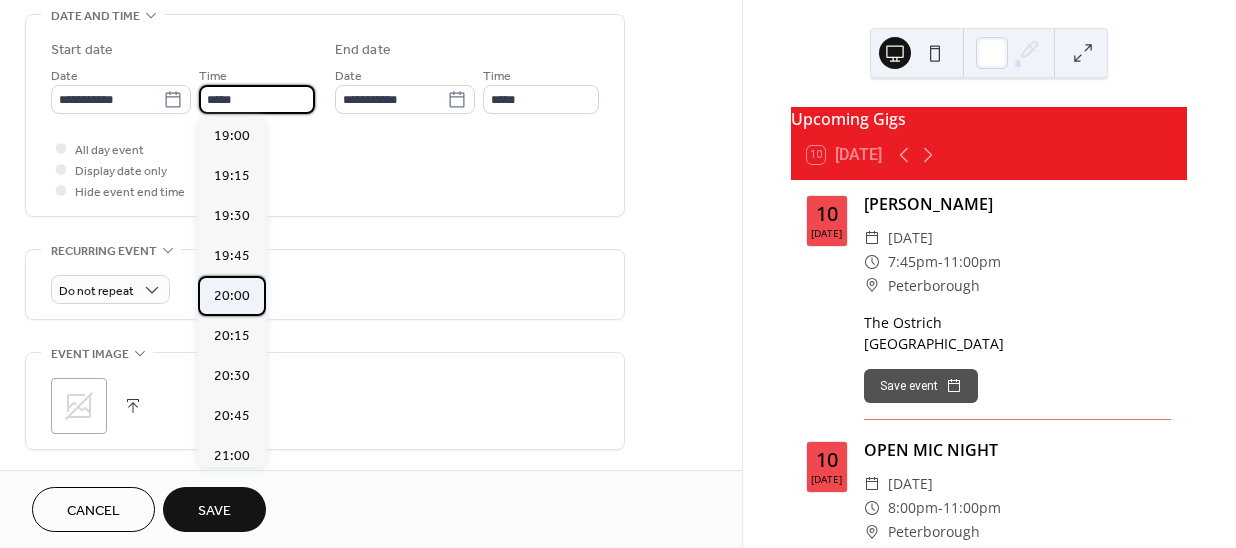 click on "20:00" at bounding box center (232, 295) 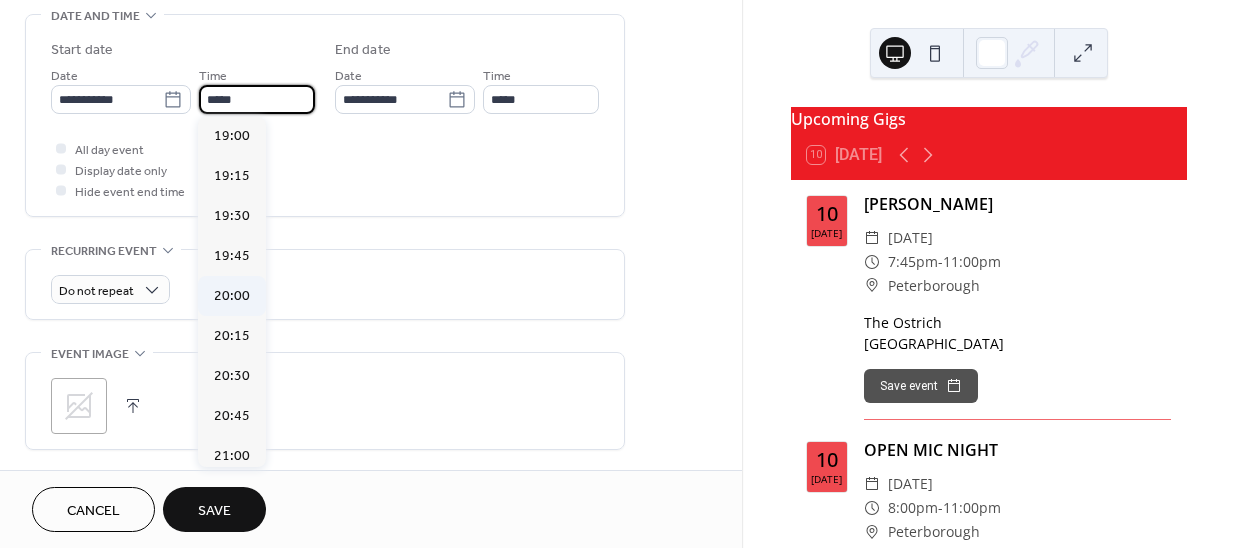type on "*****" 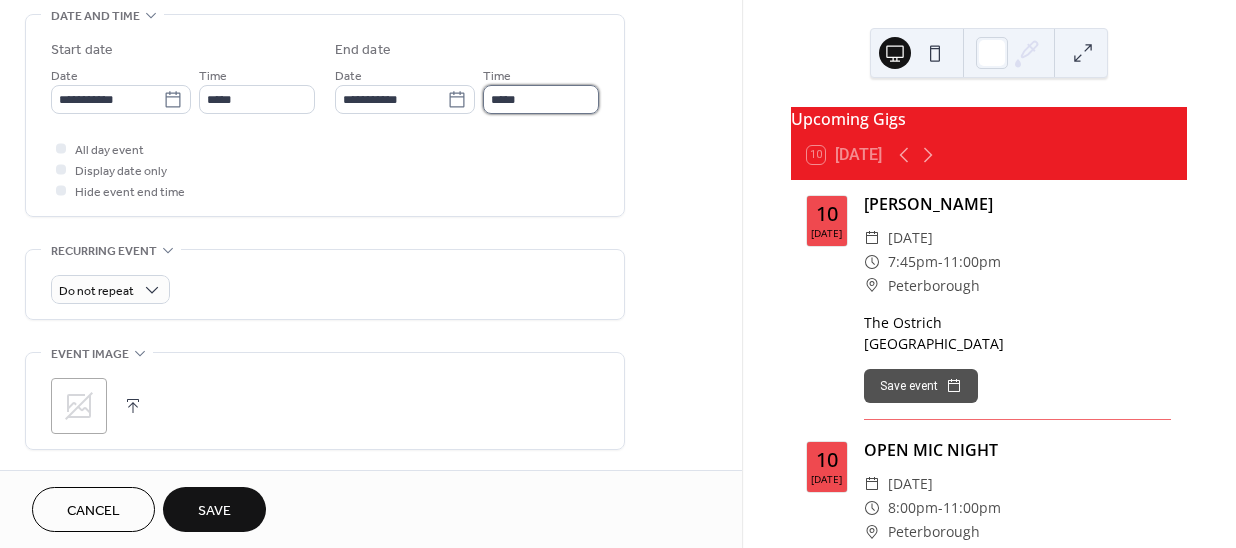 click on "*****" at bounding box center (541, 99) 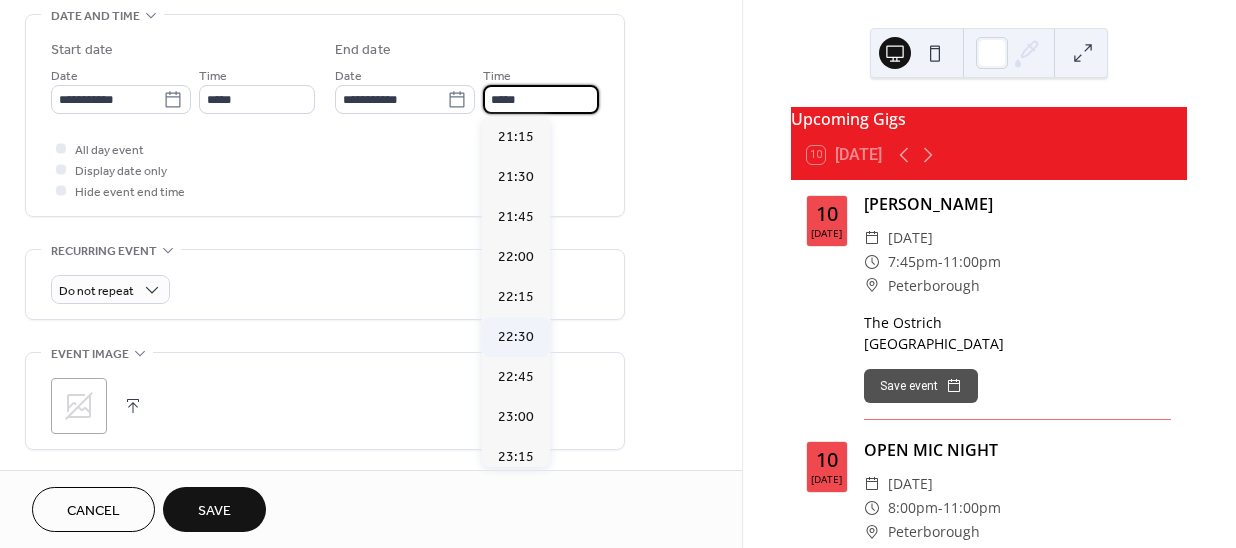 scroll, scrollTop: 181, scrollLeft: 0, axis: vertical 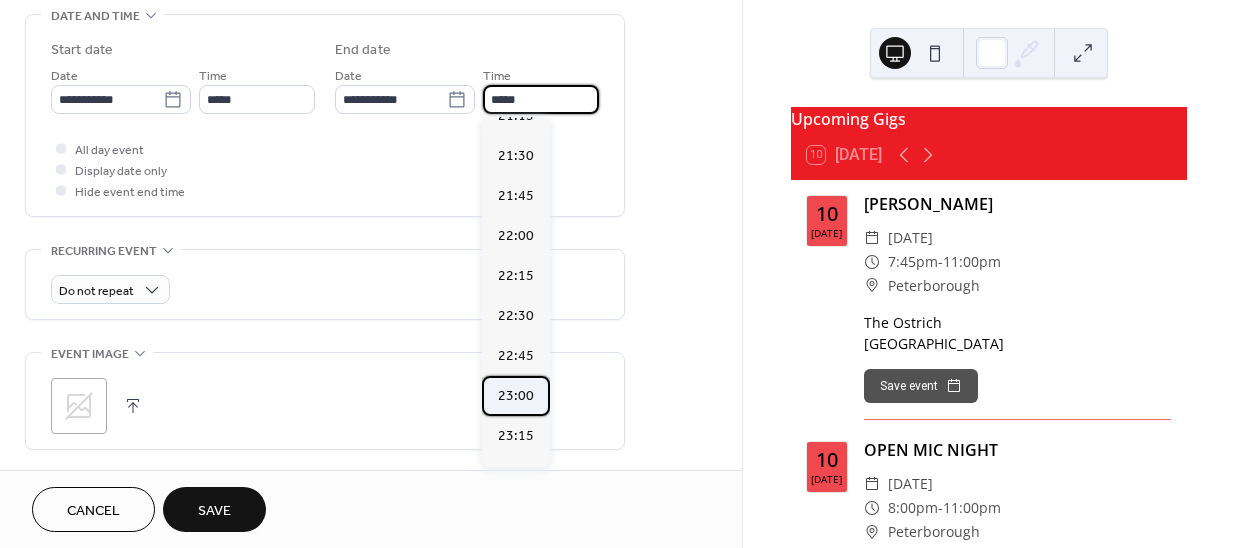 click on "23:00" at bounding box center [516, 395] 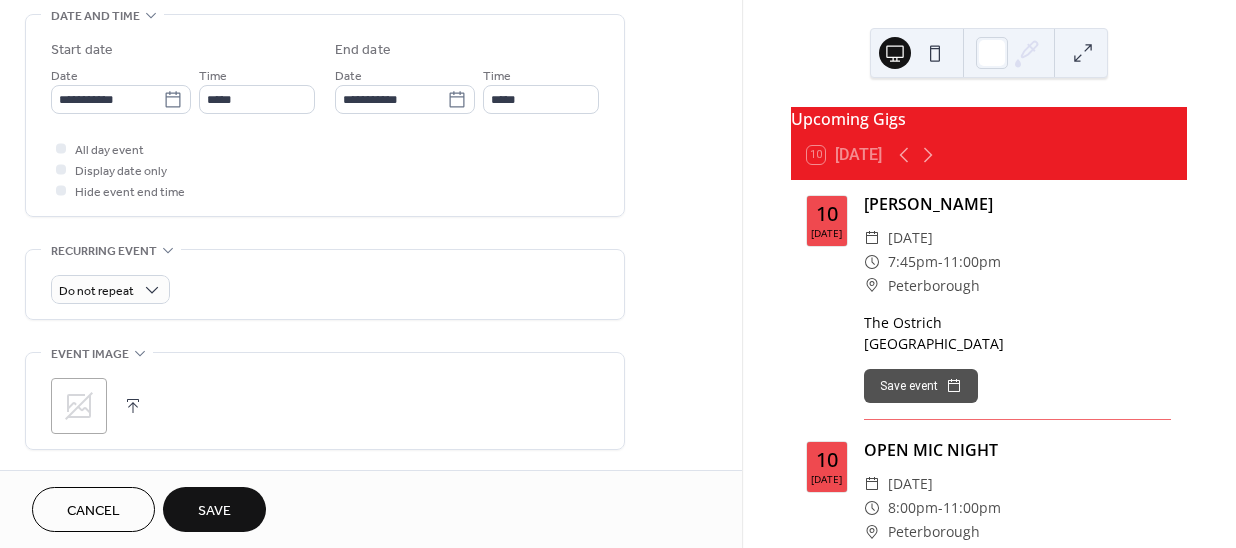 type on "*****" 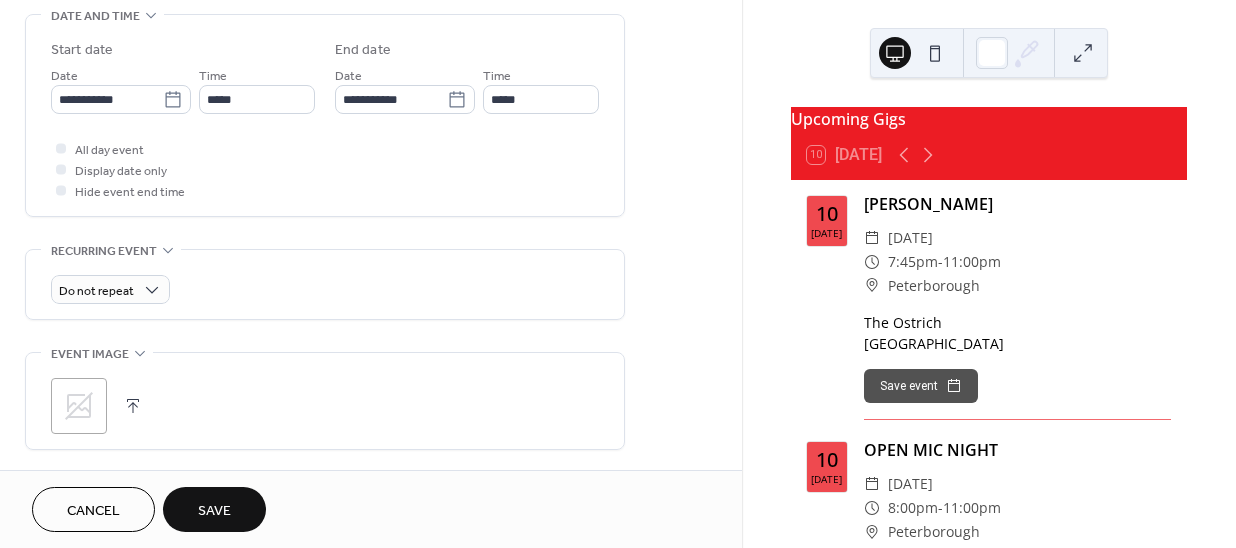 click on "Save" at bounding box center (214, 511) 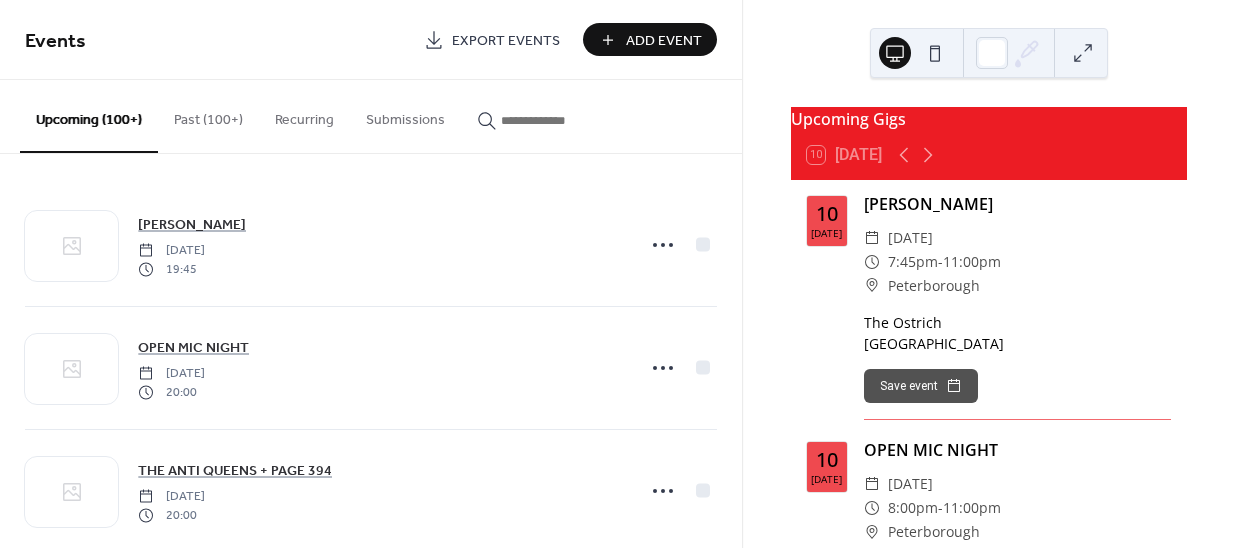 click on "Add Event" at bounding box center (664, 41) 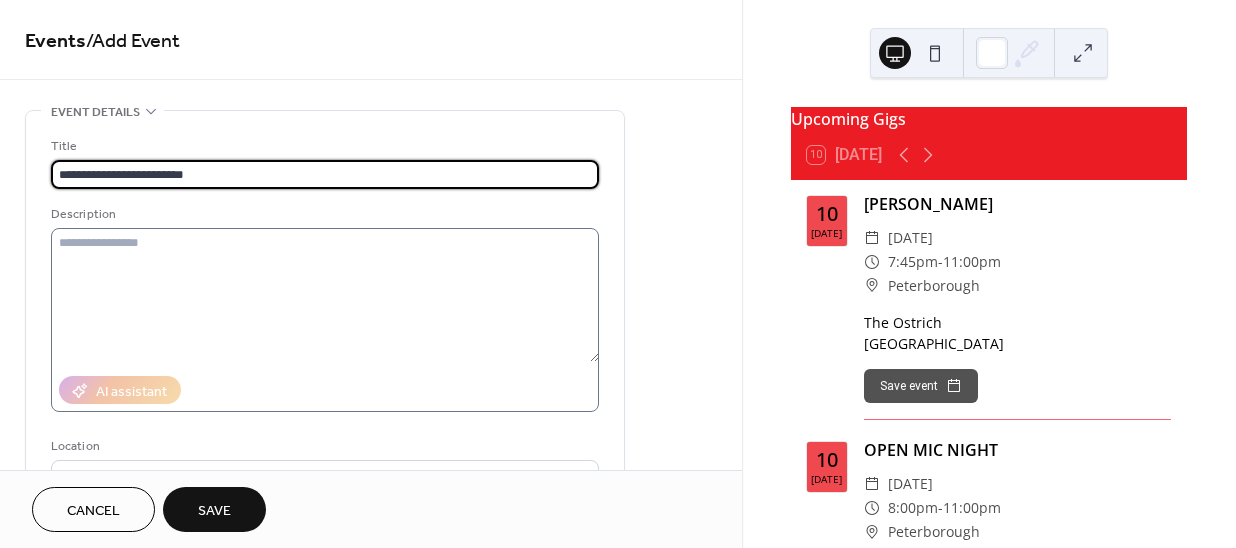 type on "**********" 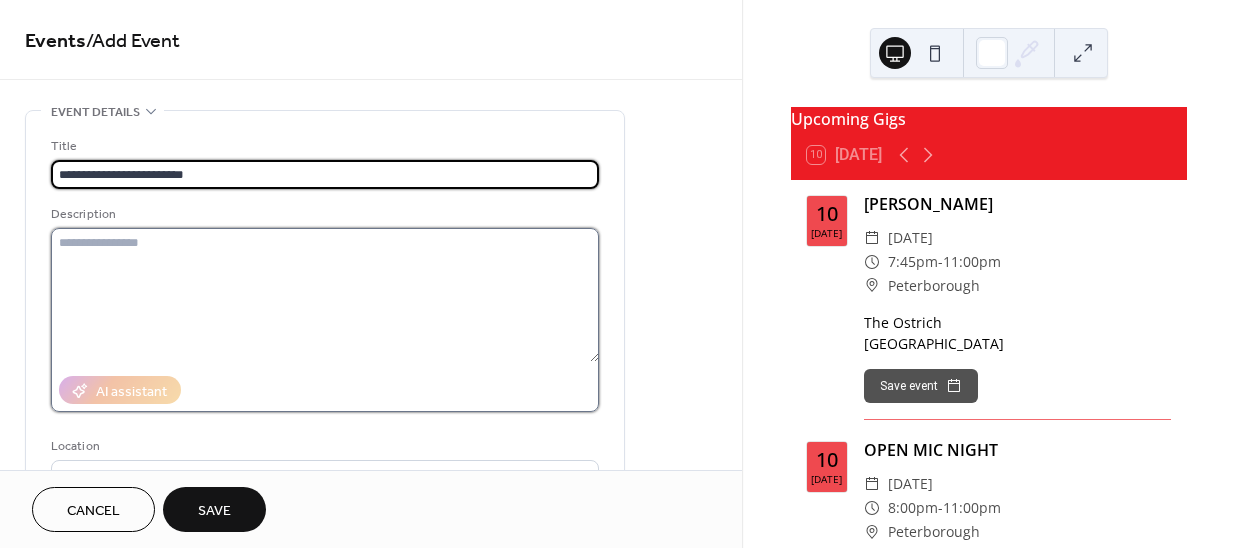 click at bounding box center (325, 295) 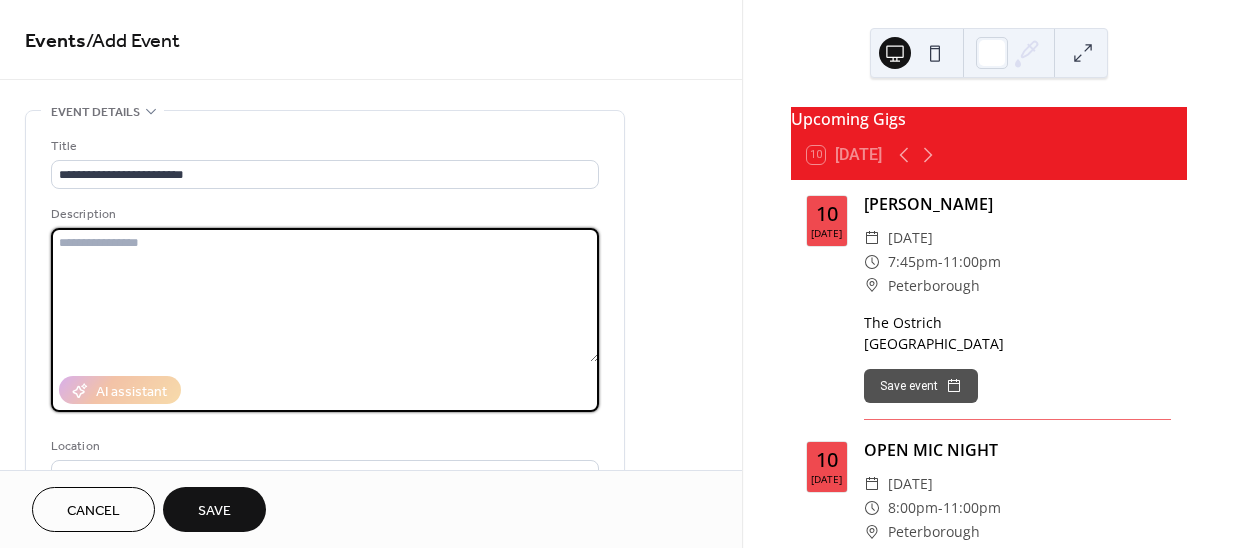 paste on "*********
********
******" 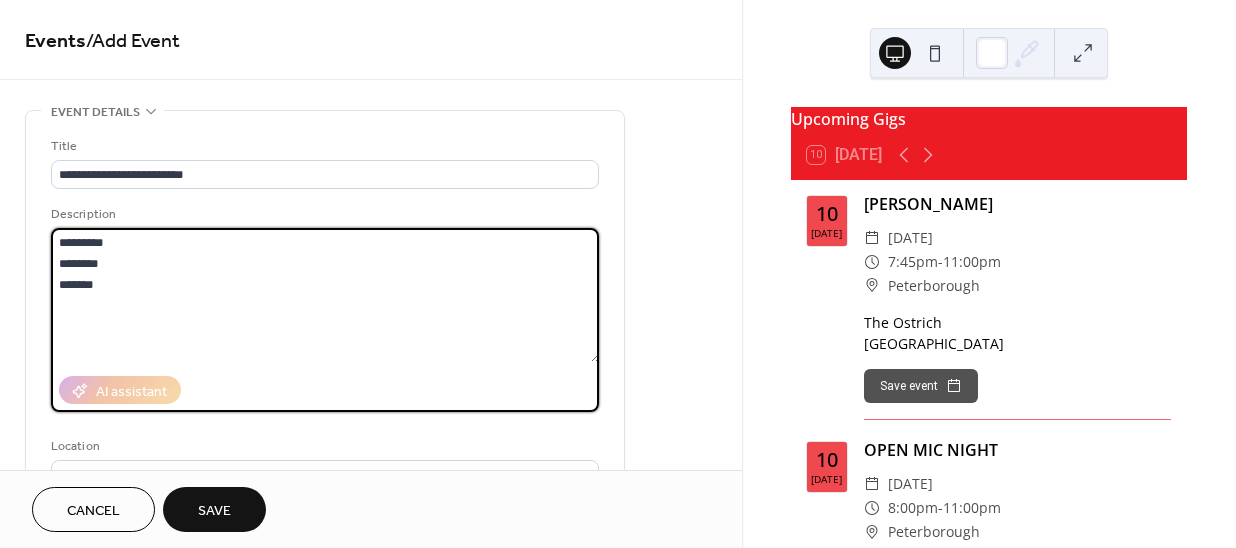 drag, startPoint x: 106, startPoint y: 237, endPoint x: 32, endPoint y: 237, distance: 74 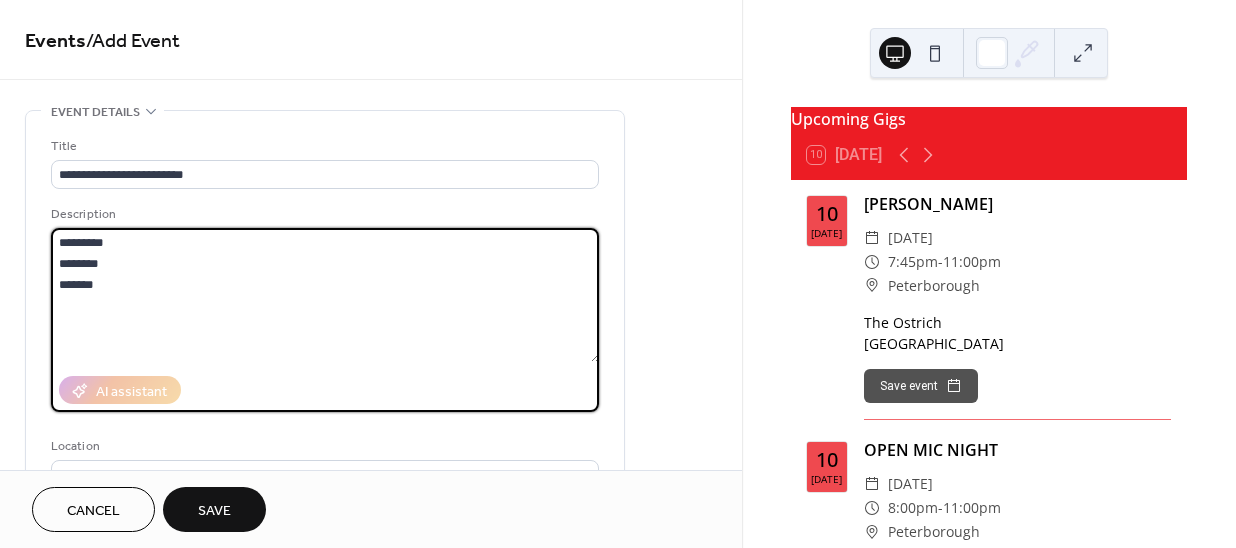 click on "**********" at bounding box center (325, 364) 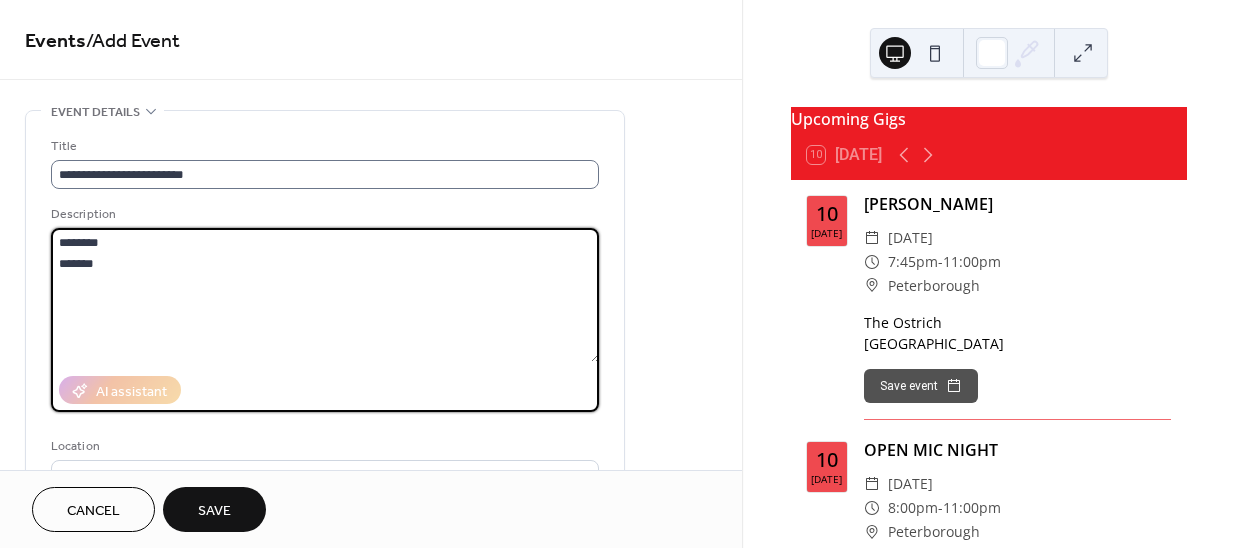 type on "********
******" 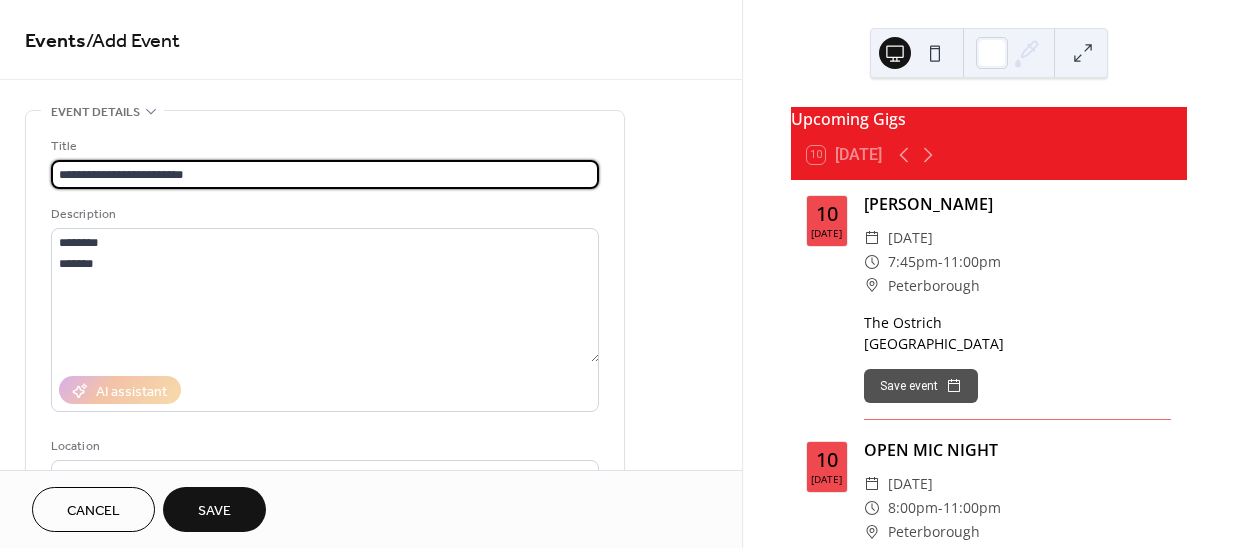 drag, startPoint x: 222, startPoint y: 173, endPoint x: 125, endPoint y: 171, distance: 97.020615 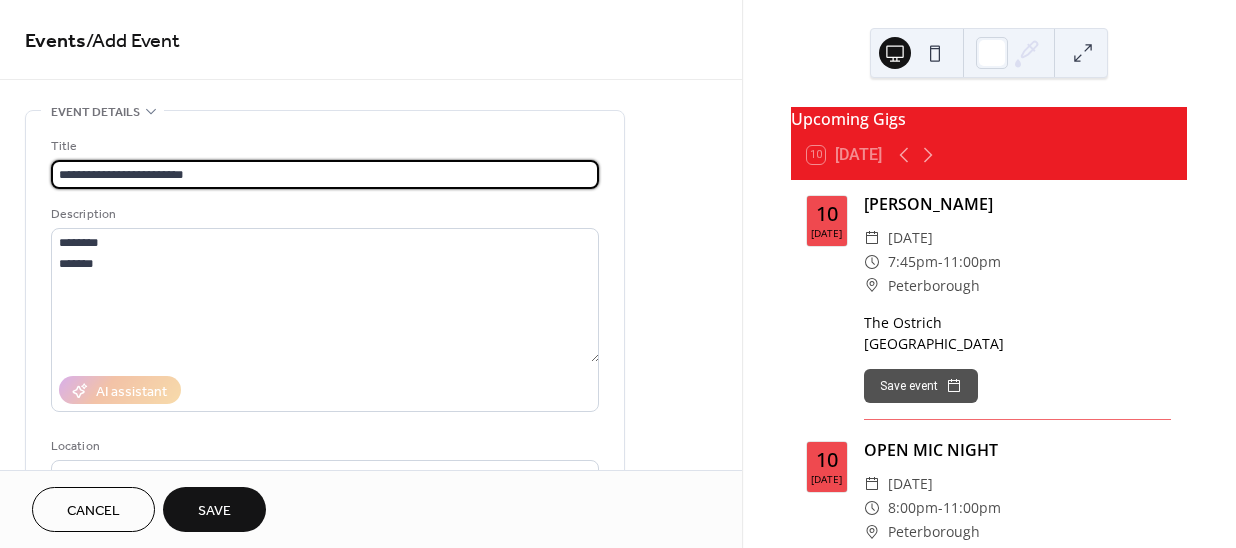 click on "**********" at bounding box center (325, 174) 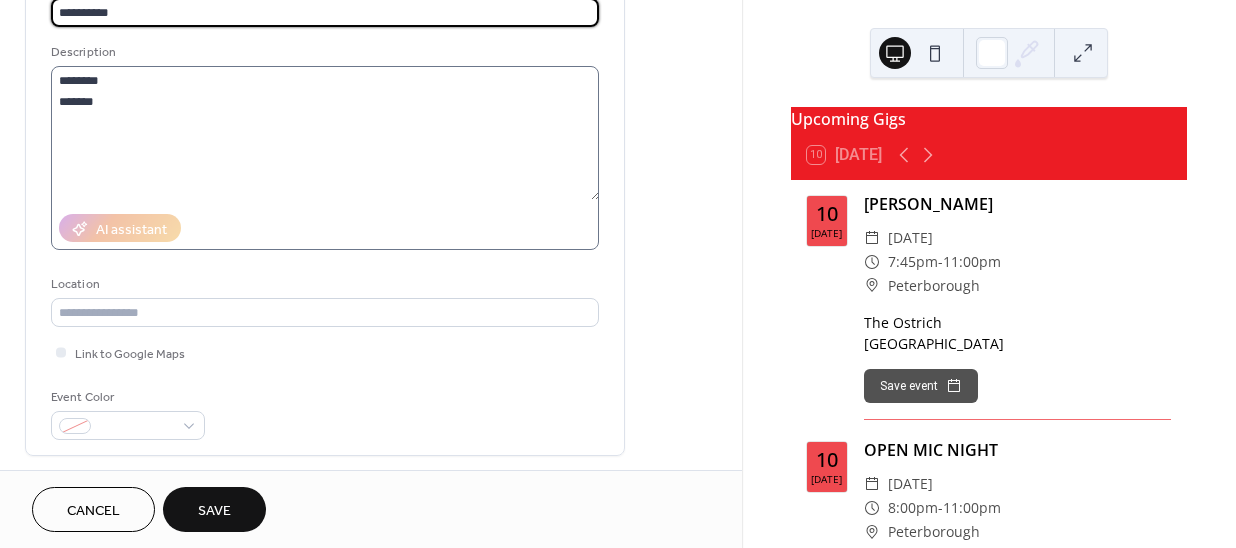 scroll, scrollTop: 181, scrollLeft: 0, axis: vertical 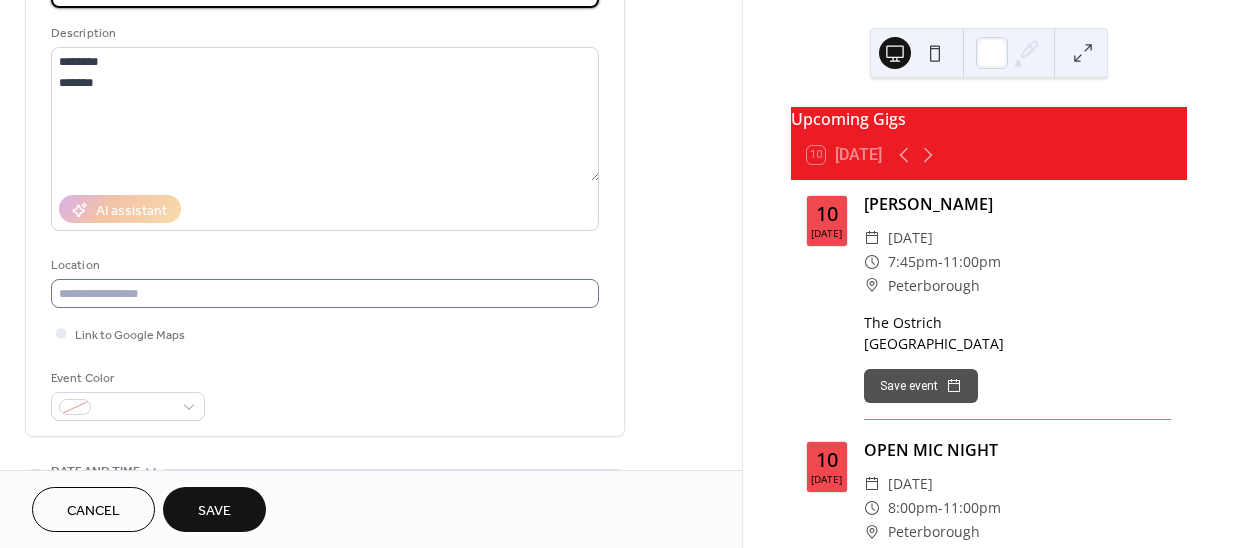 type on "*********" 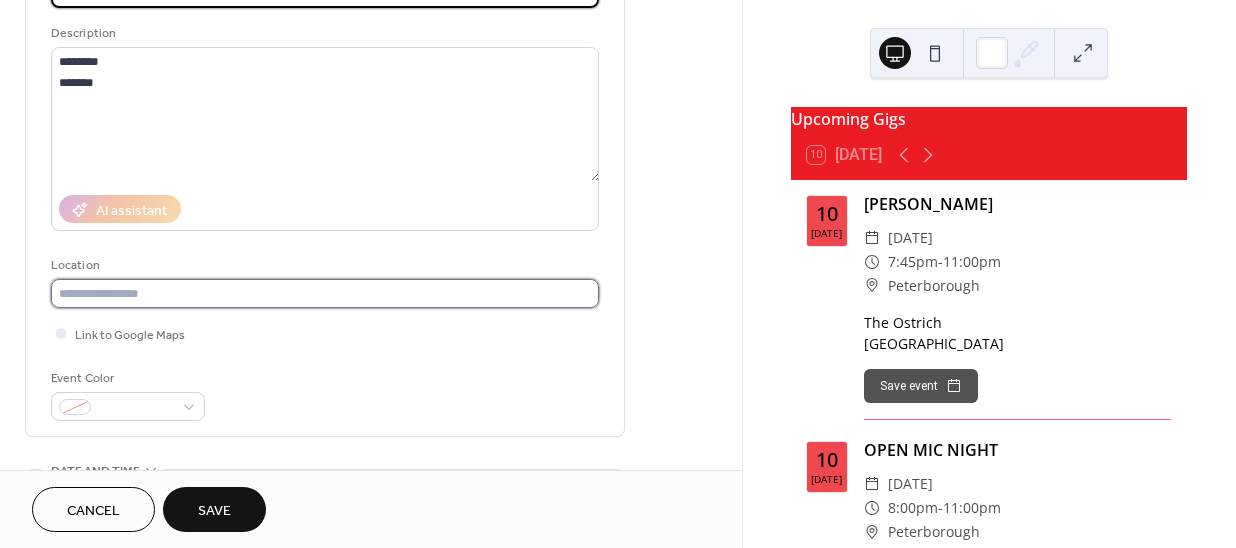 click at bounding box center [325, 293] 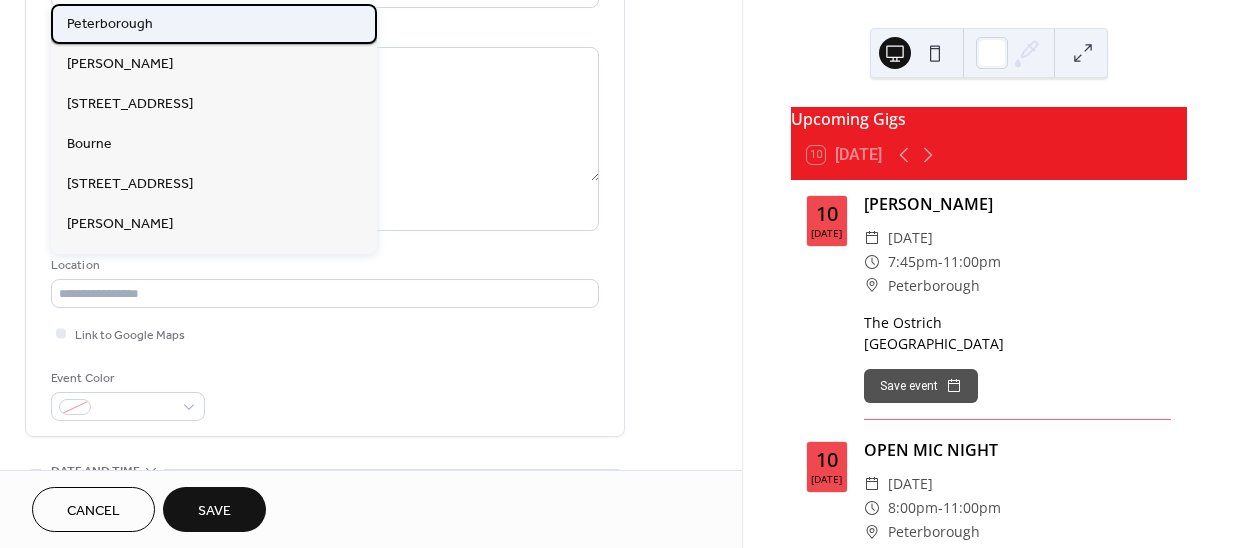 click on "Peterborough" at bounding box center (214, 24) 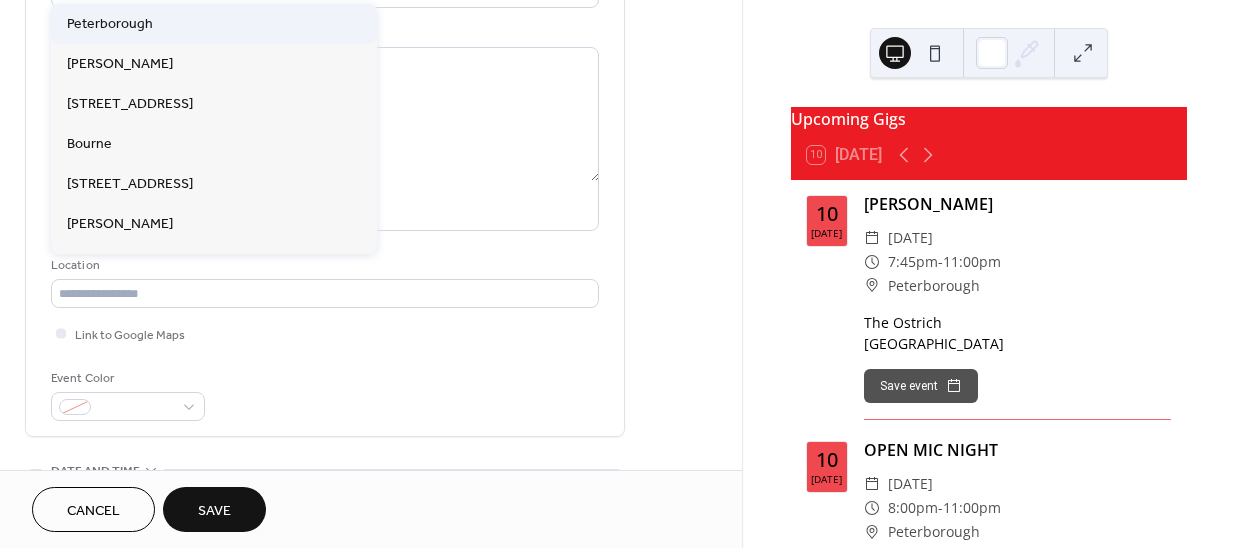 type on "**********" 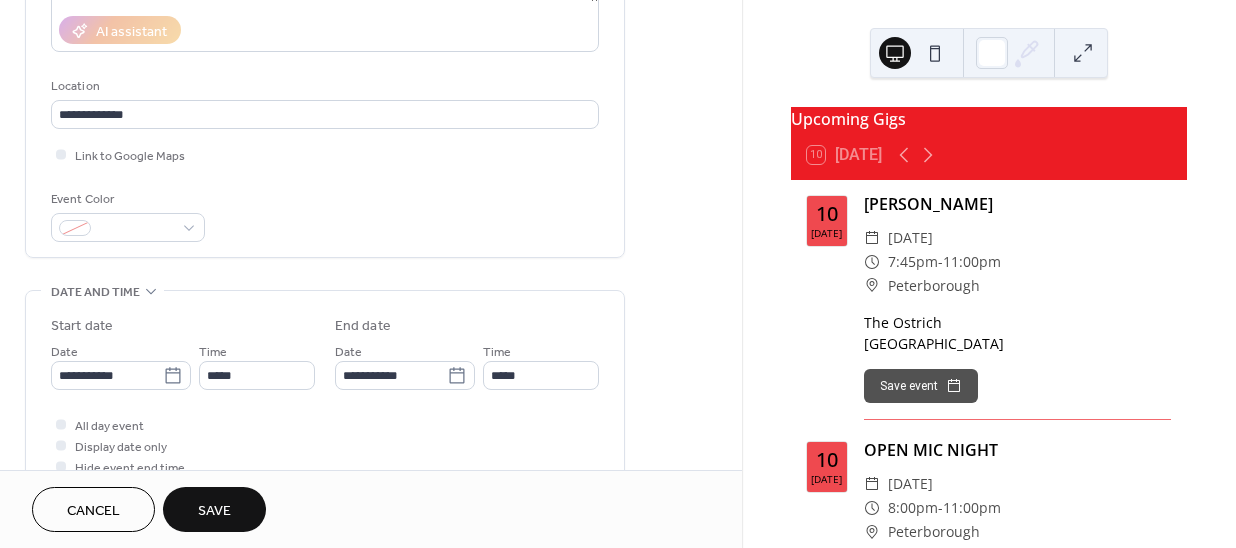 scroll, scrollTop: 363, scrollLeft: 0, axis: vertical 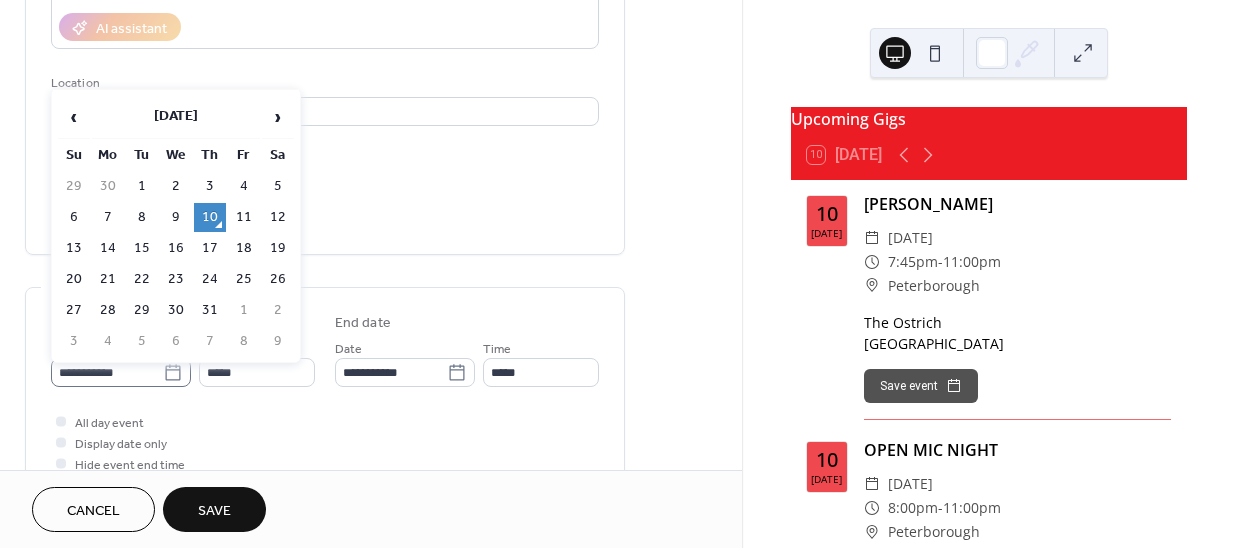 click 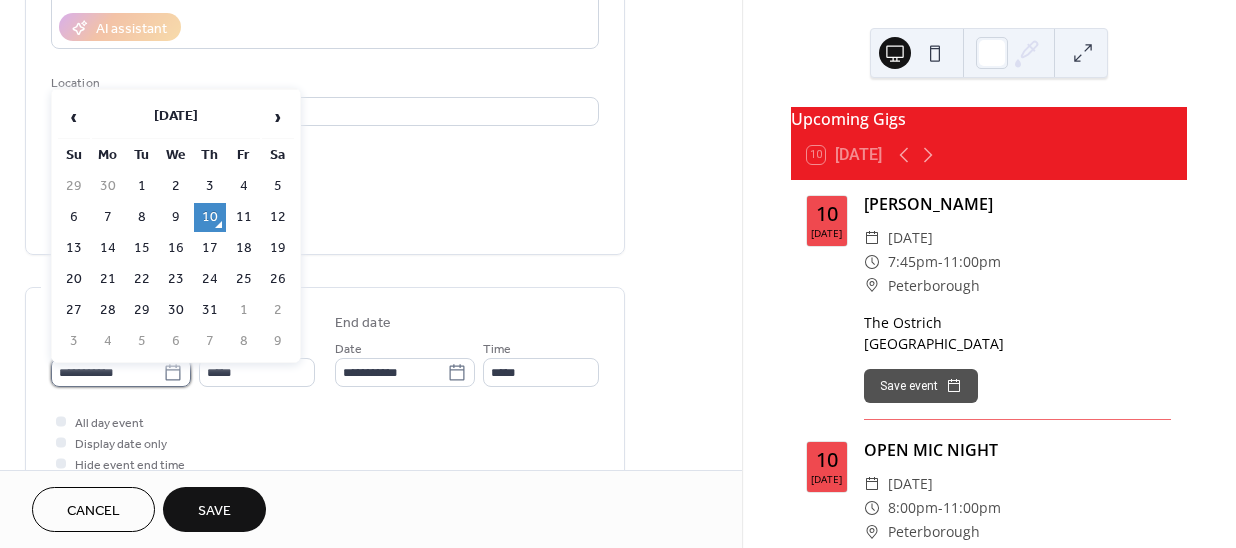 click on "**********" at bounding box center [107, 372] 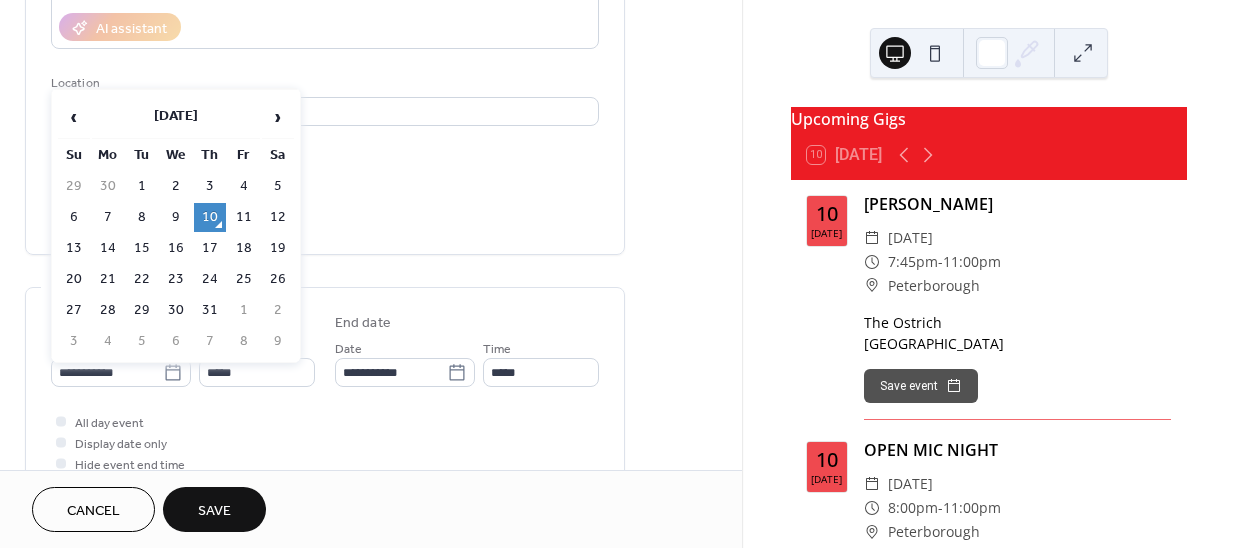 drag, startPoint x: 172, startPoint y: 369, endPoint x: 197, endPoint y: 332, distance: 44.65423 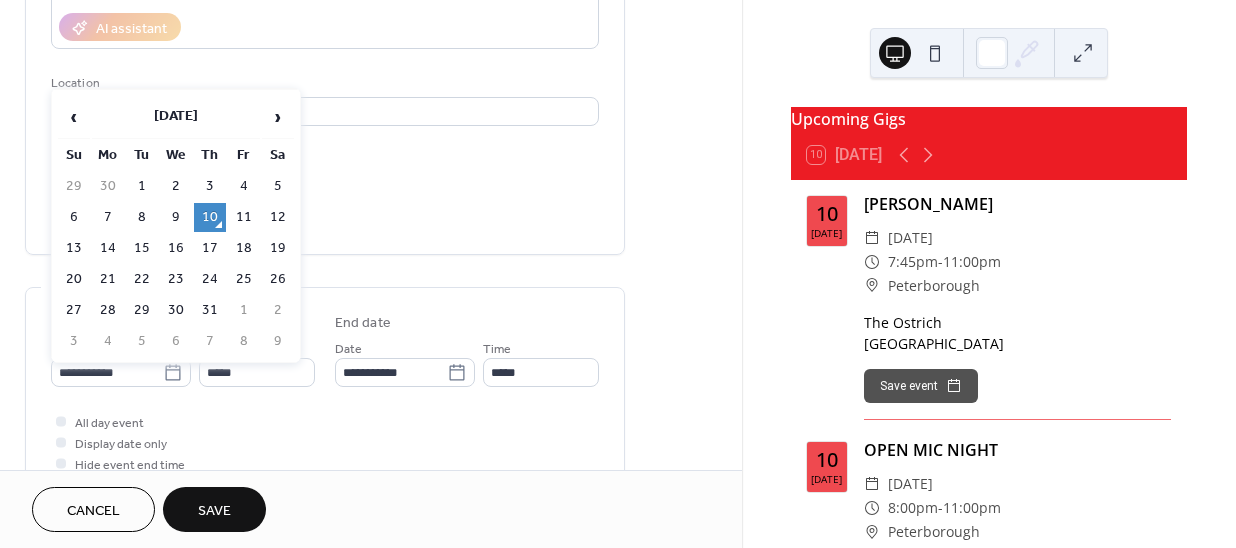 click 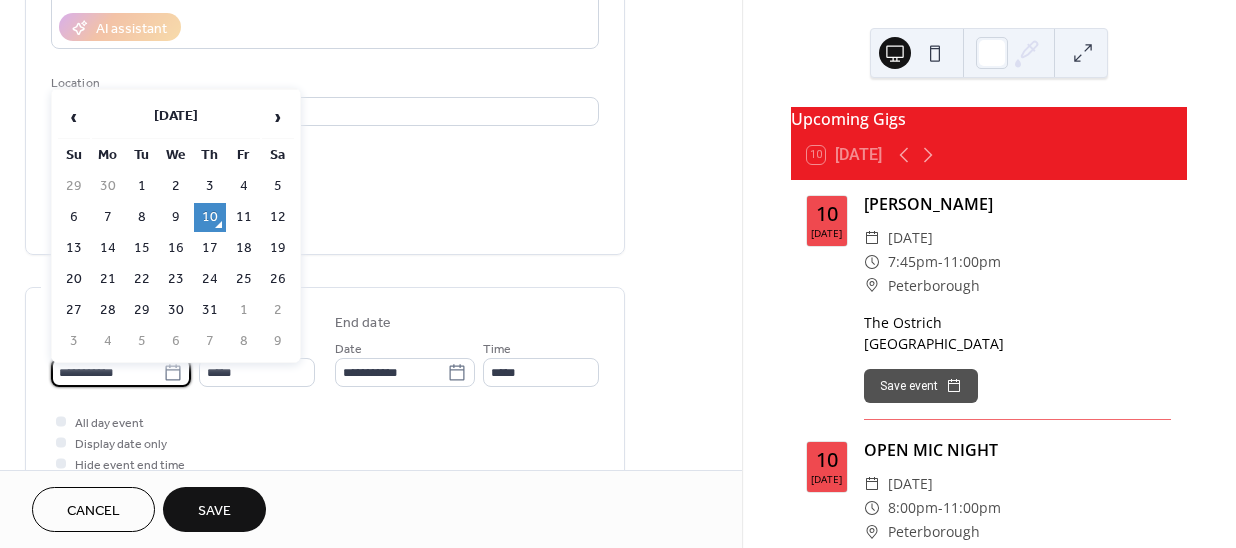 click on "**********" at bounding box center (107, 372) 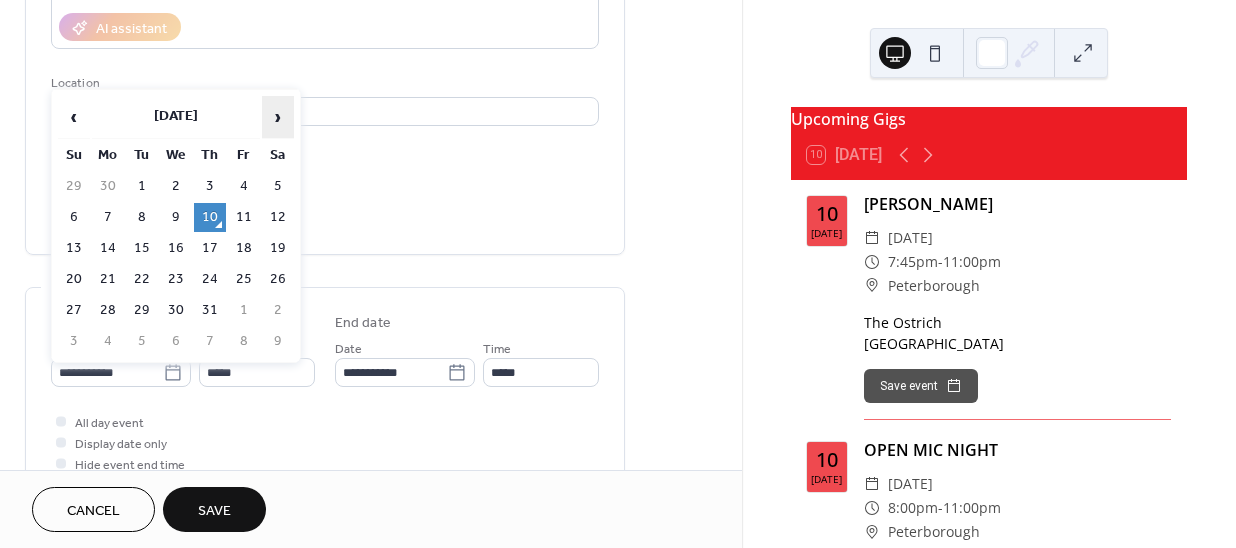 click on "›" at bounding box center (278, 117) 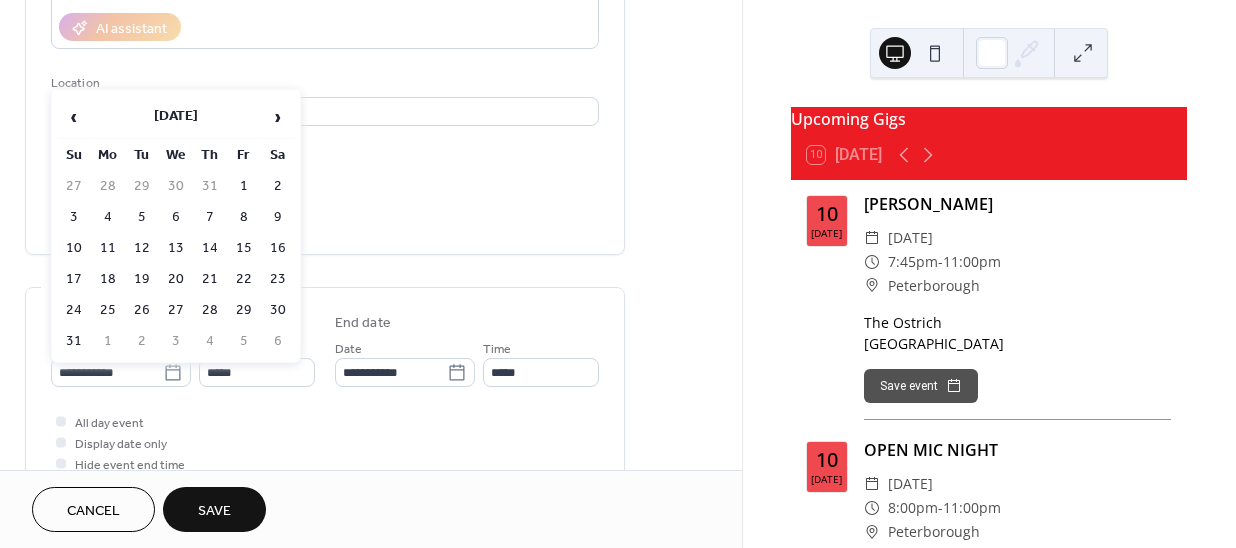 drag, startPoint x: 277, startPoint y: 208, endPoint x: 248, endPoint y: 353, distance: 147.87157 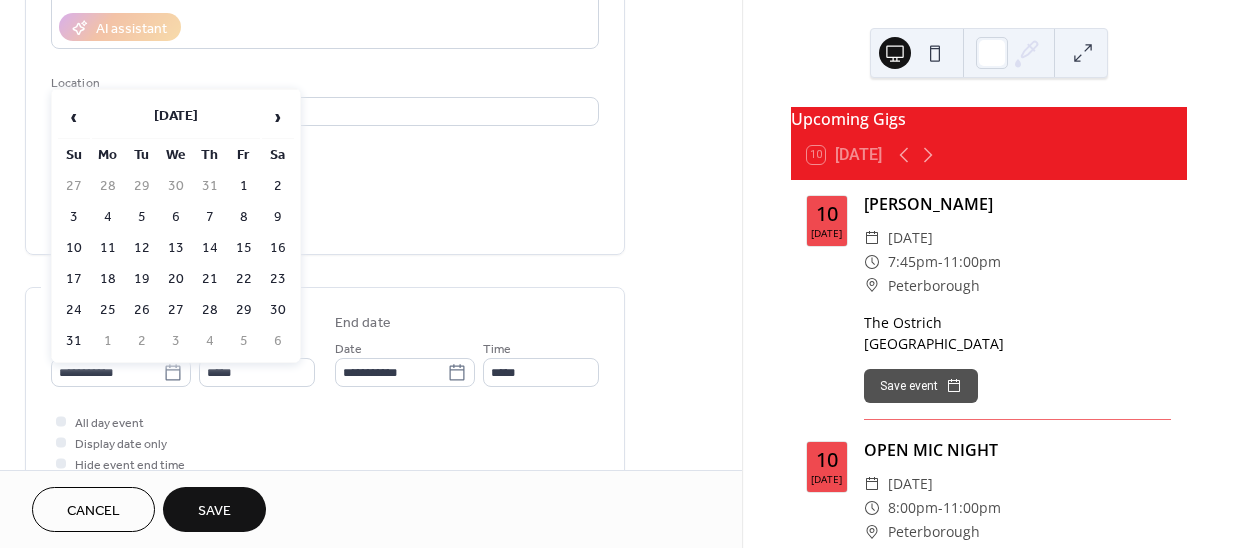 click on "9" at bounding box center [278, 217] 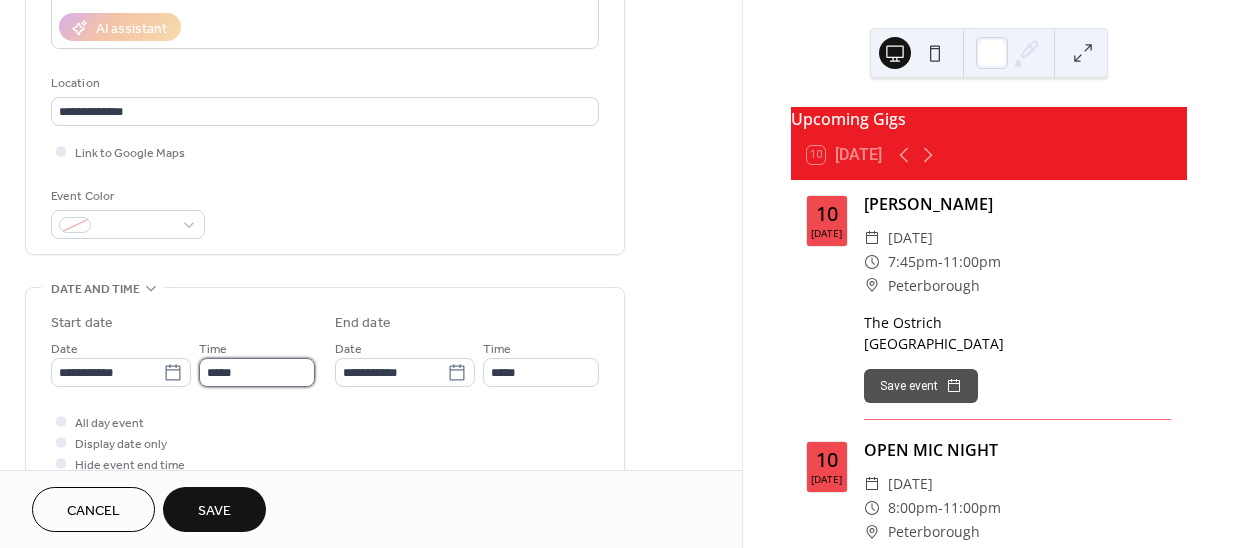 click on "*****" at bounding box center [257, 372] 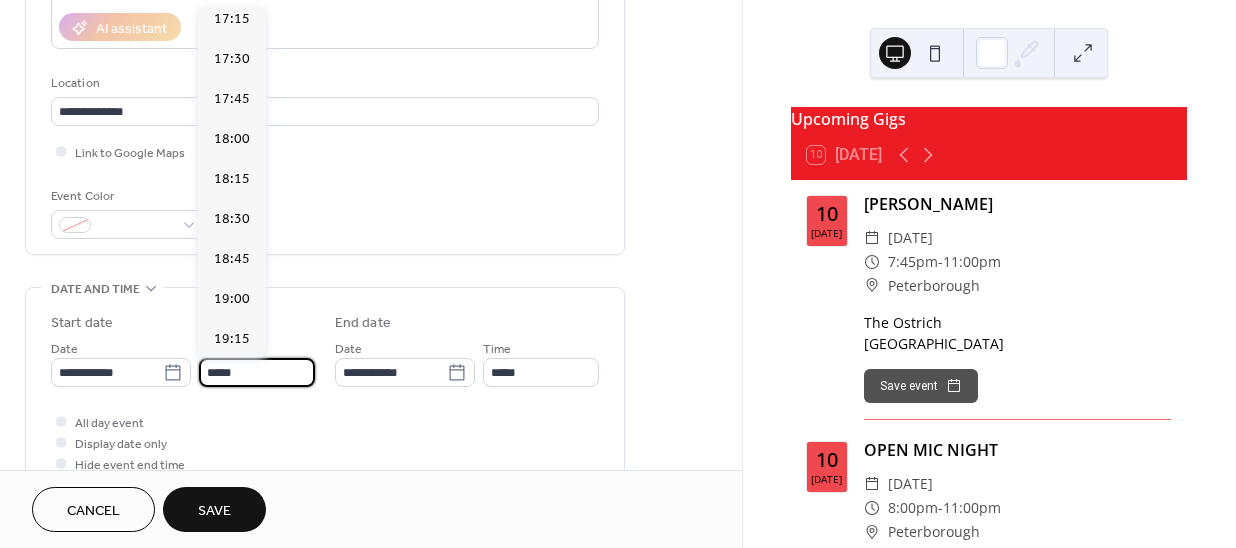 scroll, scrollTop: 3132, scrollLeft: 0, axis: vertical 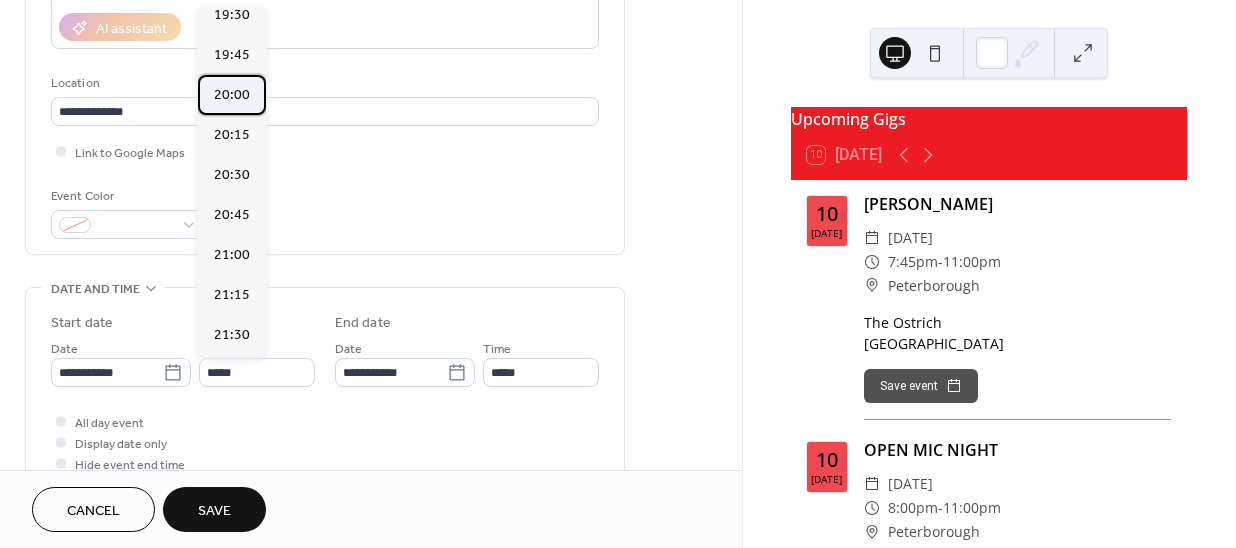 click on "20:00" at bounding box center [232, 94] 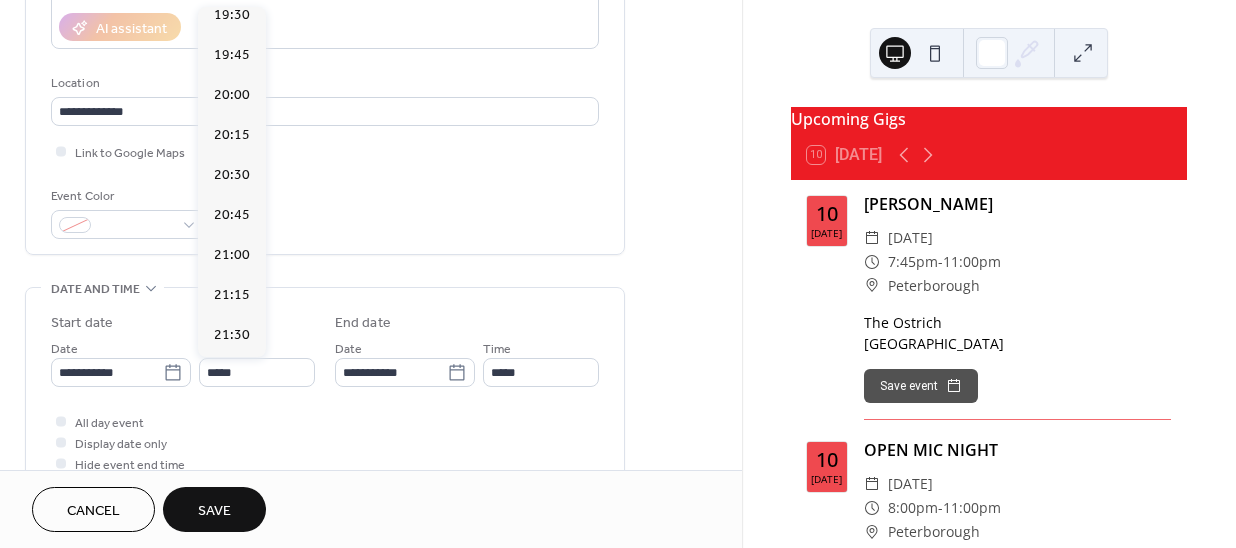 type on "*****" 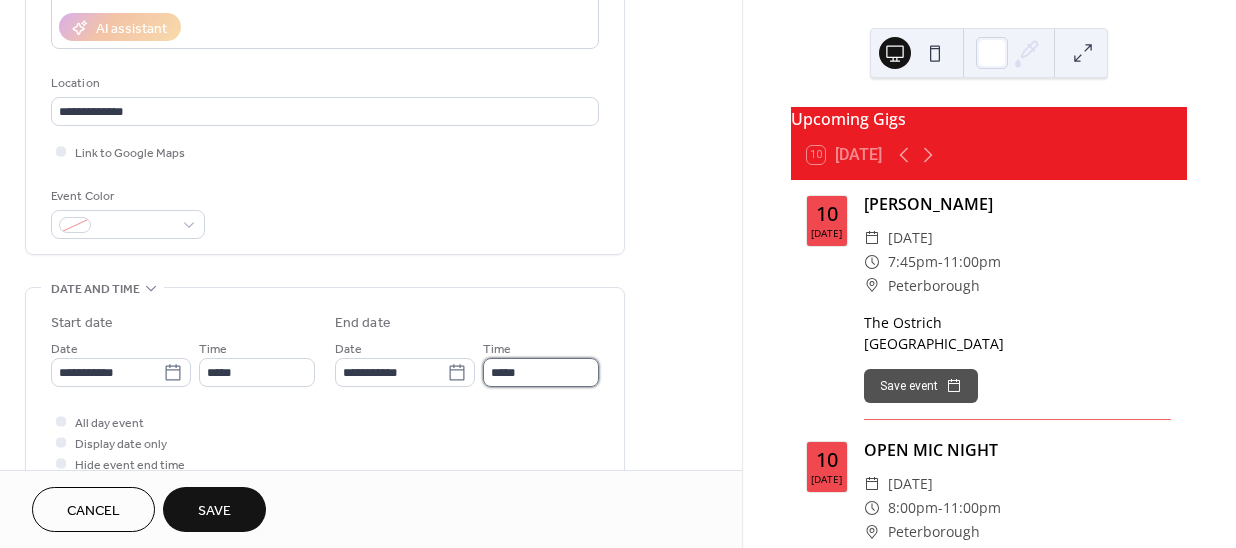 click on "*****" at bounding box center (541, 372) 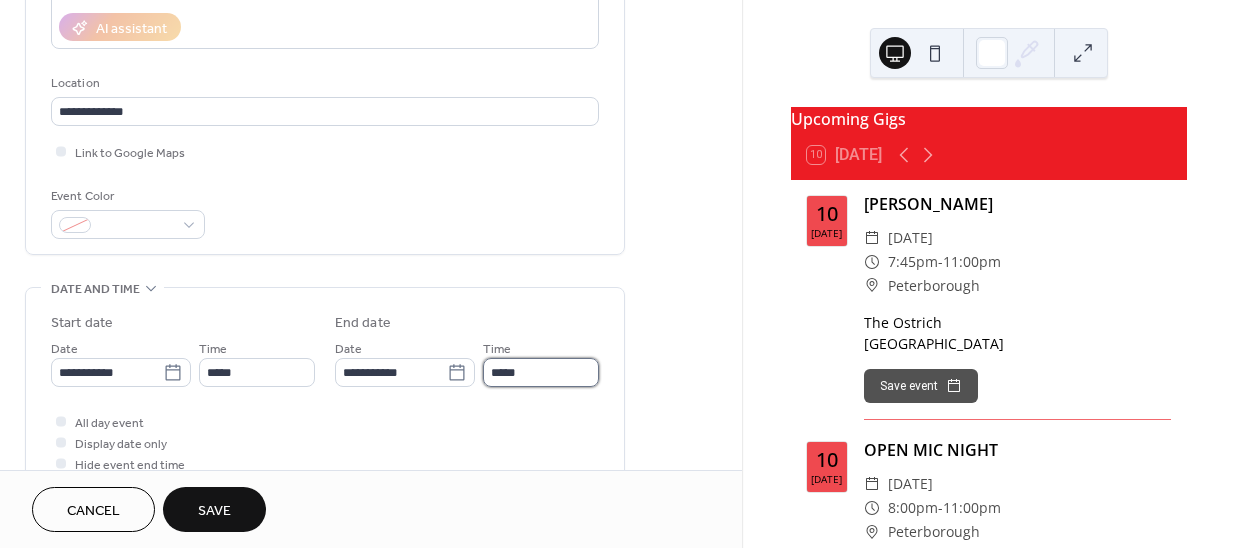 click on "*****" at bounding box center (541, 372) 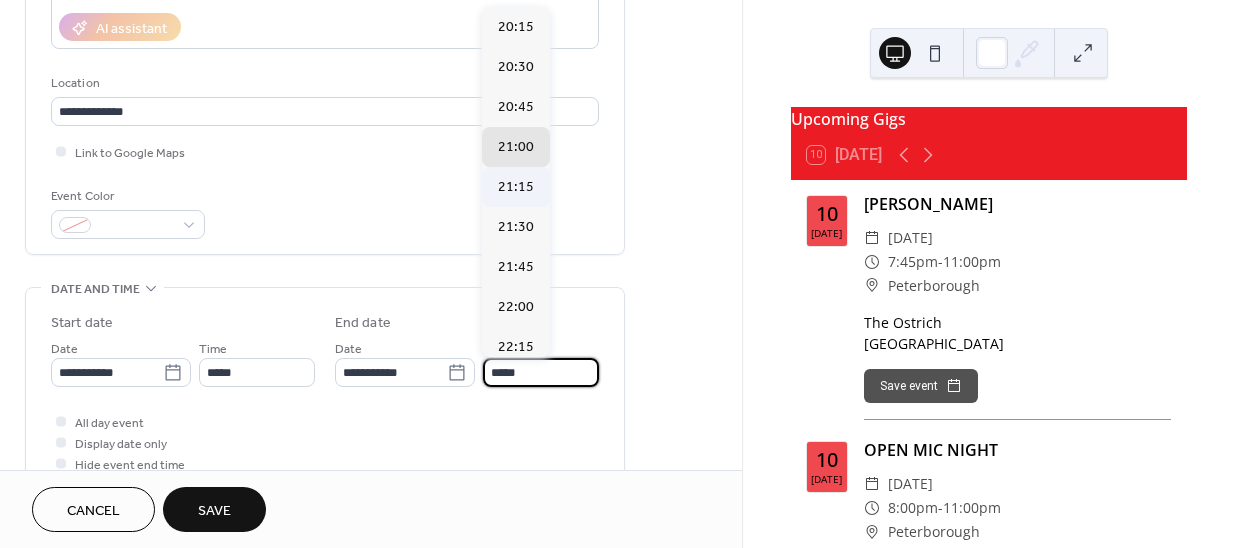 scroll, scrollTop: 259, scrollLeft: 0, axis: vertical 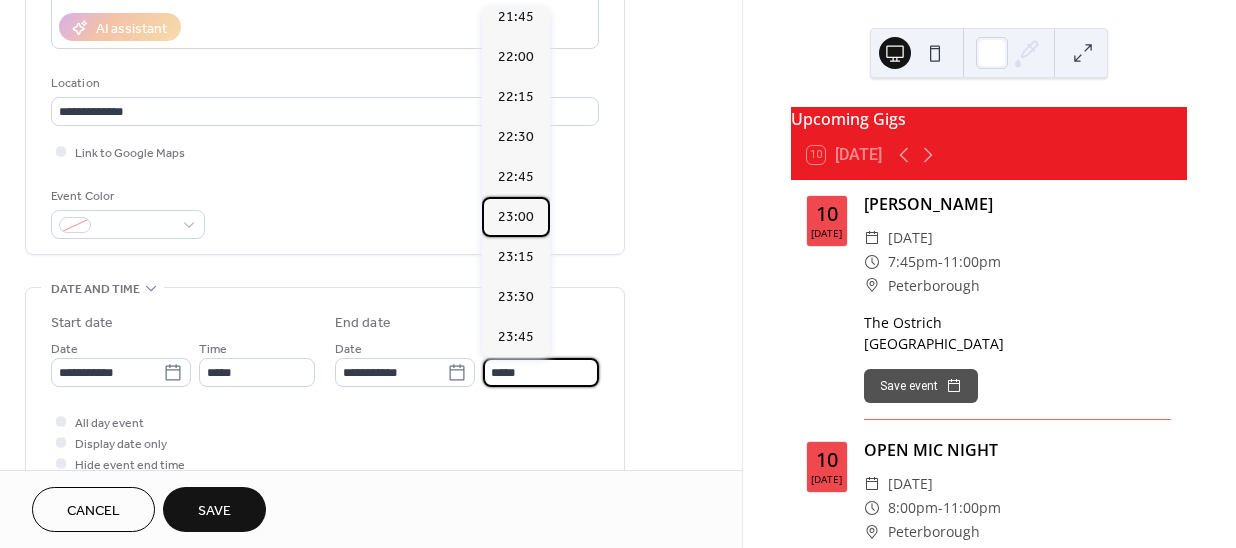 click on "23:00" at bounding box center [516, 216] 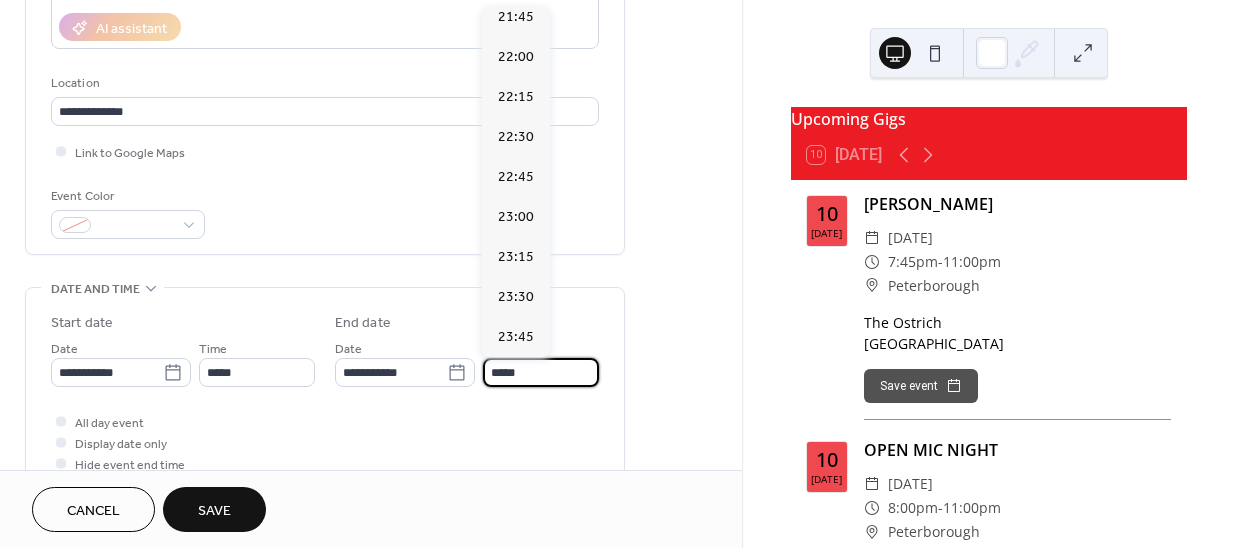 type on "*****" 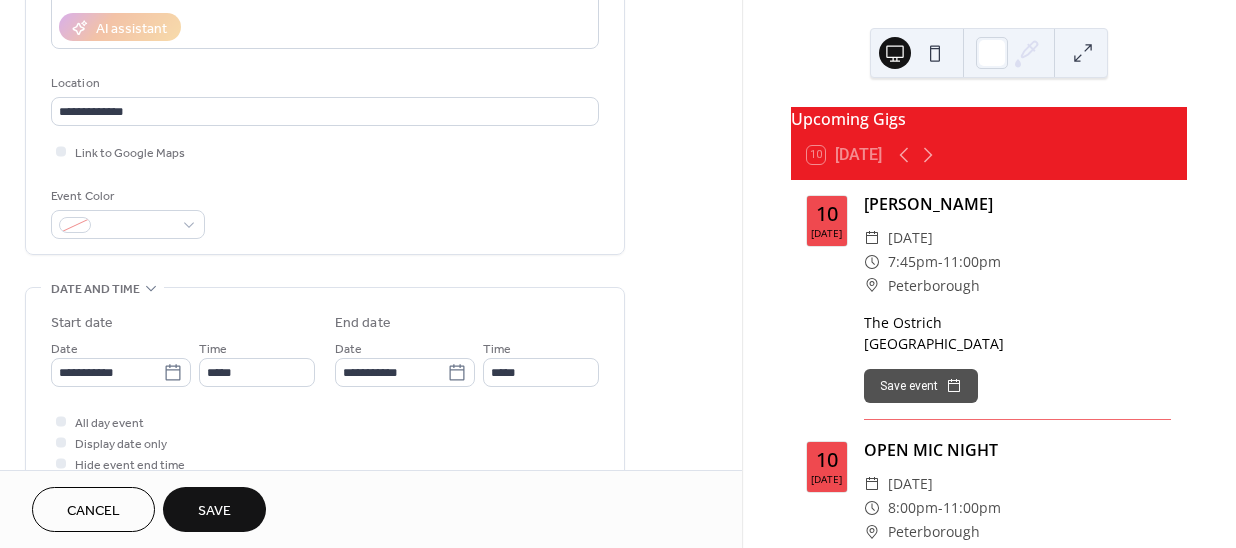 click on "Save" at bounding box center [214, 511] 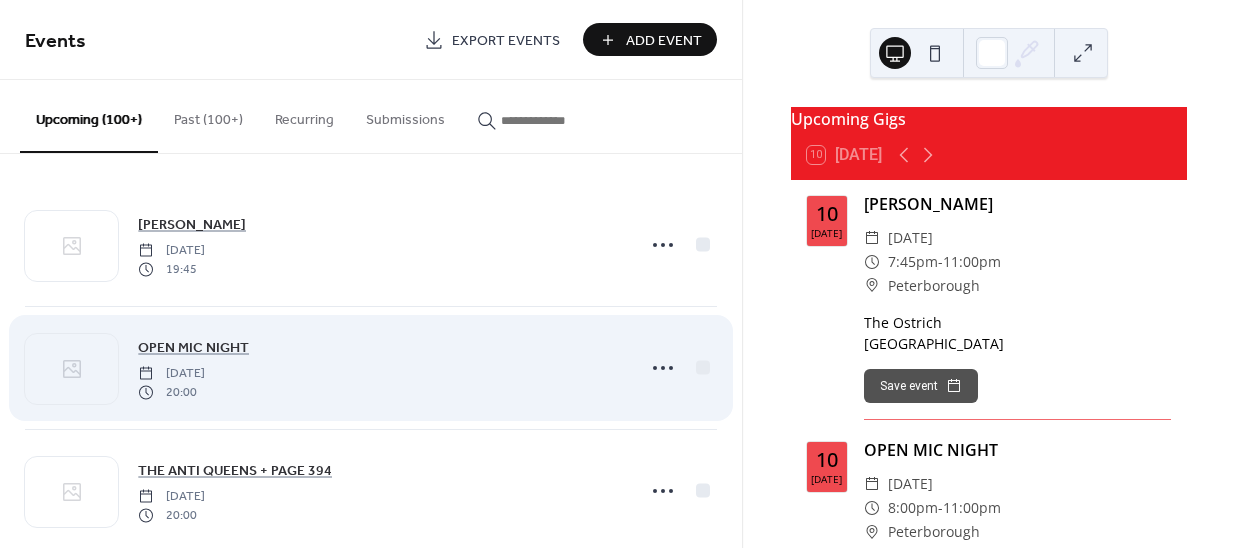 drag, startPoint x: 412, startPoint y: 492, endPoint x: 394, endPoint y: 393, distance: 100.62306 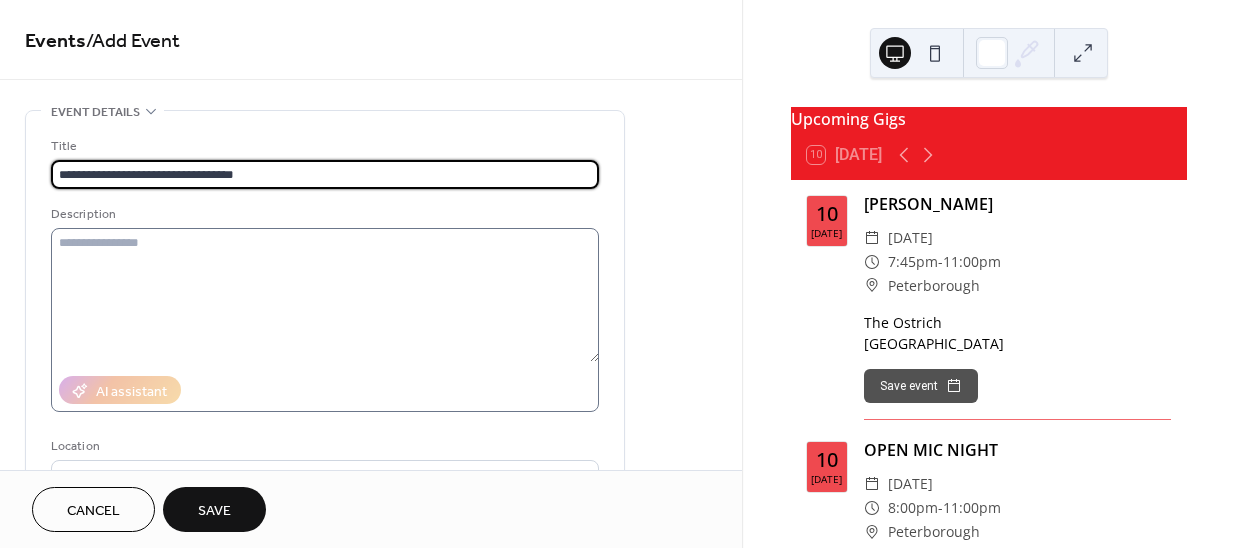 type on "**********" 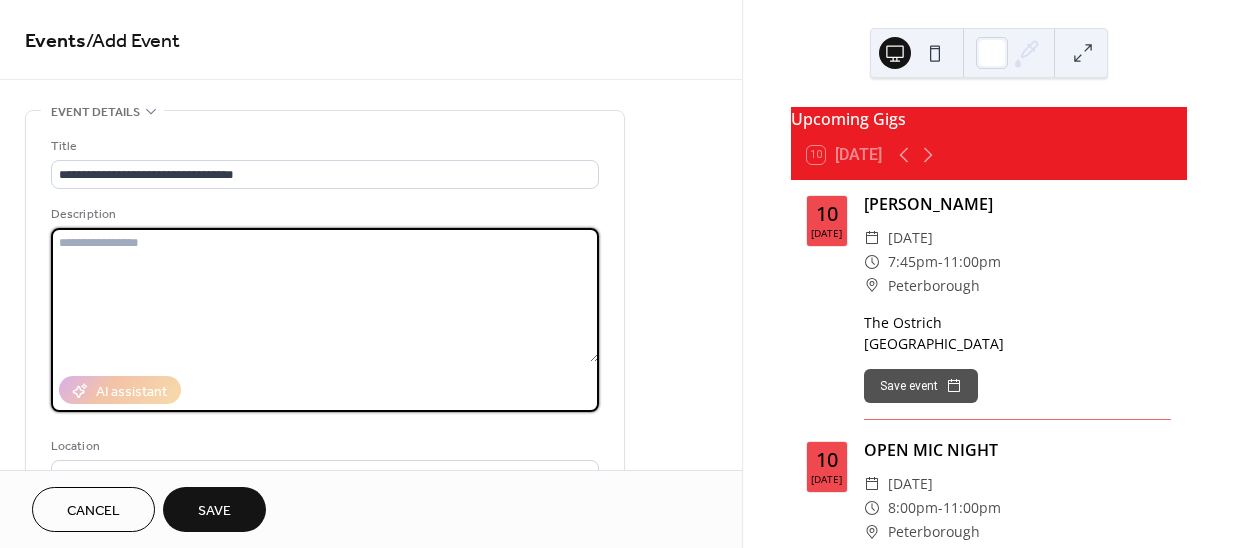 click at bounding box center [325, 295] 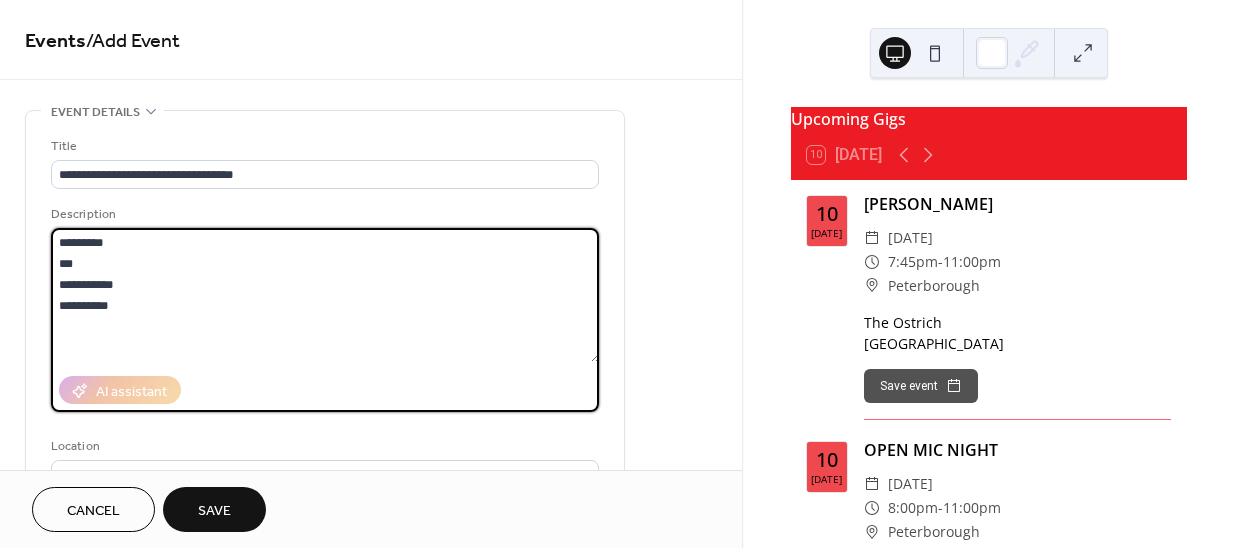 drag, startPoint x: 36, startPoint y: 252, endPoint x: 21, endPoint y: 234, distance: 23.43075 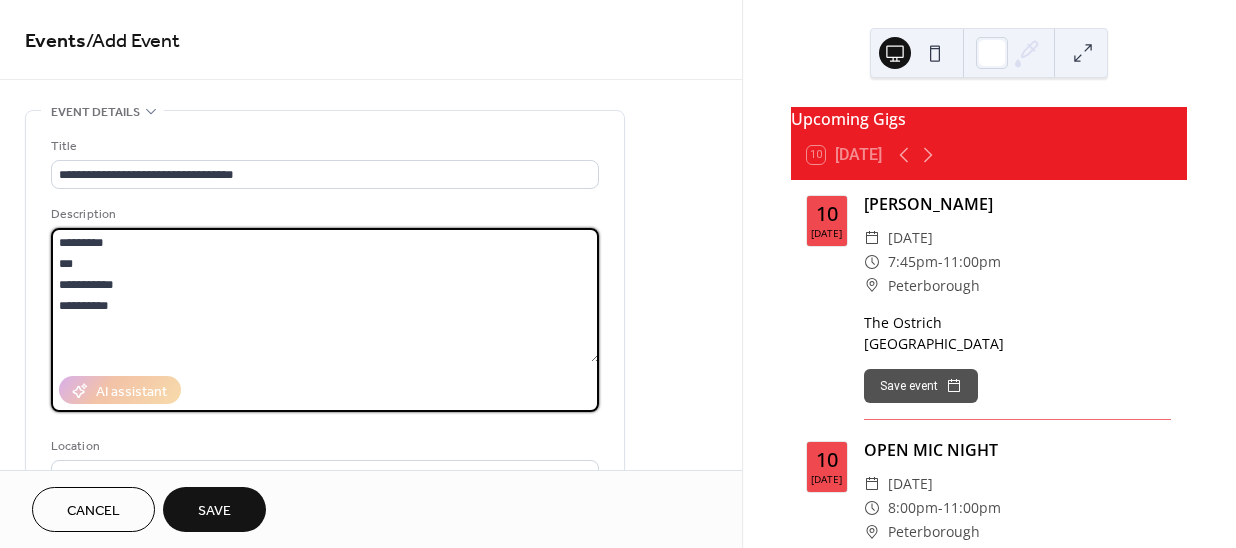 click on "**********" at bounding box center (371, 719) 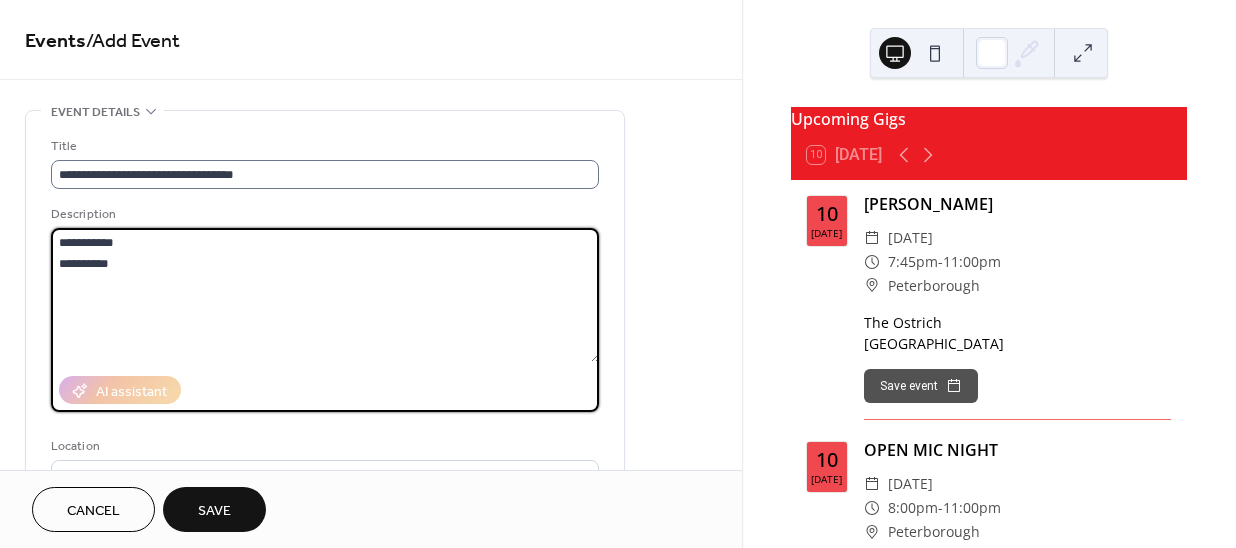 type on "**********" 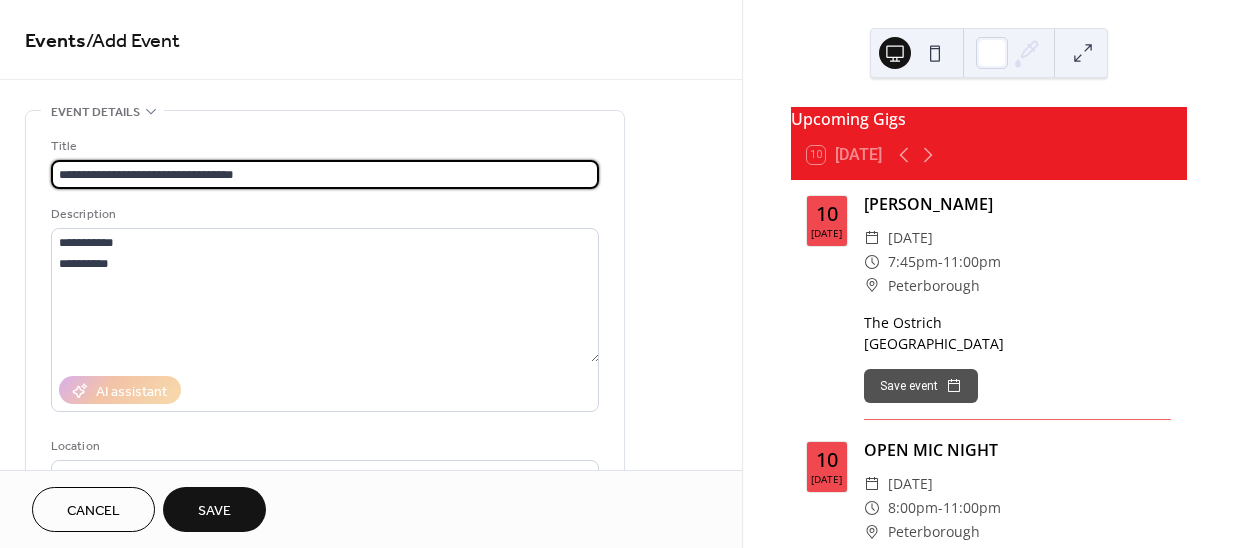 drag, startPoint x: 216, startPoint y: 174, endPoint x: 119, endPoint y: 186, distance: 97.73945 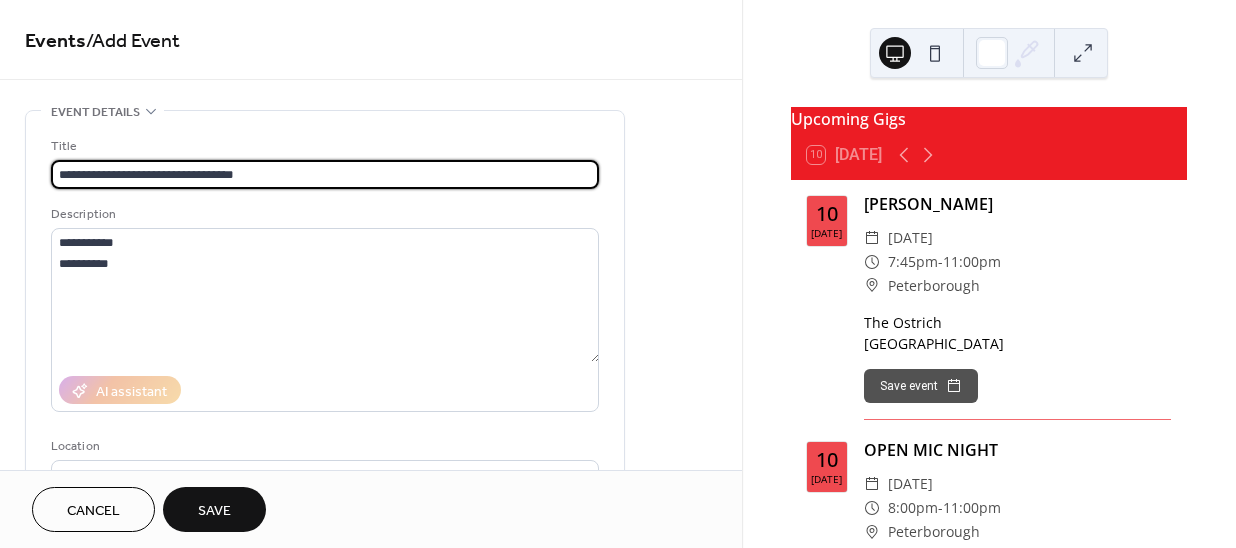 click on "**********" at bounding box center (325, 174) 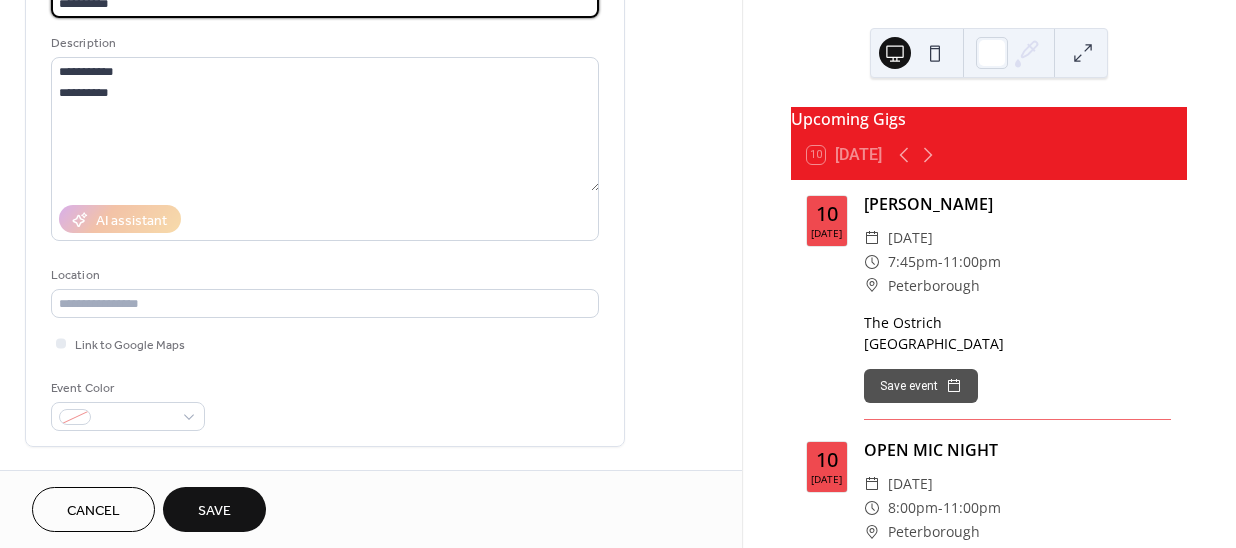 scroll, scrollTop: 272, scrollLeft: 0, axis: vertical 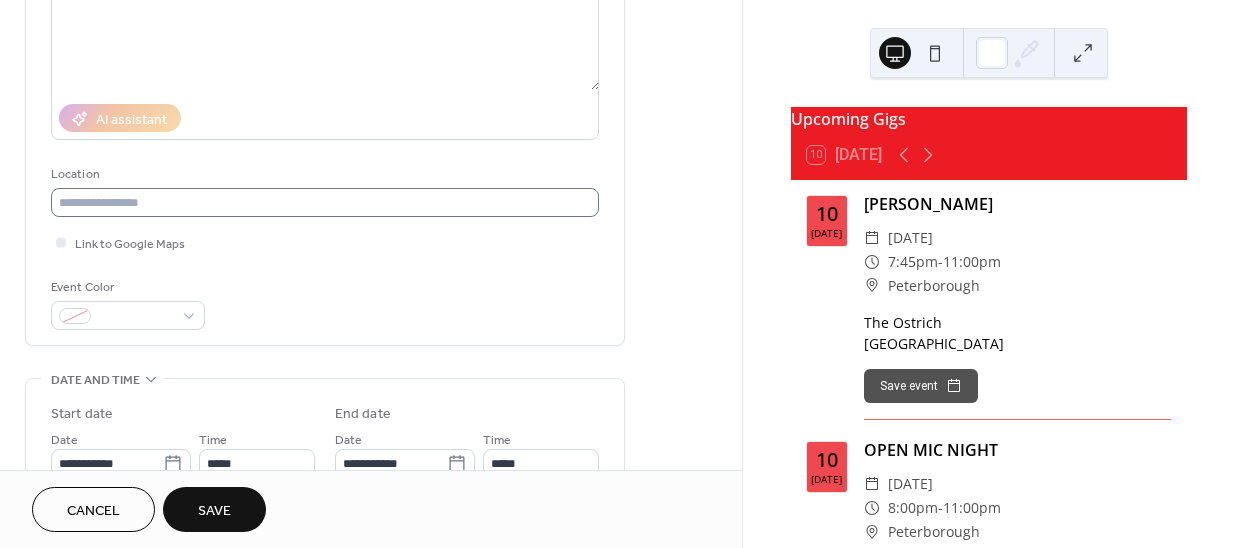 type on "*********" 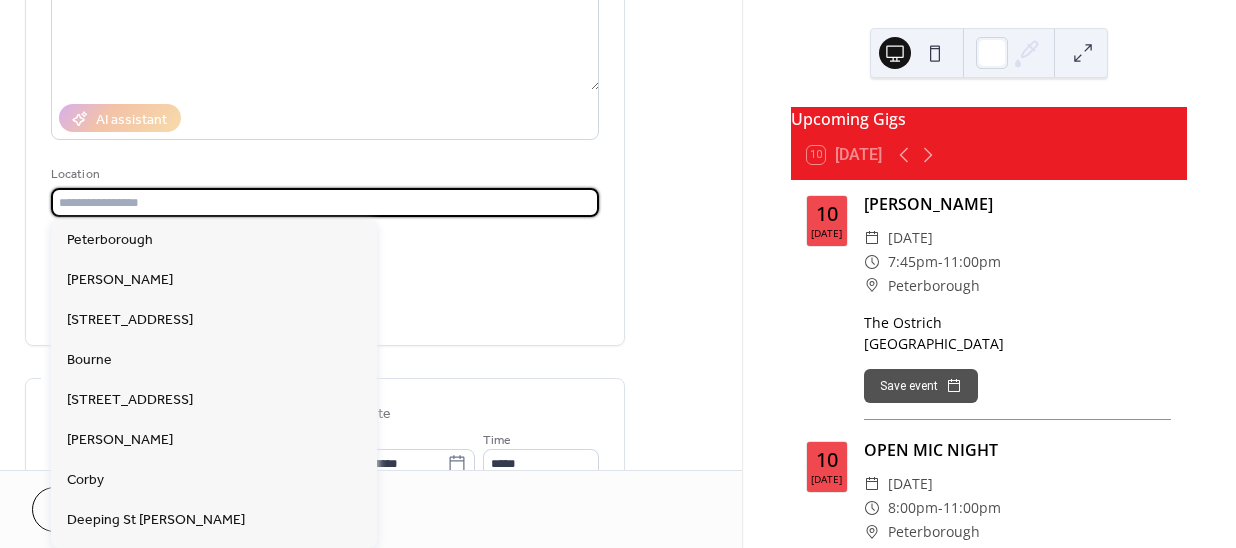 click at bounding box center (325, 202) 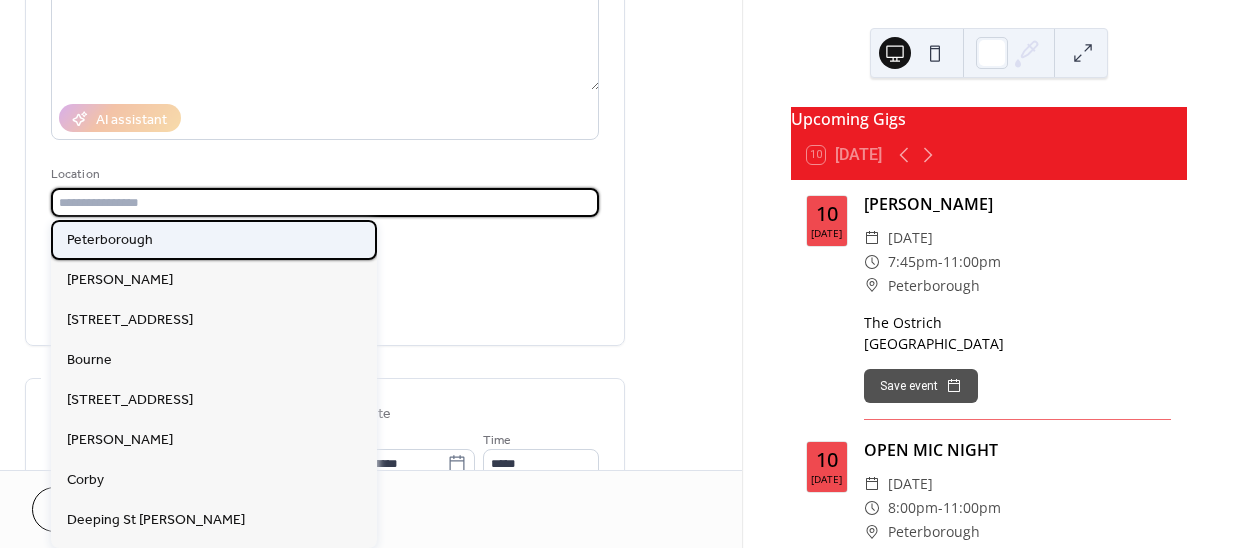 click on "Peterborough" at bounding box center [110, 240] 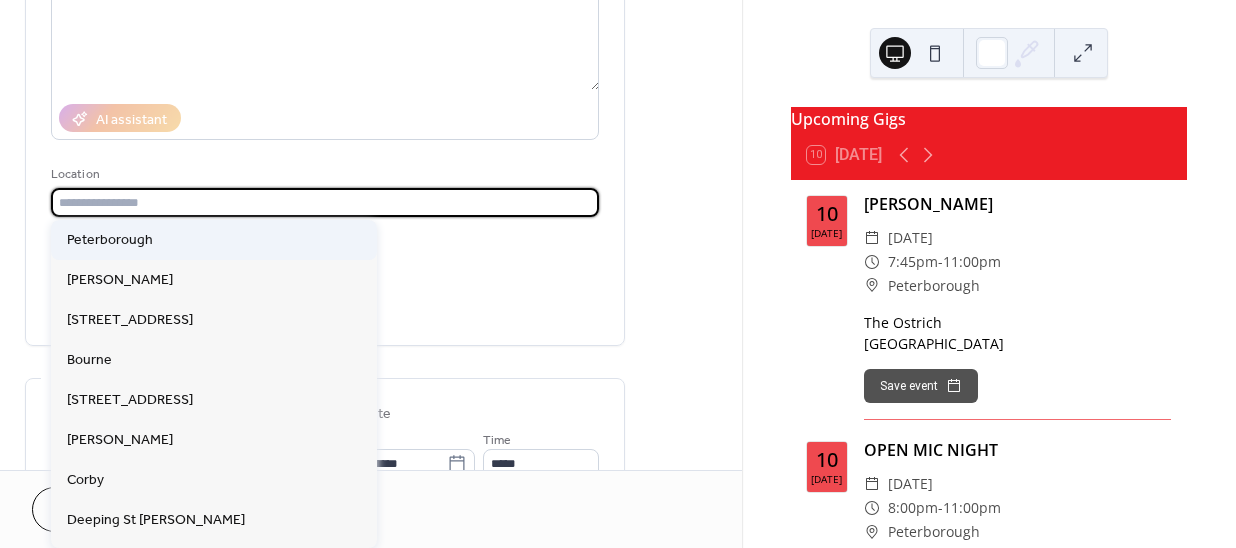 type on "**********" 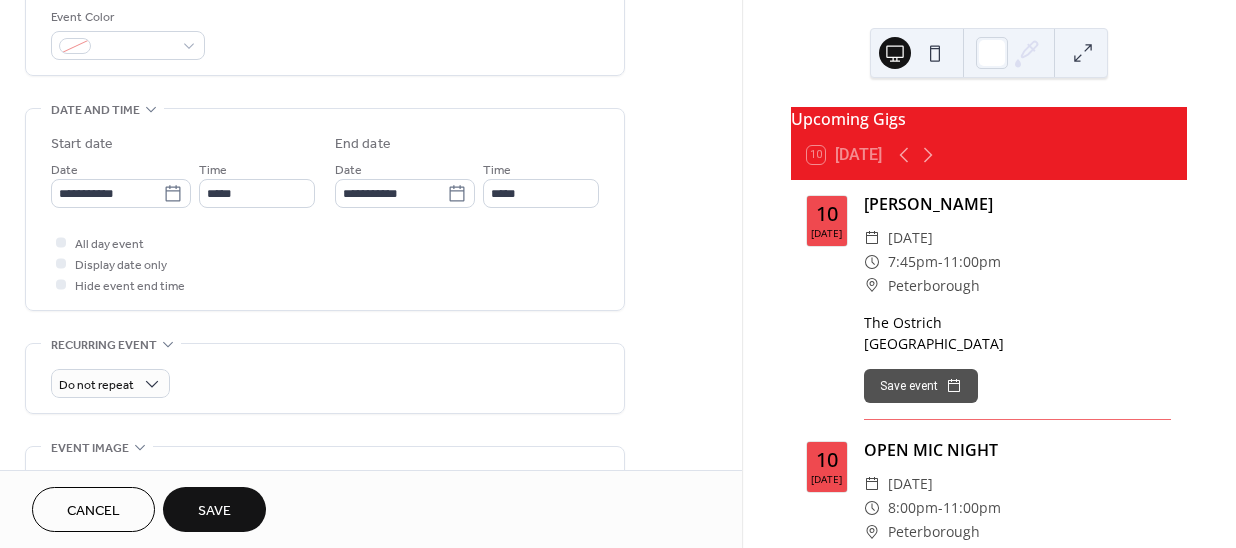 scroll, scrollTop: 545, scrollLeft: 0, axis: vertical 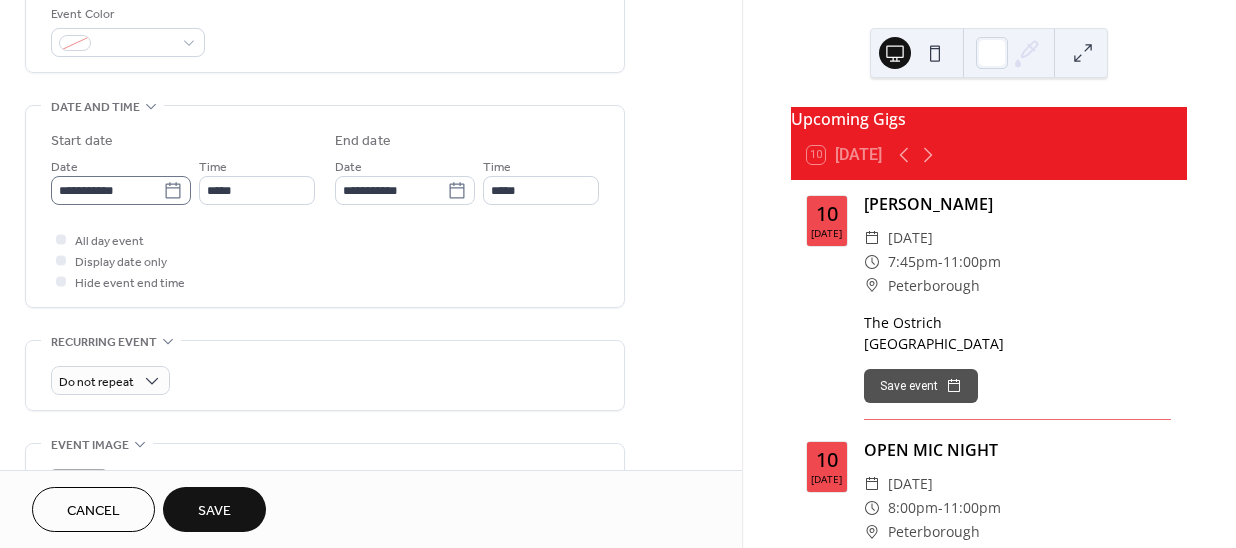 click 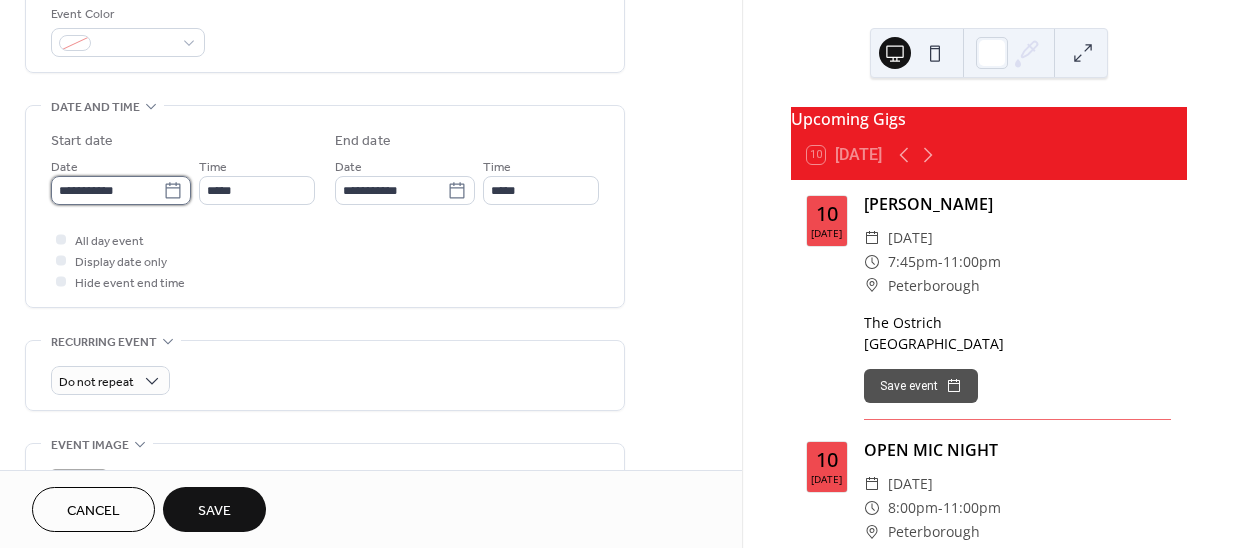 click on "**********" at bounding box center [107, 190] 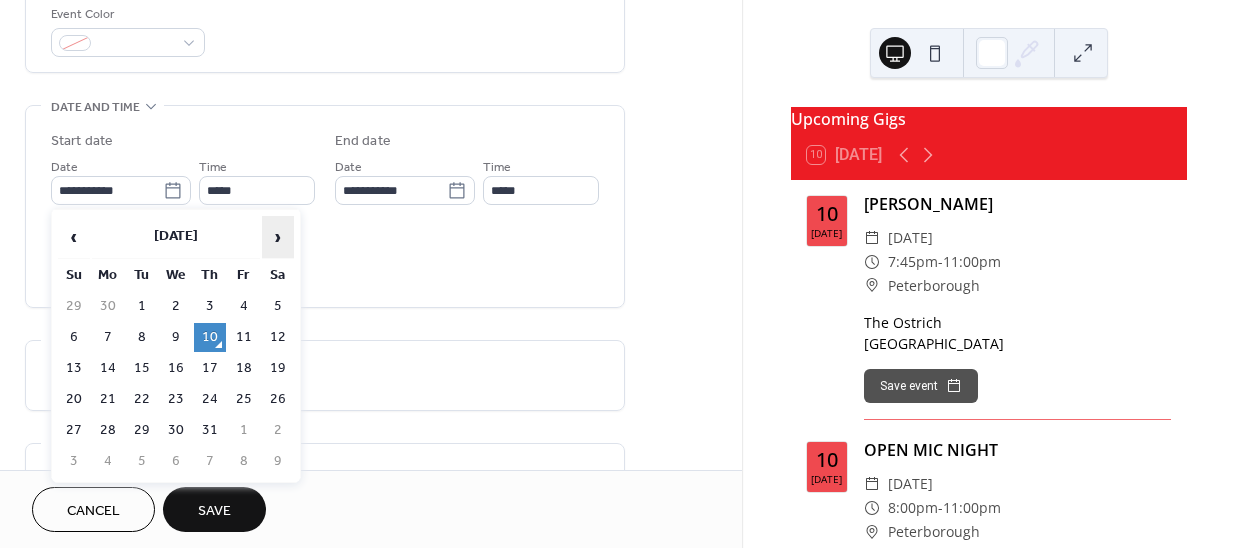 click on "›" at bounding box center [278, 237] 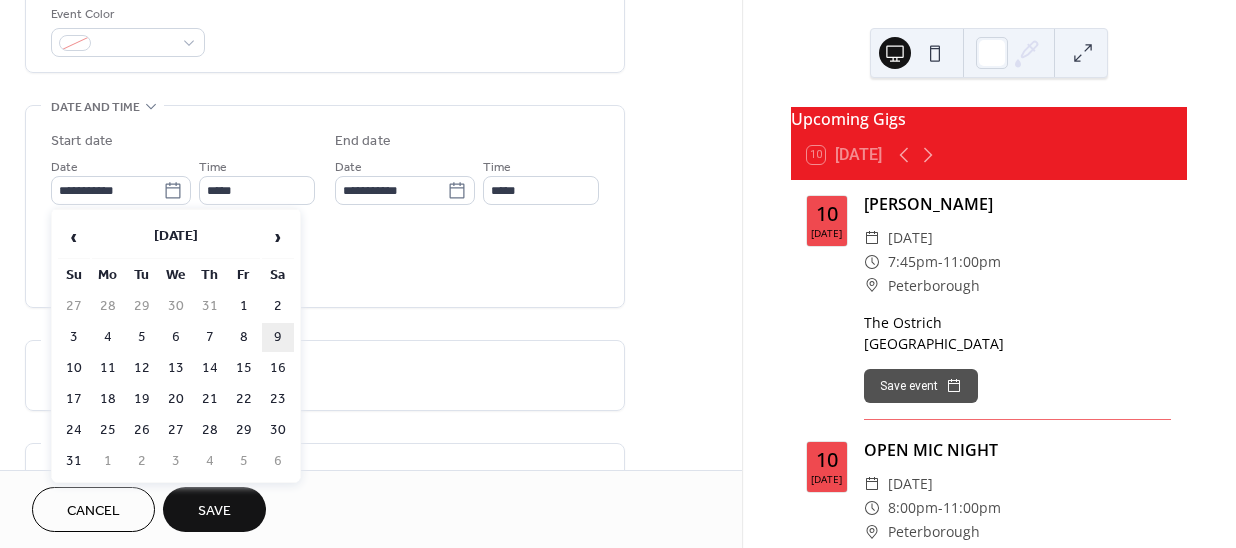 click on "9" at bounding box center (278, 337) 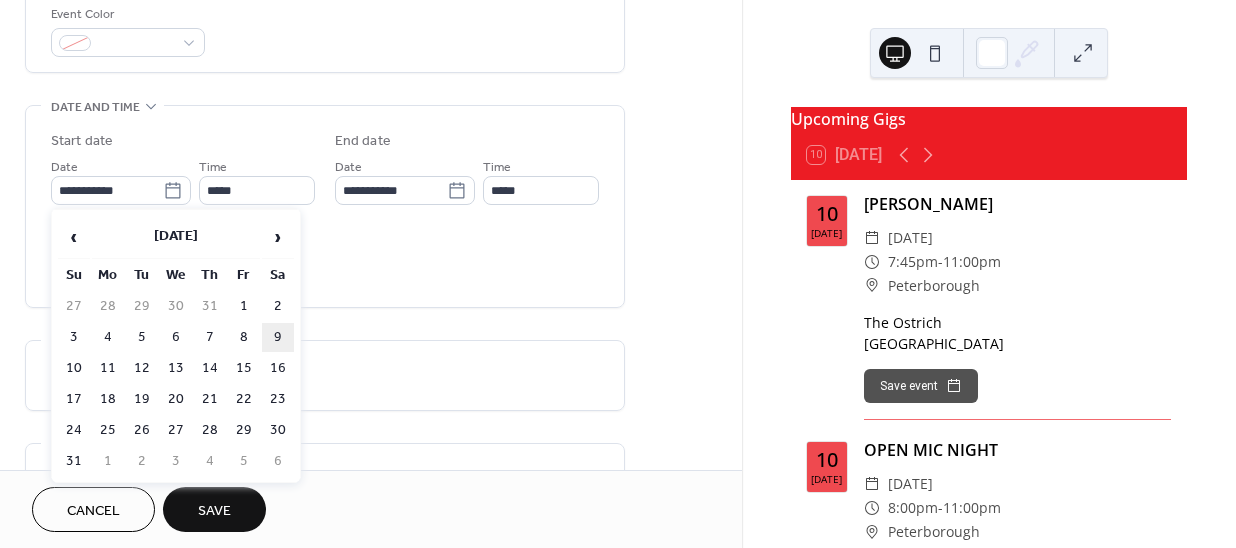 type on "**********" 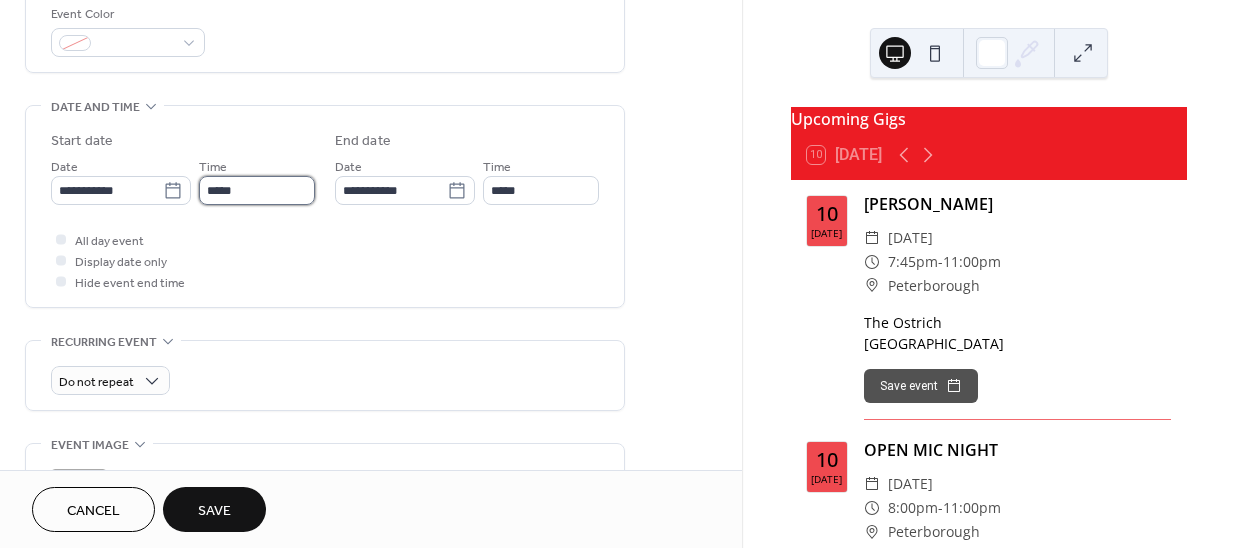 click on "*****" at bounding box center (257, 190) 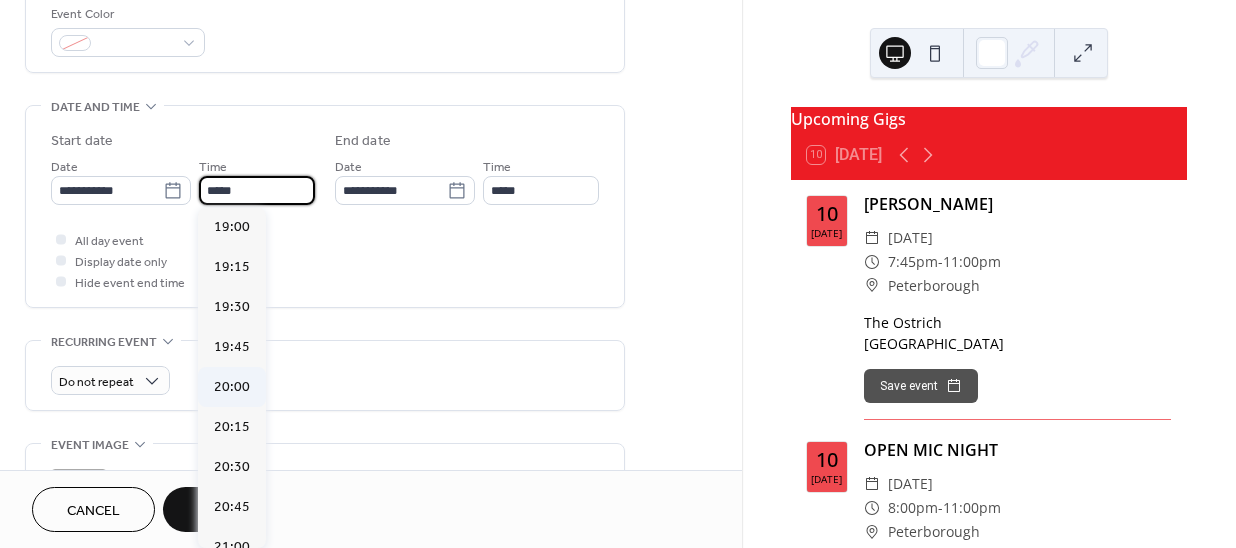 scroll, scrollTop: 3223, scrollLeft: 0, axis: vertical 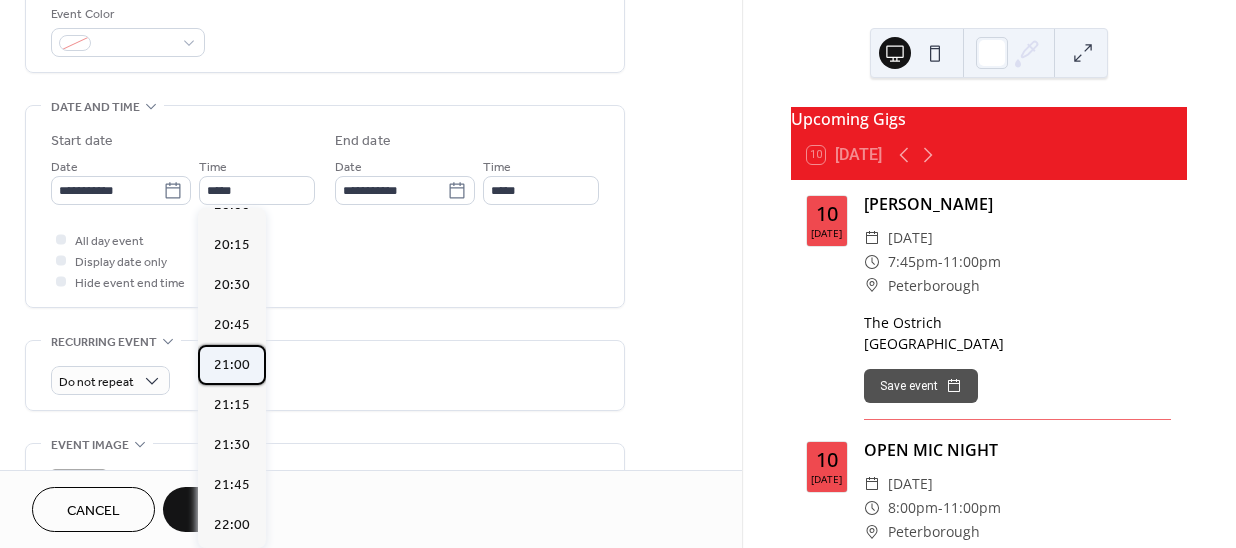 click on "21:00" at bounding box center (232, 364) 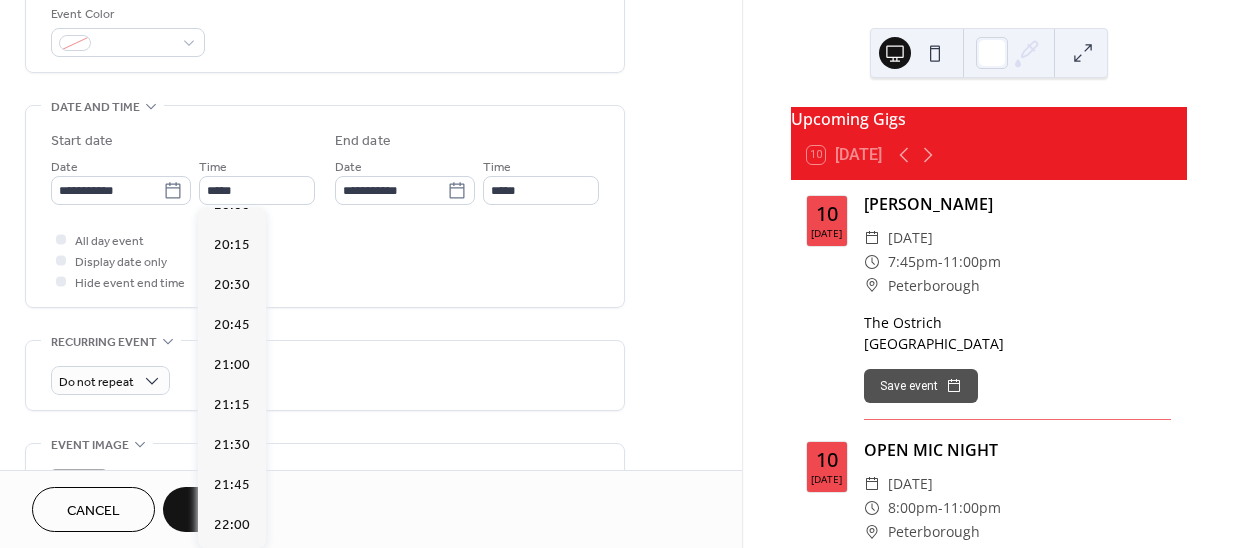 type on "*****" 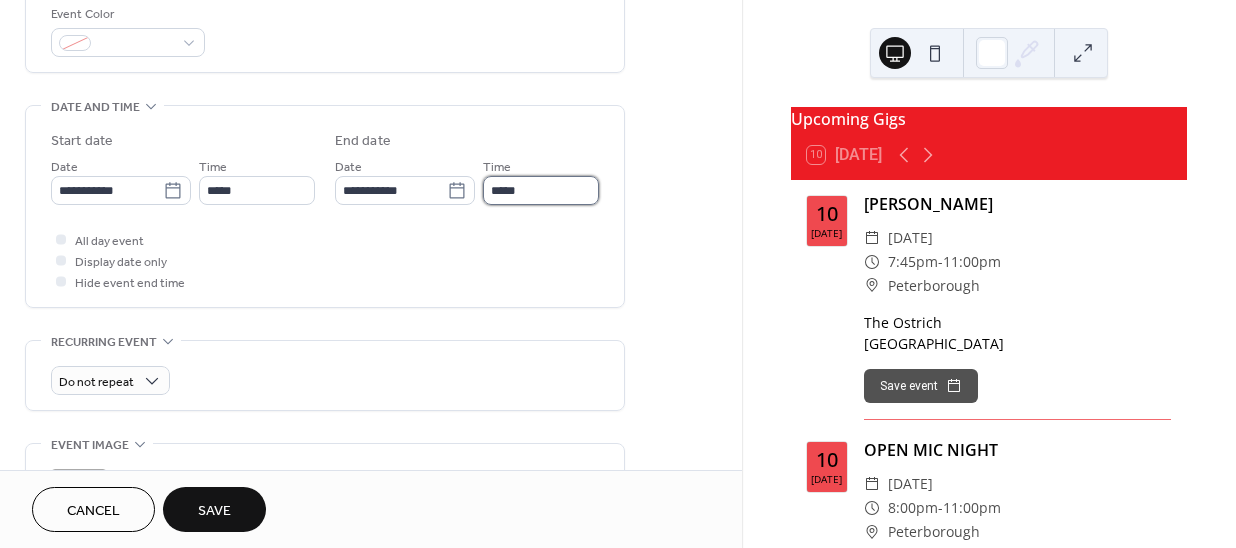 click on "*****" at bounding box center (541, 190) 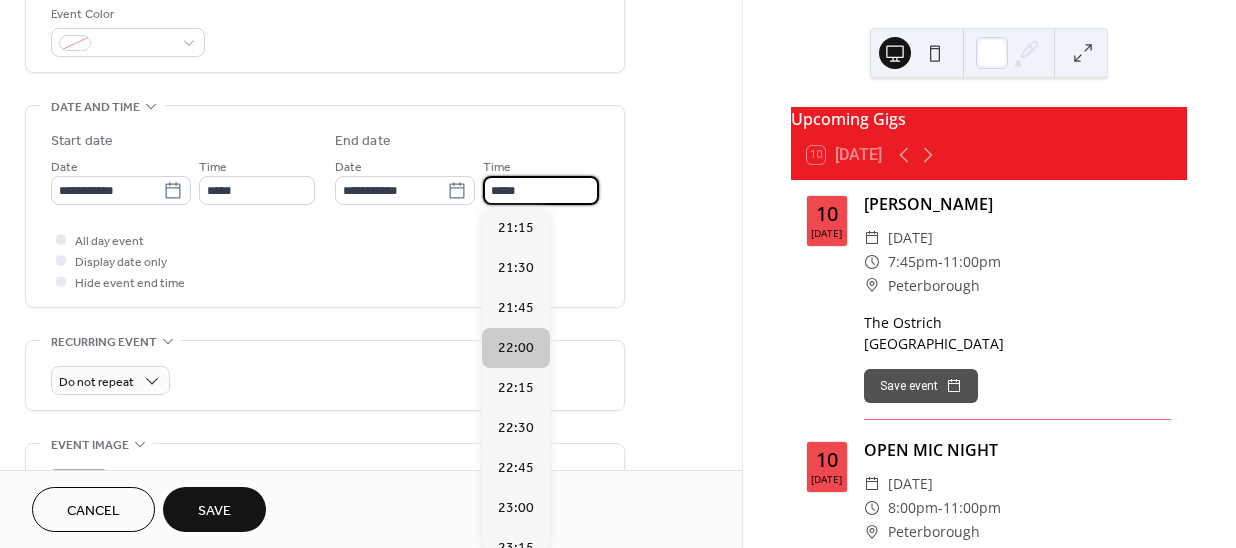 scroll, scrollTop: 106, scrollLeft: 0, axis: vertical 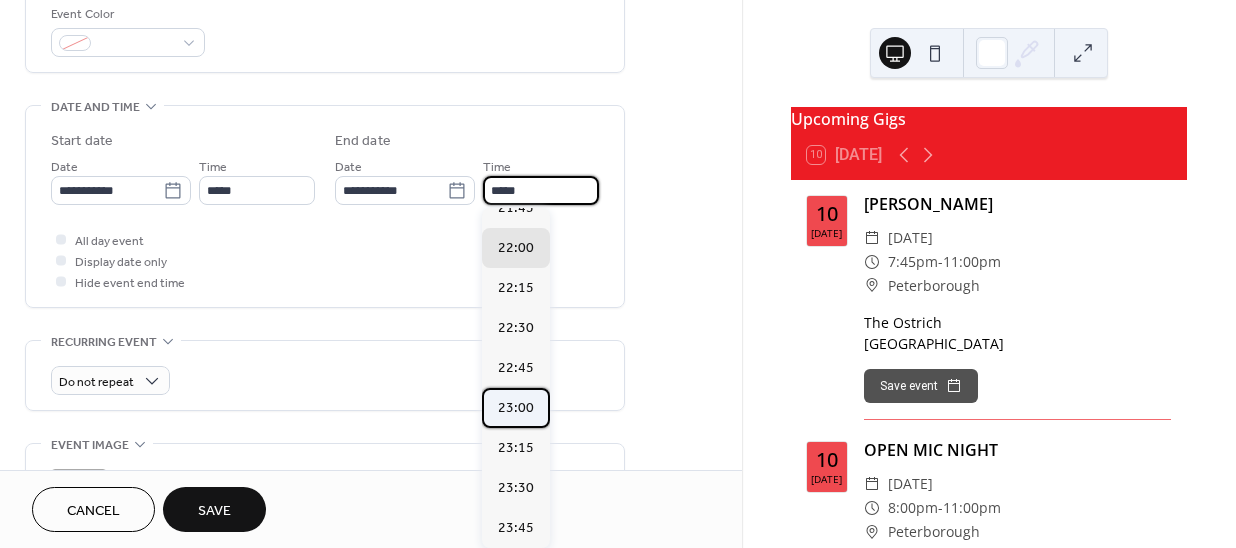 click on "23:00" at bounding box center (516, 407) 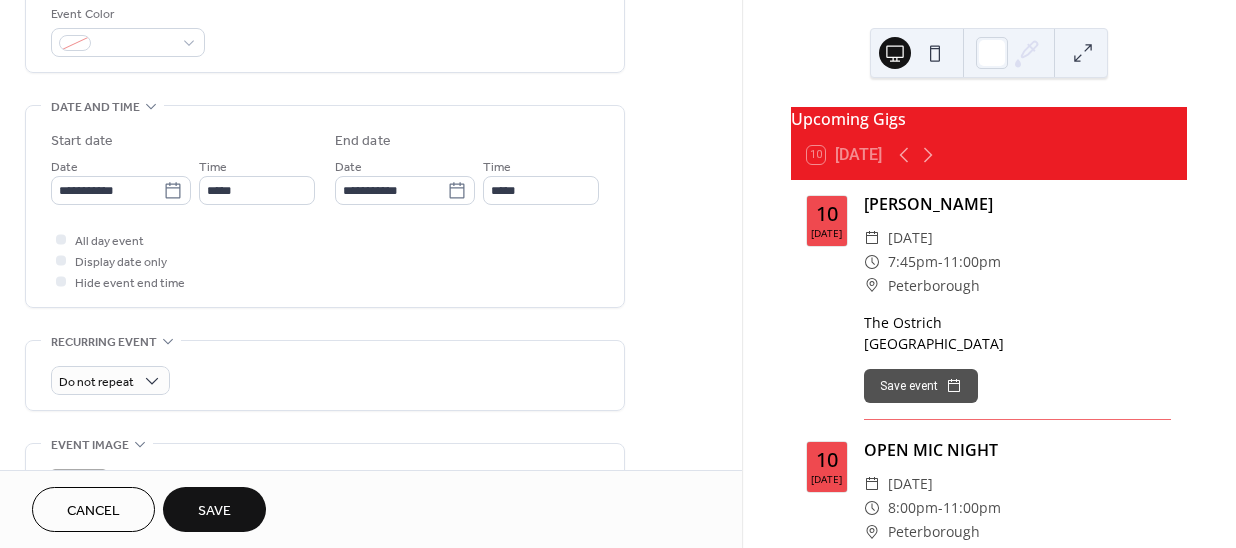 click on "Do not repeat" at bounding box center [325, 375] 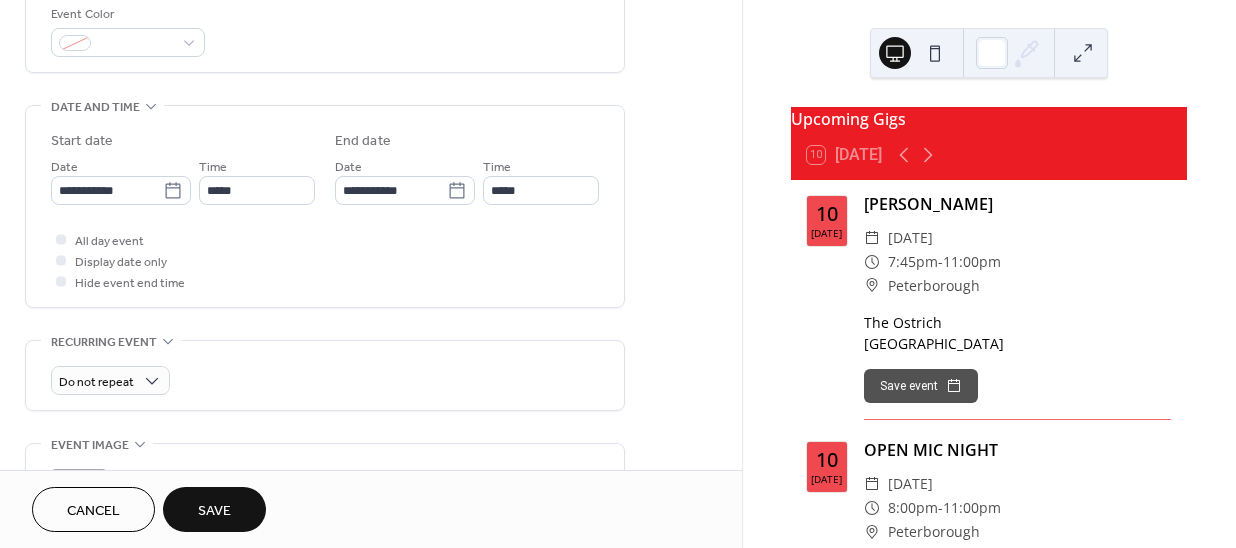 type on "*****" 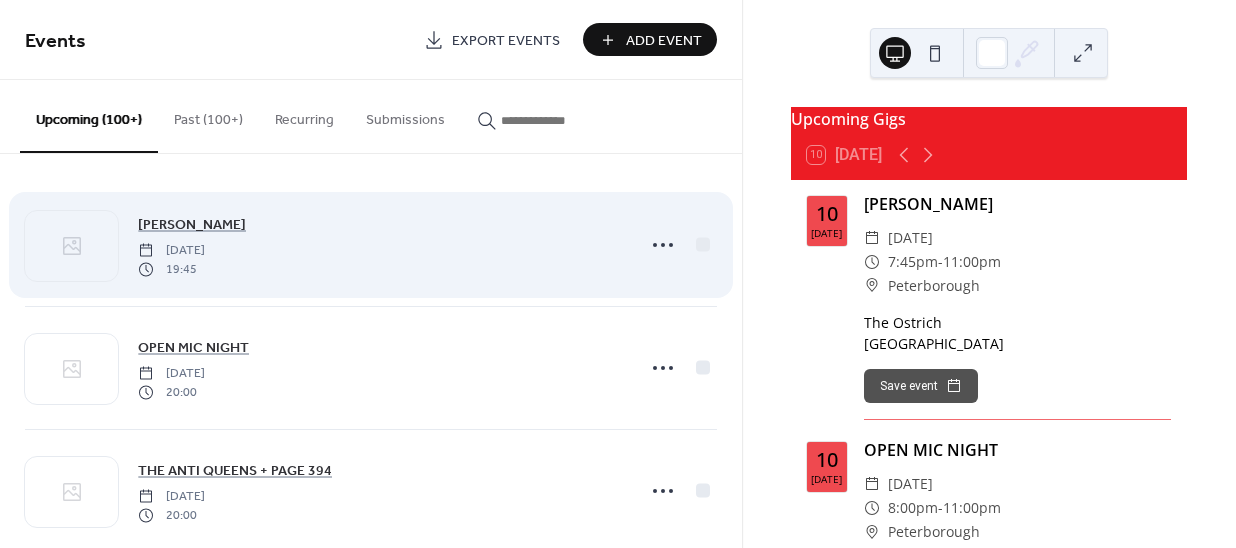 click on "Add Event" at bounding box center [664, 41] 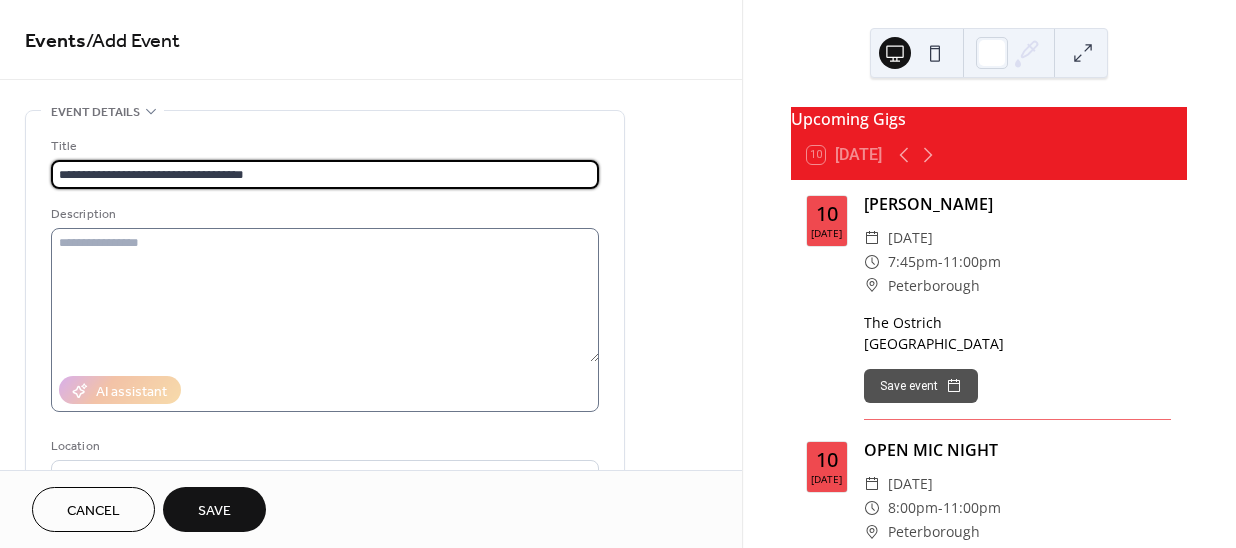 type on "**********" 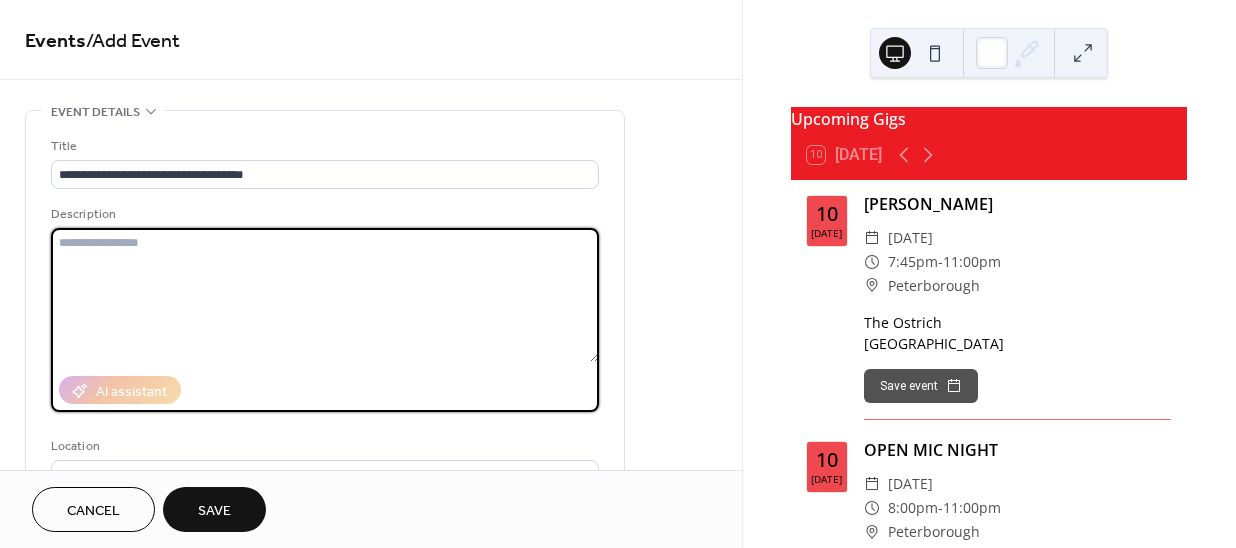 click at bounding box center (325, 295) 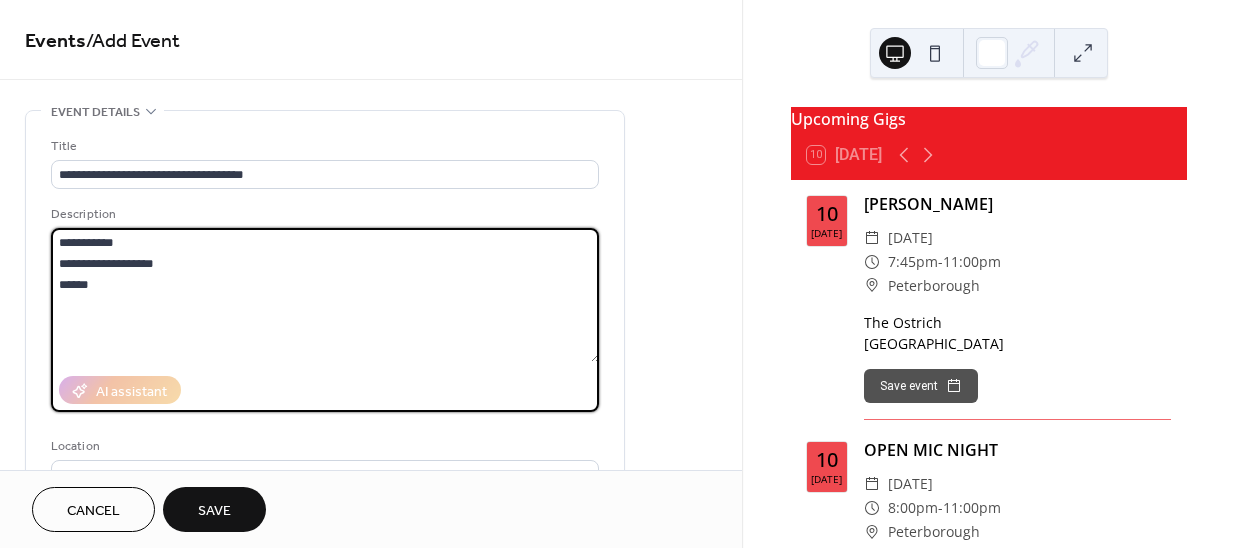 drag, startPoint x: 140, startPoint y: 241, endPoint x: 2, endPoint y: 219, distance: 139.74261 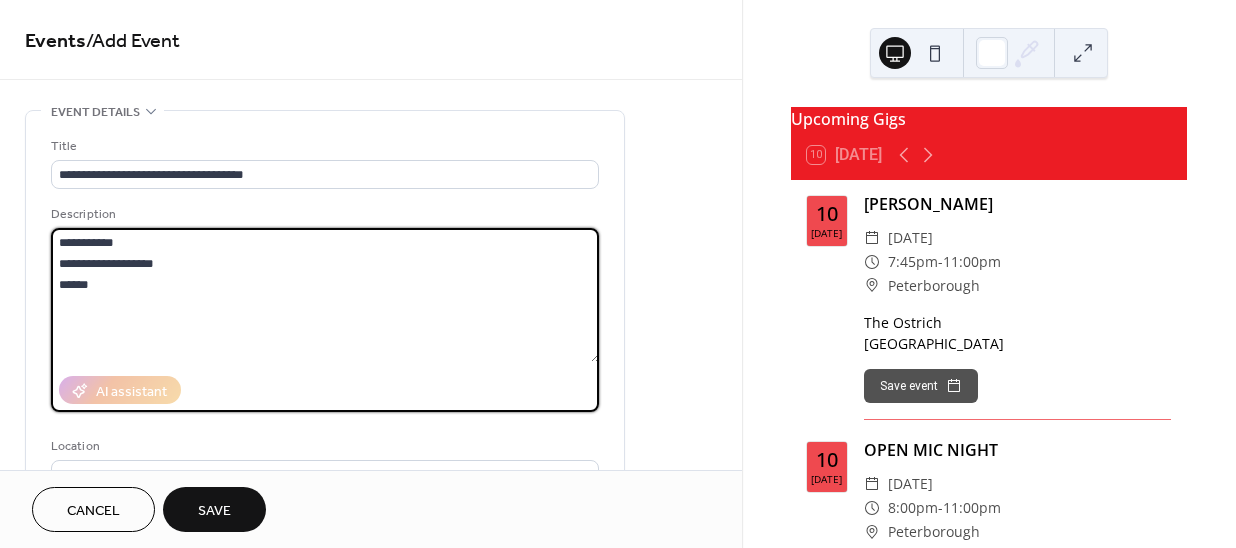 click on "**********" at bounding box center (371, 719) 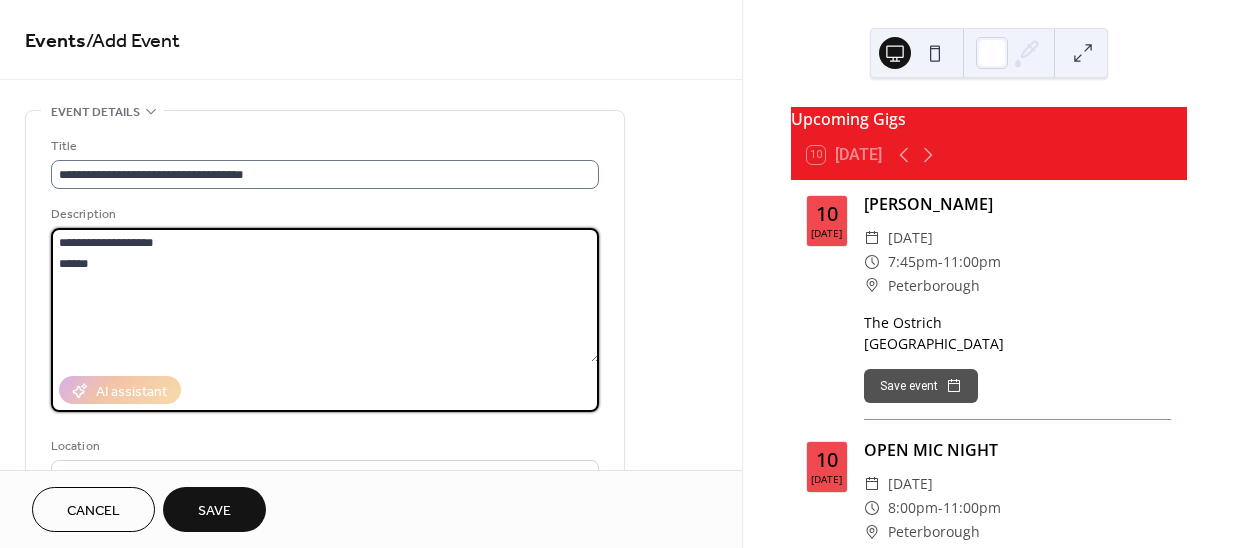 type on "**********" 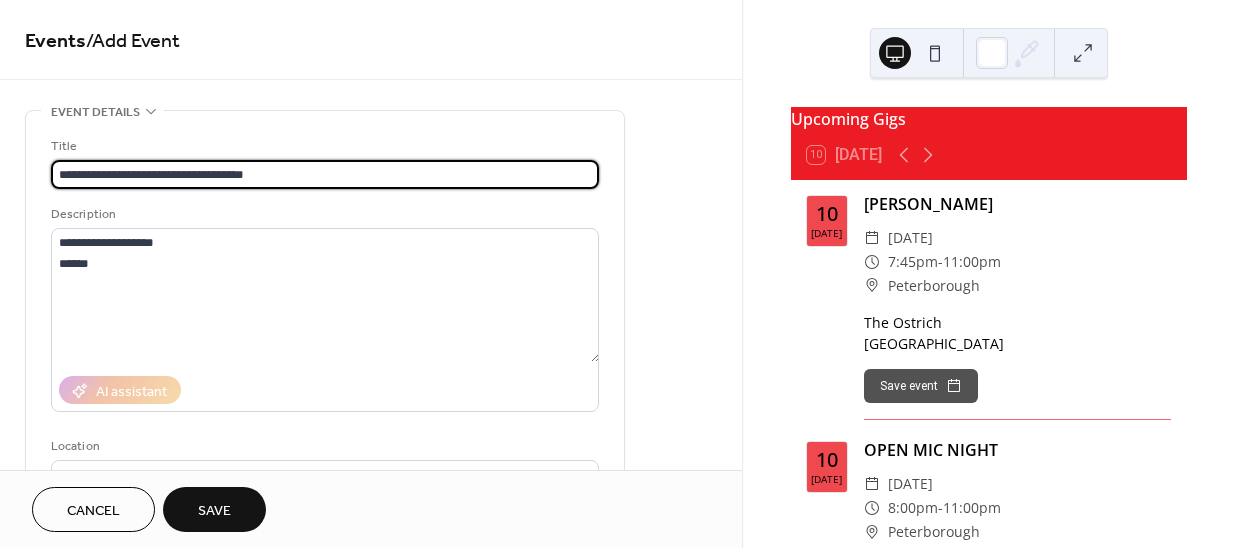 drag, startPoint x: 224, startPoint y: 164, endPoint x: 136, endPoint y: 162, distance: 88.02273 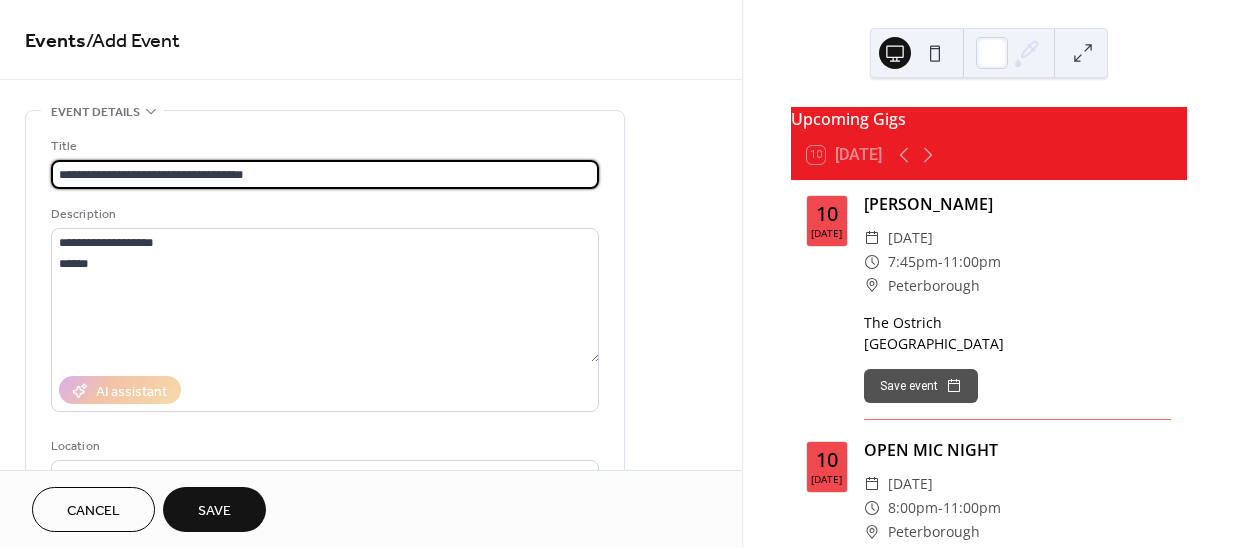 click on "**********" at bounding box center [325, 174] 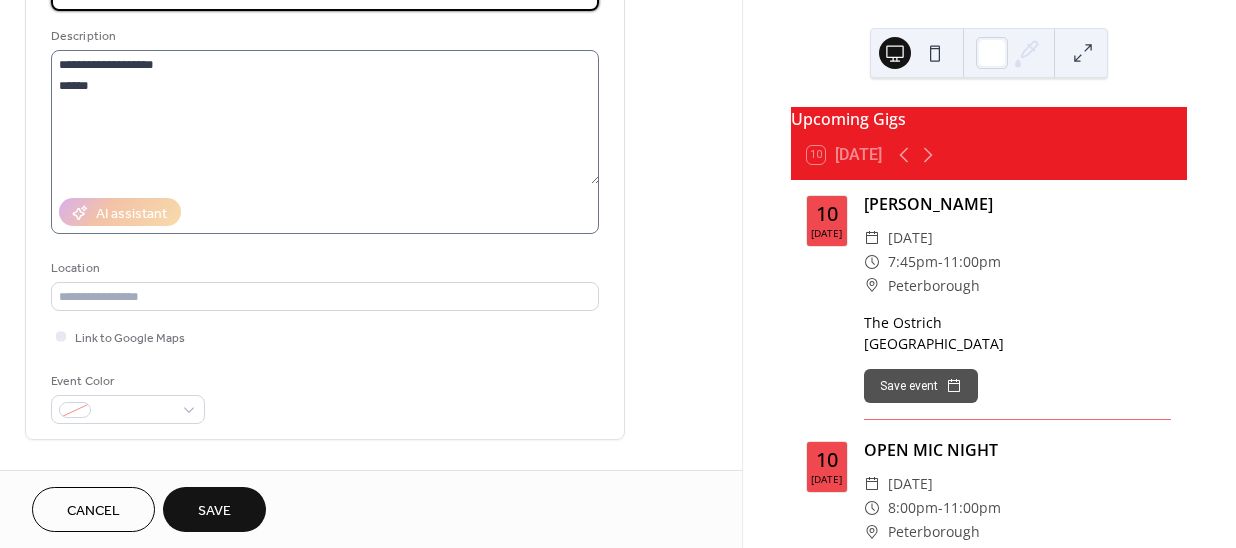 scroll, scrollTop: 181, scrollLeft: 0, axis: vertical 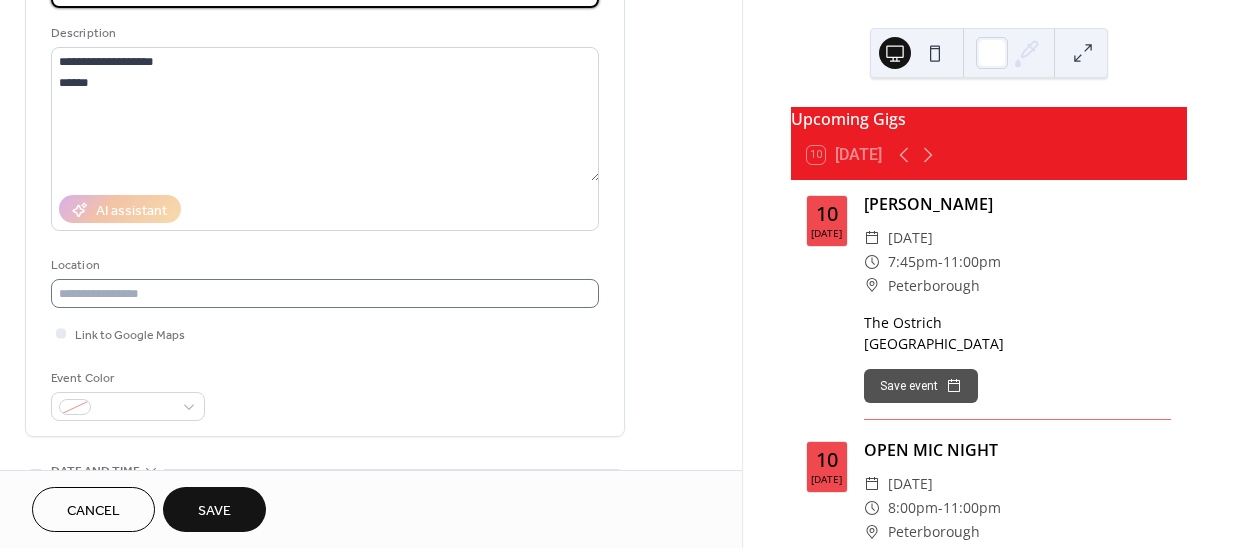 type on "**********" 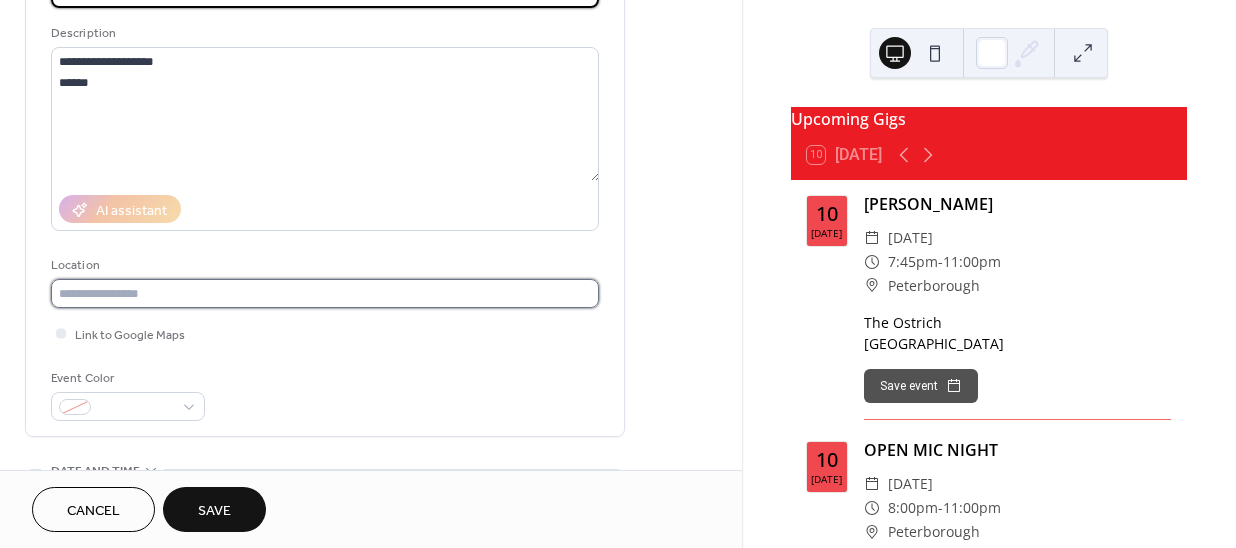click at bounding box center (325, 293) 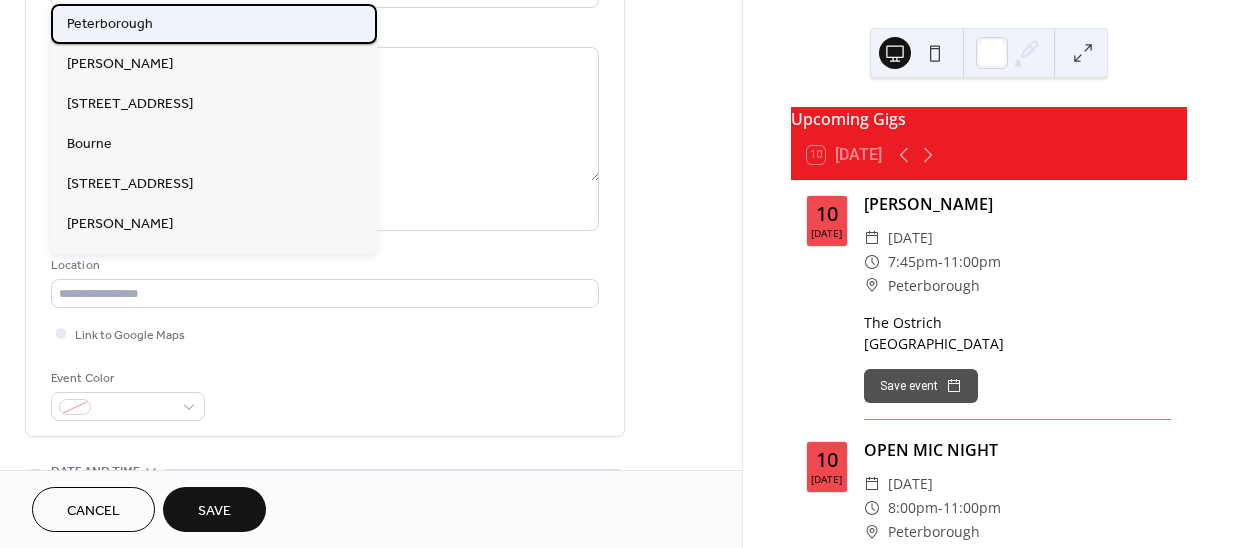 click on "Peterborough" at bounding box center [110, 24] 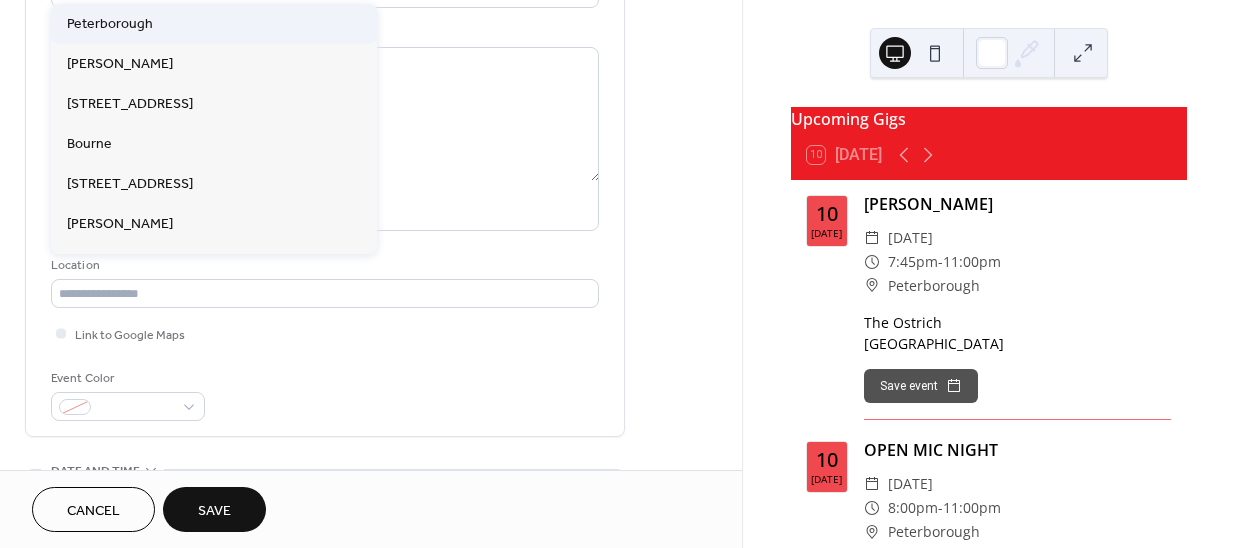 type on "**********" 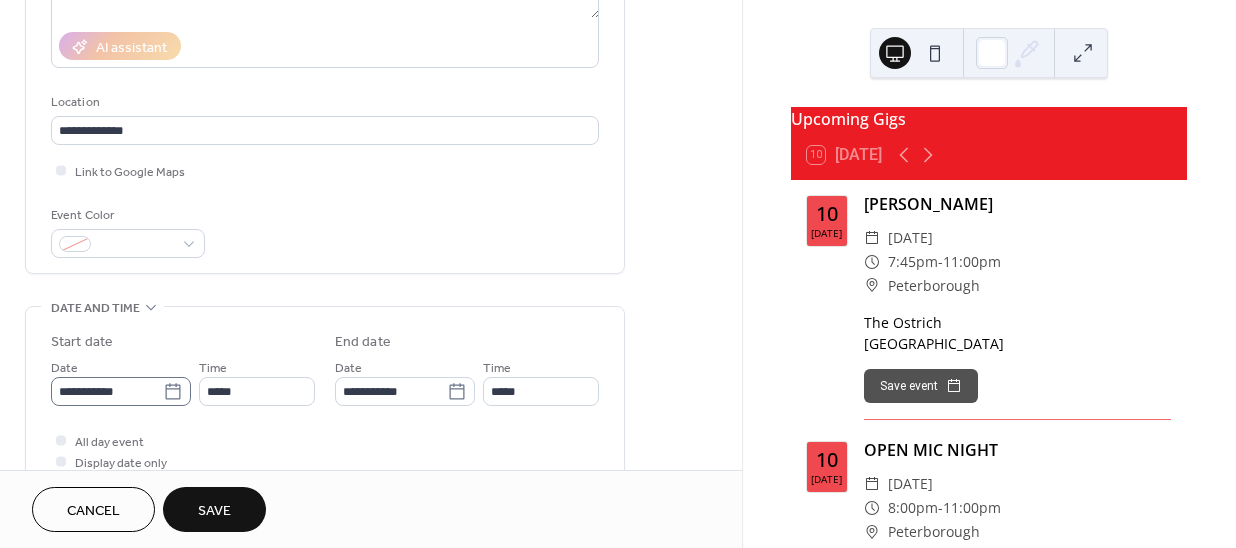 scroll, scrollTop: 363, scrollLeft: 0, axis: vertical 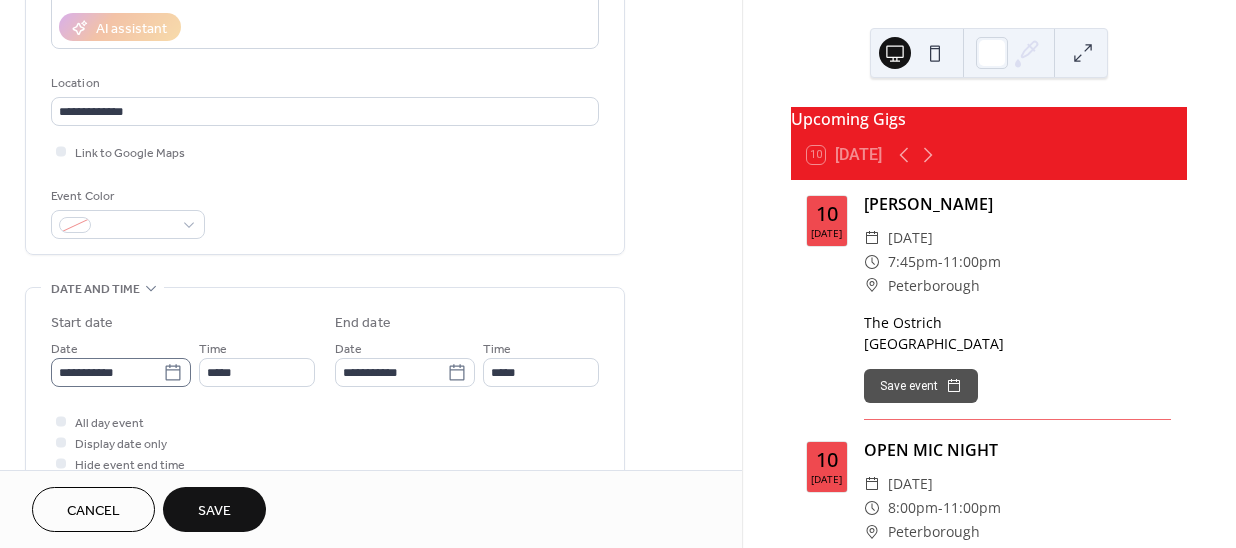 click 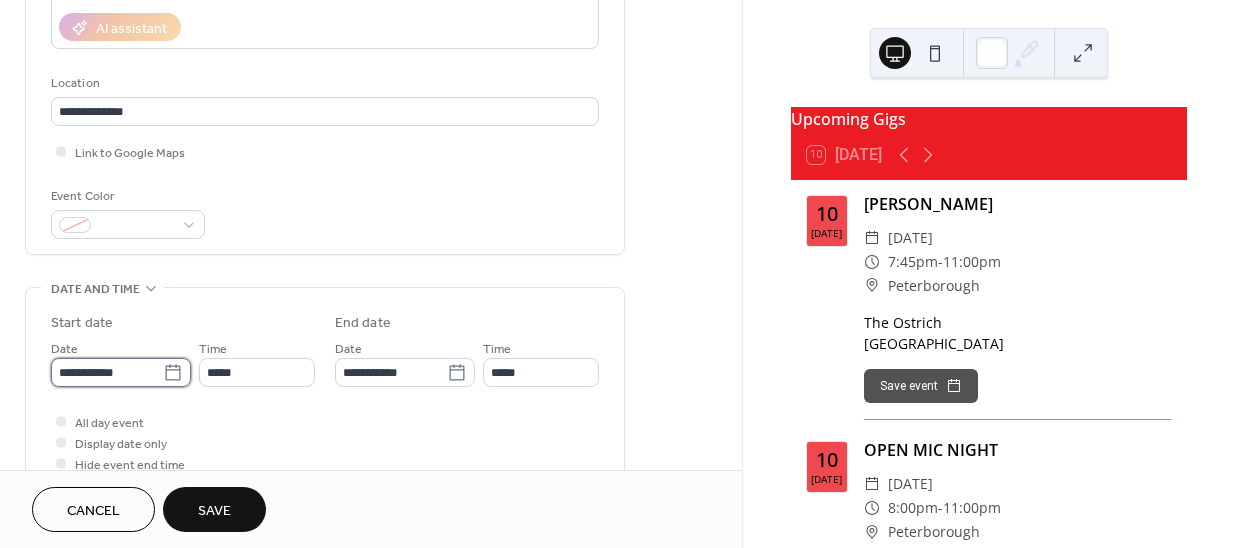 click on "**********" at bounding box center (107, 372) 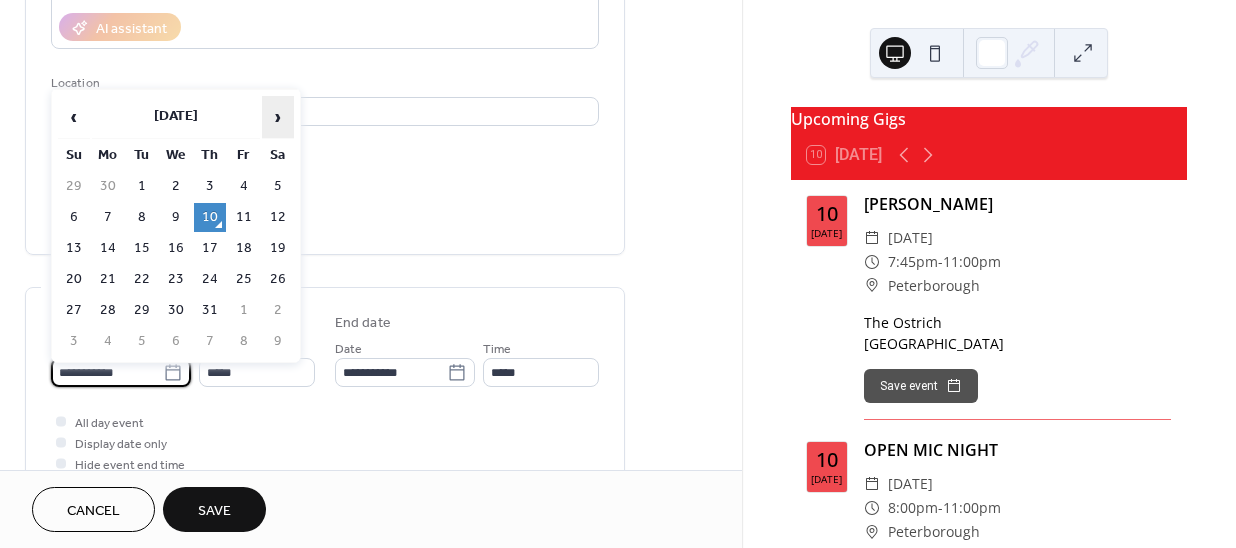 click on "›" at bounding box center (278, 117) 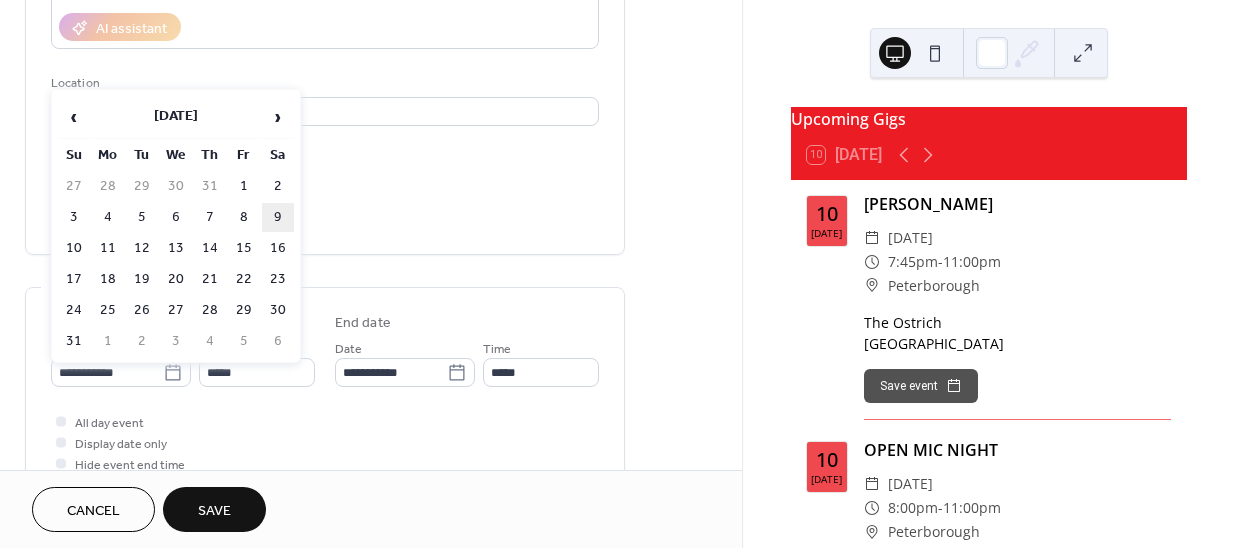 click on "9" at bounding box center (278, 217) 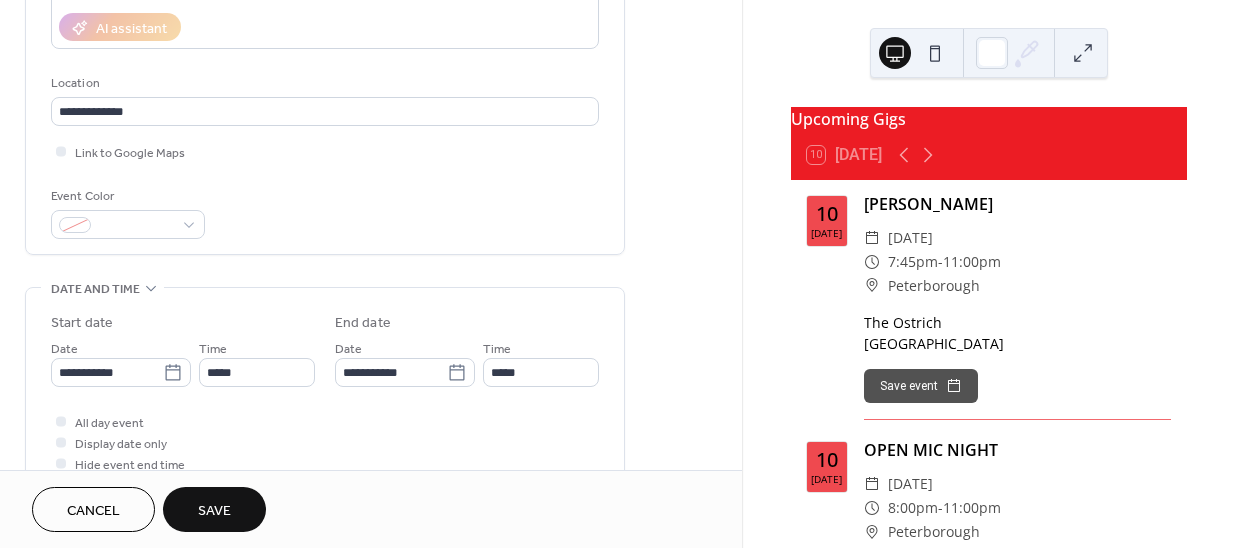 type on "**********" 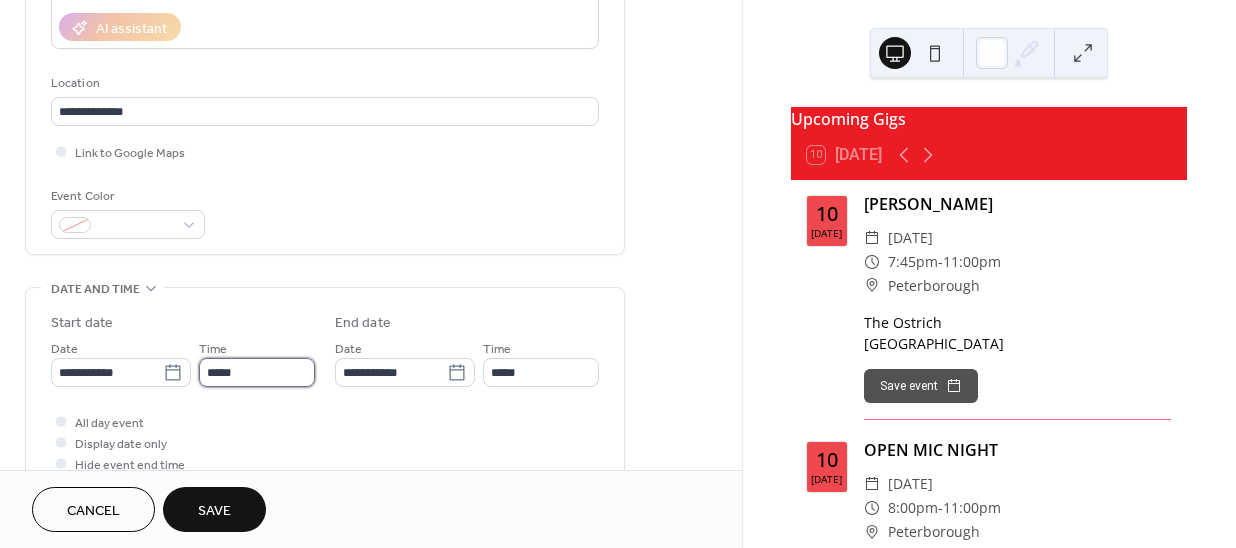click on "*****" at bounding box center [257, 372] 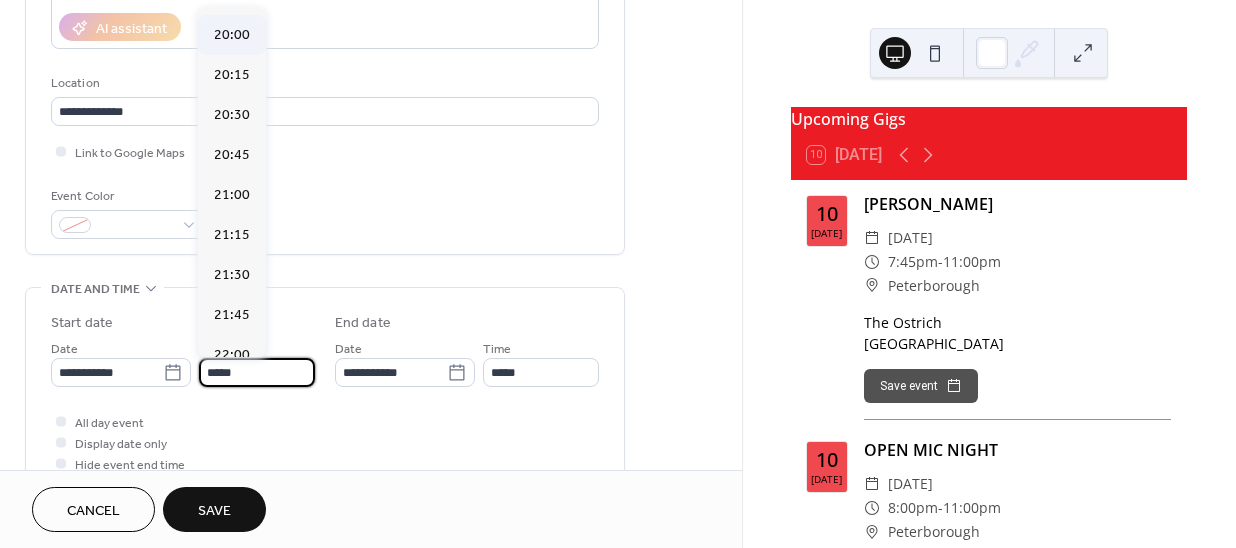 scroll, scrollTop: 3223, scrollLeft: 0, axis: vertical 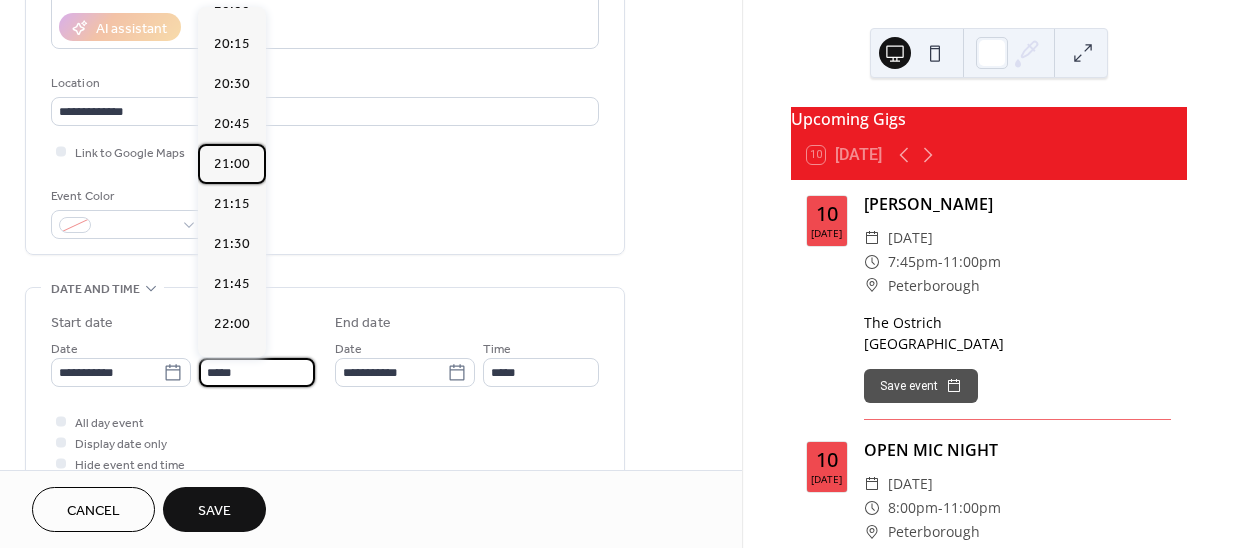 drag, startPoint x: 233, startPoint y: 217, endPoint x: 283, endPoint y: 249, distance: 59.36329 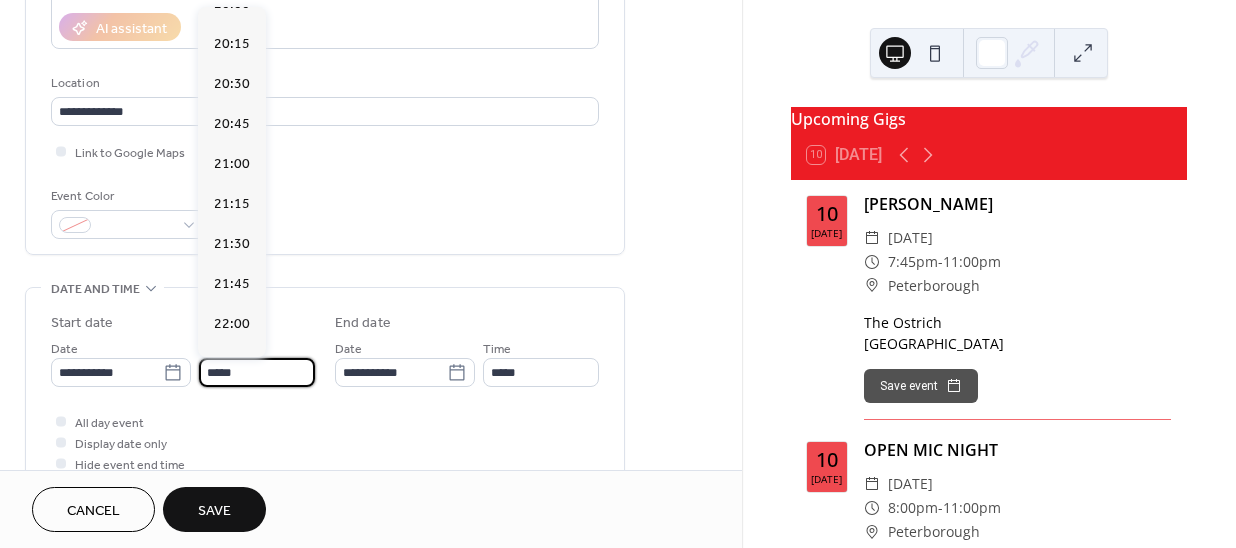 type on "*****" 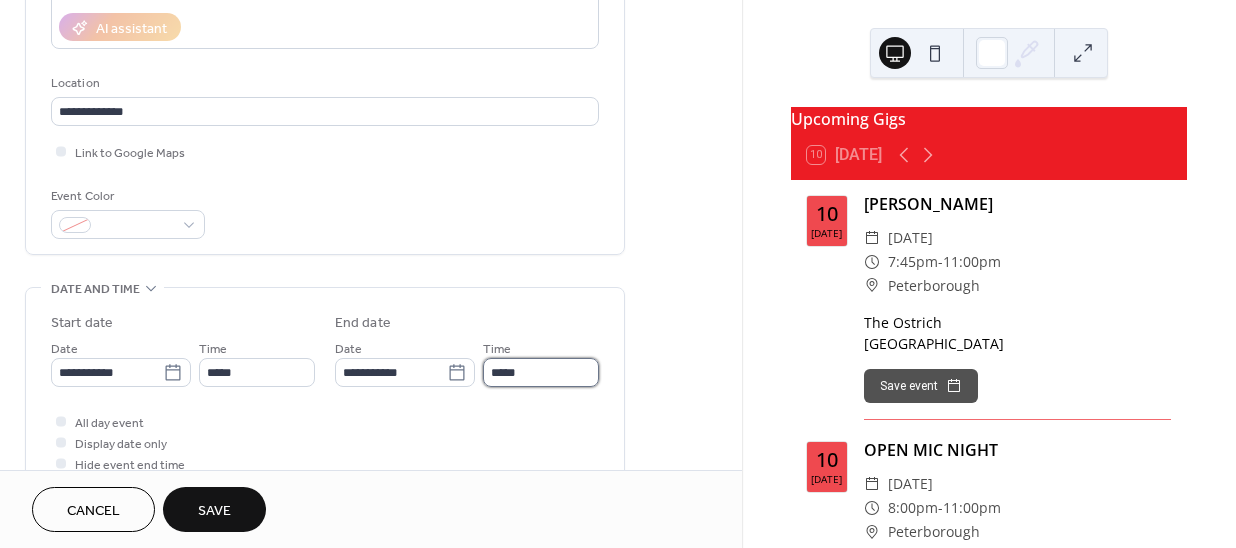 click on "*****" at bounding box center [541, 372] 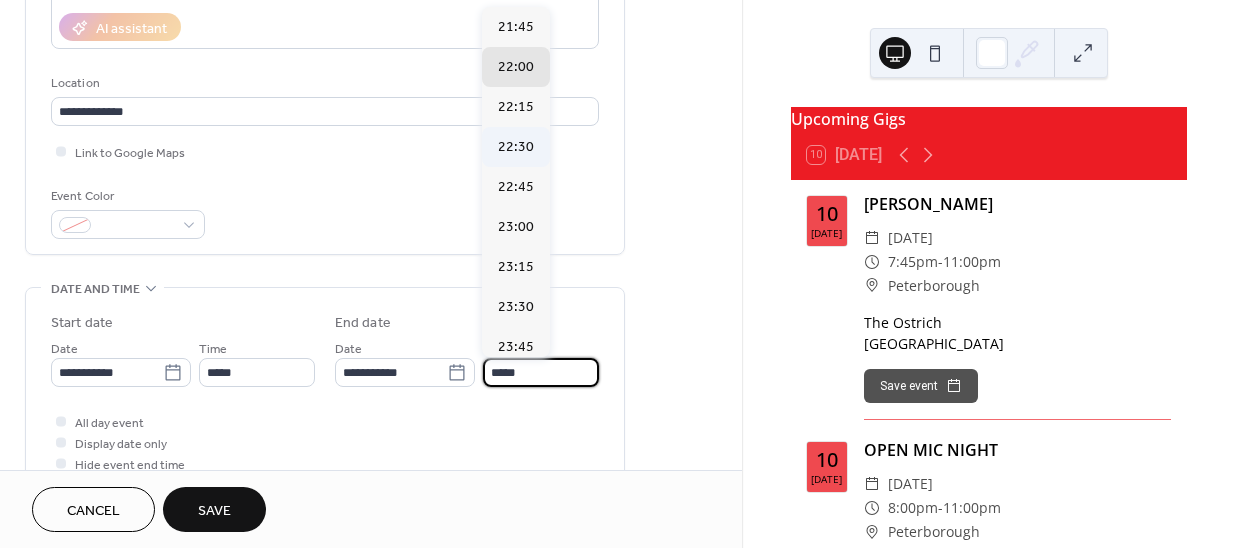 scroll, scrollTop: 97, scrollLeft: 0, axis: vertical 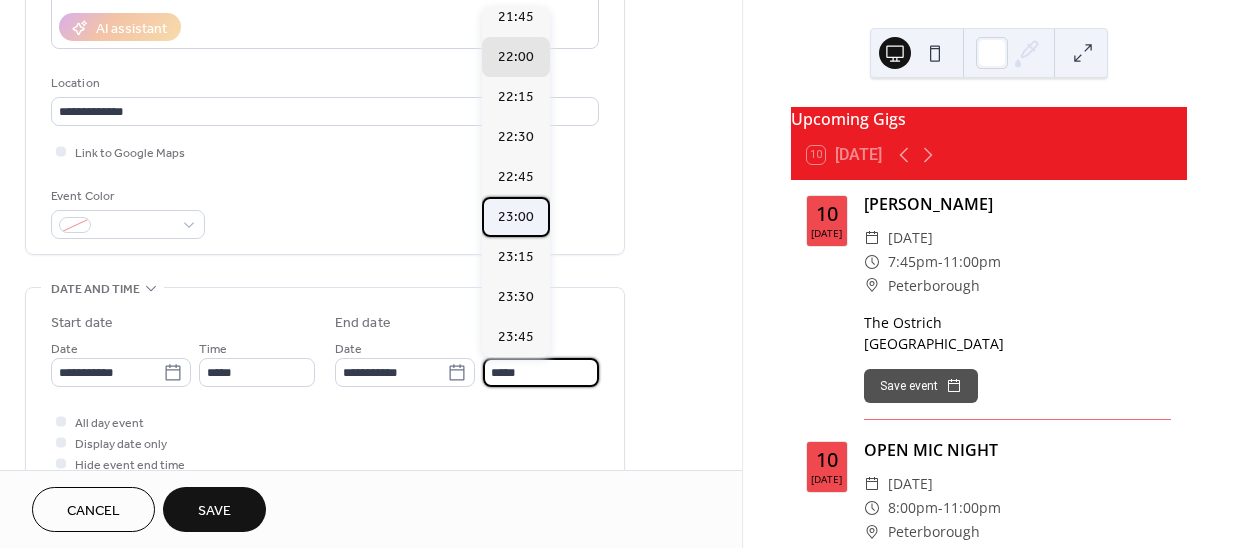 click on "23:00" at bounding box center (516, 216) 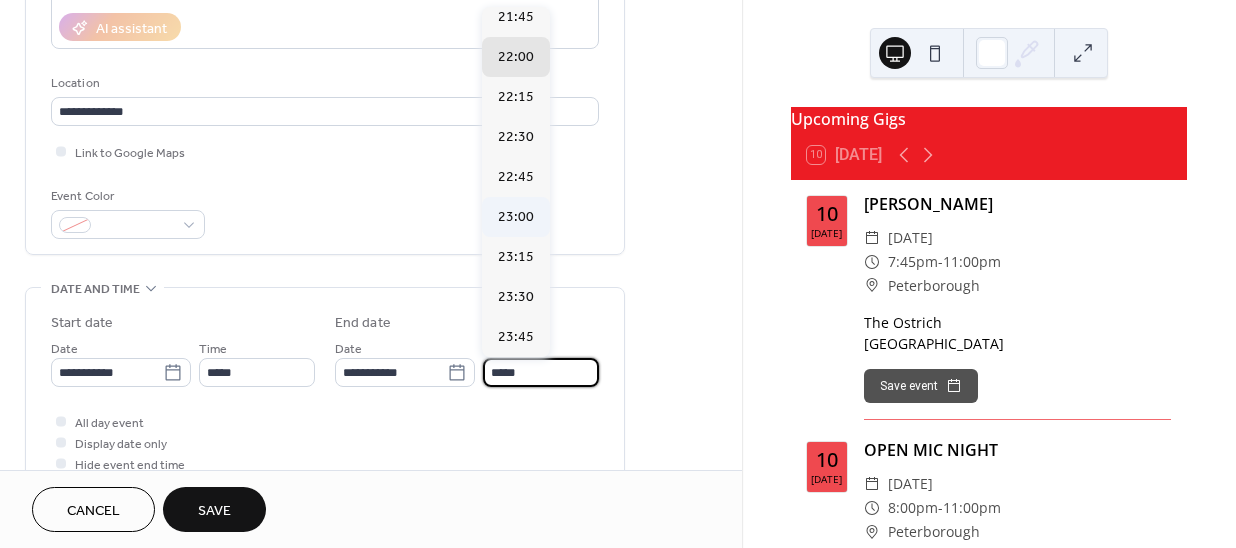 type on "*****" 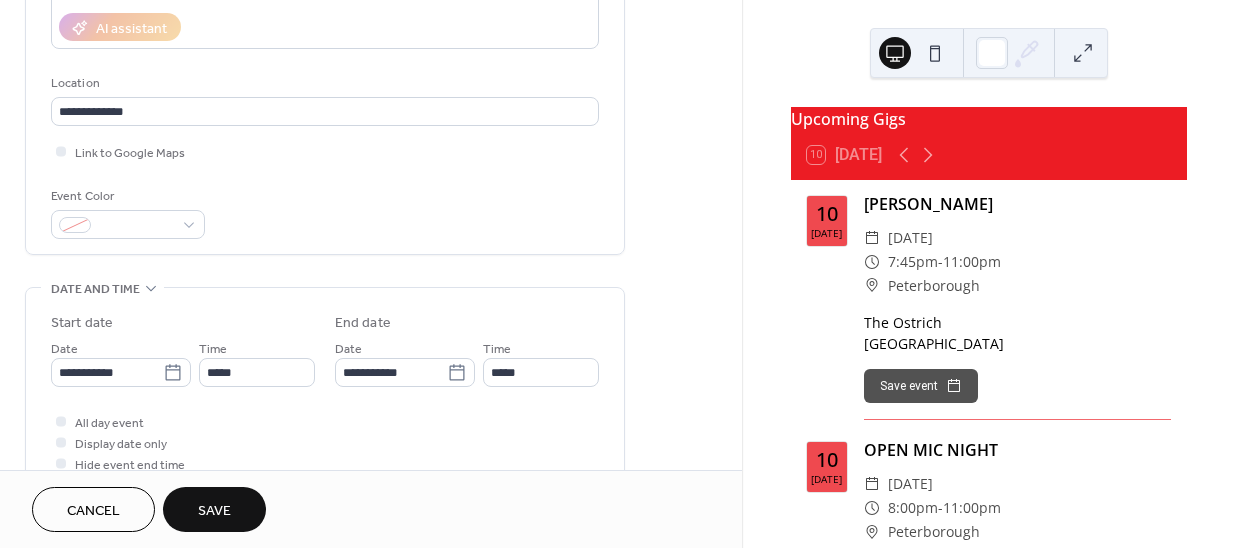click on "Save" at bounding box center (214, 509) 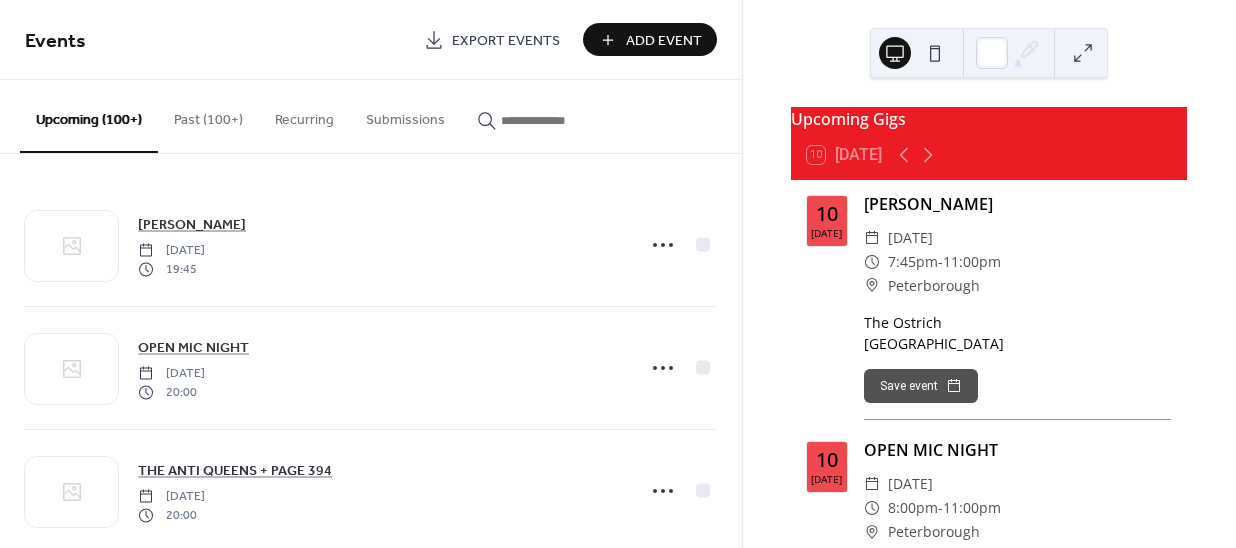 click on "Add Event" at bounding box center [664, 41] 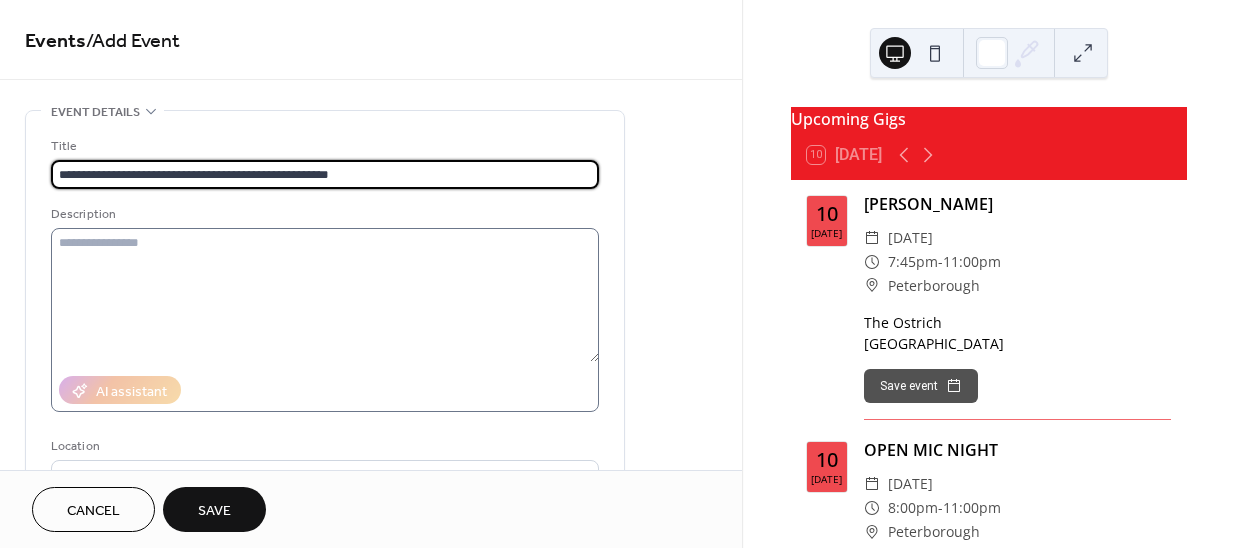 type on "**********" 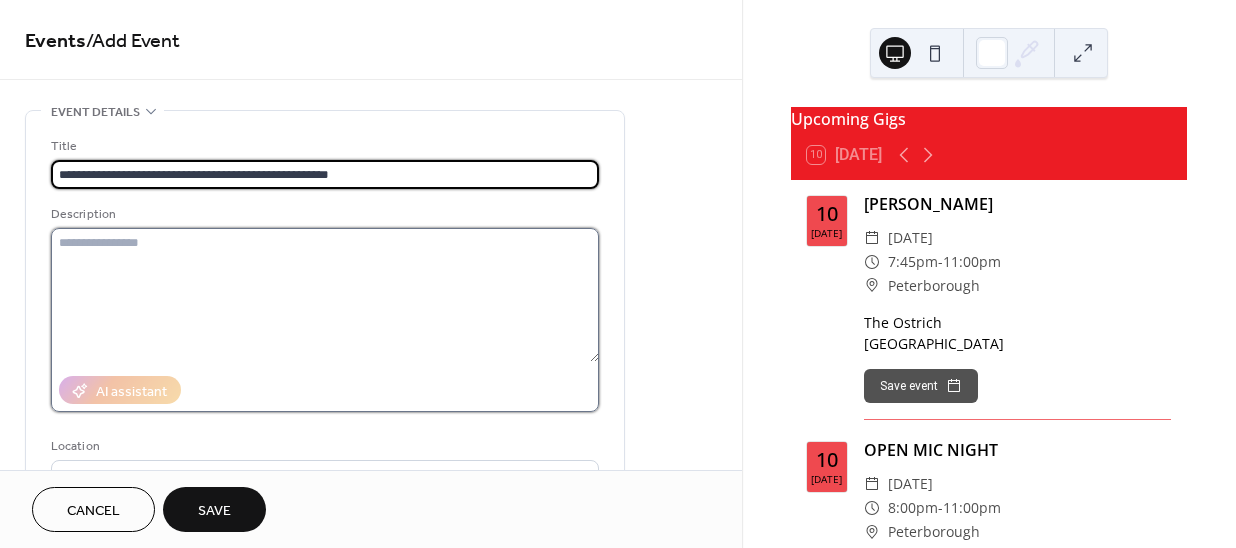 drag, startPoint x: 87, startPoint y: 252, endPoint x: 95, endPoint y: 271, distance: 20.615528 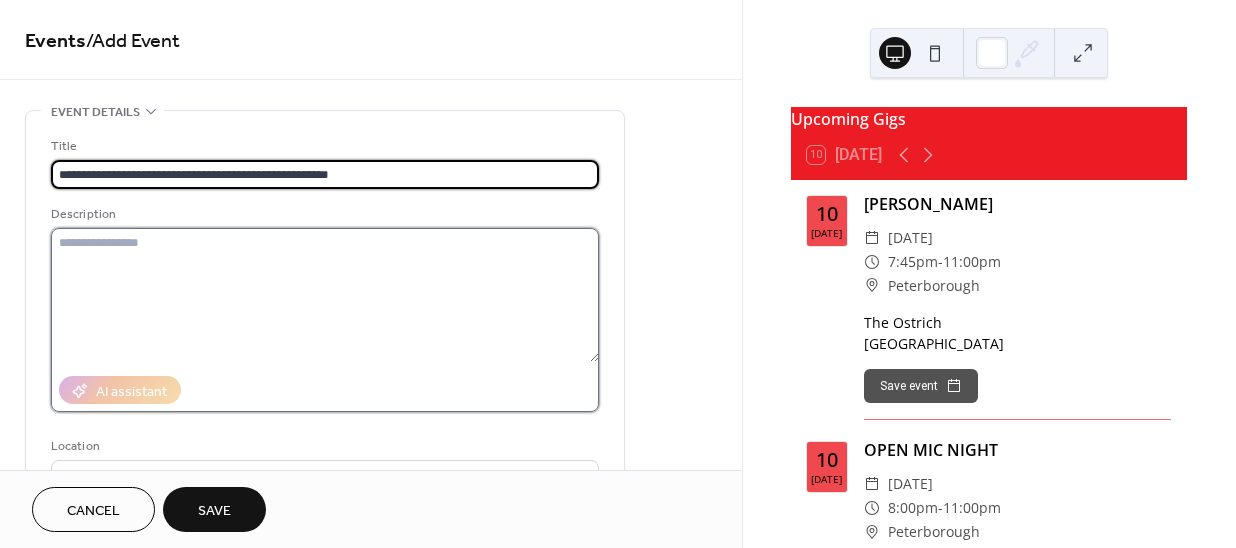 click at bounding box center (325, 295) 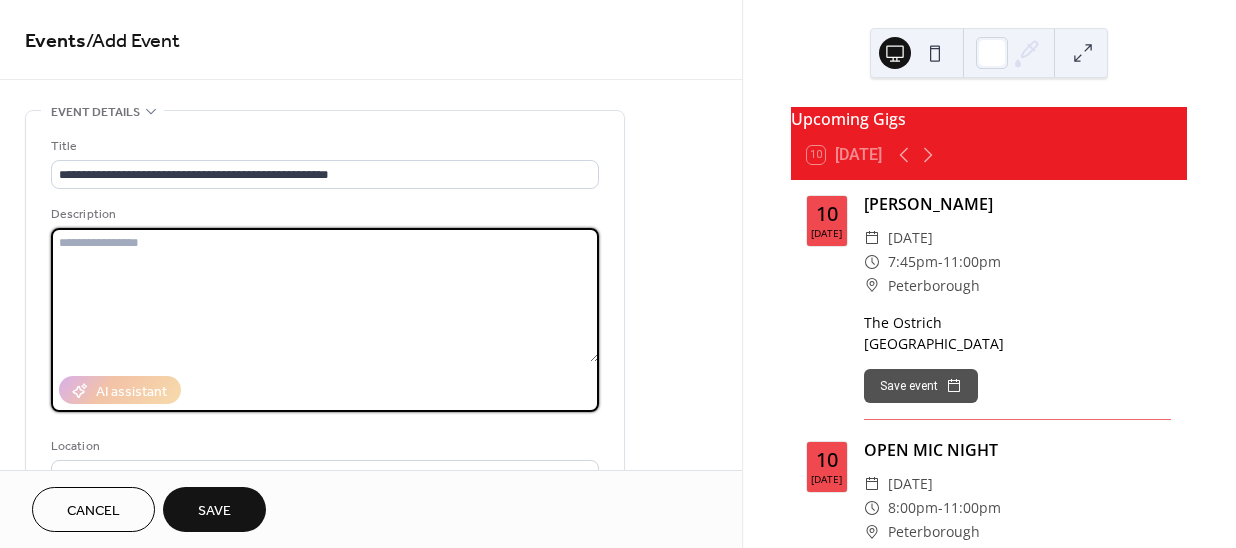 paste on "**********" 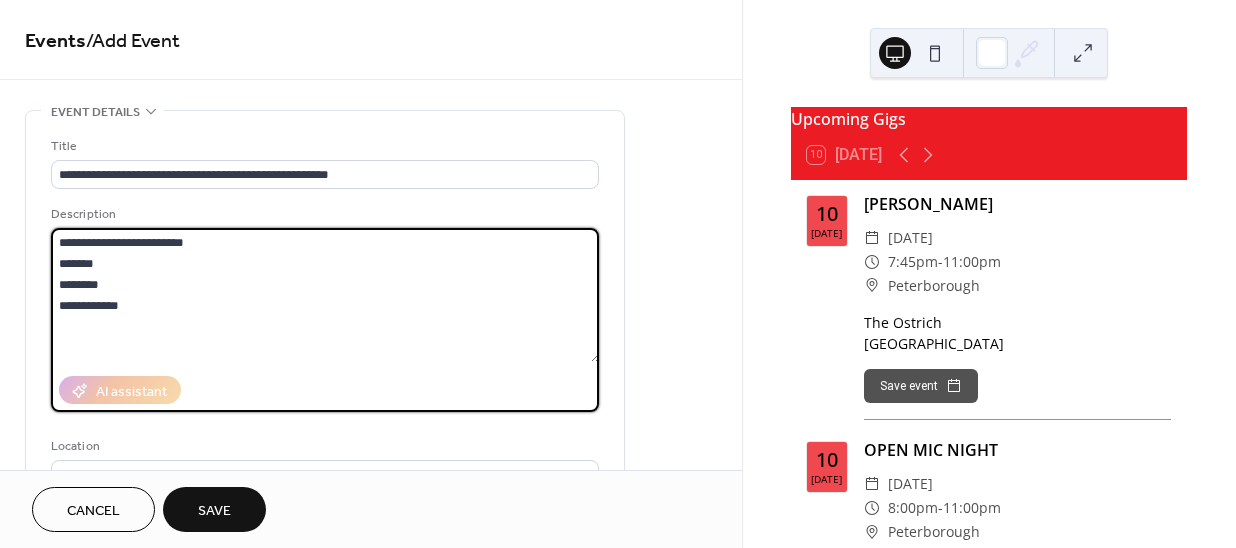 drag, startPoint x: 104, startPoint y: 260, endPoint x: 36, endPoint y: 237, distance: 71.7844 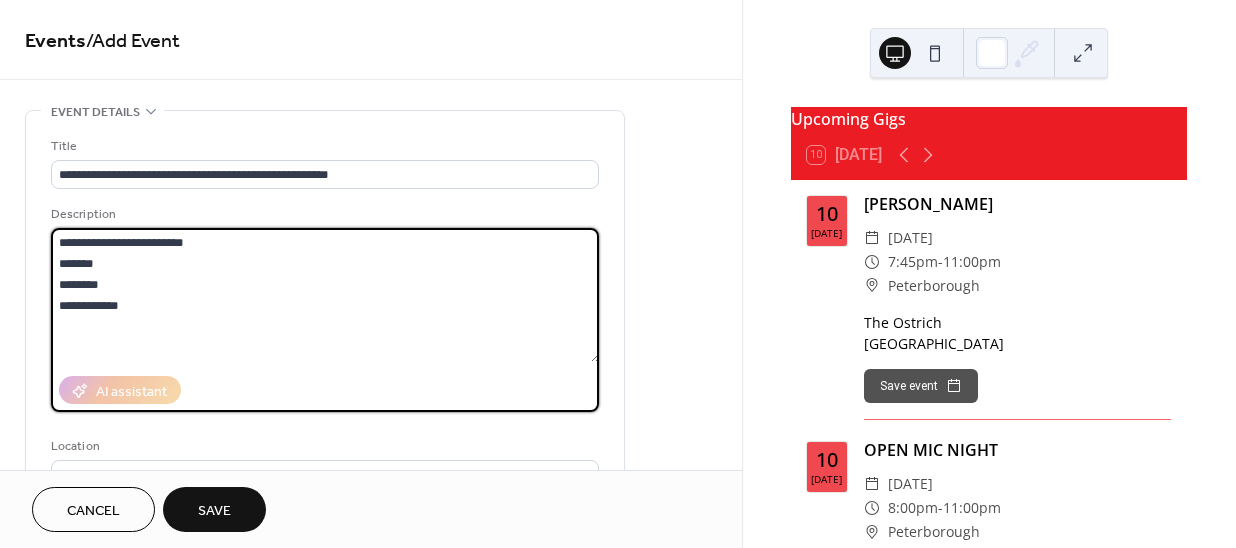 click on "**********" at bounding box center [325, 364] 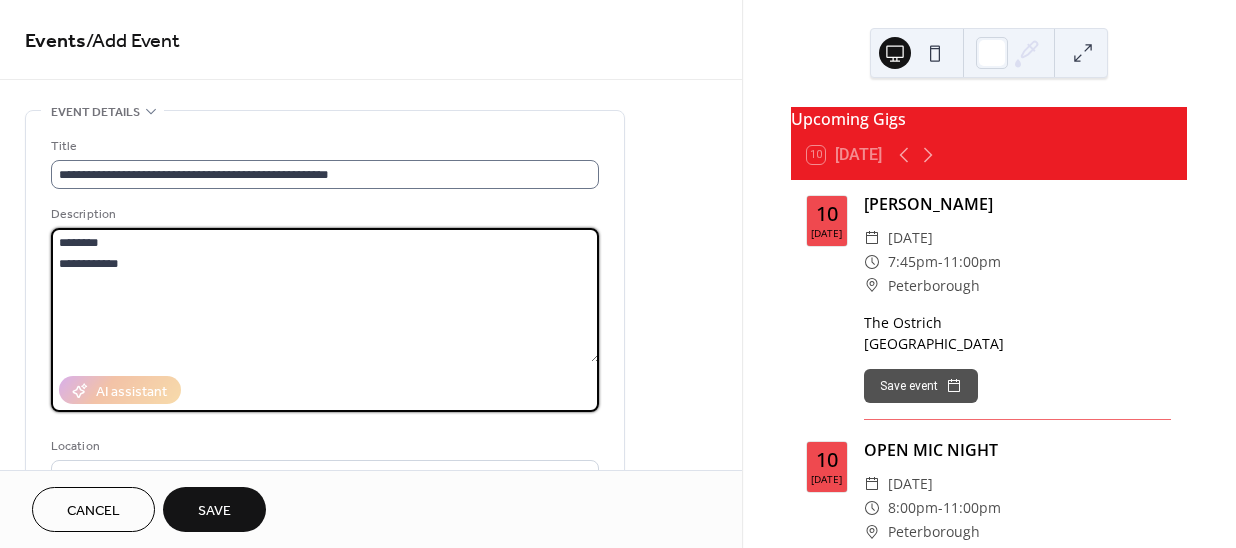 type on "**********" 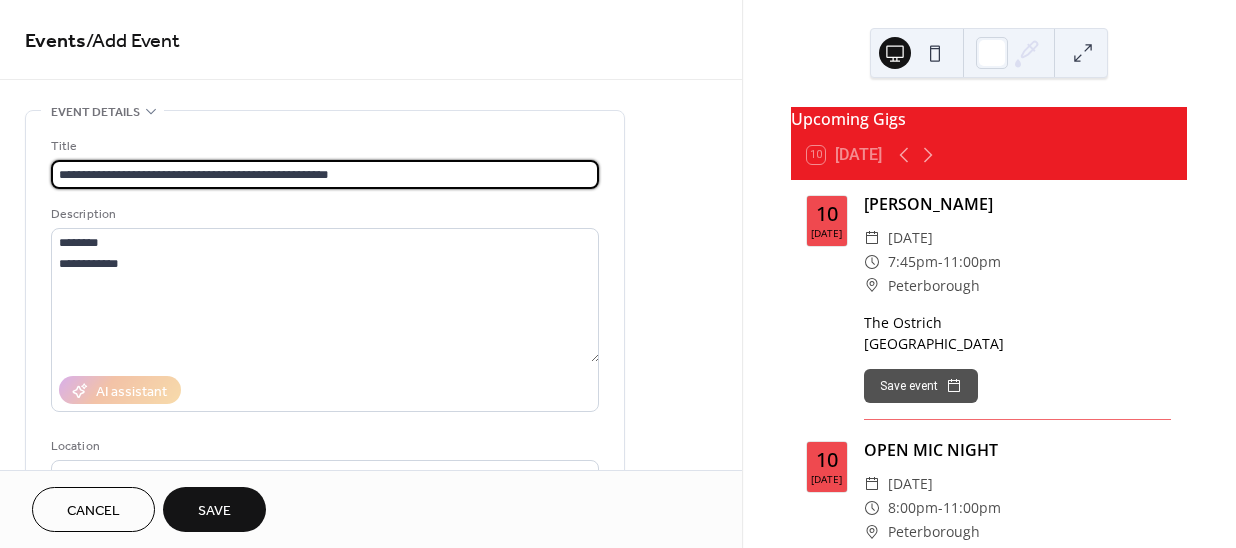 drag, startPoint x: 397, startPoint y: 170, endPoint x: 237, endPoint y: 157, distance: 160.52725 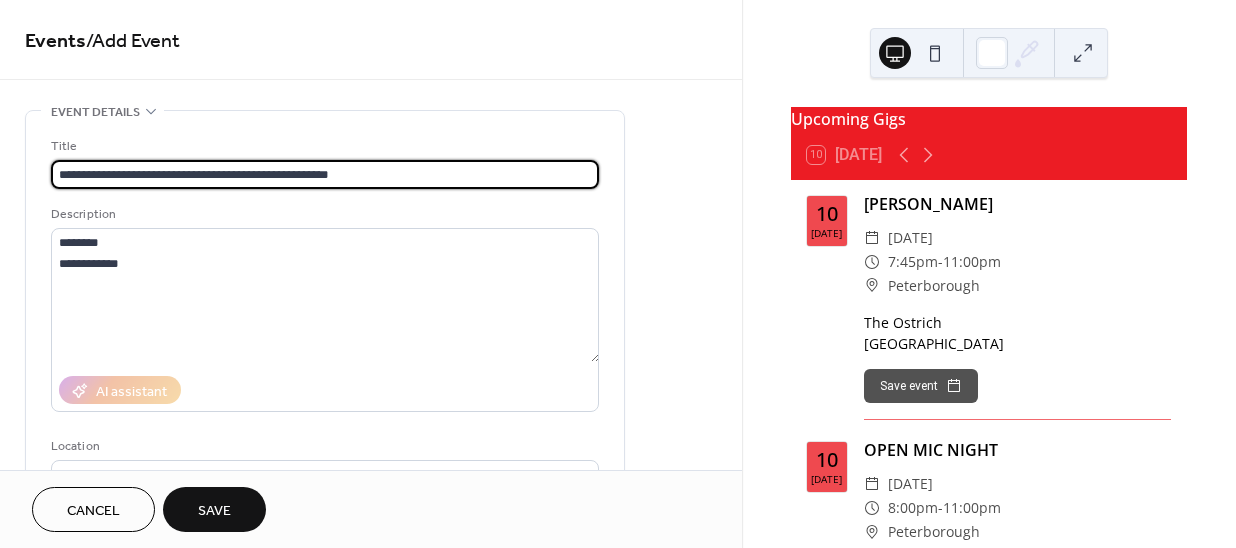 click on "**********" at bounding box center [325, 162] 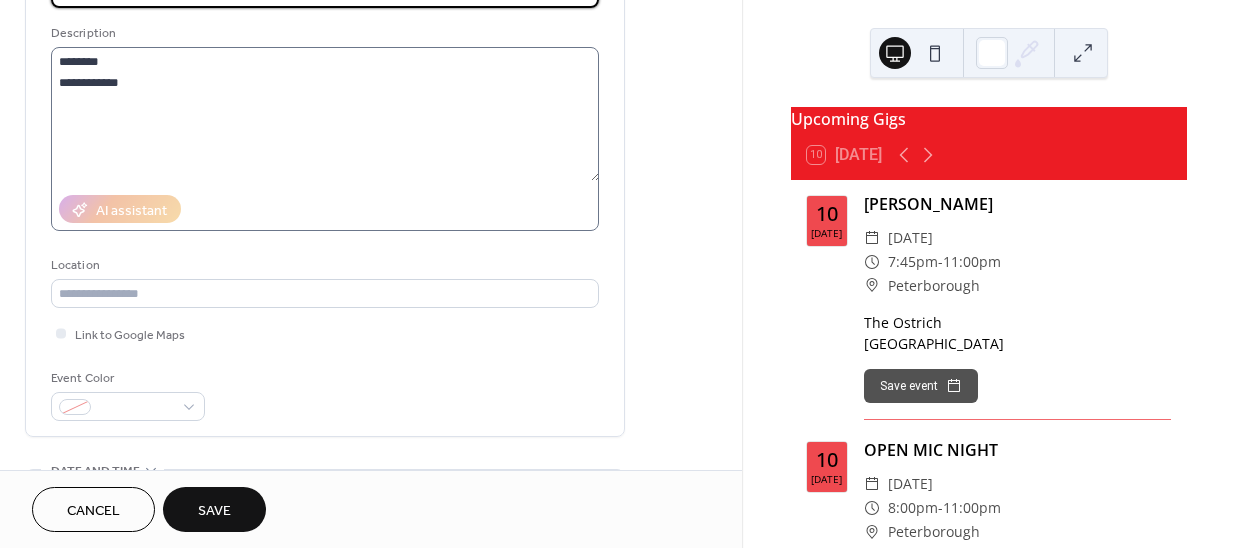 scroll, scrollTop: 181, scrollLeft: 0, axis: vertical 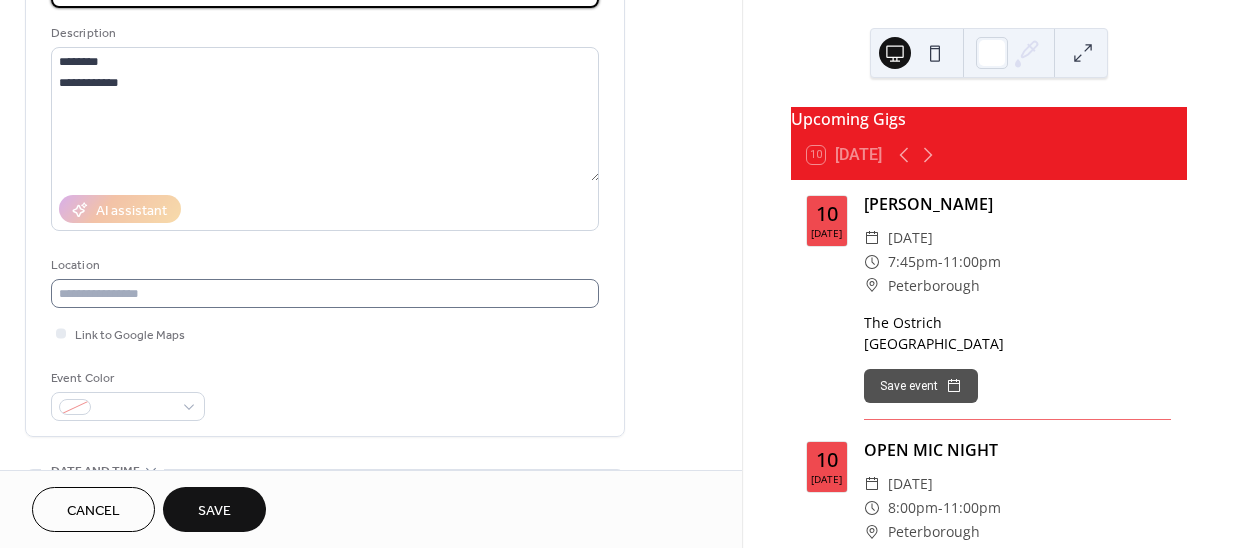 type on "**********" 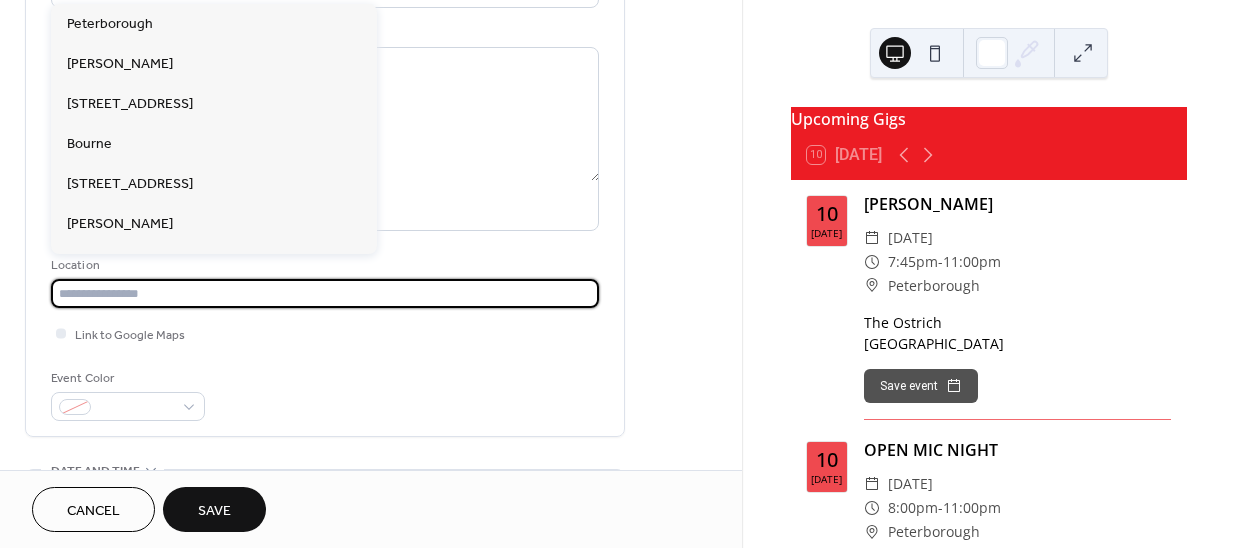 click at bounding box center (325, 293) 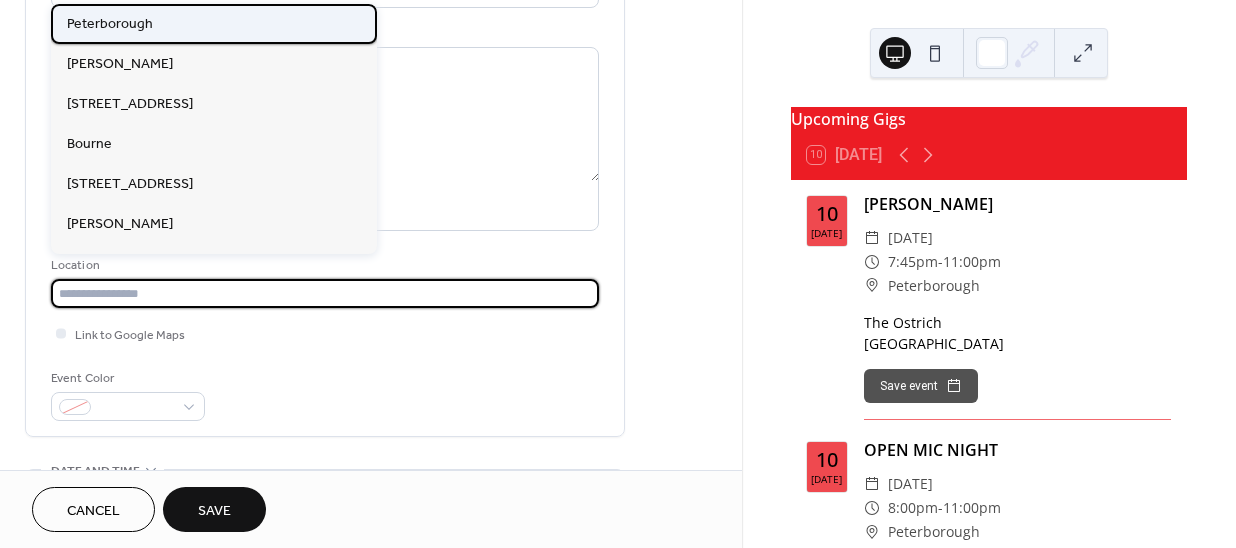 click on "Peterborough" at bounding box center [214, 24] 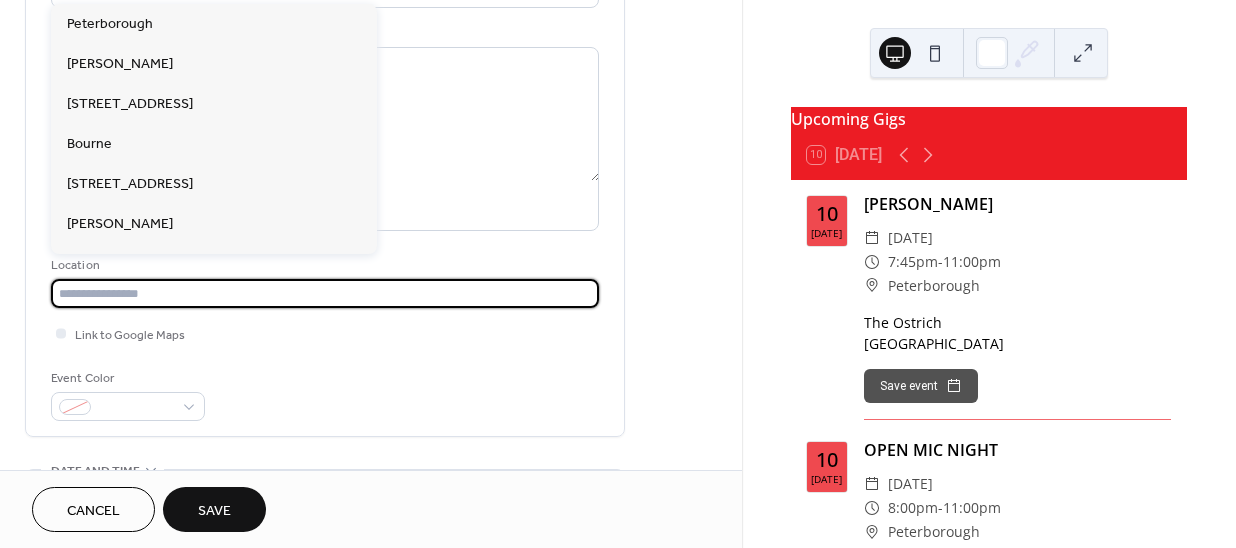 type on "**********" 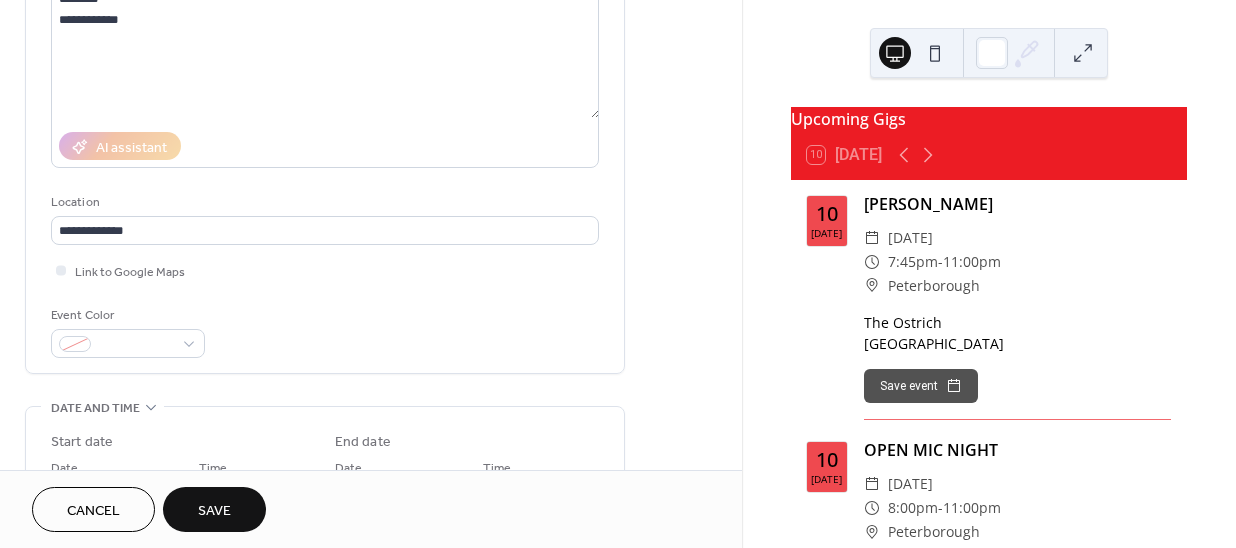 scroll, scrollTop: 454, scrollLeft: 0, axis: vertical 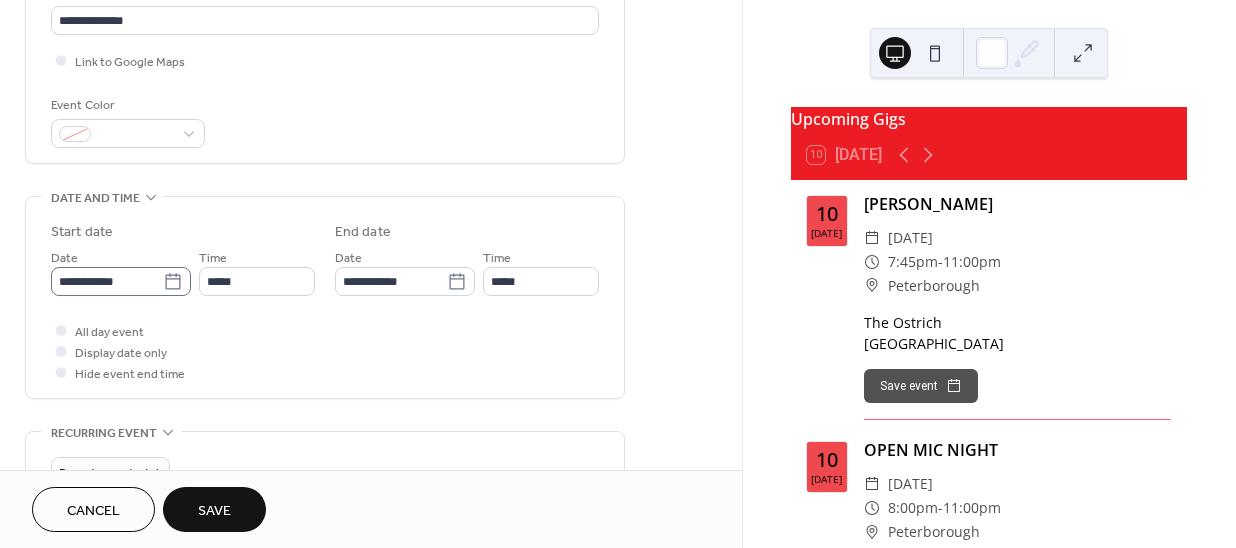 click 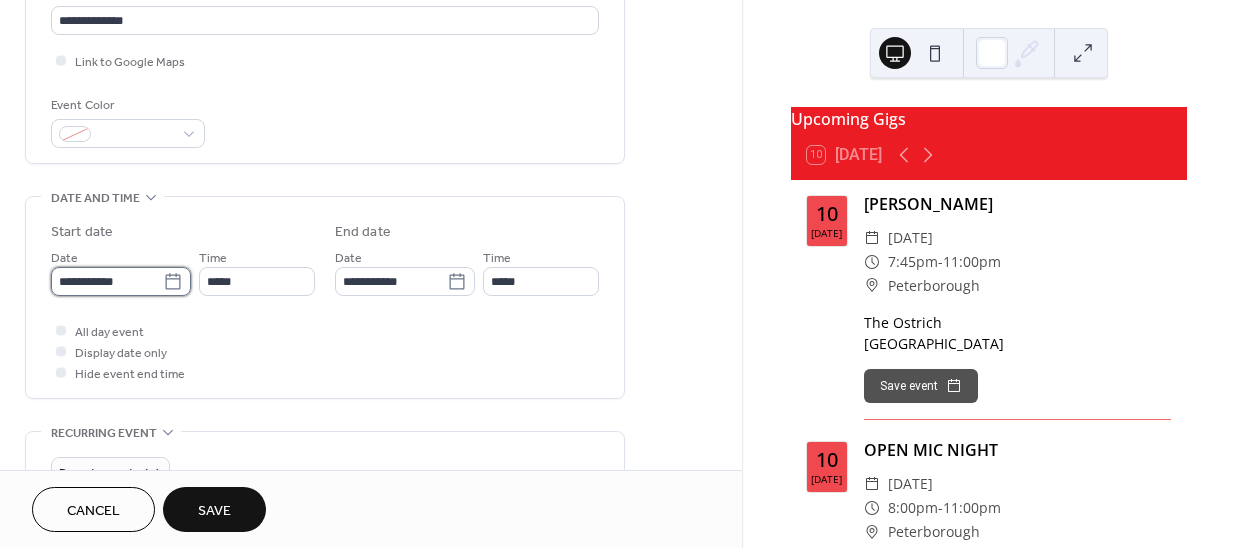 click on "**********" at bounding box center (107, 281) 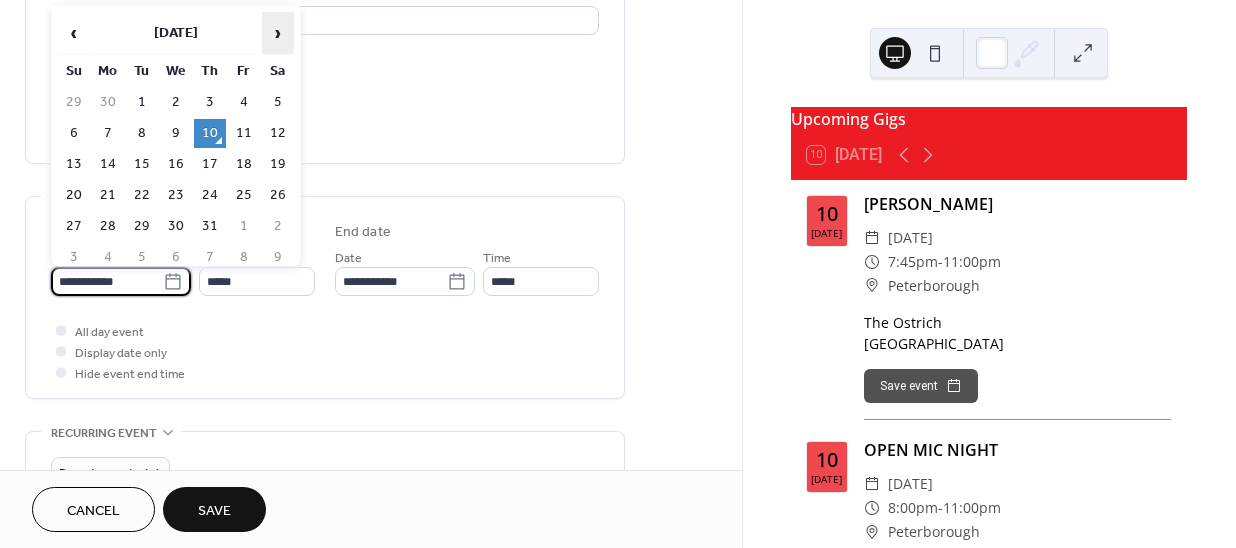 click on "›" at bounding box center (278, 33) 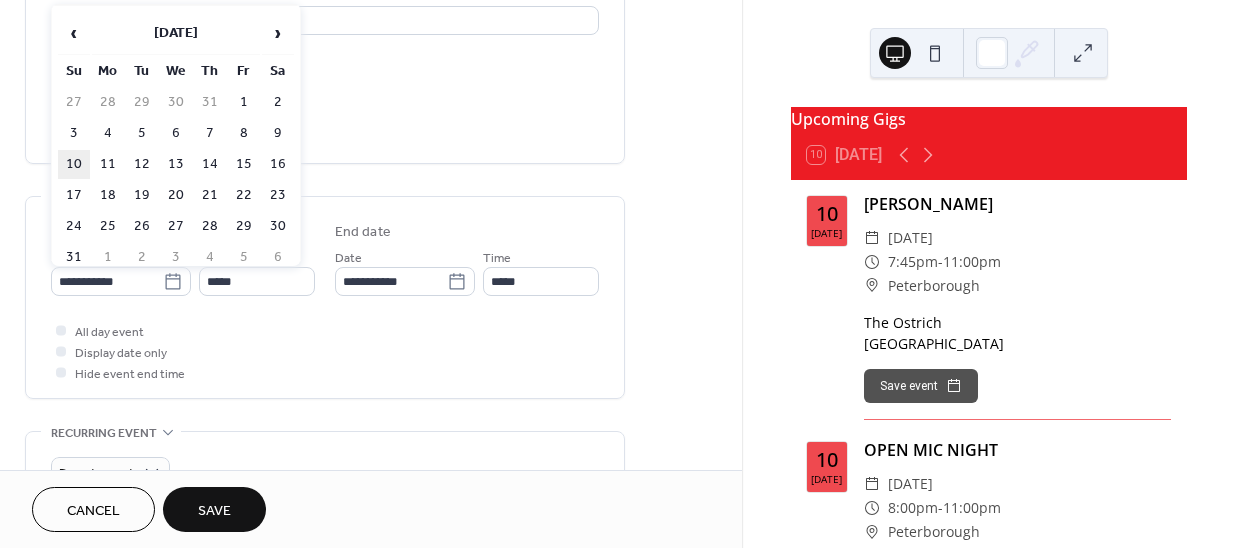 click on "10" at bounding box center [74, 164] 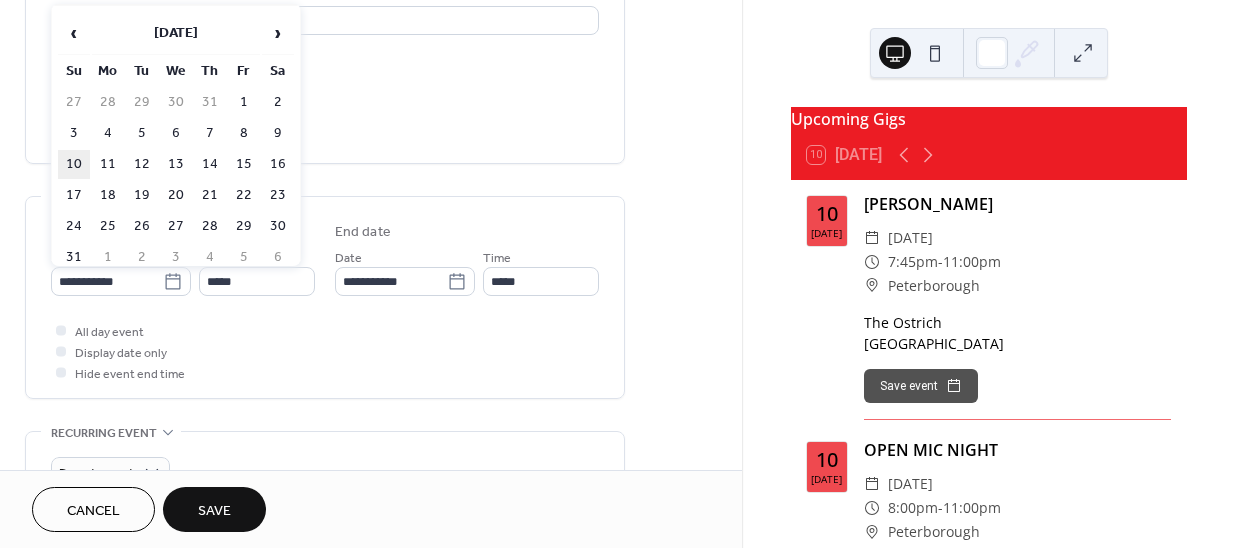 type on "**********" 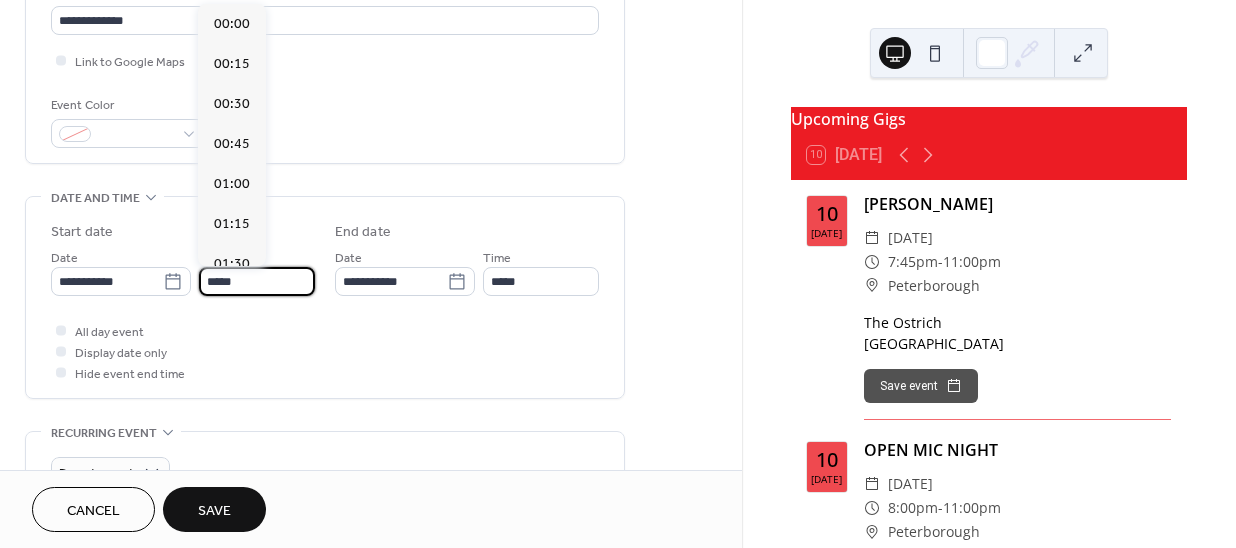 click on "*****" at bounding box center (257, 281) 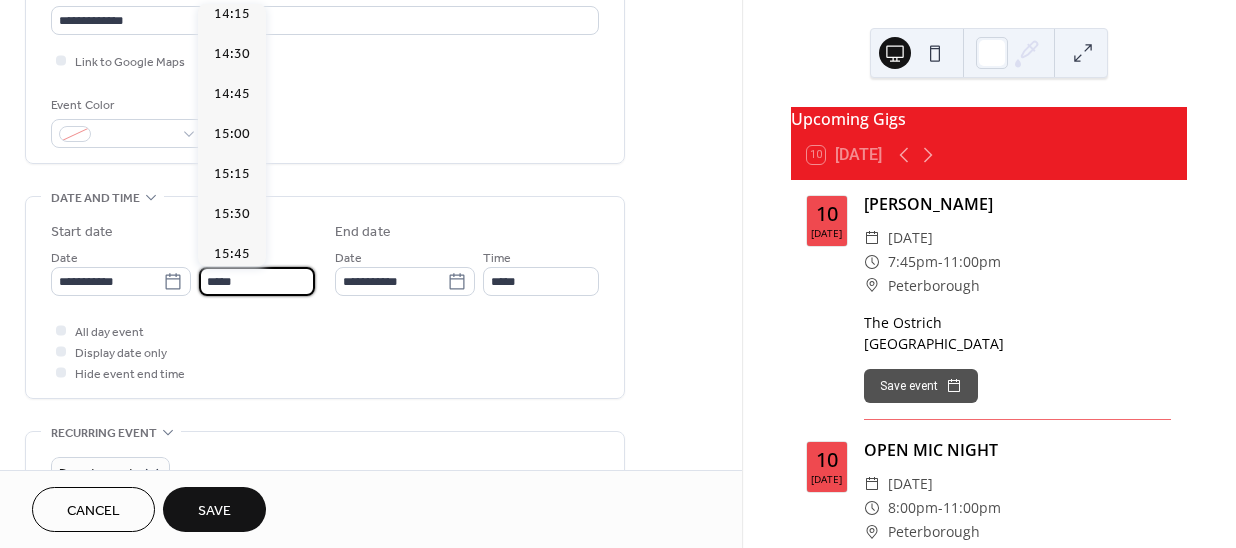 scroll, scrollTop: 2314, scrollLeft: 0, axis: vertical 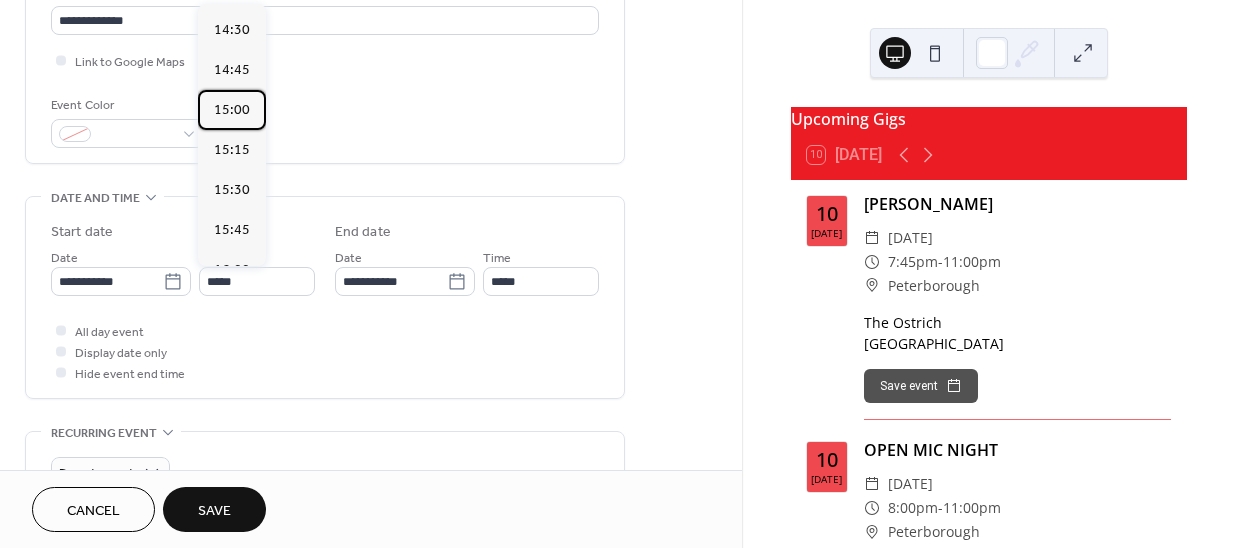 drag, startPoint x: 236, startPoint y: 144, endPoint x: 450, endPoint y: 263, distance: 244.86119 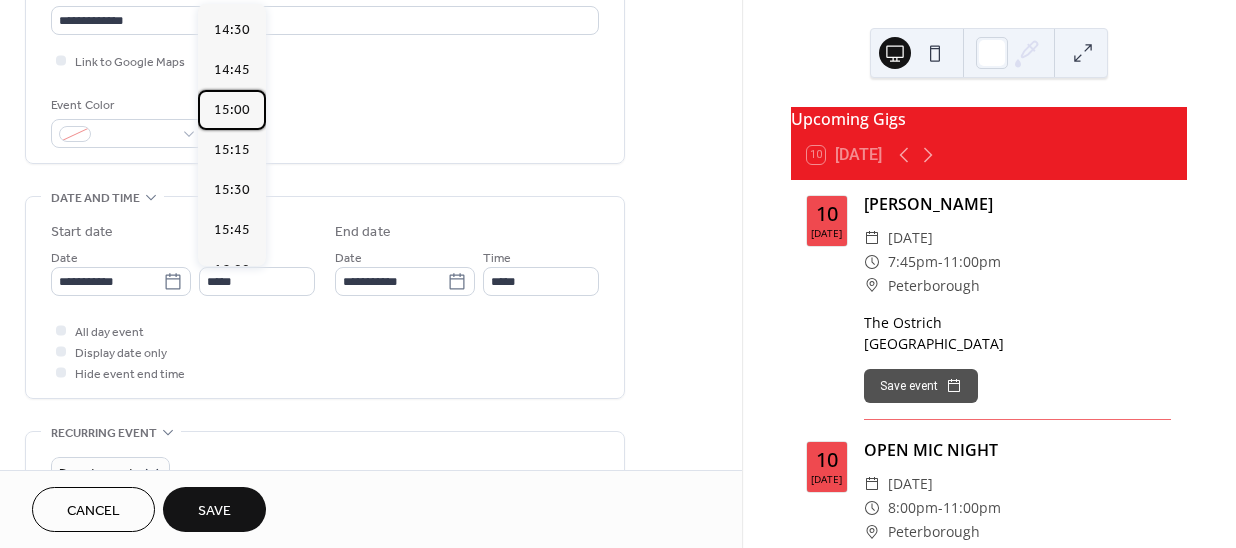 click on "15:00" at bounding box center [232, 110] 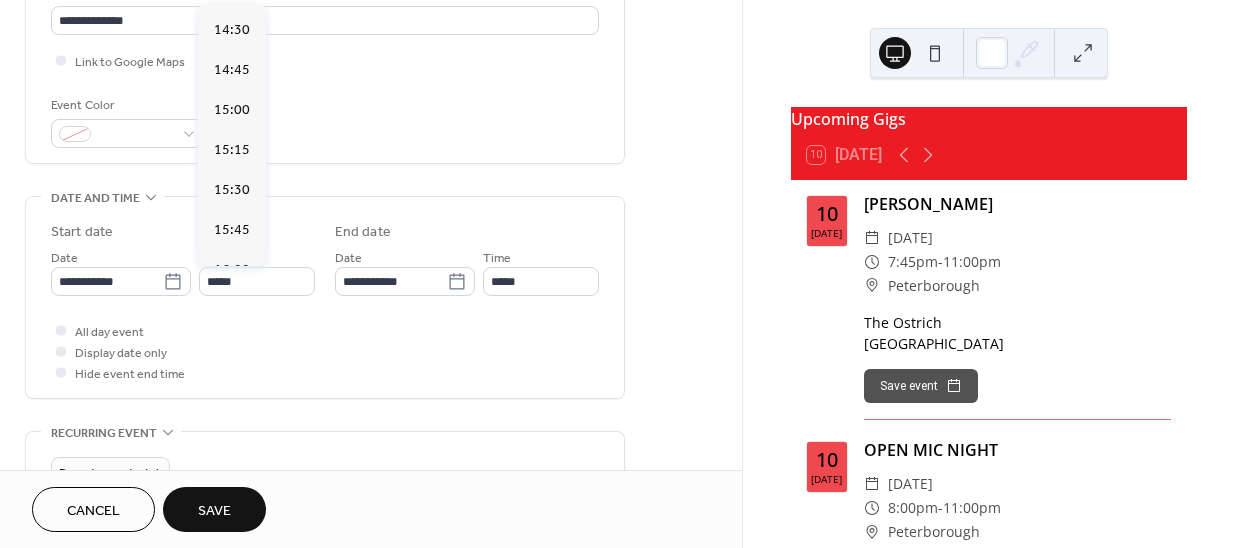 type on "*****" 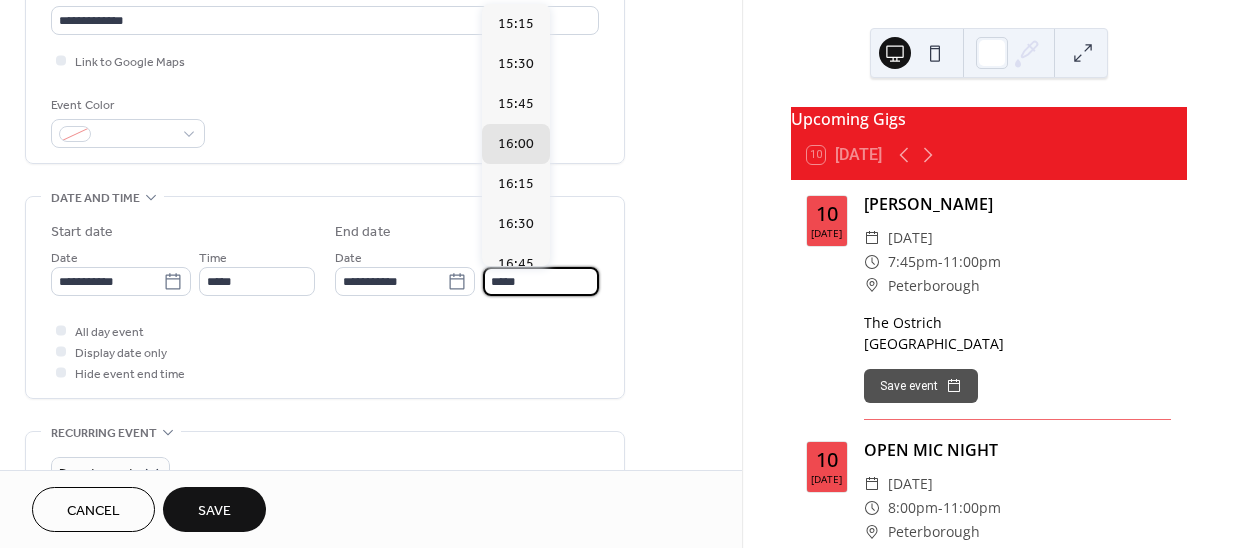 click on "*****" at bounding box center (541, 281) 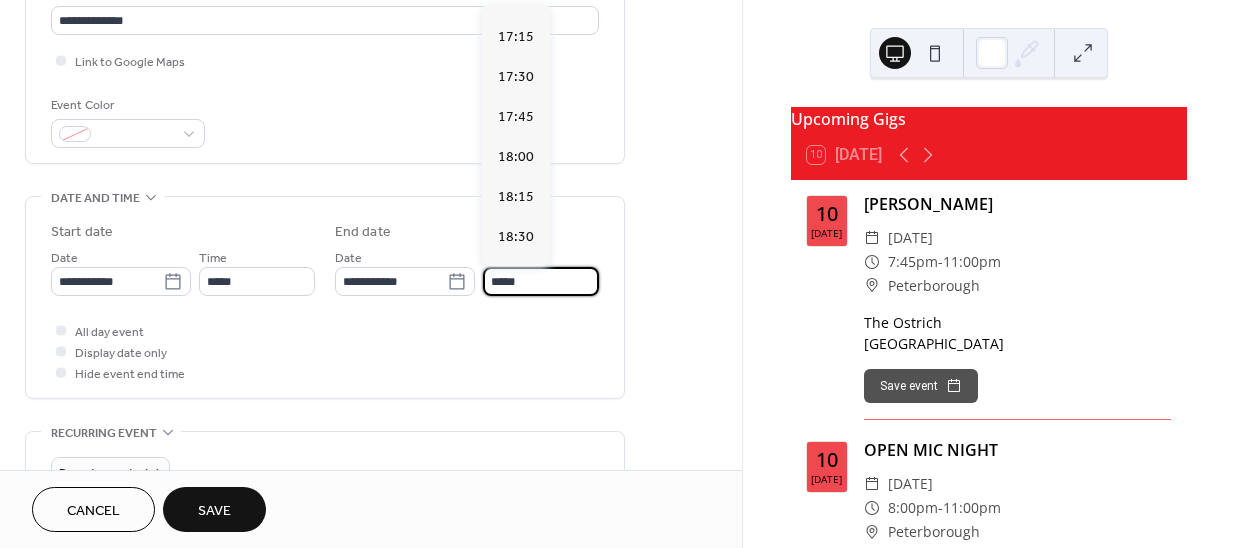 scroll, scrollTop: 454, scrollLeft: 0, axis: vertical 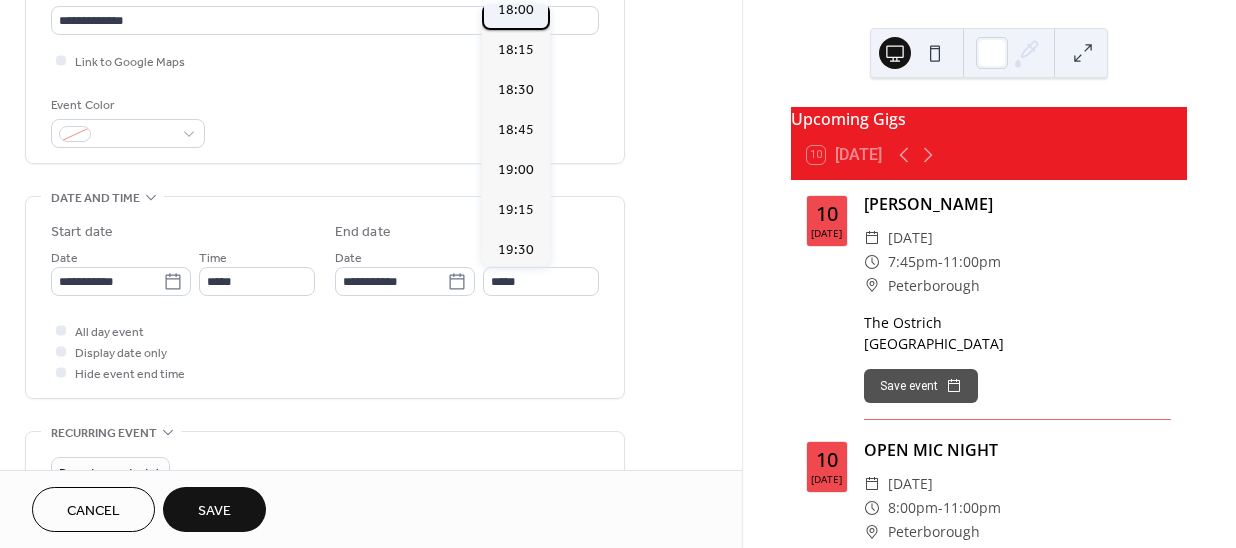 click on "18:00" at bounding box center [516, 10] 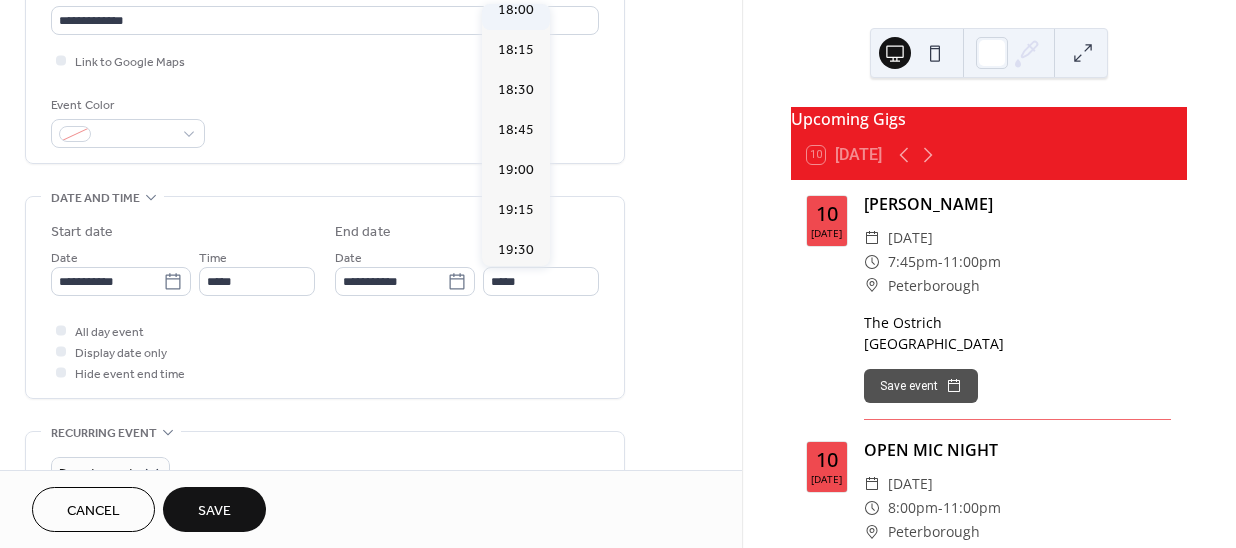 type on "*****" 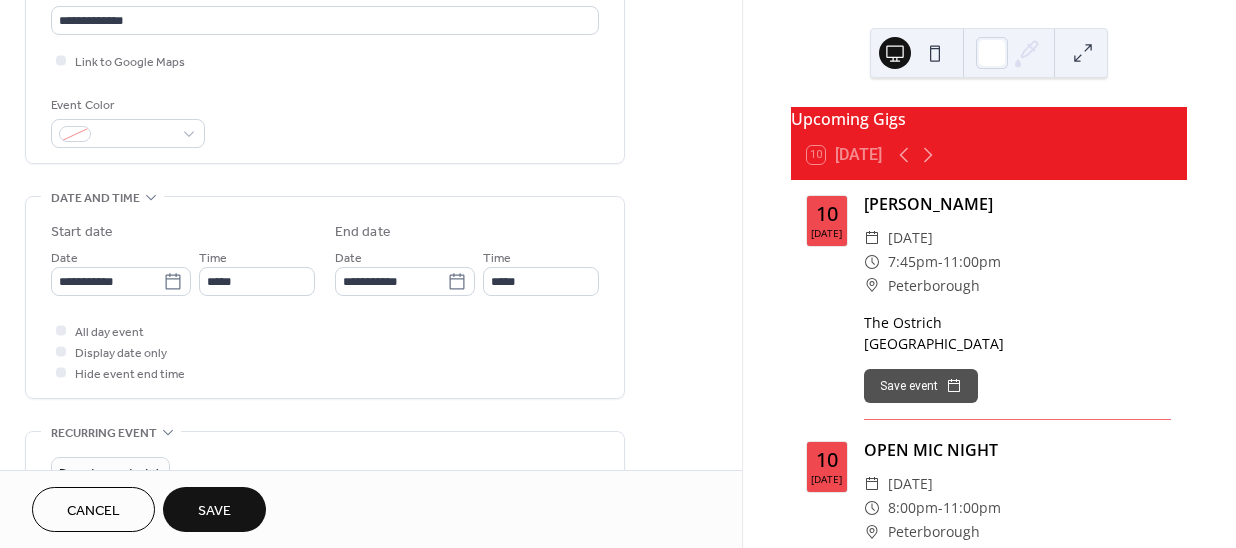 click on "Save" at bounding box center [214, 509] 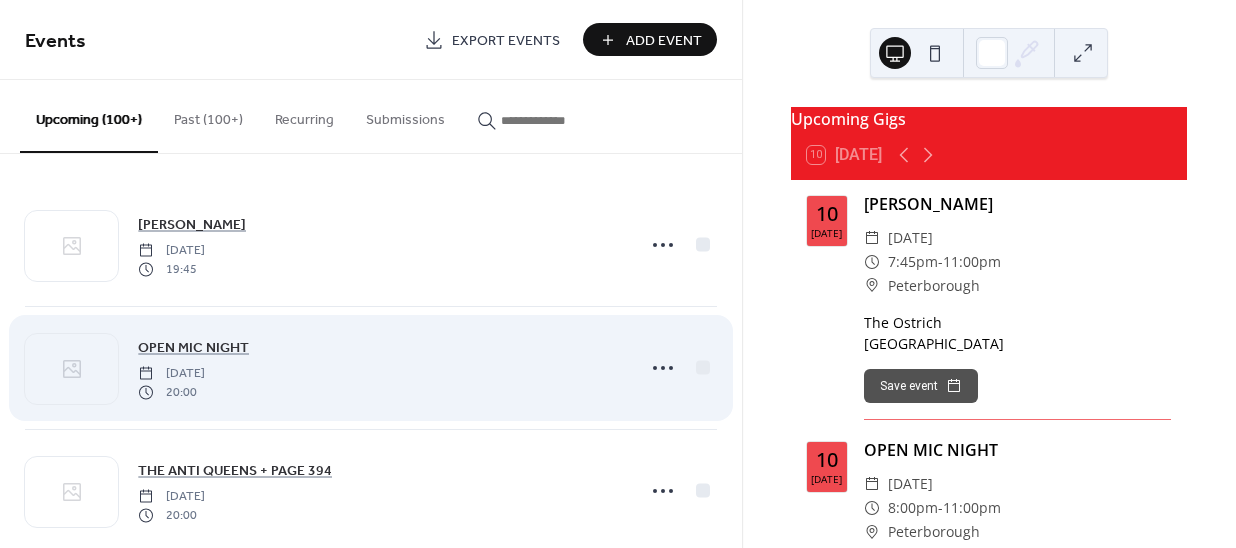click on "Add Event" at bounding box center (650, 39) 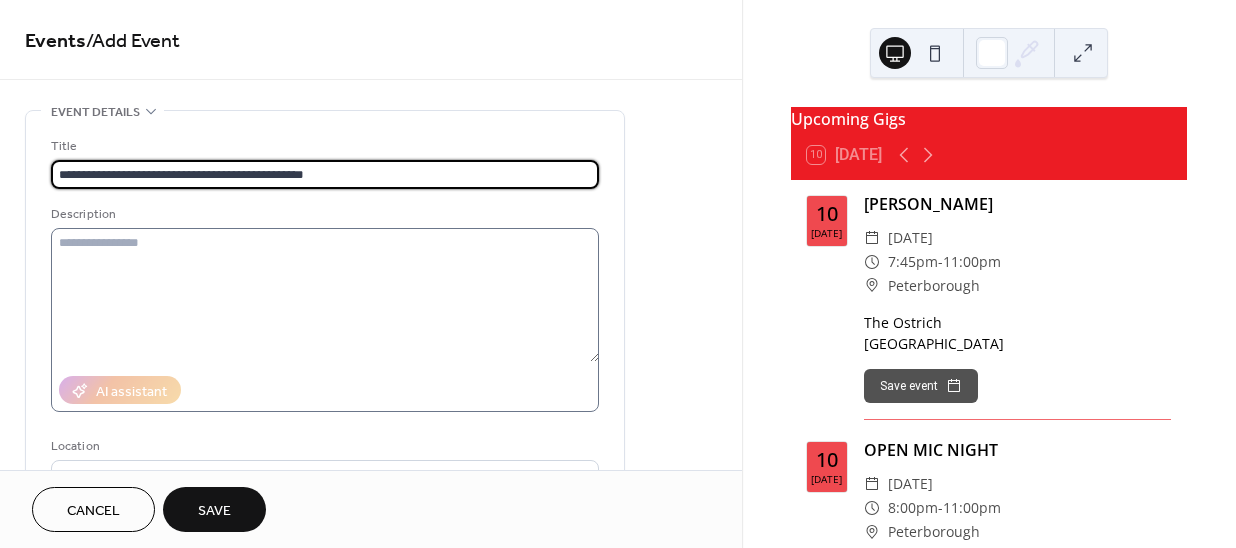type on "**********" 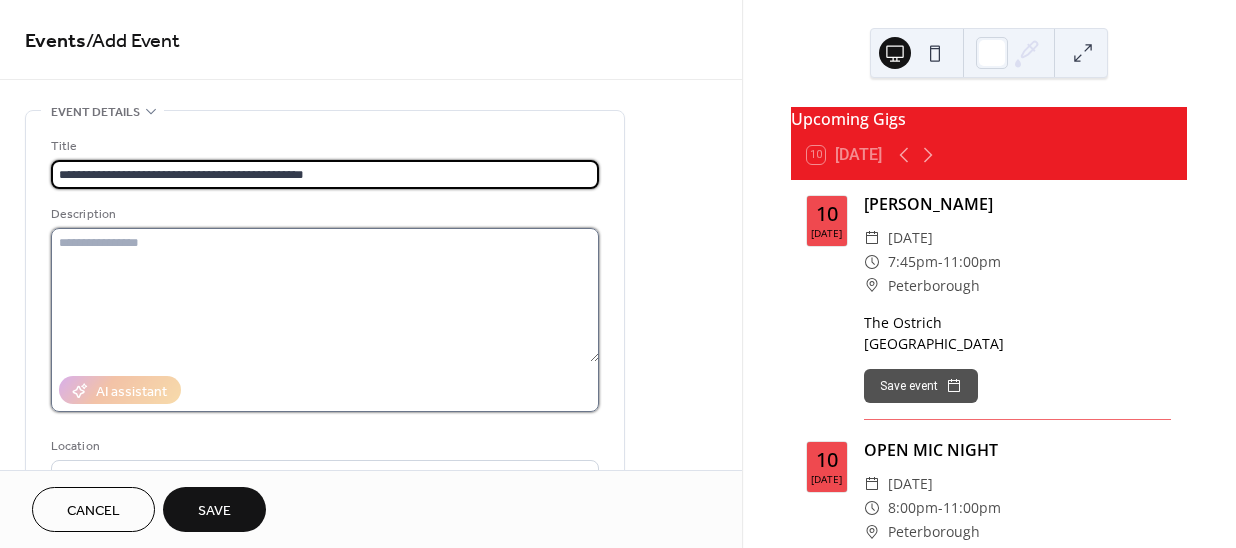 click at bounding box center [325, 295] 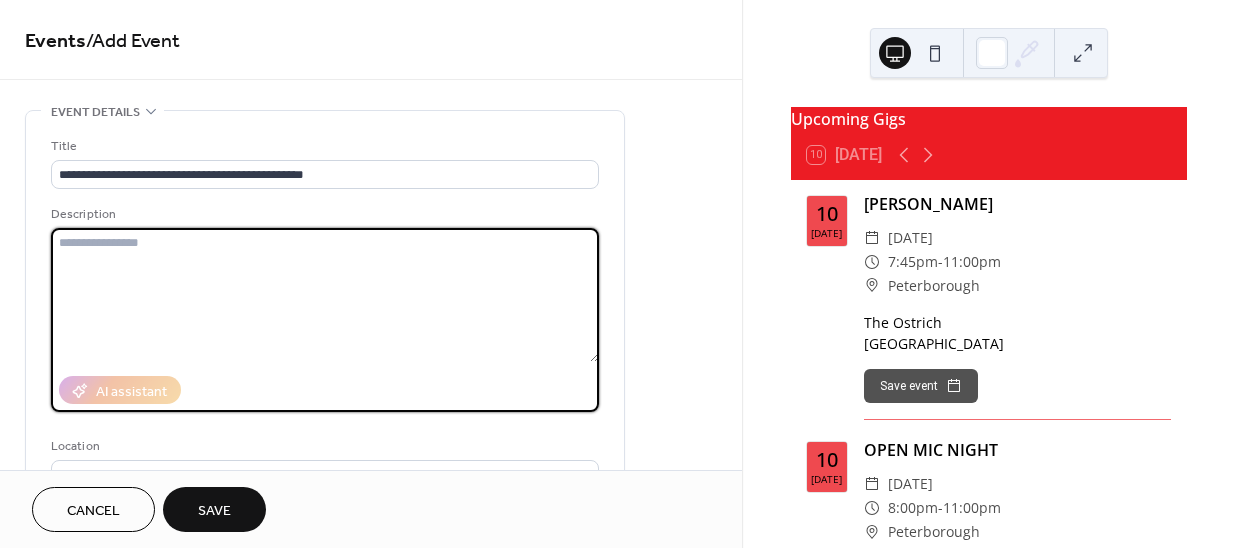 paste on "**********" 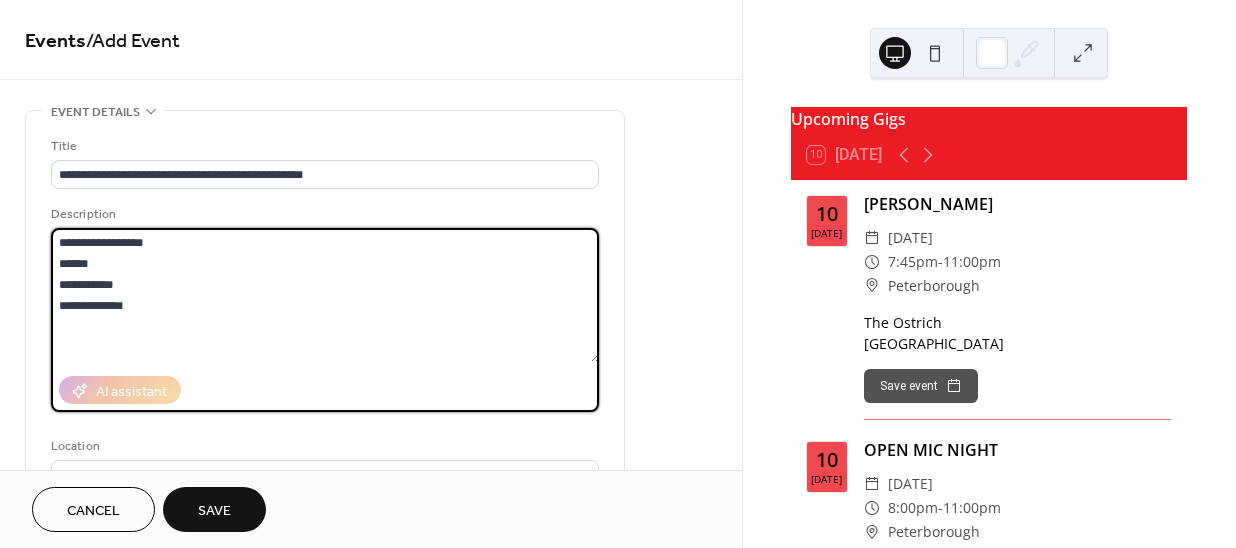 drag, startPoint x: 96, startPoint y: 260, endPoint x: 55, endPoint y: 241, distance: 45.188496 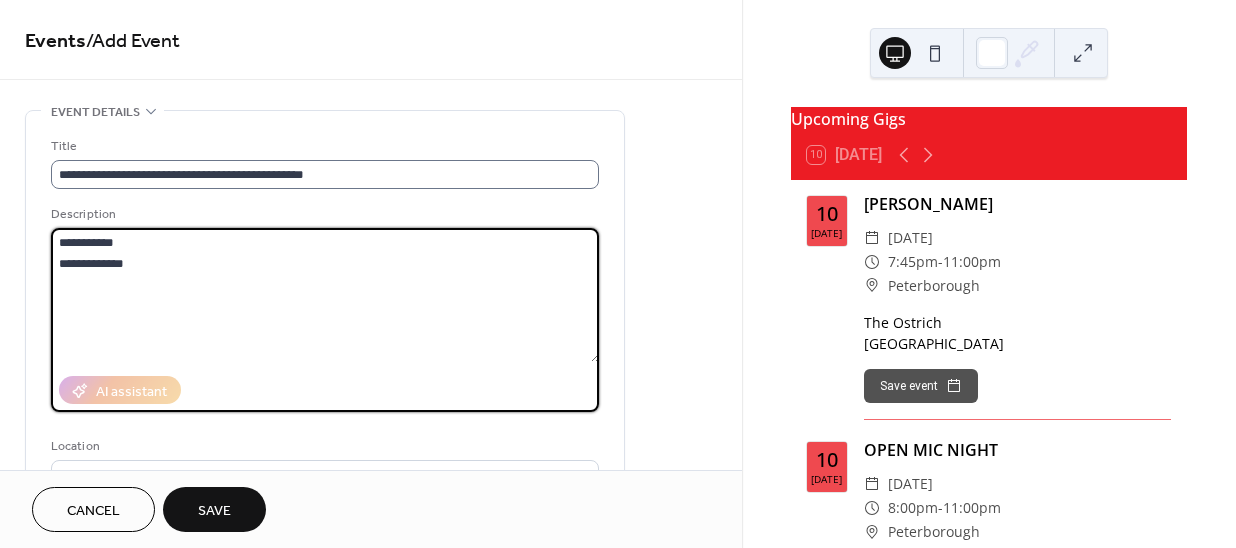 type on "**********" 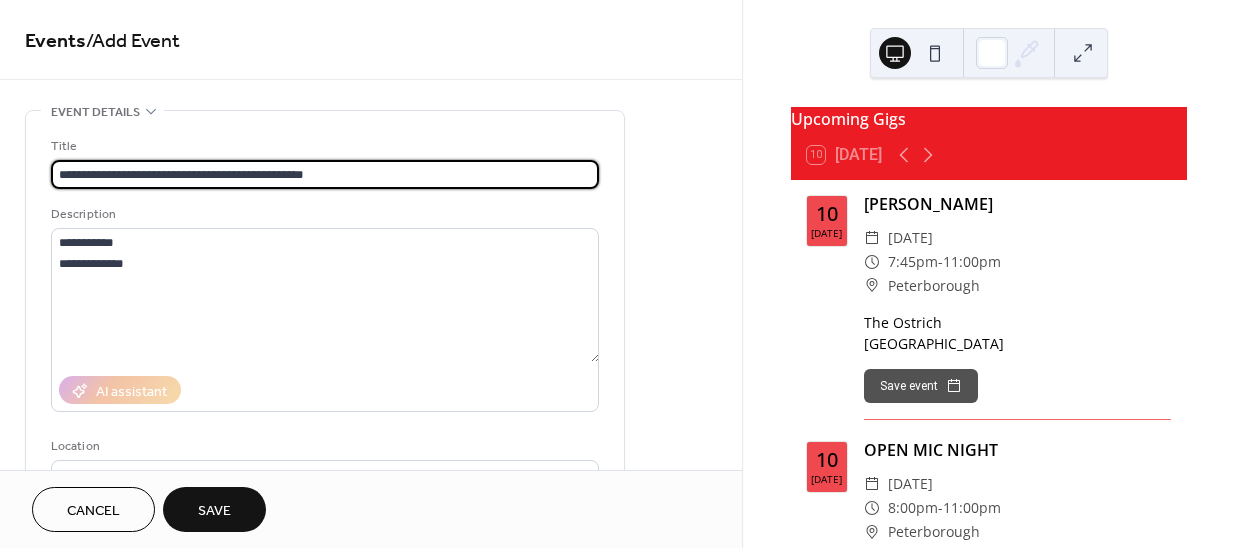drag, startPoint x: 354, startPoint y: 174, endPoint x: 173, endPoint y: 174, distance: 181 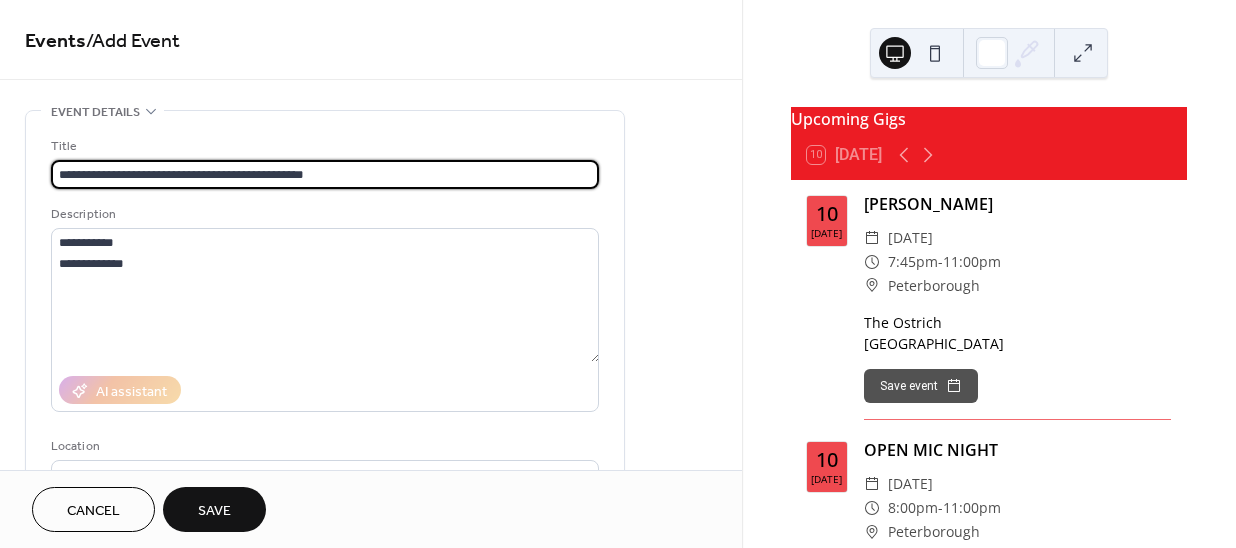 click on "**********" at bounding box center [325, 174] 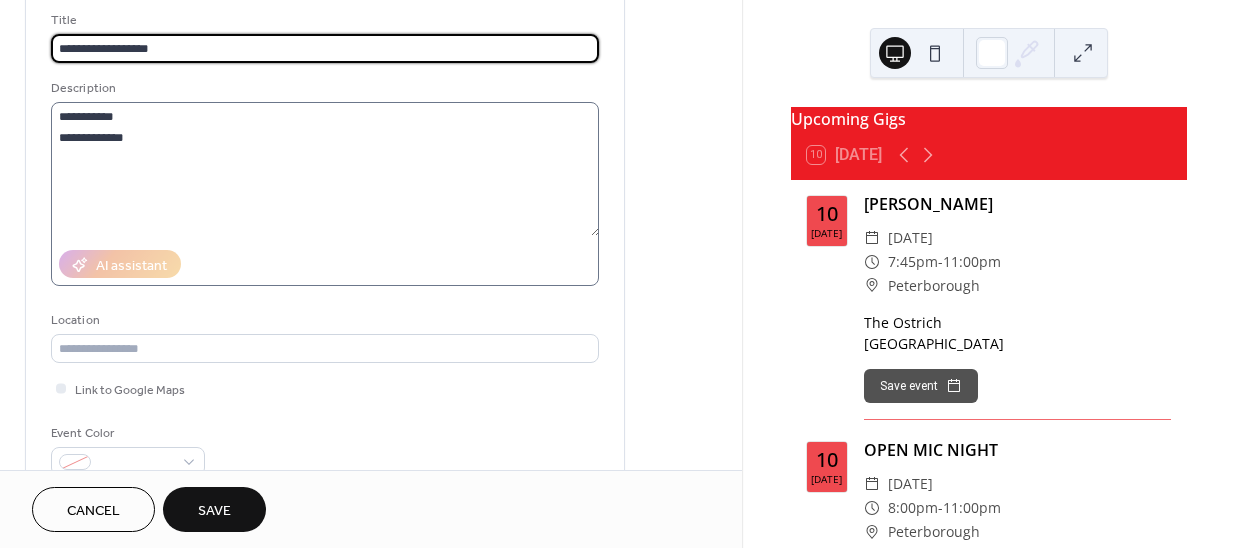 scroll, scrollTop: 272, scrollLeft: 0, axis: vertical 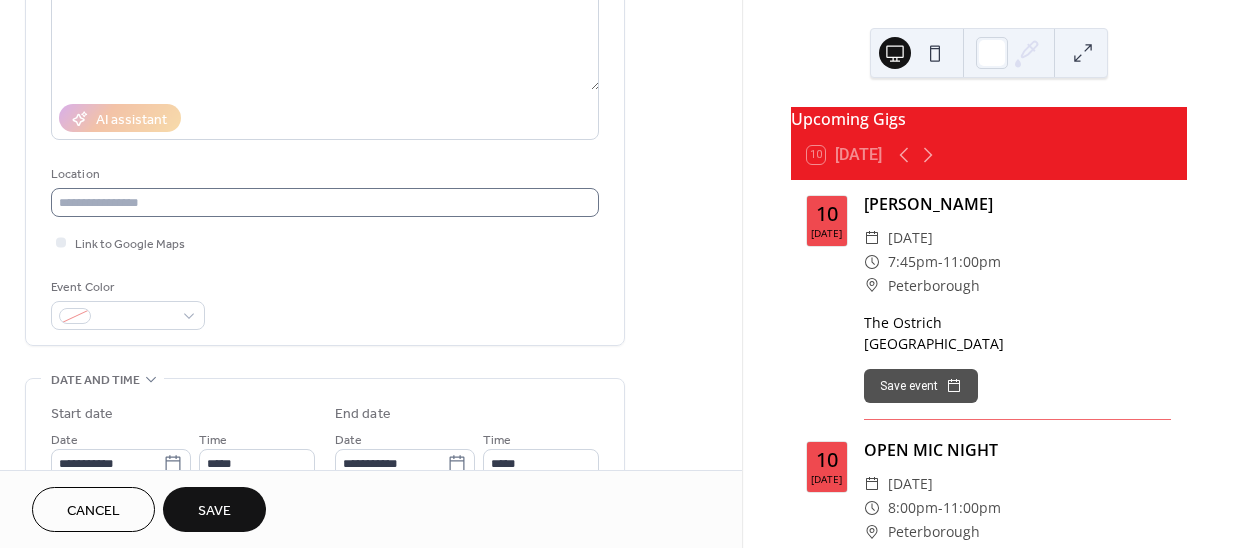 type on "**********" 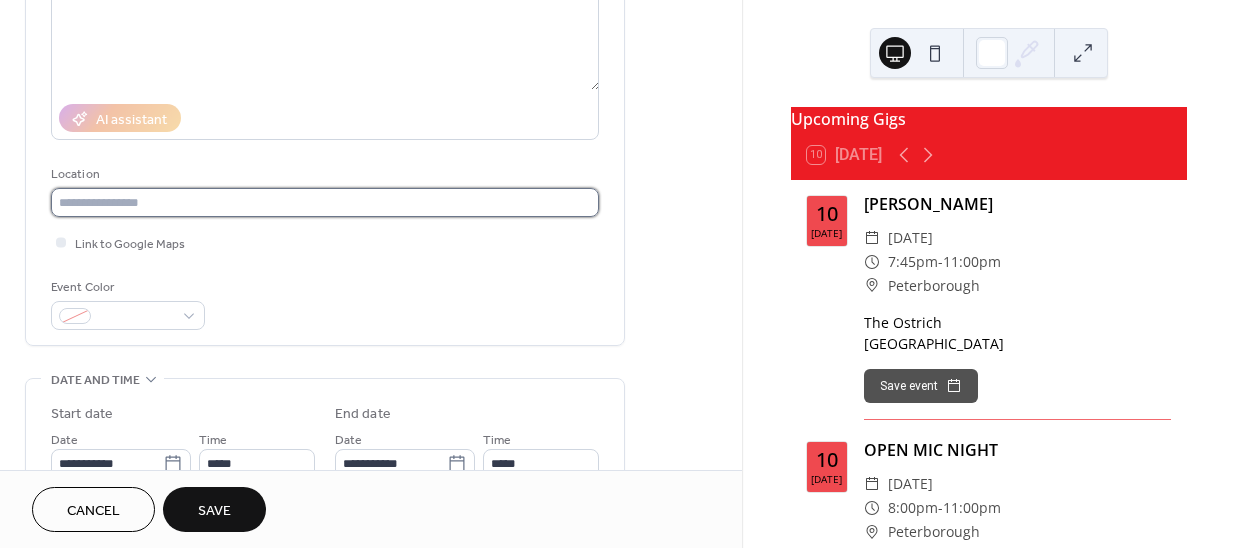 click at bounding box center [325, 202] 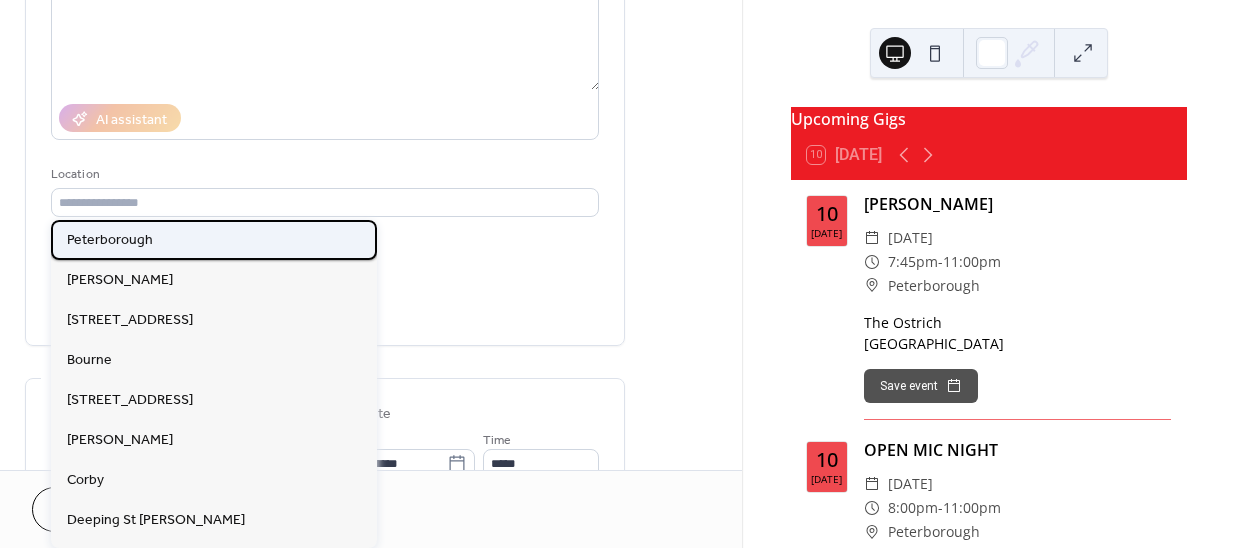 click on "Peterborough" at bounding box center (110, 240) 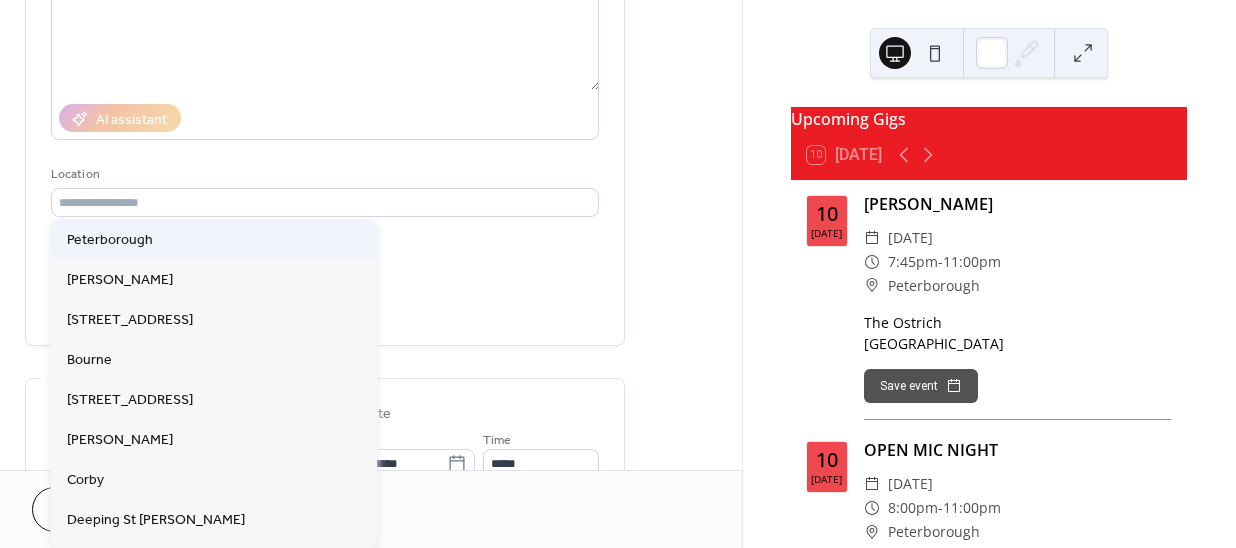 type on "**********" 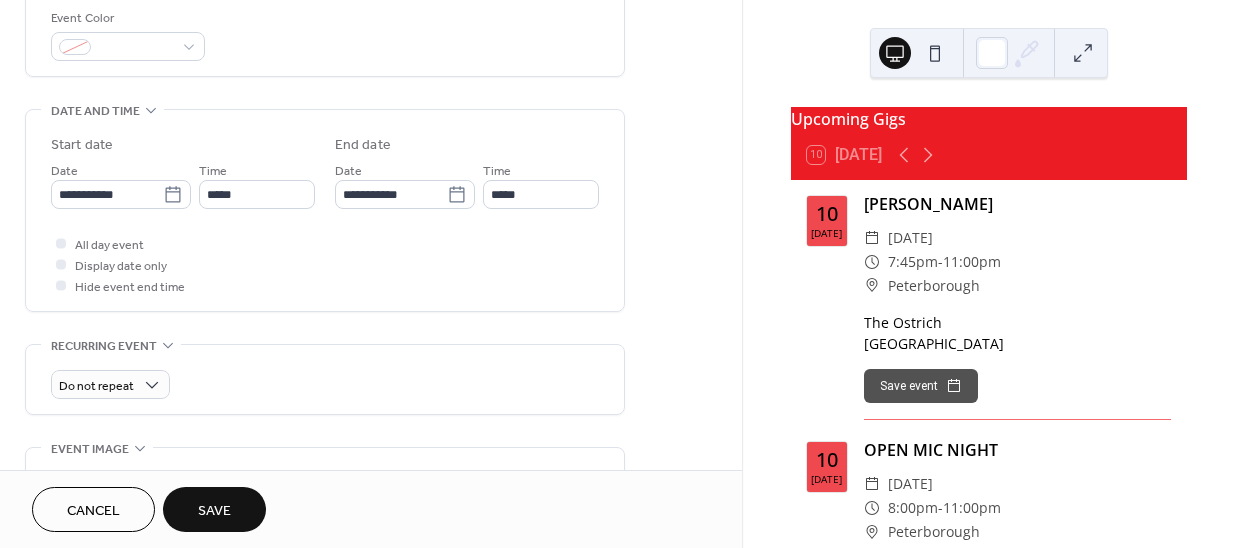 scroll, scrollTop: 545, scrollLeft: 0, axis: vertical 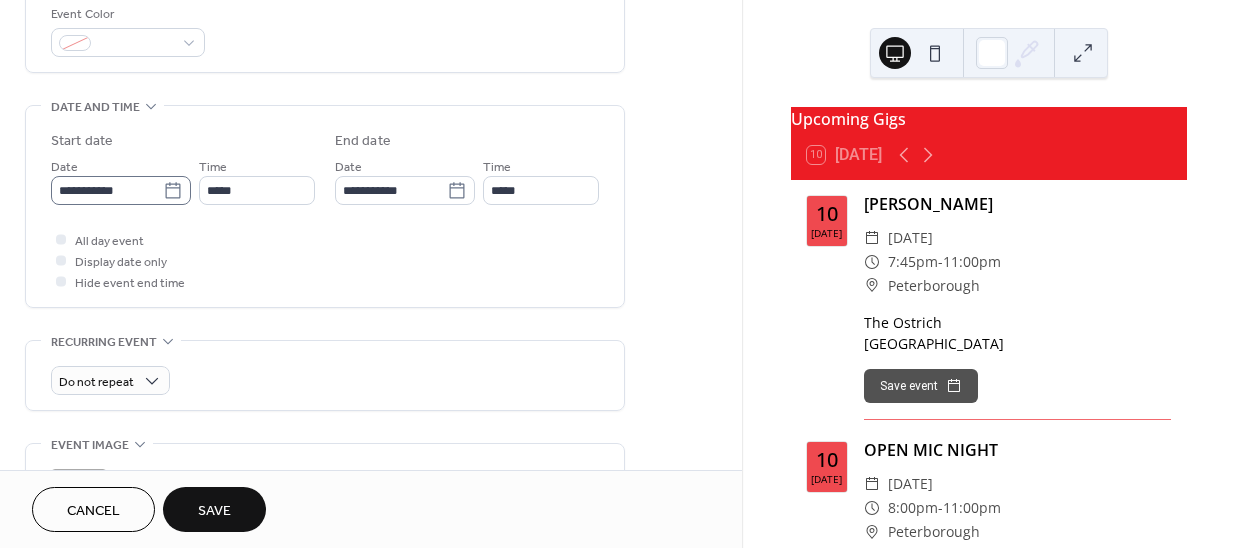 click 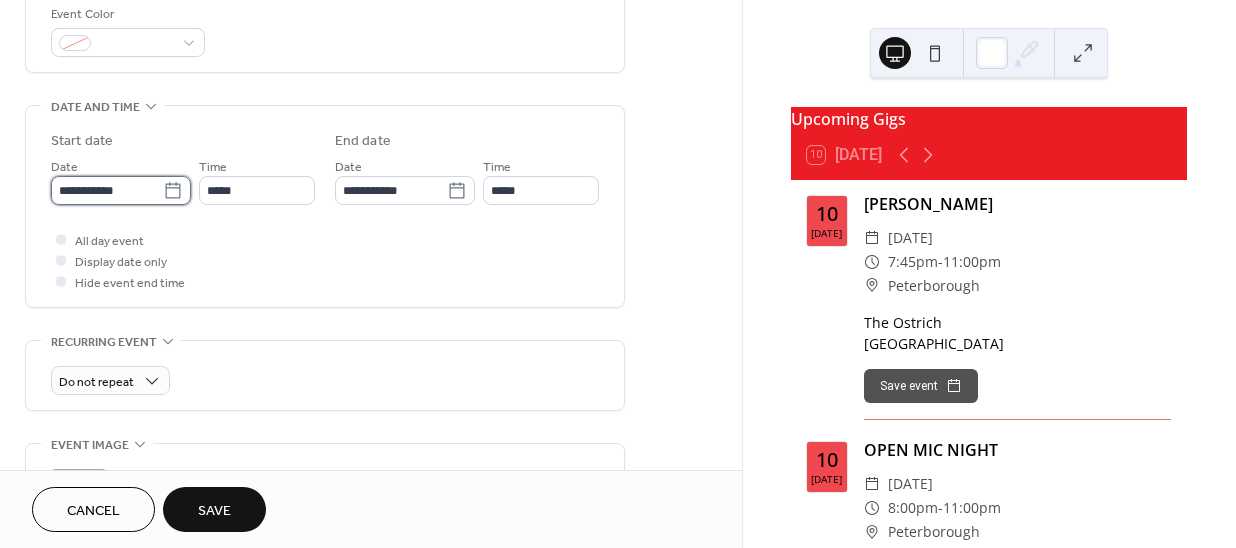click on "**********" at bounding box center (107, 190) 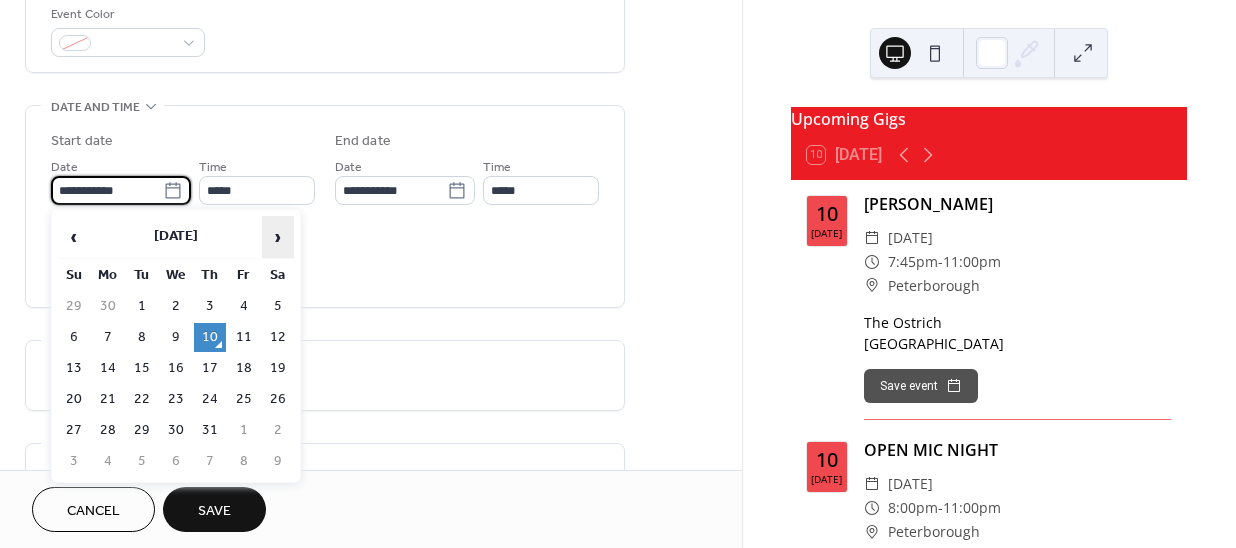 click on "›" at bounding box center [278, 237] 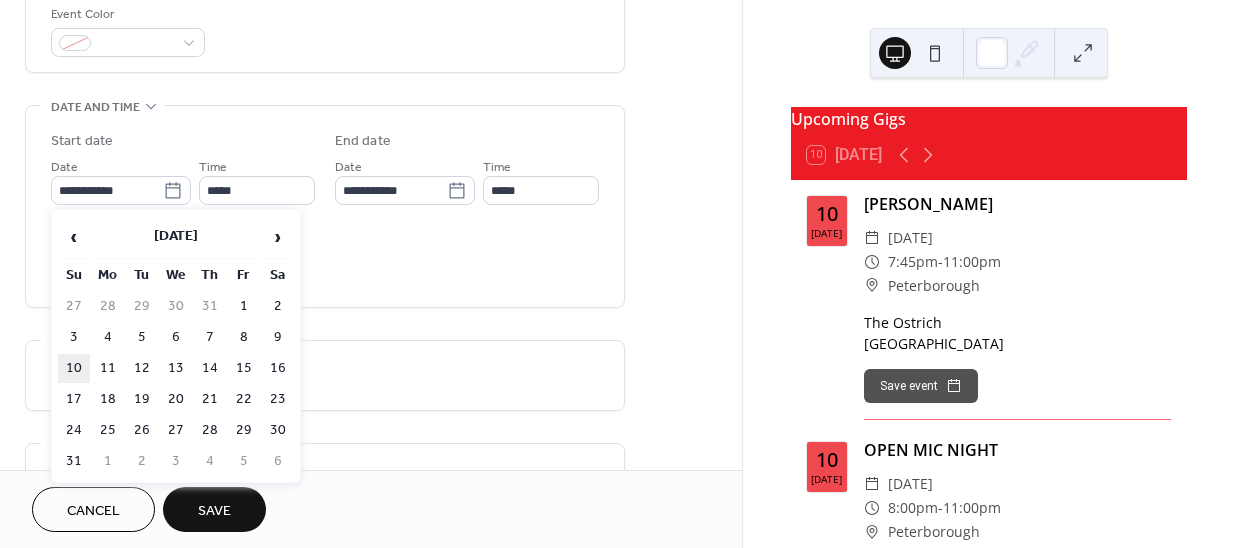 click on "10" at bounding box center (74, 368) 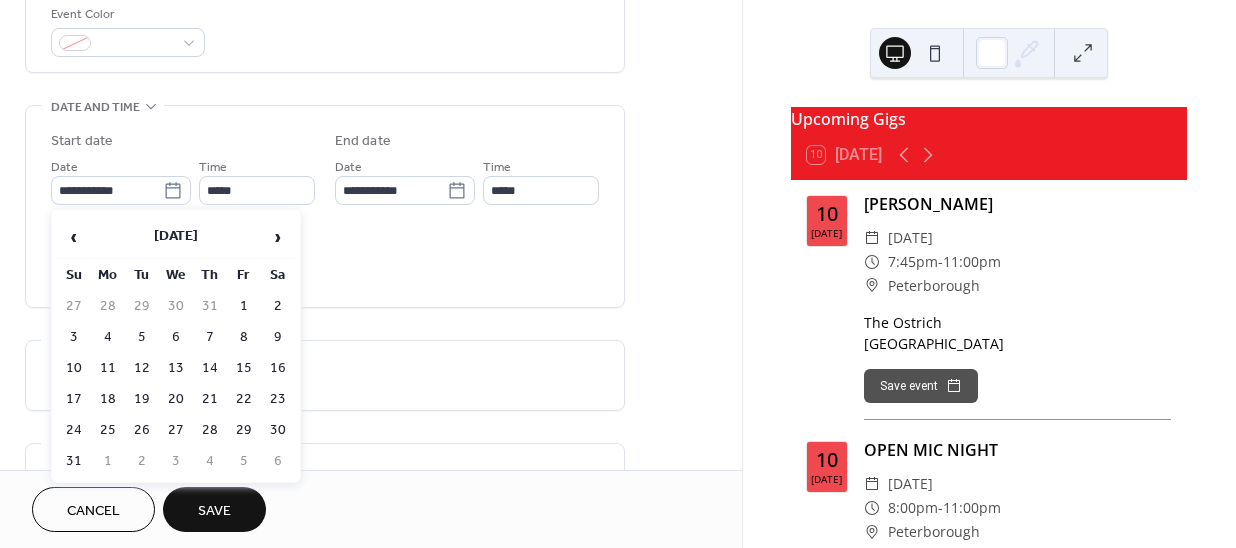 type on "**********" 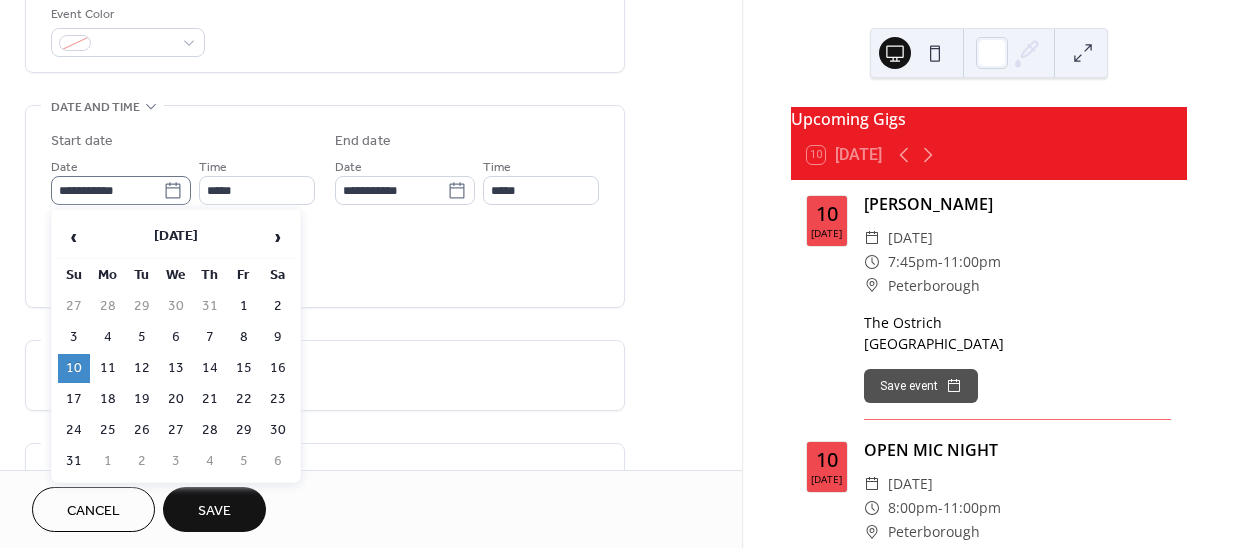 click 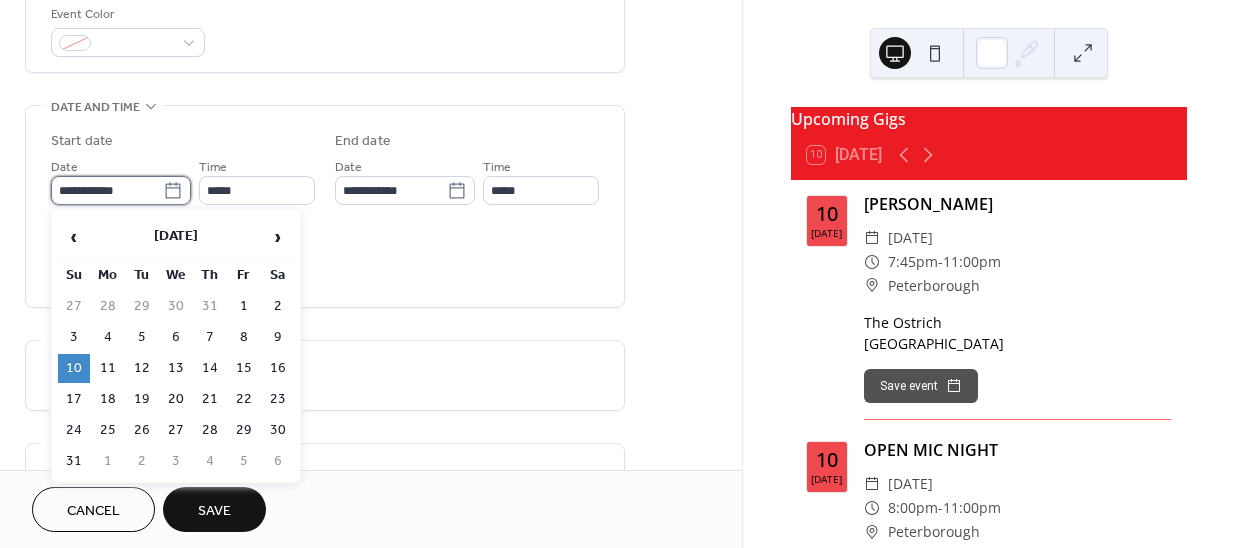 click on "**********" at bounding box center (107, 190) 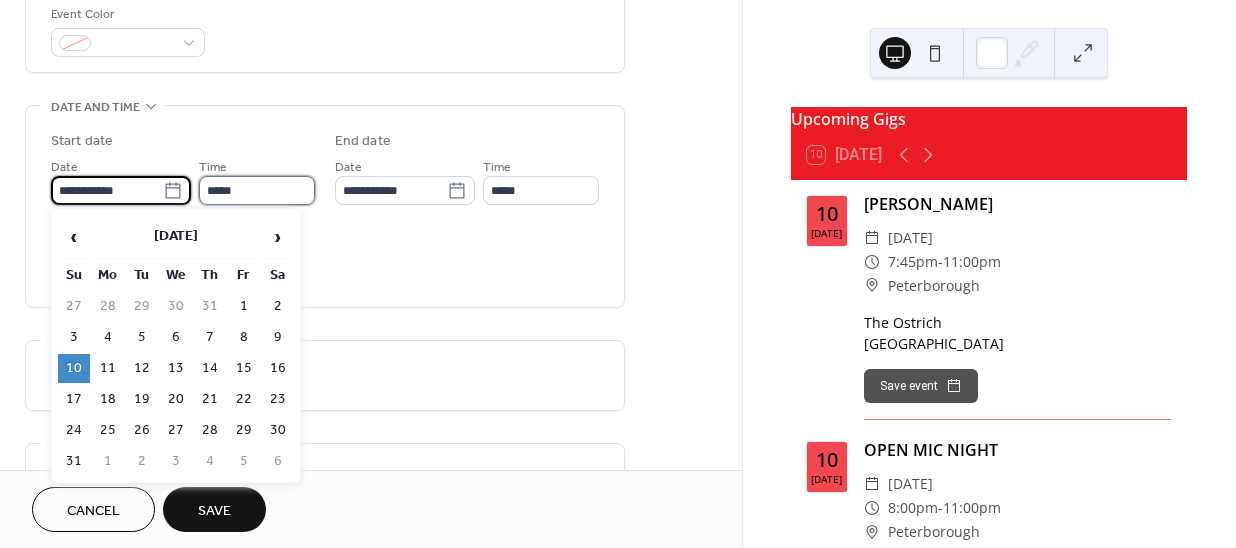 click on "*****" at bounding box center [257, 190] 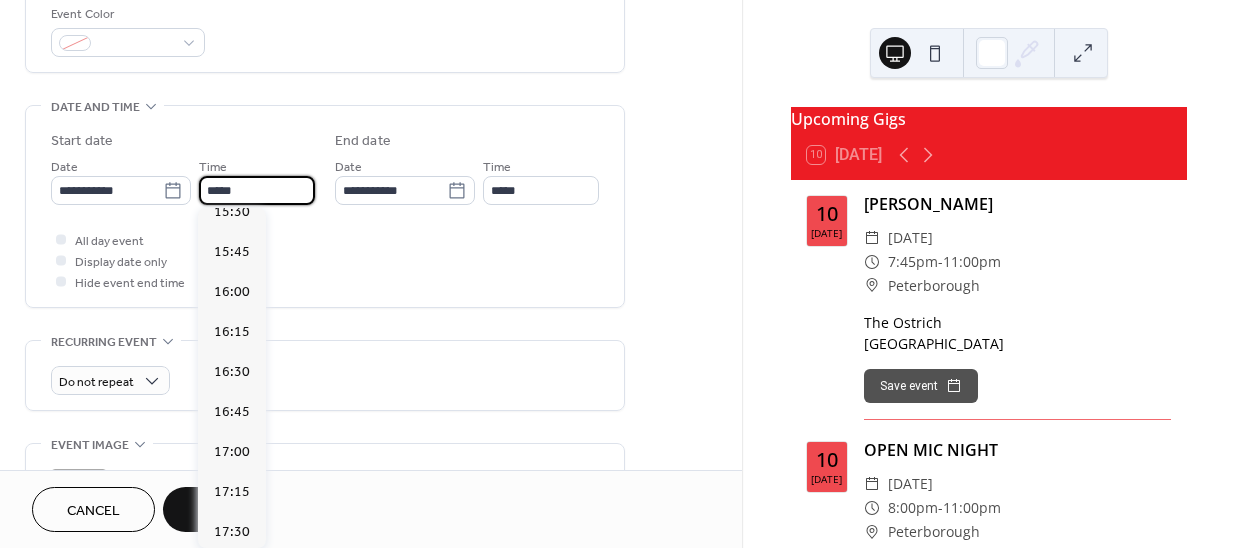 scroll, scrollTop: 2768, scrollLeft: 0, axis: vertical 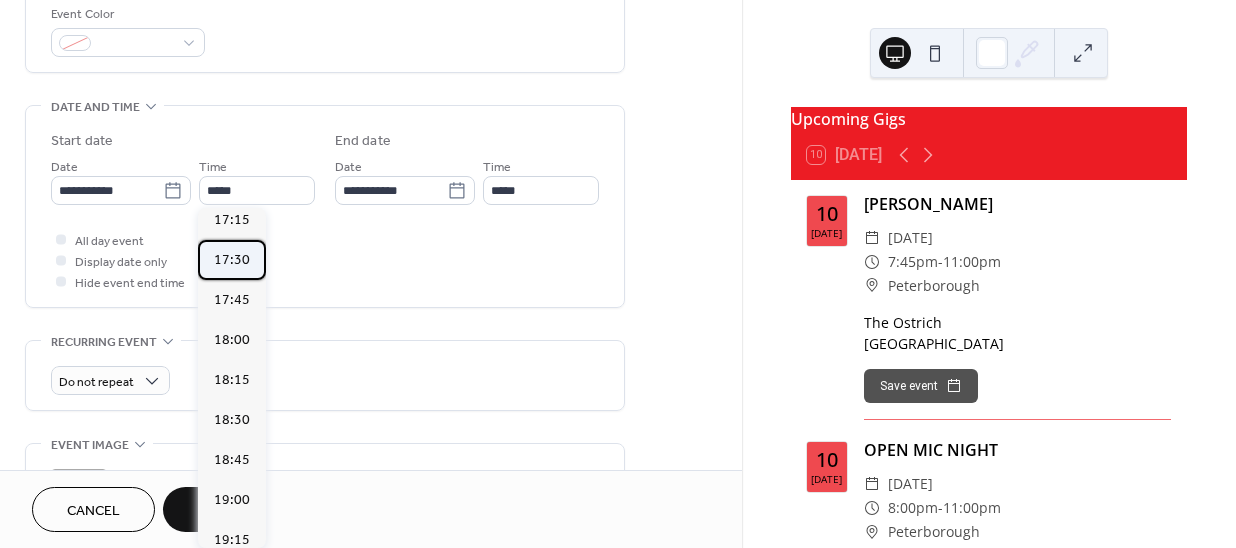 click on "17:30" at bounding box center [232, 259] 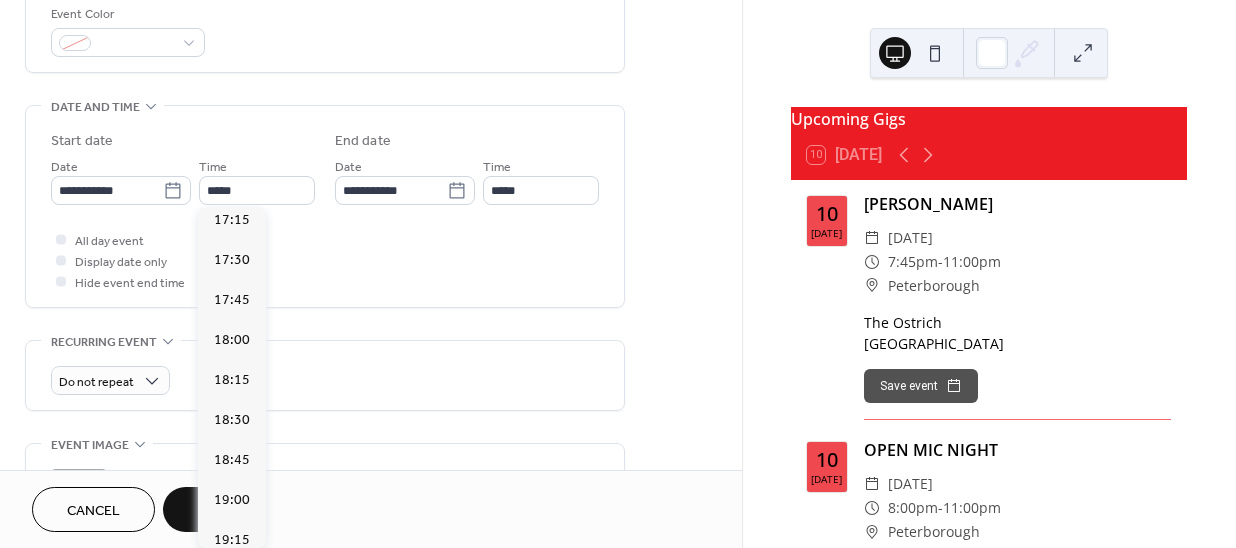 type on "*****" 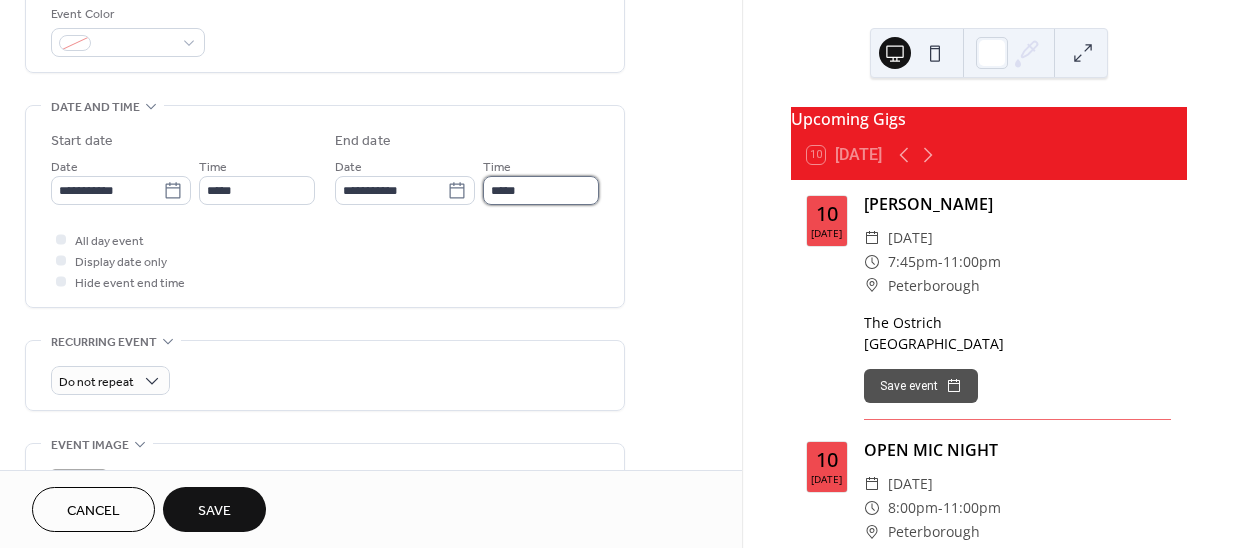click on "*****" at bounding box center (541, 190) 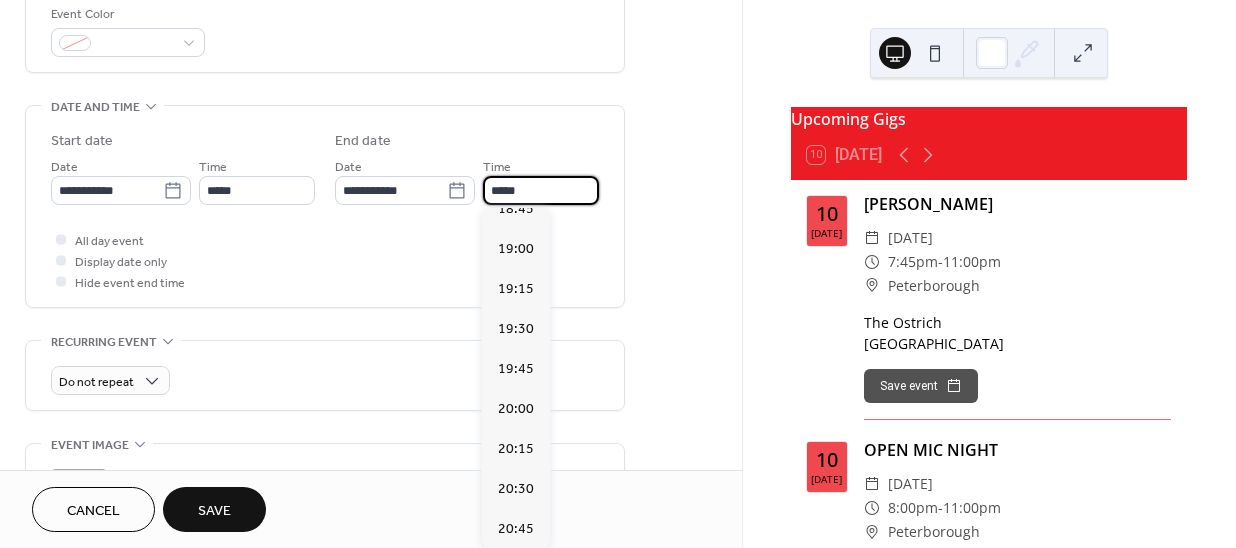 scroll, scrollTop: 181, scrollLeft: 0, axis: vertical 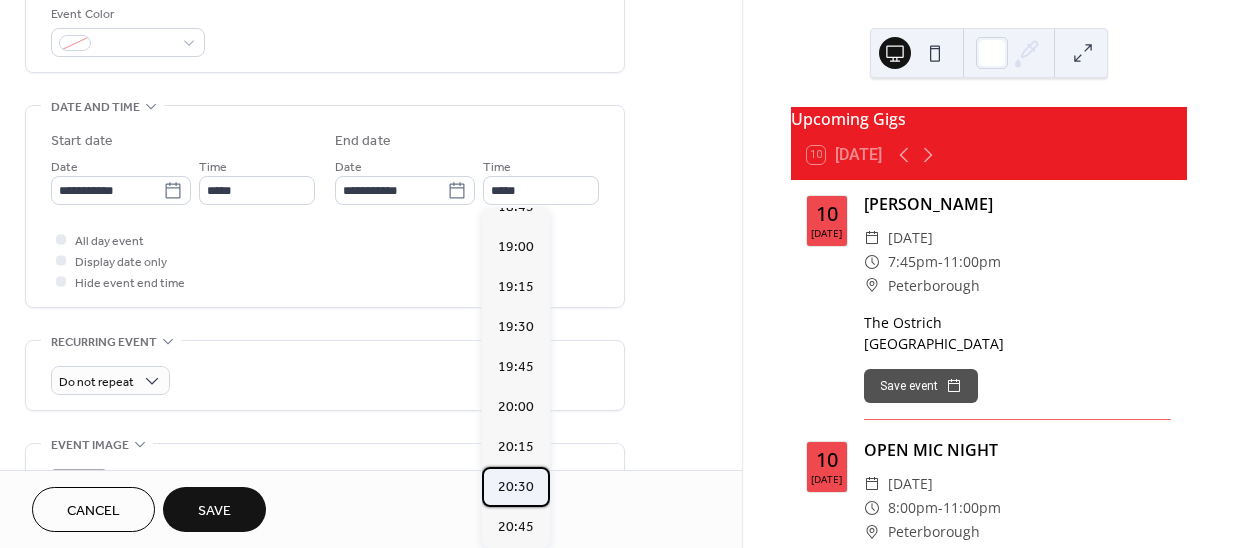 click on "20:30" at bounding box center (516, 486) 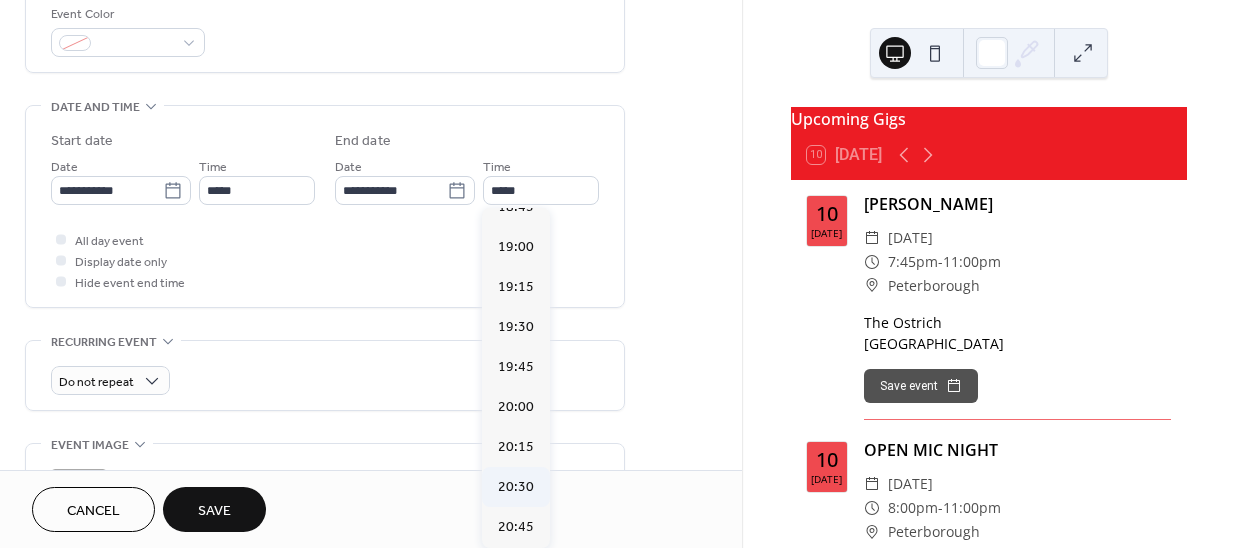 type on "*****" 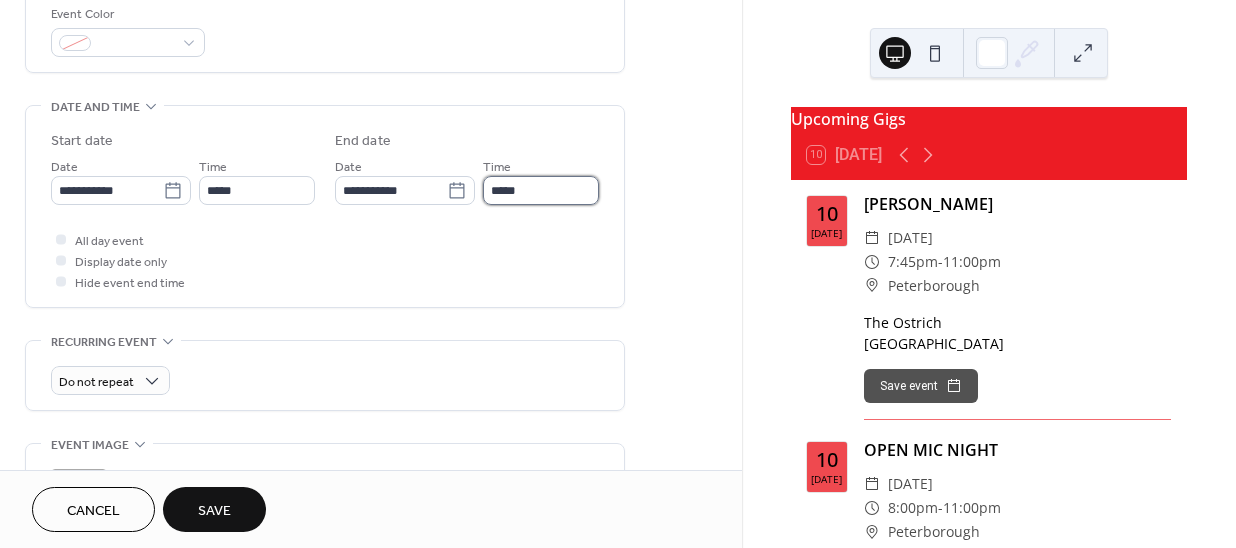 click on "*****" at bounding box center (541, 190) 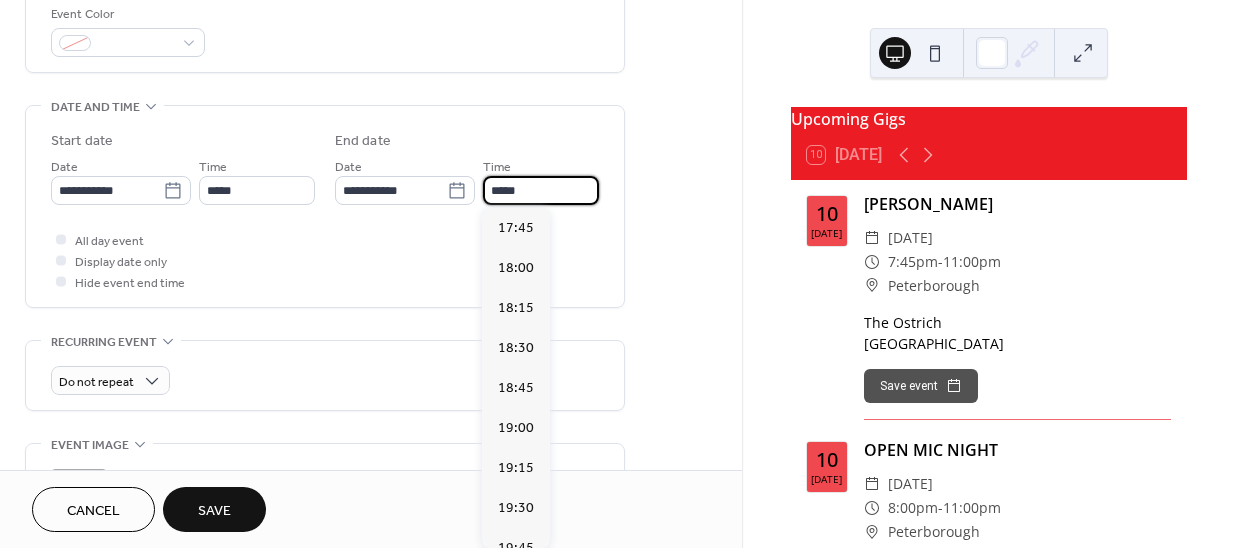 scroll, scrollTop: 447, scrollLeft: 0, axis: vertical 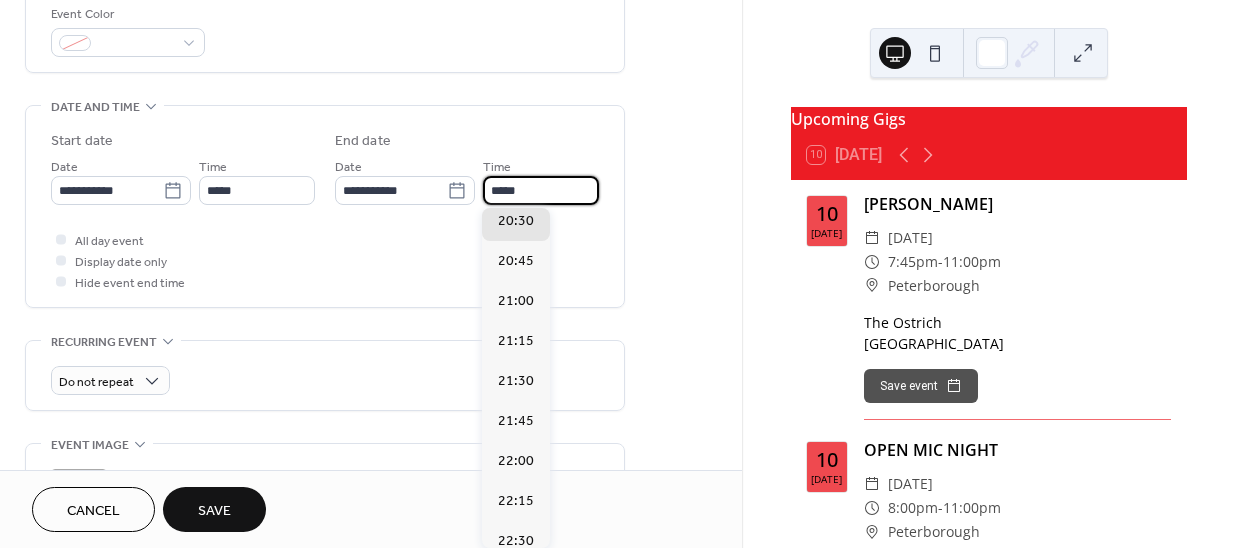 click on "Save" at bounding box center [214, 511] 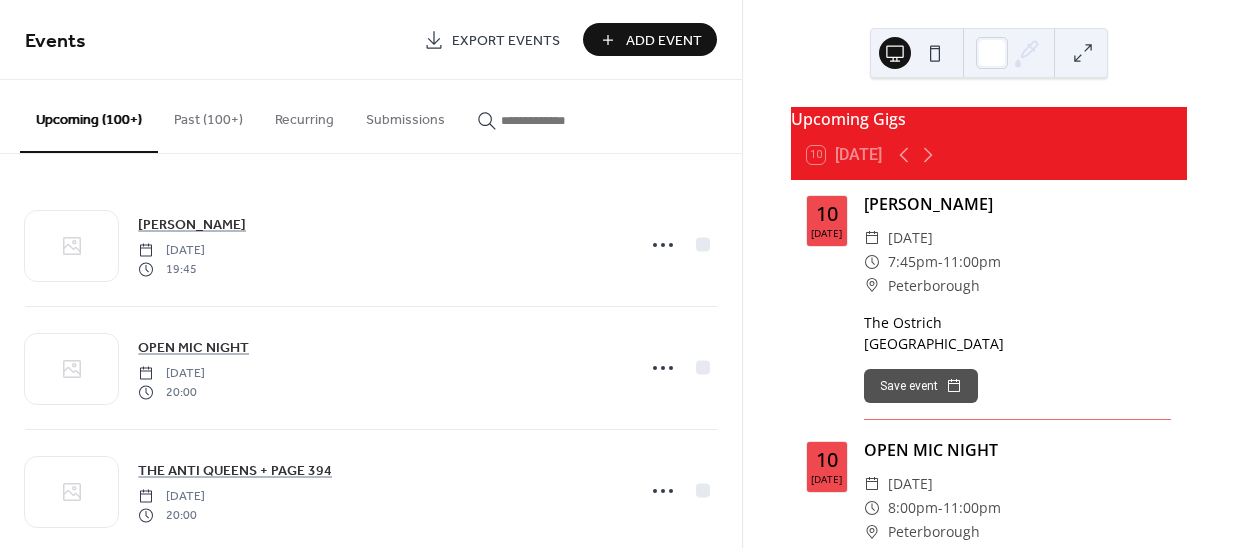 click on "Add Event" at bounding box center (664, 41) 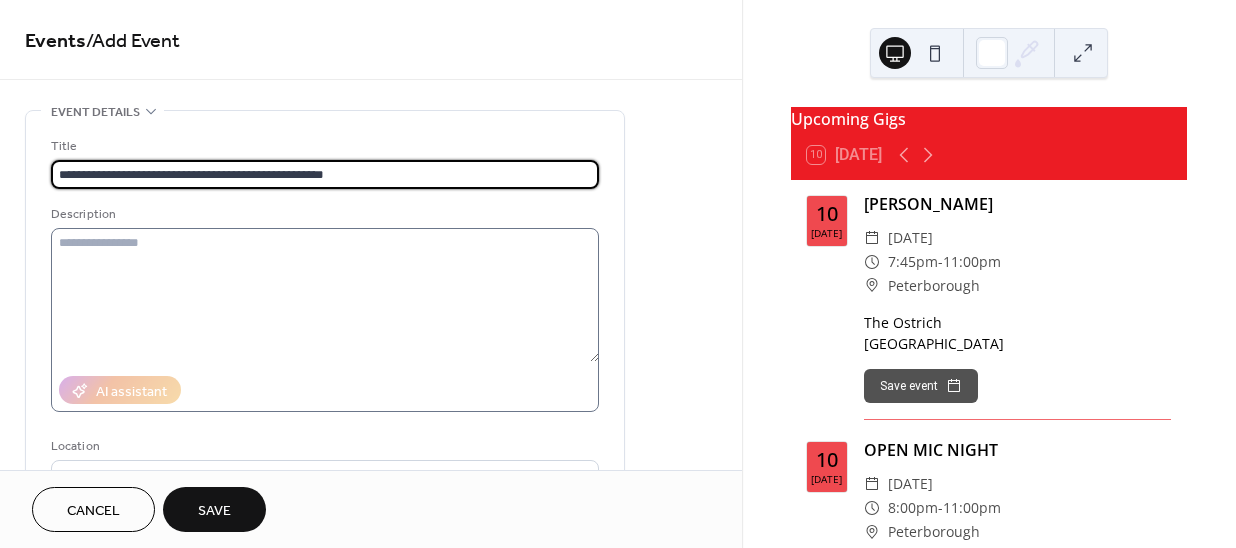 type on "**********" 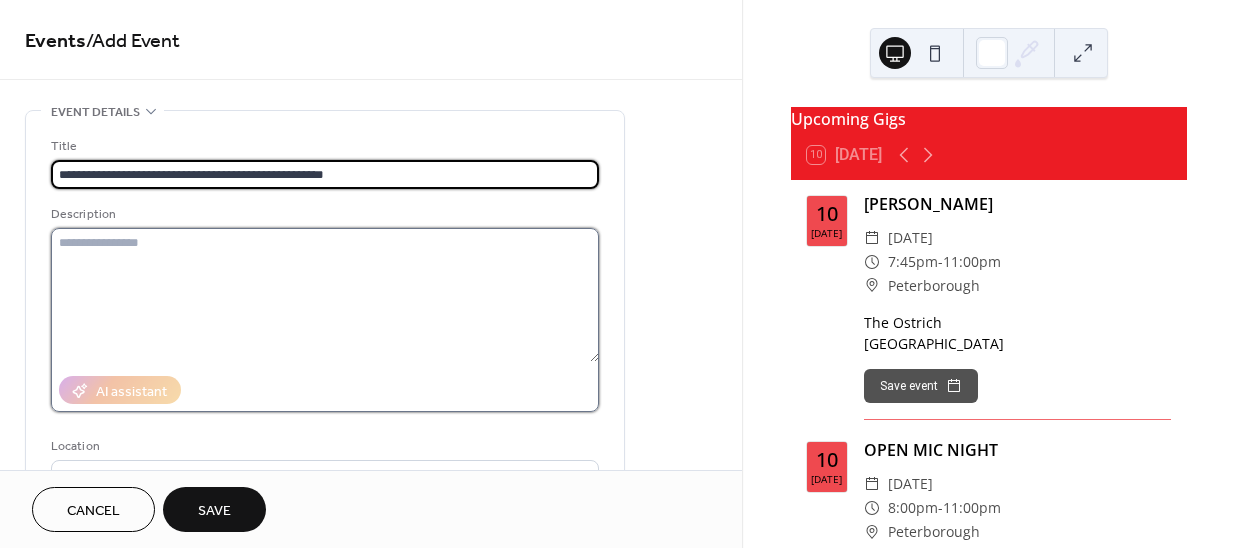 drag, startPoint x: 102, startPoint y: 246, endPoint x: 114, endPoint y: 257, distance: 16.27882 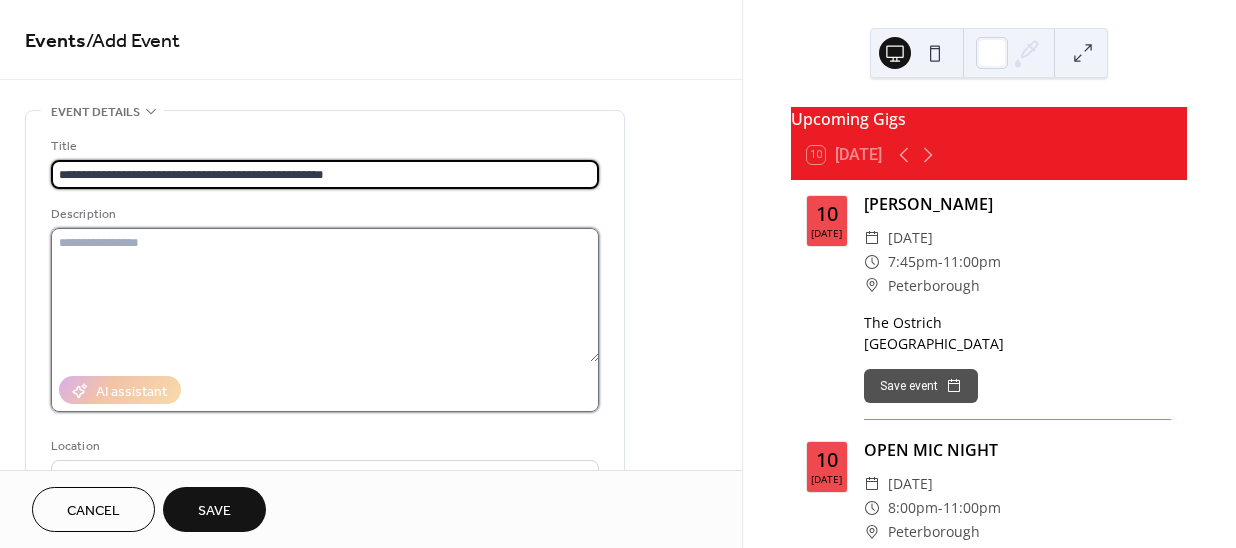 click at bounding box center (325, 295) 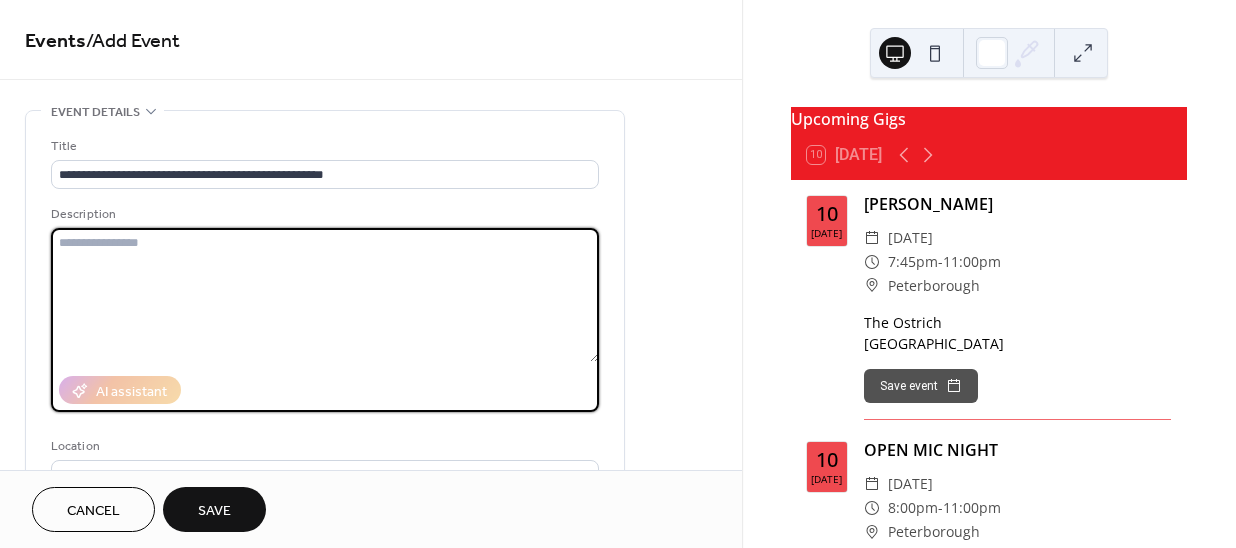 paste on "**********" 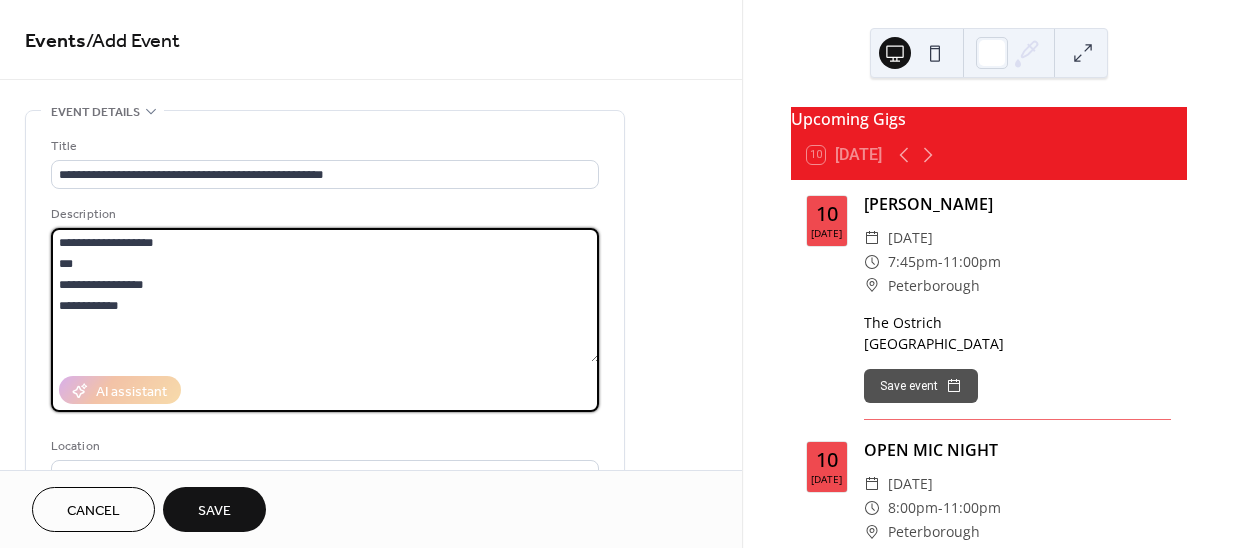 drag, startPoint x: 96, startPoint y: 261, endPoint x: 25, endPoint y: 225, distance: 79.60528 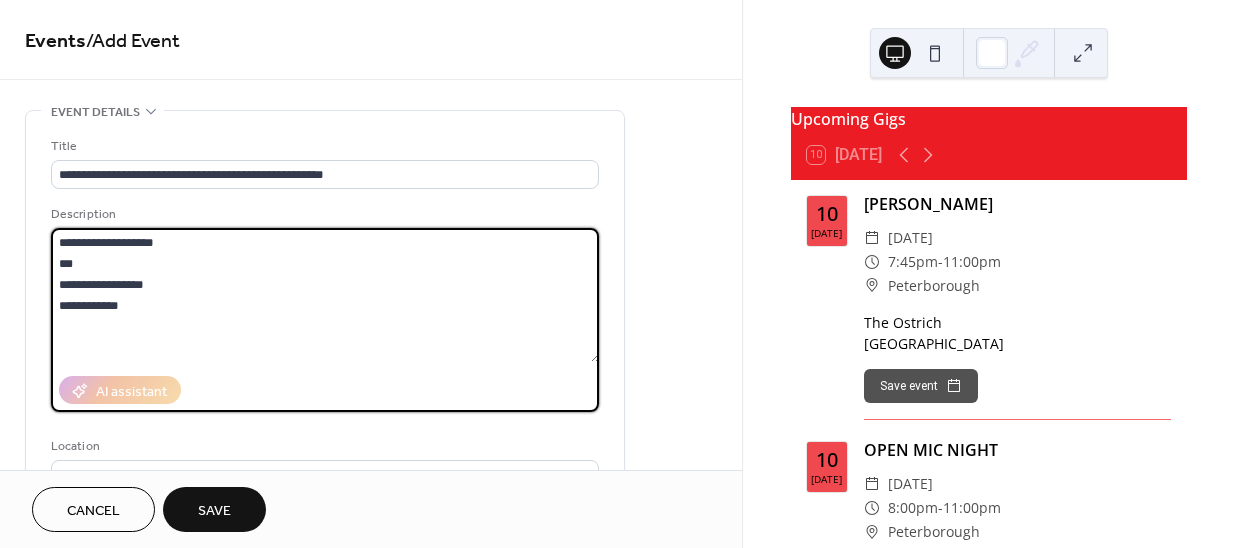 click on "**********" at bounding box center (325, 364) 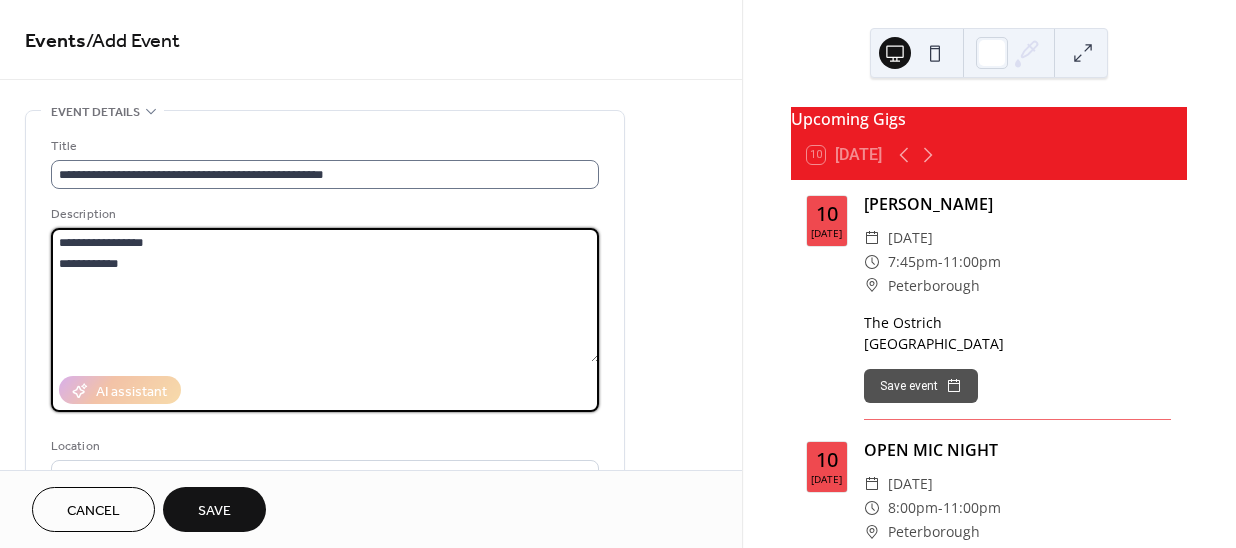 type on "**********" 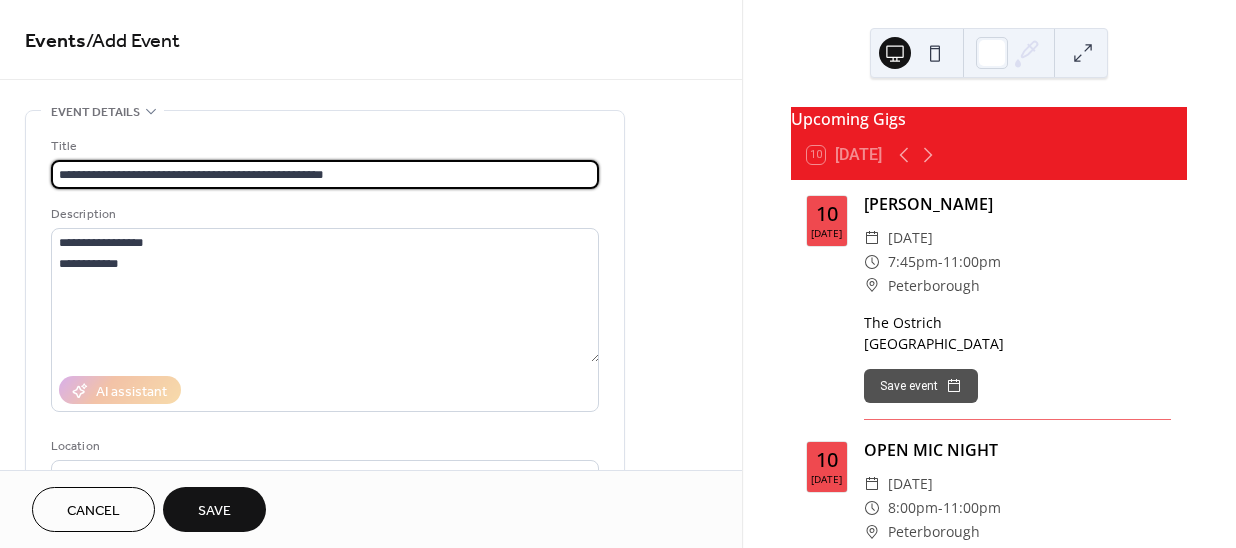 drag, startPoint x: 396, startPoint y: 170, endPoint x: 194, endPoint y: 162, distance: 202.15836 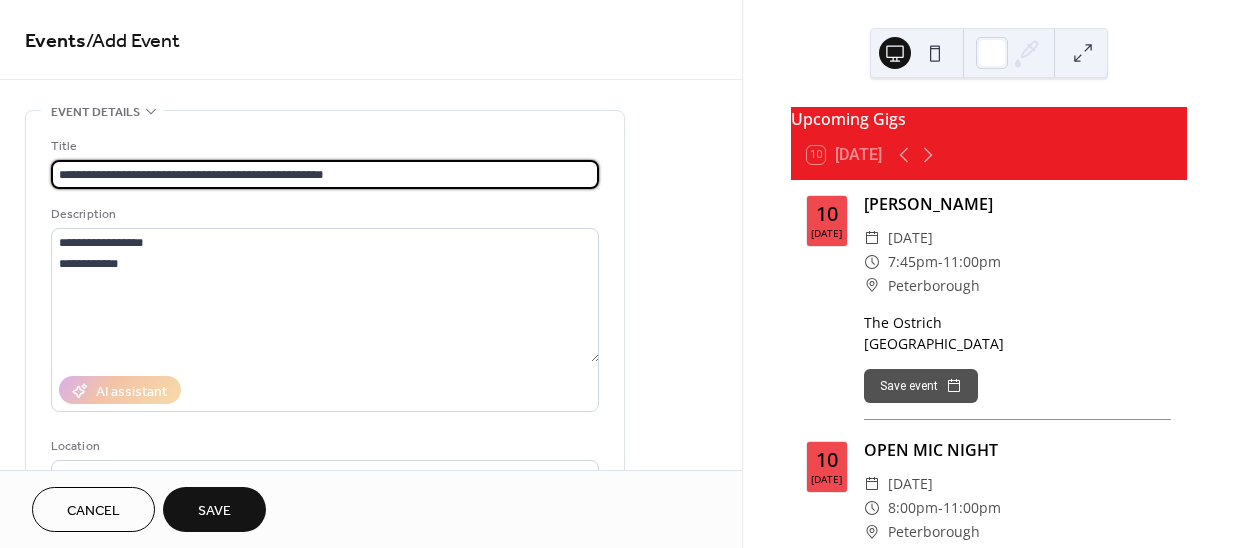 click on "**********" at bounding box center (325, 174) 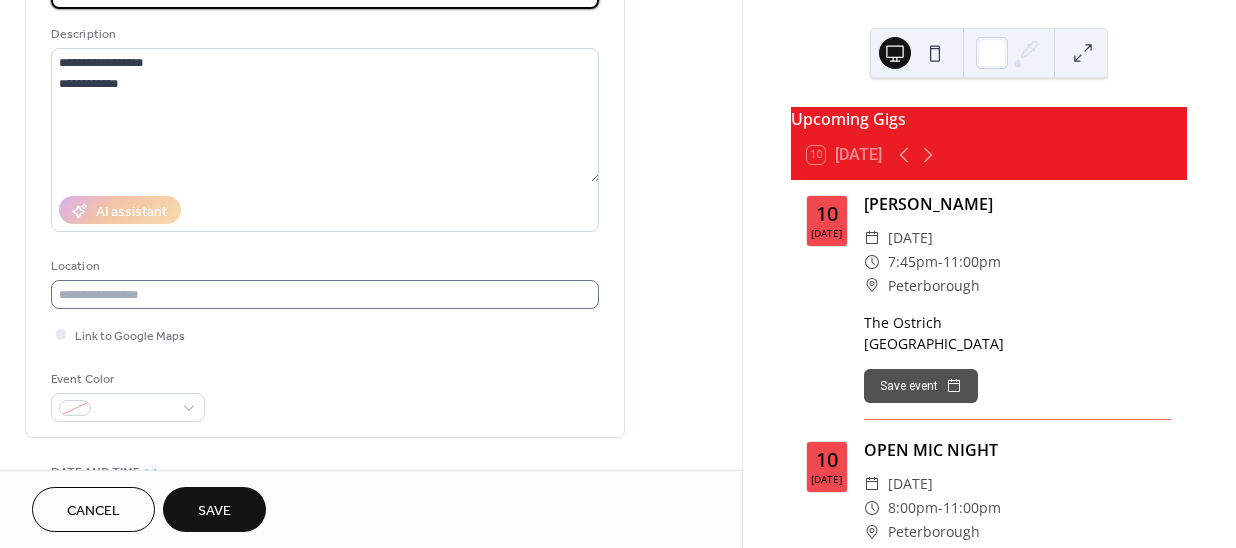scroll, scrollTop: 181, scrollLeft: 0, axis: vertical 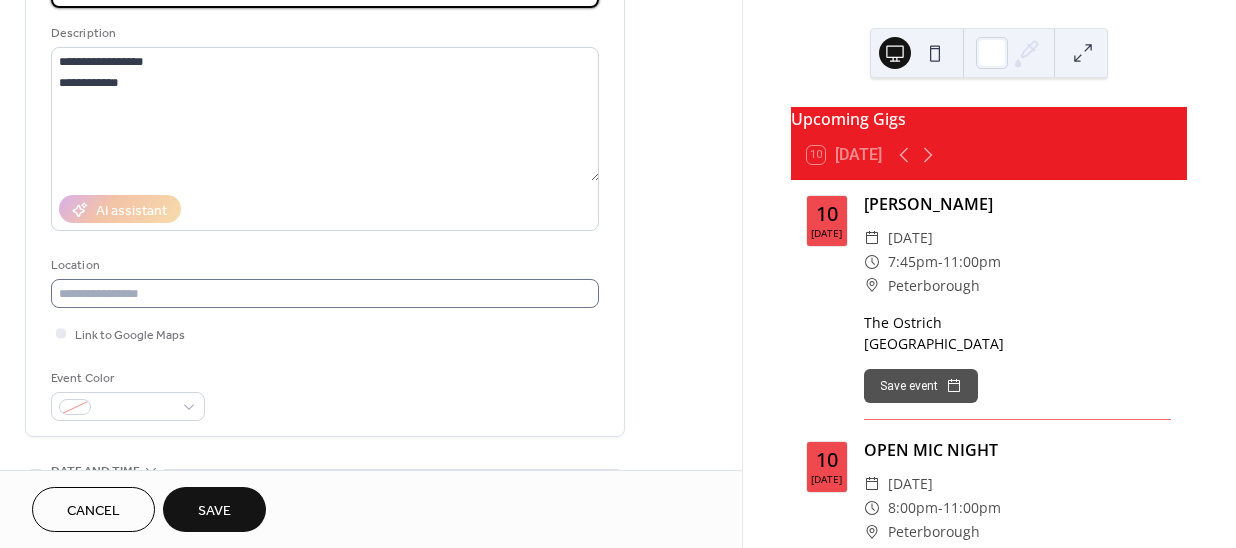 type on "**********" 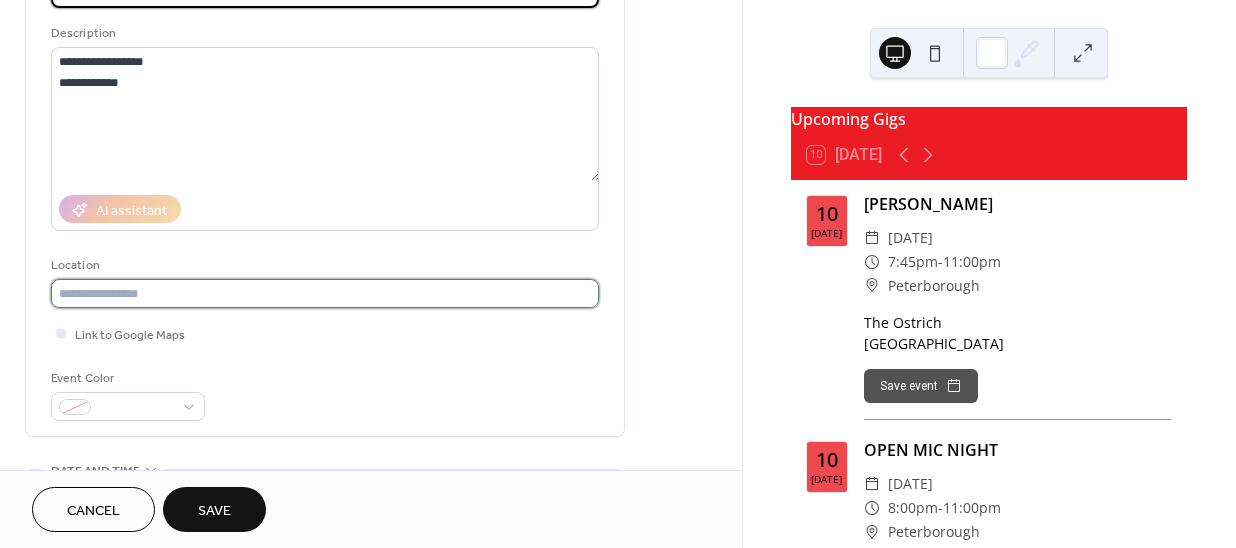 click at bounding box center (325, 293) 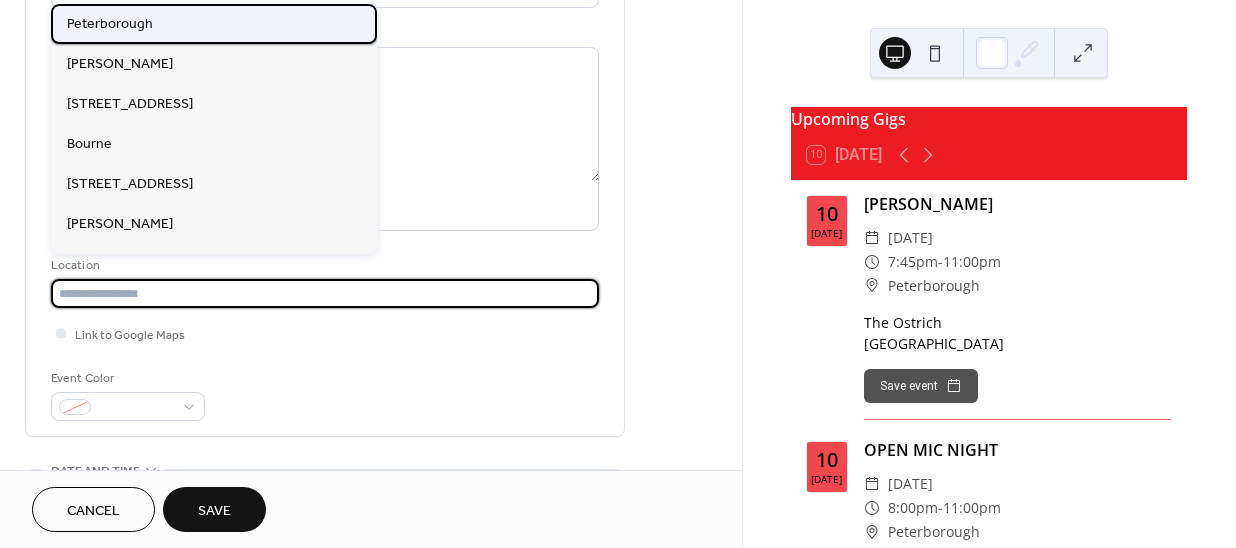 click on "Peterborough" at bounding box center (110, 24) 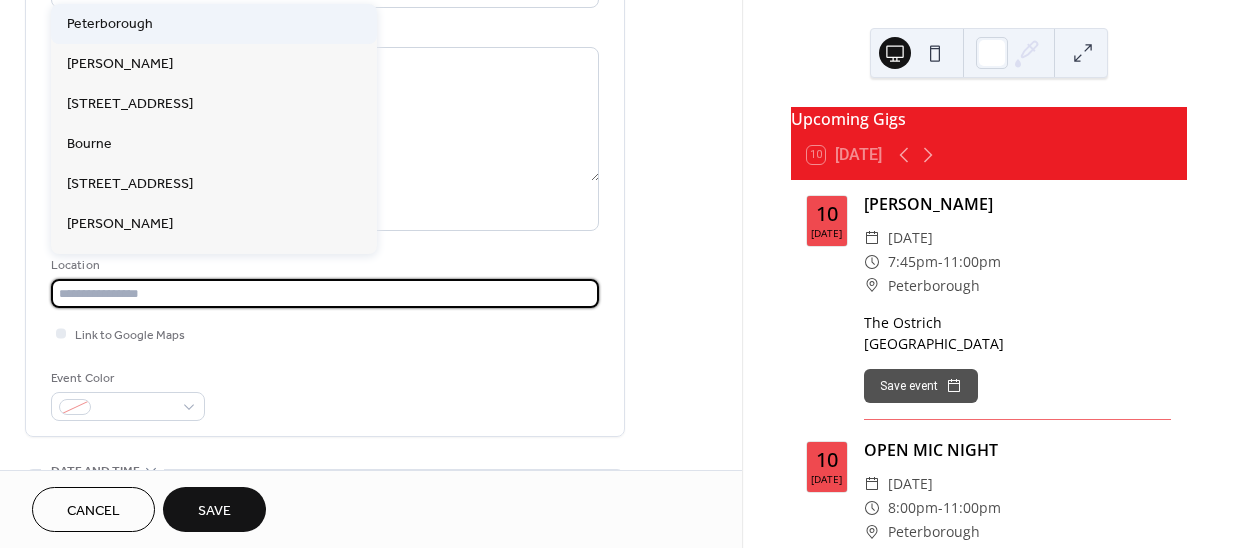 type on "**********" 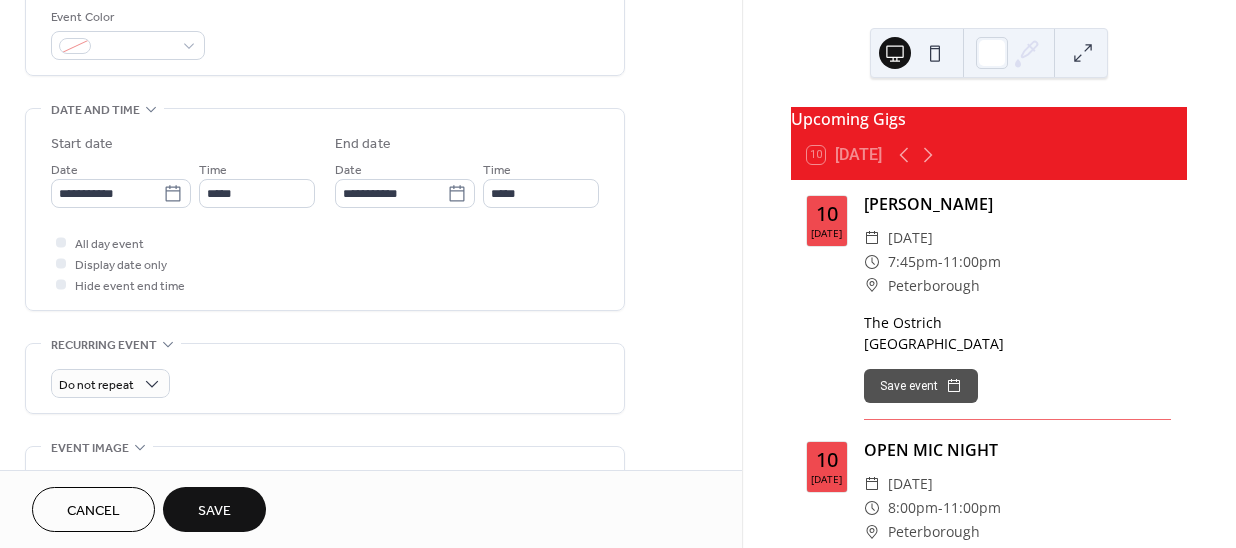 scroll, scrollTop: 545, scrollLeft: 0, axis: vertical 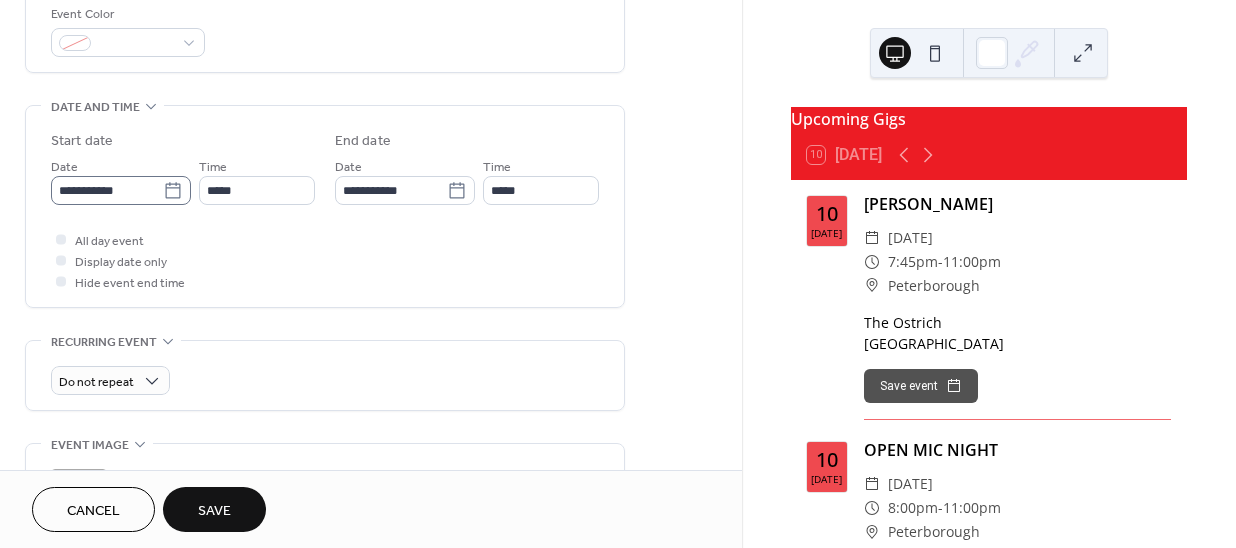 drag, startPoint x: 174, startPoint y: 188, endPoint x: 182, endPoint y: 203, distance: 17 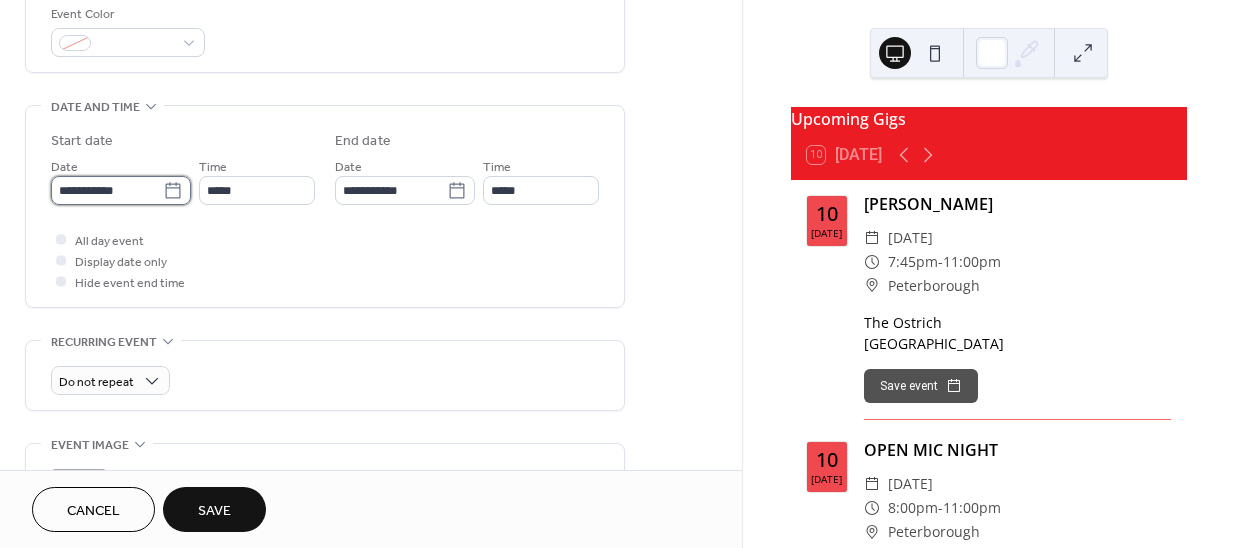 click on "**********" at bounding box center [107, 190] 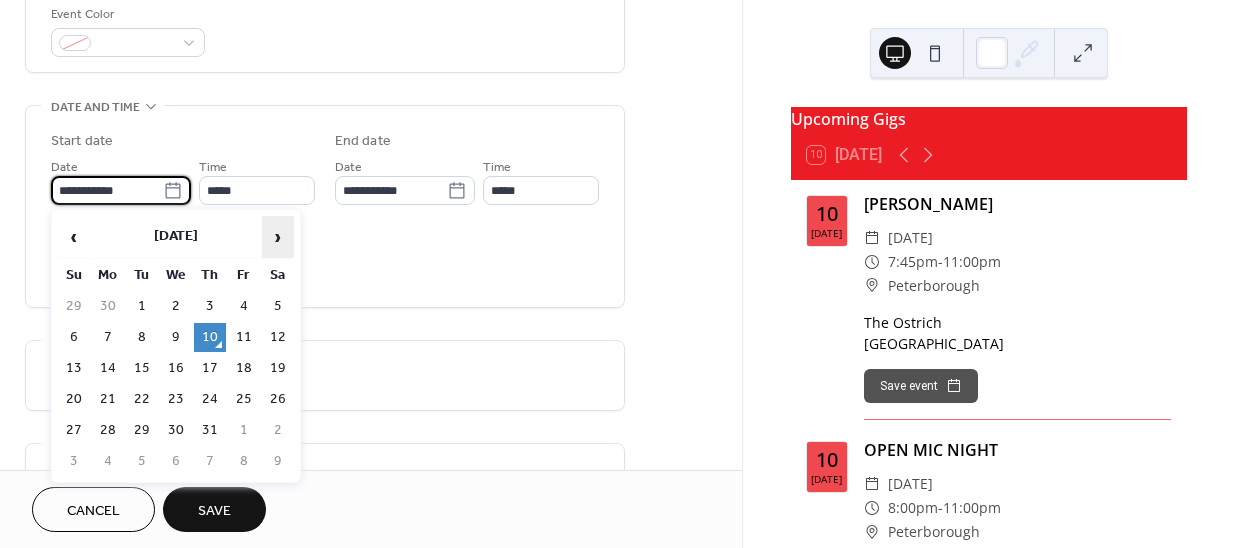 click on "›" at bounding box center [278, 237] 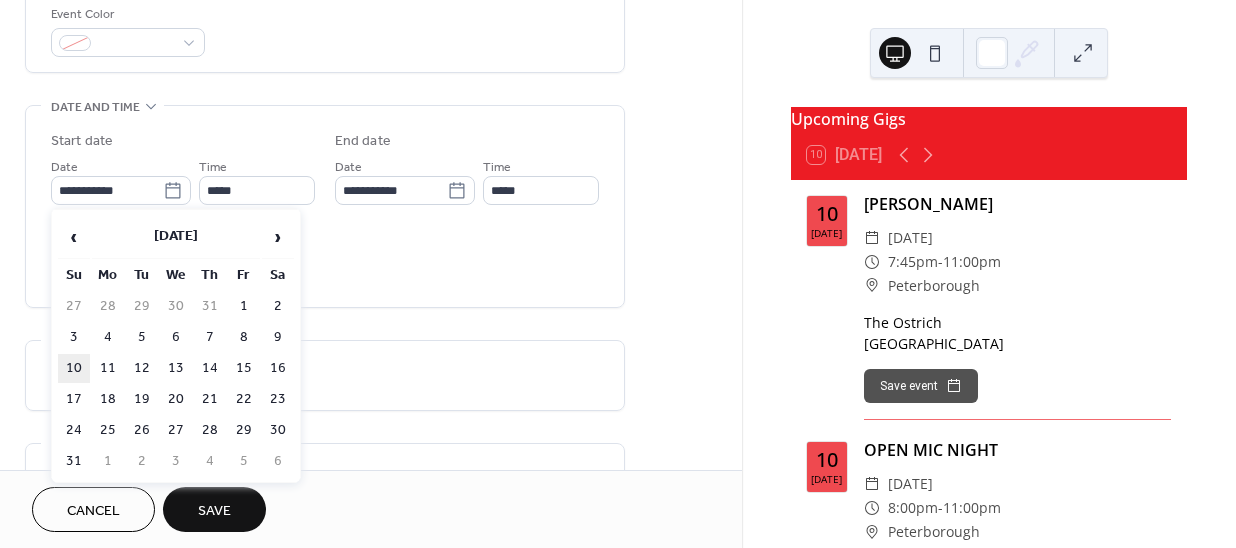 click on "10" at bounding box center (74, 368) 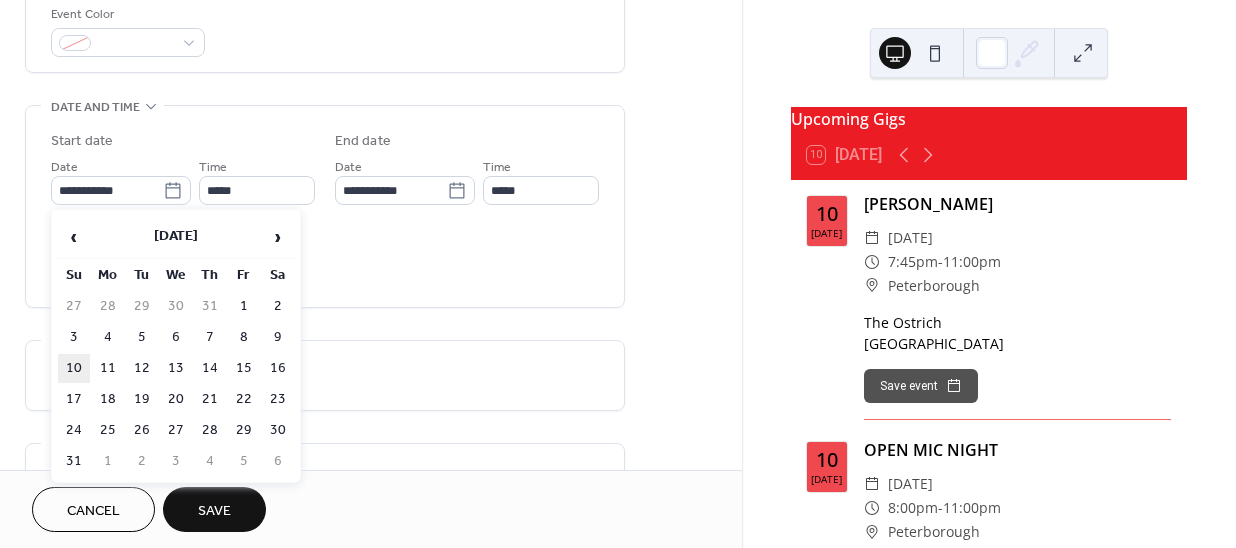 type on "**********" 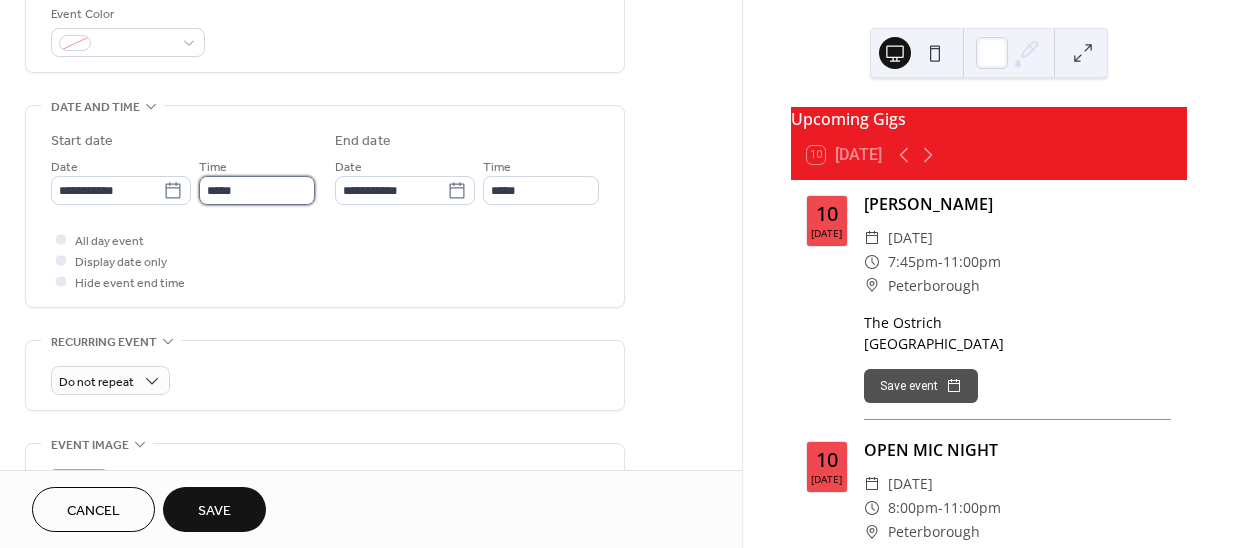 click on "*****" at bounding box center (257, 190) 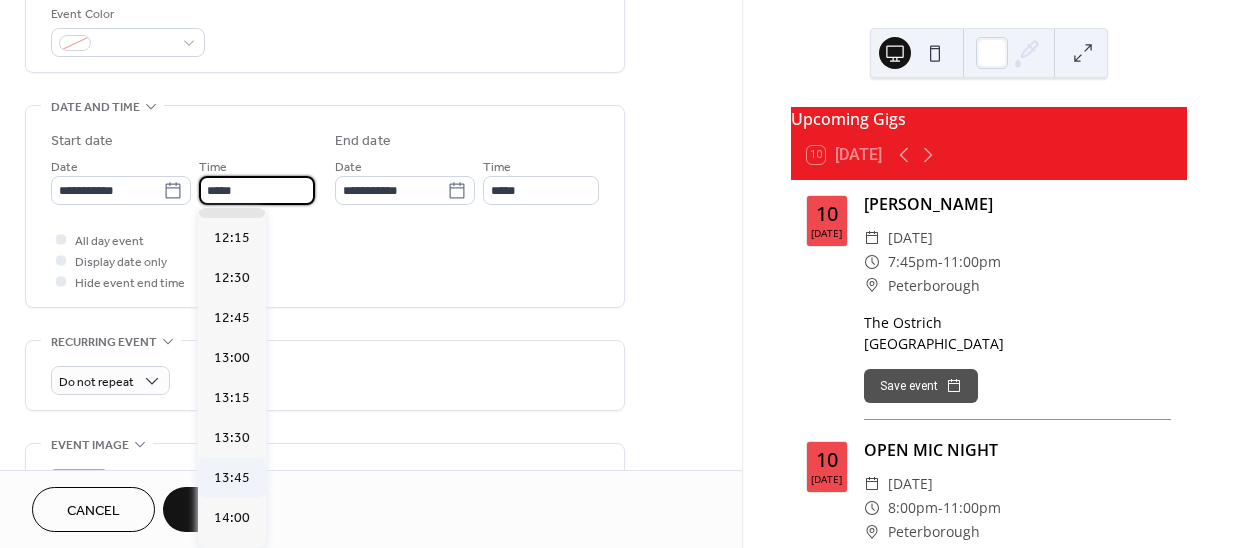 scroll, scrollTop: 2223, scrollLeft: 0, axis: vertical 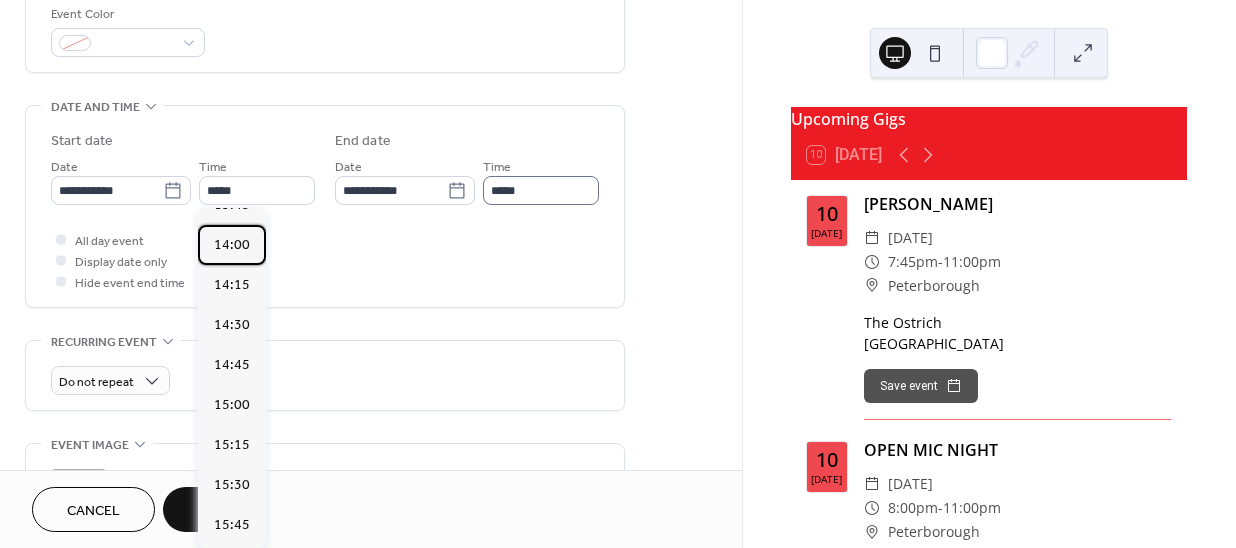 drag, startPoint x: 234, startPoint y: 280, endPoint x: 524, endPoint y: 197, distance: 301.64383 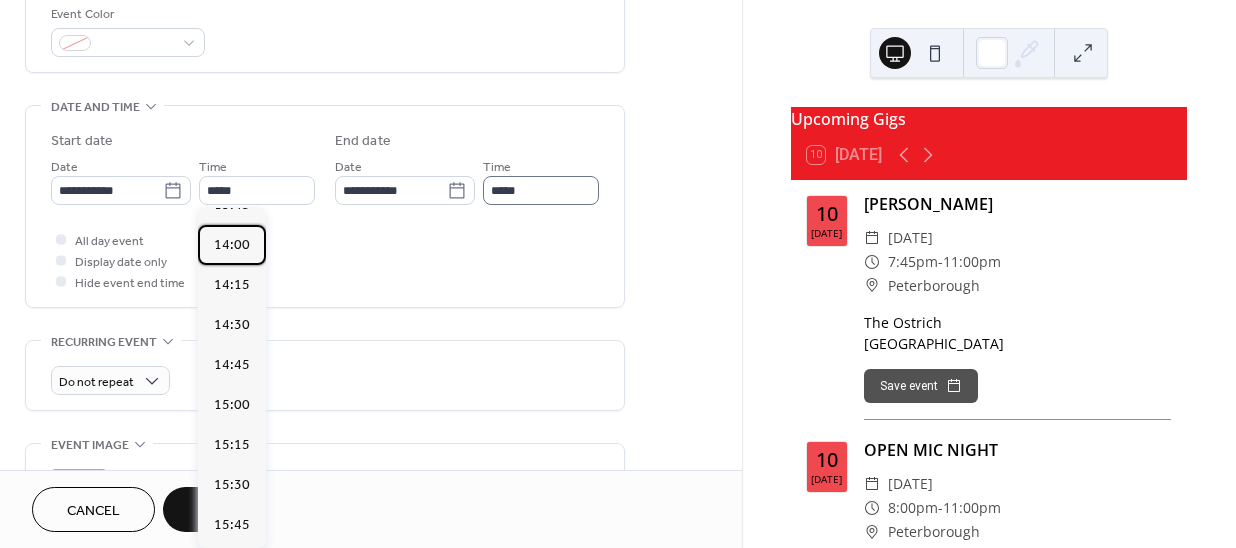 click on "14:00" at bounding box center (232, 244) 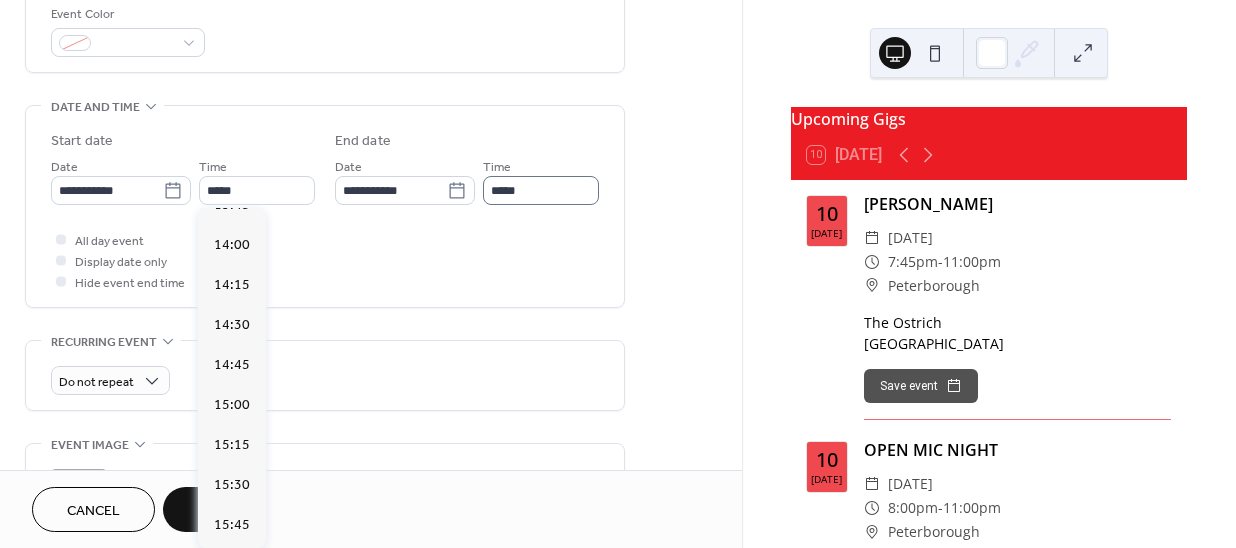 type on "*****" 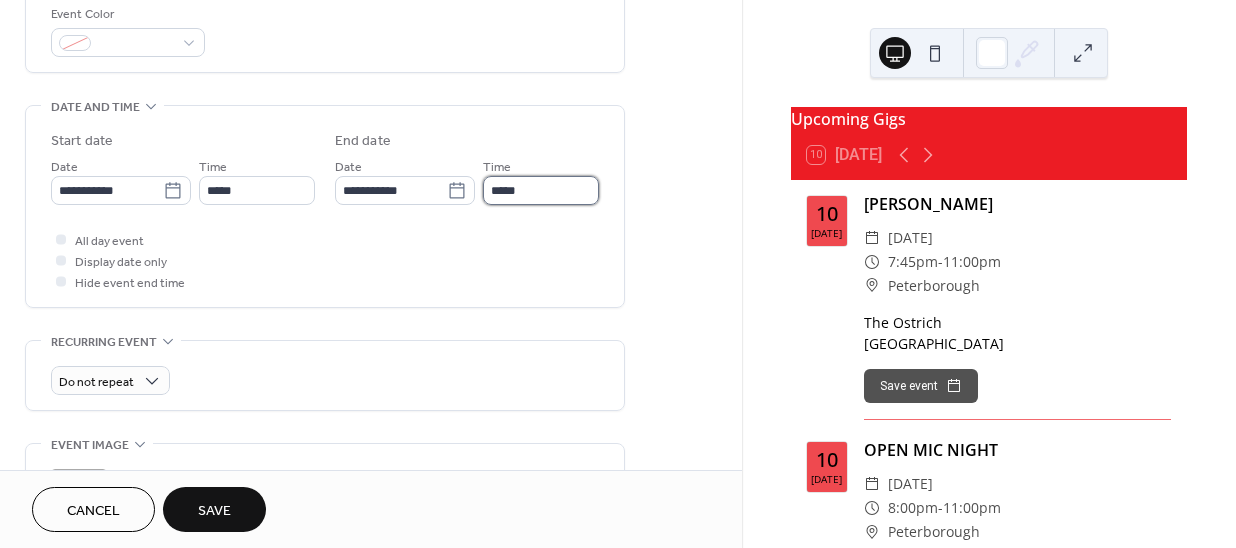 click on "*****" at bounding box center (541, 190) 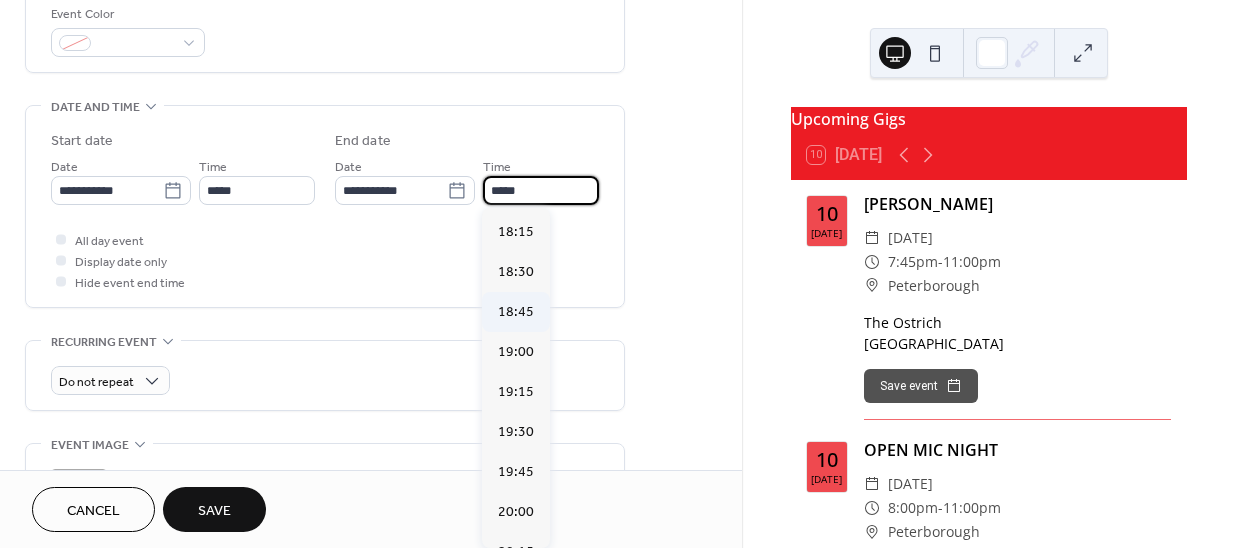 scroll, scrollTop: 454, scrollLeft: 0, axis: vertical 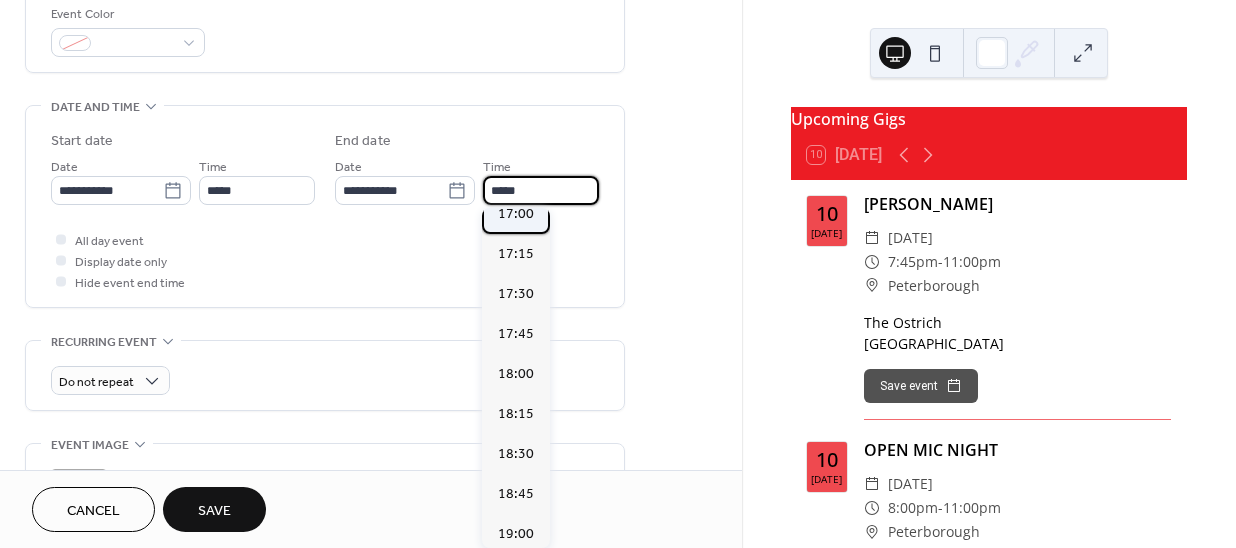 click on "17:00" at bounding box center (516, 213) 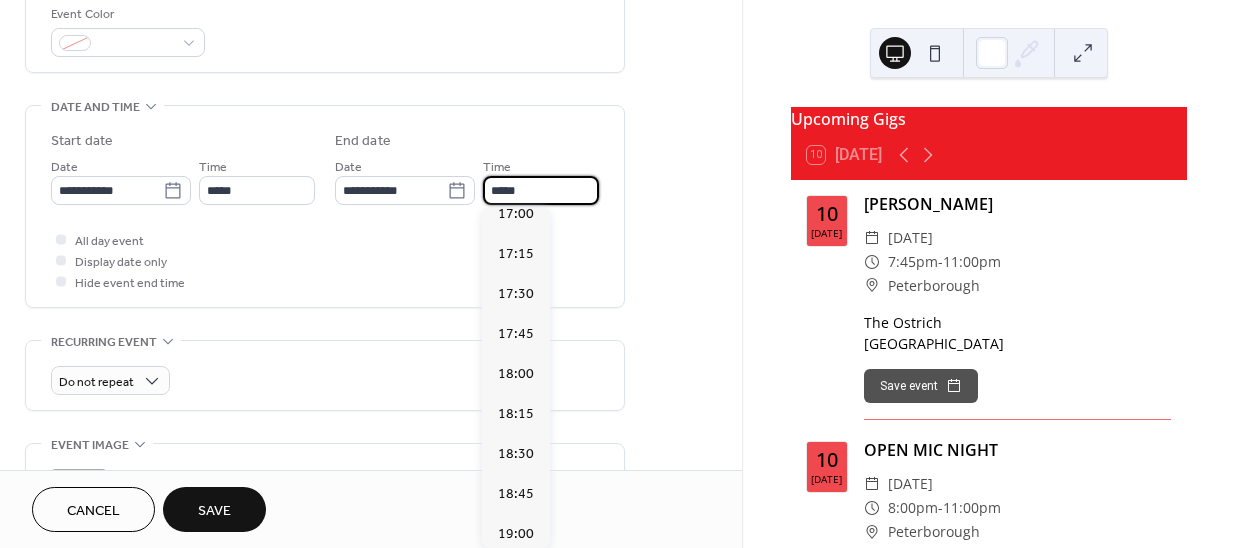 type on "*****" 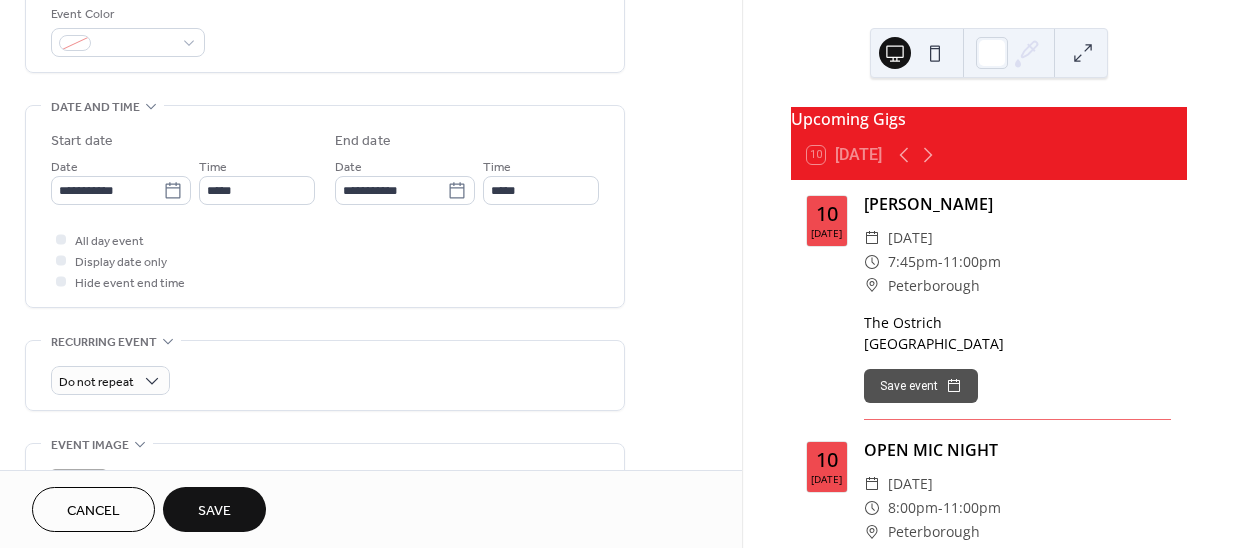 click on "Save" at bounding box center (214, 511) 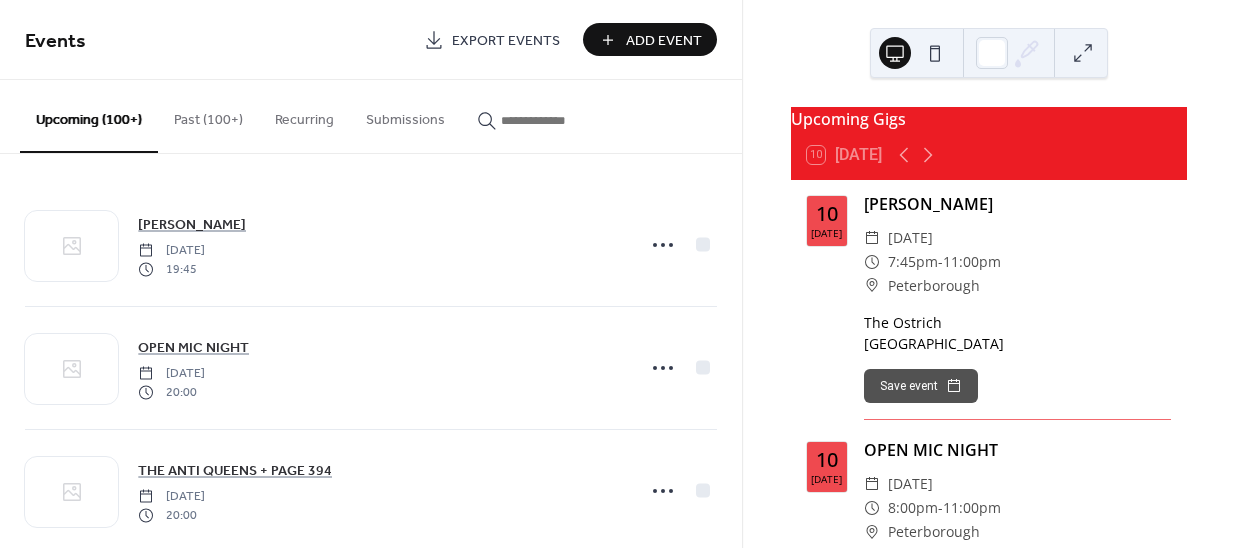 click on "Add Event" at bounding box center (664, 41) 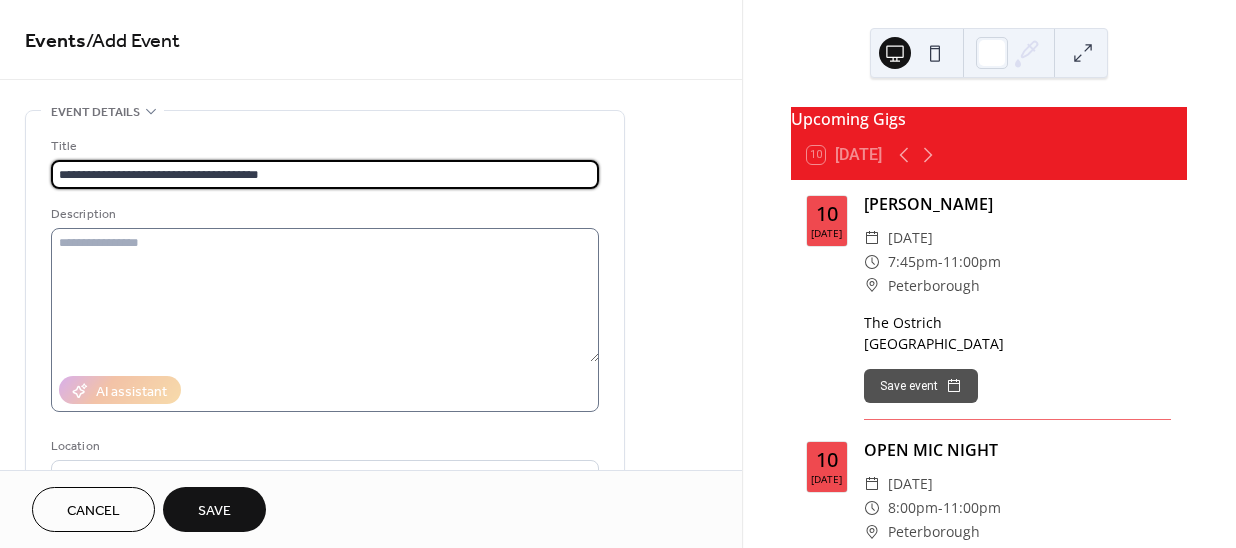 type on "**********" 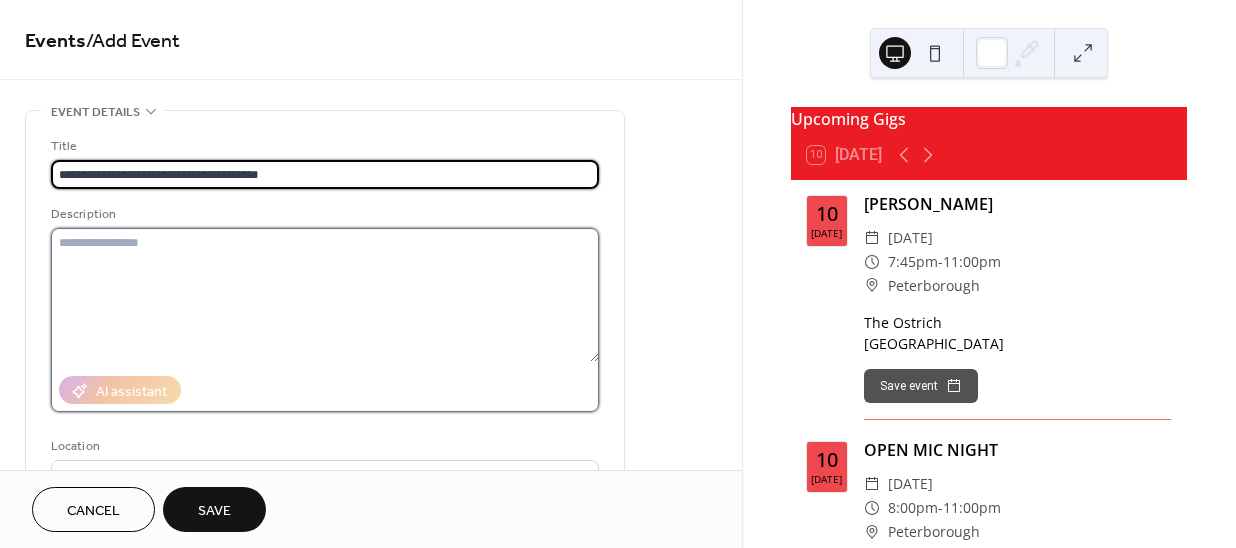 click at bounding box center [325, 295] 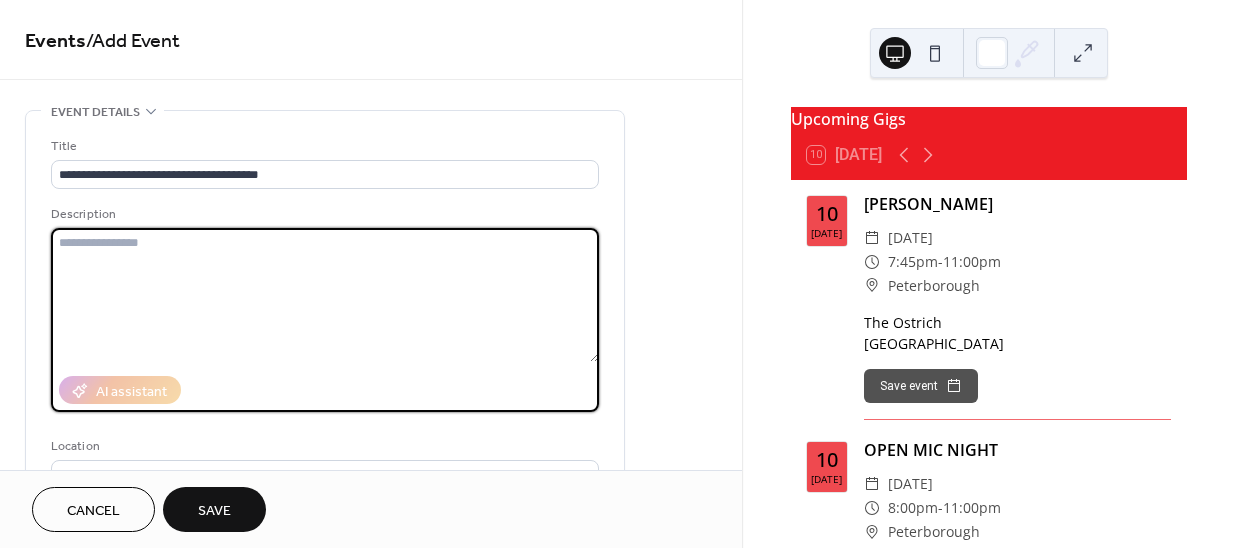 paste on "**********" 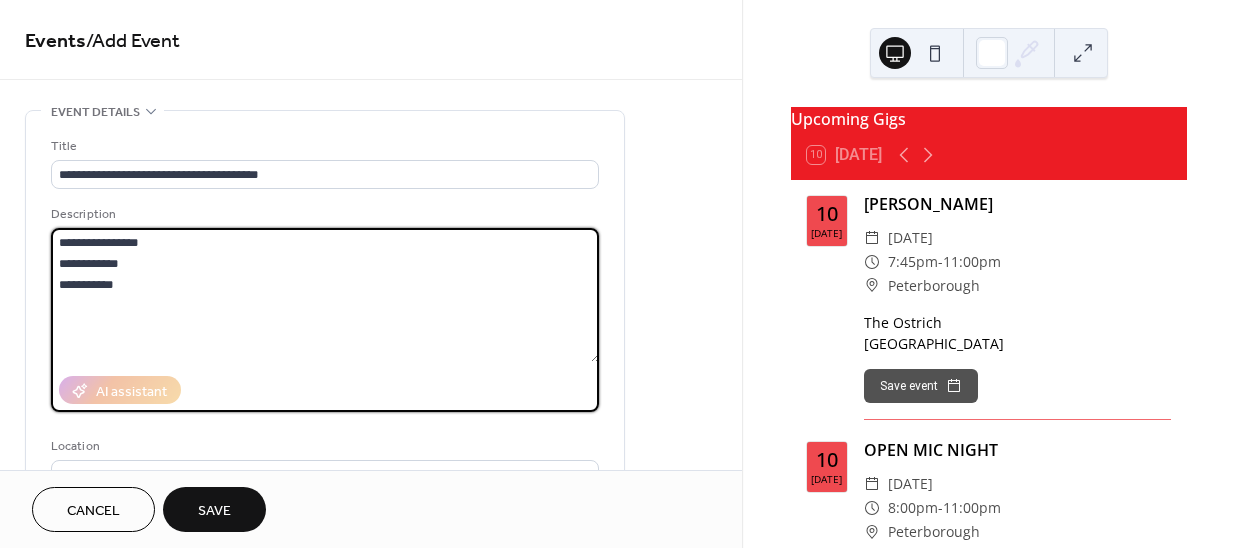 drag, startPoint x: 193, startPoint y: 242, endPoint x: 41, endPoint y: 226, distance: 152.83978 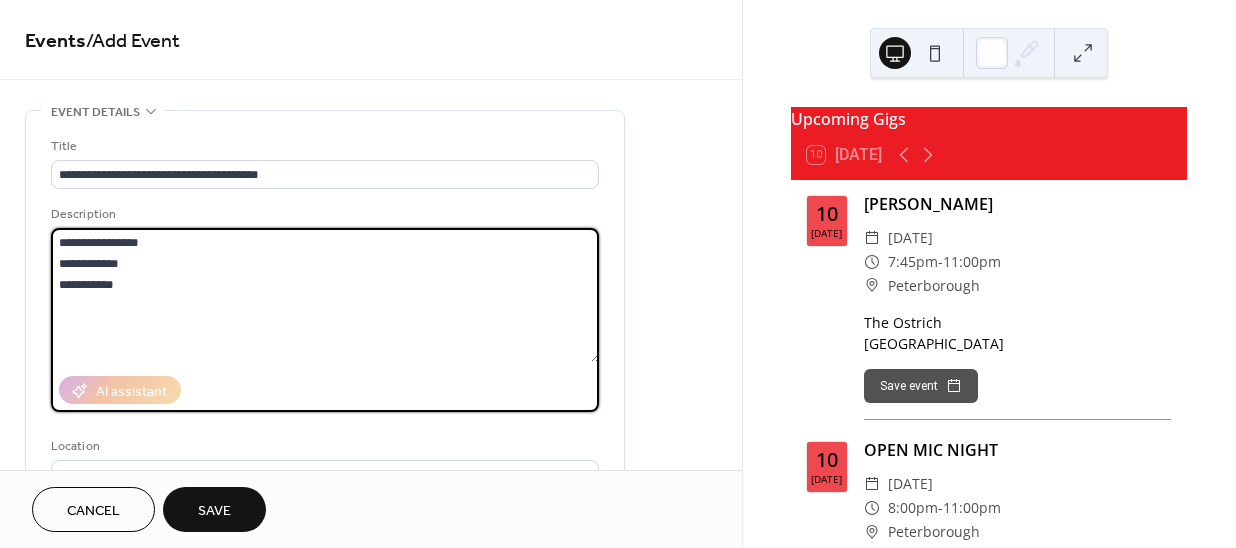 click on "**********" at bounding box center [325, 364] 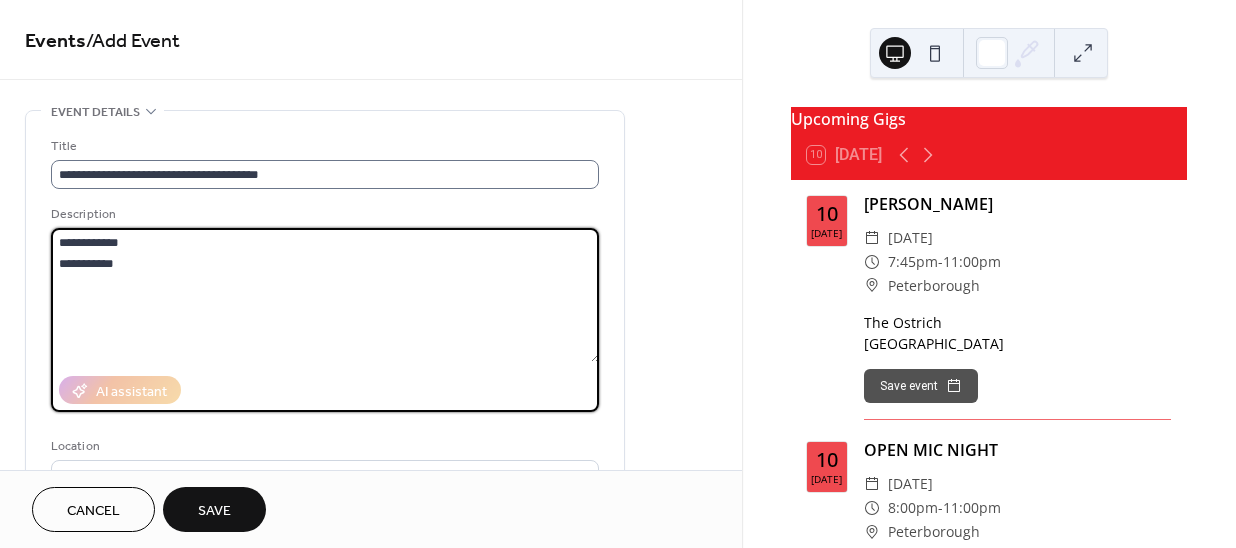 type on "**********" 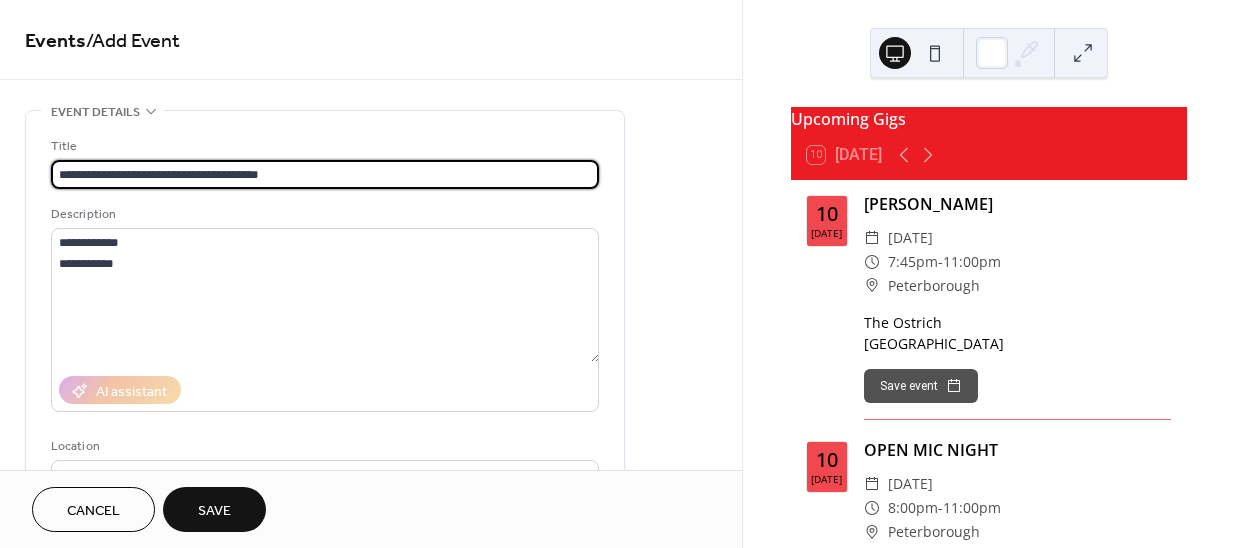 drag, startPoint x: 289, startPoint y: 171, endPoint x: 168, endPoint y: 169, distance: 121.016525 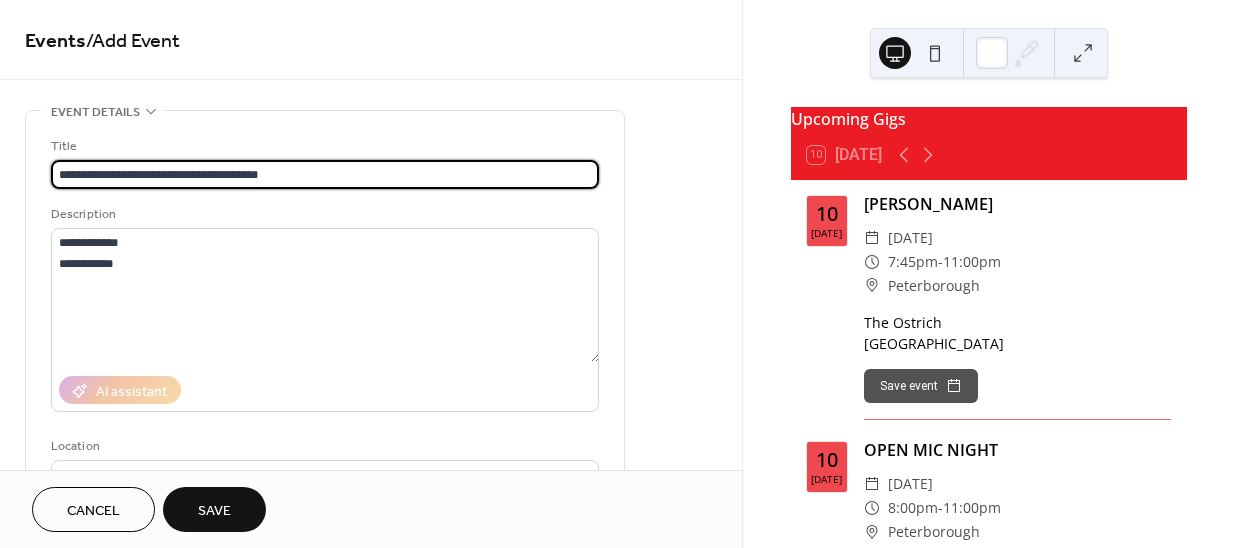 click on "**********" at bounding box center [325, 174] 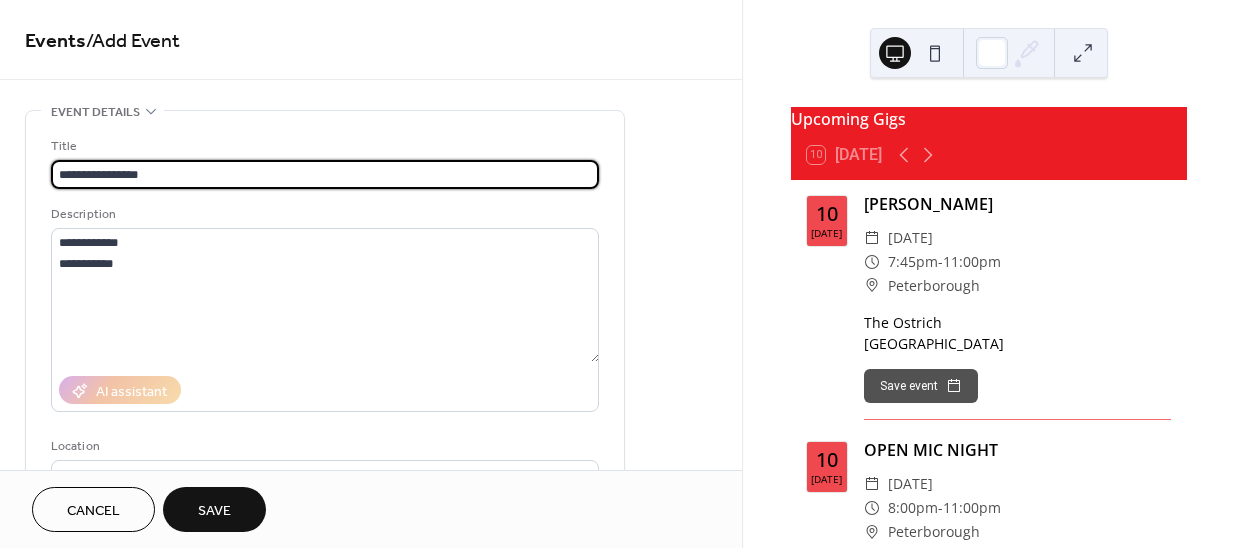 scroll, scrollTop: 0, scrollLeft: 0, axis: both 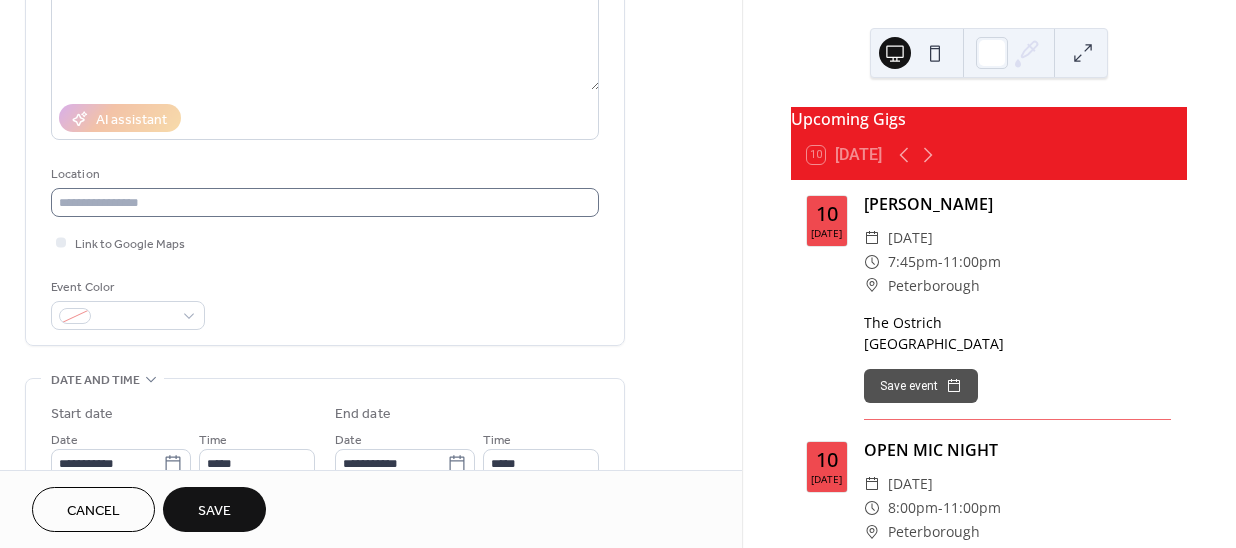 type on "**********" 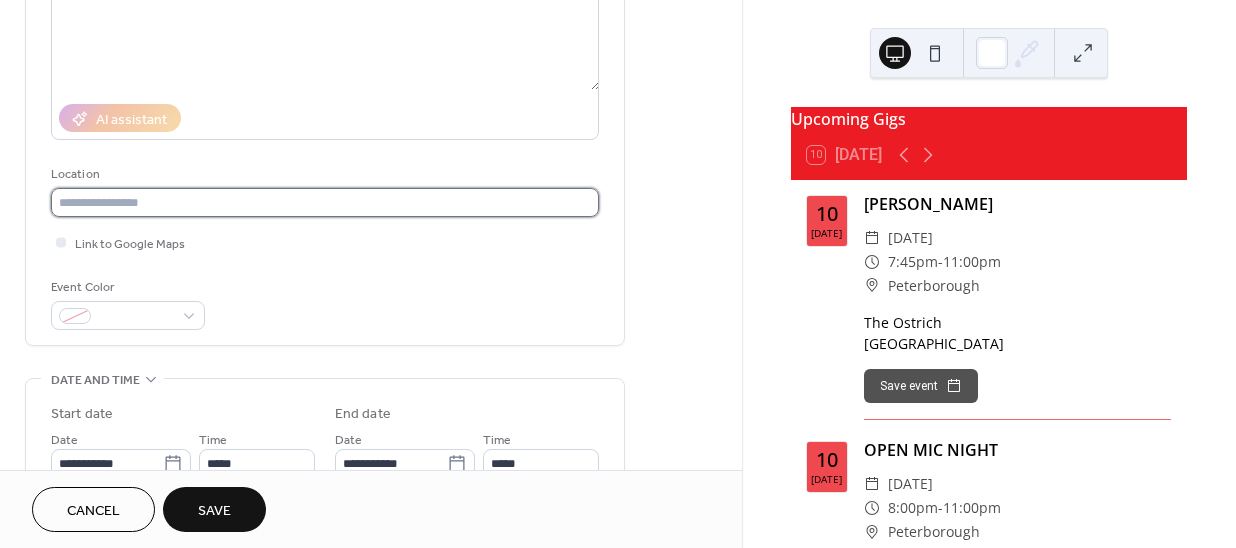 click at bounding box center (325, 202) 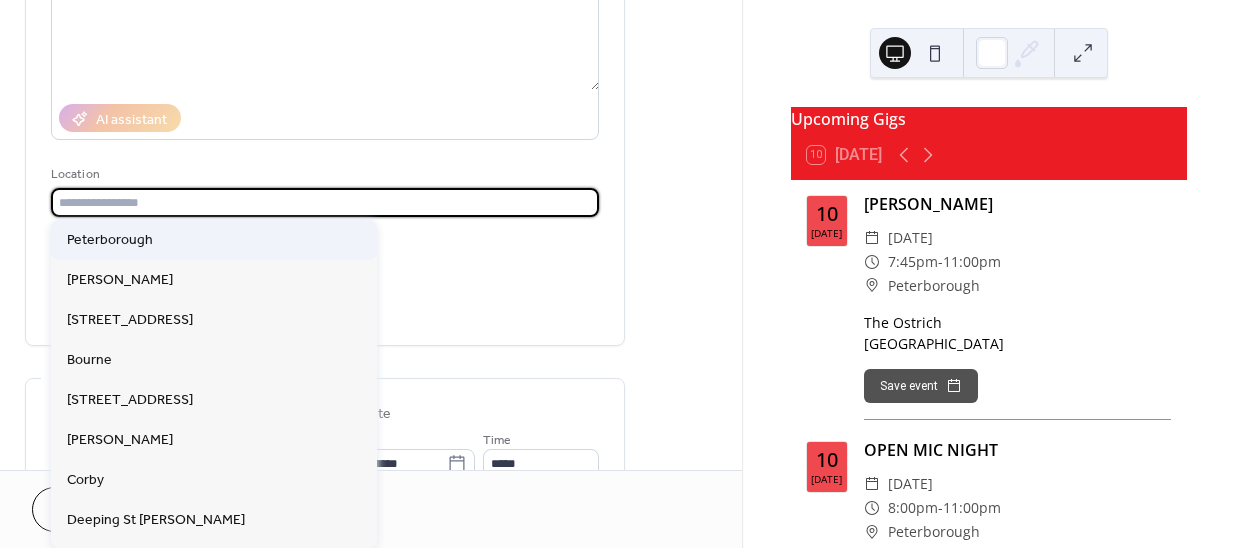 scroll, scrollTop: 0, scrollLeft: 0, axis: both 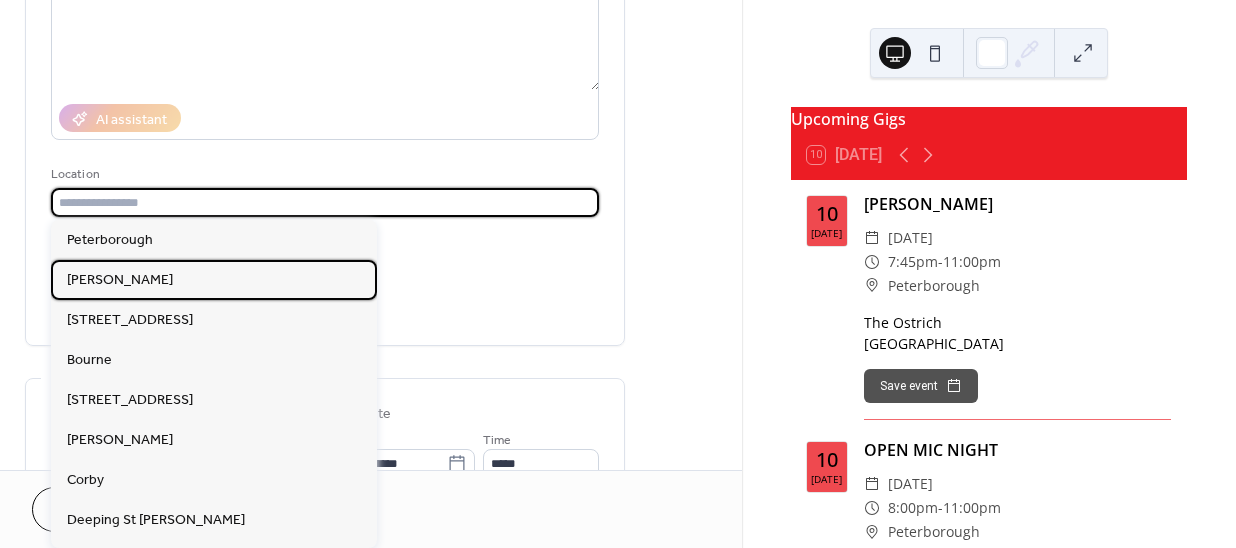 click on "[PERSON_NAME]" at bounding box center [120, 280] 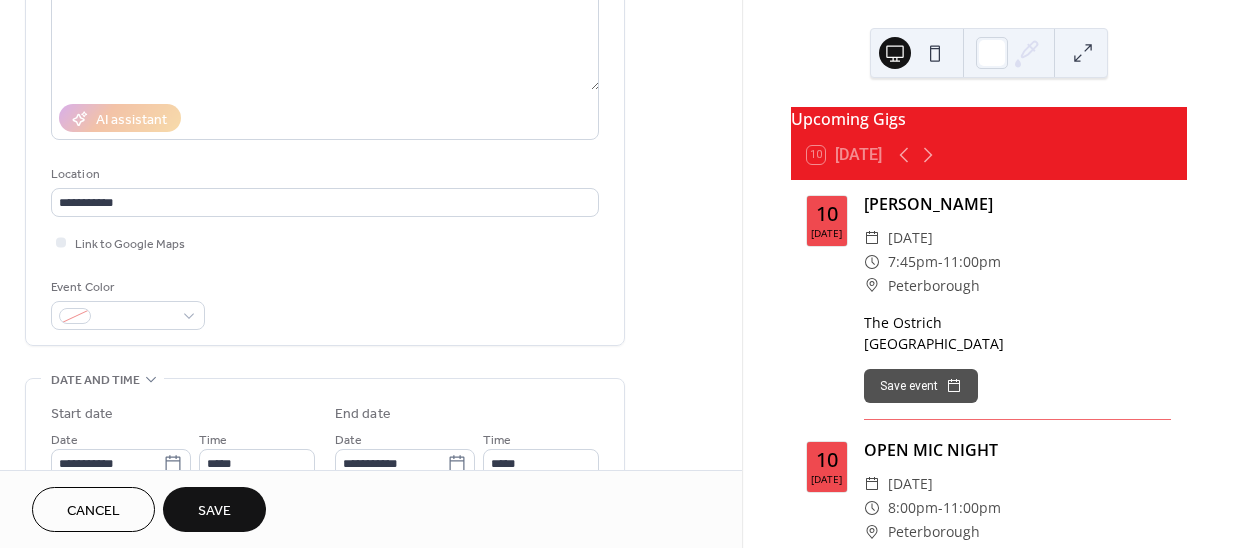 type on "**********" 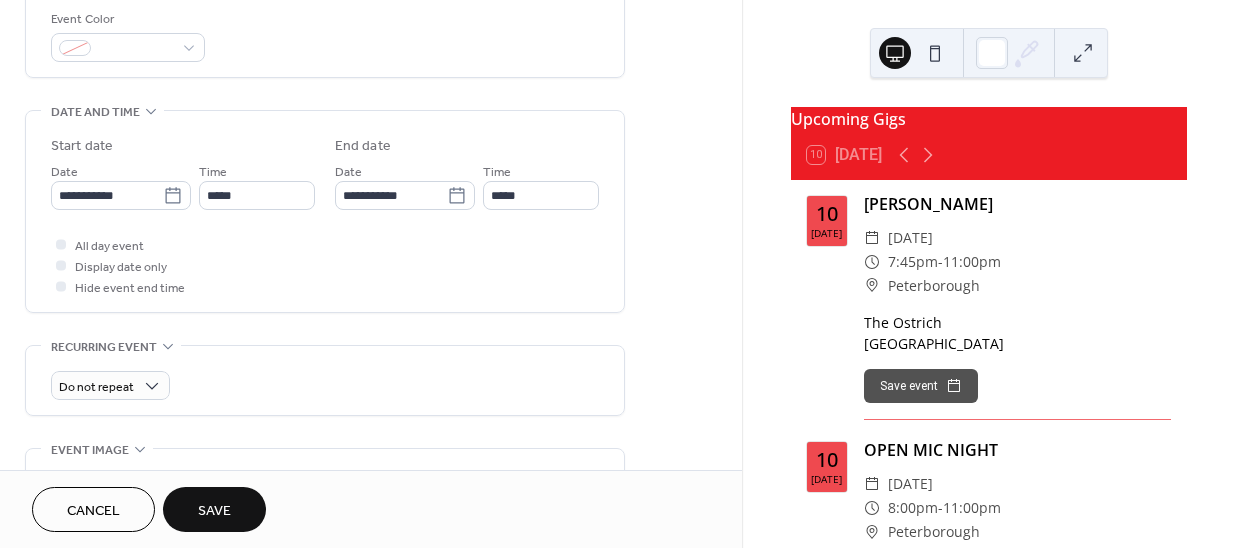 scroll, scrollTop: 545, scrollLeft: 0, axis: vertical 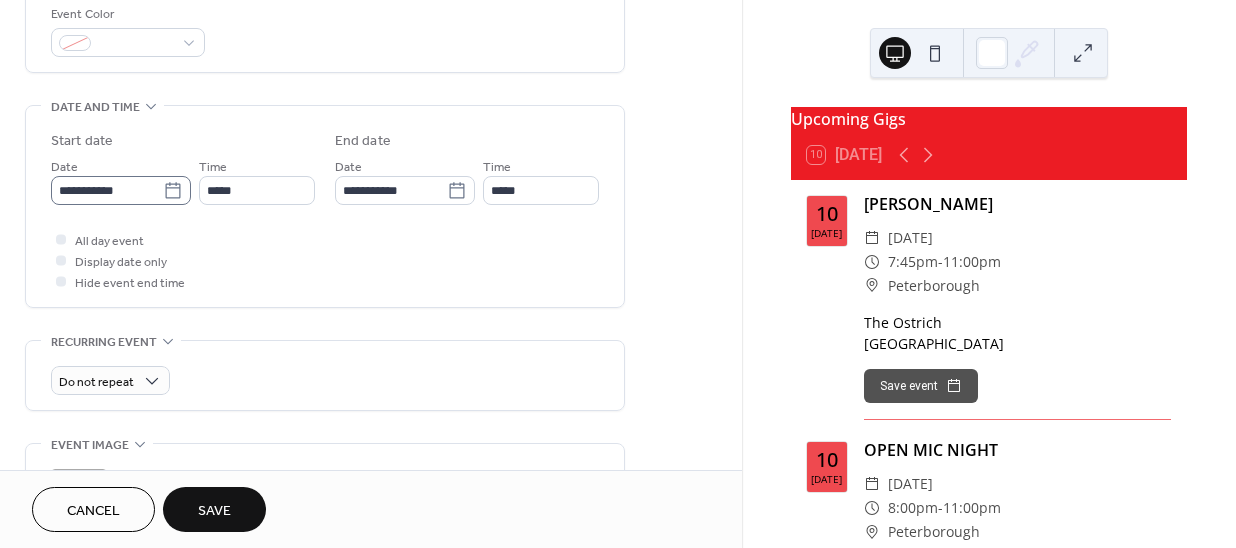 click 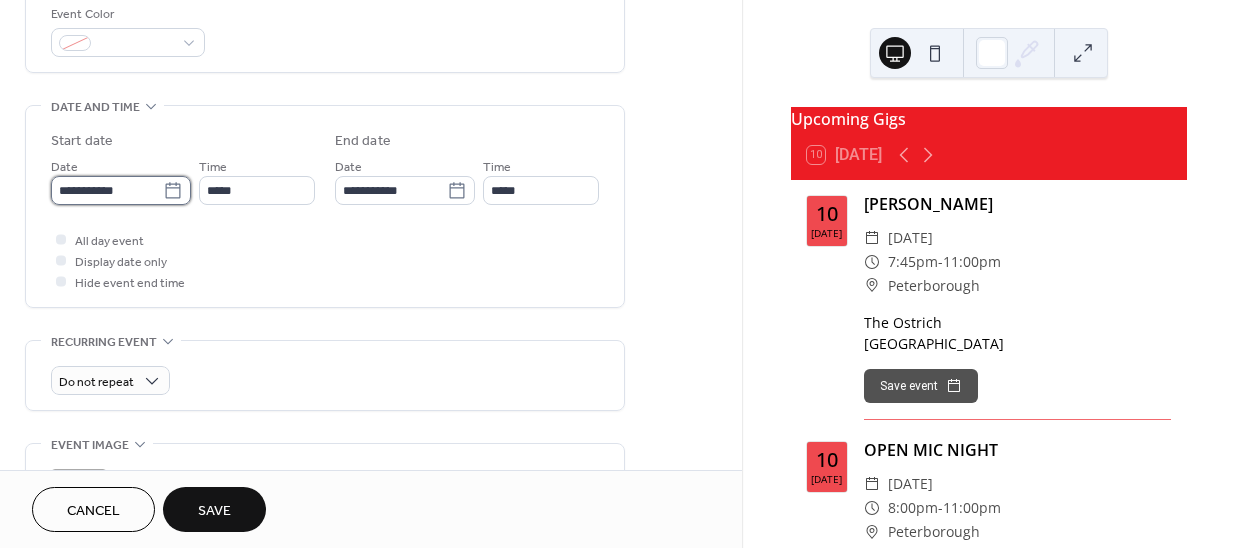 click on "**********" at bounding box center [107, 190] 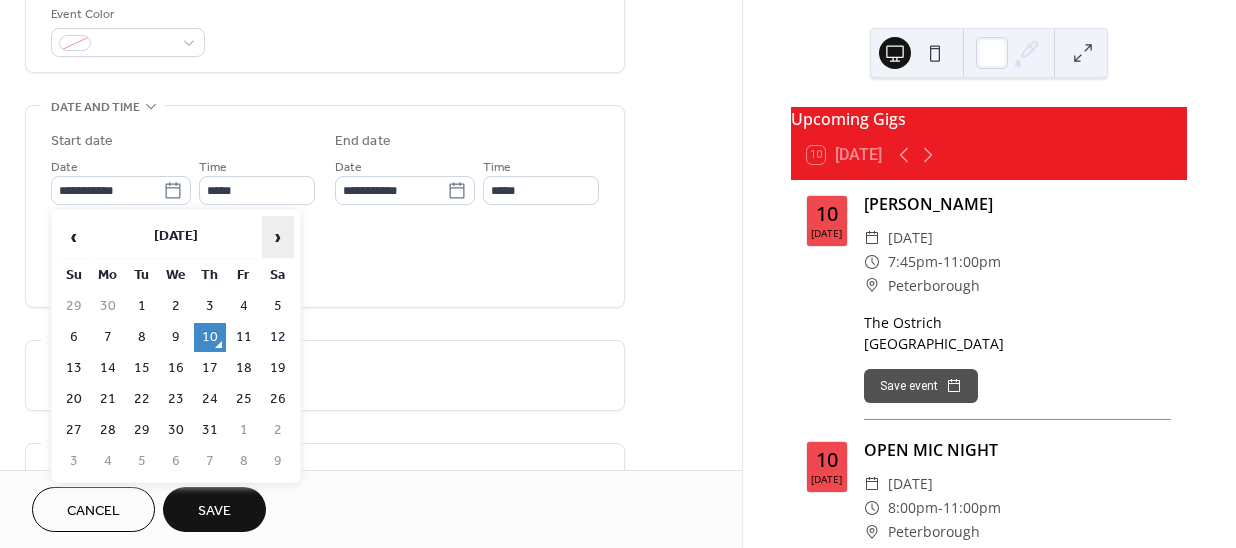 click on "›" at bounding box center [278, 237] 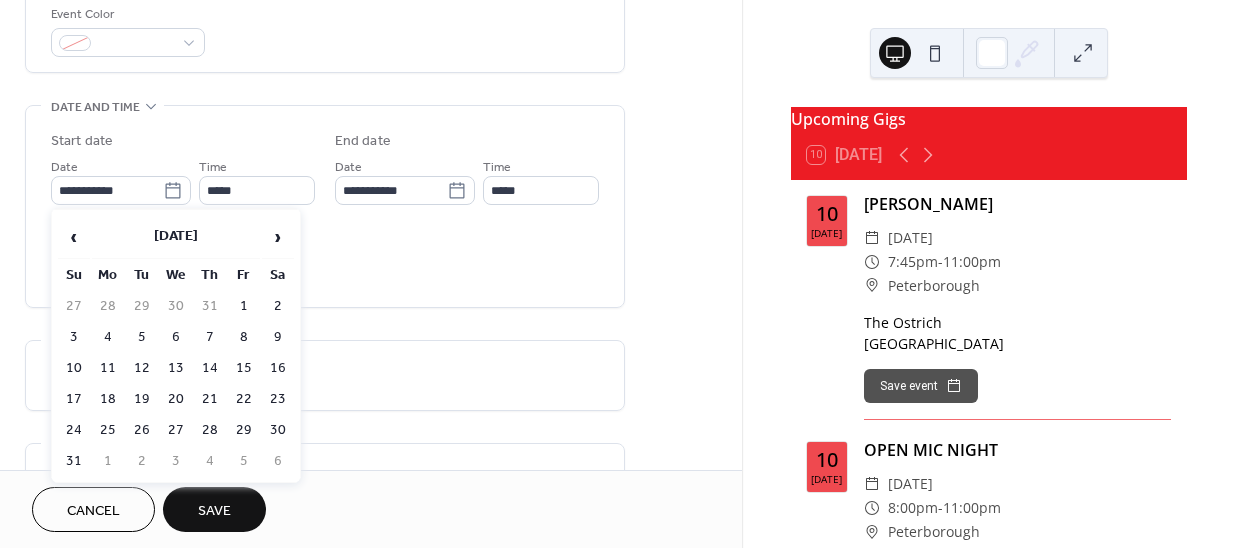 drag, startPoint x: 179, startPoint y: 361, endPoint x: 208, endPoint y: 264, distance: 101.24229 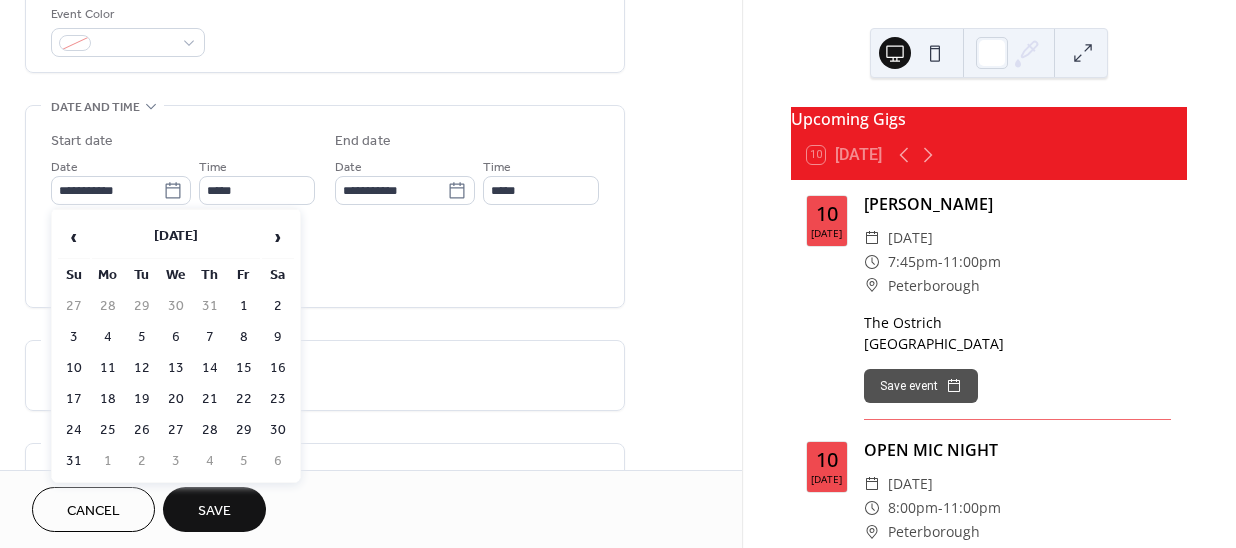 click on "13" at bounding box center [176, 368] 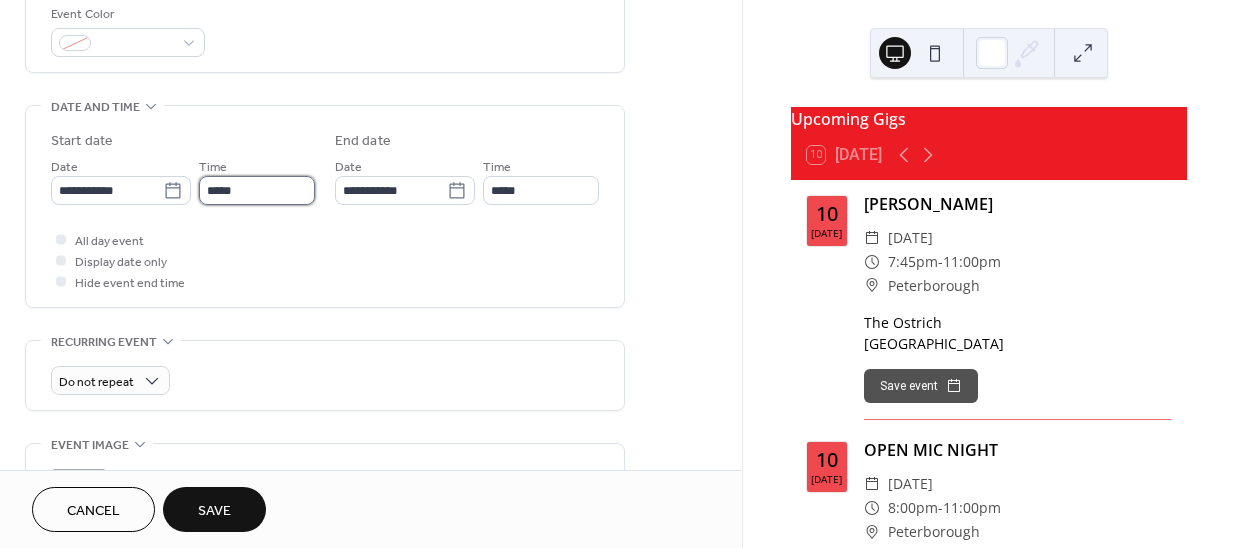 click on "*****" at bounding box center [257, 190] 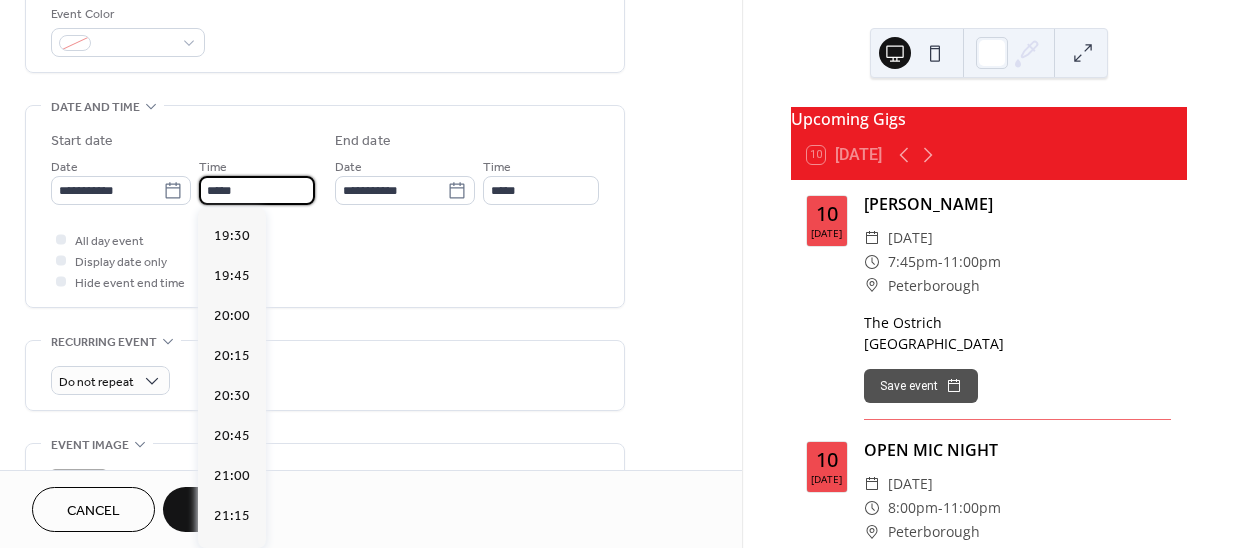 scroll, scrollTop: 3132, scrollLeft: 0, axis: vertical 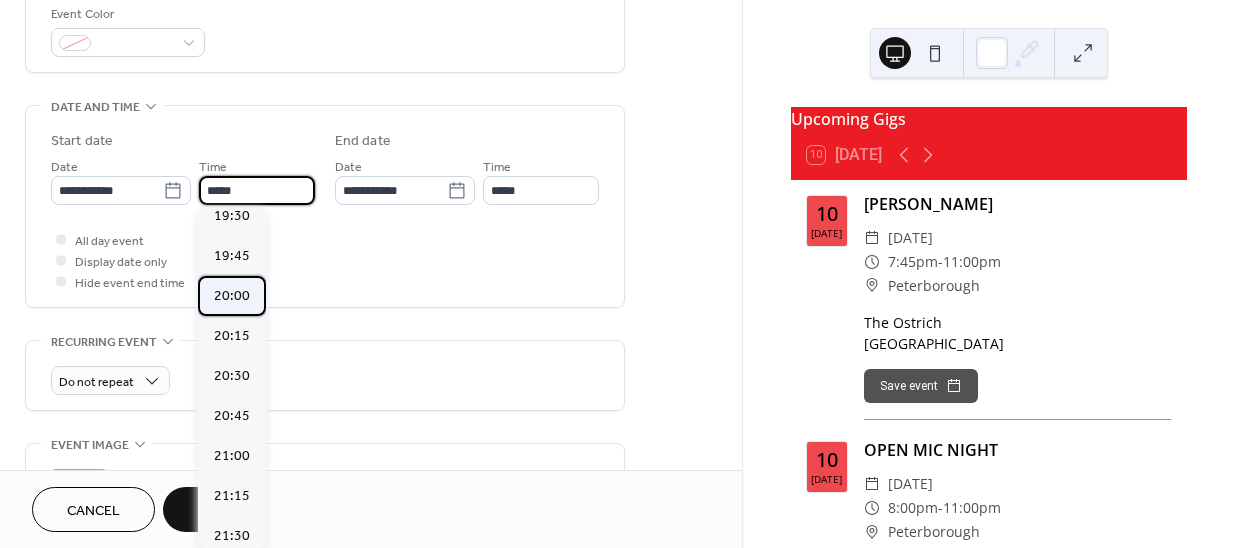 click on "20:00" at bounding box center [232, 295] 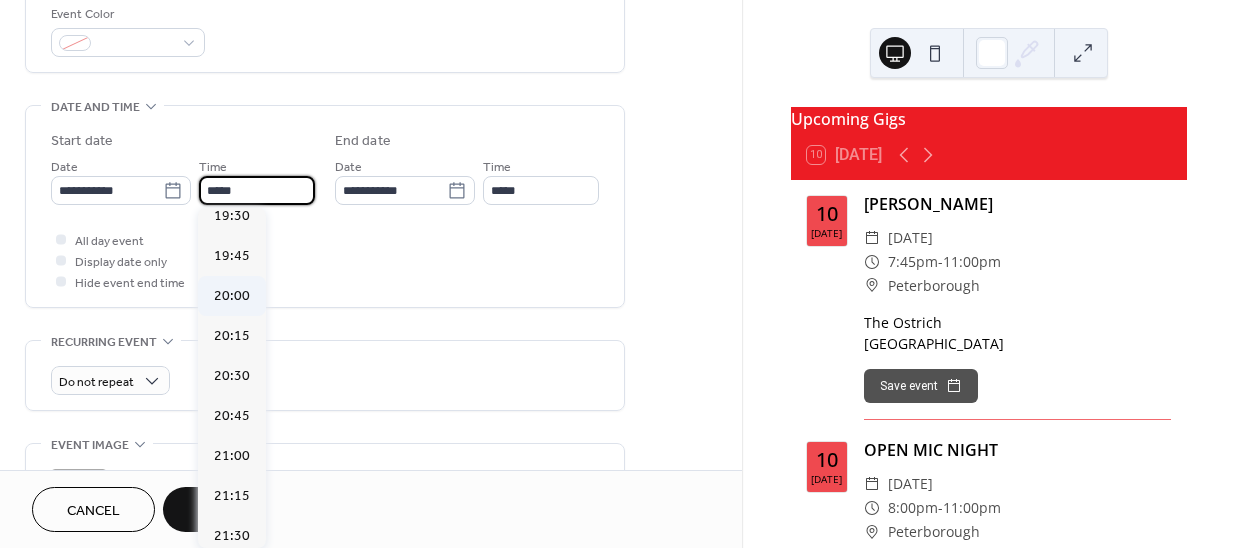 type on "*****" 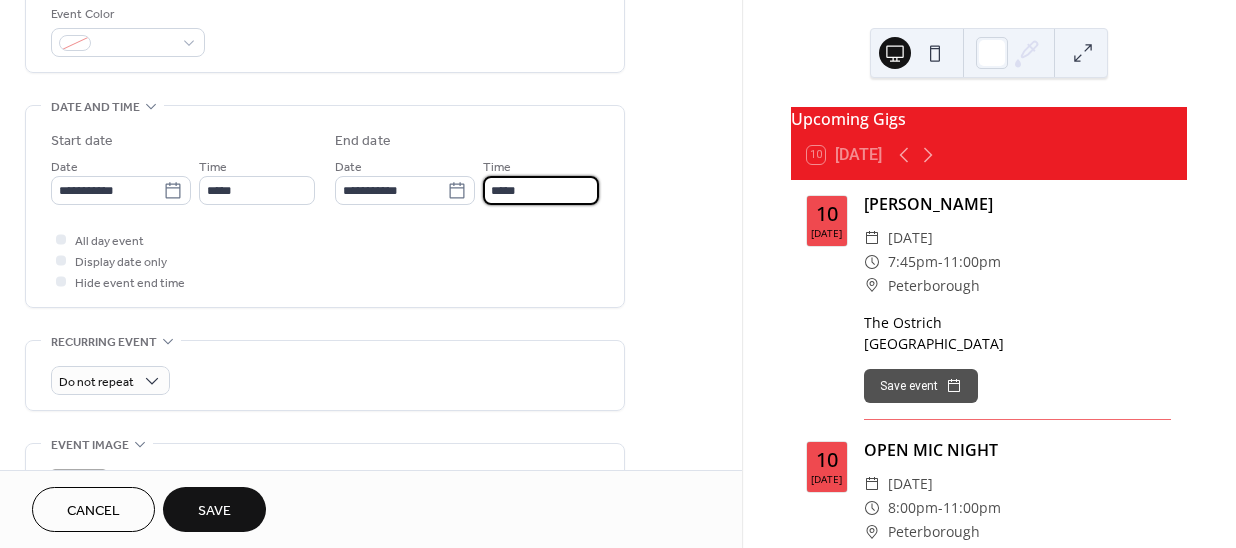 drag, startPoint x: 572, startPoint y: 185, endPoint x: 556, endPoint y: 251, distance: 67.911705 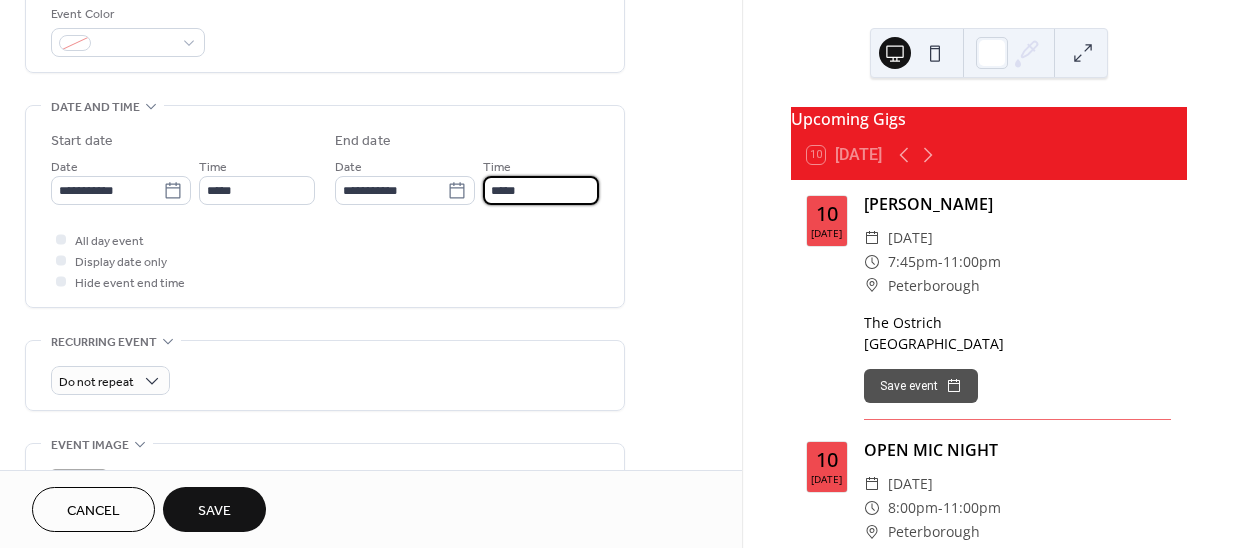 click on "*****" at bounding box center [541, 190] 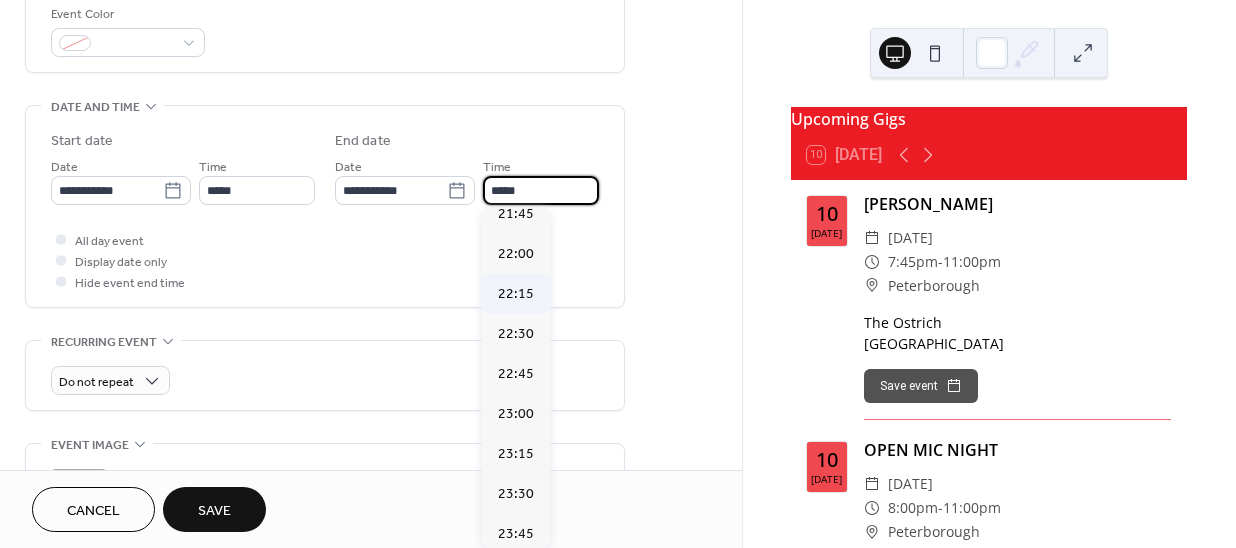 scroll, scrollTop: 269, scrollLeft: 0, axis: vertical 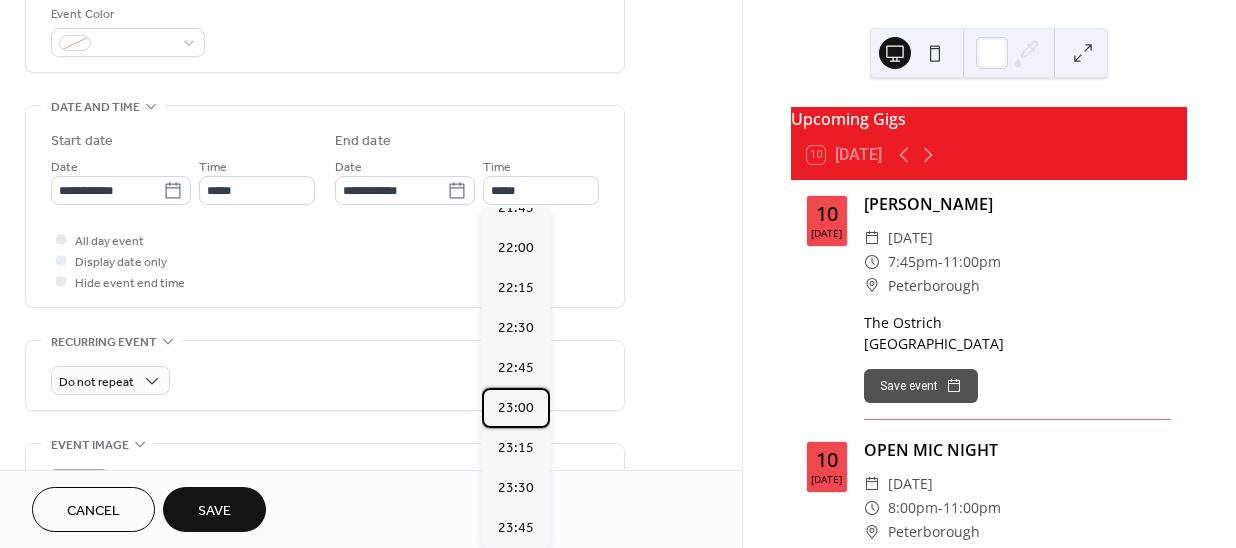 drag, startPoint x: 523, startPoint y: 405, endPoint x: 206, endPoint y: 513, distance: 334.89252 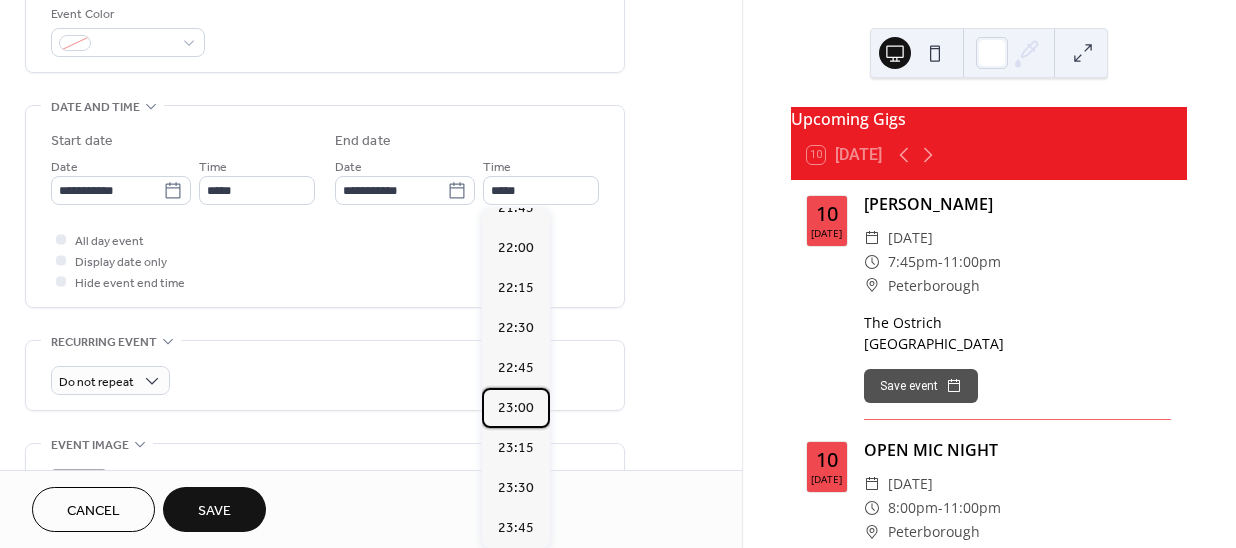 click on "23:00" at bounding box center (516, 407) 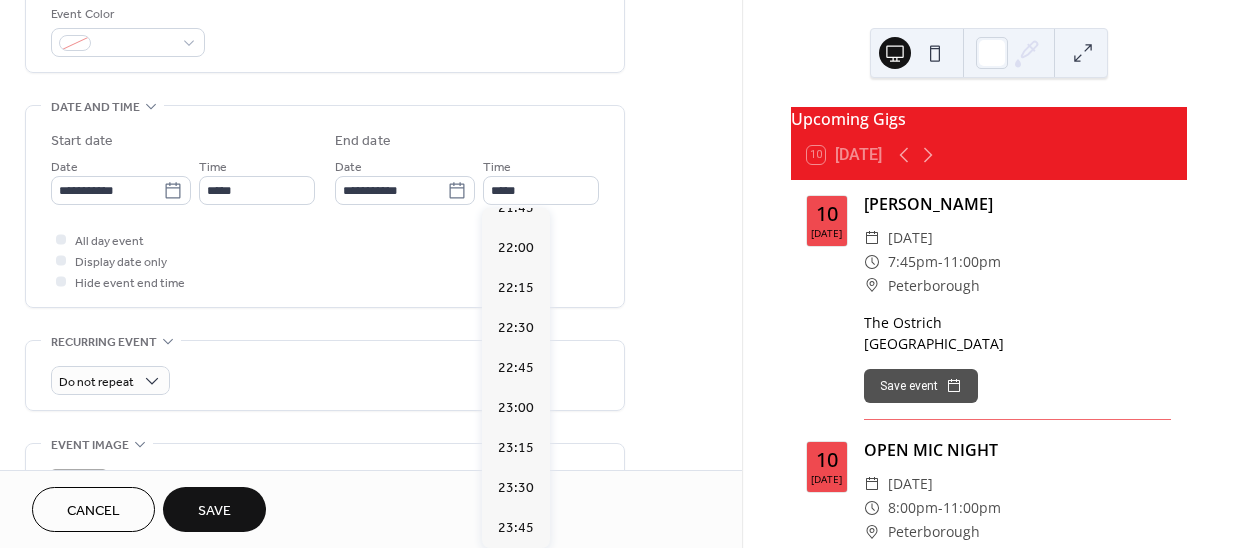 type on "*****" 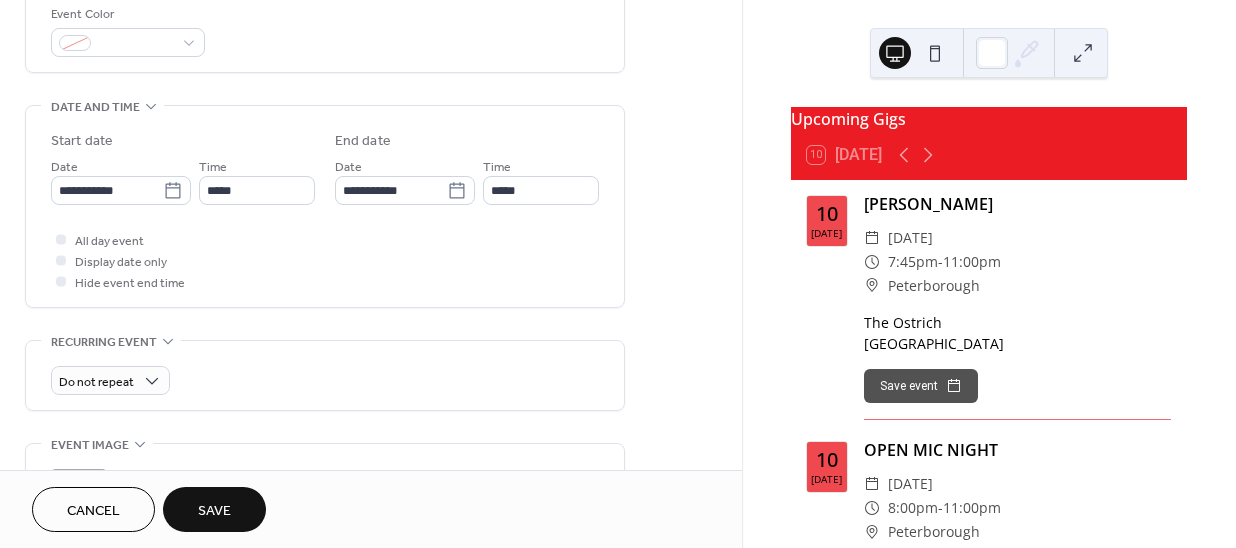 click on "Save" at bounding box center [214, 511] 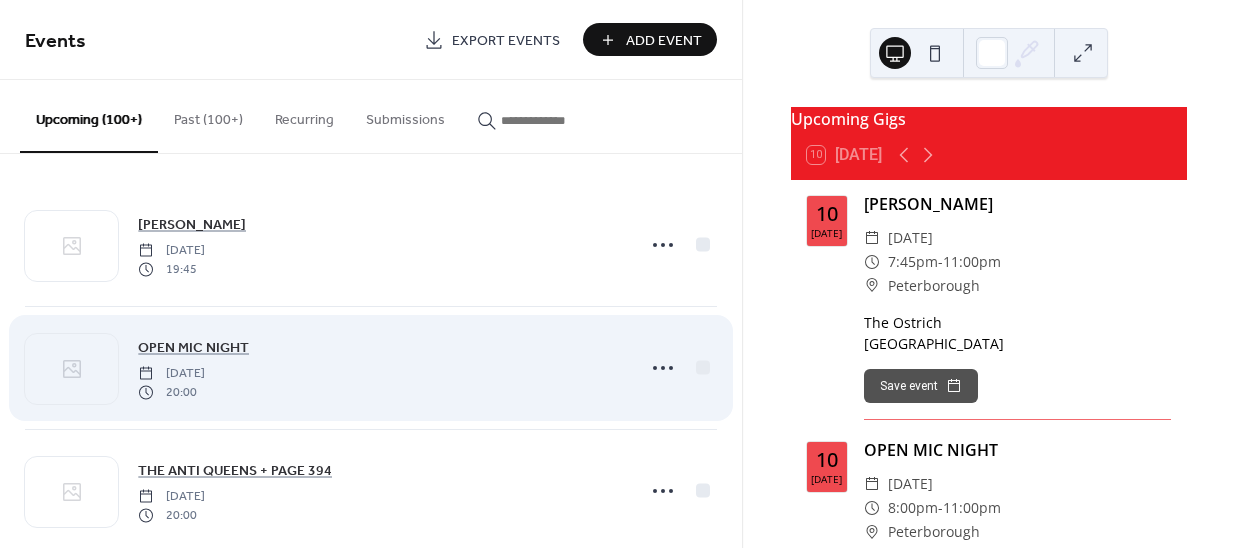 click on "Add Event" at bounding box center [664, 41] 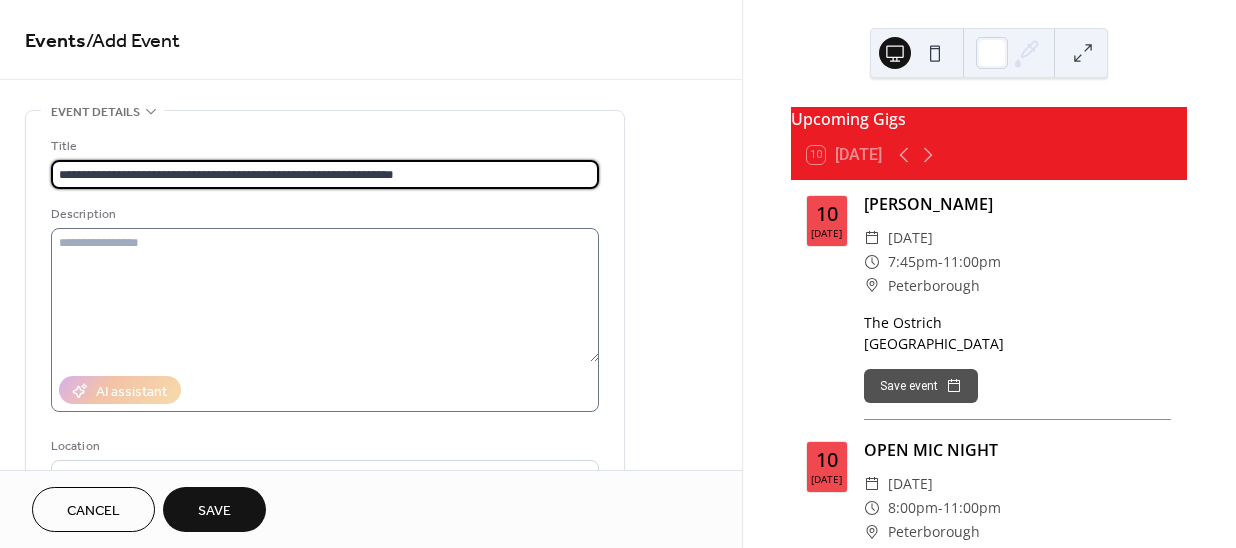 type on "**********" 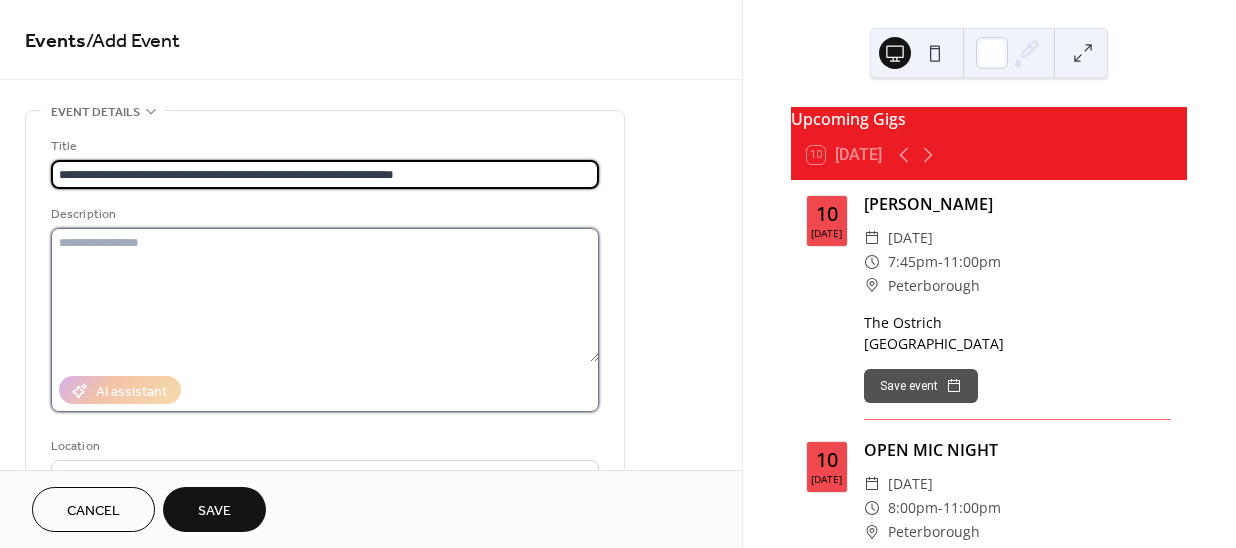 click at bounding box center (325, 295) 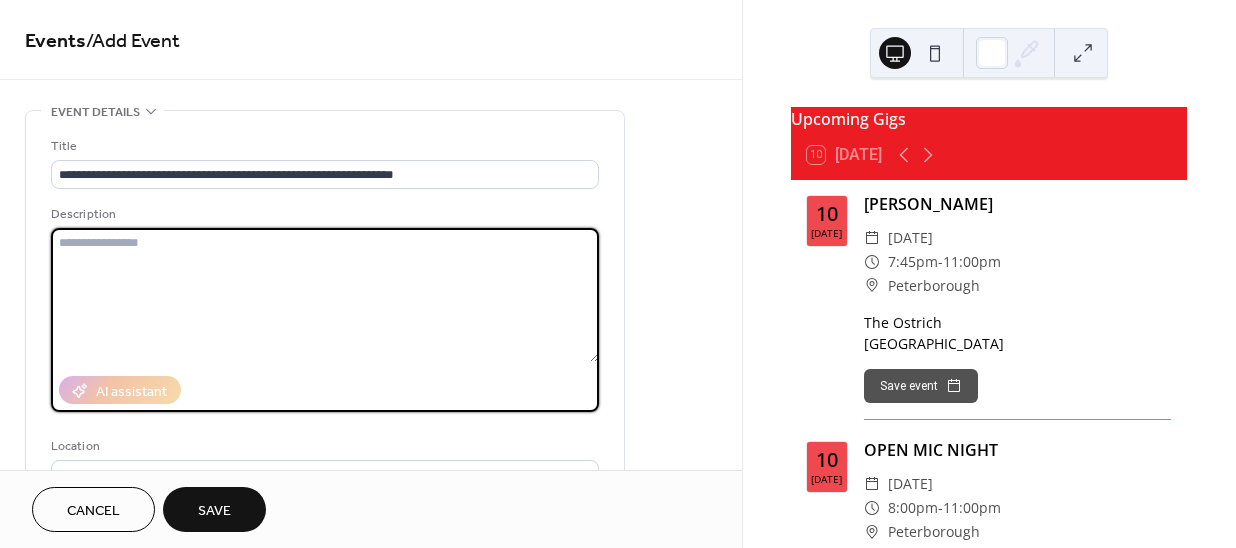 paste on "**********" 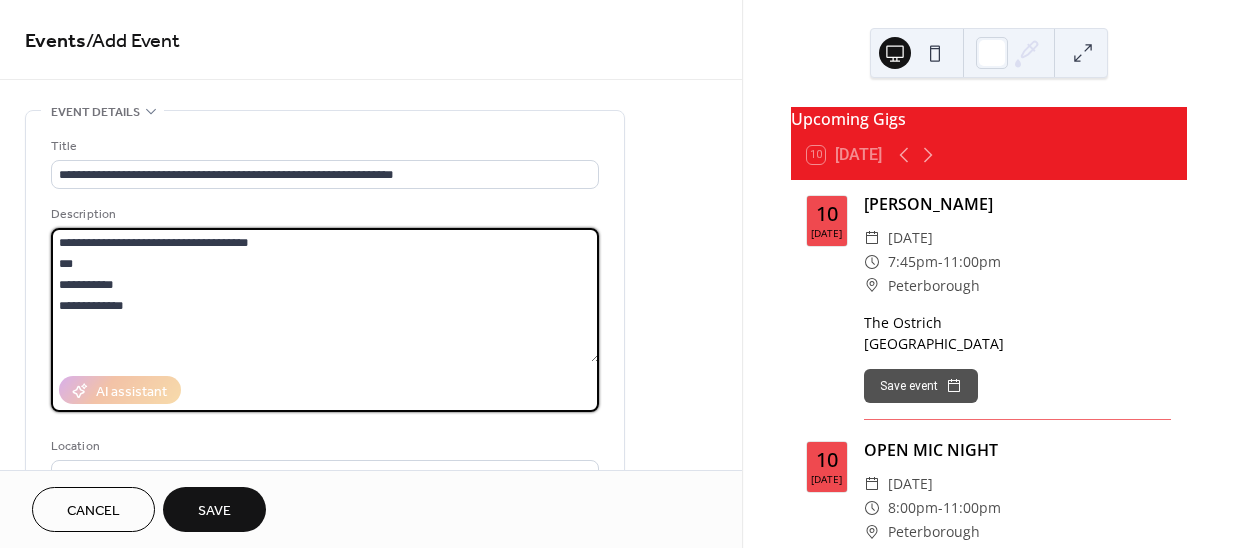 drag, startPoint x: 91, startPoint y: 259, endPoint x: 44, endPoint y: 227, distance: 56.859474 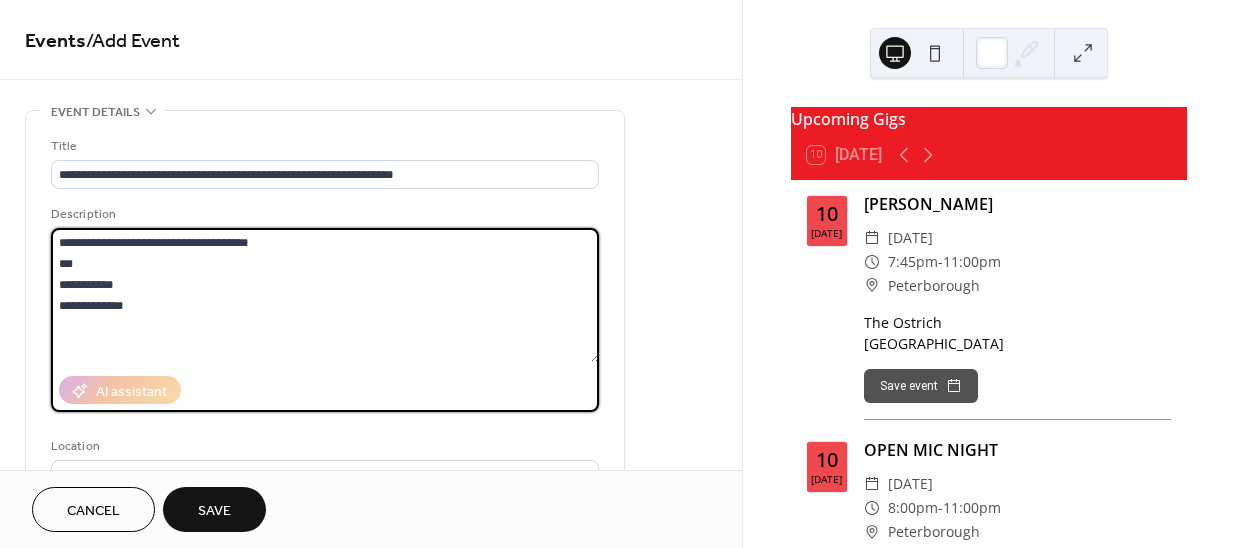 click on "**********" at bounding box center (325, 364) 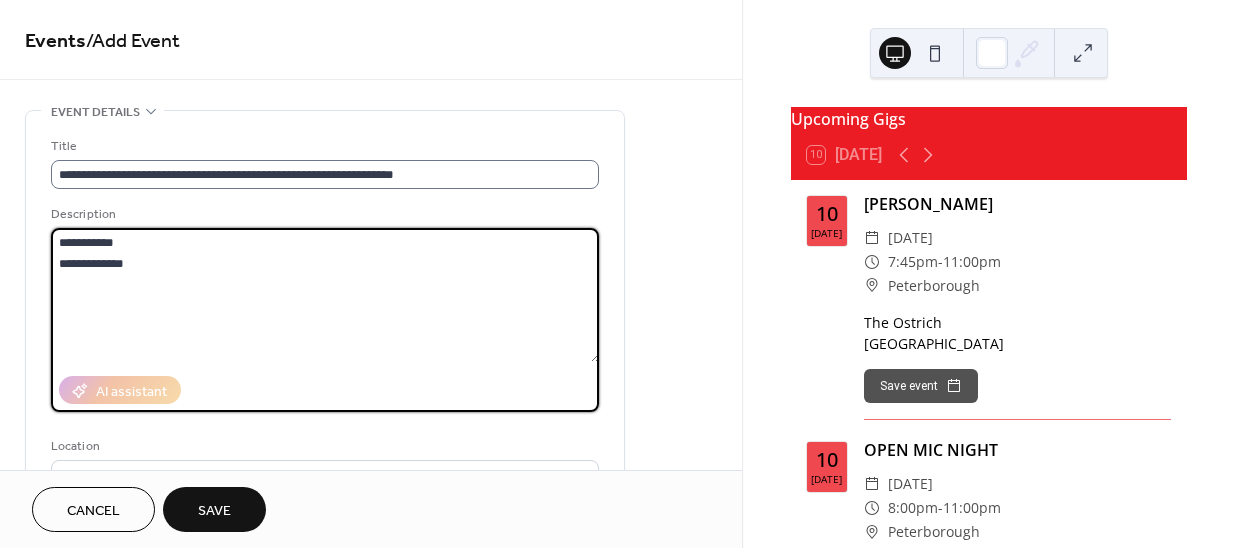 type on "**********" 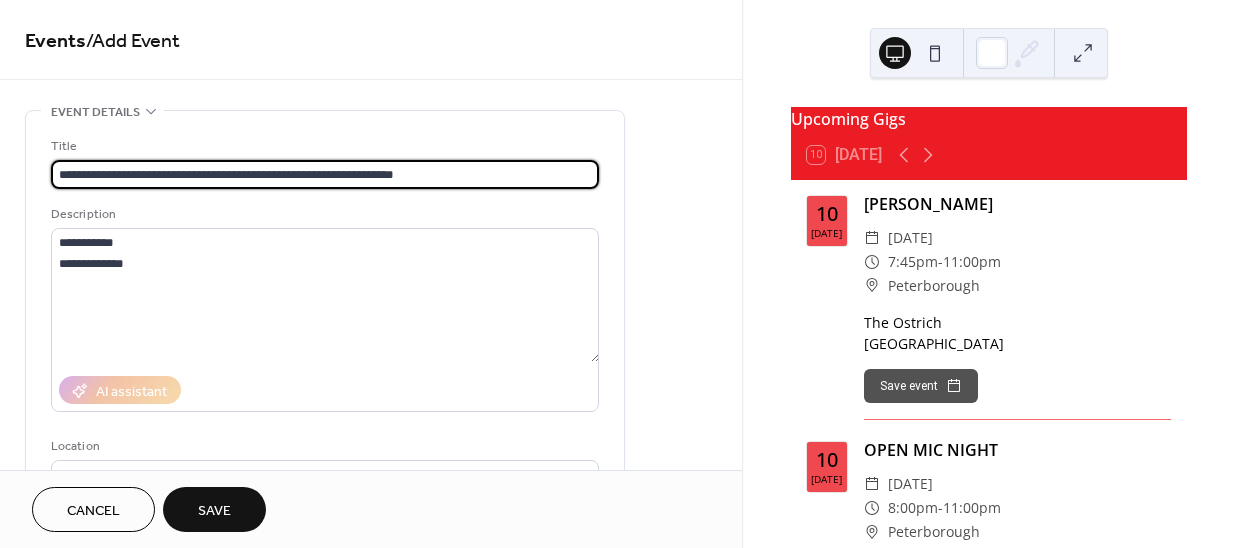 drag, startPoint x: 388, startPoint y: 164, endPoint x: 317, endPoint y: 172, distance: 71.44928 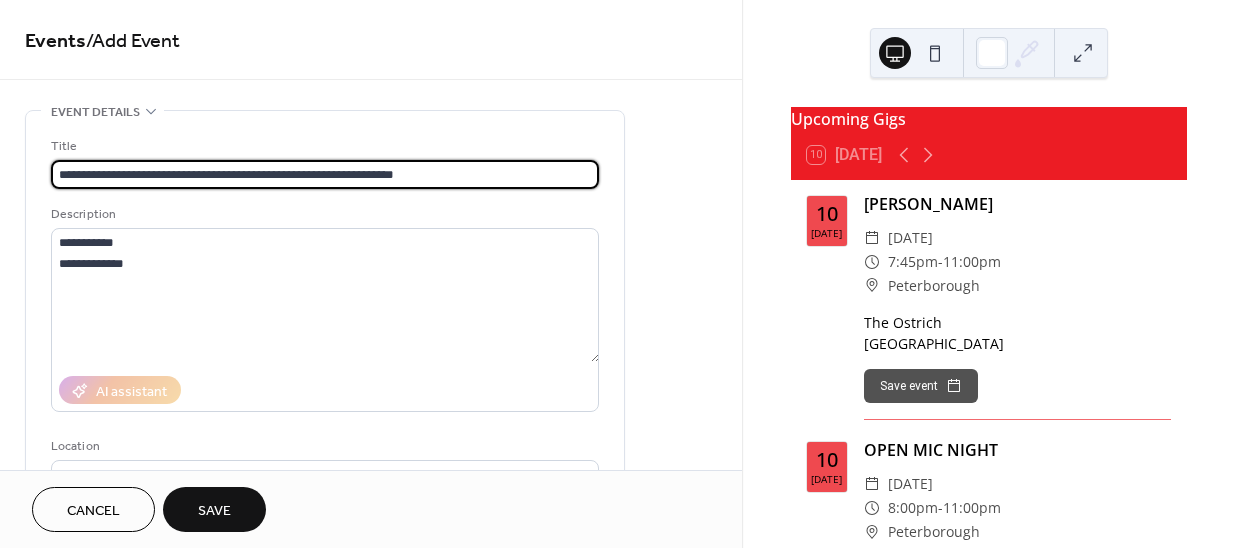 click on "**********" at bounding box center (325, 174) 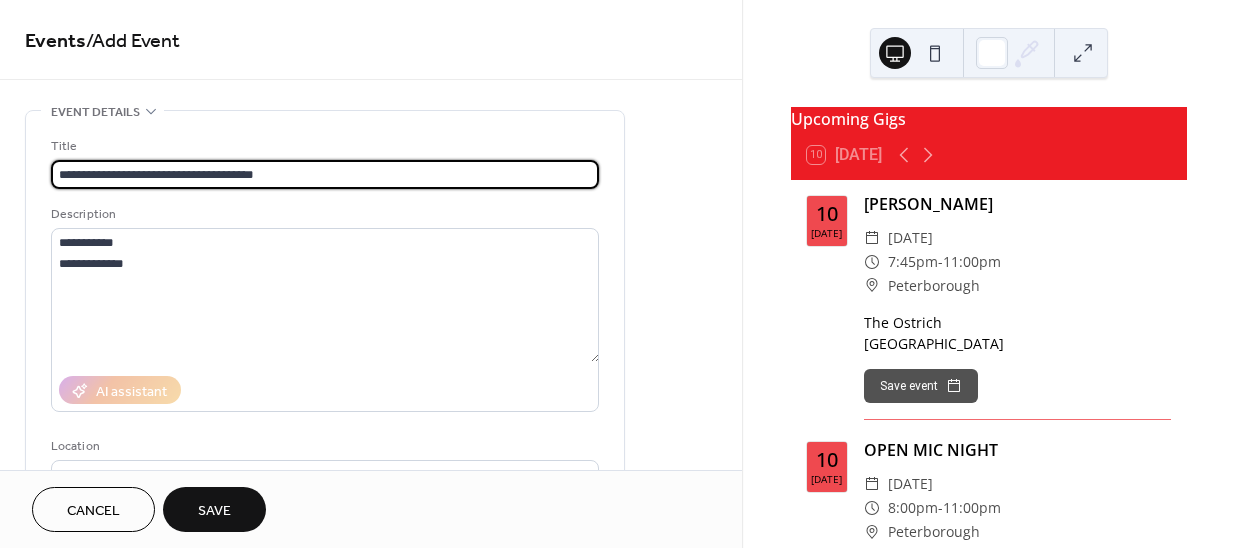 scroll, scrollTop: 181, scrollLeft: 0, axis: vertical 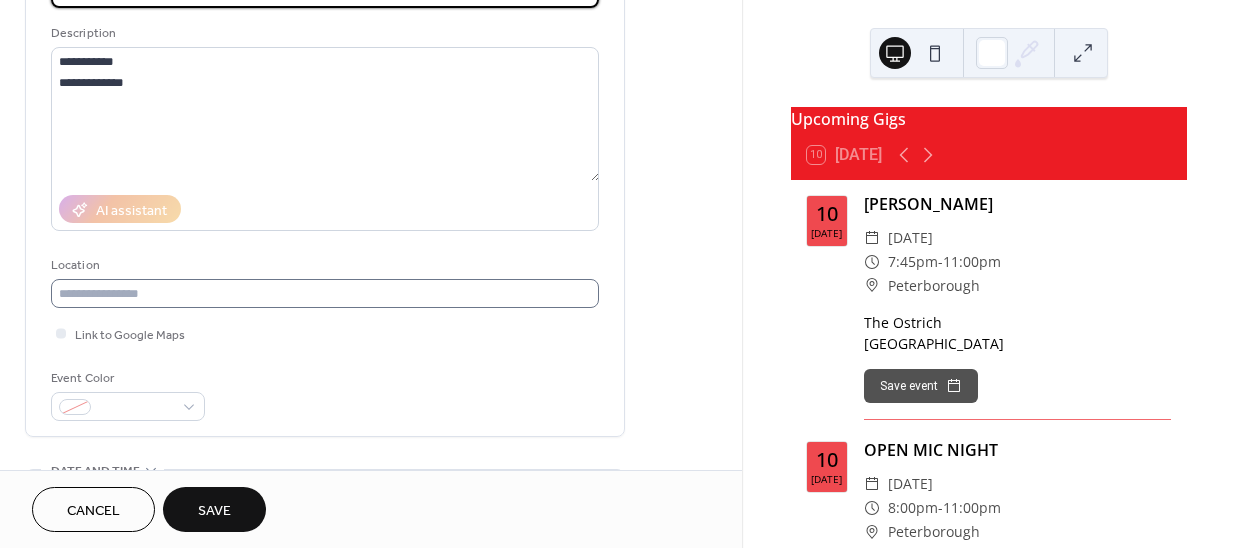 type on "**********" 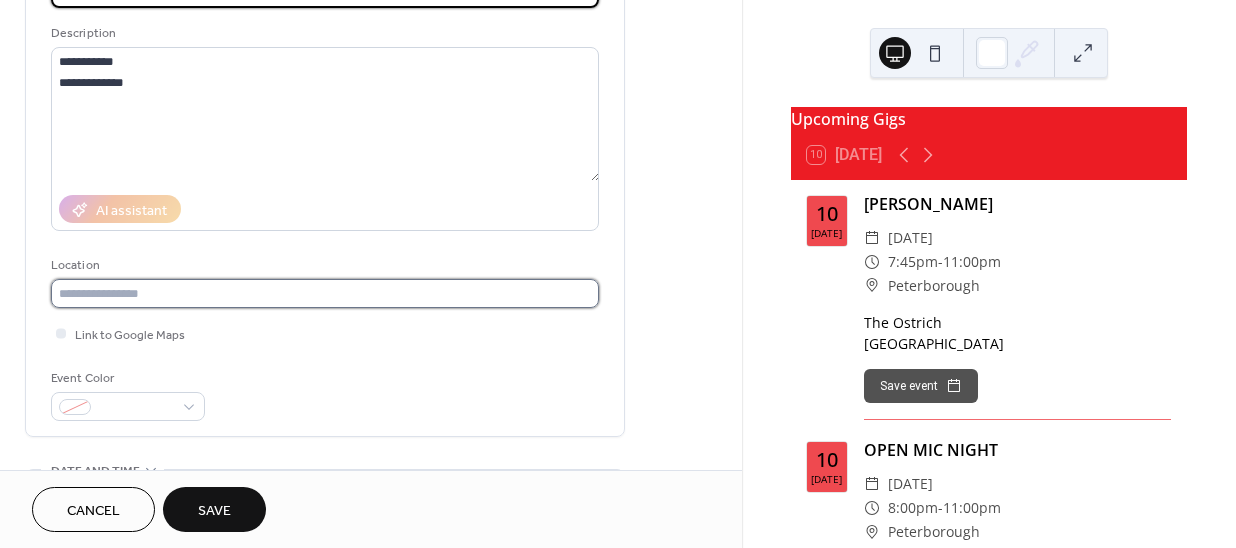 click at bounding box center (325, 293) 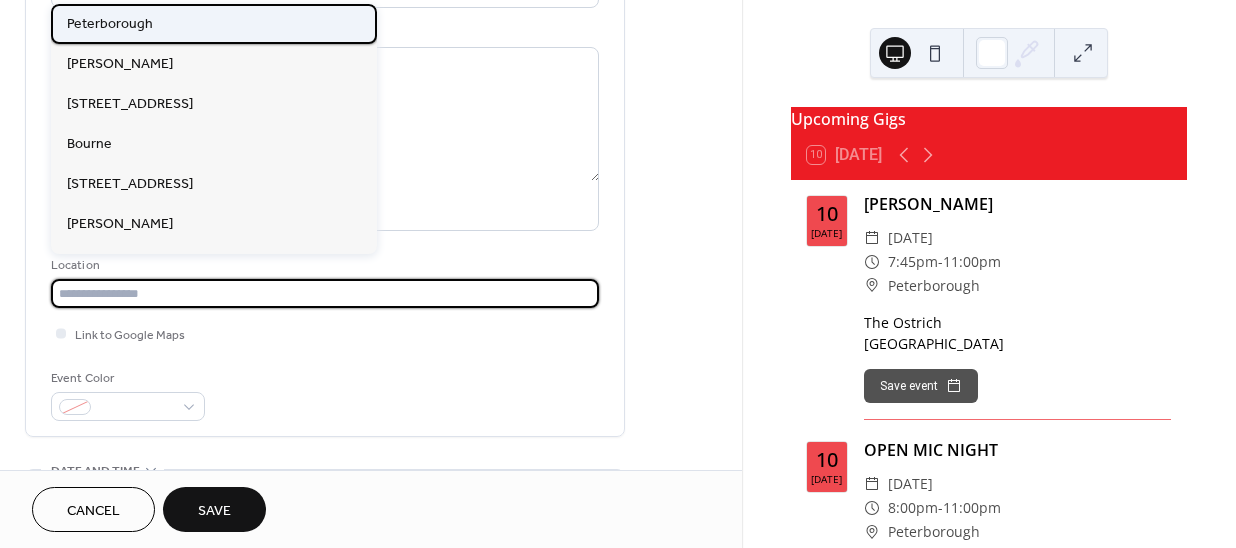 click on "Peterborough" at bounding box center (110, 24) 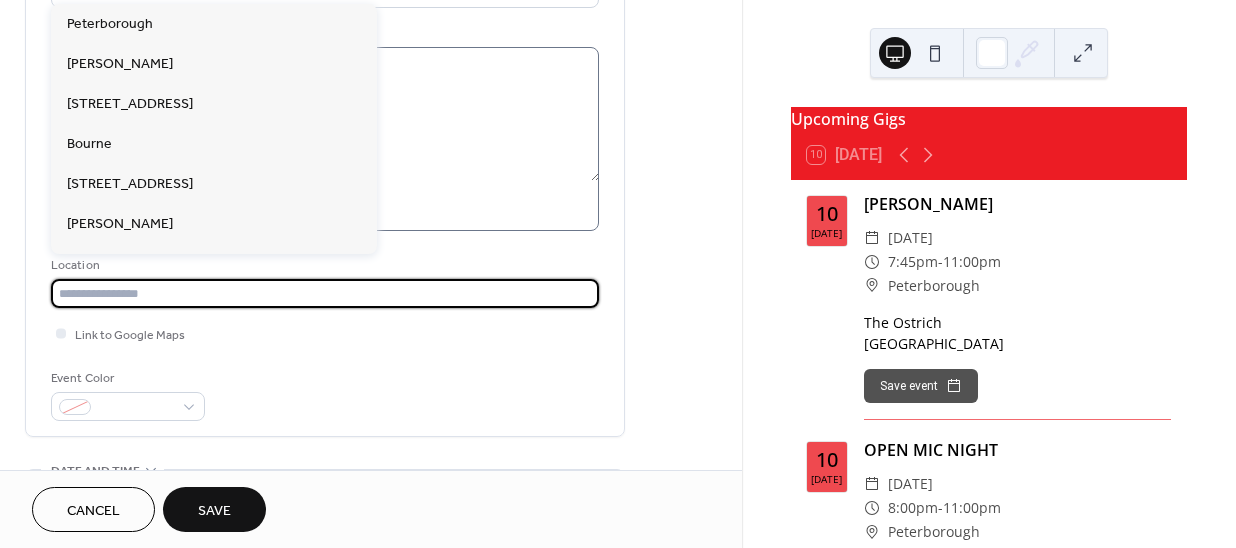 type on "**********" 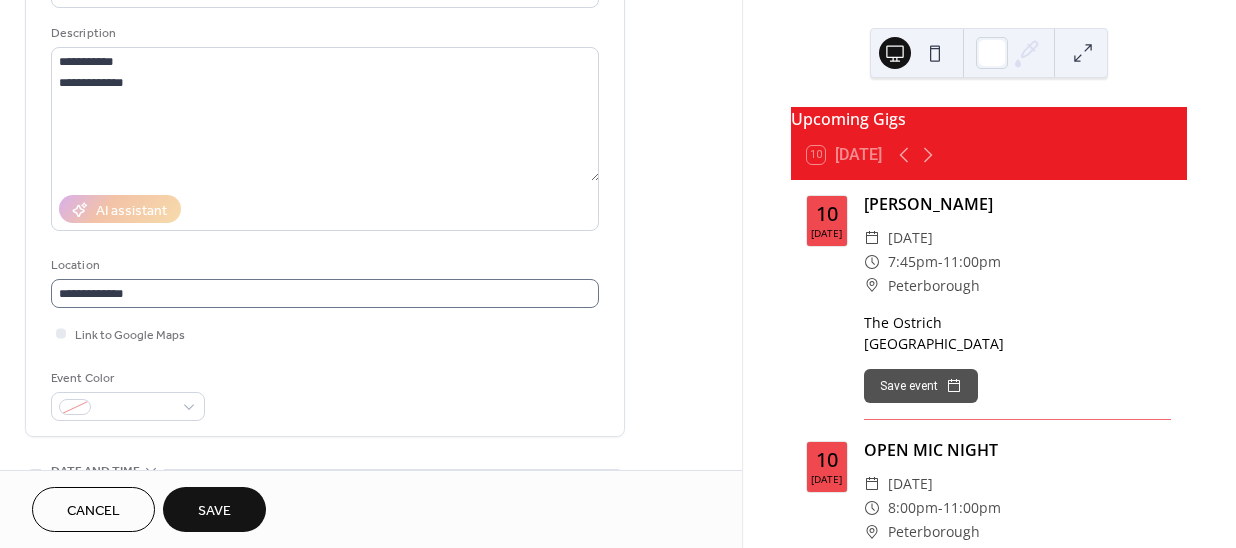 scroll, scrollTop: 0, scrollLeft: 0, axis: both 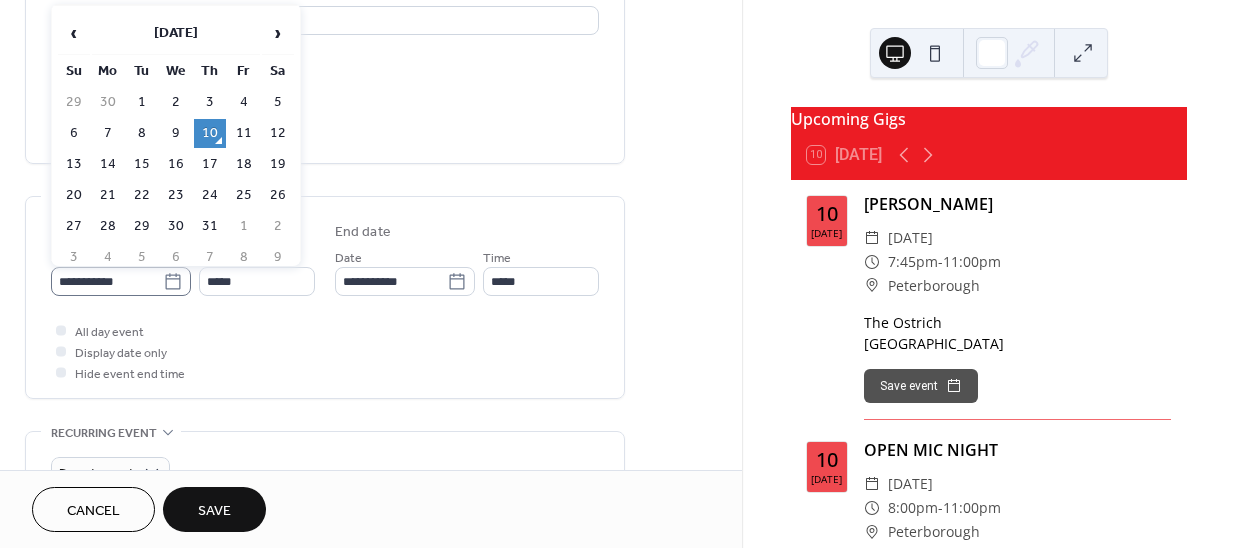 click 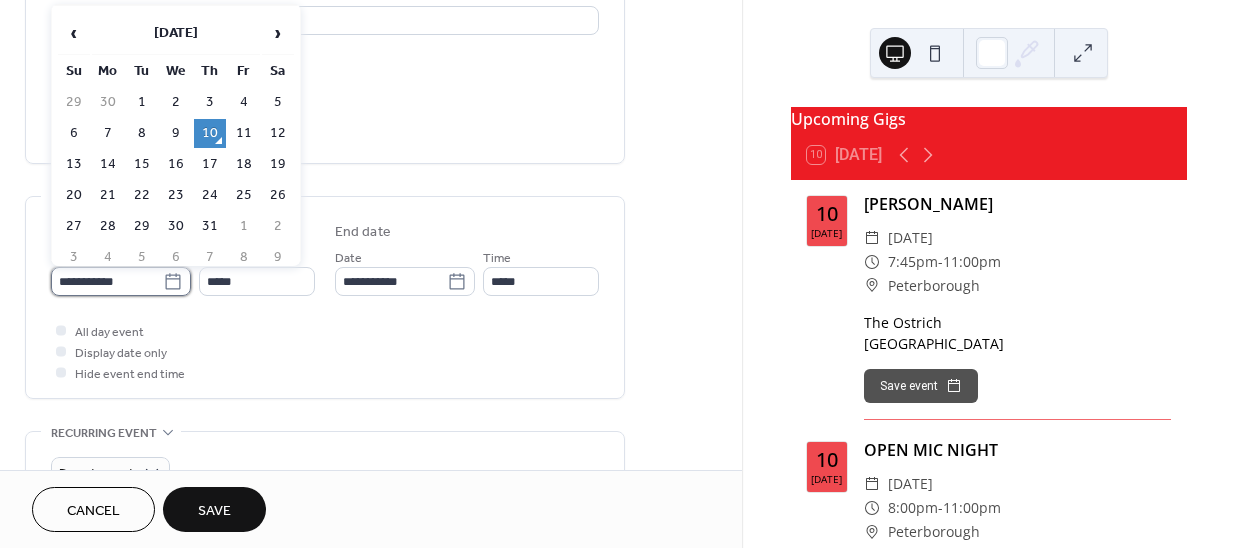 click on "**********" at bounding box center [107, 281] 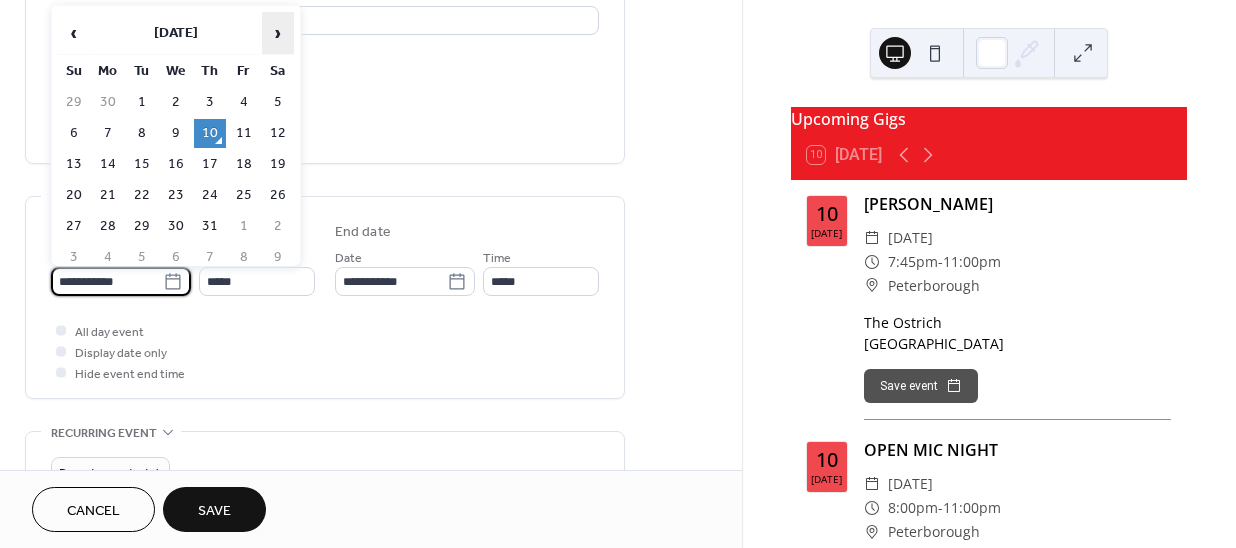 click on "›" at bounding box center (278, 33) 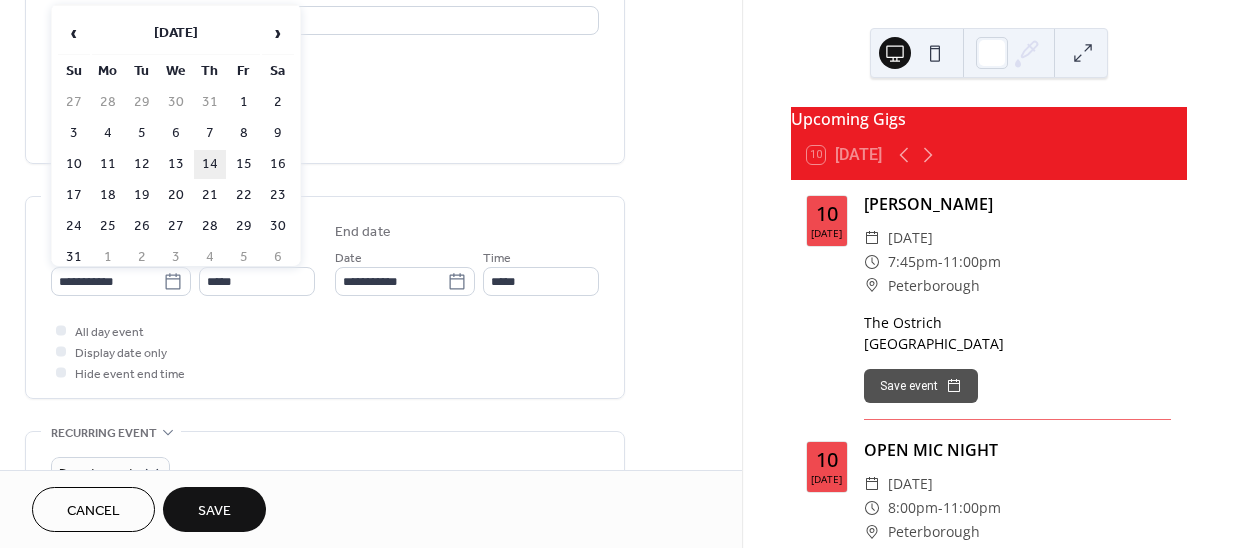 click on "14" at bounding box center (210, 164) 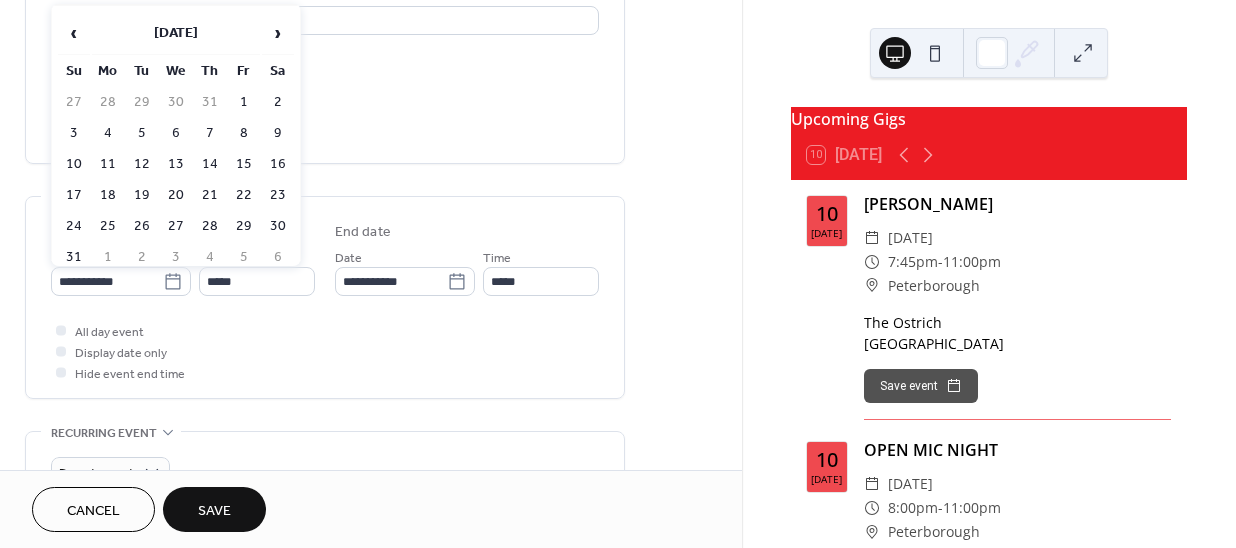 type on "**********" 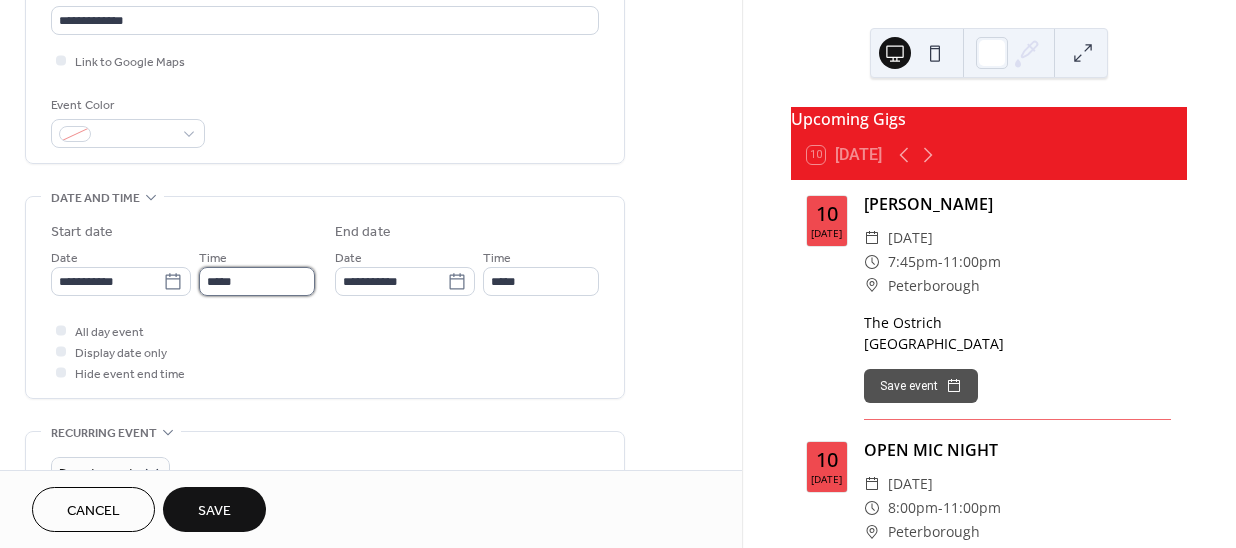 click on "*****" at bounding box center (257, 281) 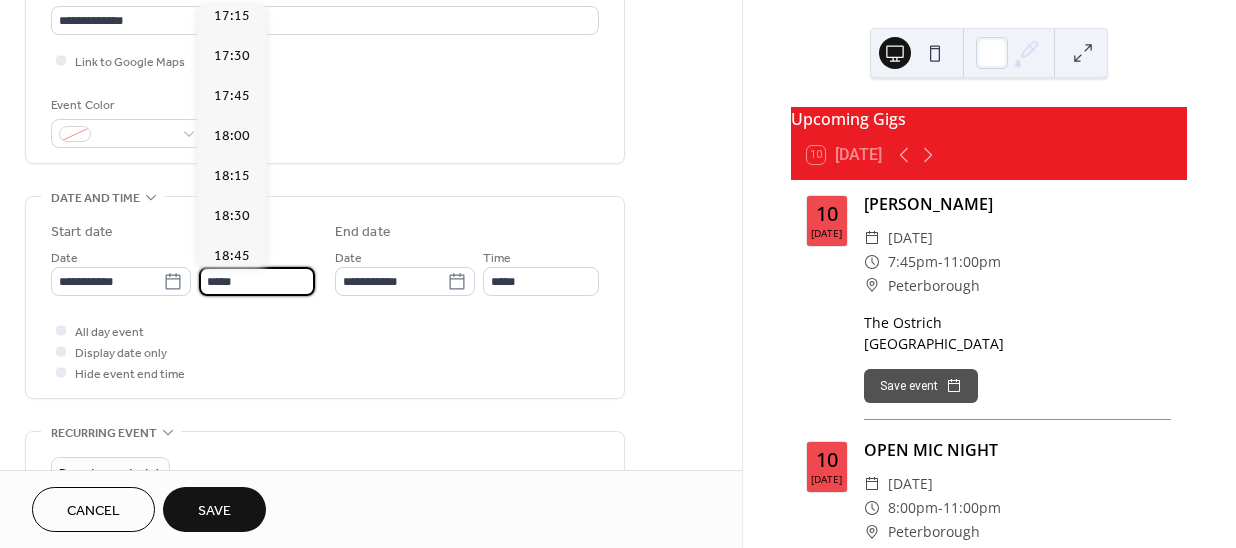 scroll, scrollTop: 3132, scrollLeft: 0, axis: vertical 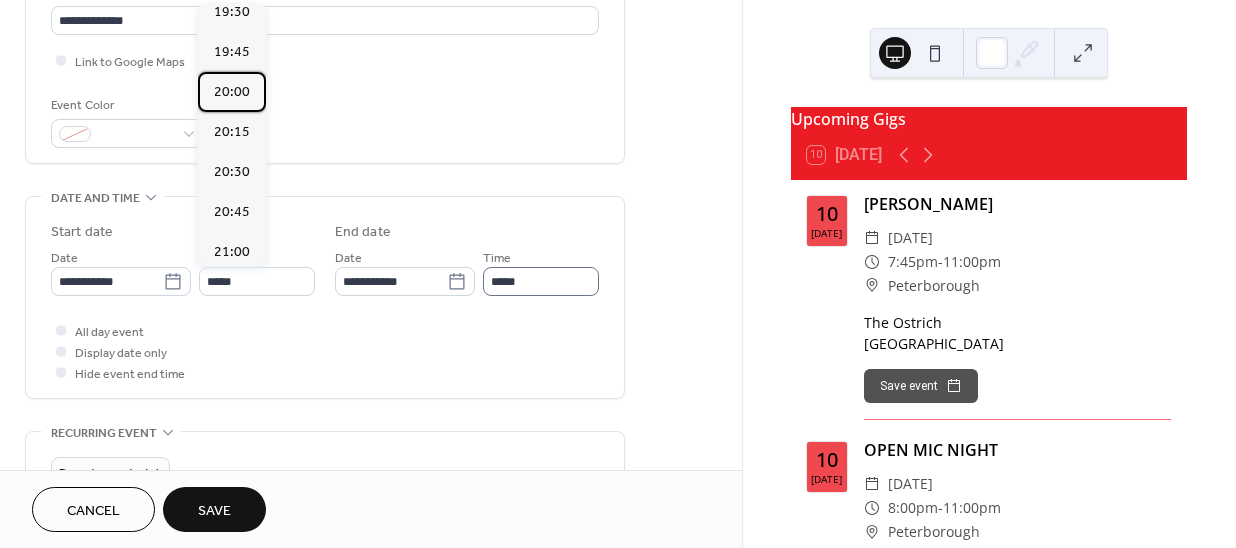 drag, startPoint x: 230, startPoint y: 140, endPoint x: 484, endPoint y: 267, distance: 283.98062 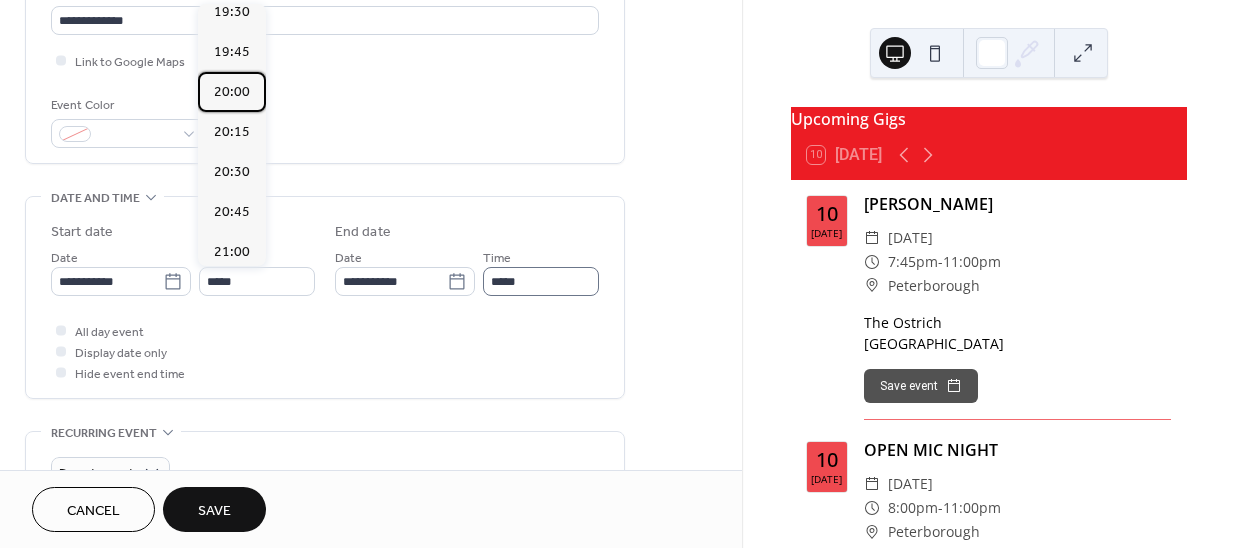 click on "20:00" at bounding box center (232, 92) 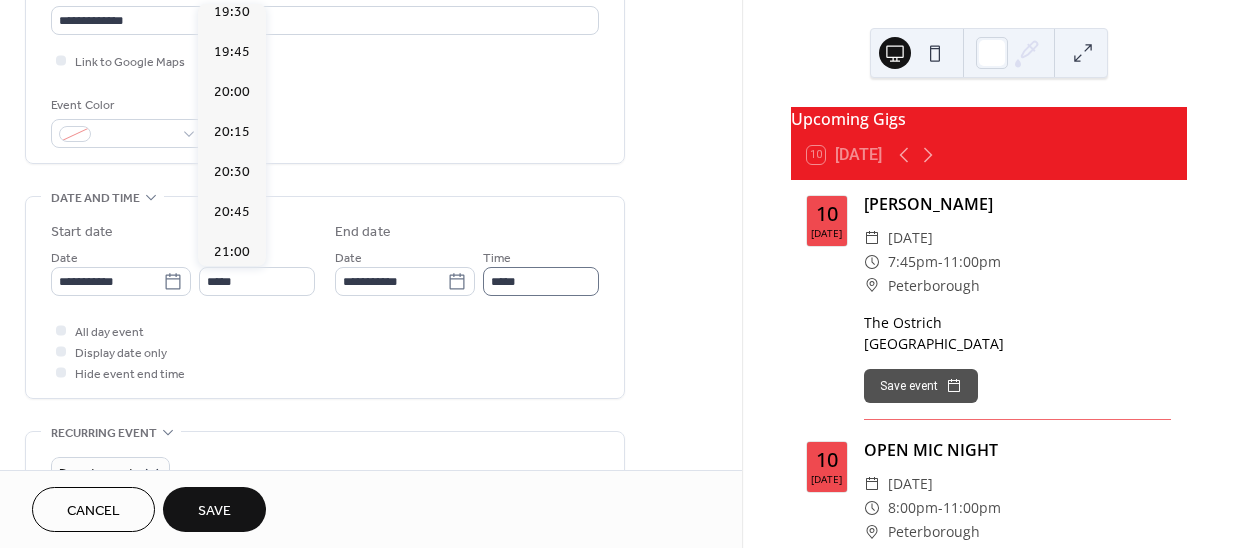 type on "*****" 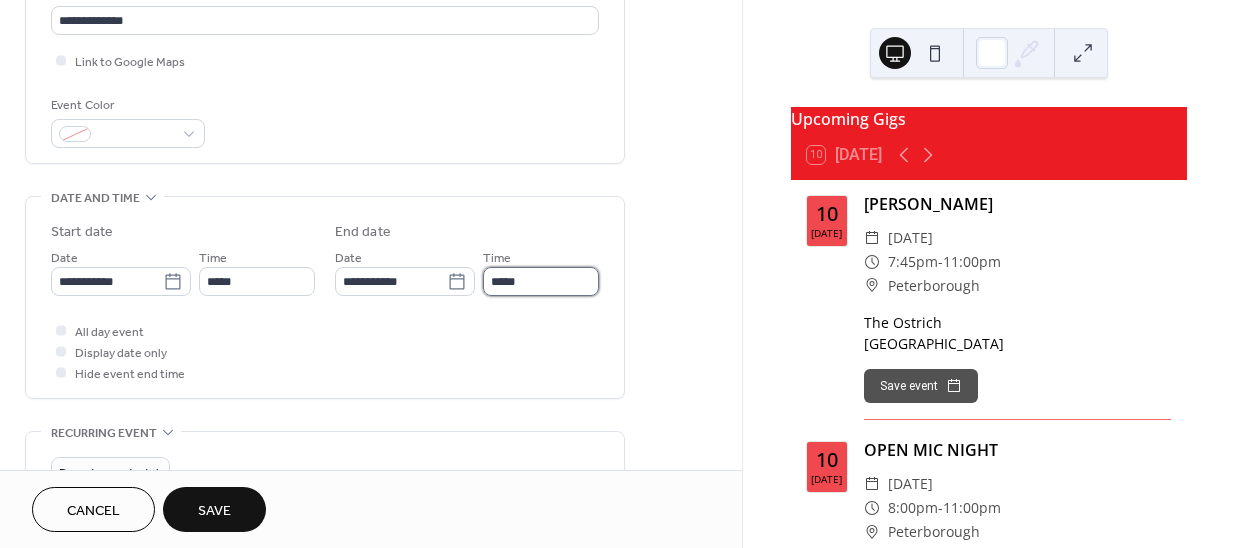 click on "*****" at bounding box center (541, 281) 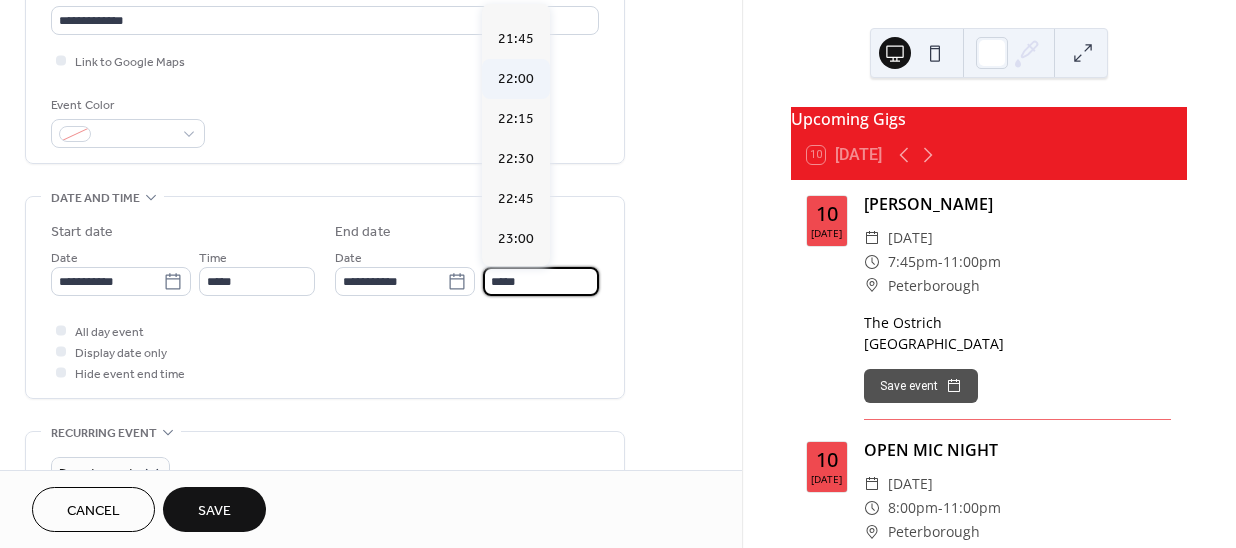 scroll, scrollTop: 272, scrollLeft: 0, axis: vertical 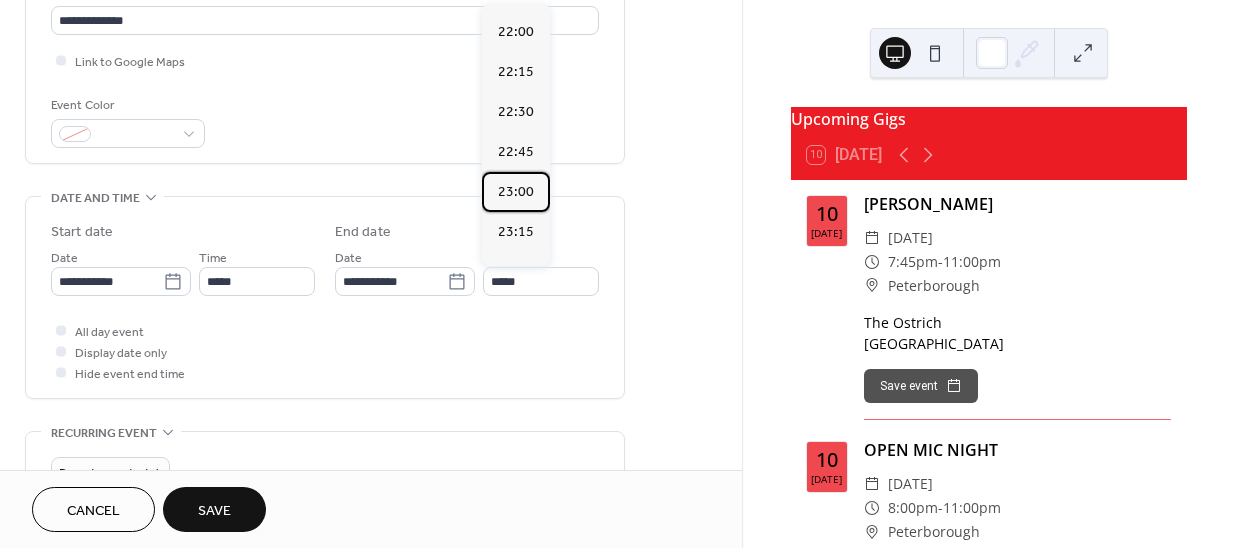 drag, startPoint x: 524, startPoint y: 199, endPoint x: 379, endPoint y: 368, distance: 222.67914 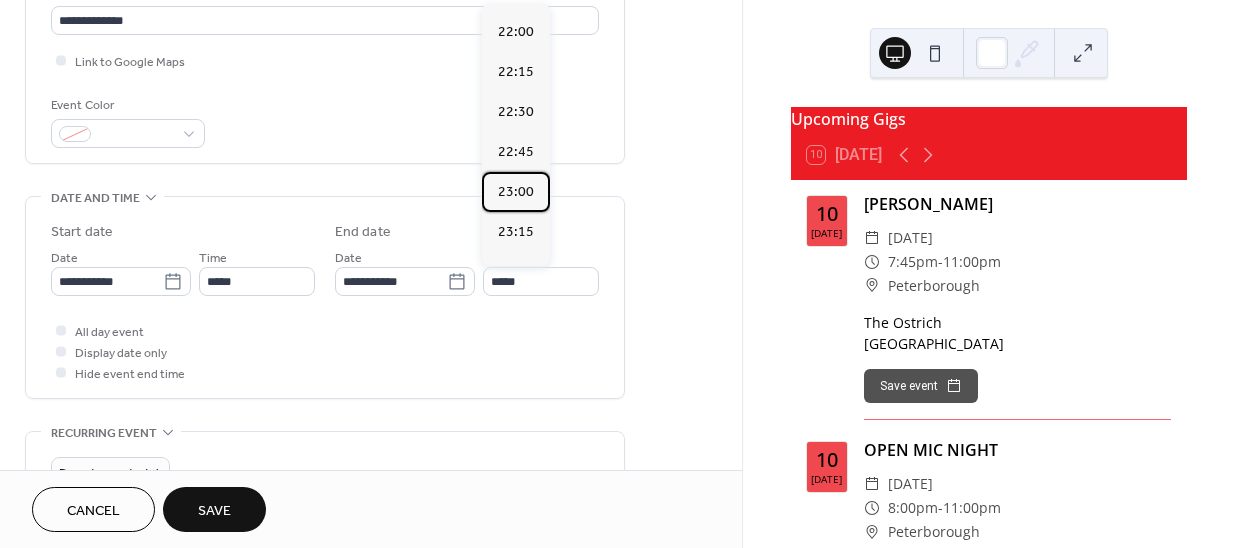 click on "23:00" at bounding box center [516, 192] 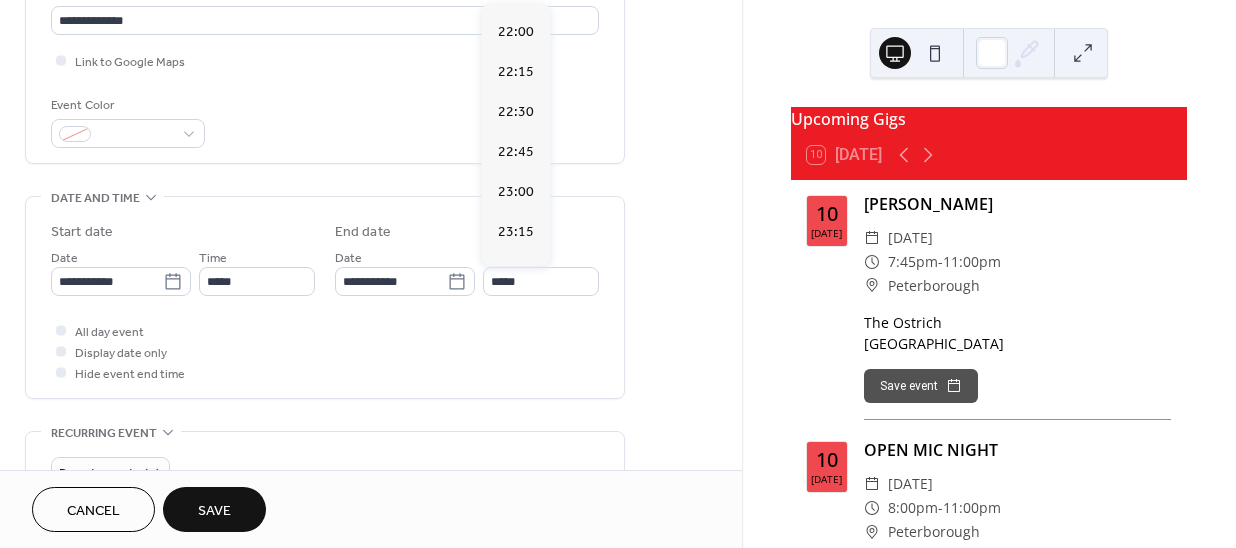 type on "*****" 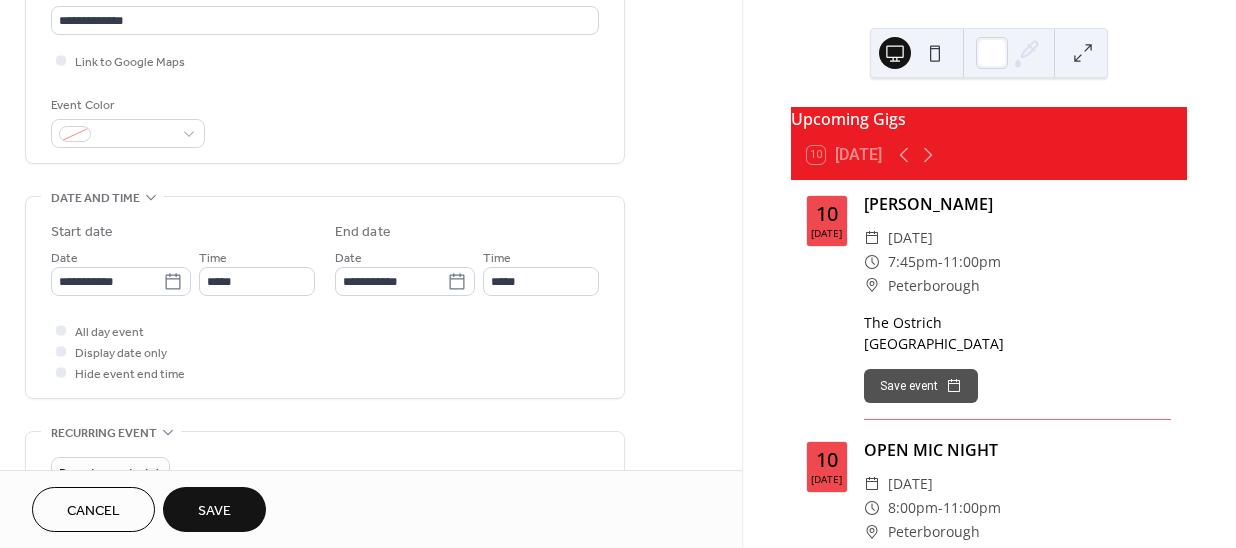 click on "Save" at bounding box center (214, 511) 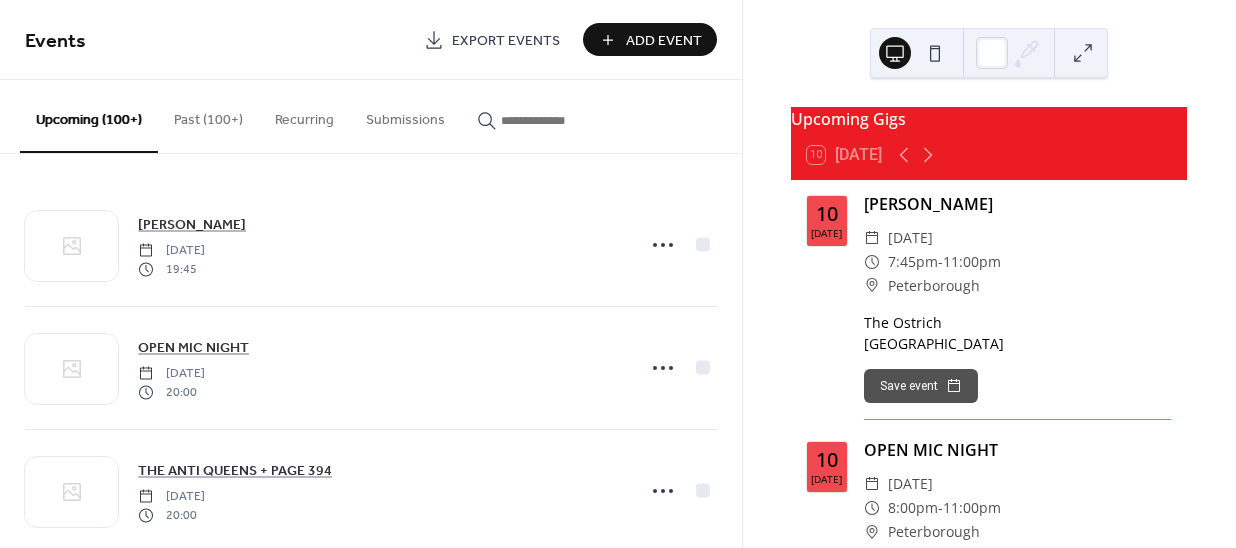 click on "Add Event" at bounding box center (664, 41) 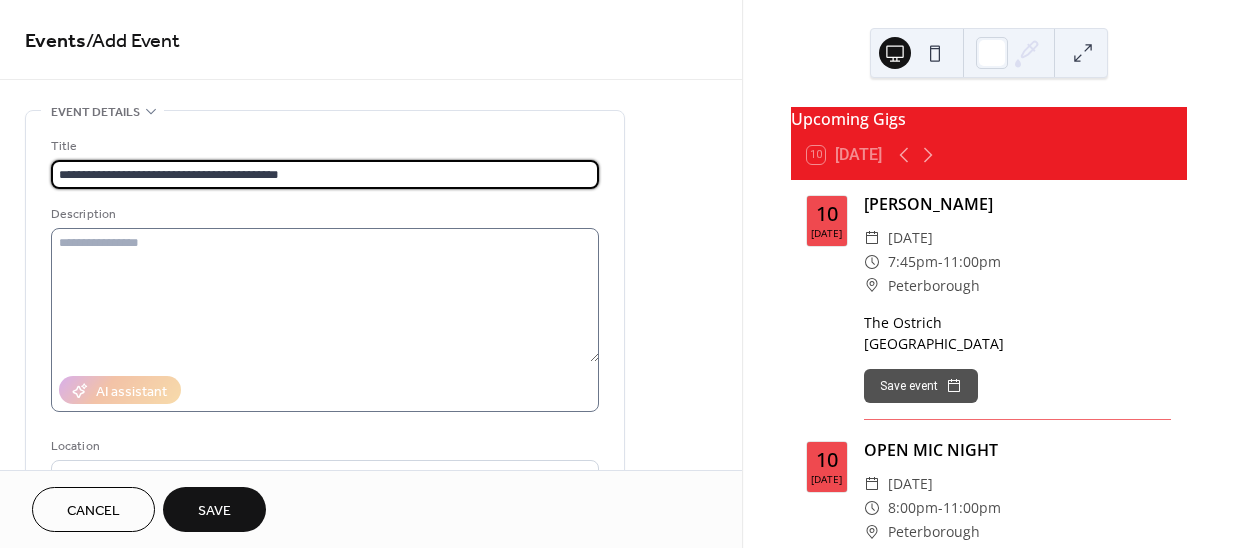 type on "**********" 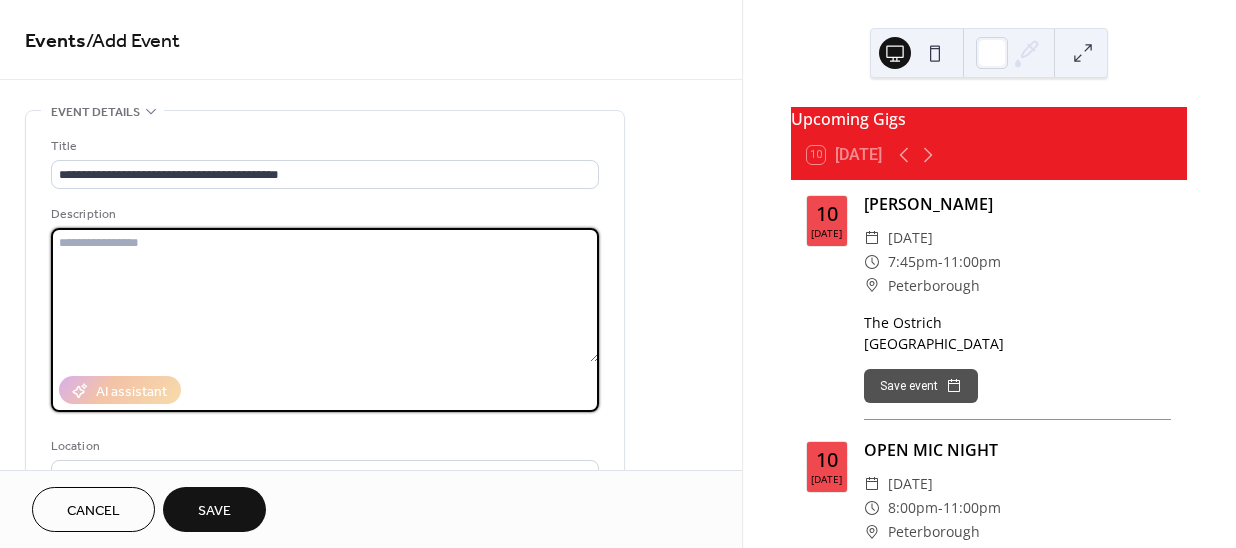 click at bounding box center (325, 295) 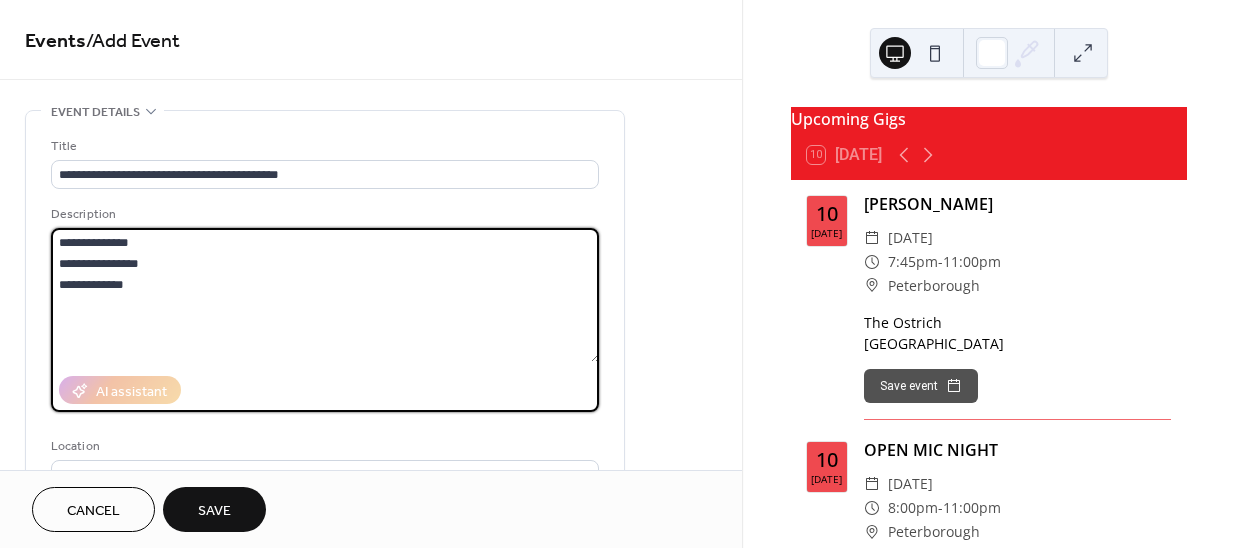 drag, startPoint x: 170, startPoint y: 234, endPoint x: 0, endPoint y: 234, distance: 170 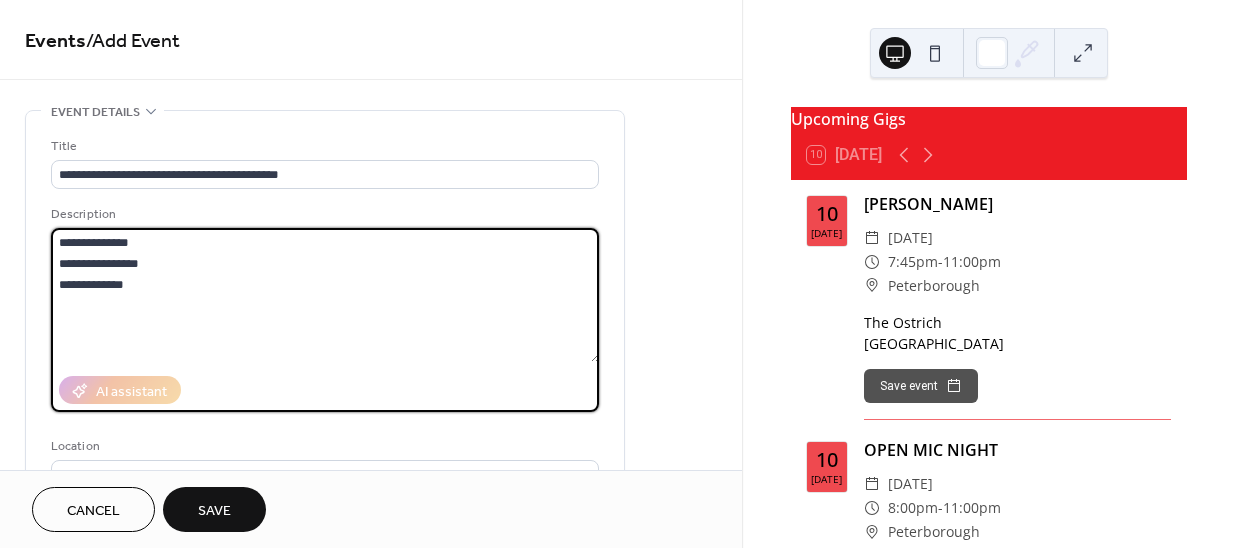 click on "**********" at bounding box center [371, 719] 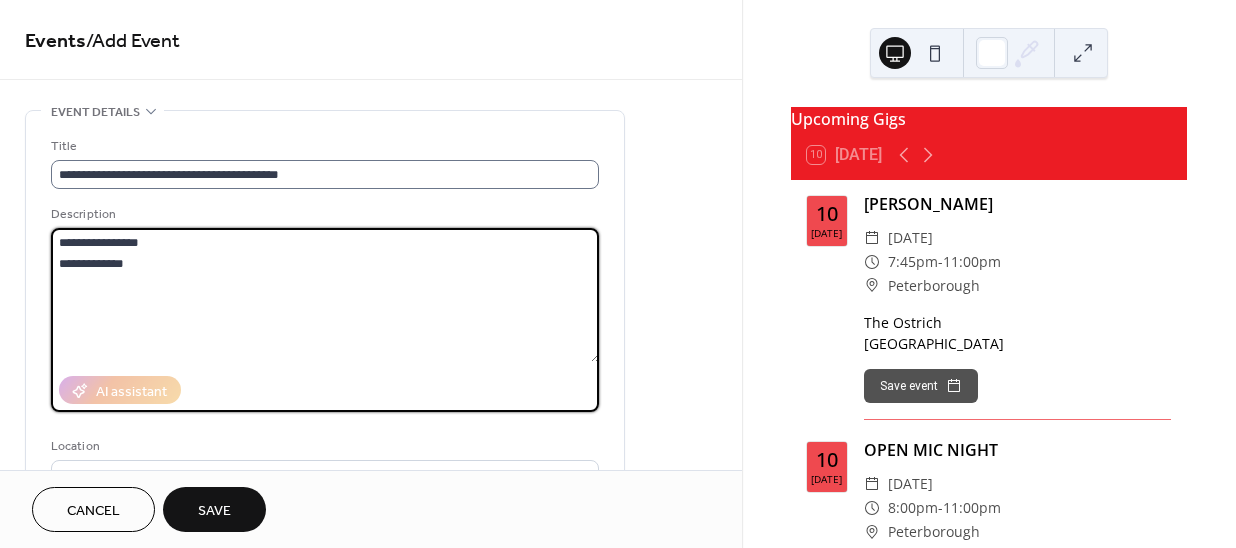 type on "**********" 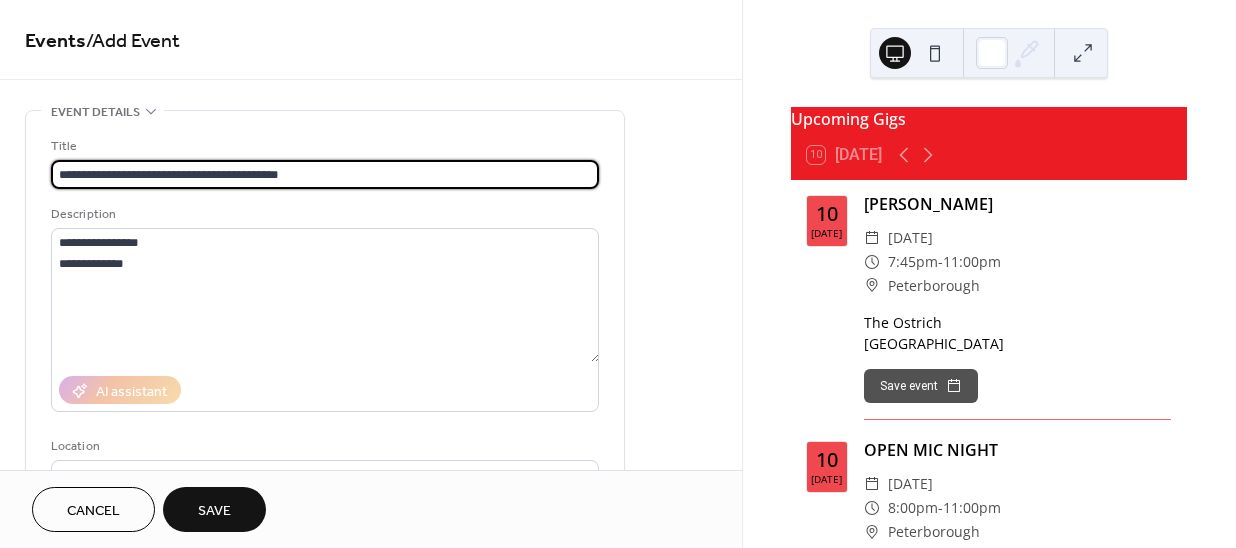 drag, startPoint x: 285, startPoint y: 168, endPoint x: 152, endPoint y: 163, distance: 133.09395 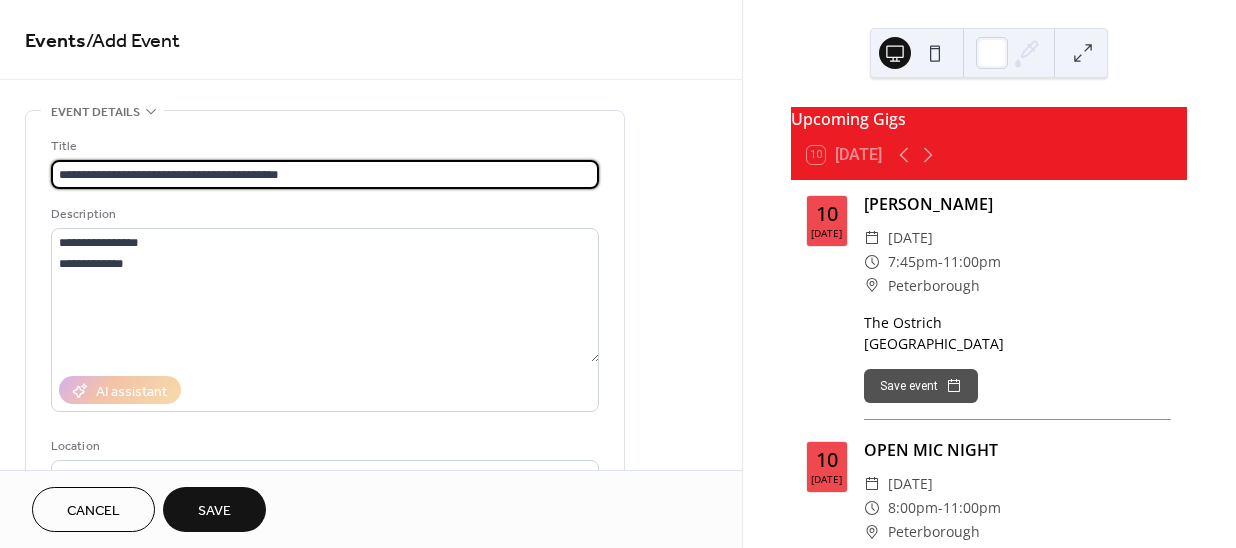 click on "**********" at bounding box center [325, 174] 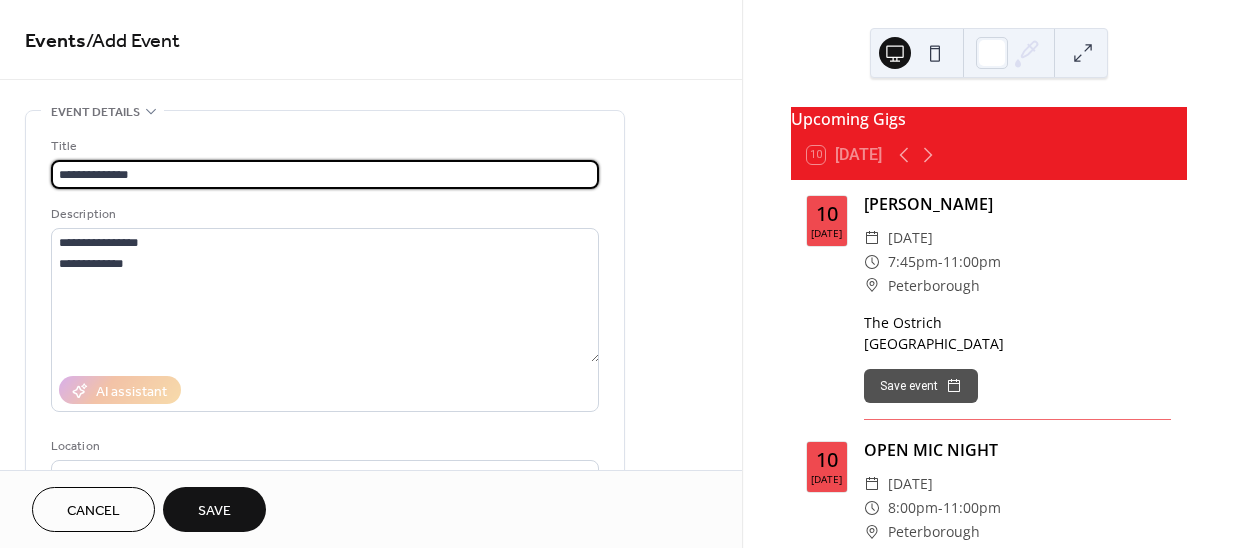 type on "**********" 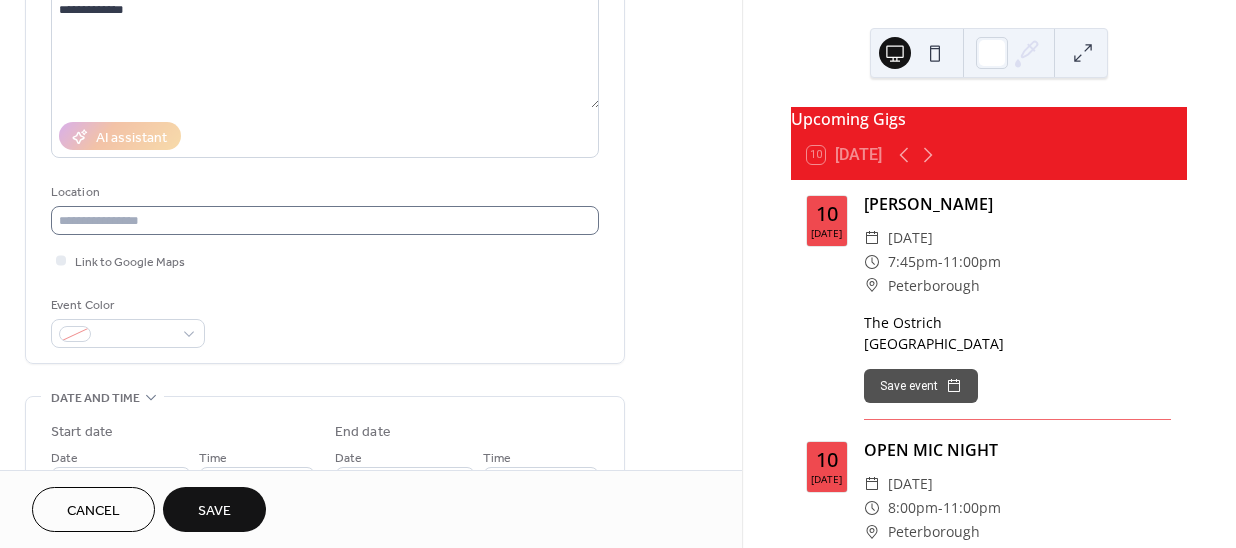 scroll, scrollTop: 272, scrollLeft: 0, axis: vertical 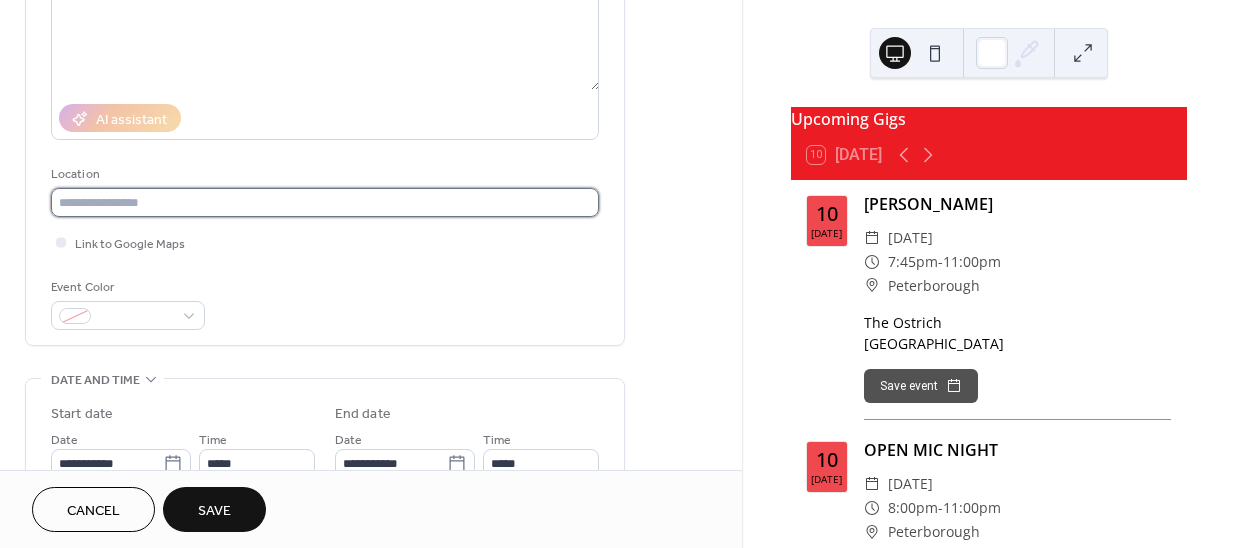 click at bounding box center (325, 202) 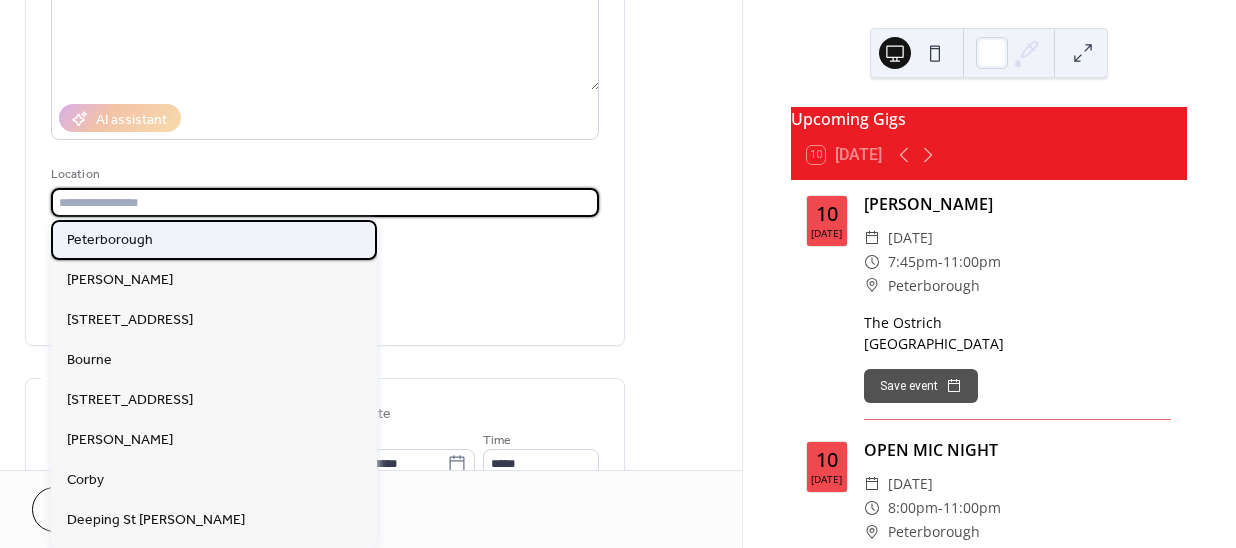 click on "Peterborough" at bounding box center [110, 240] 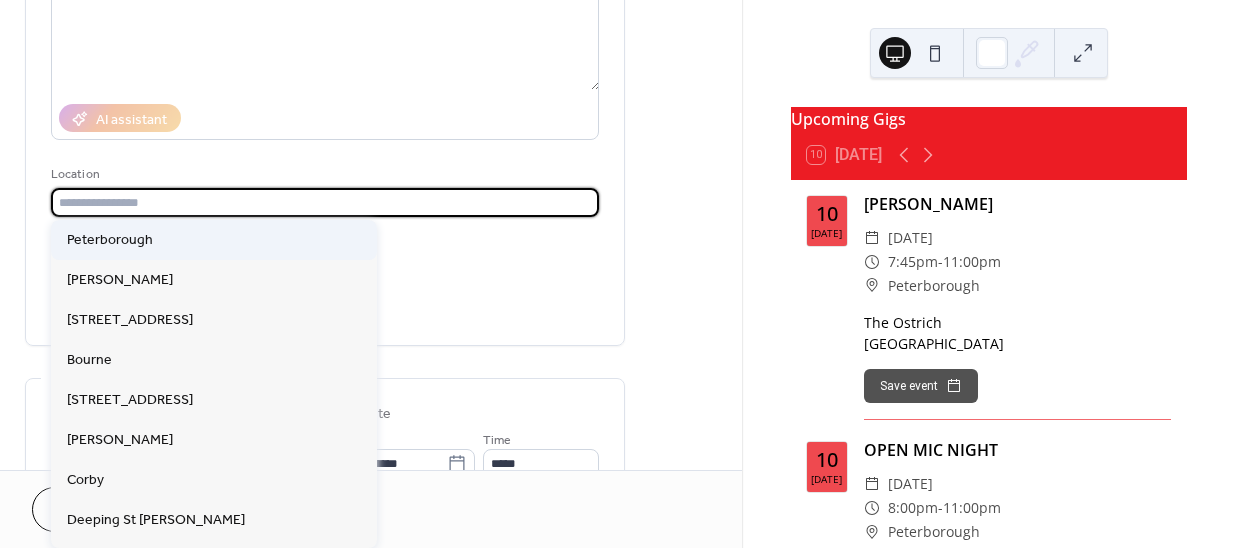 type on "**********" 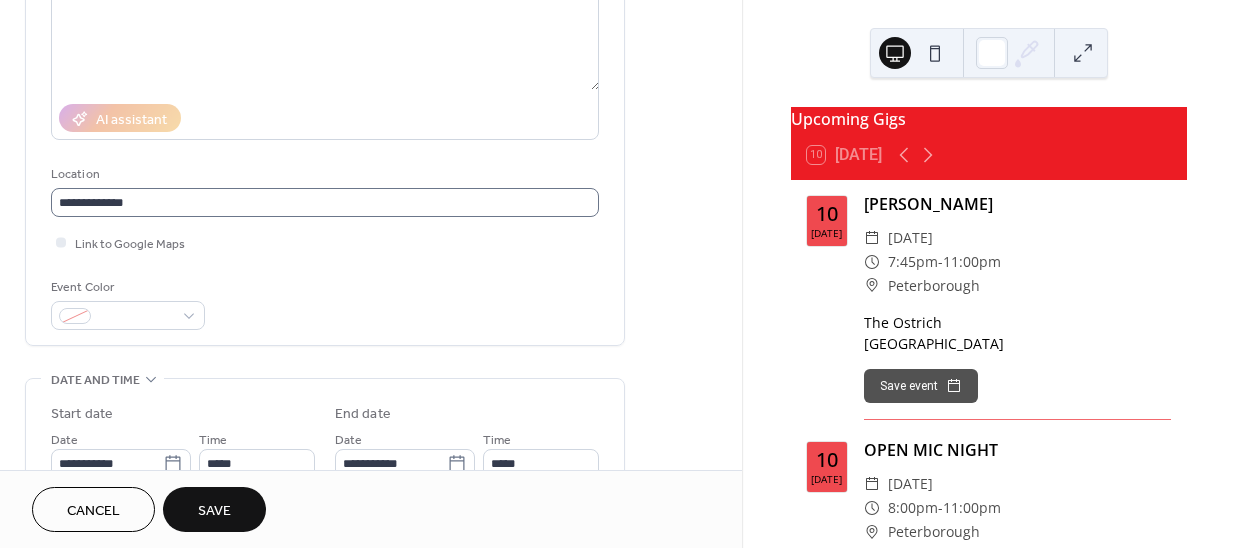 scroll, scrollTop: 0, scrollLeft: 0, axis: both 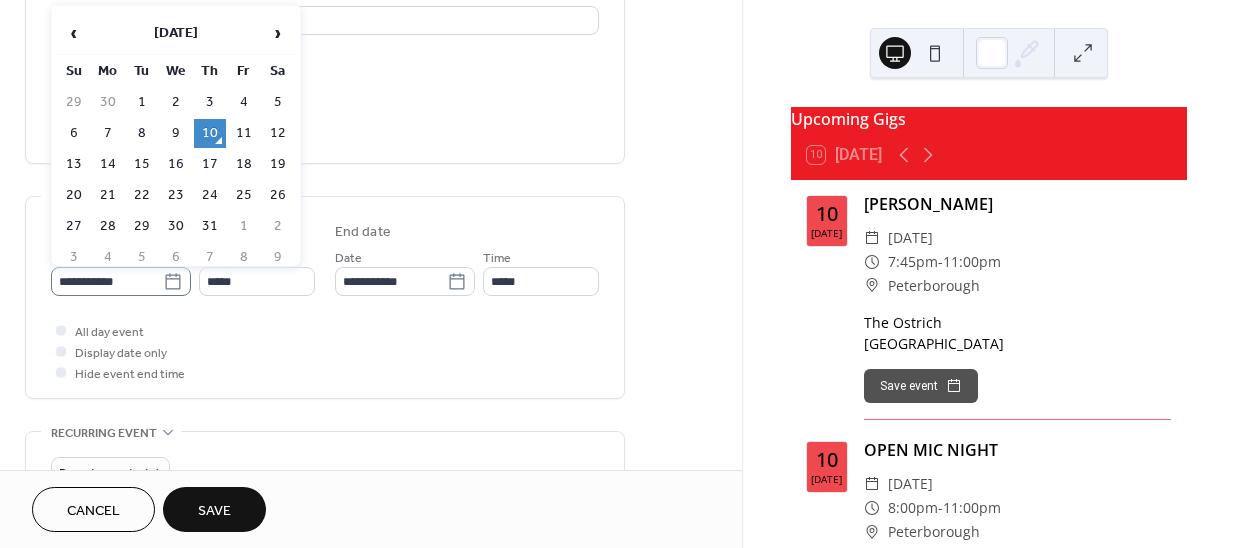 click 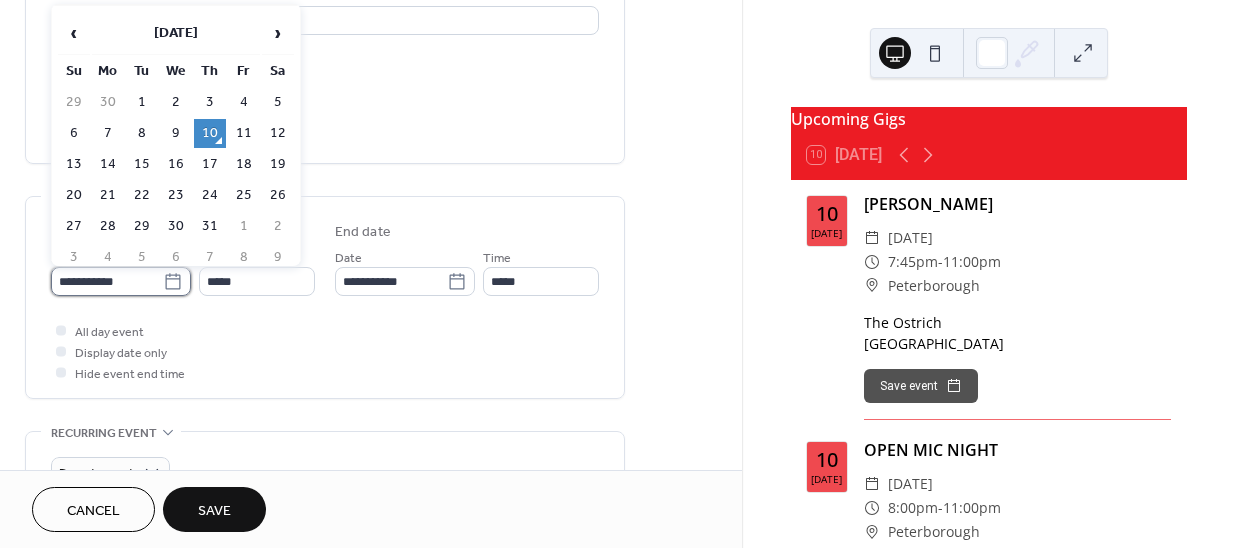 click on "**********" at bounding box center [107, 281] 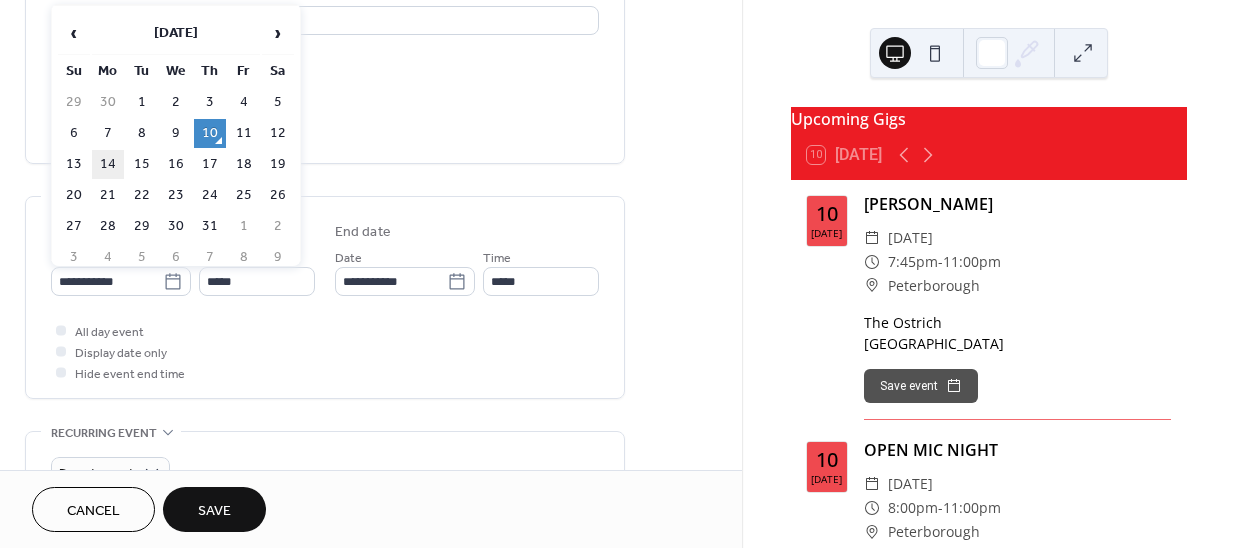 click on "14" at bounding box center (108, 164) 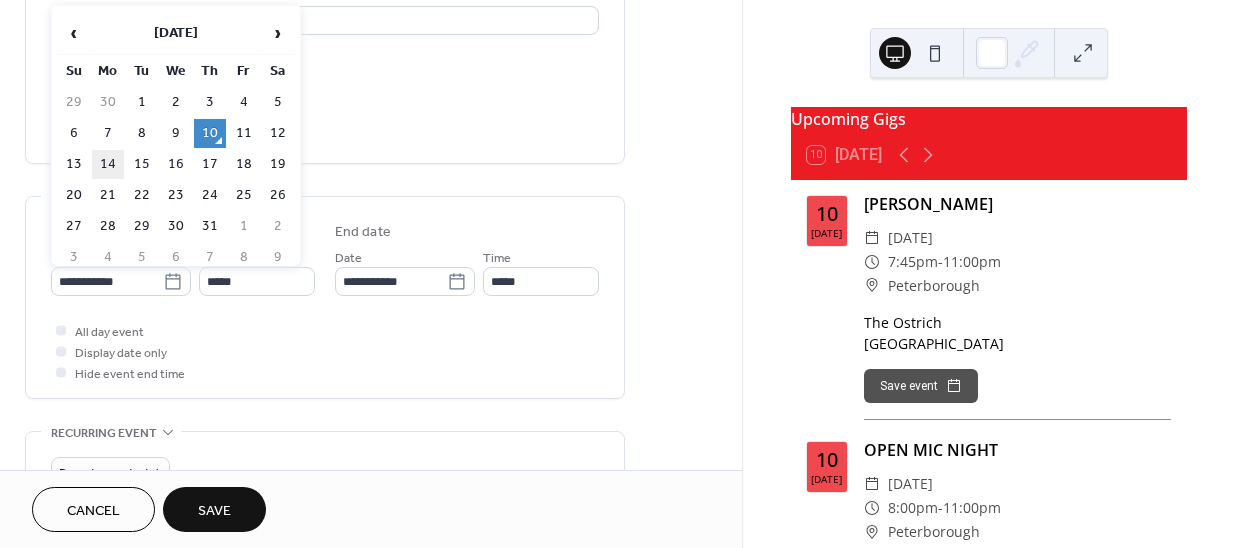 type on "**********" 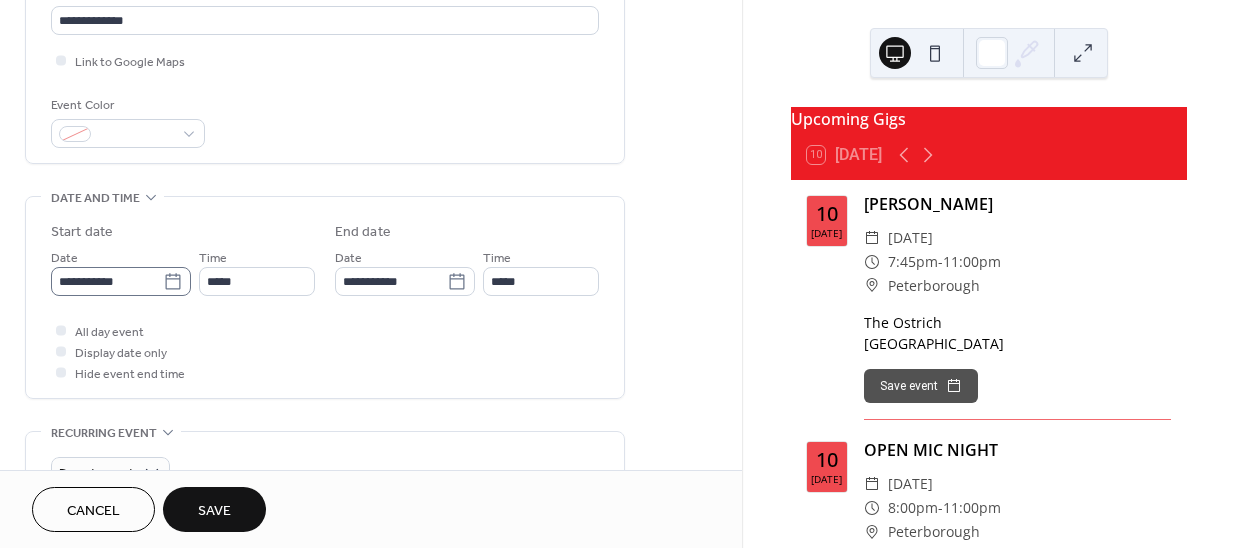 click 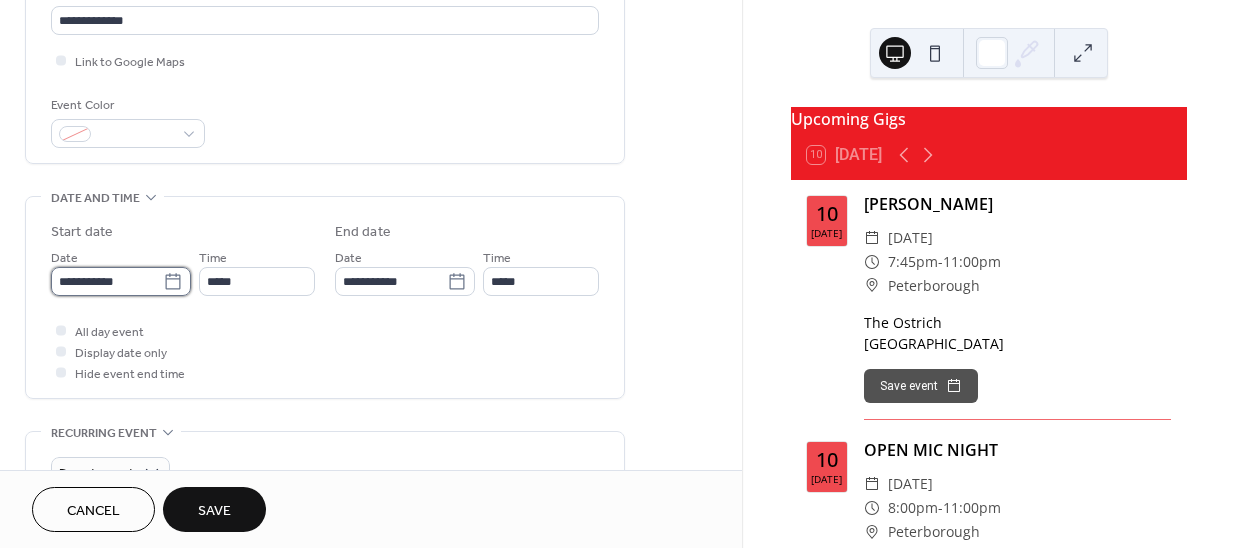 click on "**********" at bounding box center [107, 281] 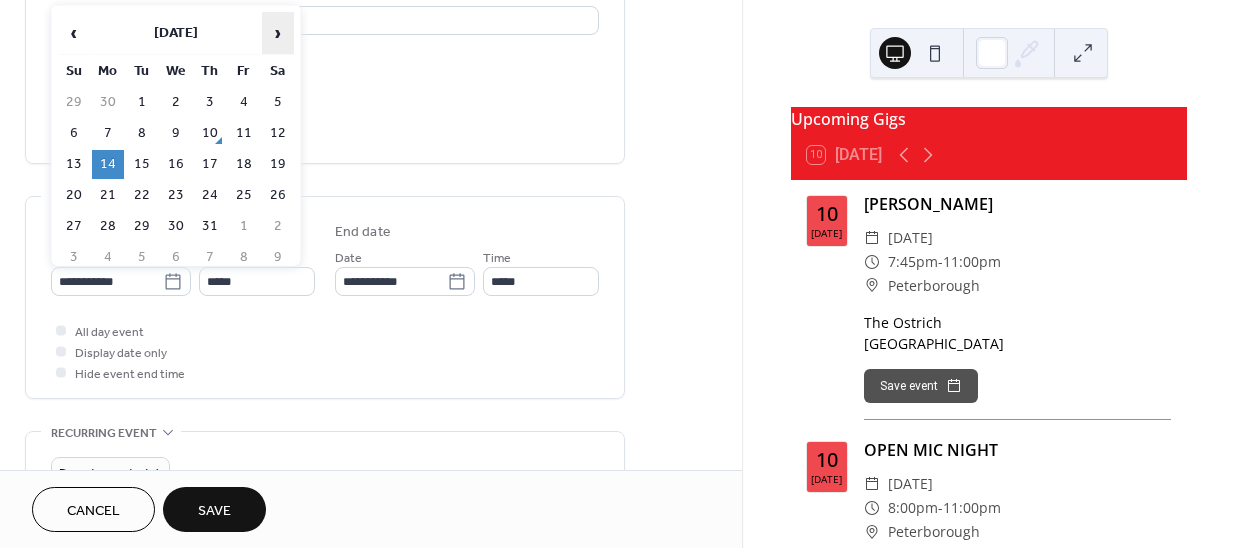 click on "›" at bounding box center [278, 33] 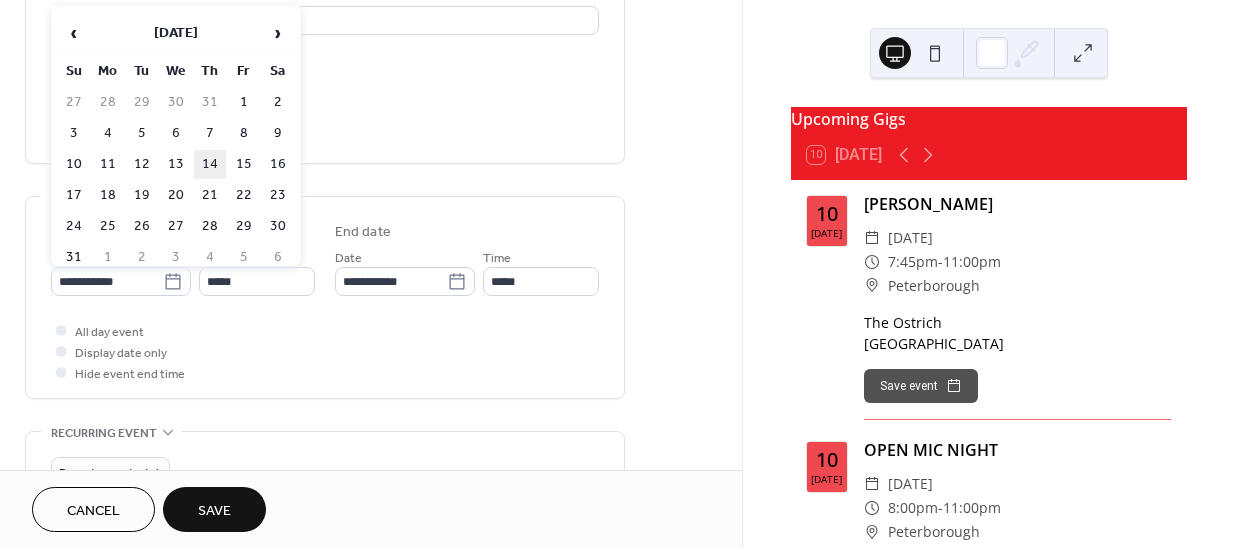 click on "14" at bounding box center (210, 164) 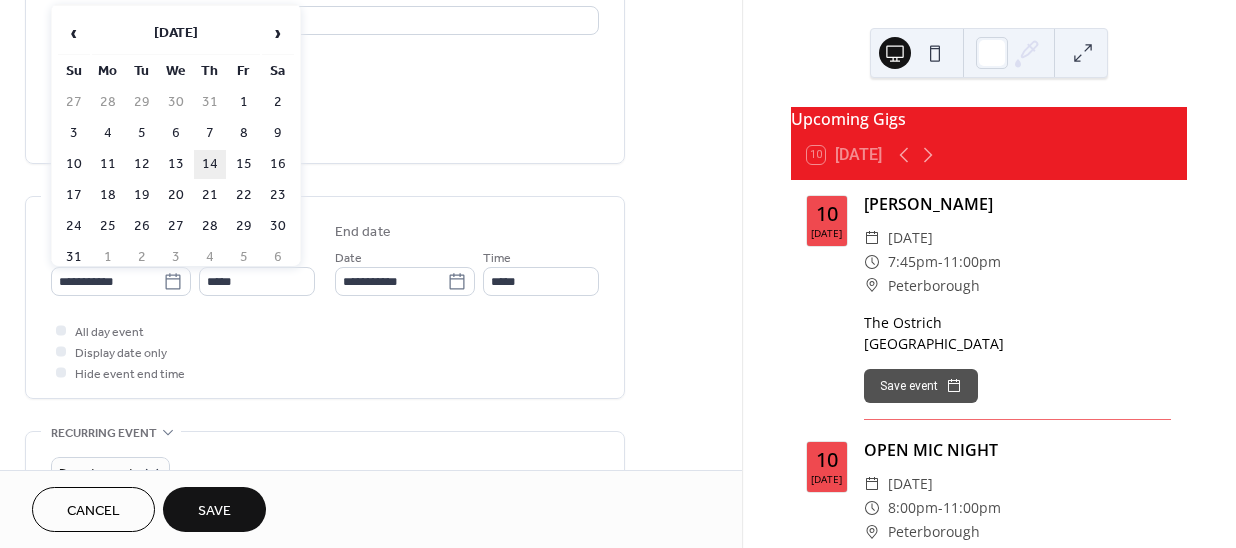 type on "**********" 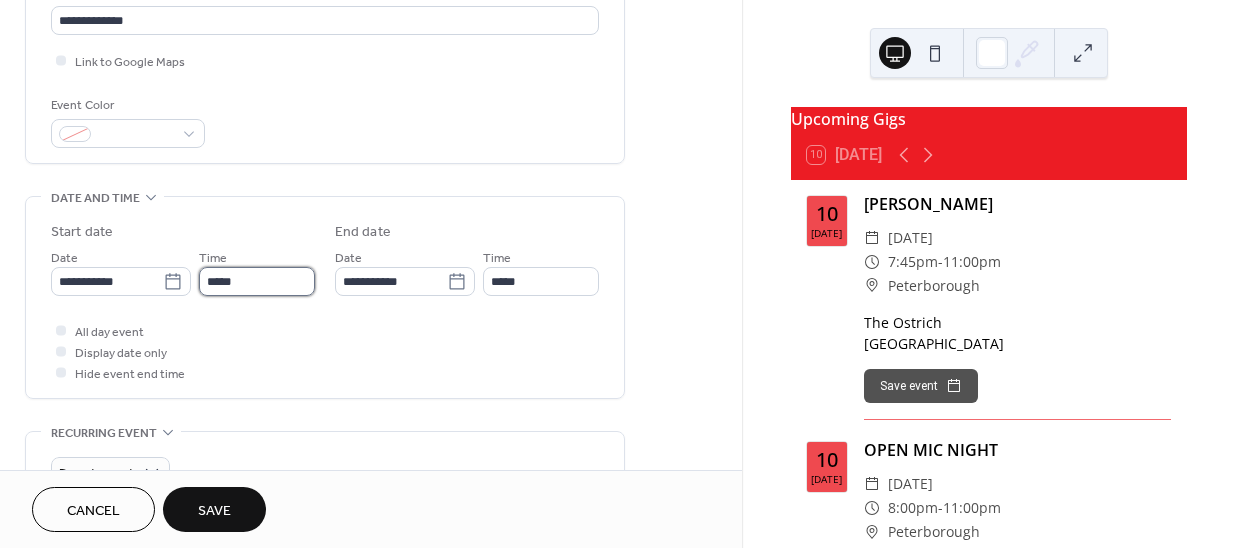 click on "*****" at bounding box center (257, 281) 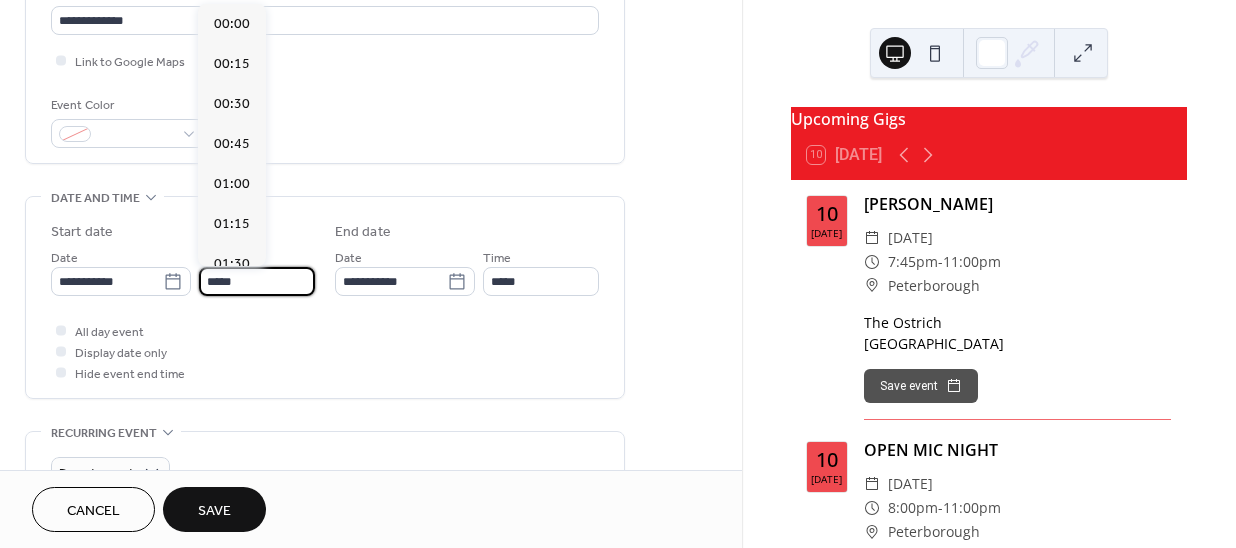 scroll, scrollTop: 1950, scrollLeft: 0, axis: vertical 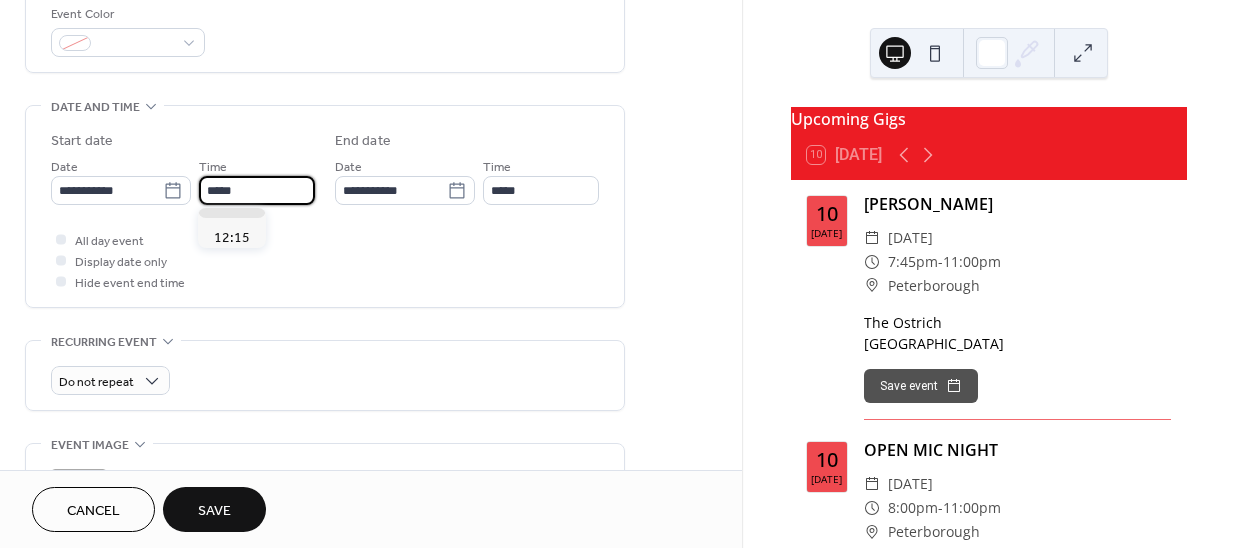 click on "*****" at bounding box center [257, 190] 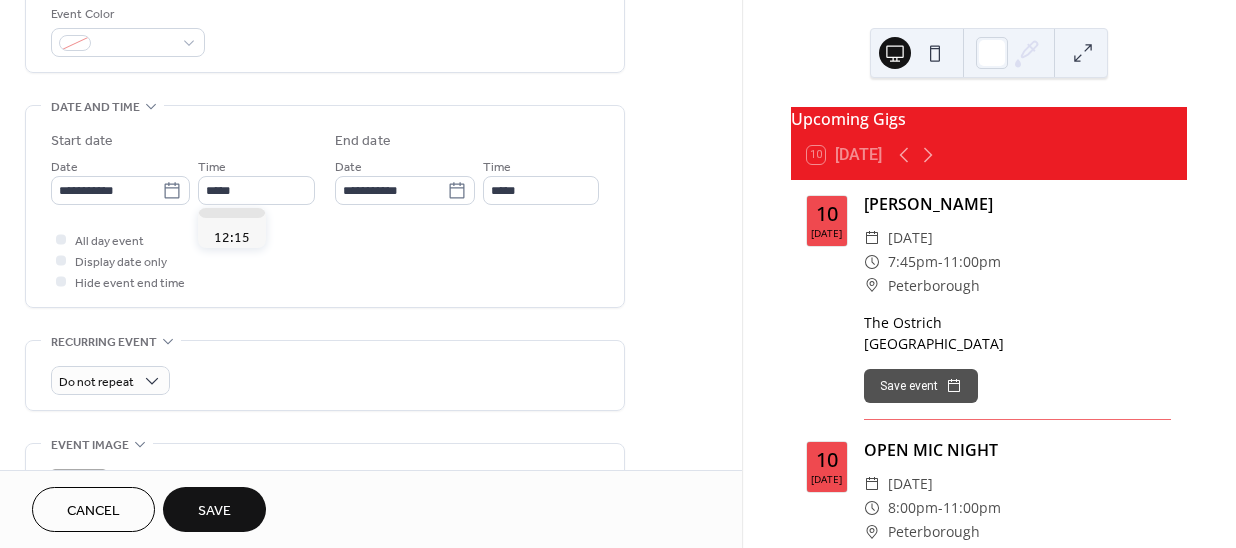 scroll, scrollTop: 0, scrollLeft: 0, axis: both 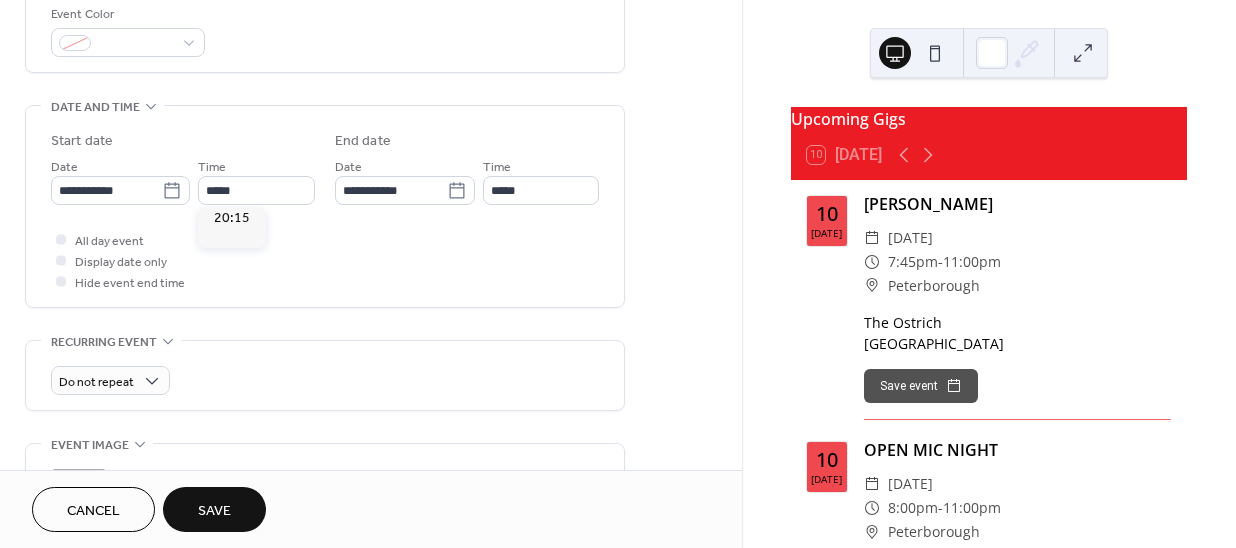 click on "20:00" at bounding box center (232, 177) 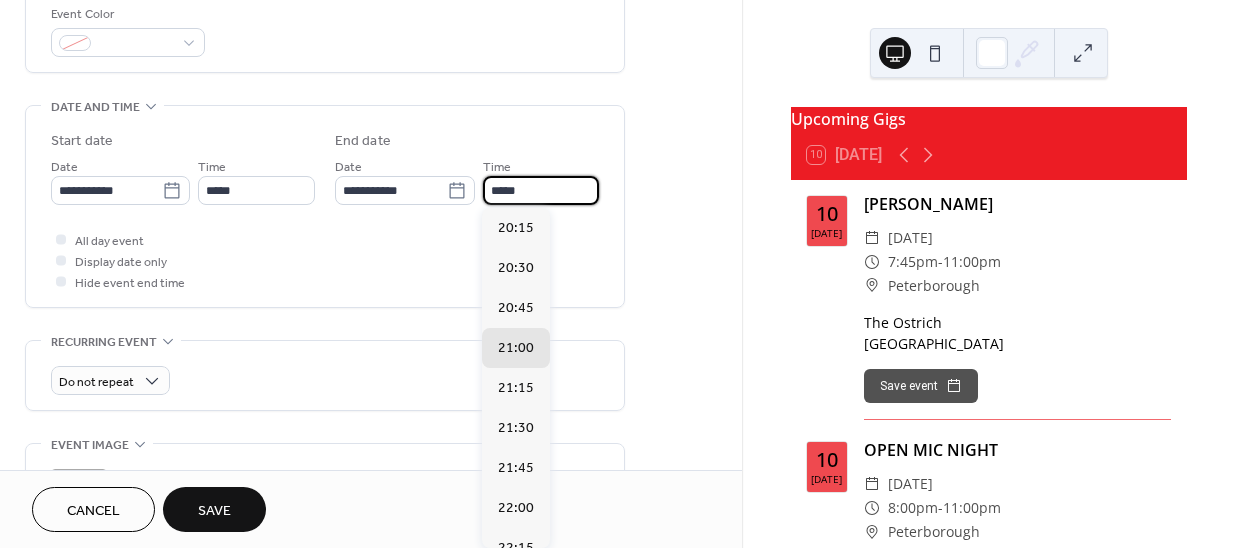 click on "*****" at bounding box center [541, 190] 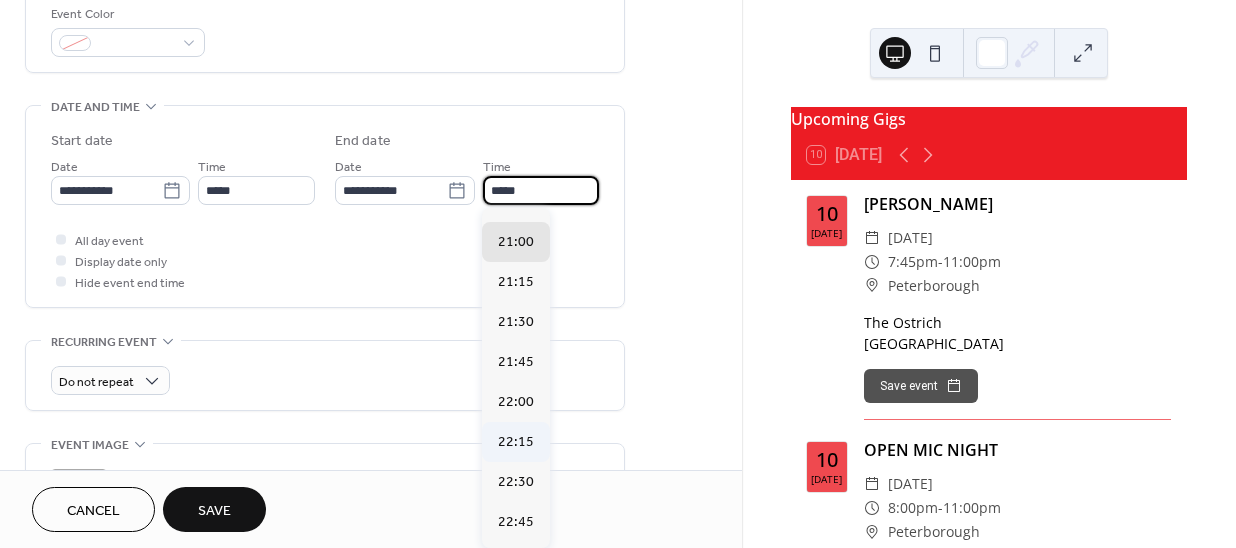 scroll, scrollTop: 269, scrollLeft: 0, axis: vertical 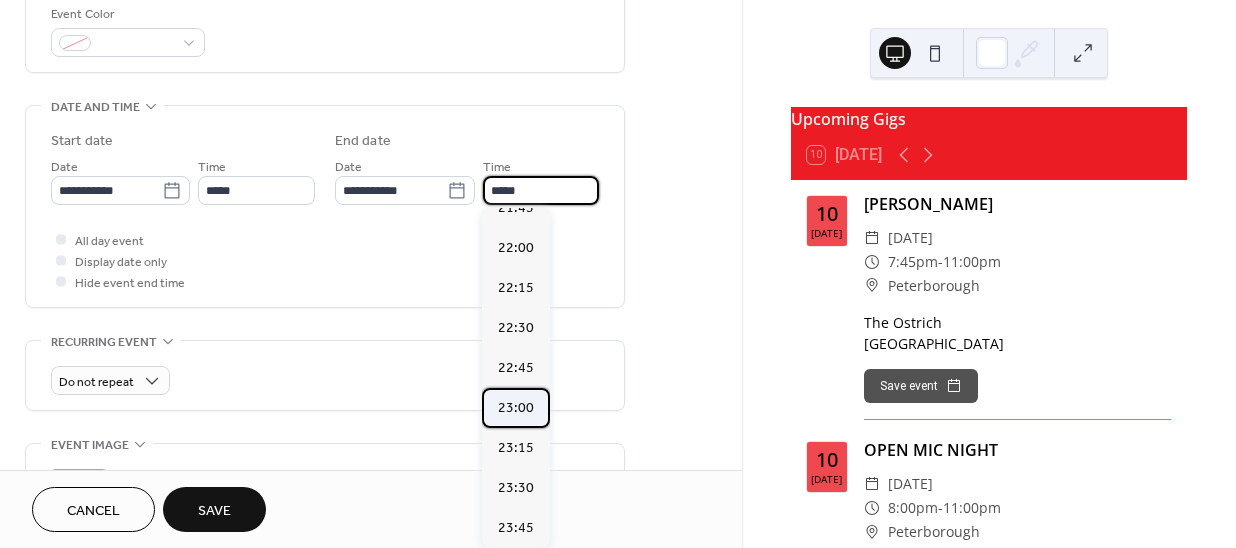 click on "23:00" at bounding box center [516, 407] 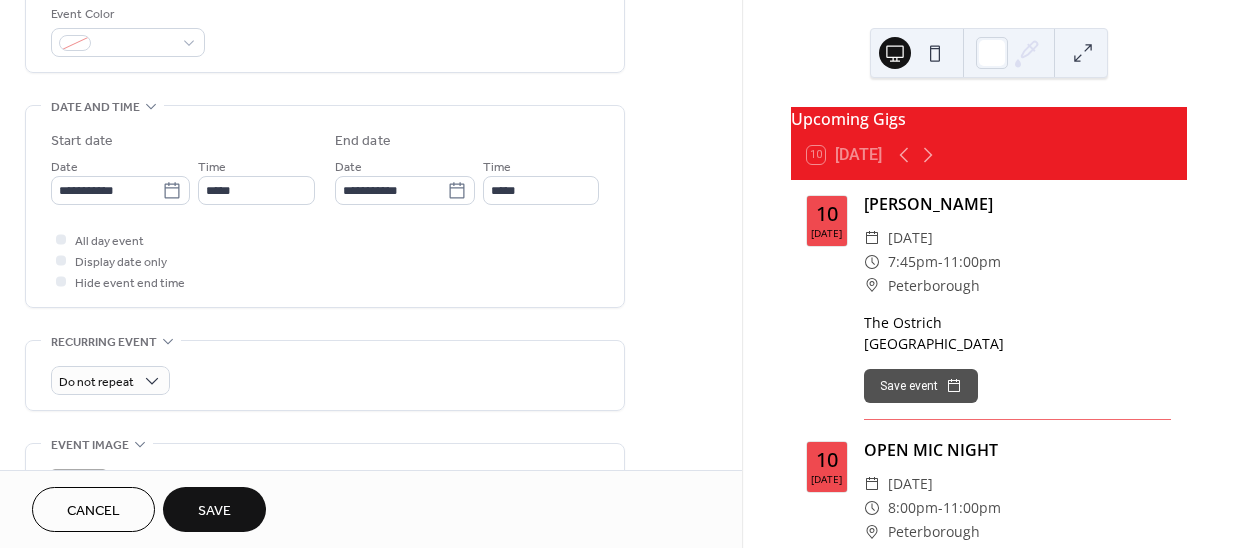 type on "*****" 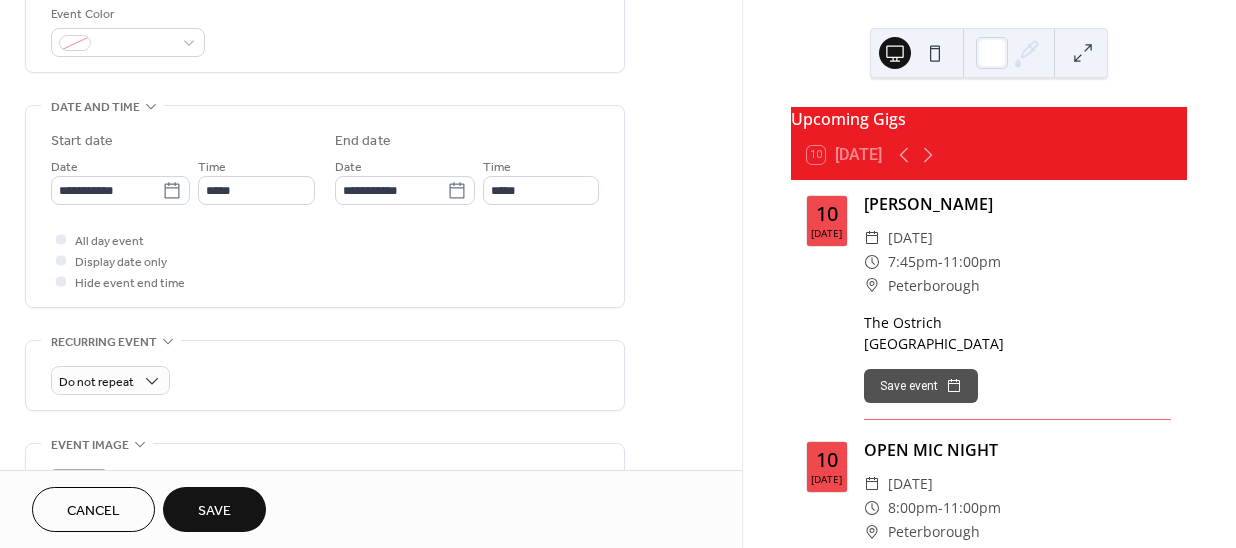 click on "Save" at bounding box center (214, 509) 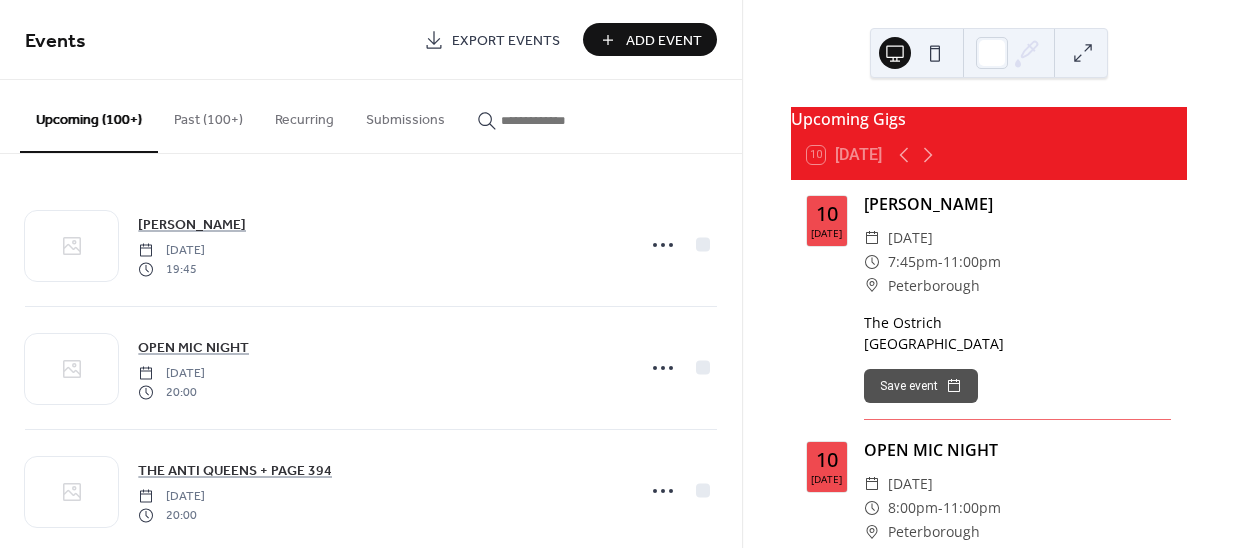 click on "Add Event" at bounding box center (664, 41) 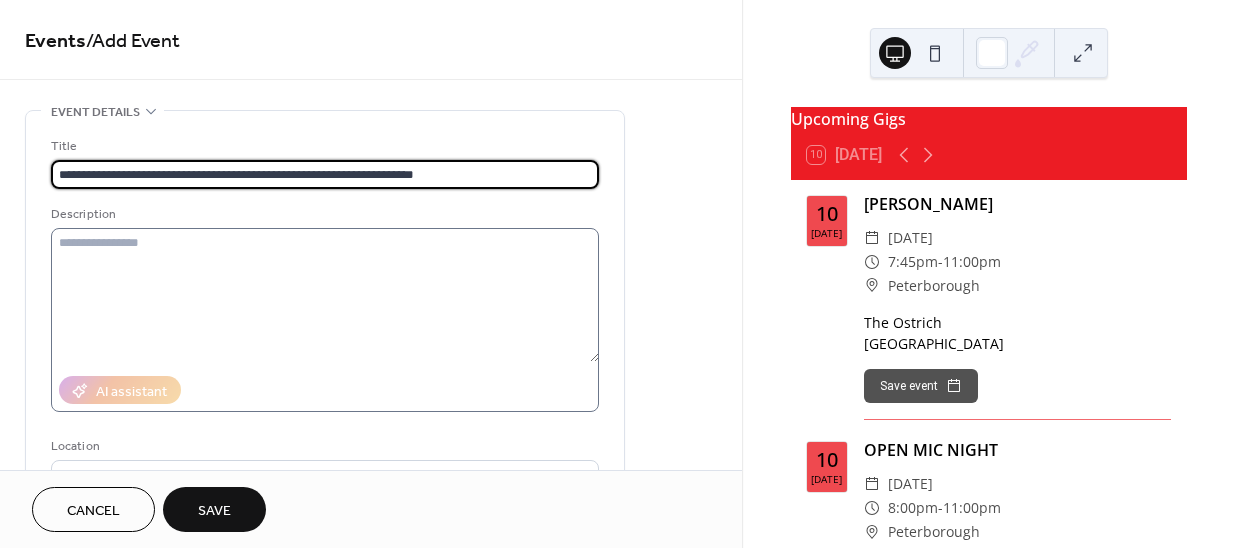 type on "**********" 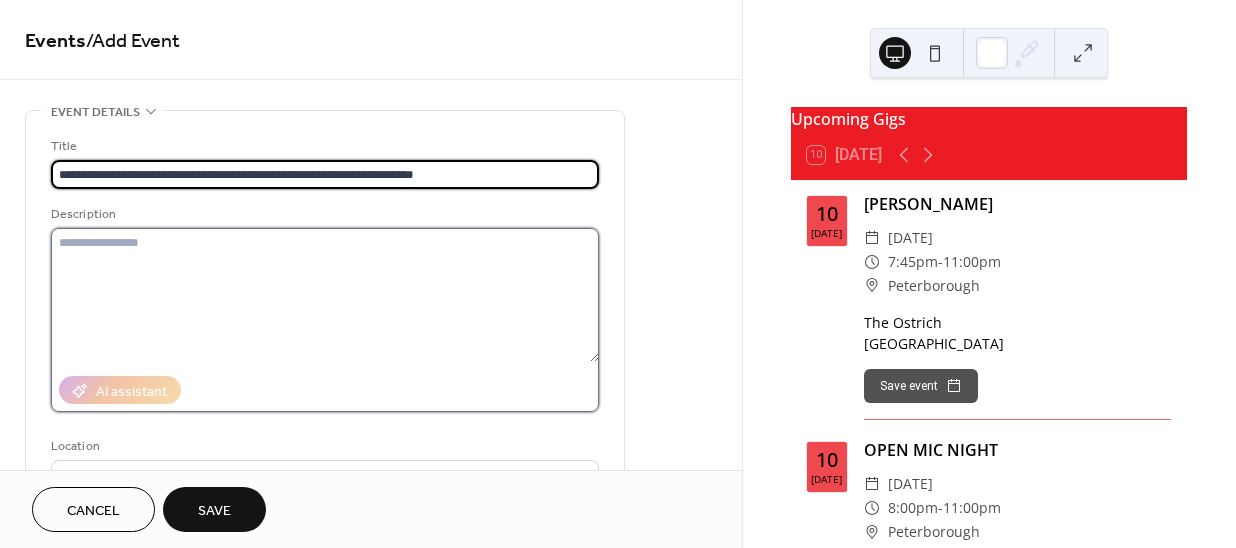 click at bounding box center [325, 295] 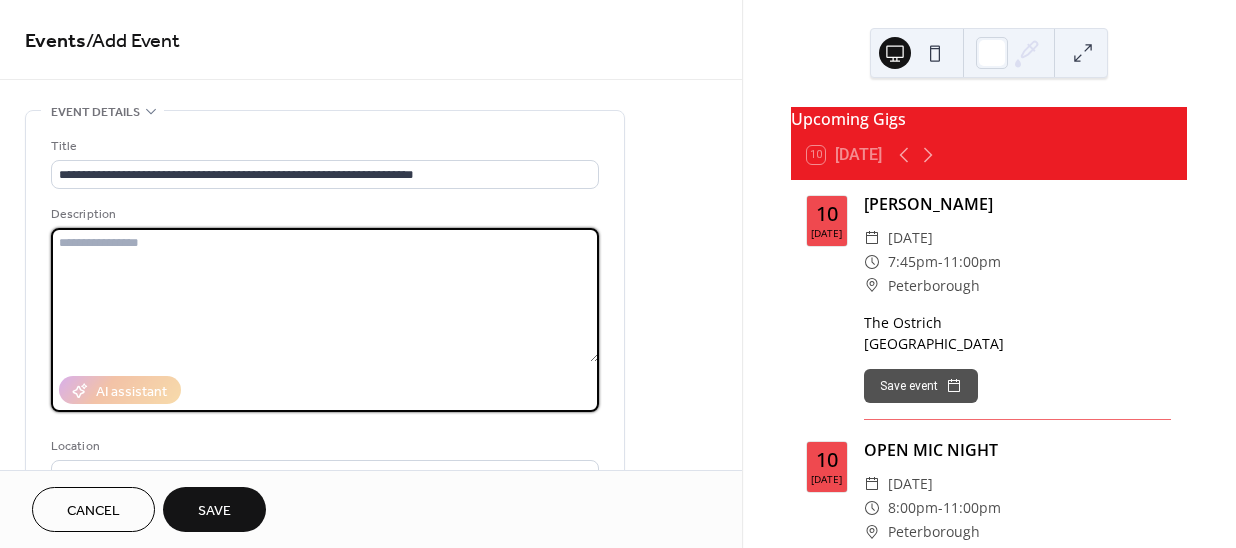paste on "**********" 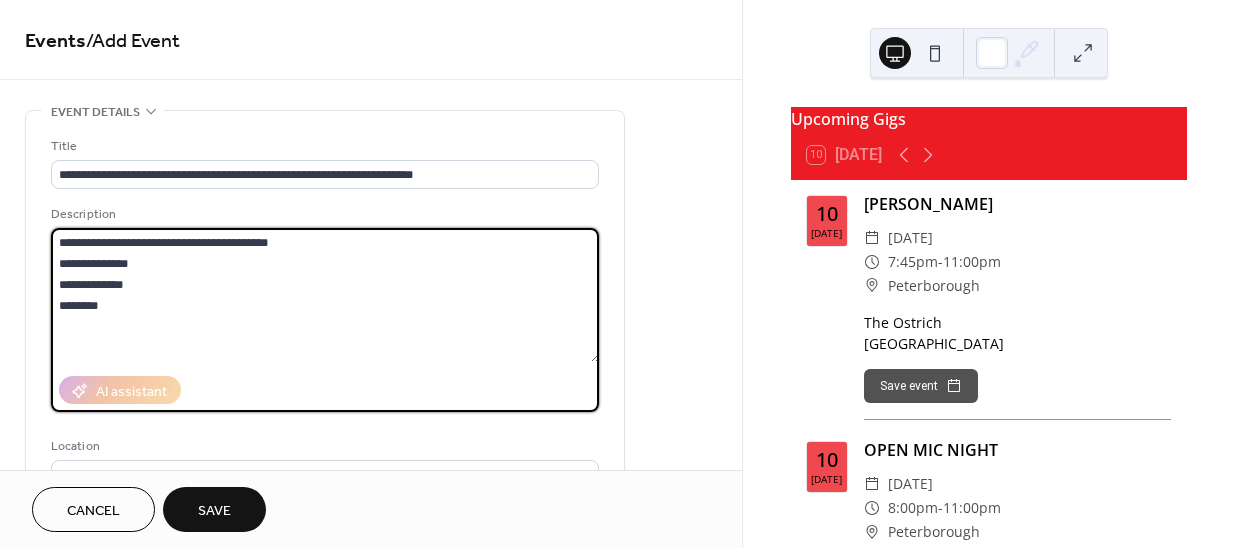 drag, startPoint x: 288, startPoint y: 231, endPoint x: 35, endPoint y: 217, distance: 253.38705 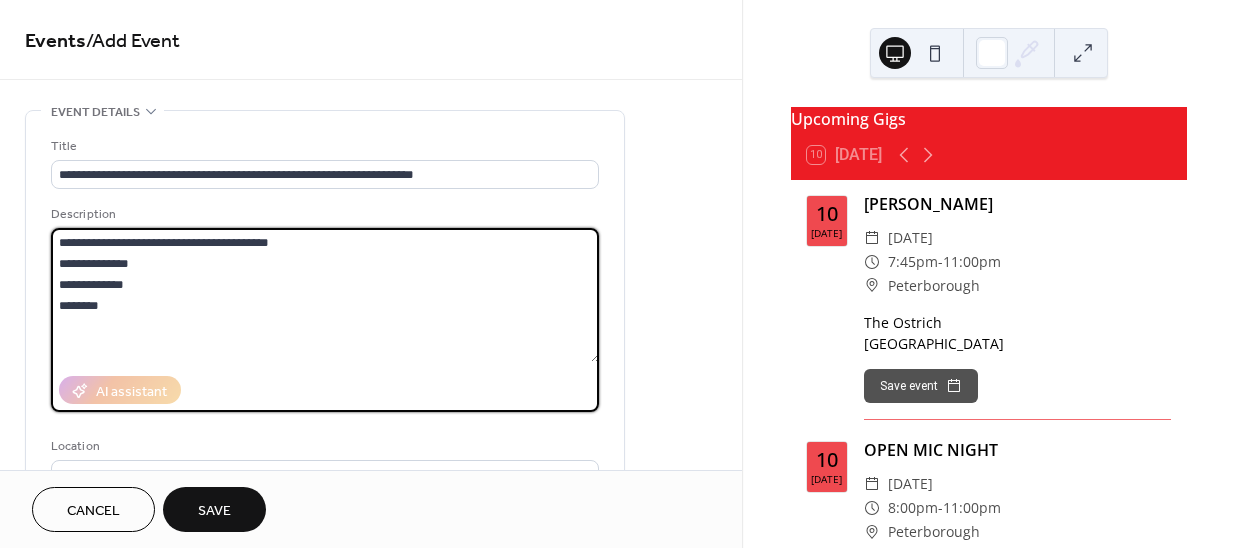 click on "**********" at bounding box center [325, 364] 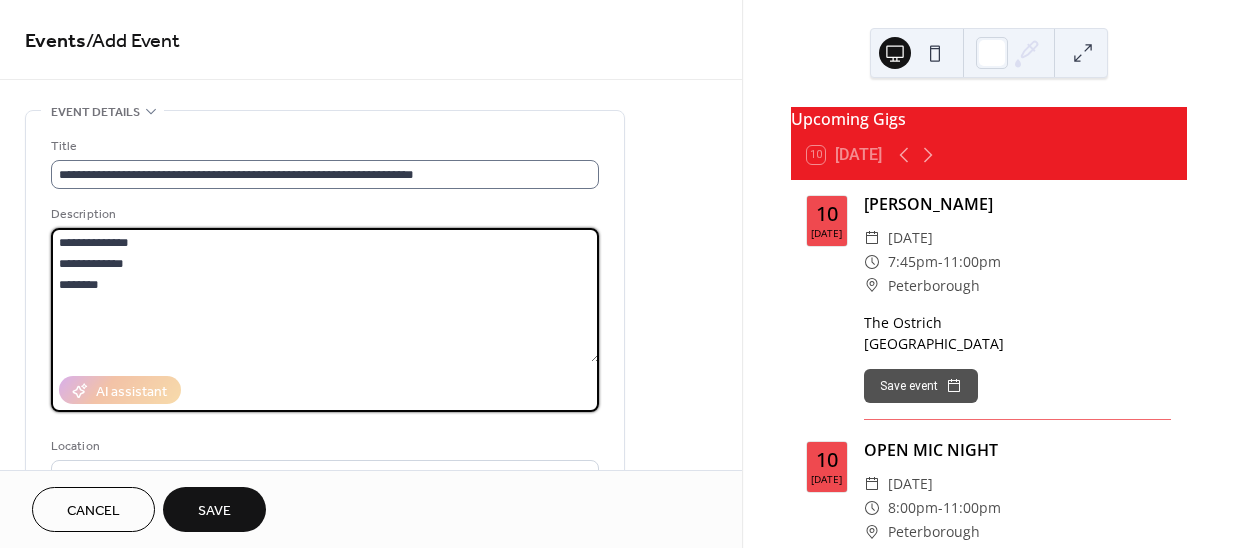 type on "**********" 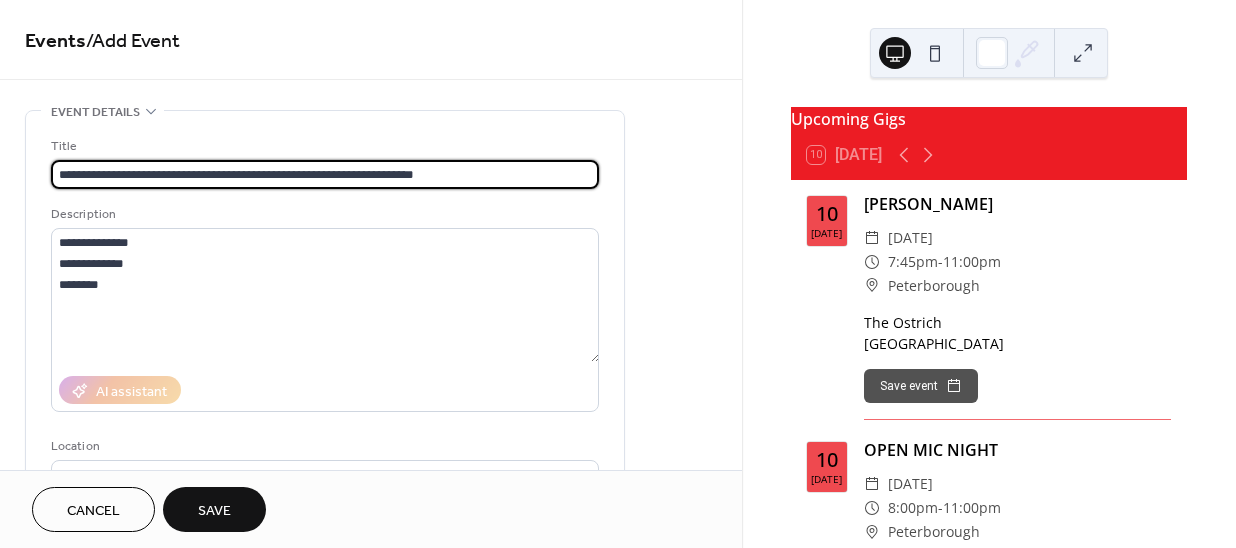drag, startPoint x: 490, startPoint y: 172, endPoint x: 332, endPoint y: 171, distance: 158.00316 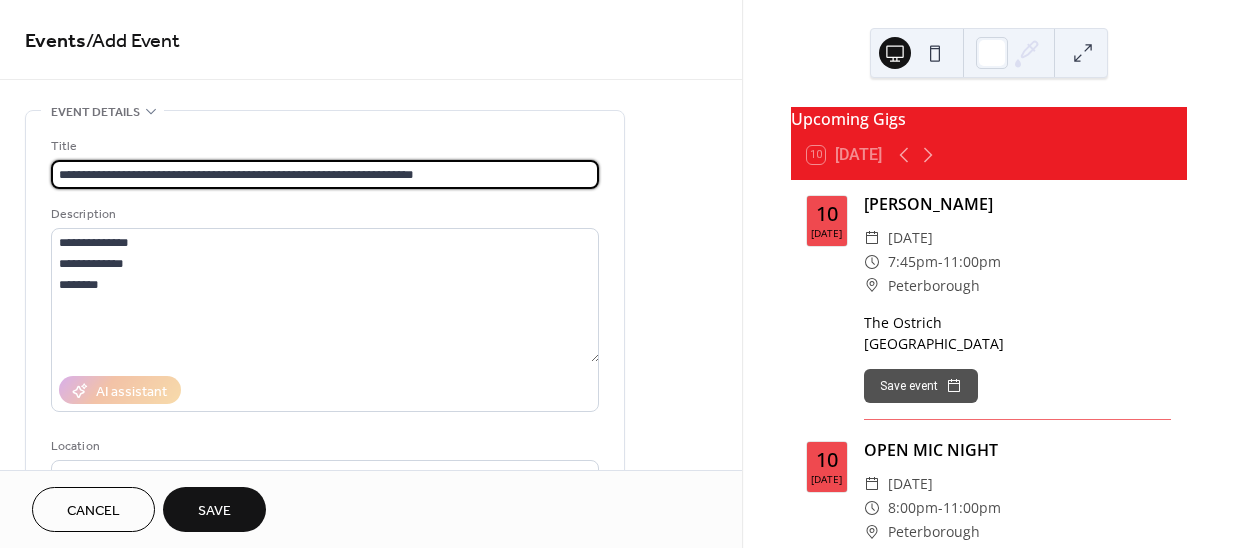 click on "**********" at bounding box center [325, 174] 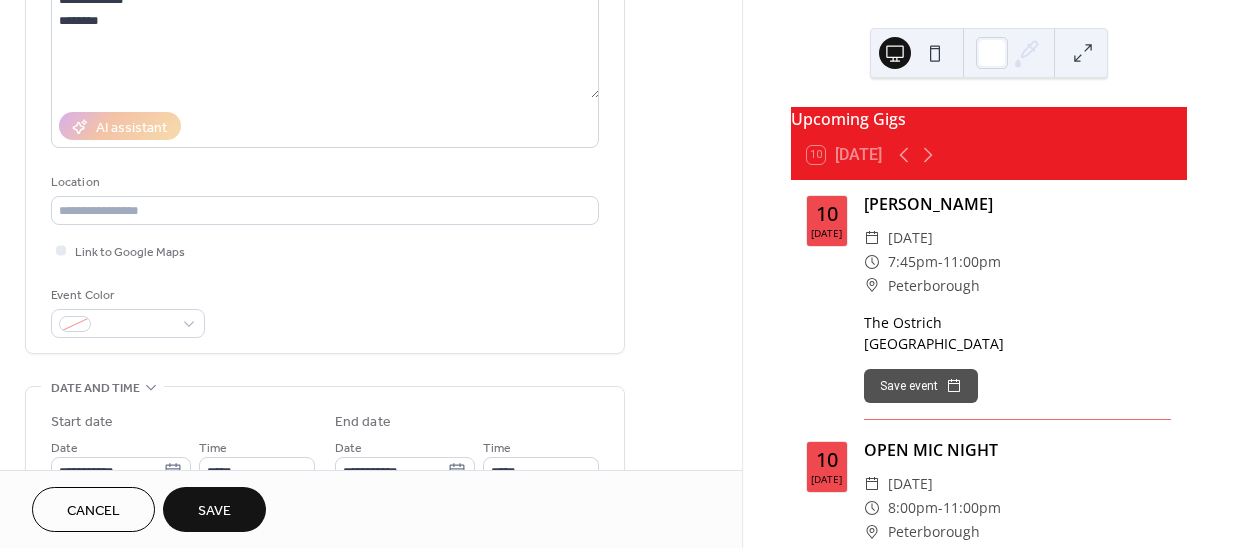 scroll, scrollTop: 272, scrollLeft: 0, axis: vertical 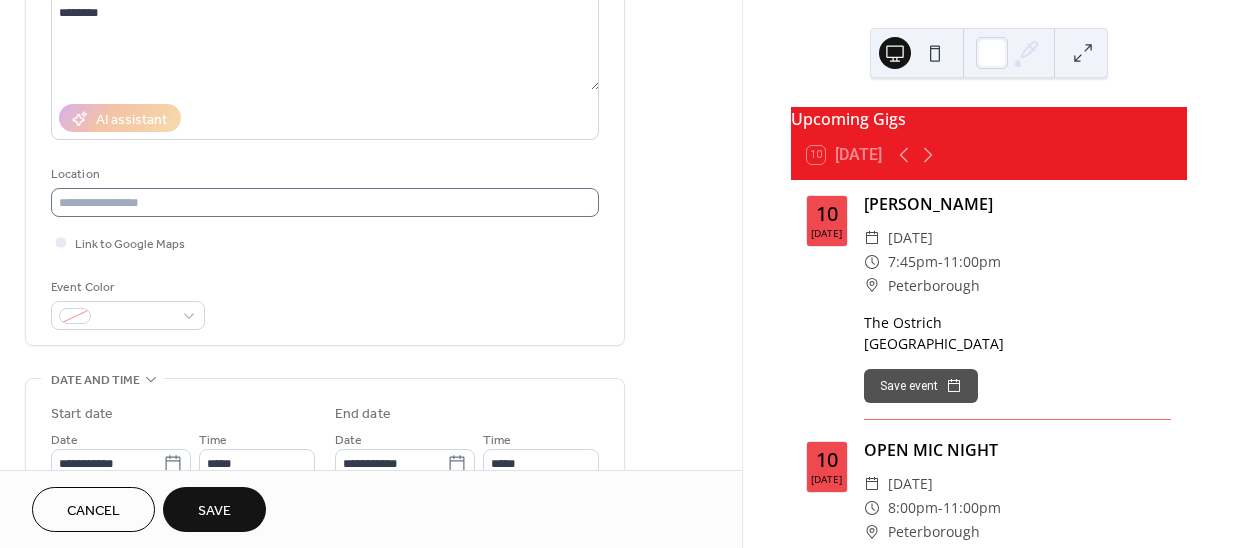 type on "**********" 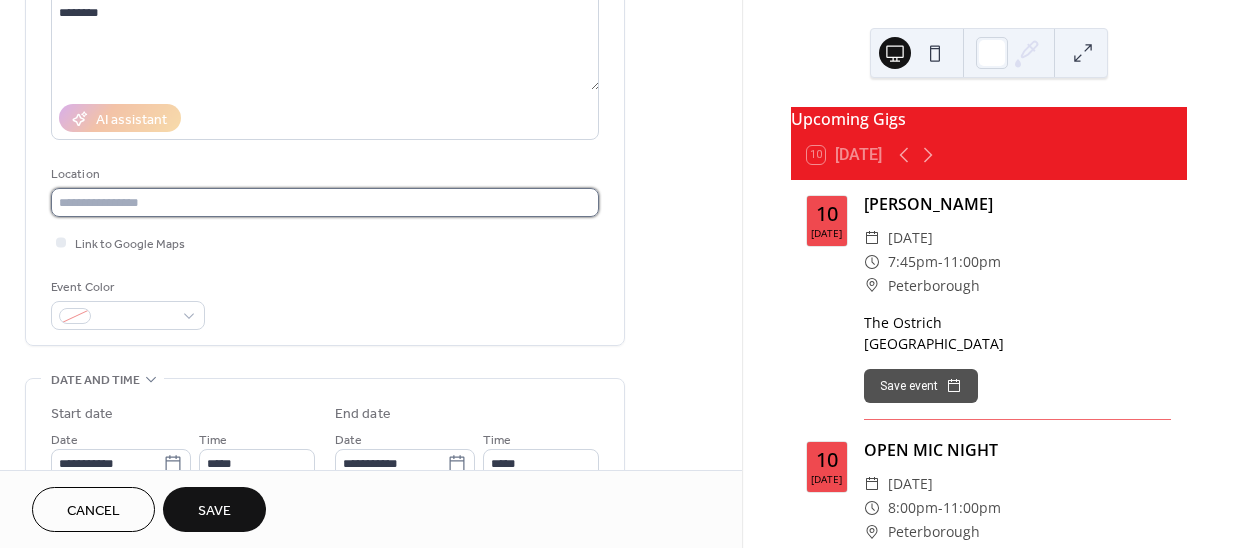 click at bounding box center (325, 202) 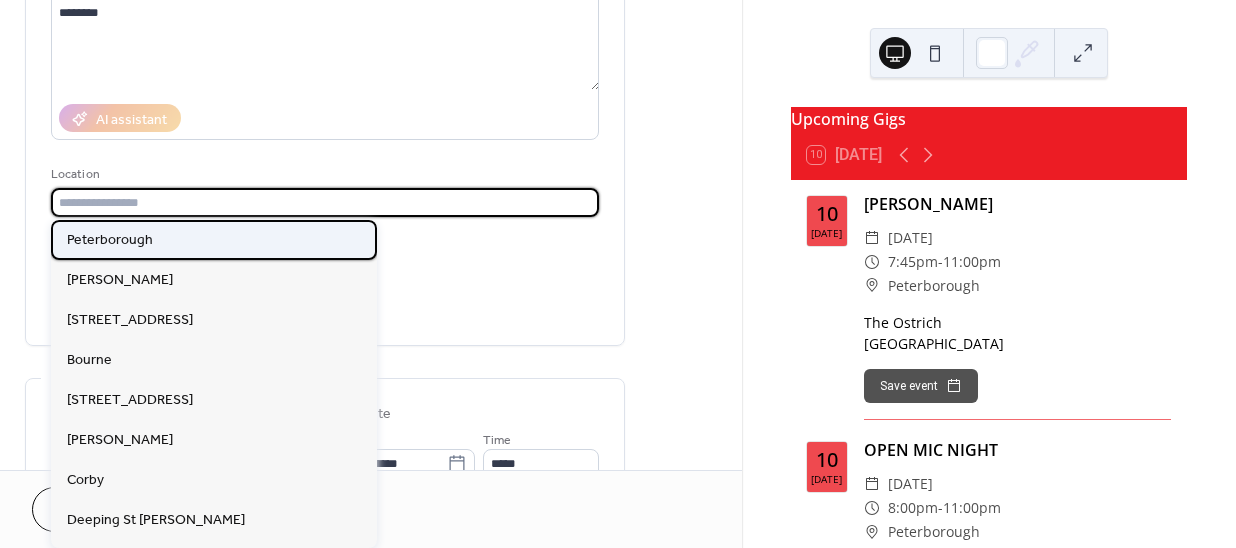click on "Peterborough" at bounding box center (110, 240) 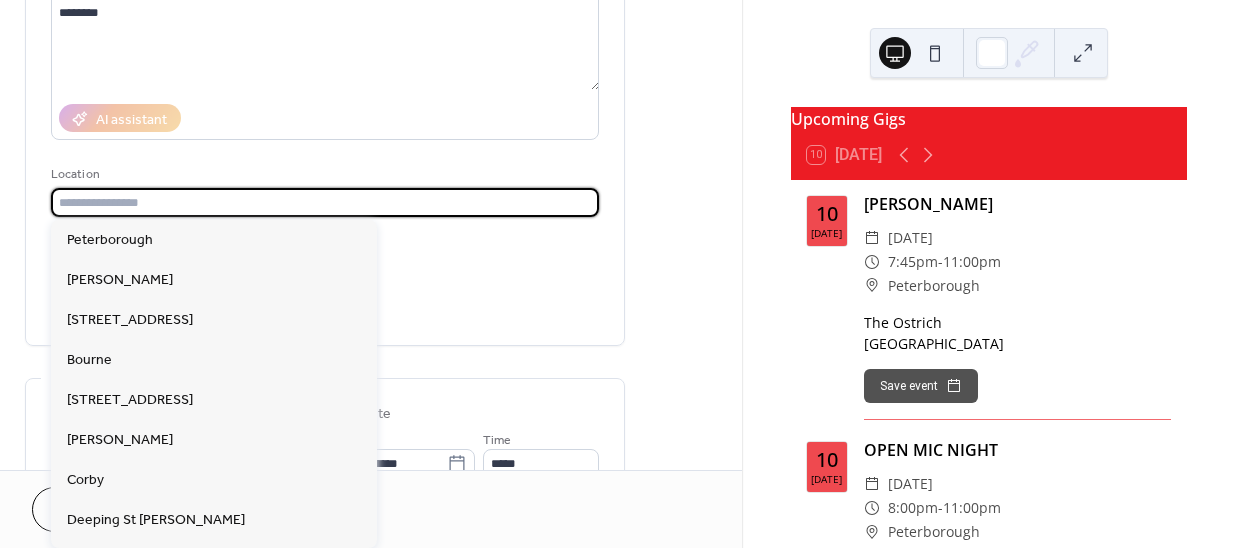 type on "**********" 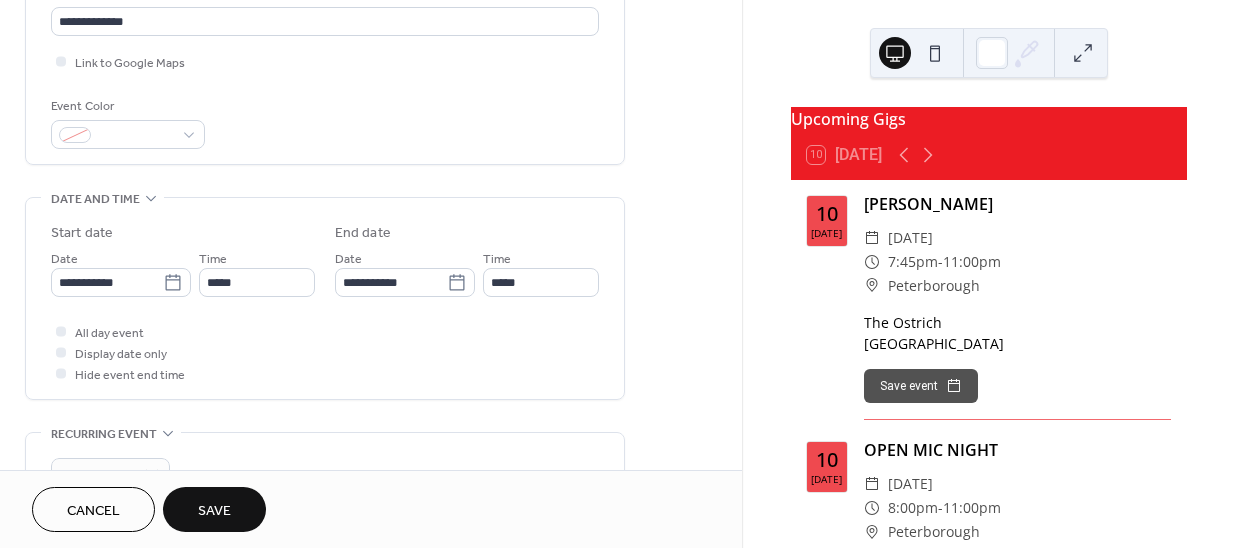 scroll, scrollTop: 454, scrollLeft: 0, axis: vertical 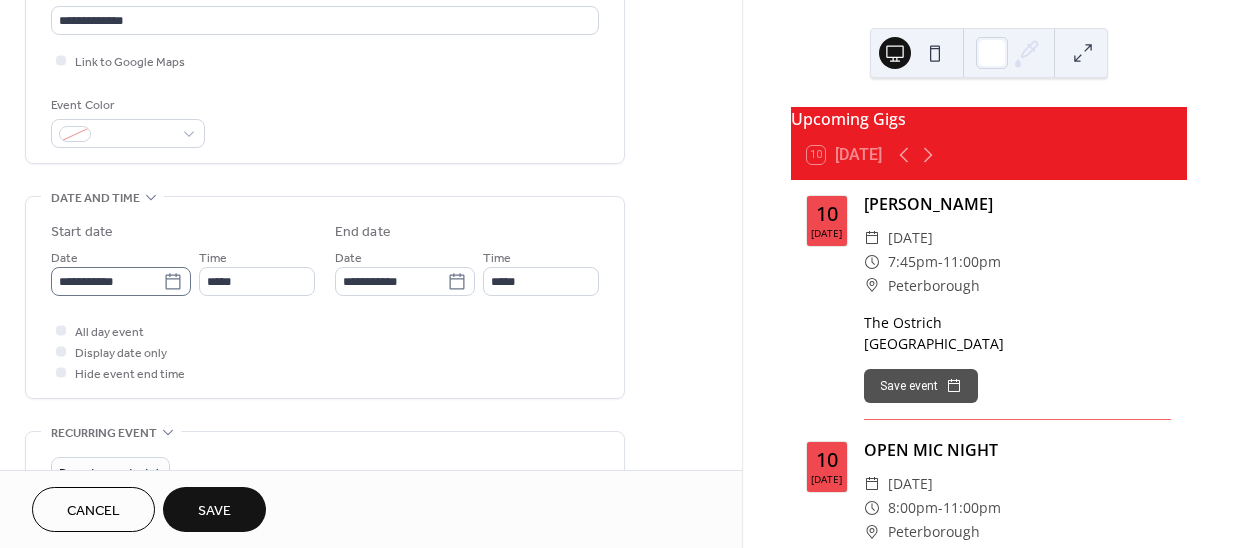 click 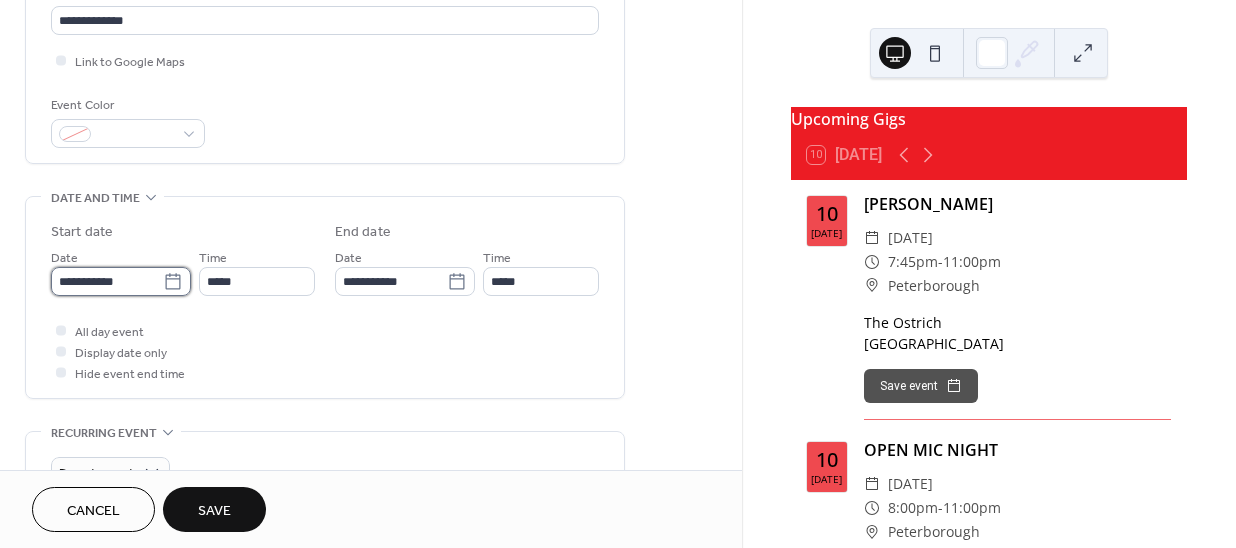 click on "**********" at bounding box center (107, 281) 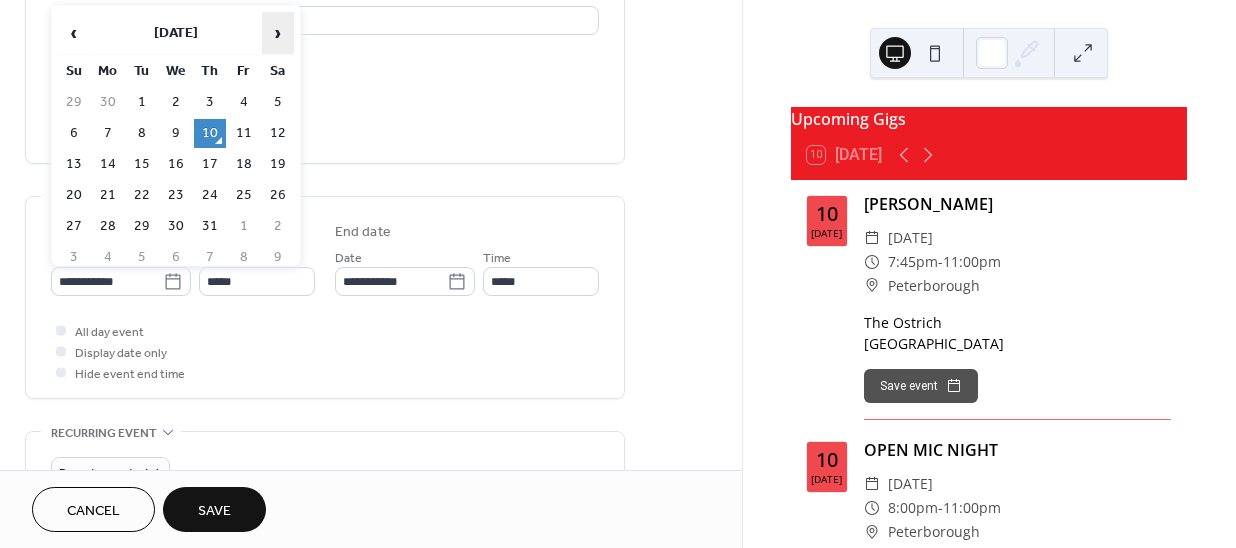 click on "›" at bounding box center (278, 33) 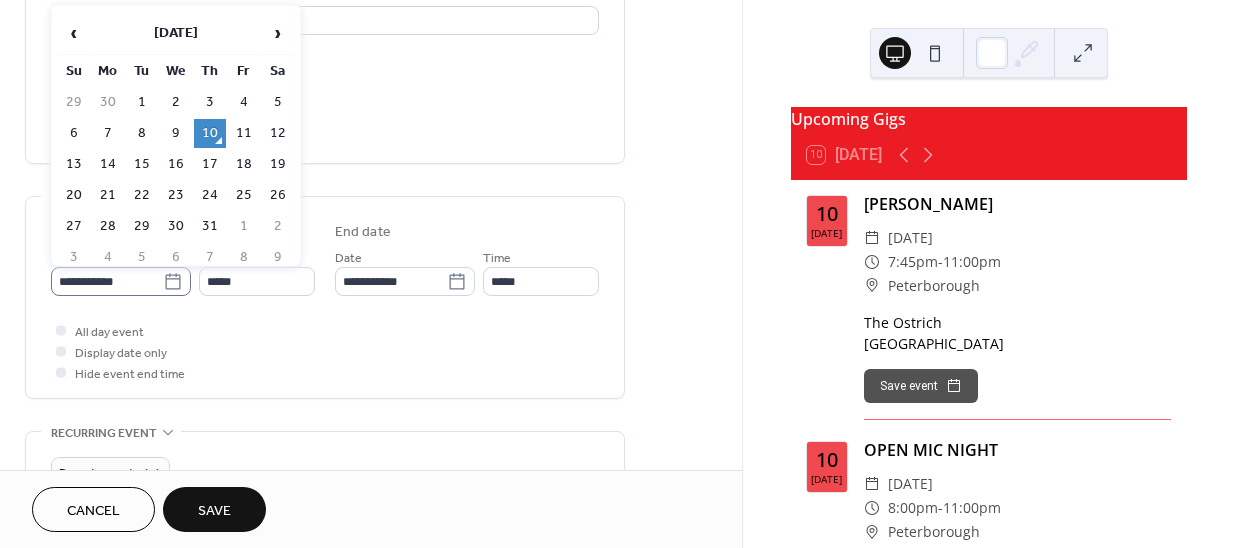 click 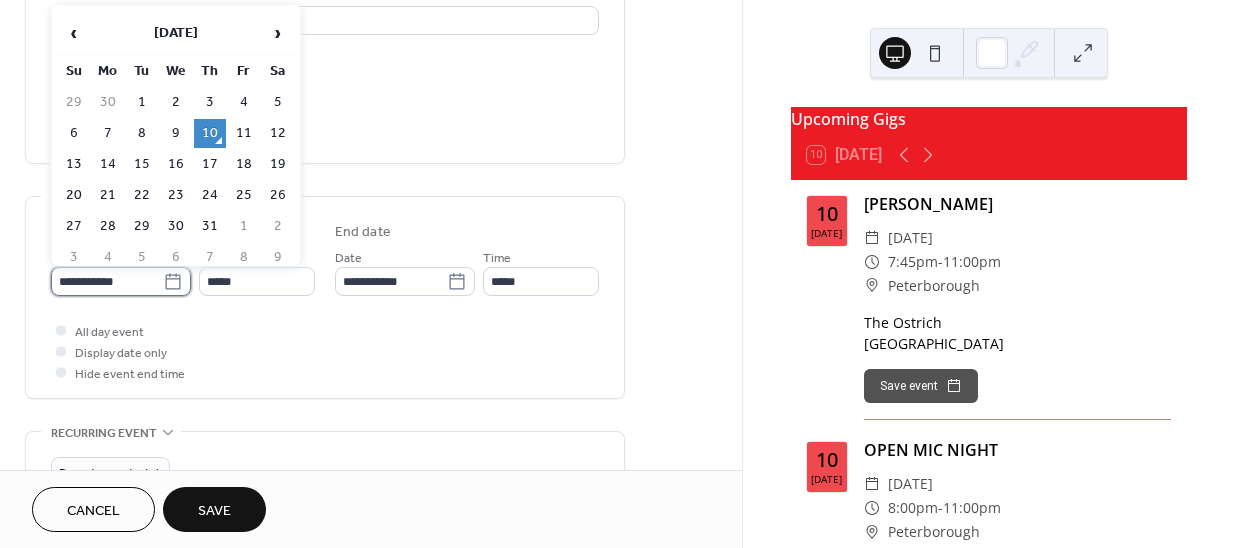 click on "**********" at bounding box center [107, 281] 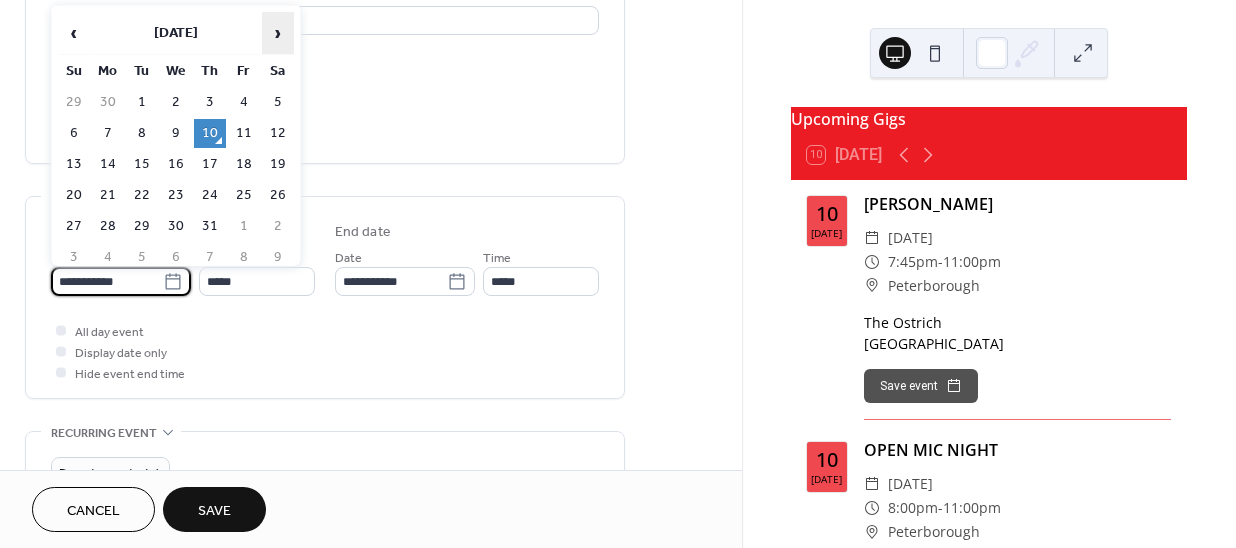 click on "›" at bounding box center [278, 33] 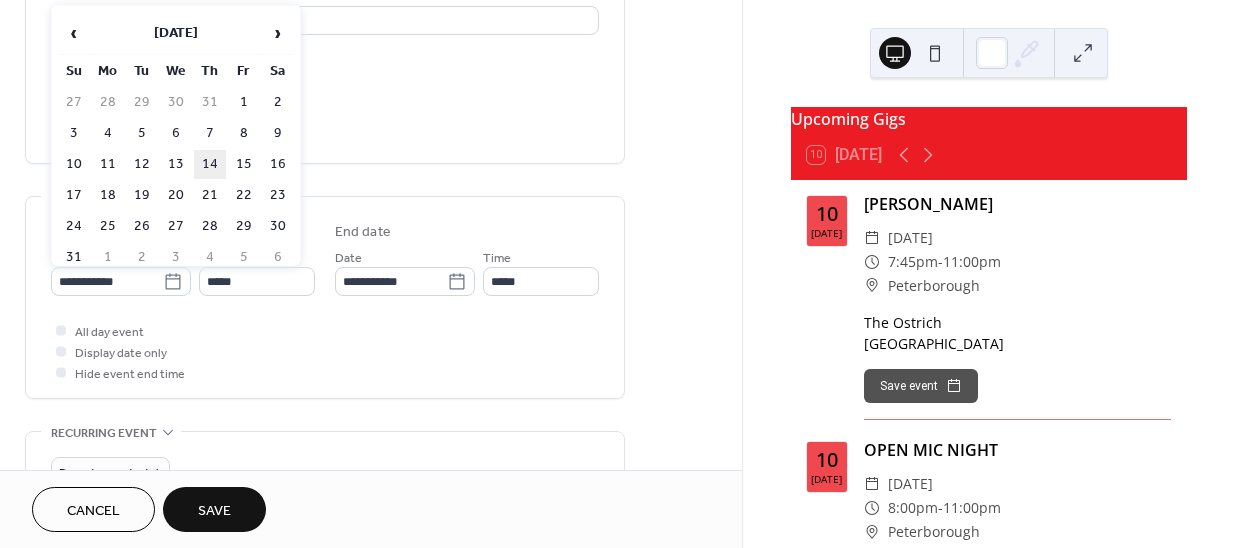 click on "14" at bounding box center (210, 164) 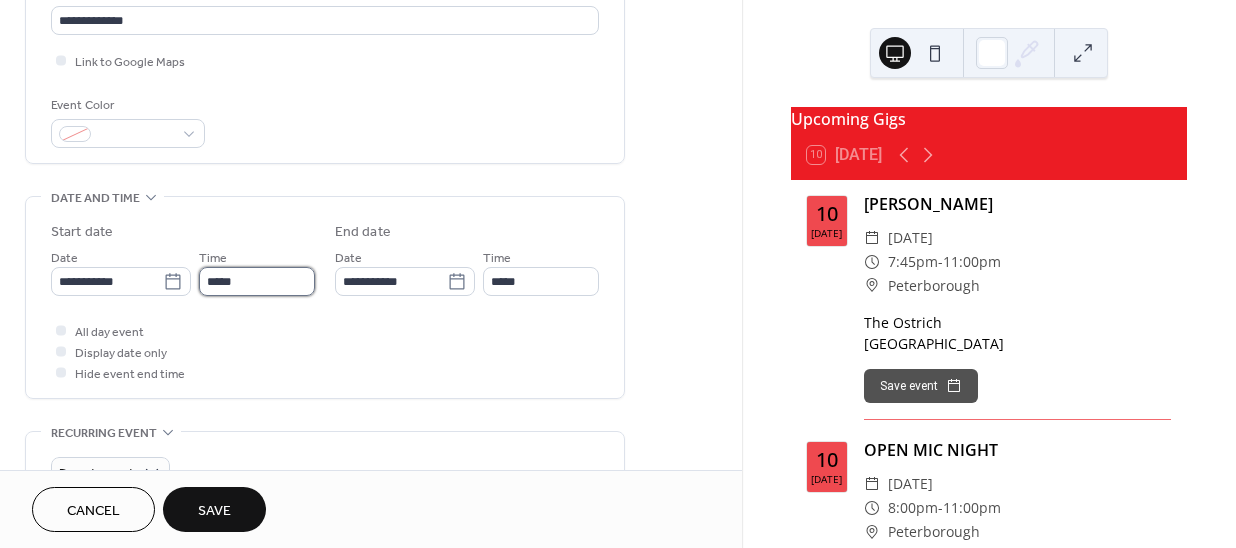 click on "*****" at bounding box center [257, 281] 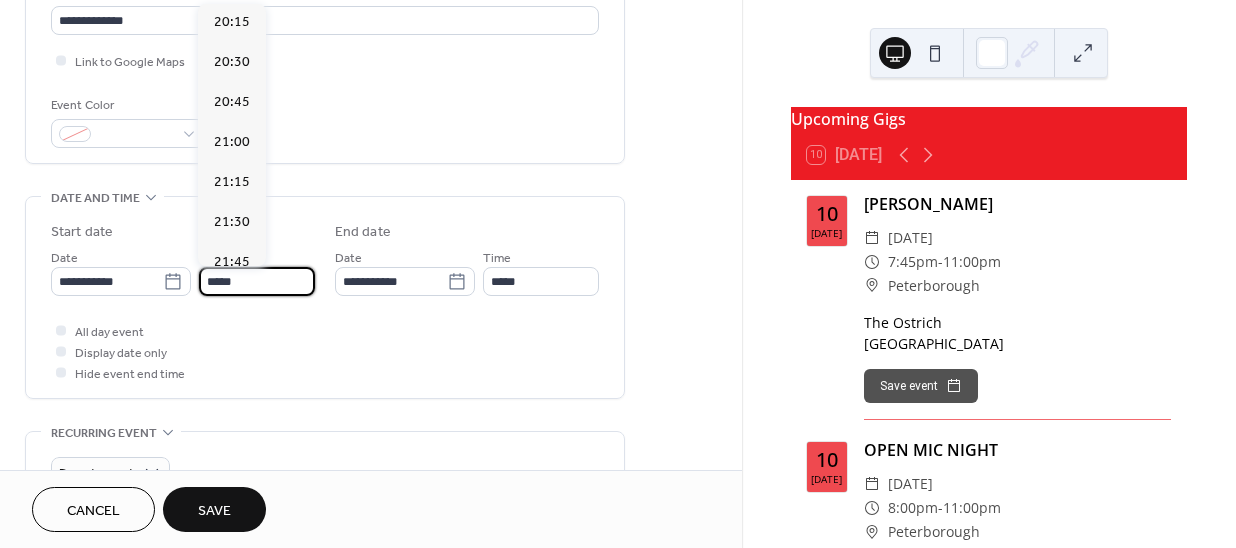 scroll, scrollTop: 3314, scrollLeft: 0, axis: vertical 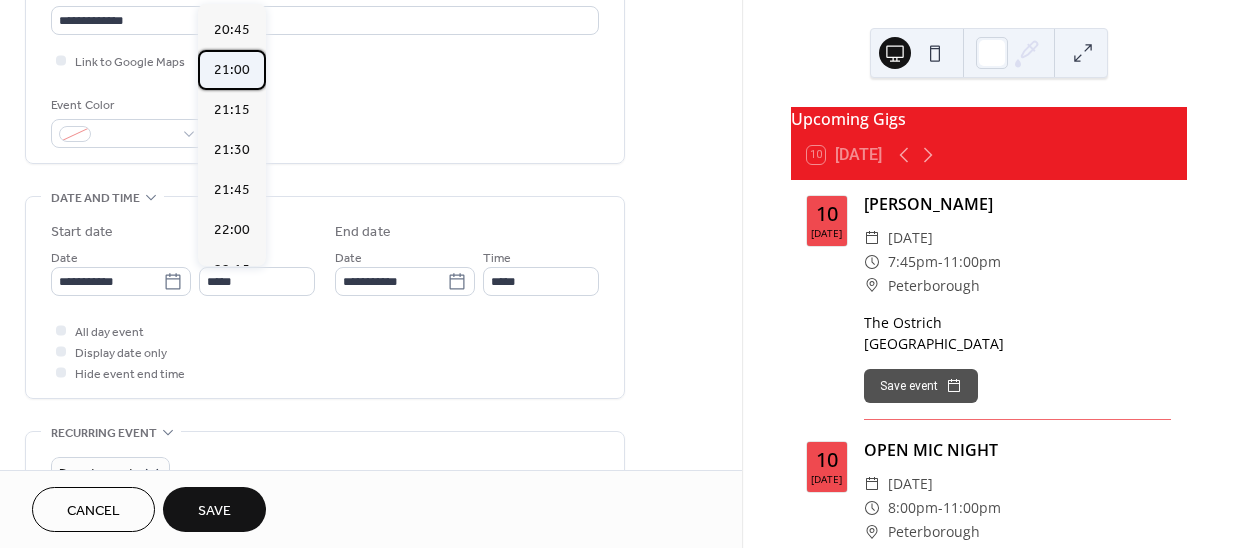 click on "21:00" at bounding box center [232, 70] 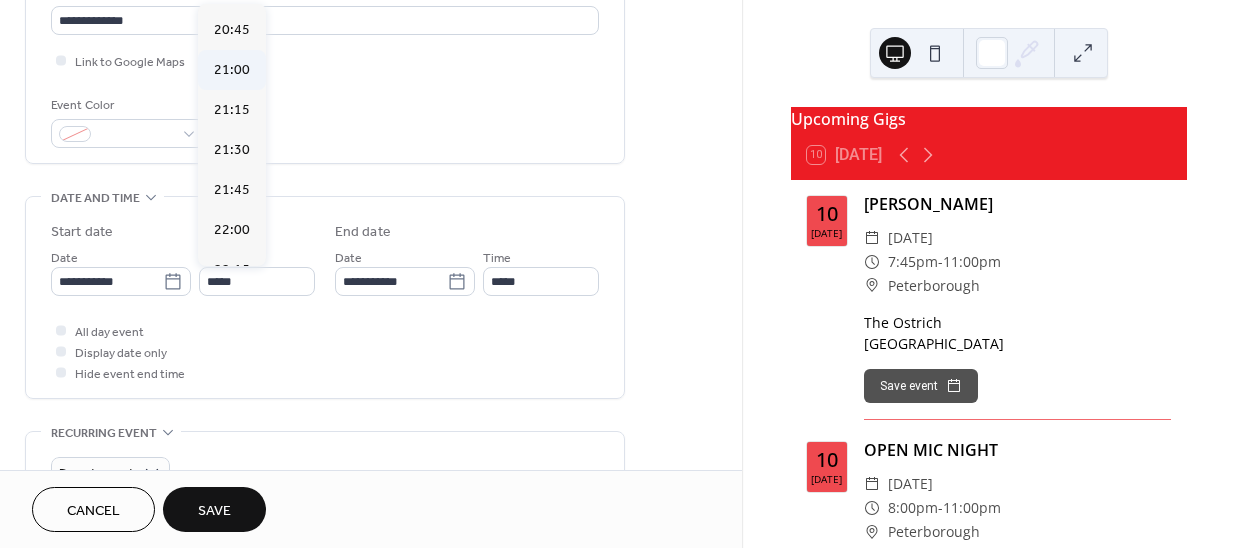 type on "*****" 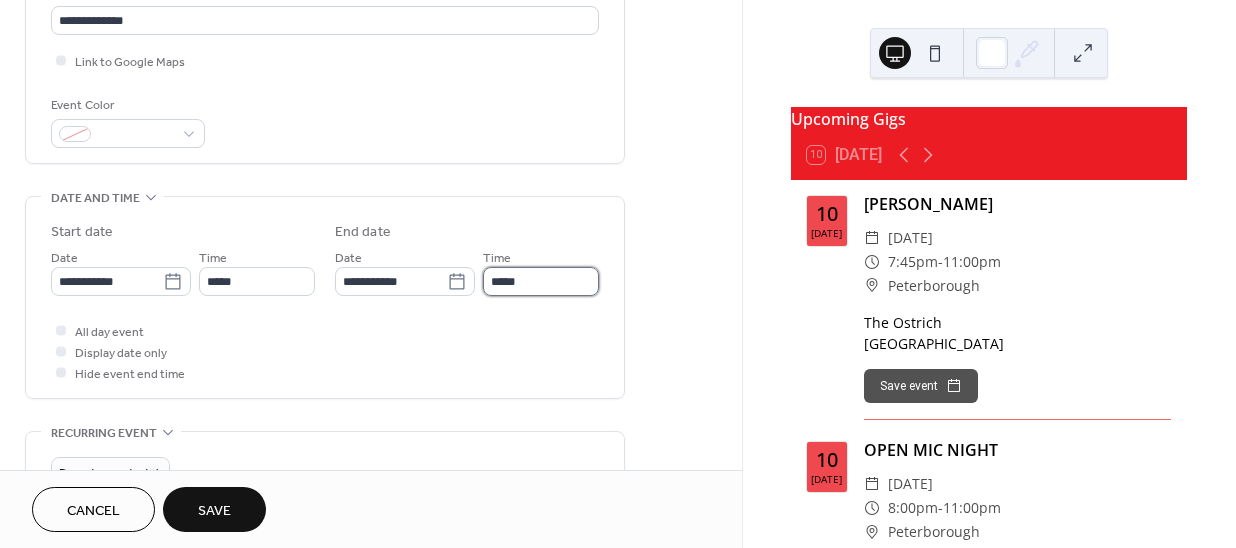 click on "*****" at bounding box center [541, 281] 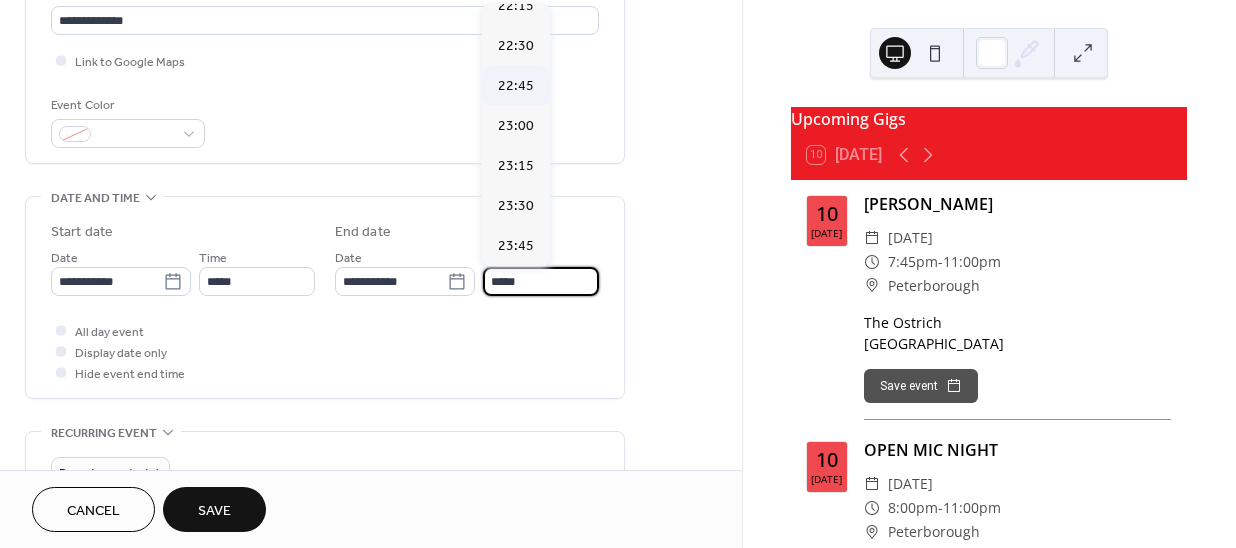 scroll, scrollTop: 185, scrollLeft: 0, axis: vertical 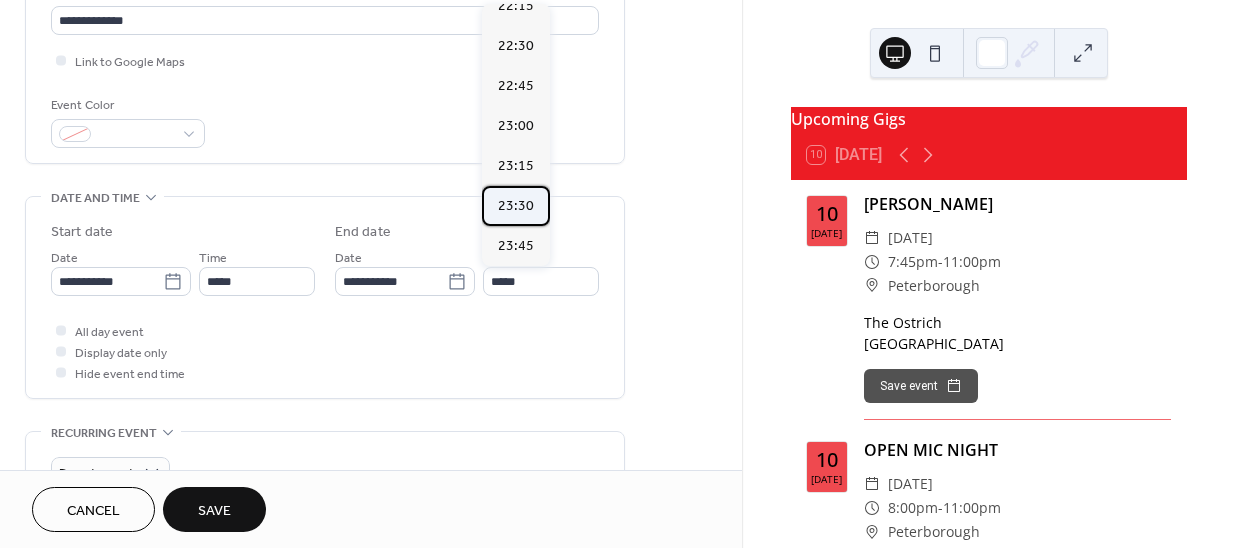 click on "23:30" at bounding box center (516, 206) 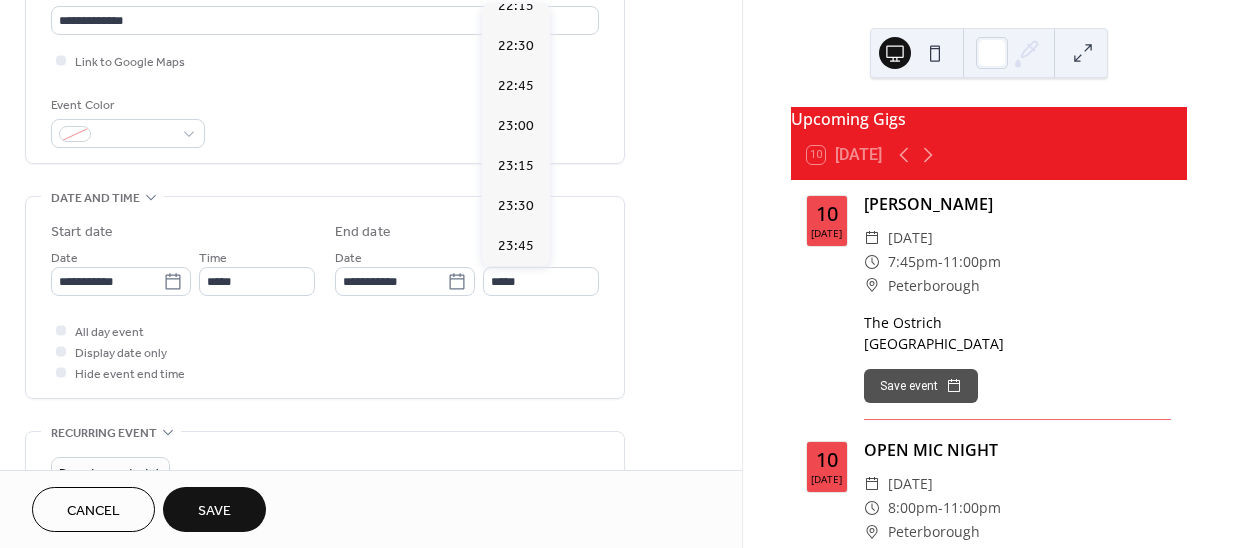 type on "*****" 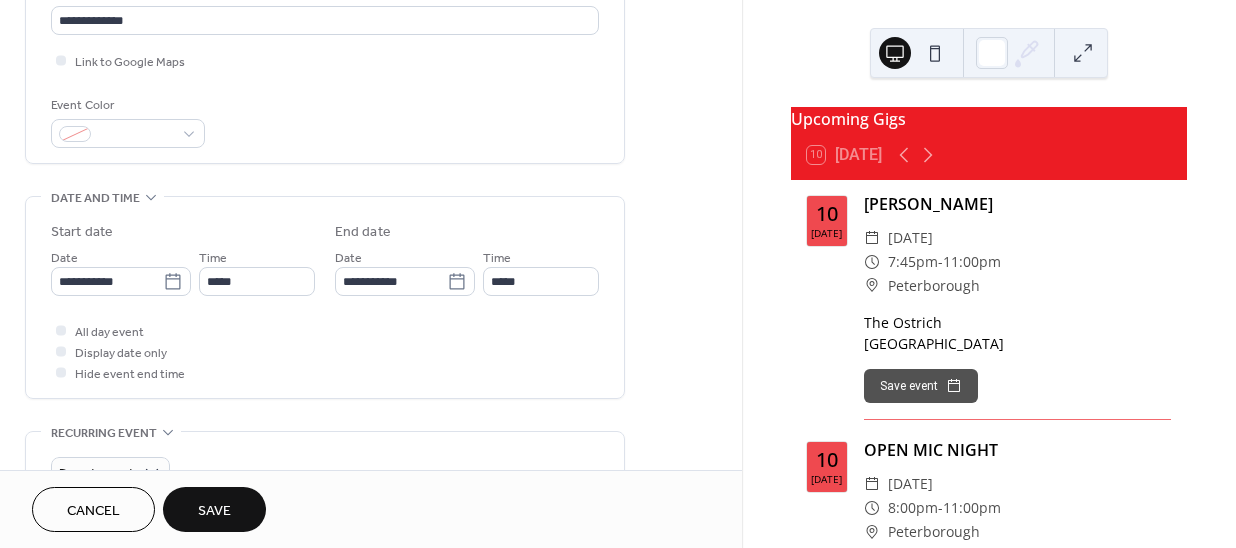 click on "Save" at bounding box center (214, 511) 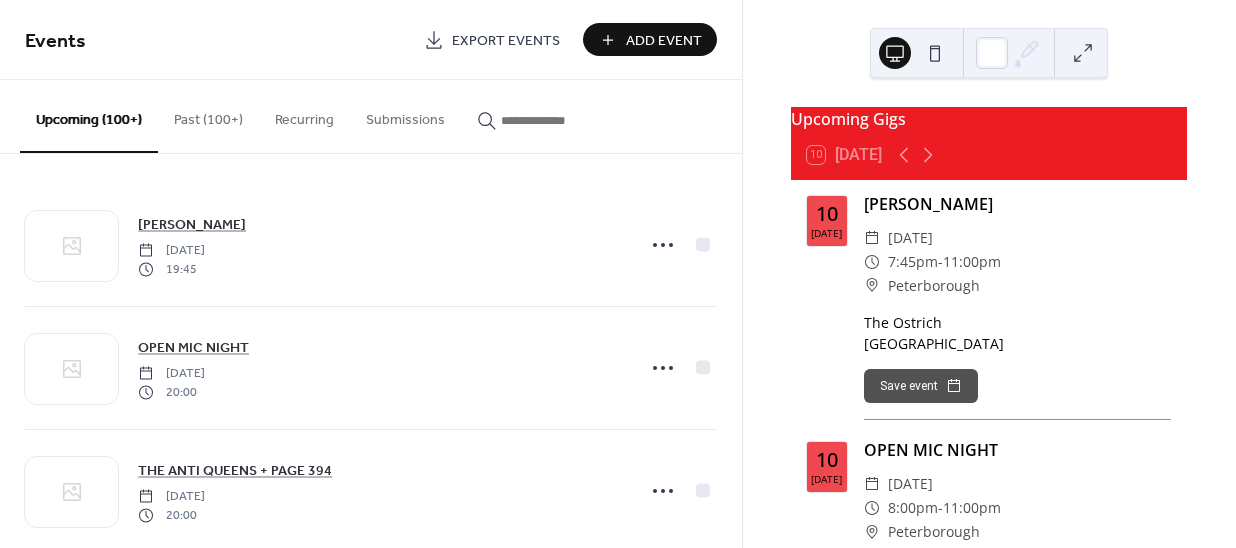 click on "Add Event" at bounding box center (664, 41) 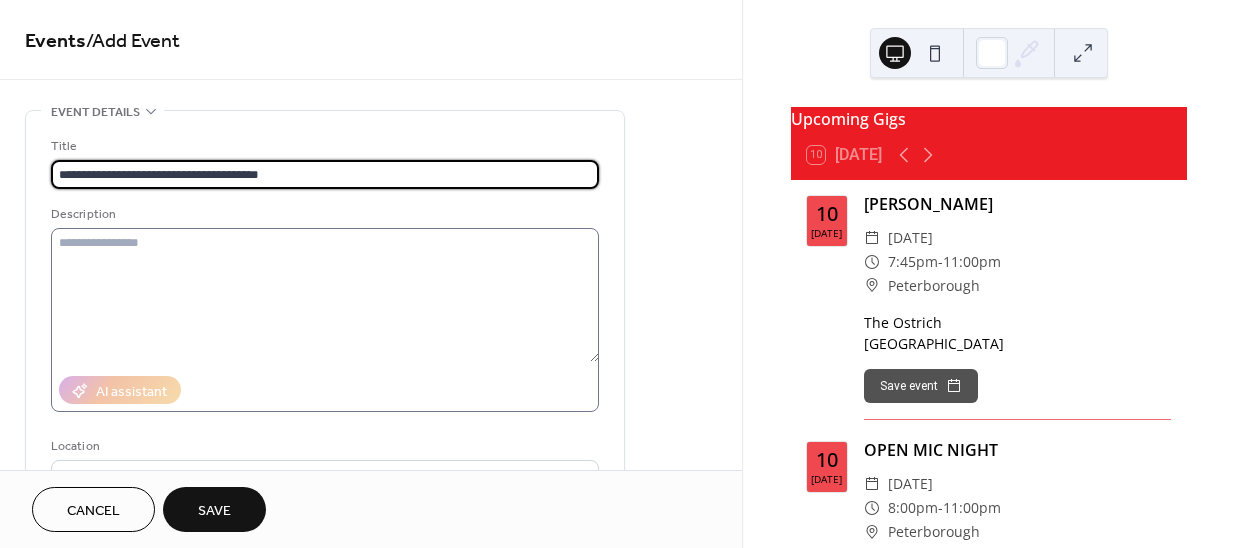type on "**********" 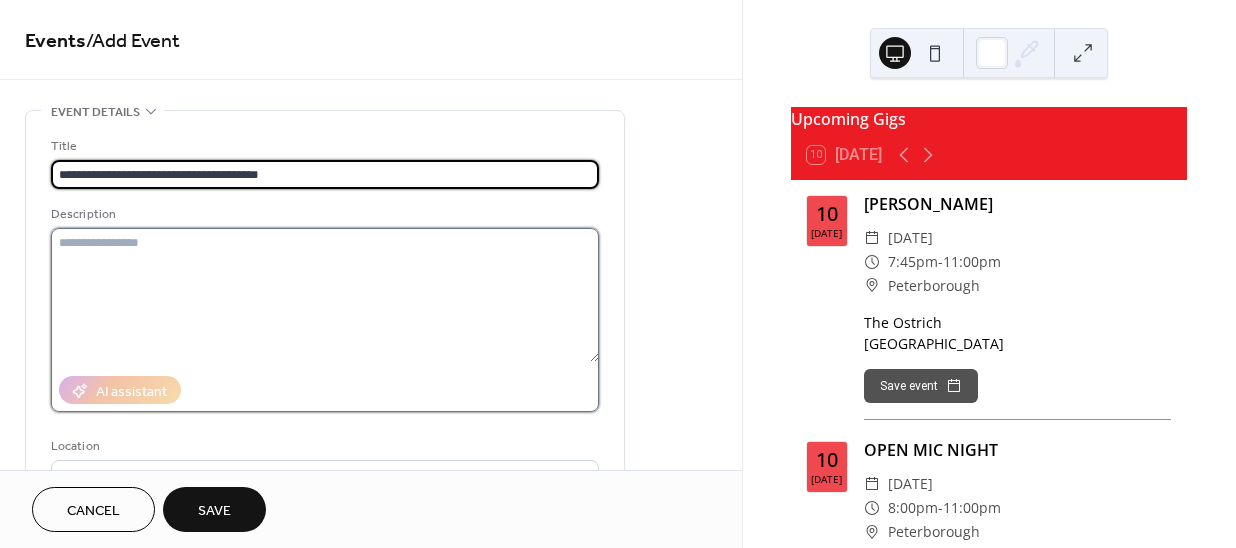 click at bounding box center (325, 295) 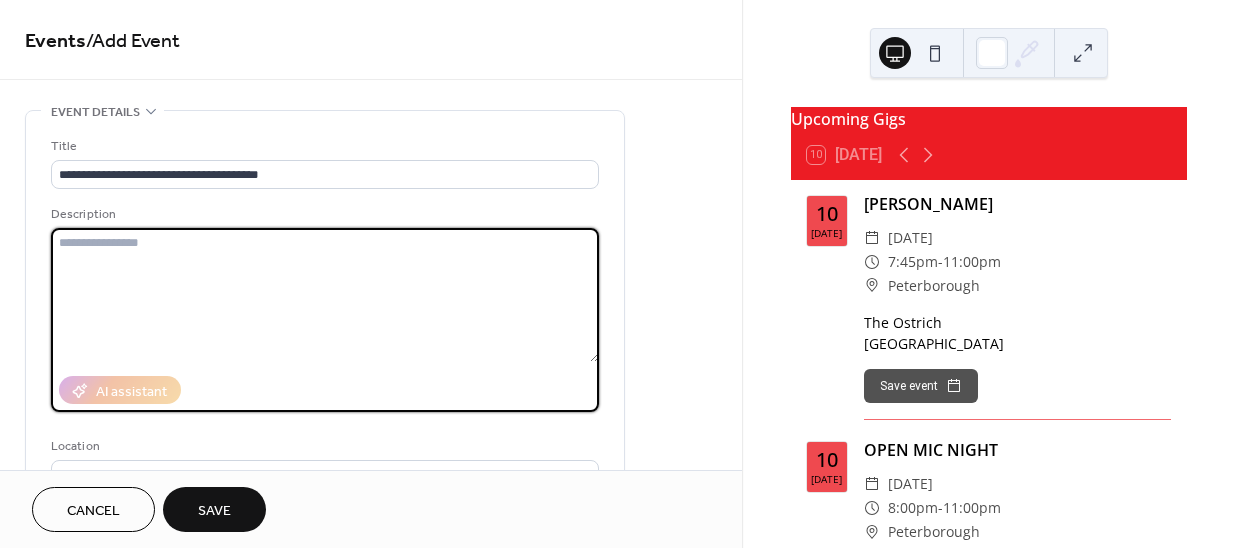 paste on "**********" 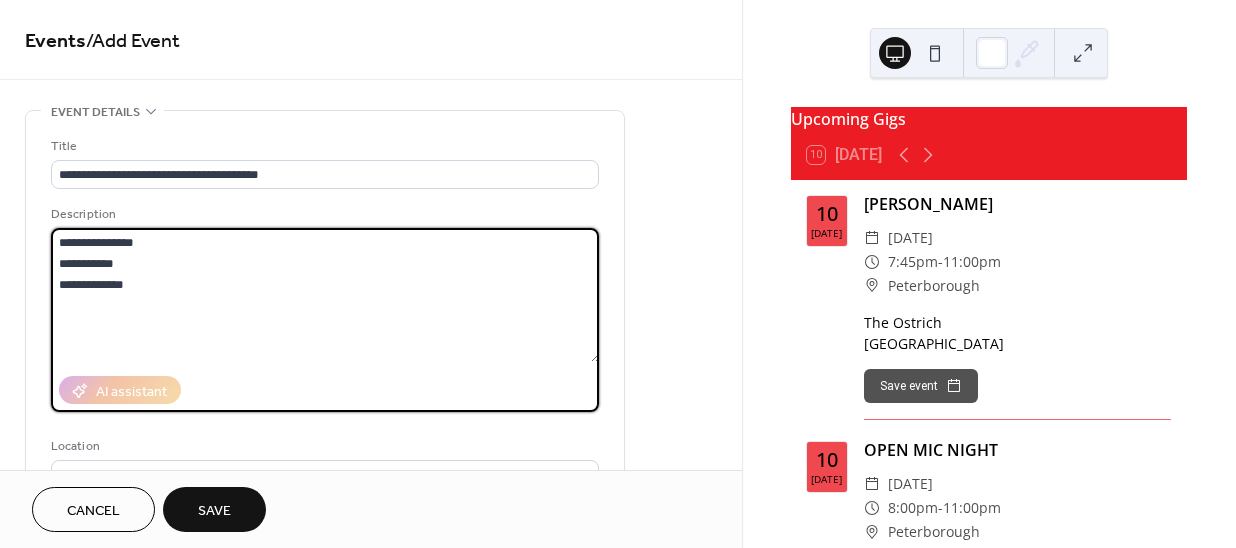 drag, startPoint x: 177, startPoint y: 244, endPoint x: 46, endPoint y: 228, distance: 131.97348 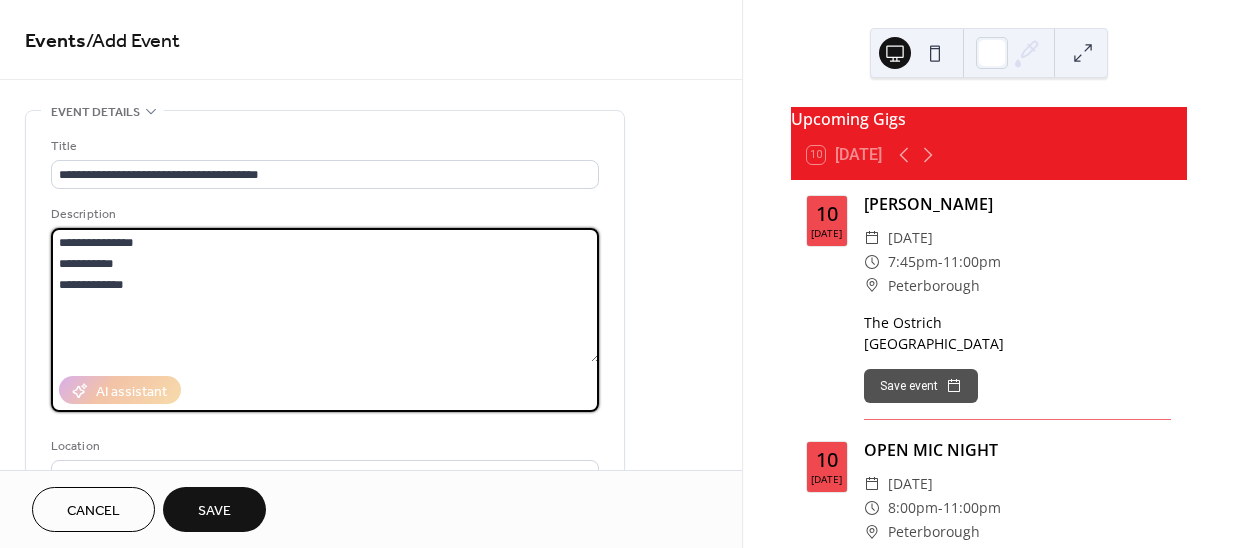 click on "**********" at bounding box center (325, 364) 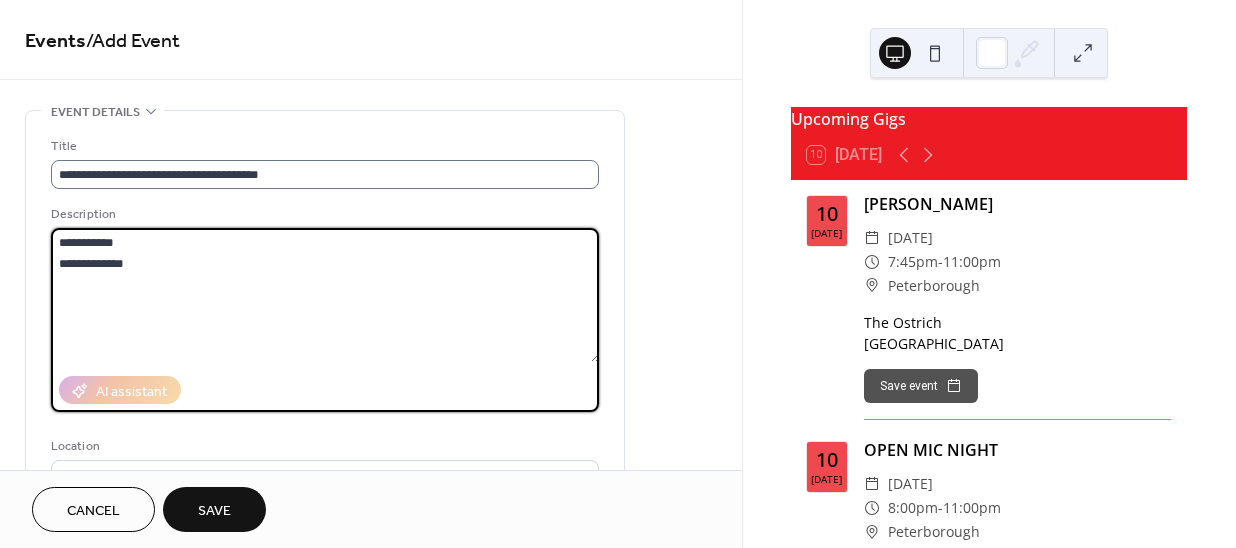 type on "**********" 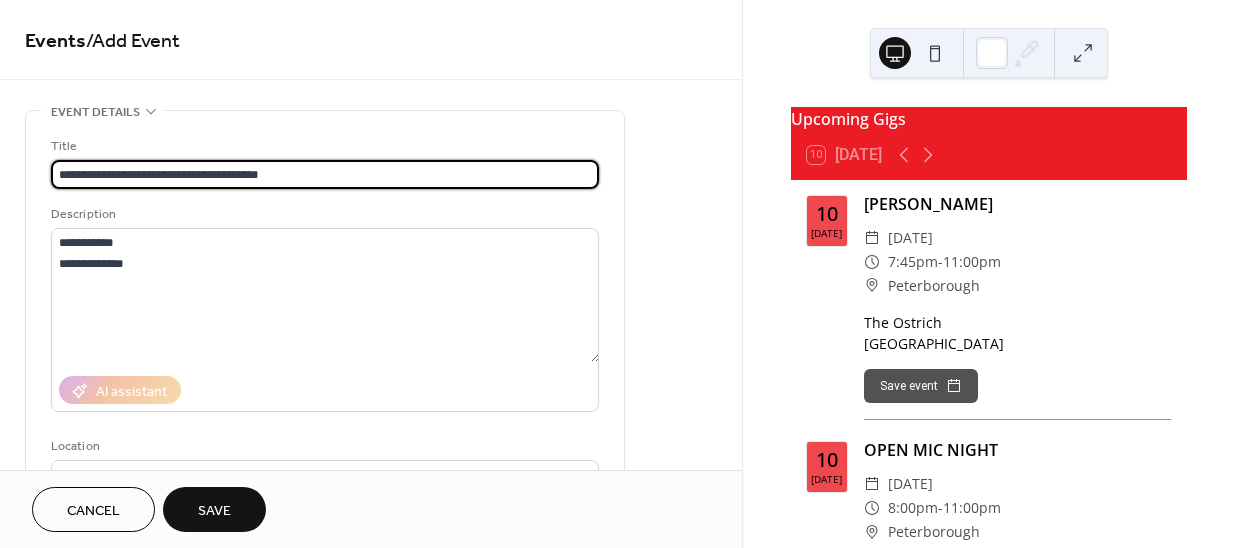 drag, startPoint x: 204, startPoint y: 163, endPoint x: 170, endPoint y: 164, distance: 34.0147 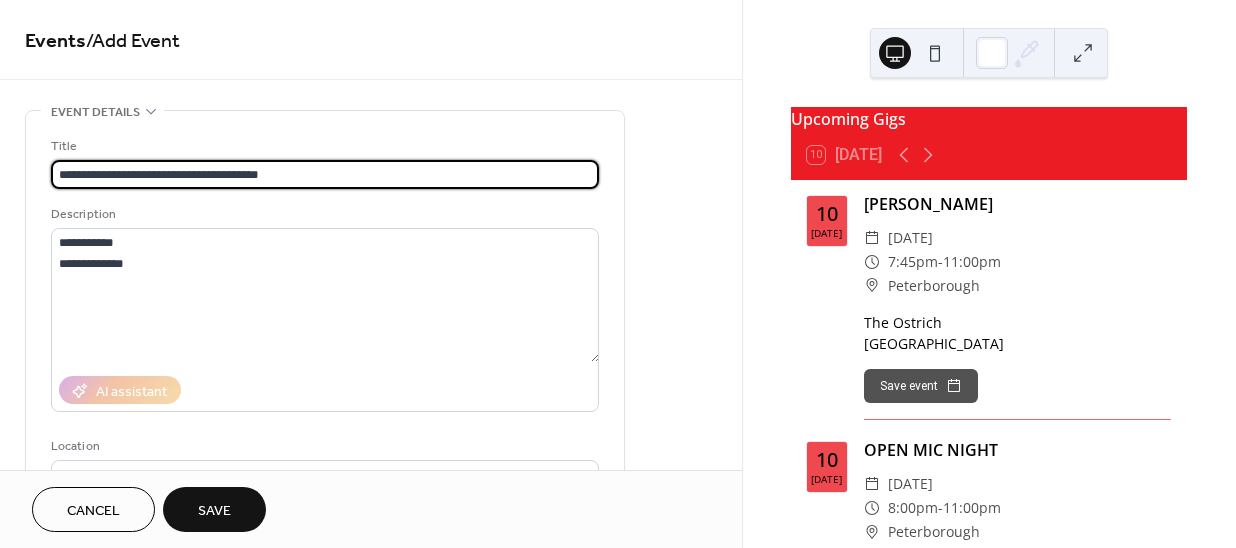 click on "**********" at bounding box center (325, 174) 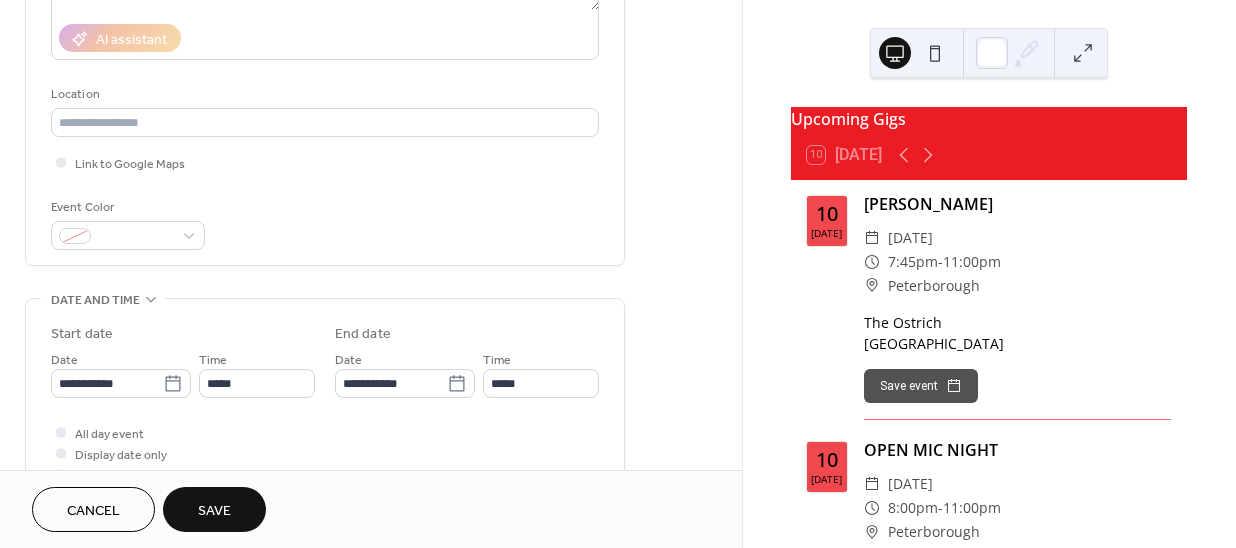 scroll, scrollTop: 363, scrollLeft: 0, axis: vertical 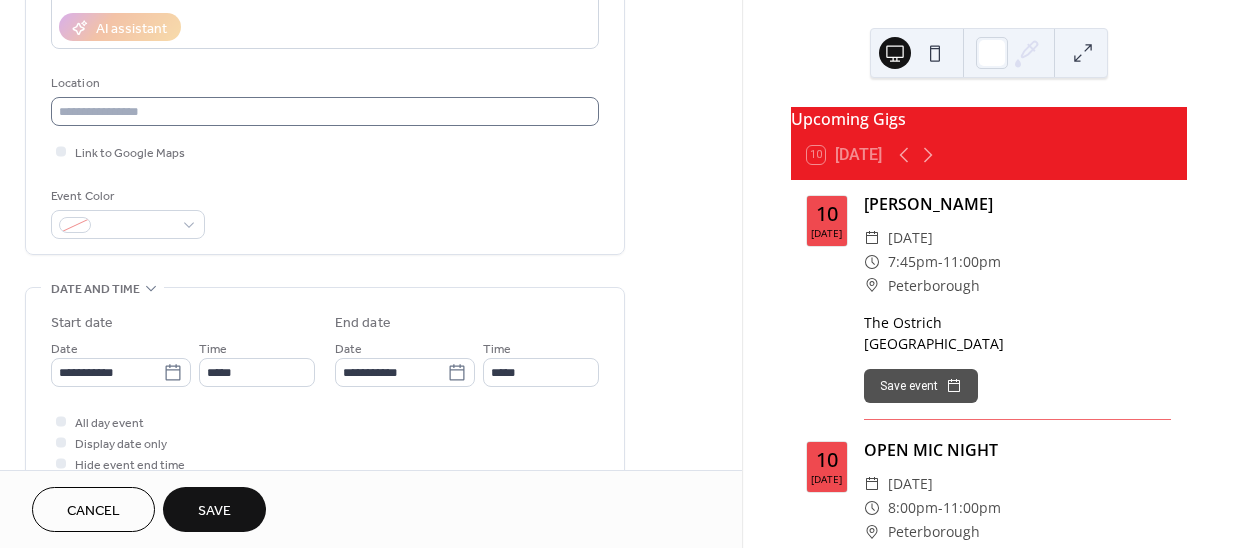 type on "**********" 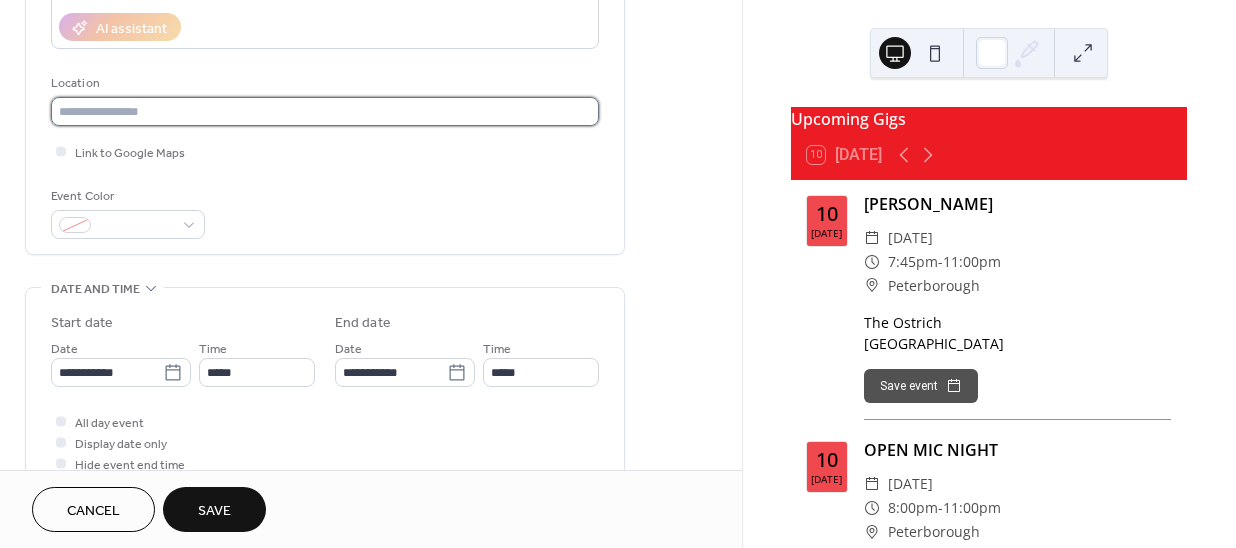 click at bounding box center (325, 111) 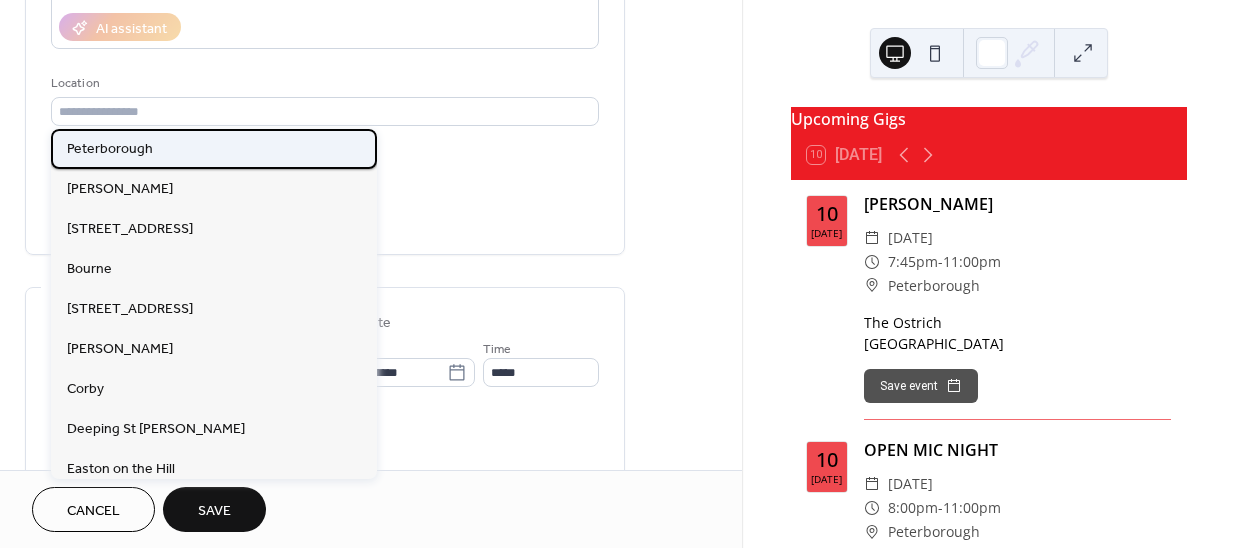 click on "Peterborough" at bounding box center [110, 149] 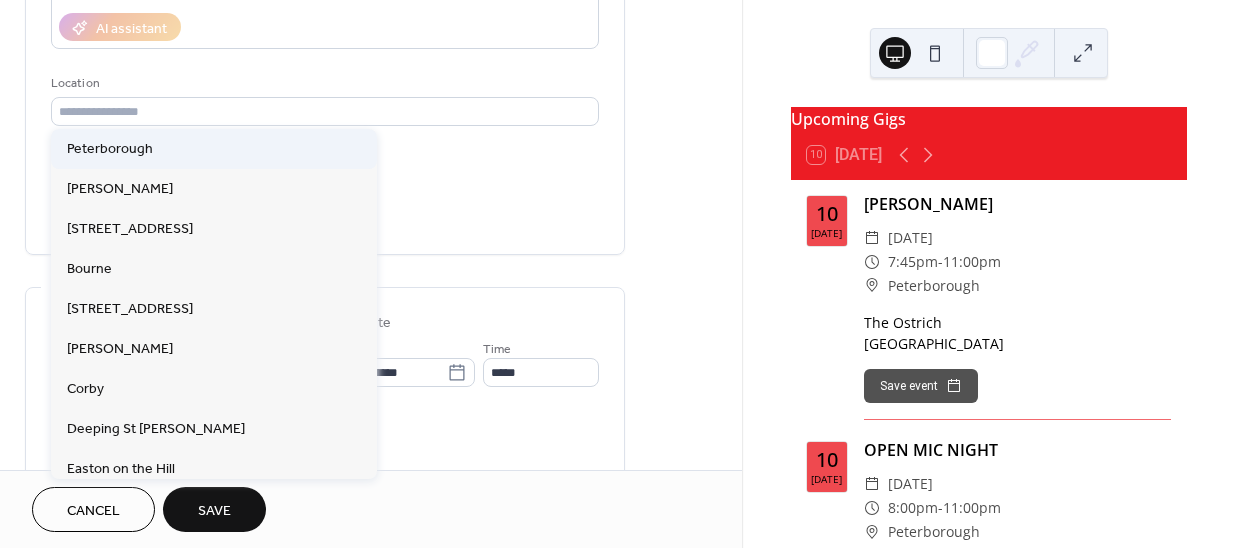 type on "**********" 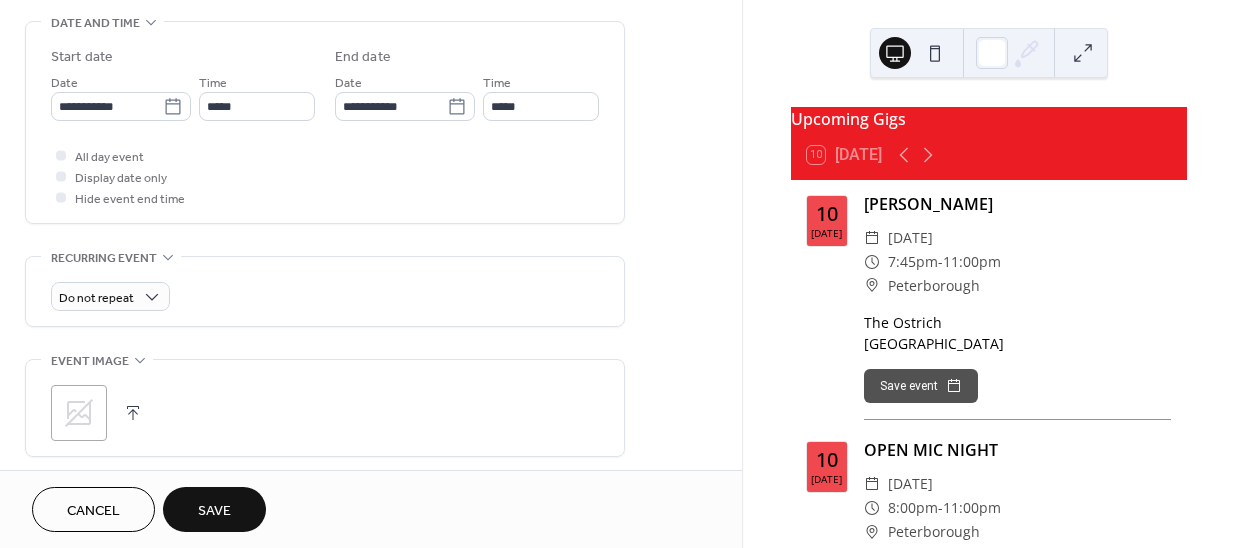 scroll, scrollTop: 636, scrollLeft: 0, axis: vertical 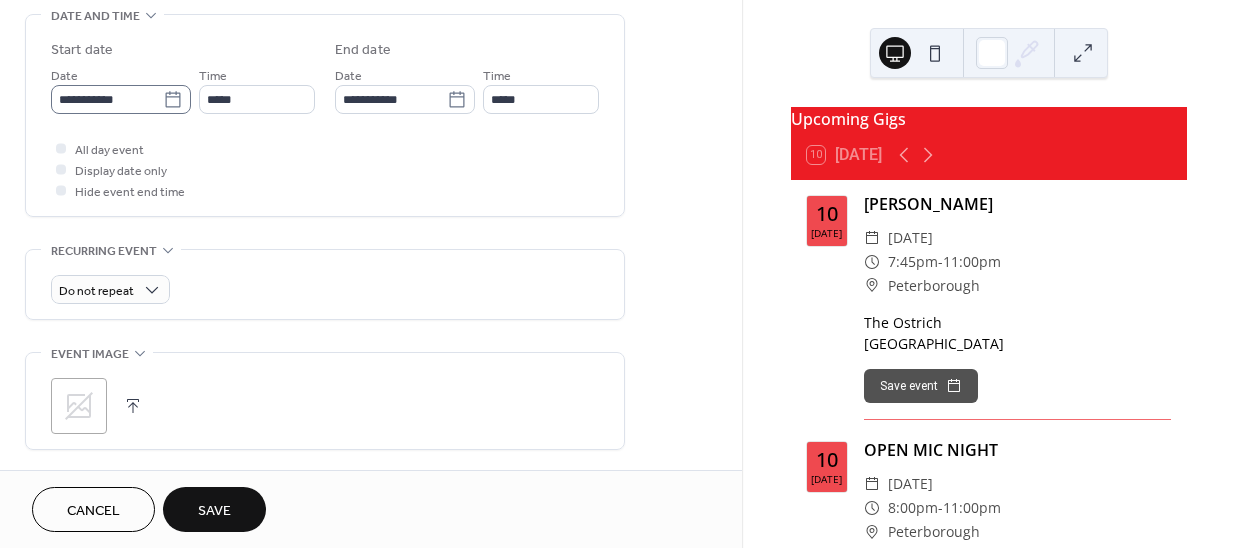 click 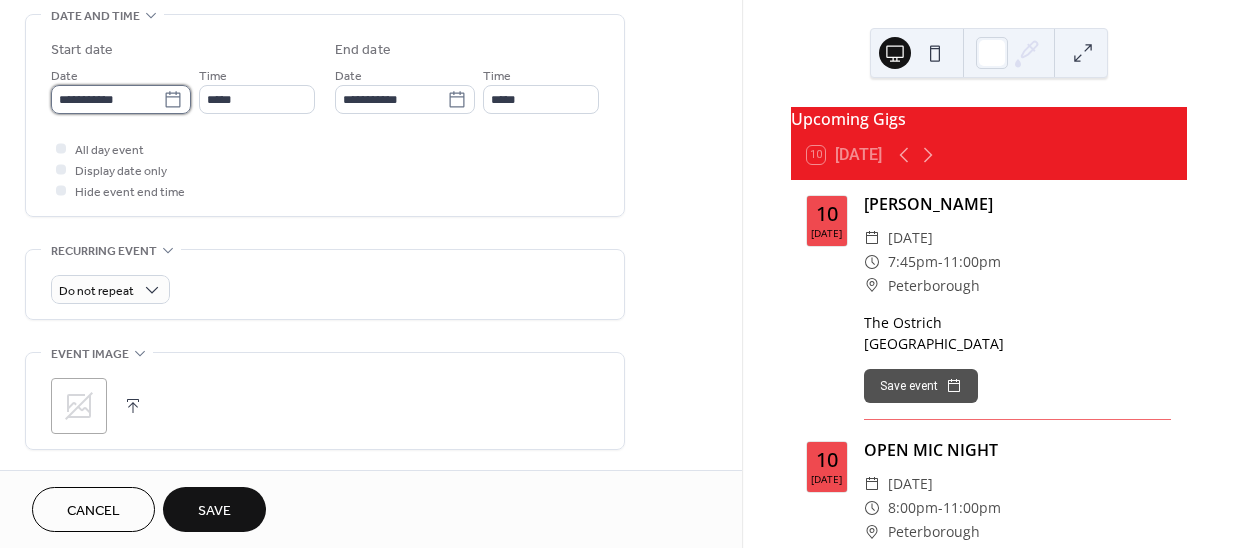 click on "**********" at bounding box center (107, 99) 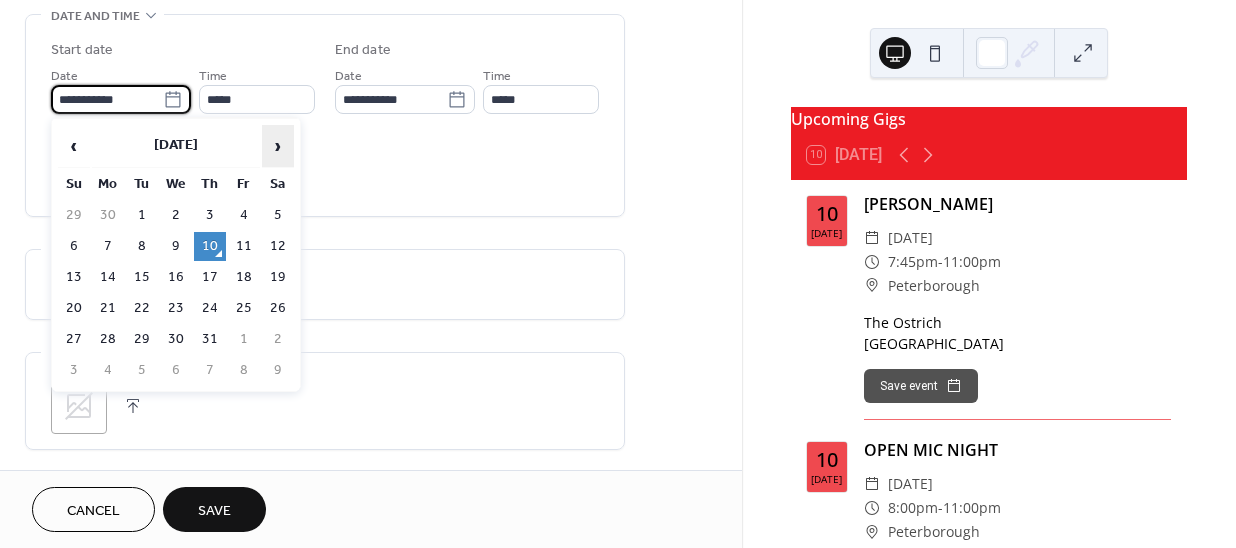 click on "›" at bounding box center [278, 146] 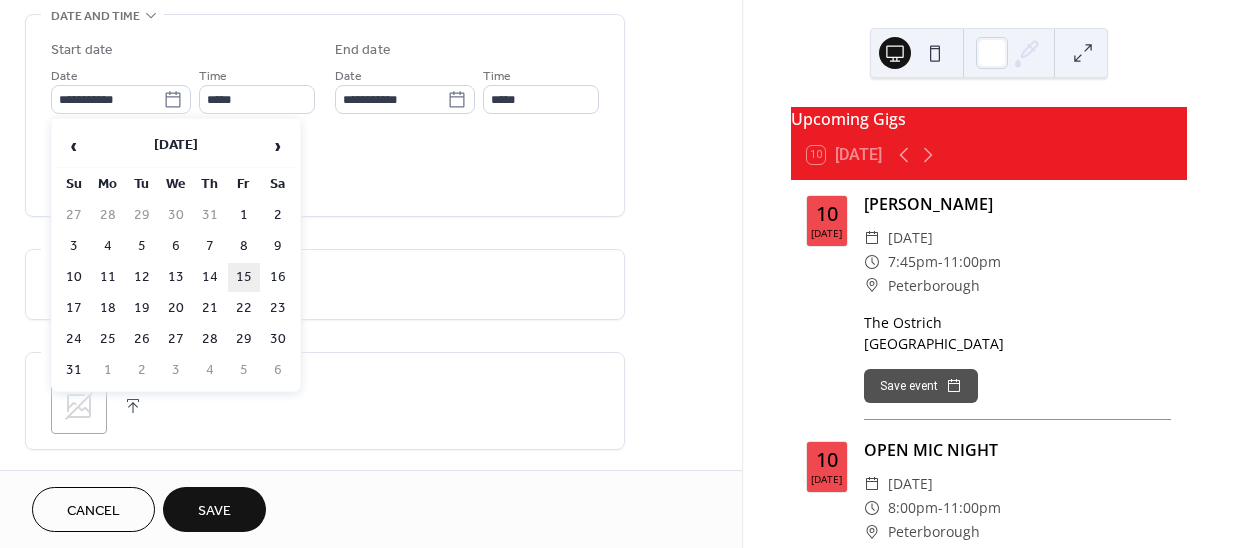 click on "15" at bounding box center (244, 277) 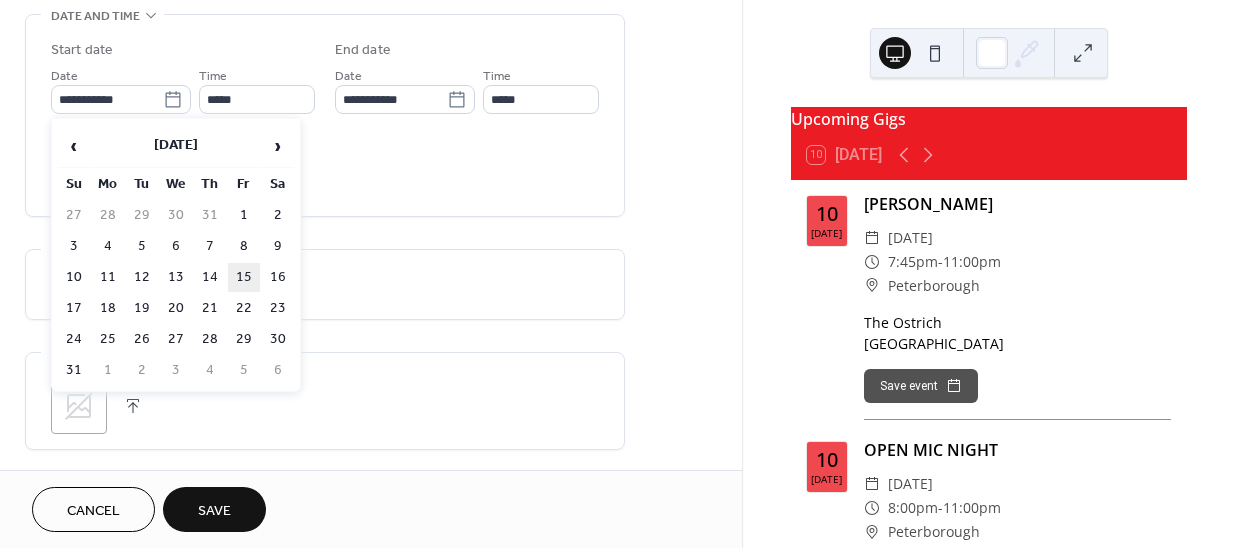 click on "Do not repeat" at bounding box center [325, 284] 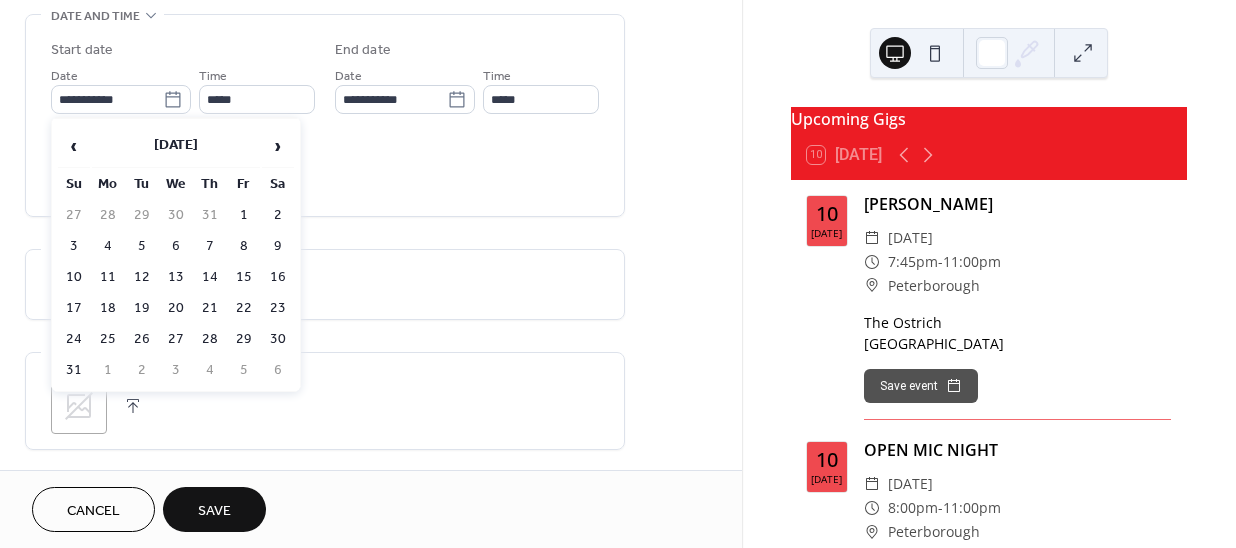 type on "**********" 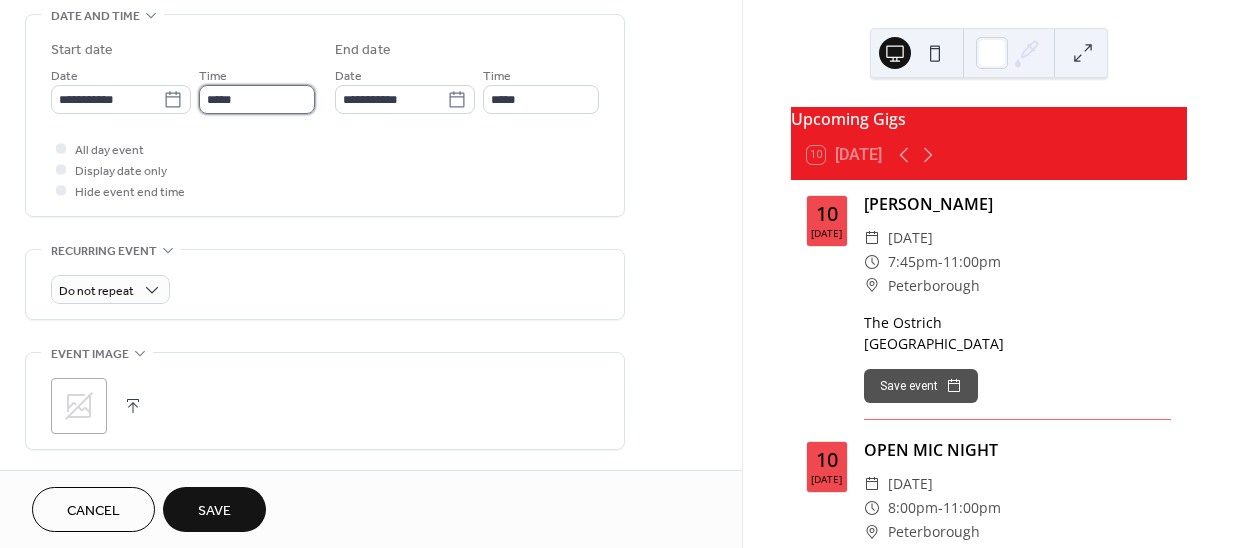 click on "*****" at bounding box center [257, 99] 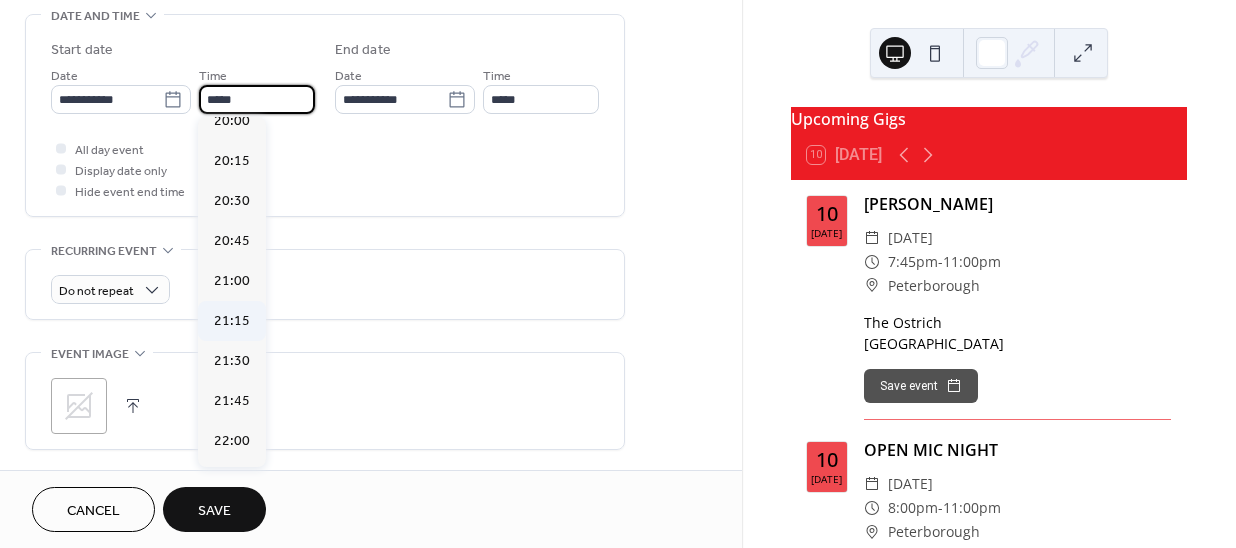 scroll, scrollTop: 3223, scrollLeft: 0, axis: vertical 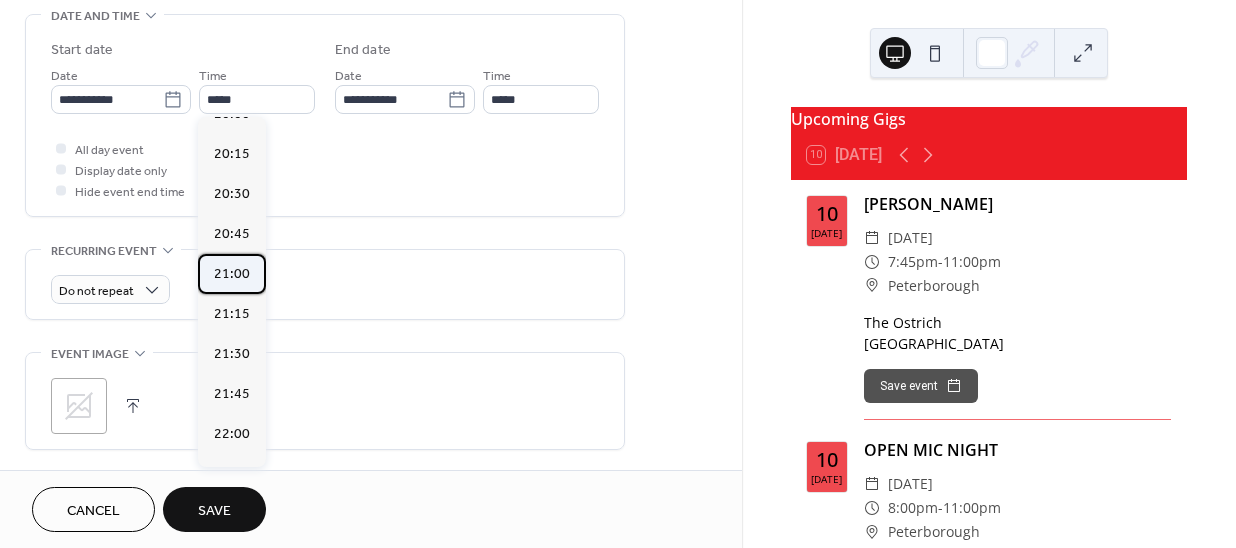 click on "21:00" at bounding box center (232, 273) 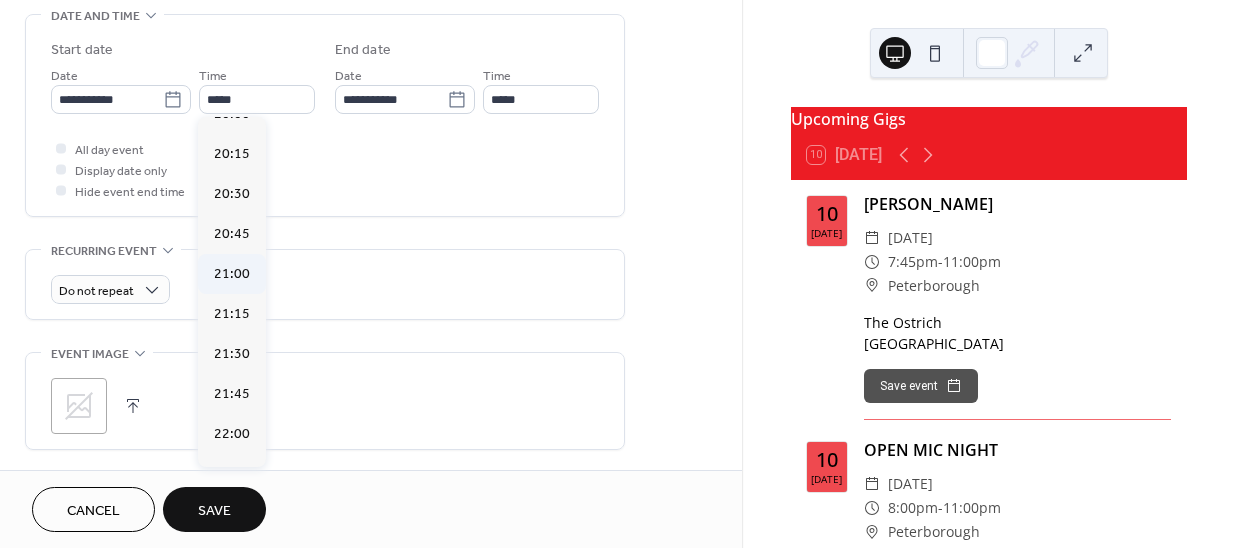 type on "*****" 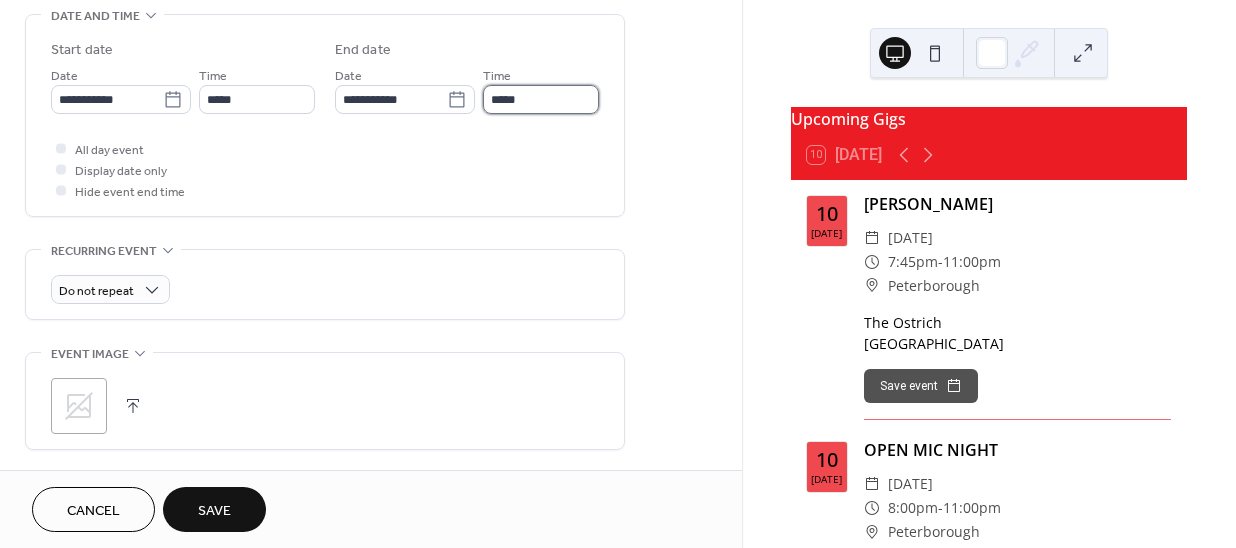 click on "*****" at bounding box center (541, 99) 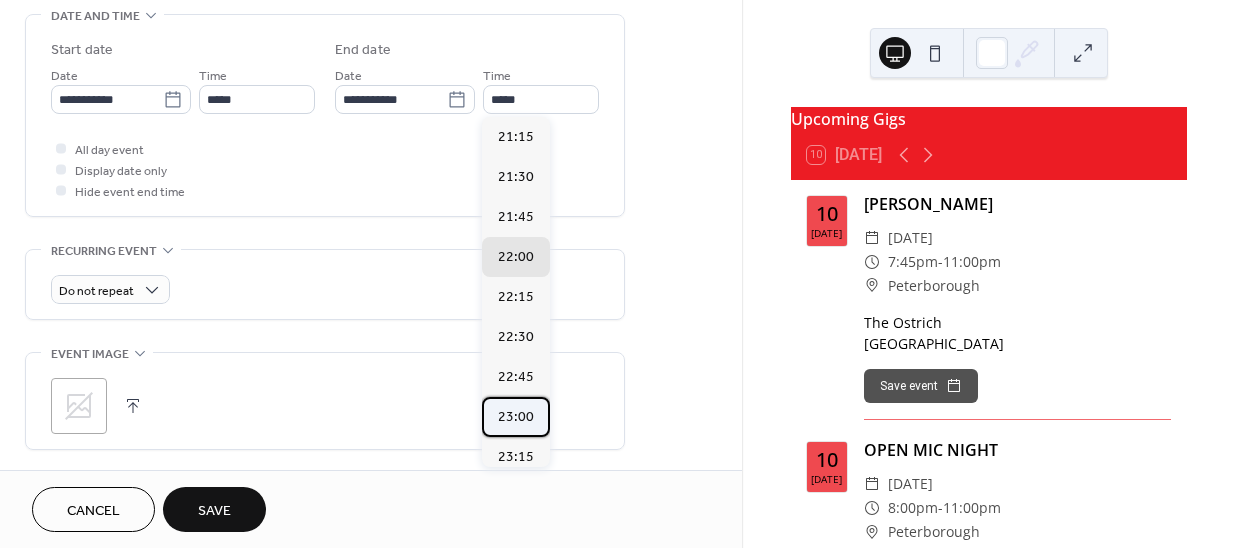 click on "23:00" at bounding box center [516, 416] 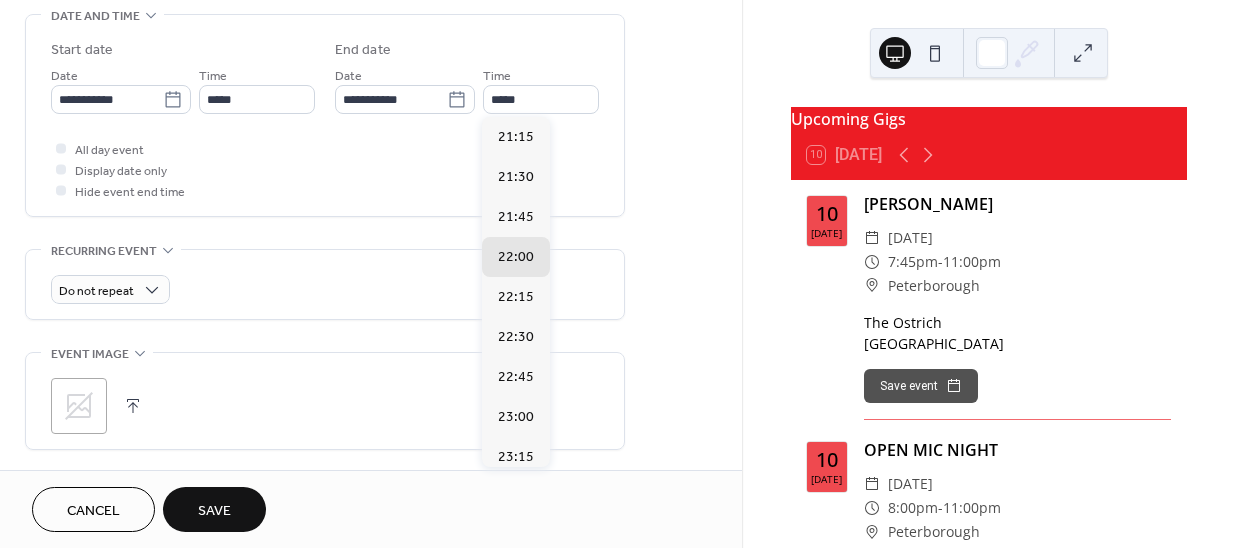 type on "*****" 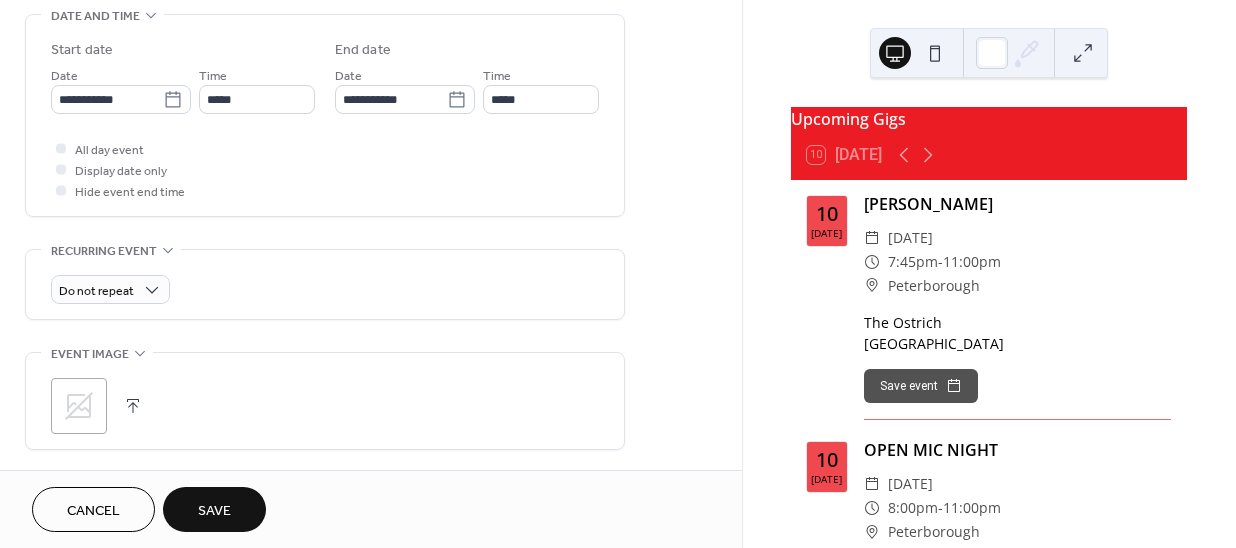 click on "Save" at bounding box center (214, 509) 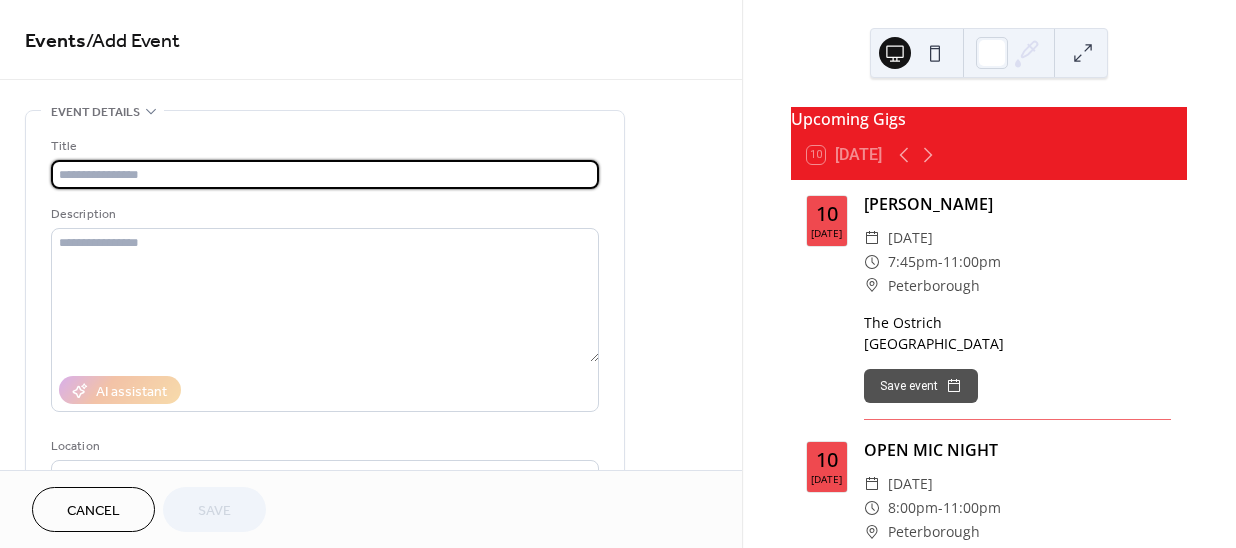 scroll, scrollTop: 0, scrollLeft: 0, axis: both 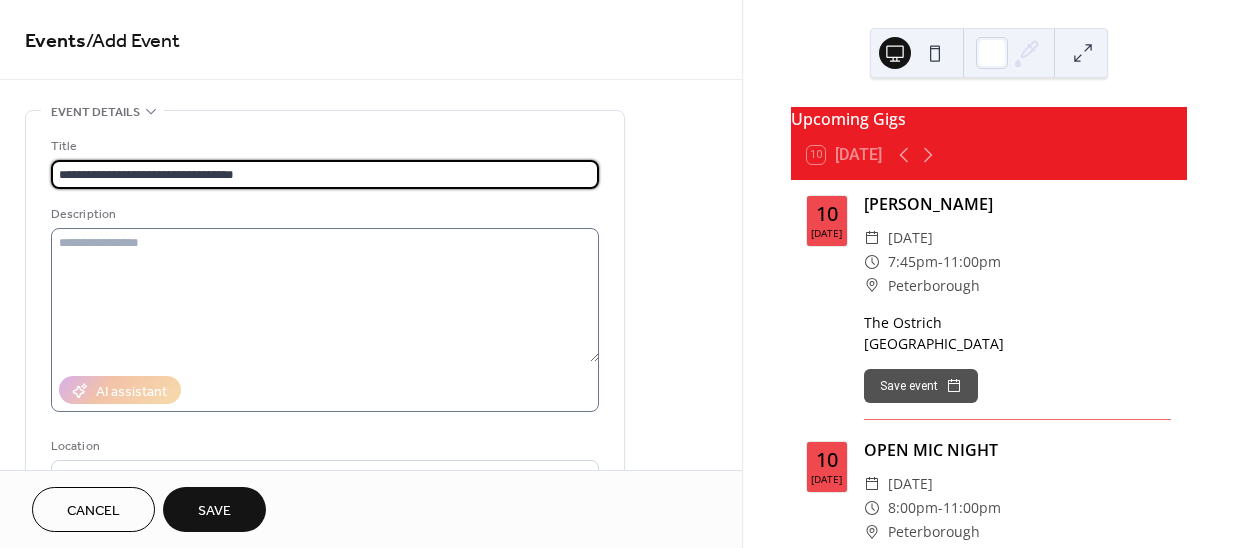type on "**********" 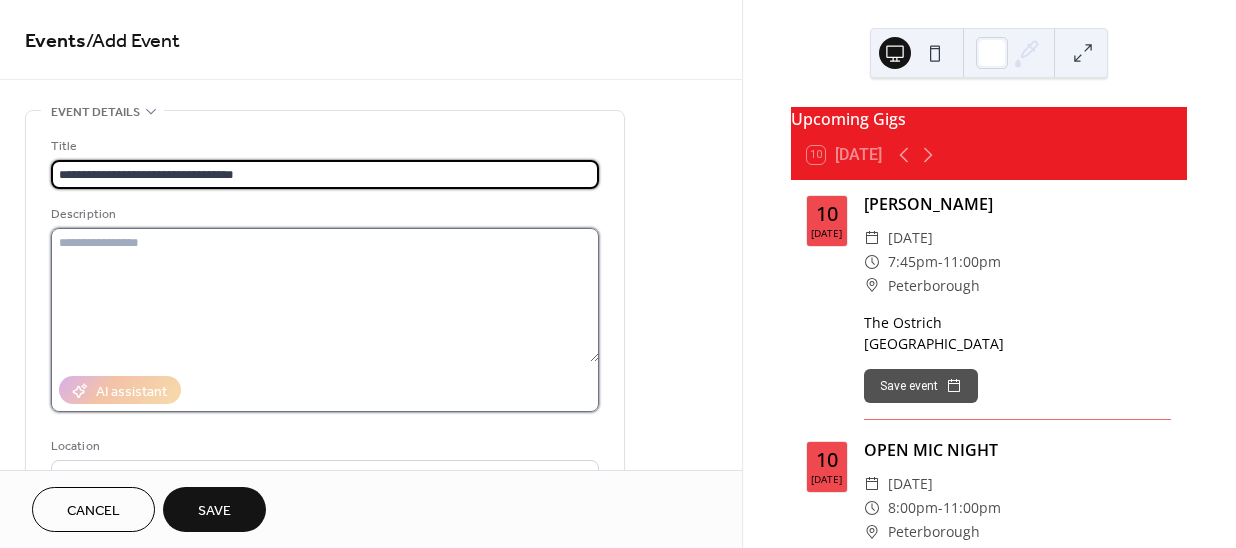 click at bounding box center [325, 295] 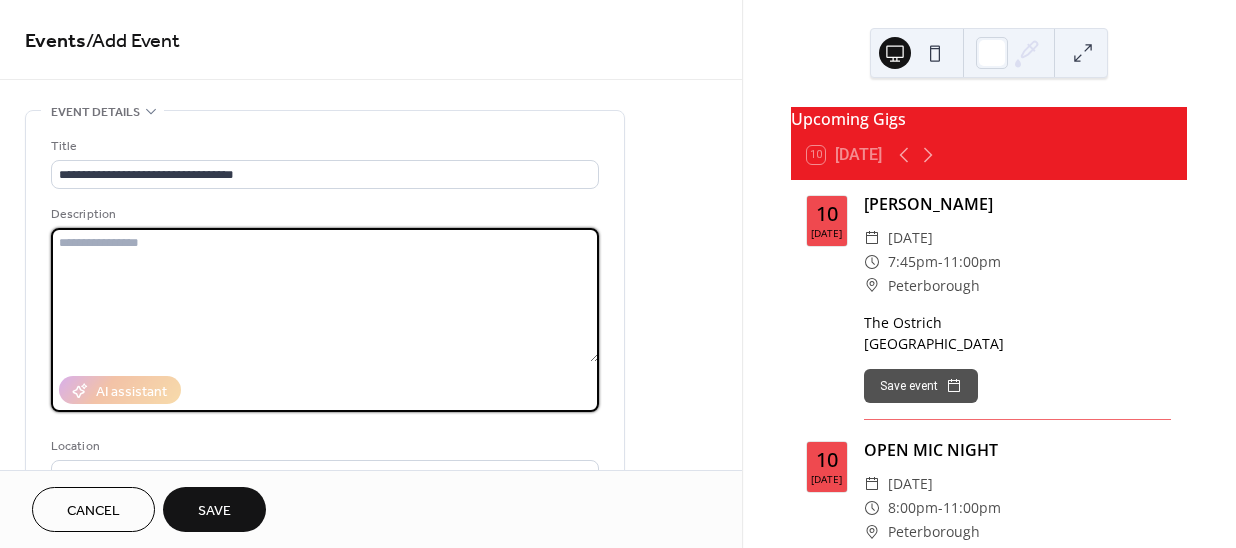 paste on "**********" 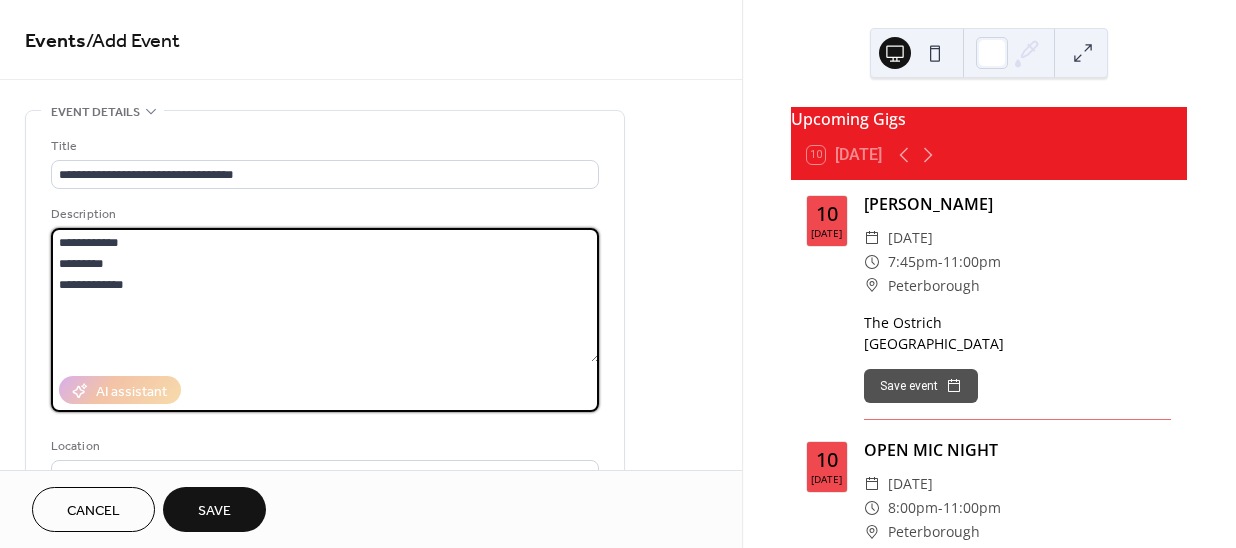 drag, startPoint x: 129, startPoint y: 241, endPoint x: 17, endPoint y: 234, distance: 112.21854 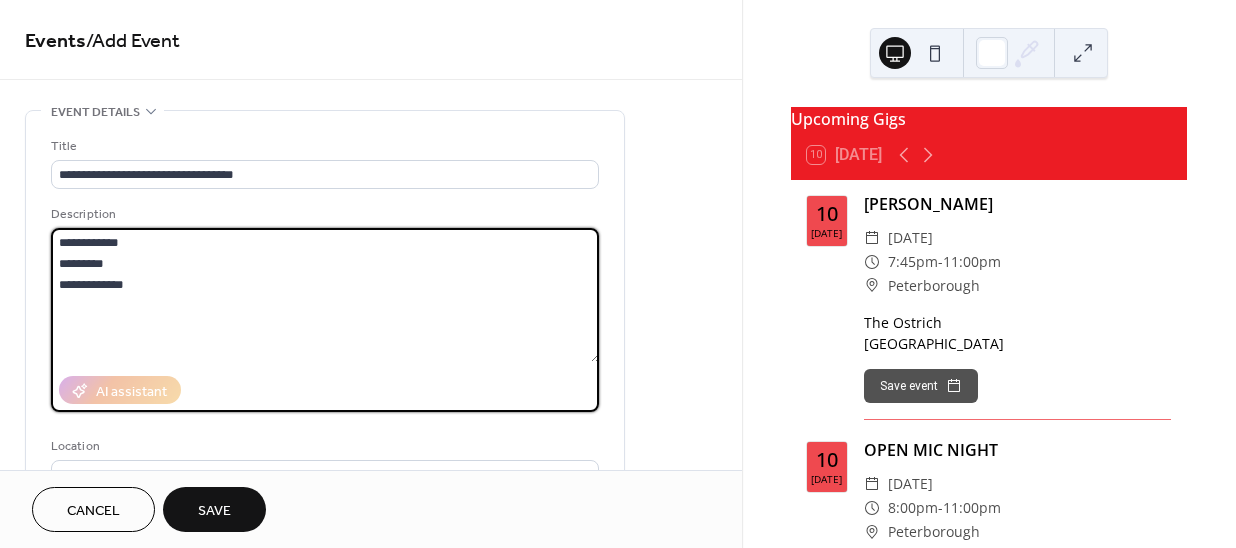 click on "**********" at bounding box center (371, 719) 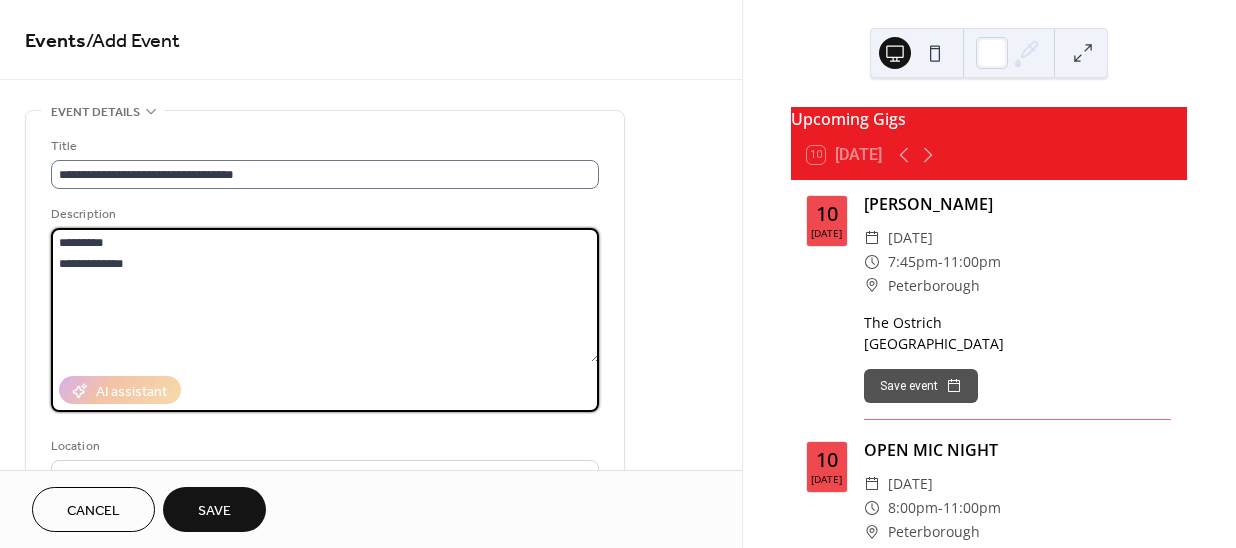 type on "**********" 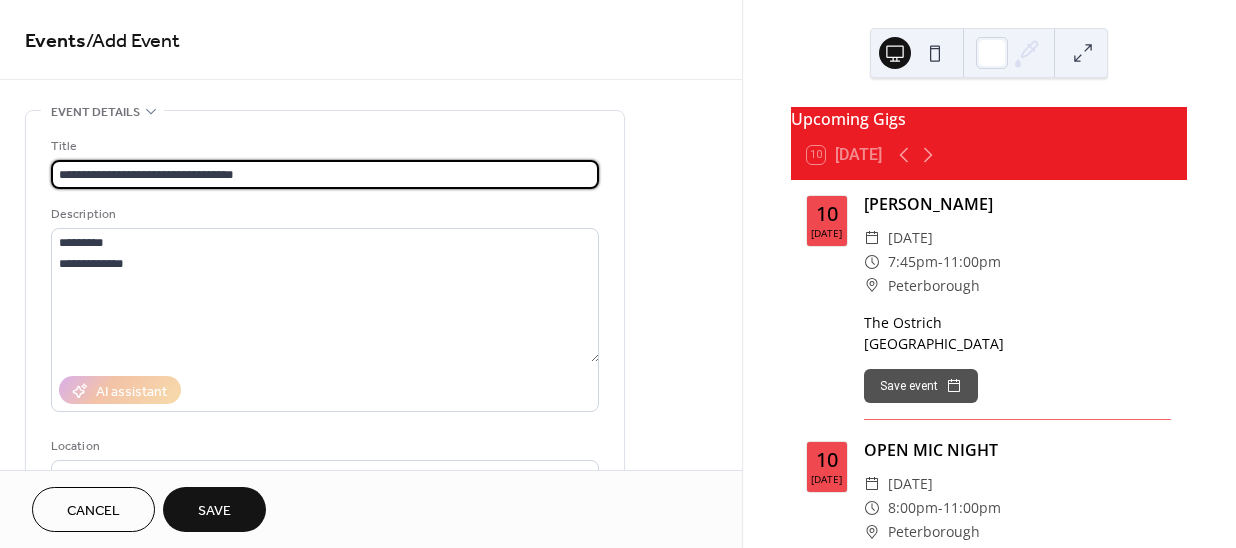 drag, startPoint x: 244, startPoint y: 169, endPoint x: 133, endPoint y: 159, distance: 111.44954 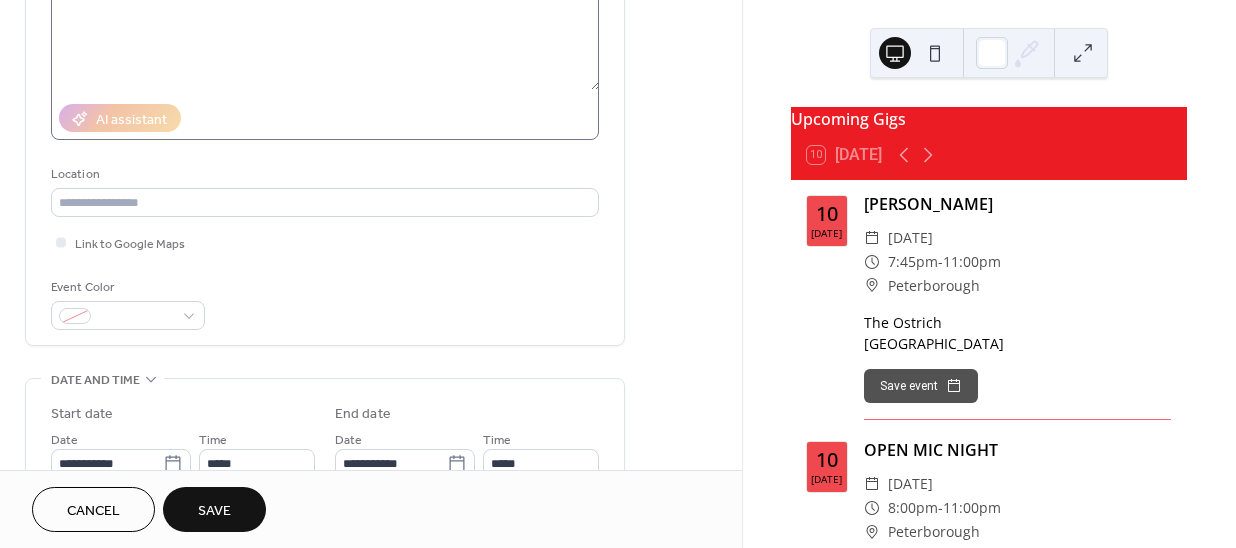 scroll, scrollTop: 272, scrollLeft: 0, axis: vertical 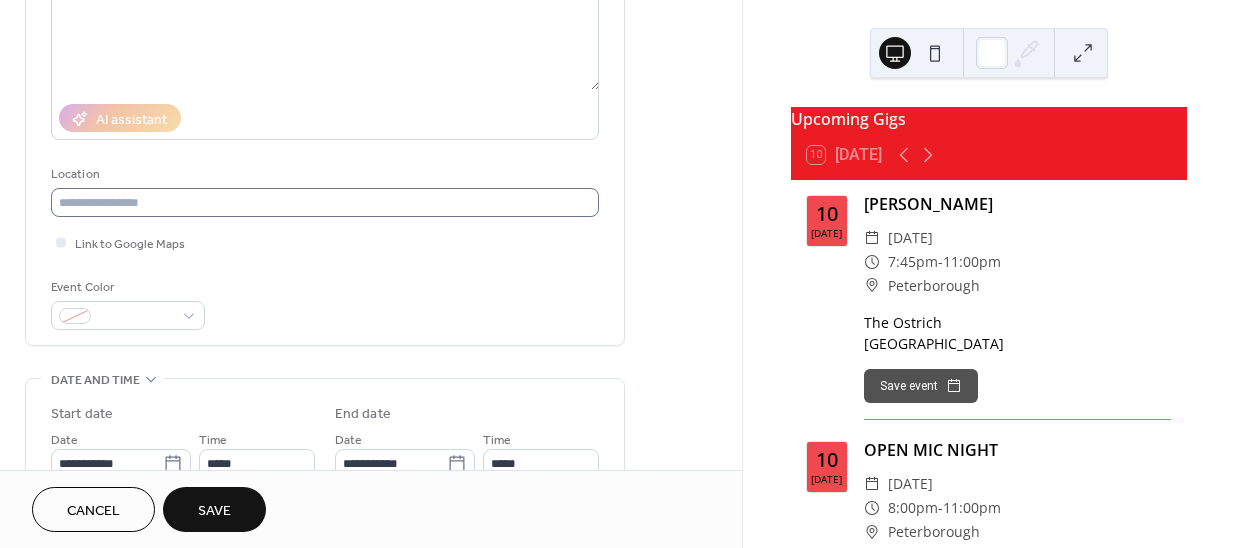 type on "**********" 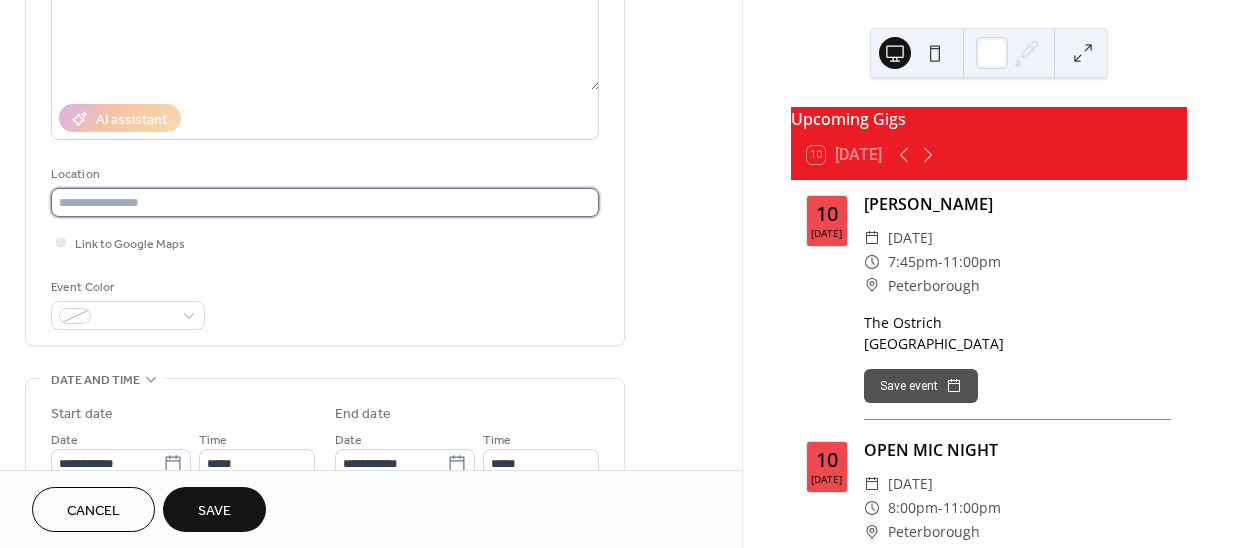 click at bounding box center [325, 202] 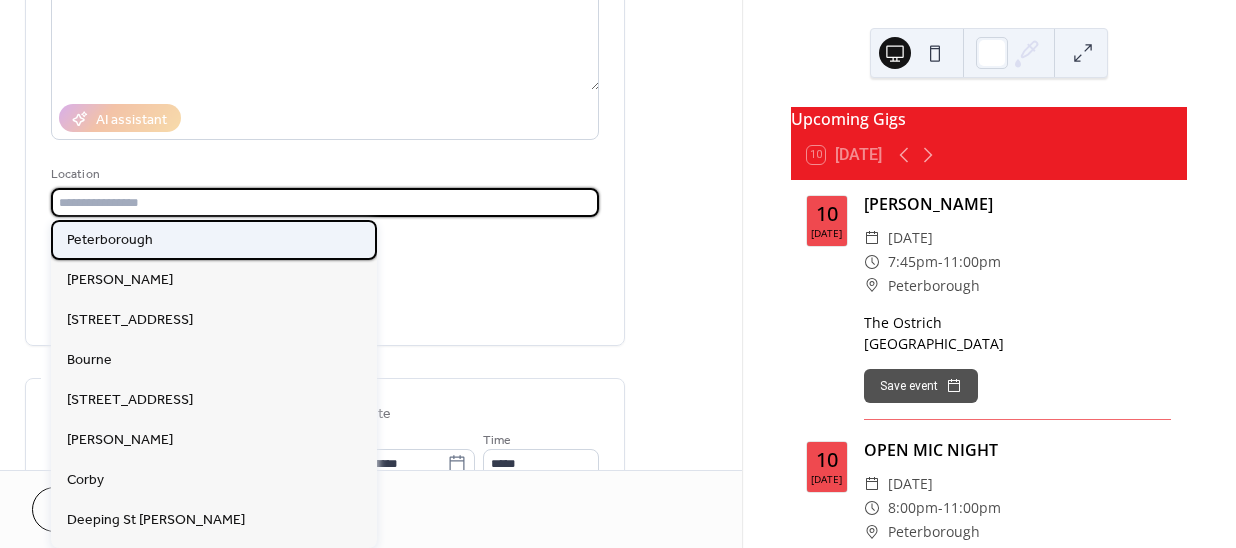 click on "Peterborough" at bounding box center (110, 240) 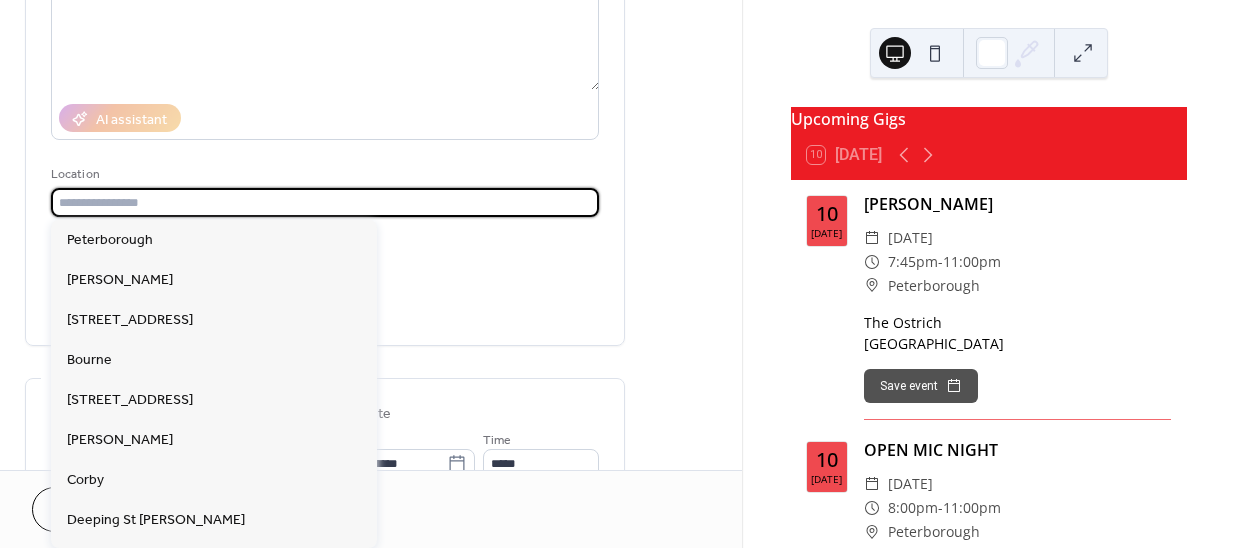 type on "**********" 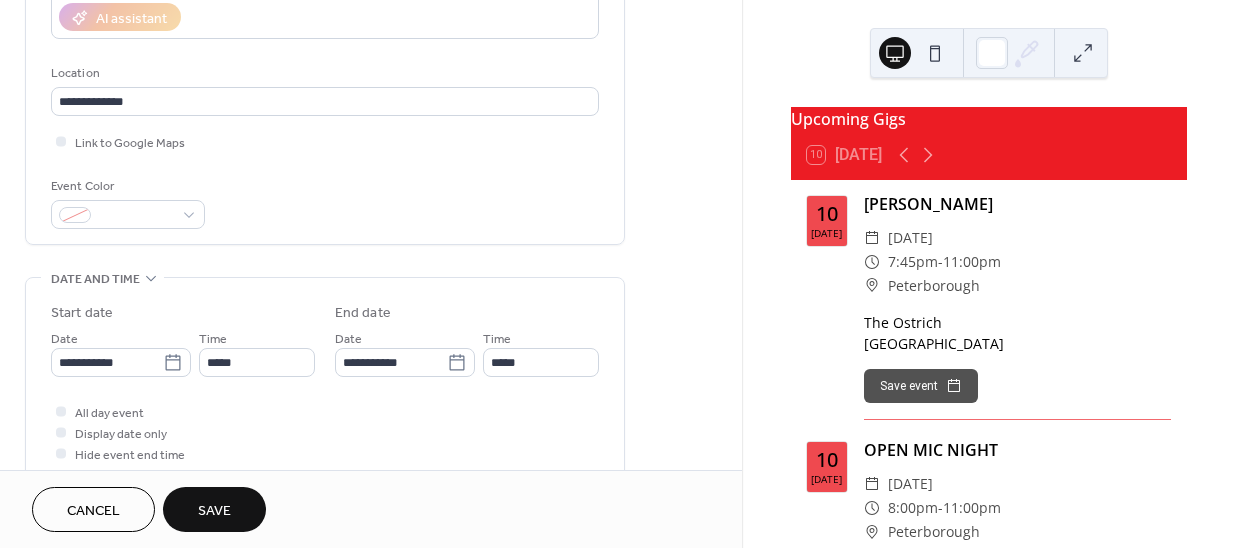 scroll, scrollTop: 545, scrollLeft: 0, axis: vertical 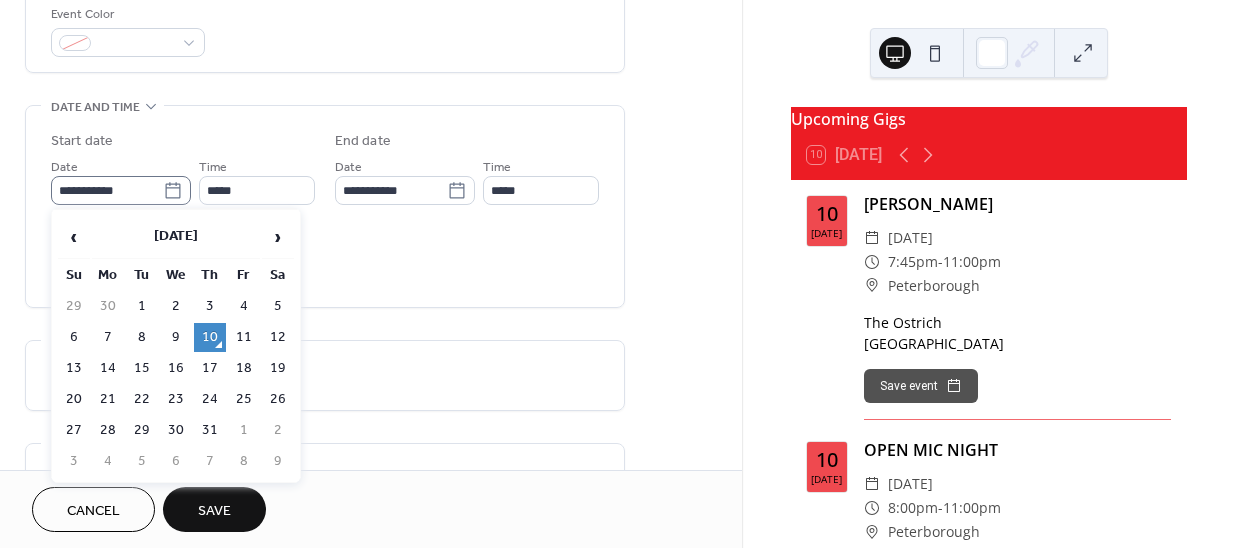 click 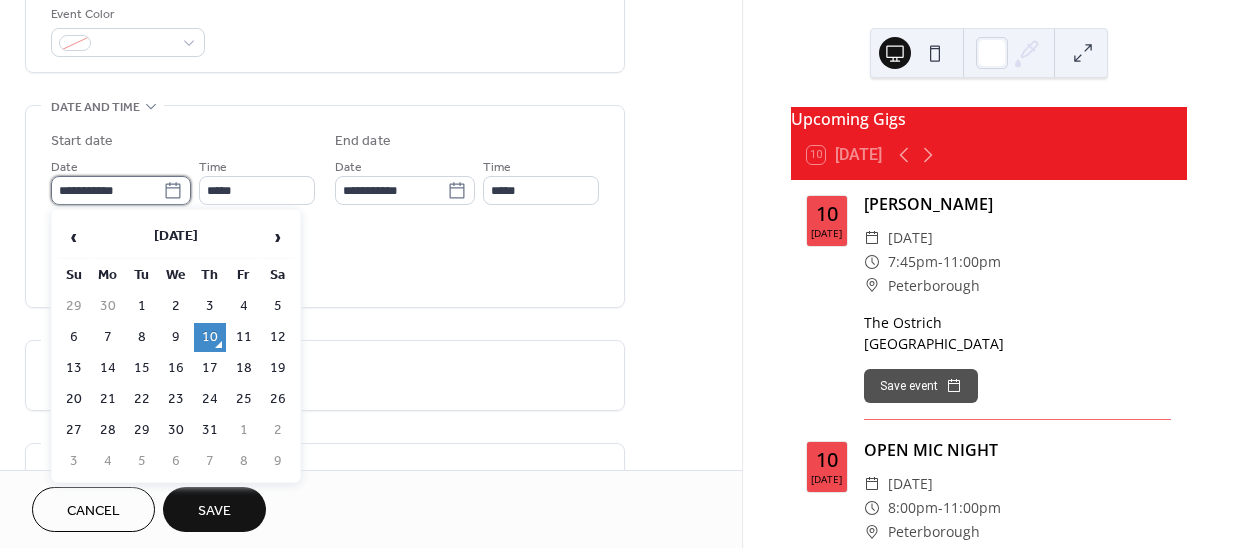 click on "**********" at bounding box center (107, 190) 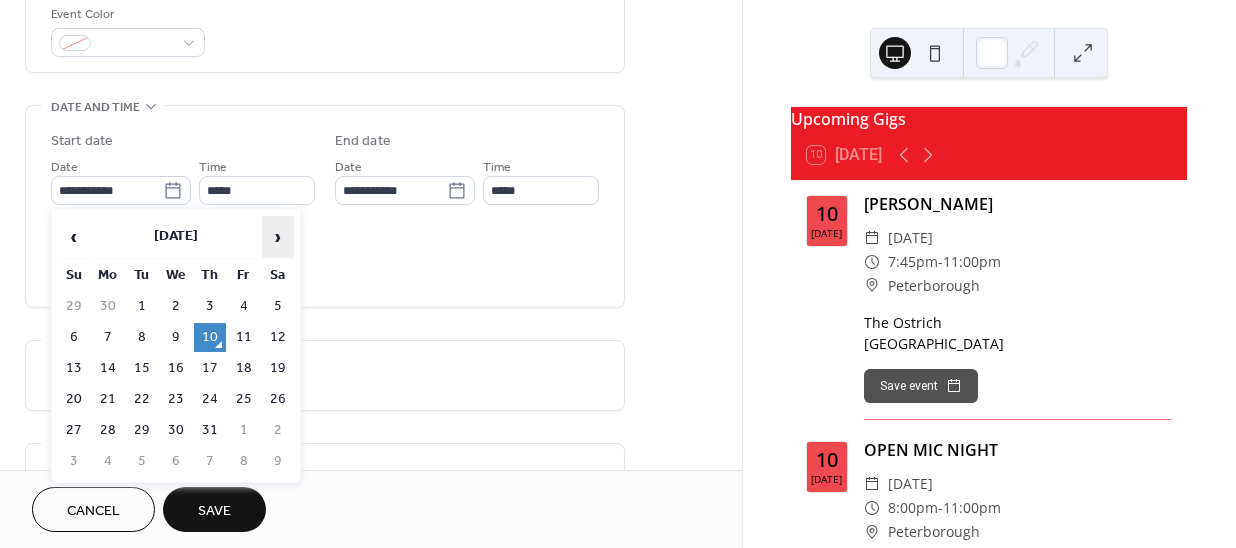 click on "›" at bounding box center (278, 237) 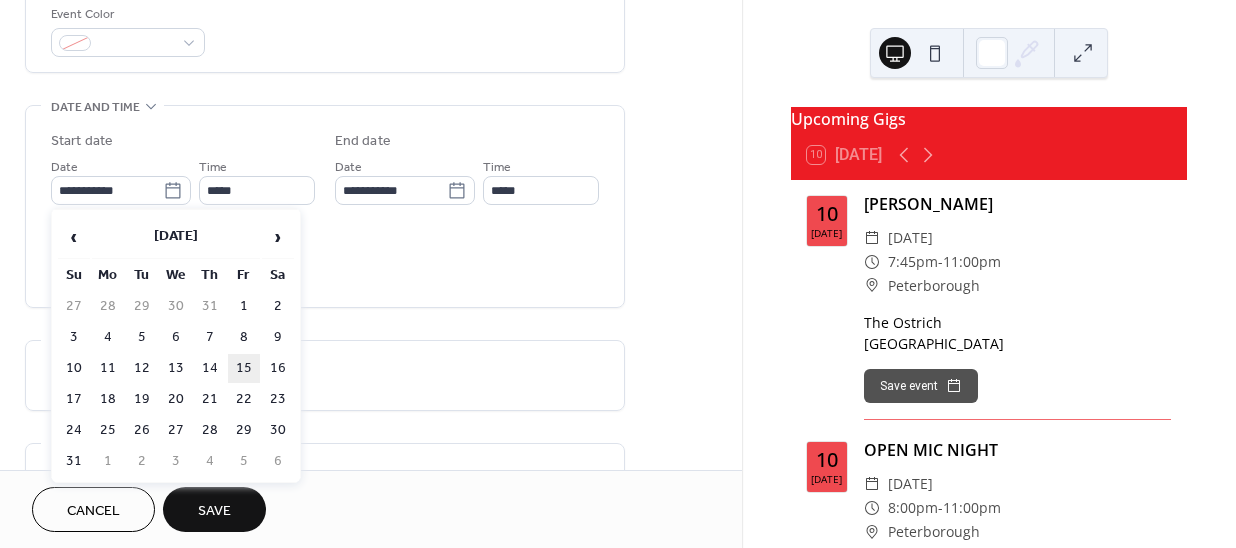 click on "15" at bounding box center (244, 368) 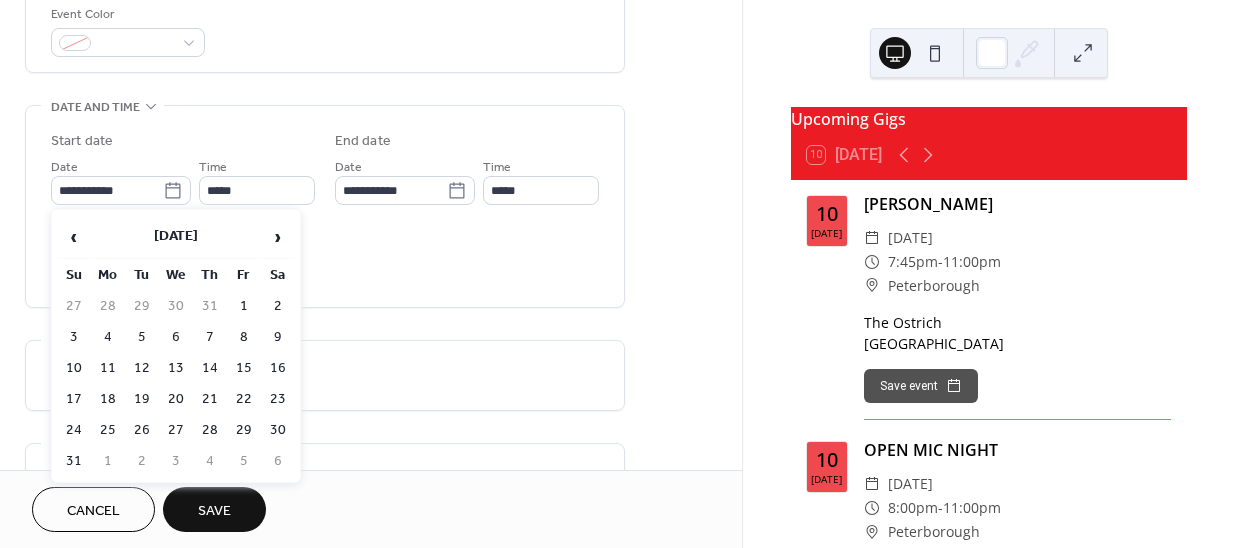 type on "**********" 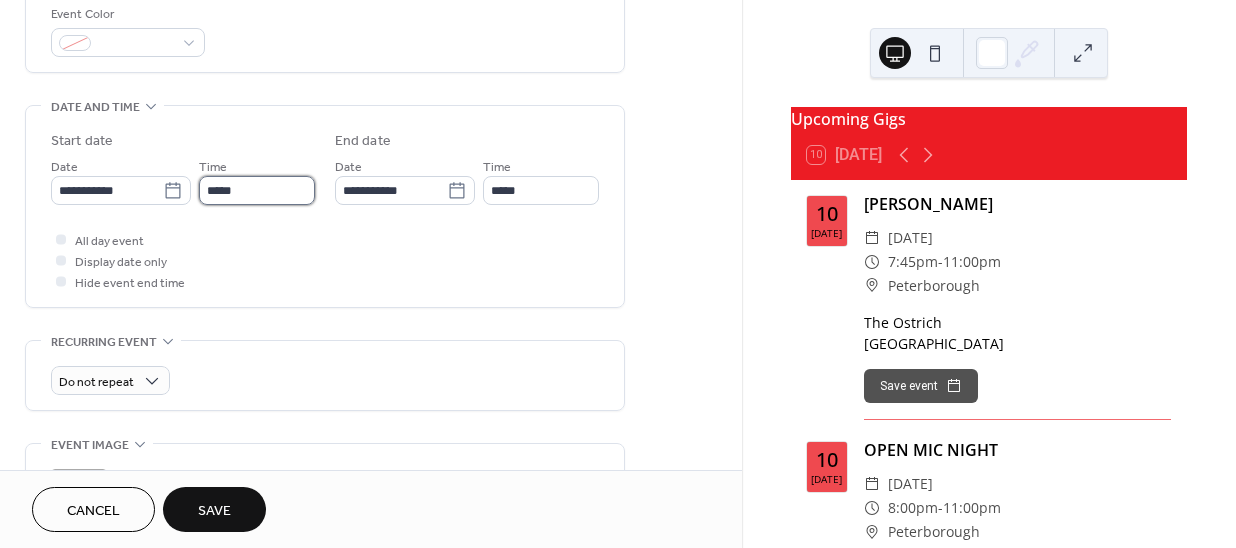 click on "*****" at bounding box center [257, 190] 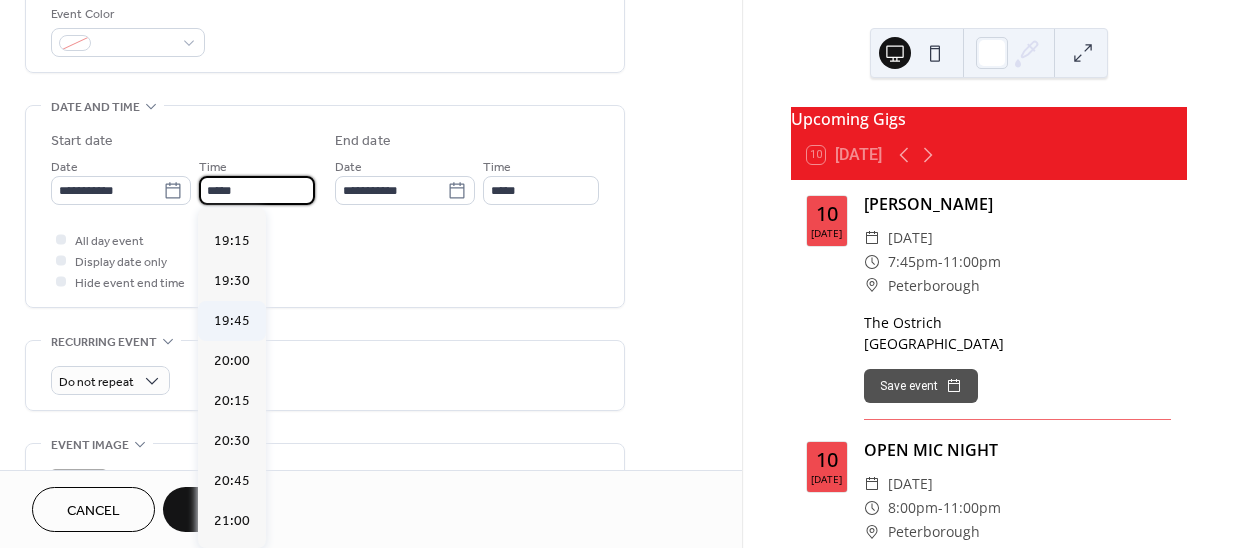 scroll, scrollTop: 3132, scrollLeft: 0, axis: vertical 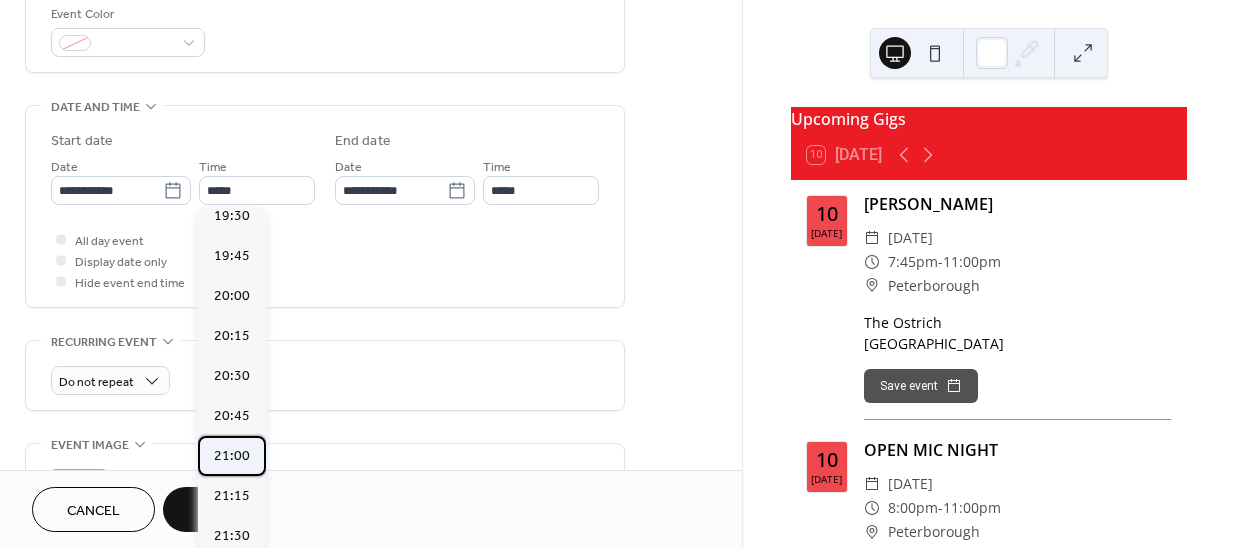 click on "21:00" at bounding box center (232, 455) 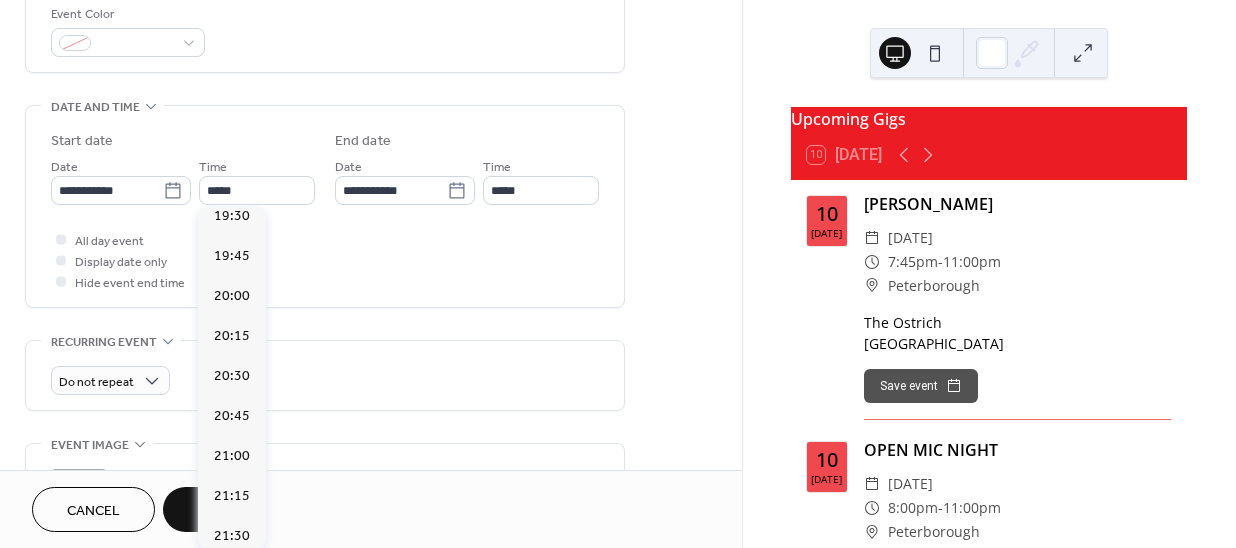 type on "*****" 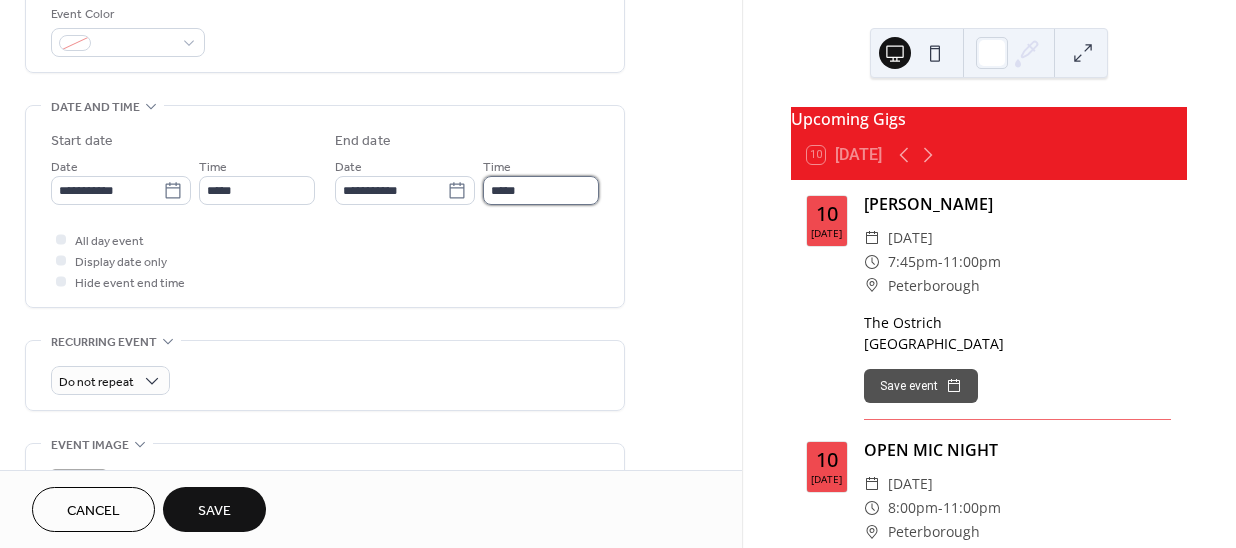 click on "*****" at bounding box center [541, 190] 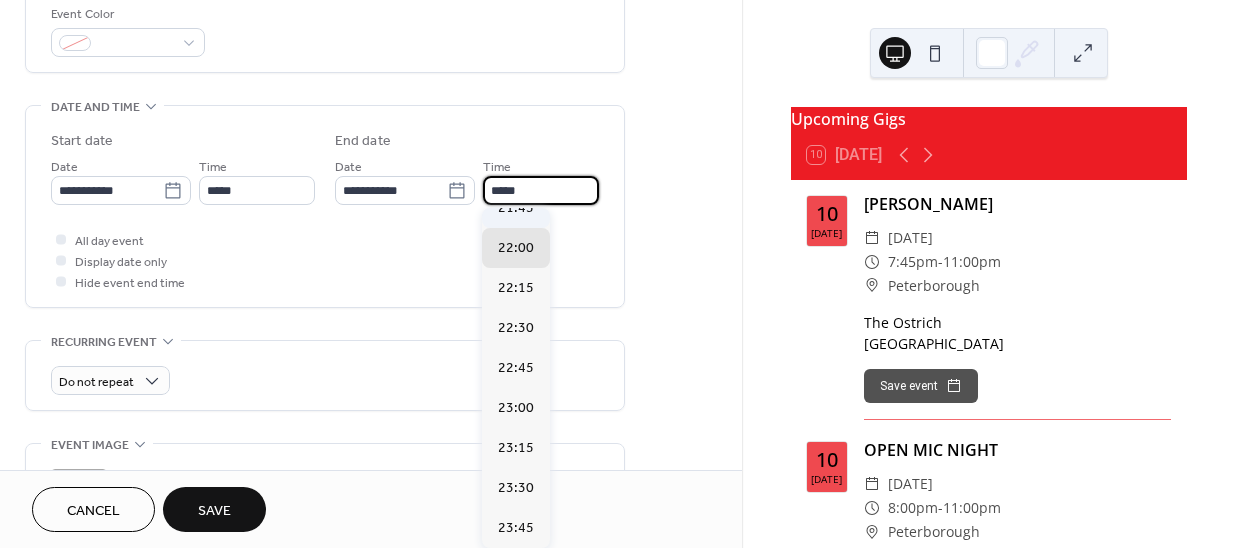scroll, scrollTop: 106, scrollLeft: 0, axis: vertical 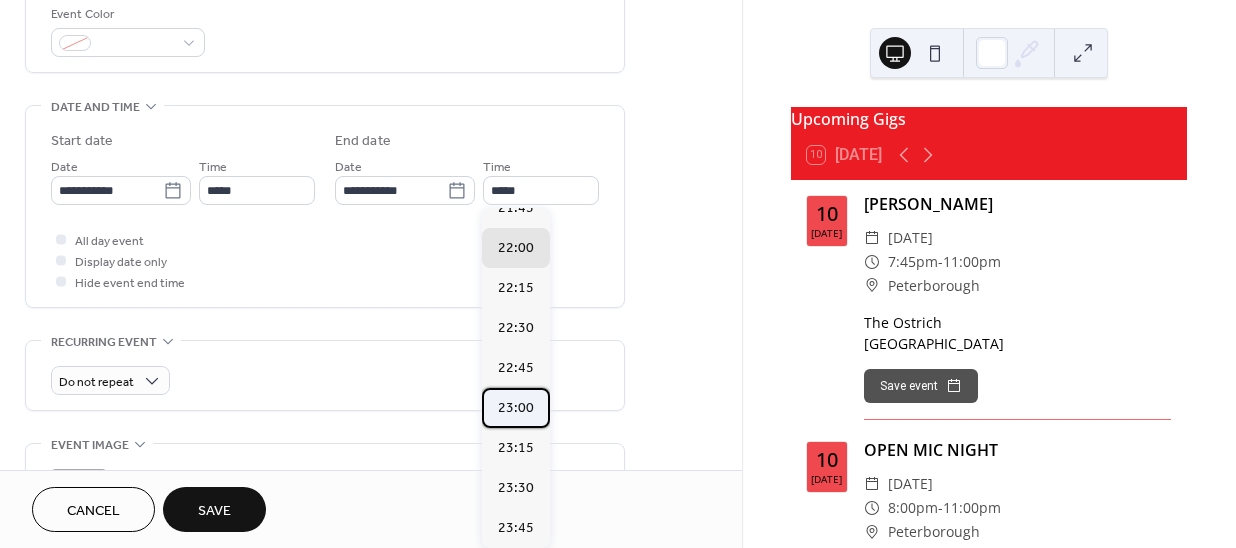 click on "23:00" at bounding box center (516, 407) 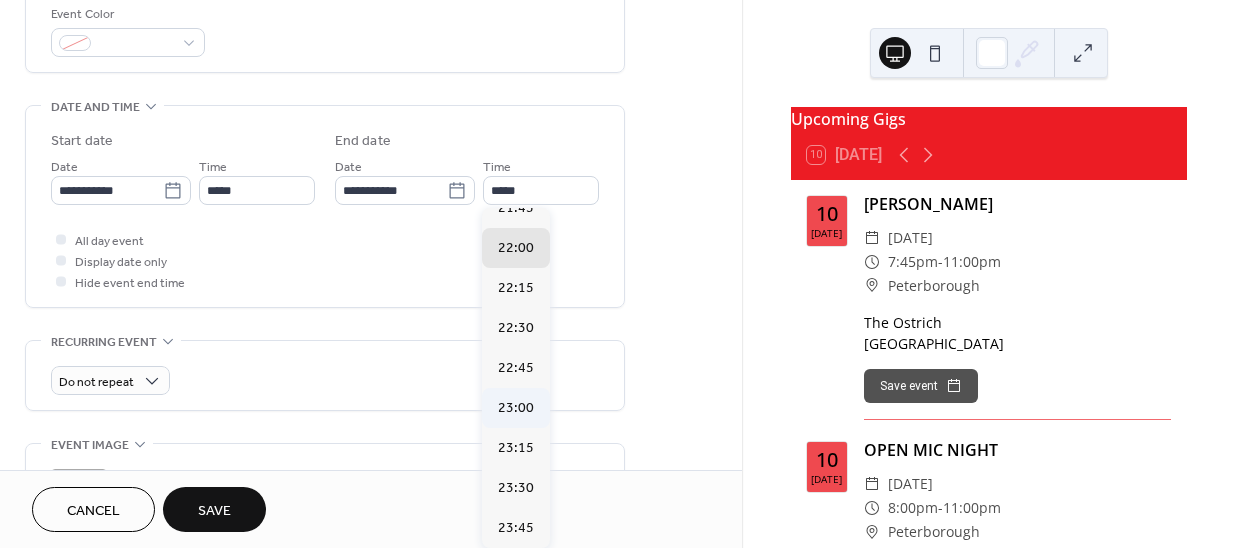 type on "*****" 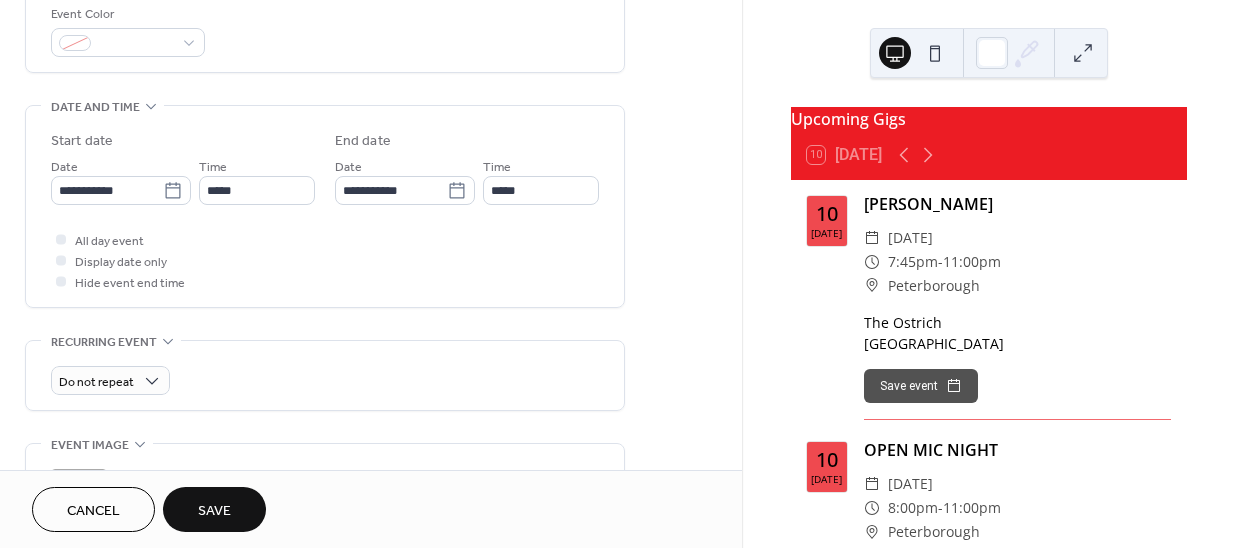 click on "Save" at bounding box center [214, 511] 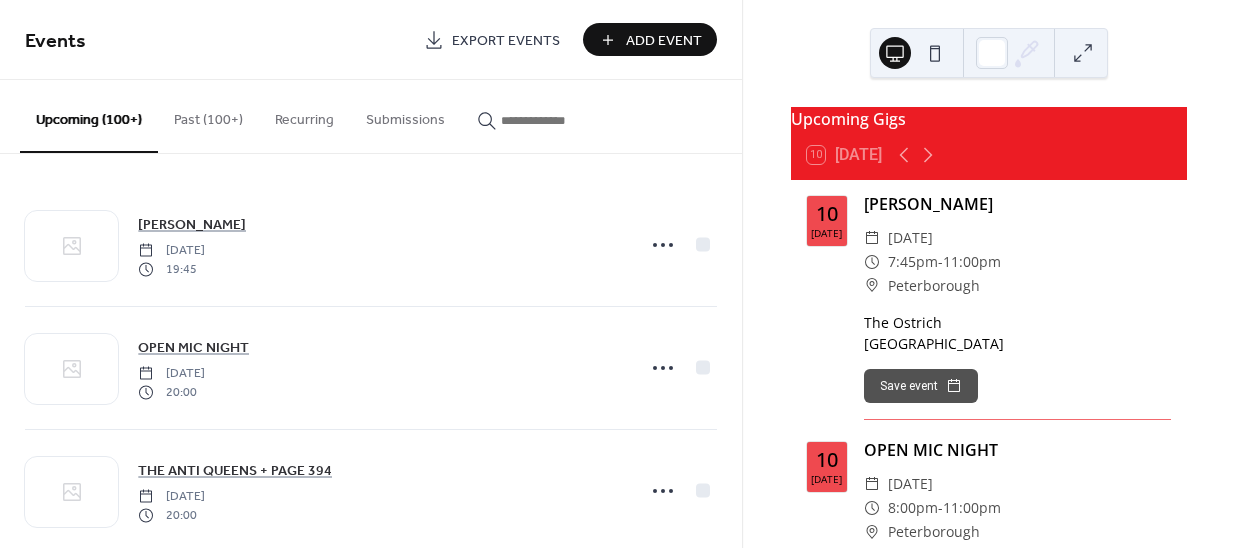click on "Add Event" at bounding box center [664, 41] 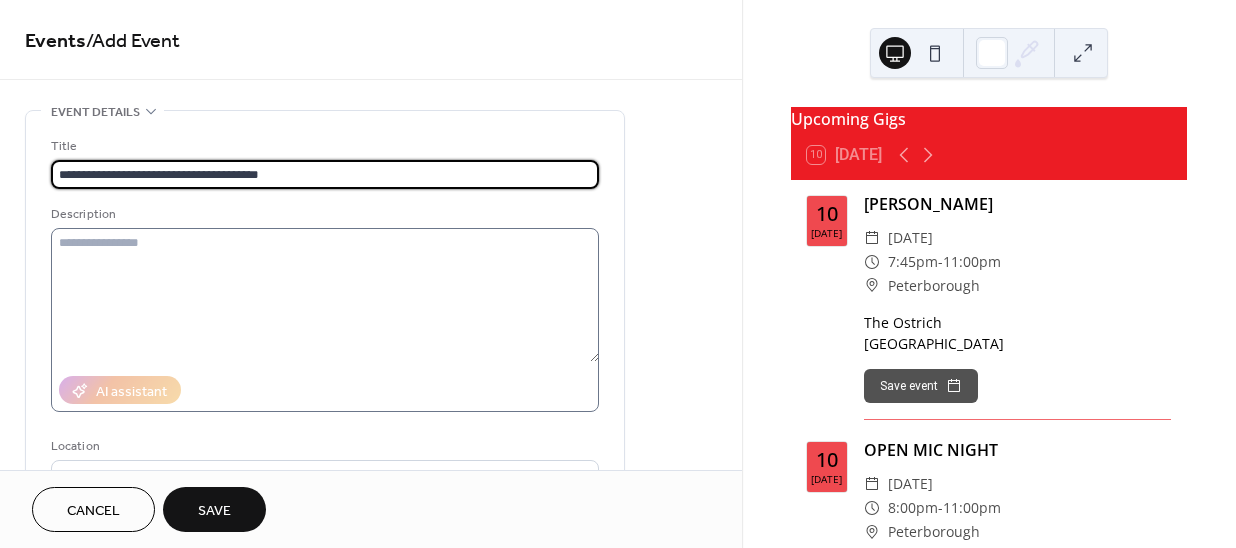 type on "**********" 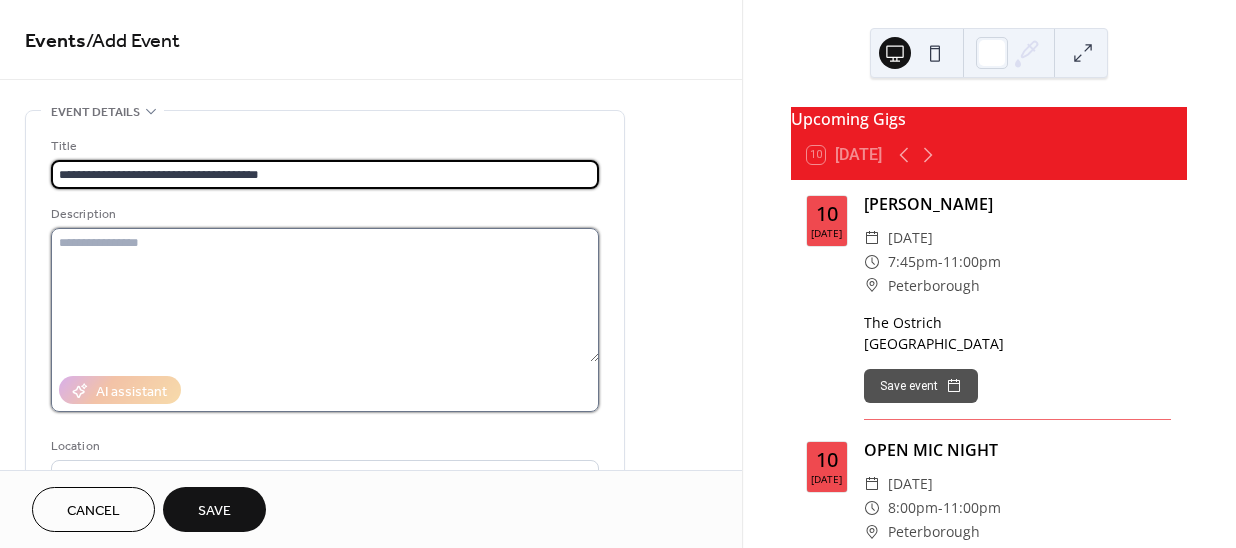 click at bounding box center [325, 295] 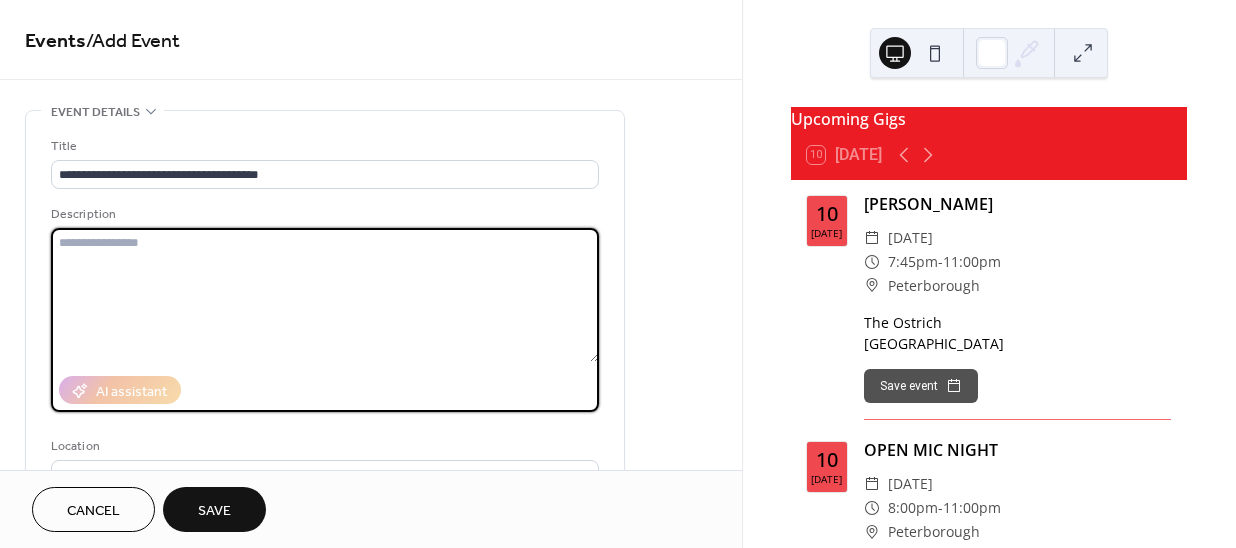 paste on "**********" 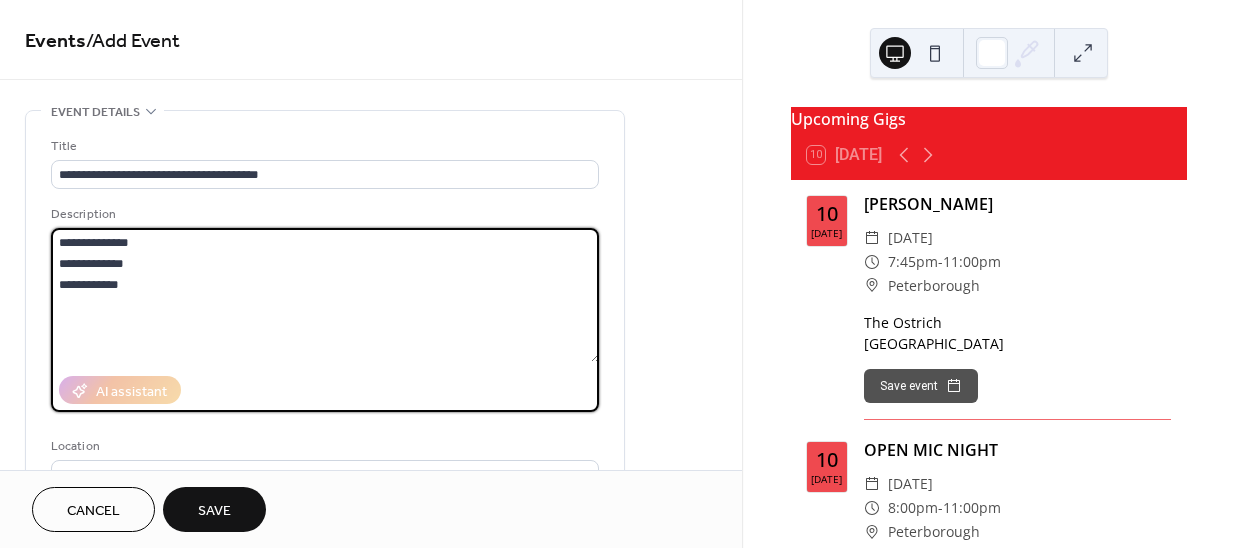 drag, startPoint x: 172, startPoint y: 240, endPoint x: 17, endPoint y: 231, distance: 155.26108 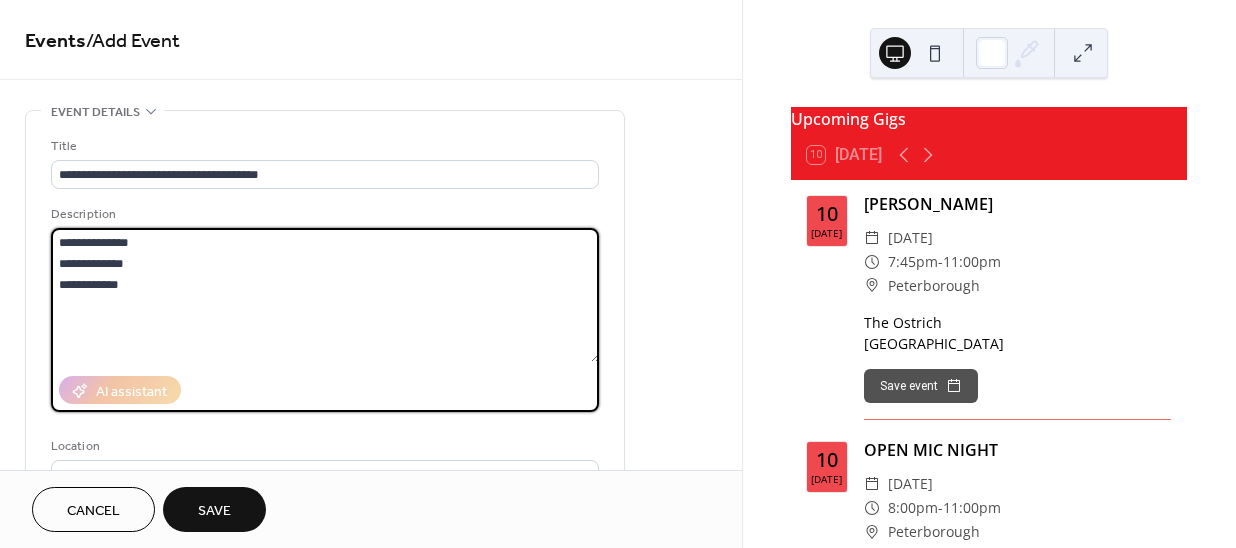 click on "**********" at bounding box center [371, 719] 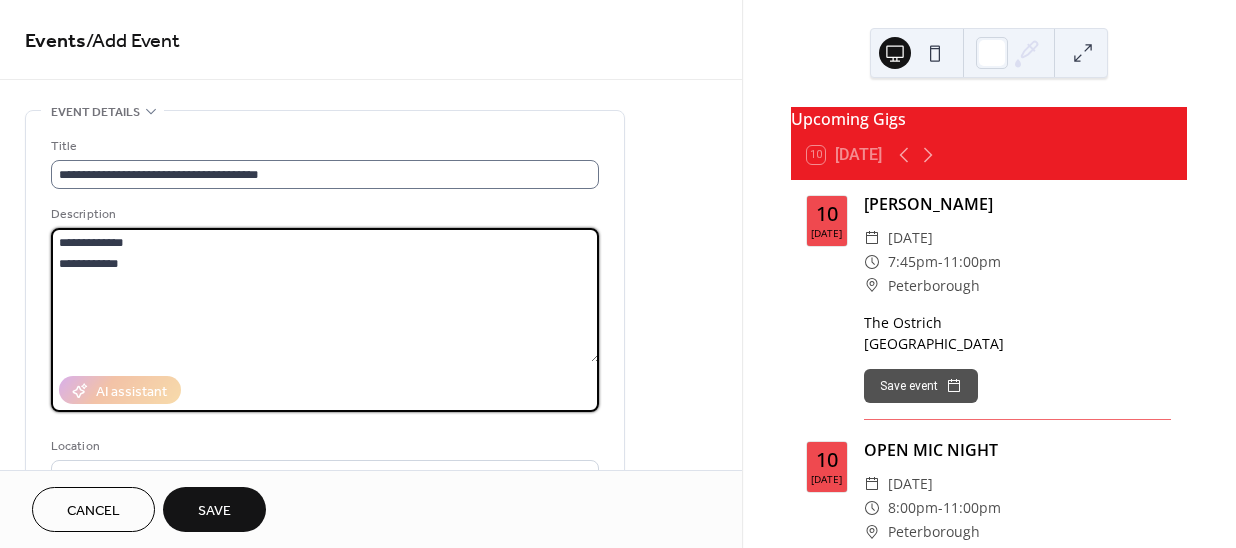 type on "**********" 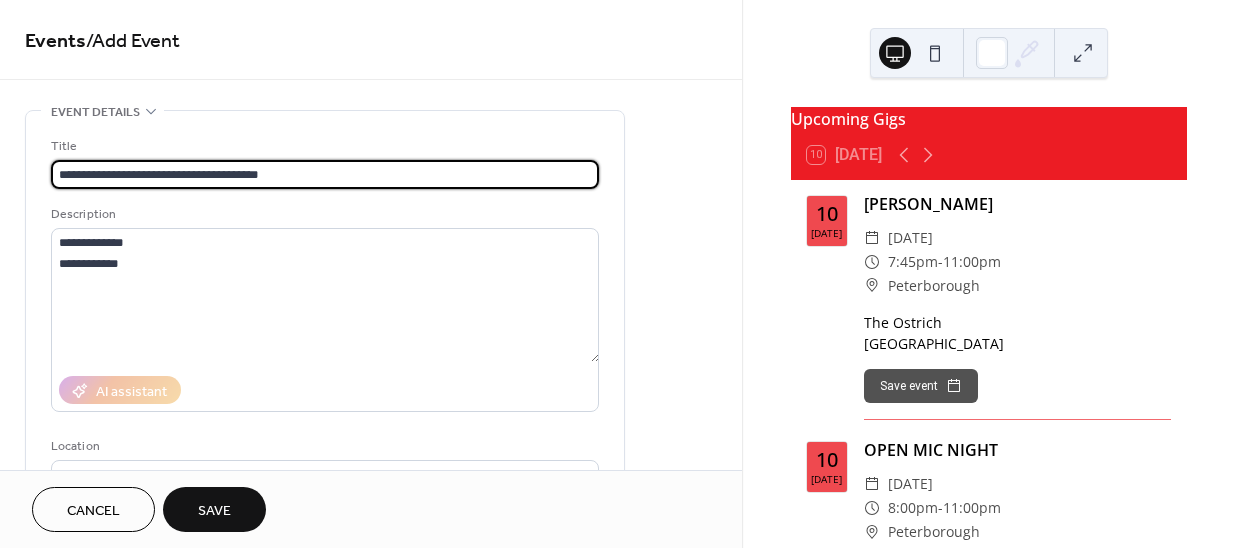 drag, startPoint x: 318, startPoint y: 170, endPoint x: 154, endPoint y: 170, distance: 164 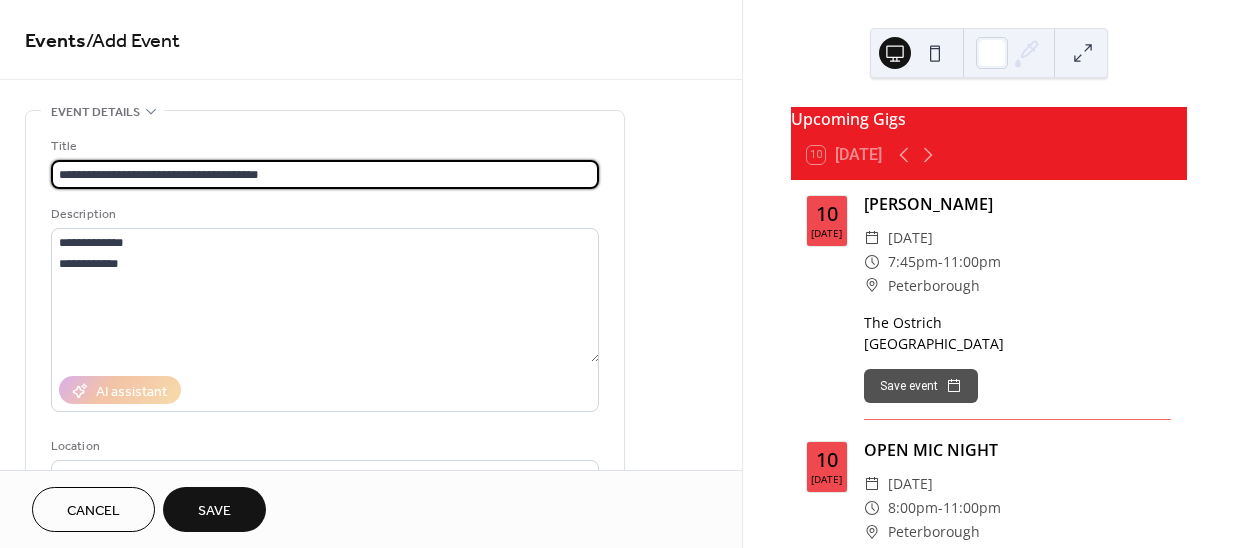 click on "**********" at bounding box center [325, 174] 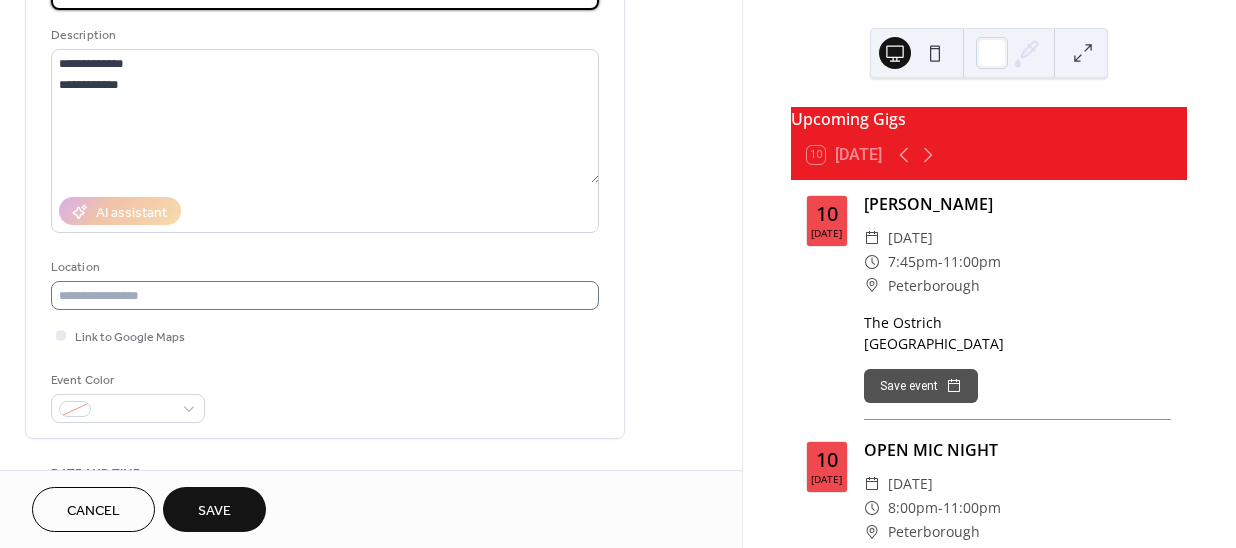 scroll, scrollTop: 181, scrollLeft: 0, axis: vertical 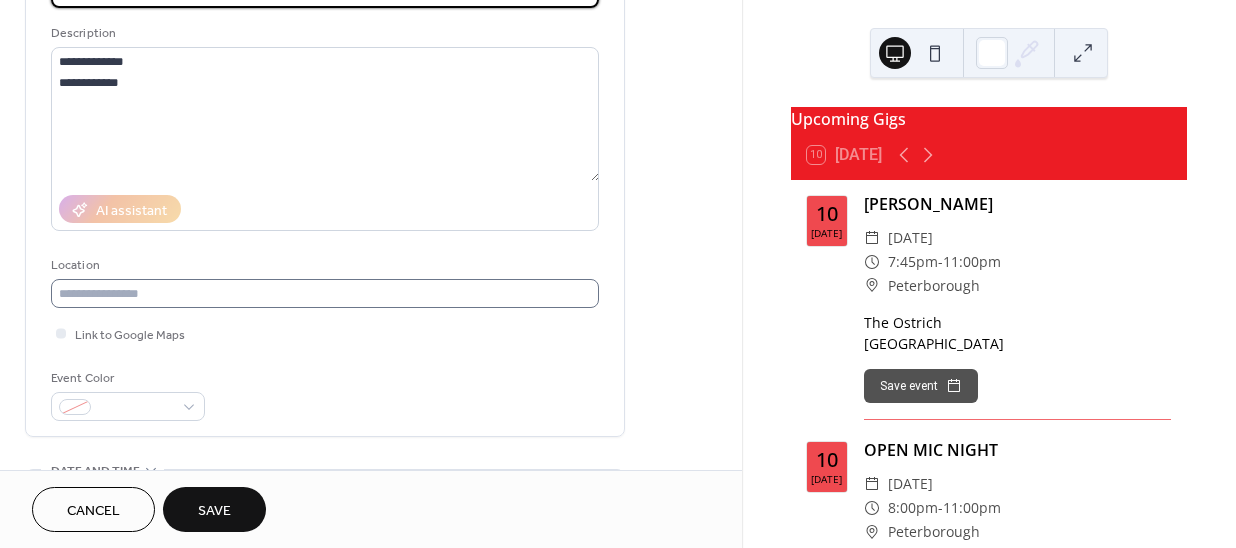 type on "**********" 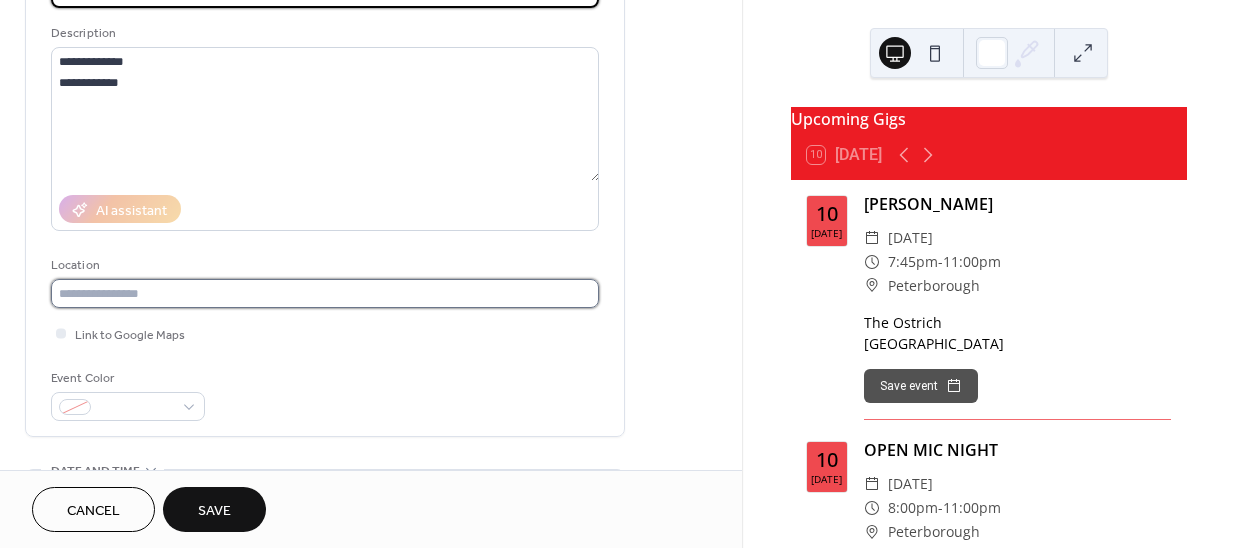 click at bounding box center [325, 293] 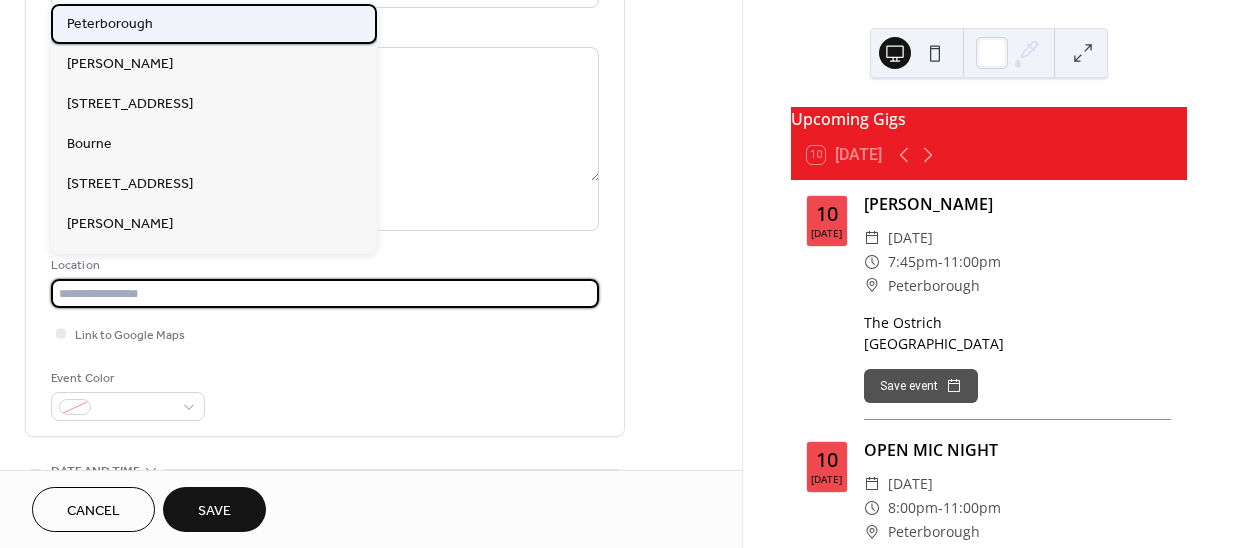 click on "Peterborough" at bounding box center (110, 24) 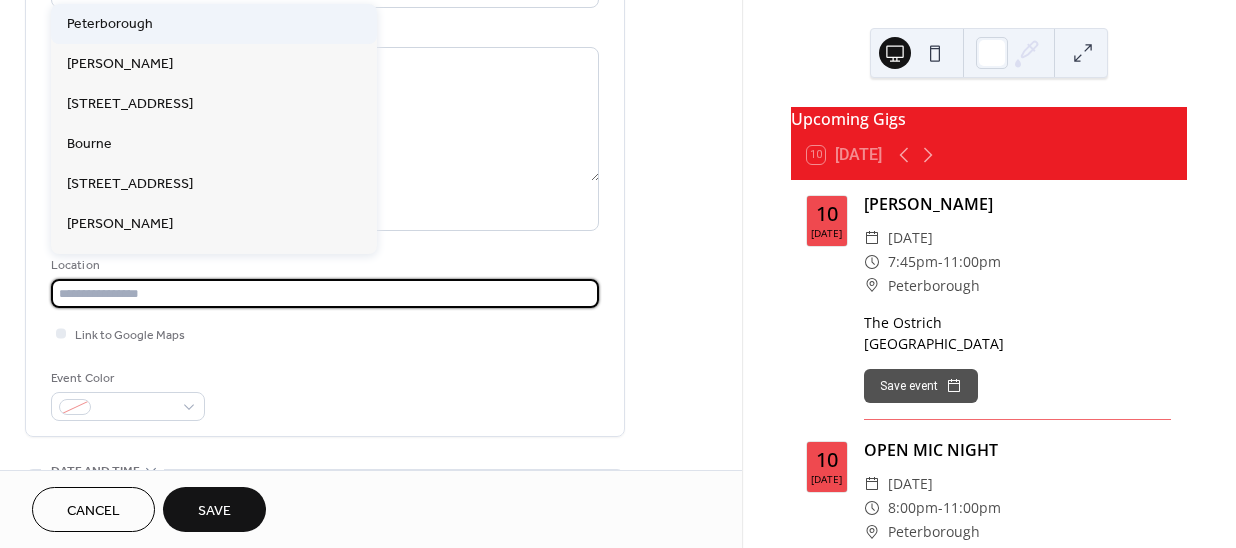 type on "**********" 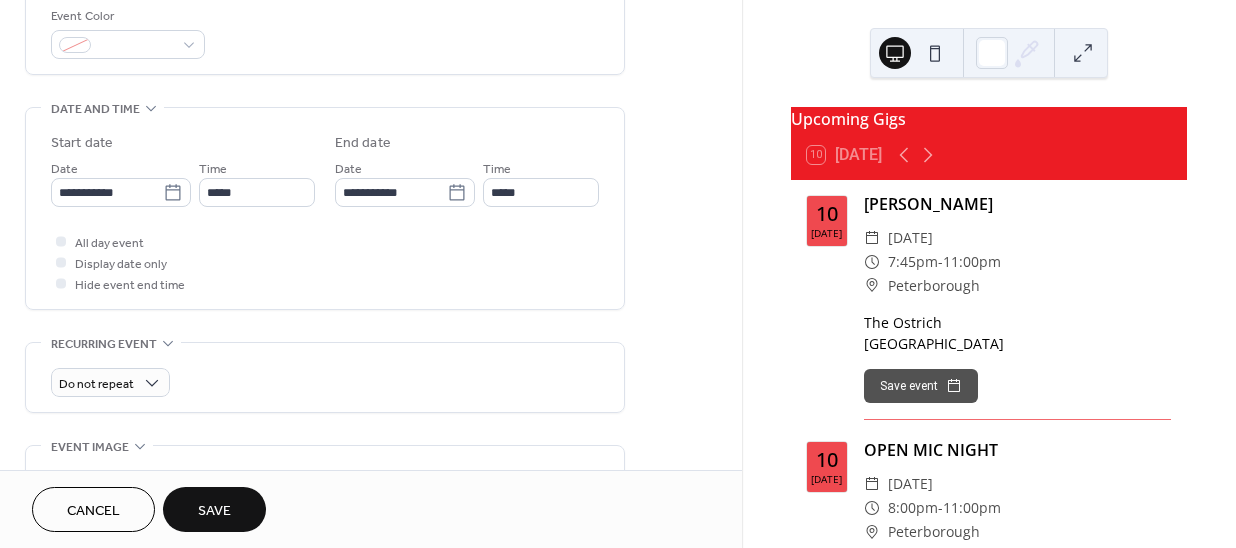 scroll, scrollTop: 545, scrollLeft: 0, axis: vertical 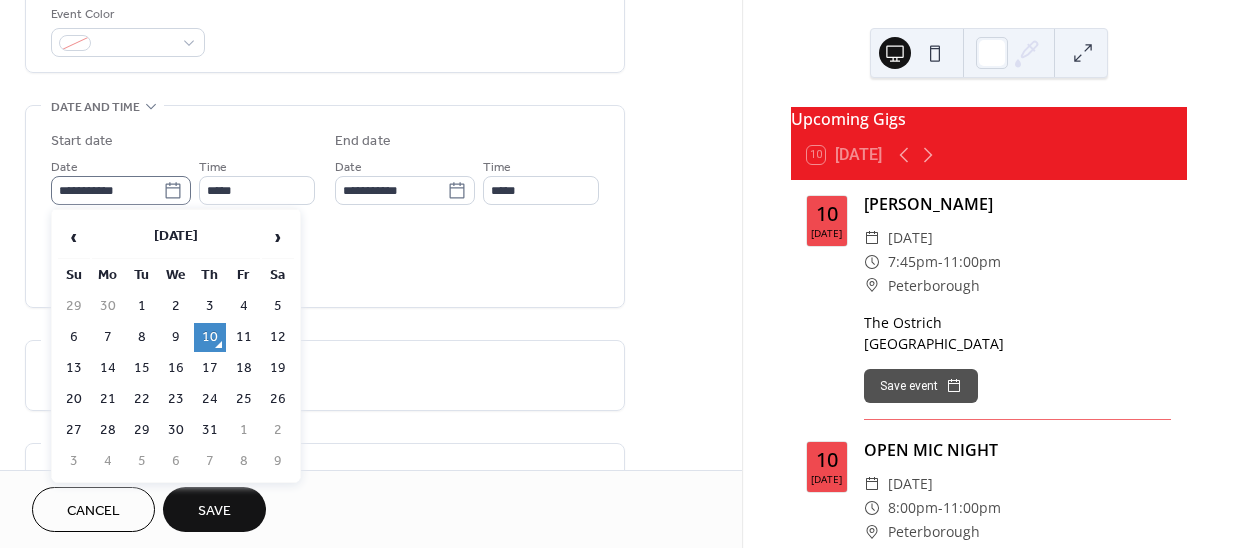 click 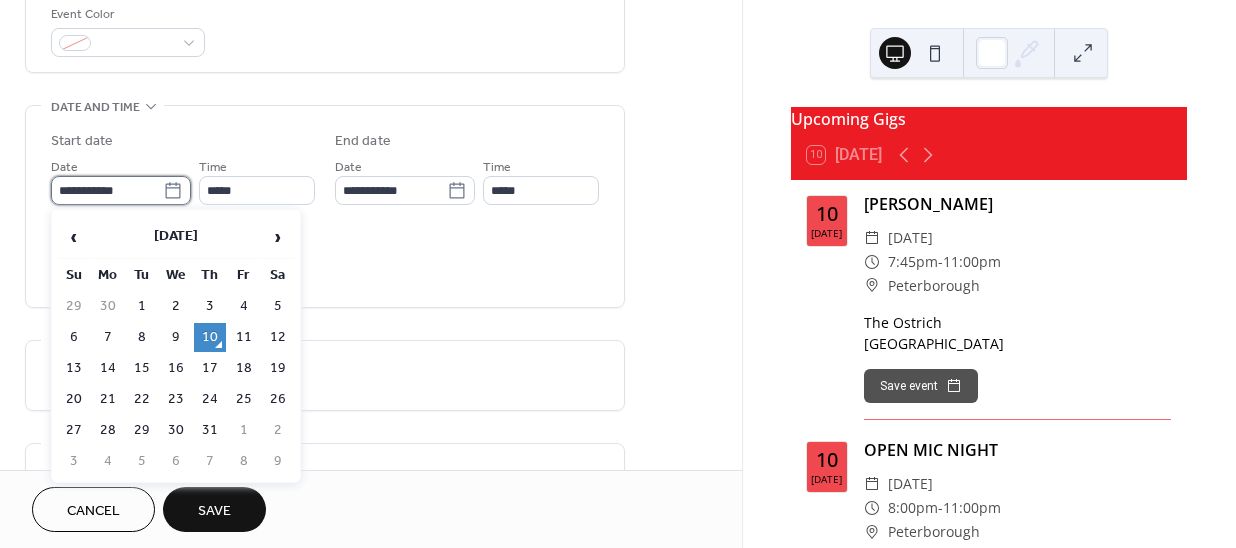 click on "**********" at bounding box center (107, 190) 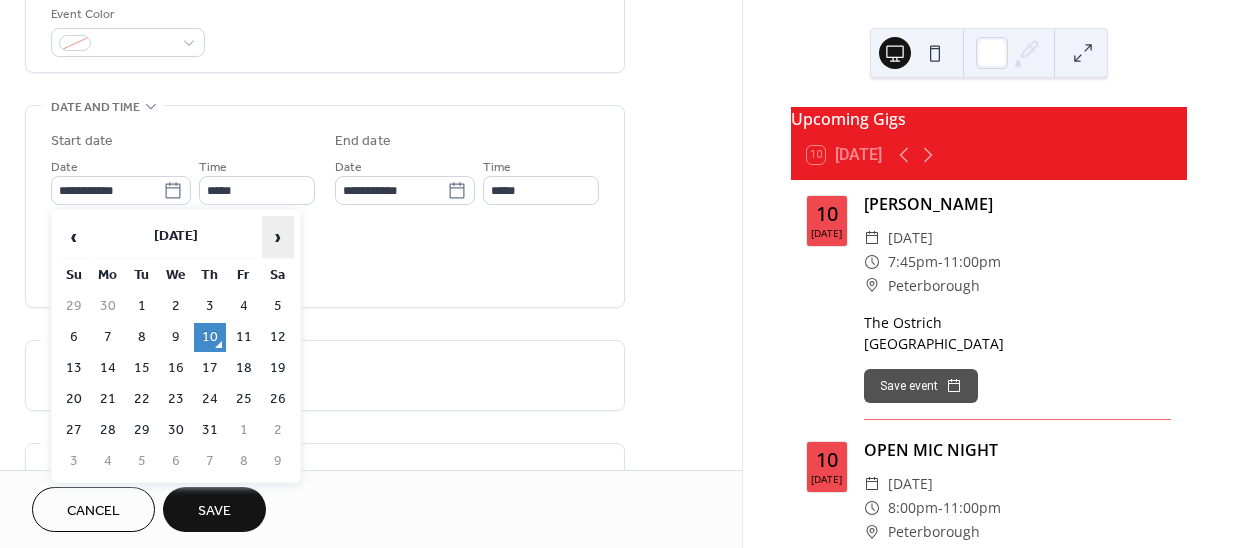 click on "›" at bounding box center [278, 237] 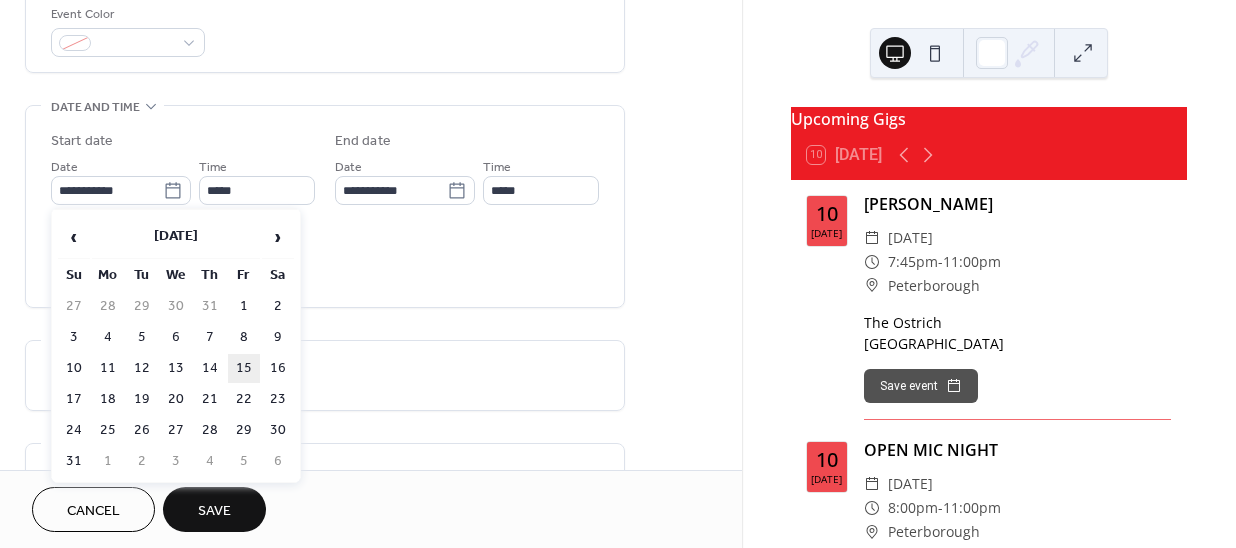click on "15" at bounding box center (244, 368) 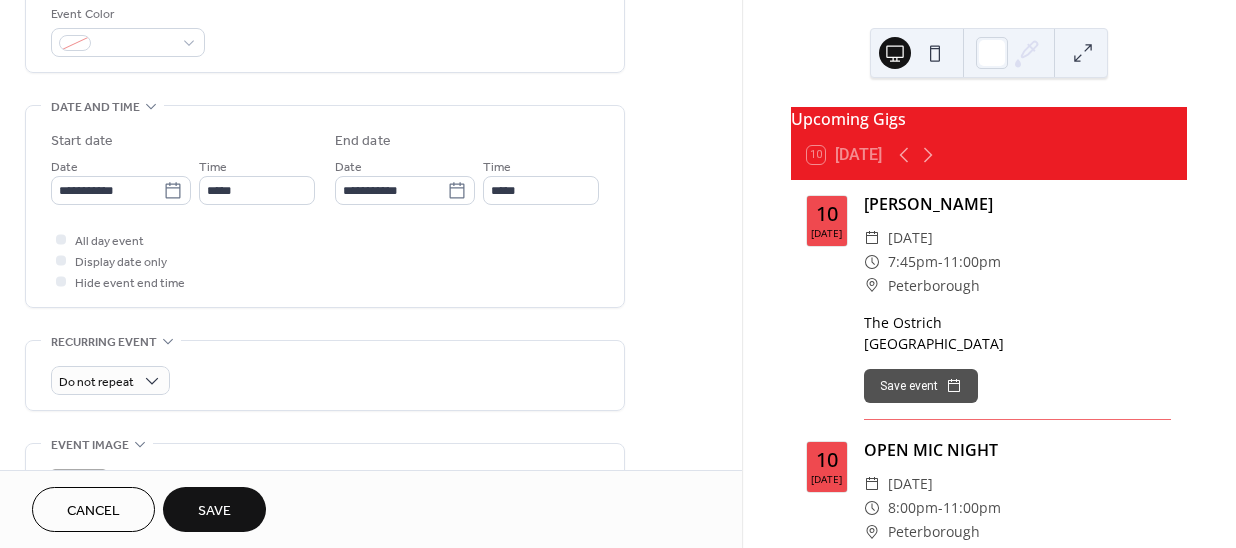type on "**********" 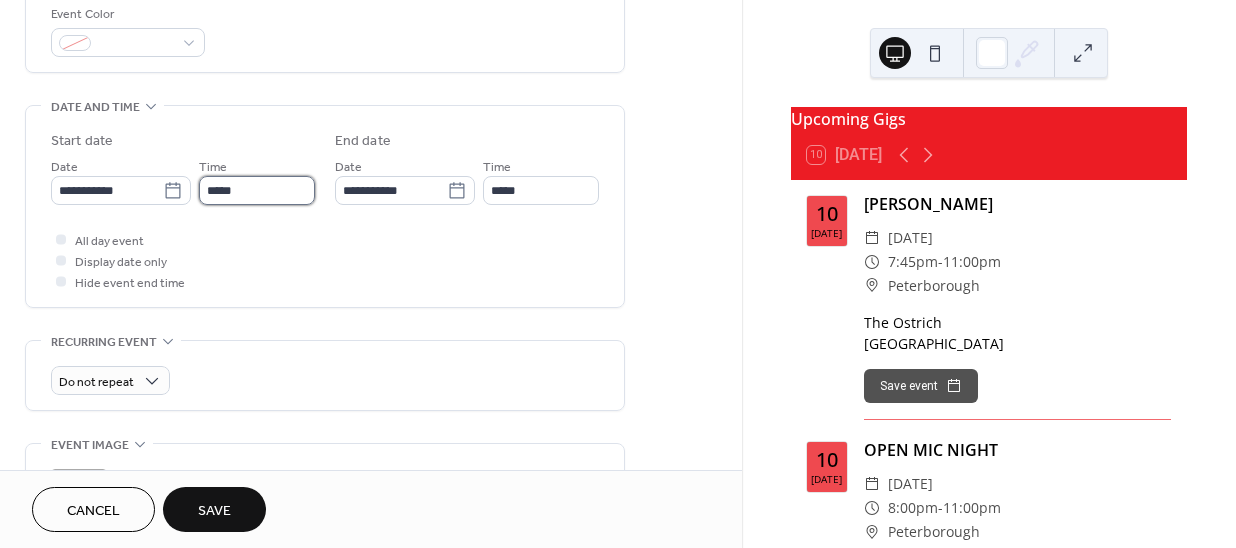 click on "*****" at bounding box center (257, 190) 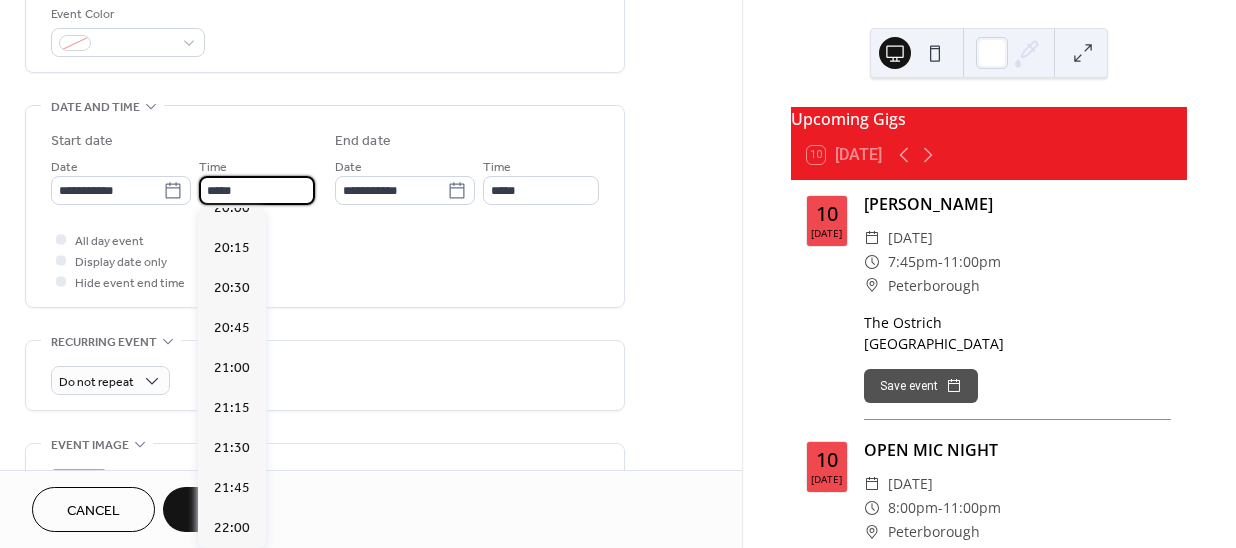 scroll, scrollTop: 3223, scrollLeft: 0, axis: vertical 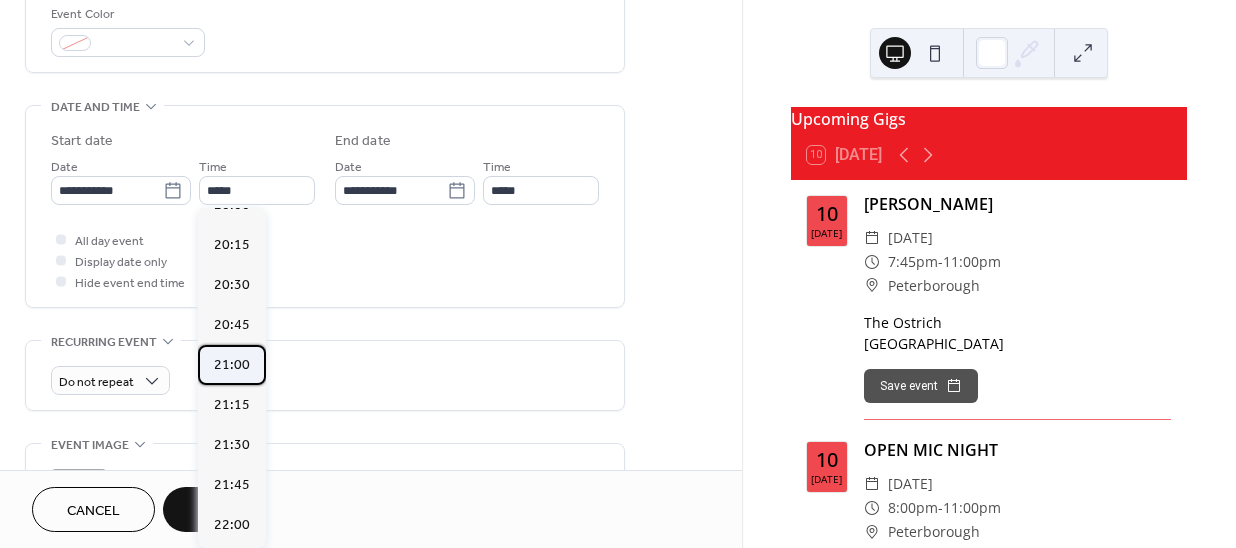 click on "21:00" at bounding box center [232, 365] 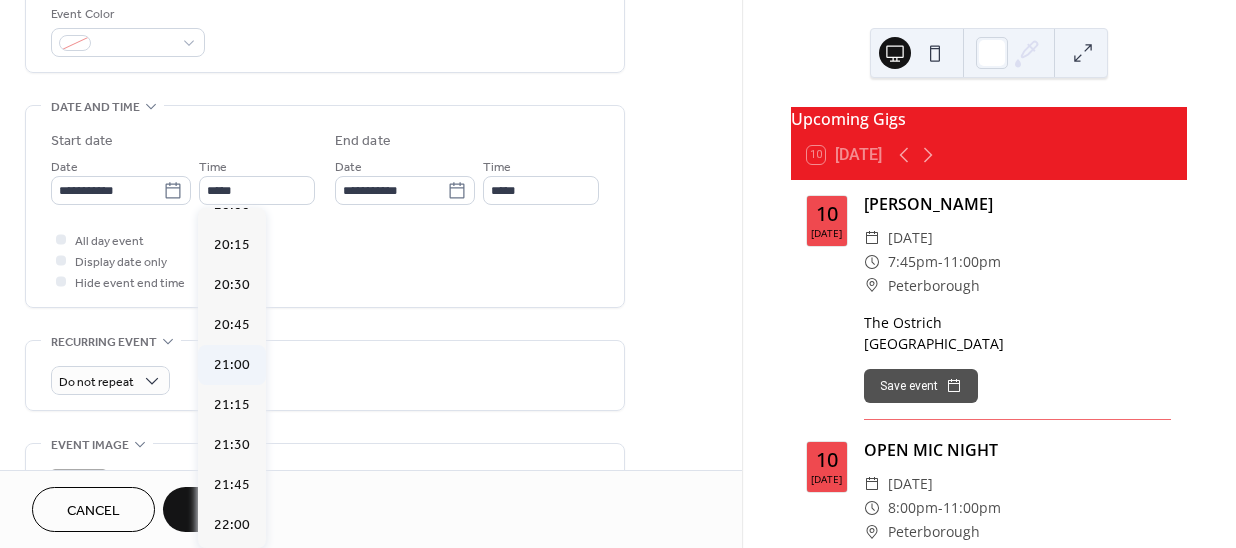 type on "*****" 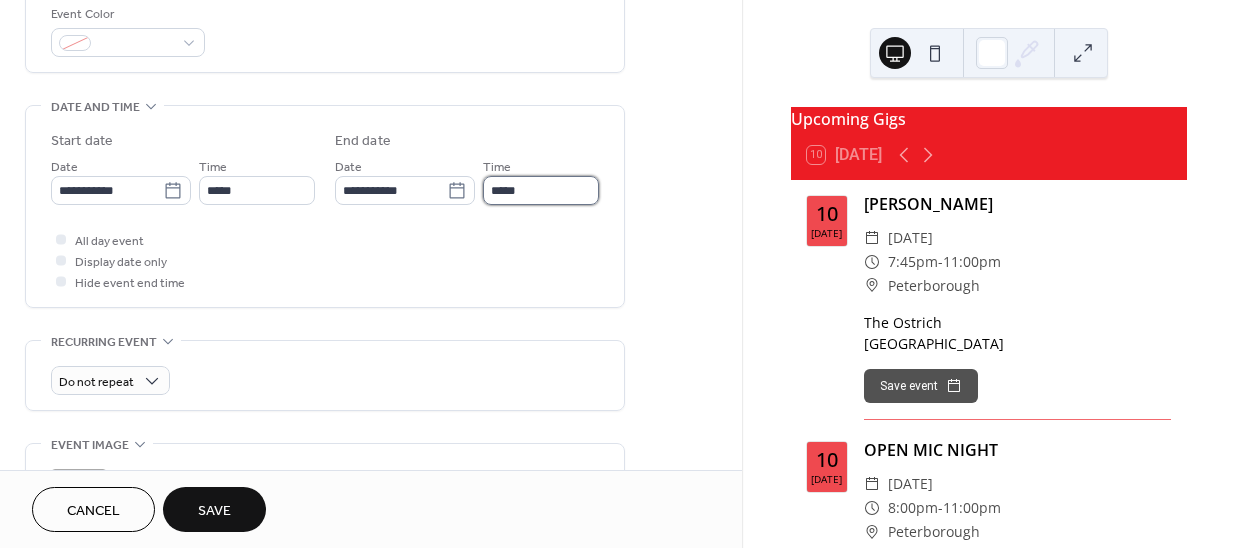 click on "*****" at bounding box center (541, 190) 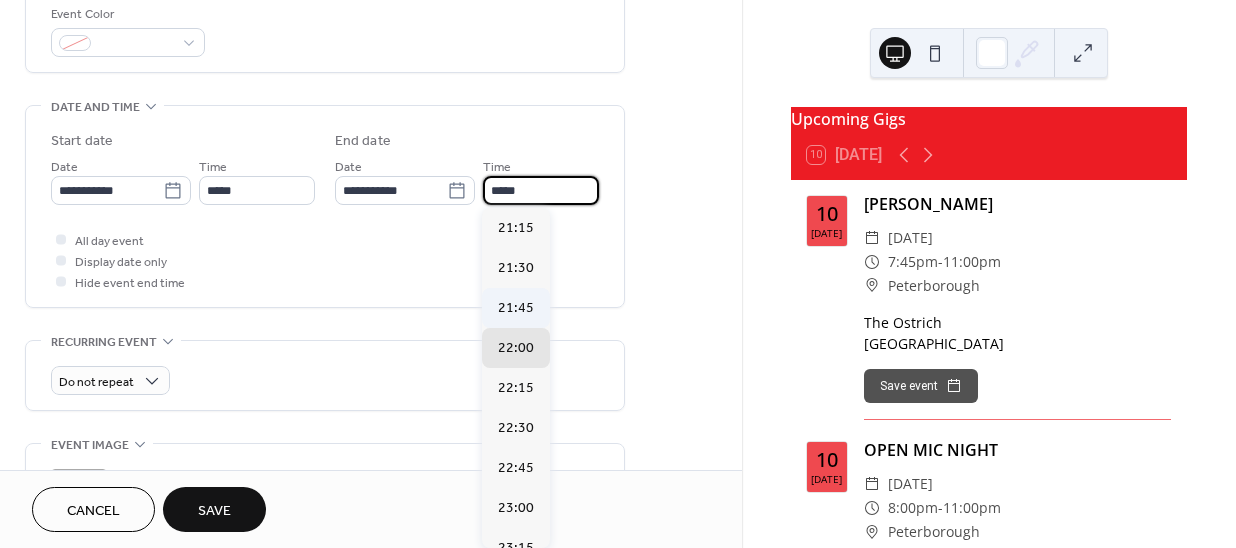 scroll, scrollTop: 106, scrollLeft: 0, axis: vertical 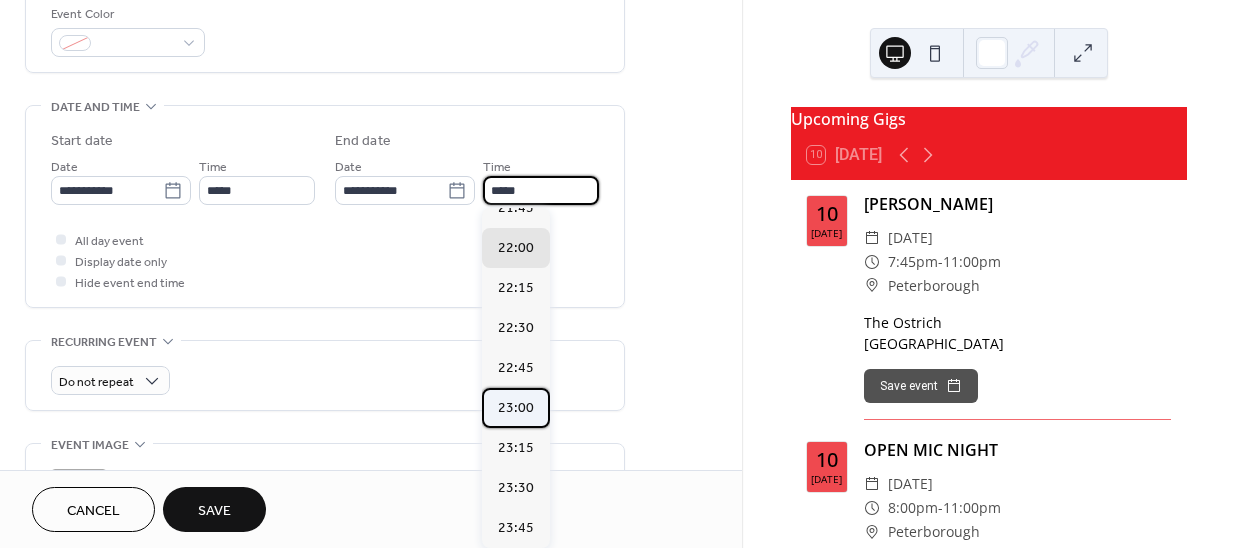 click on "23:00" at bounding box center [516, 407] 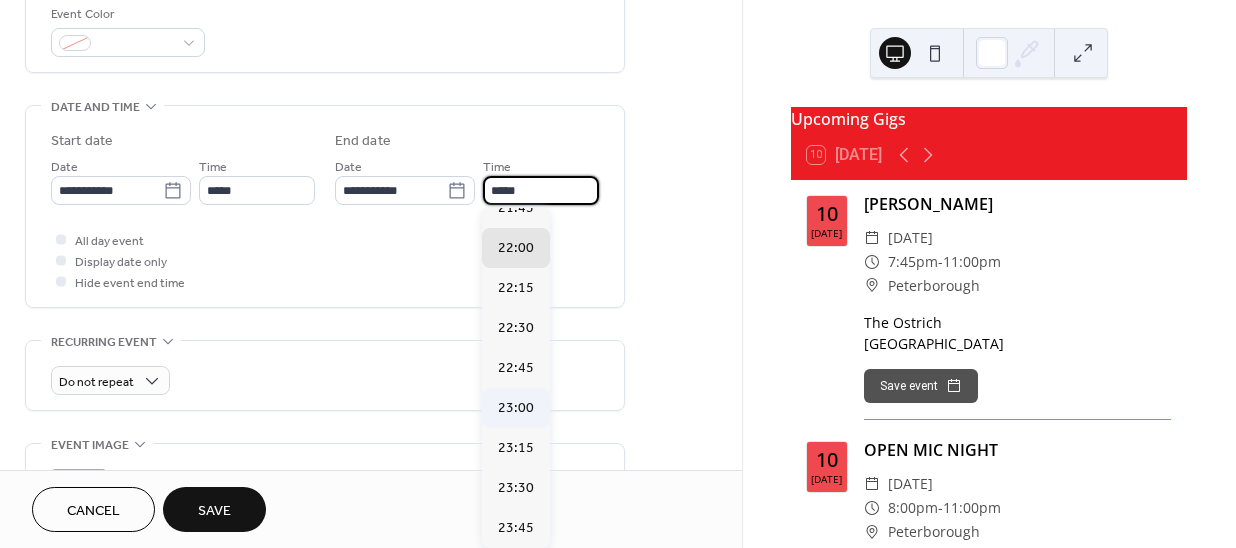 type on "*****" 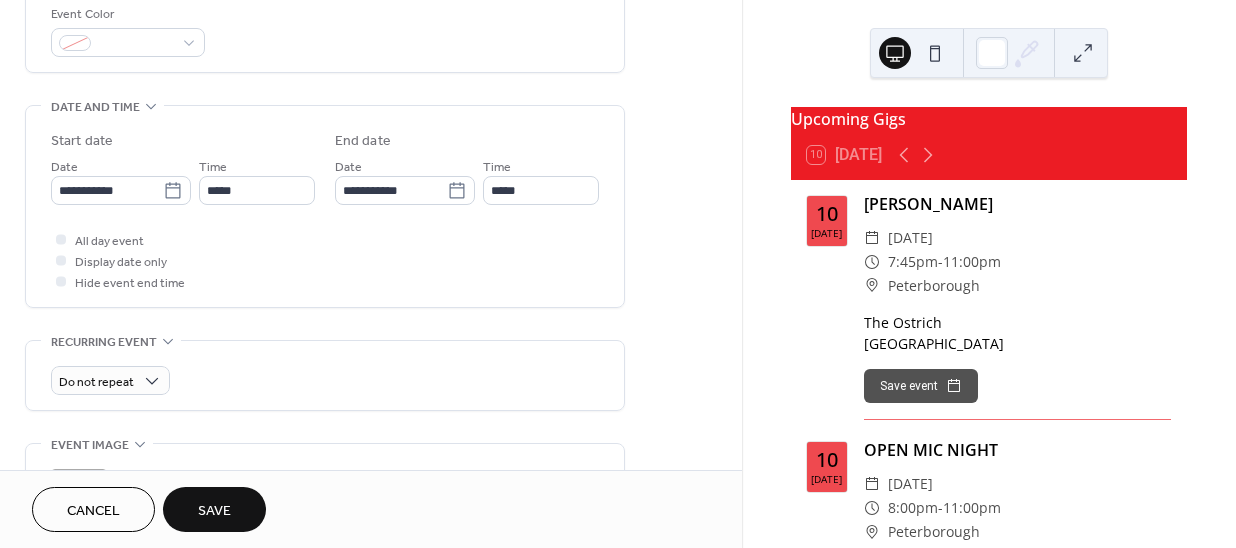 click on "Save" at bounding box center (214, 511) 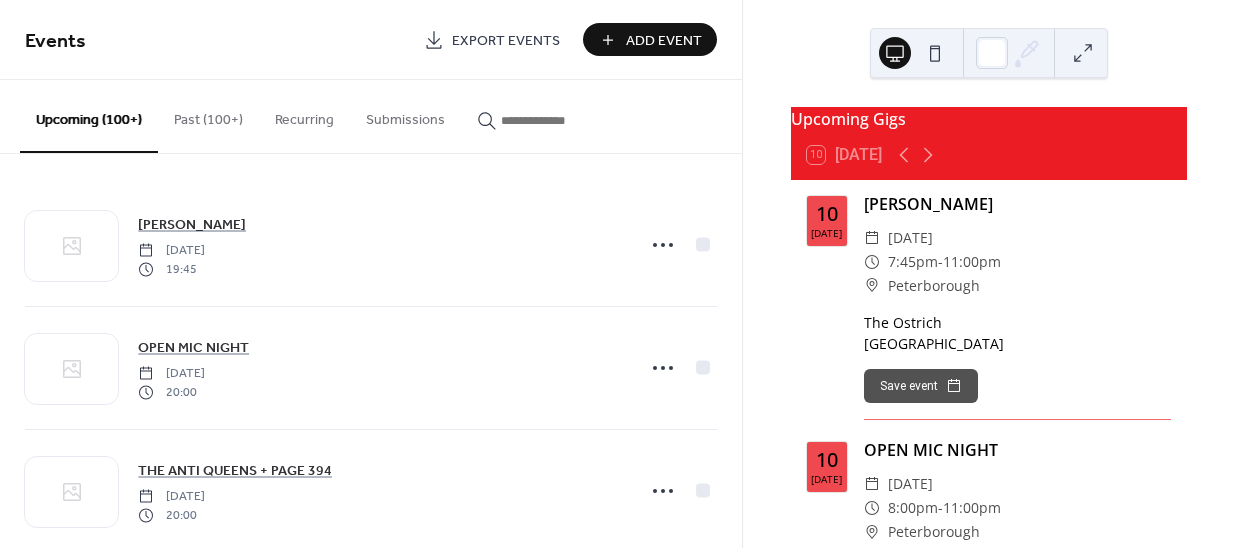 click on "Add Event" at bounding box center [650, 39] 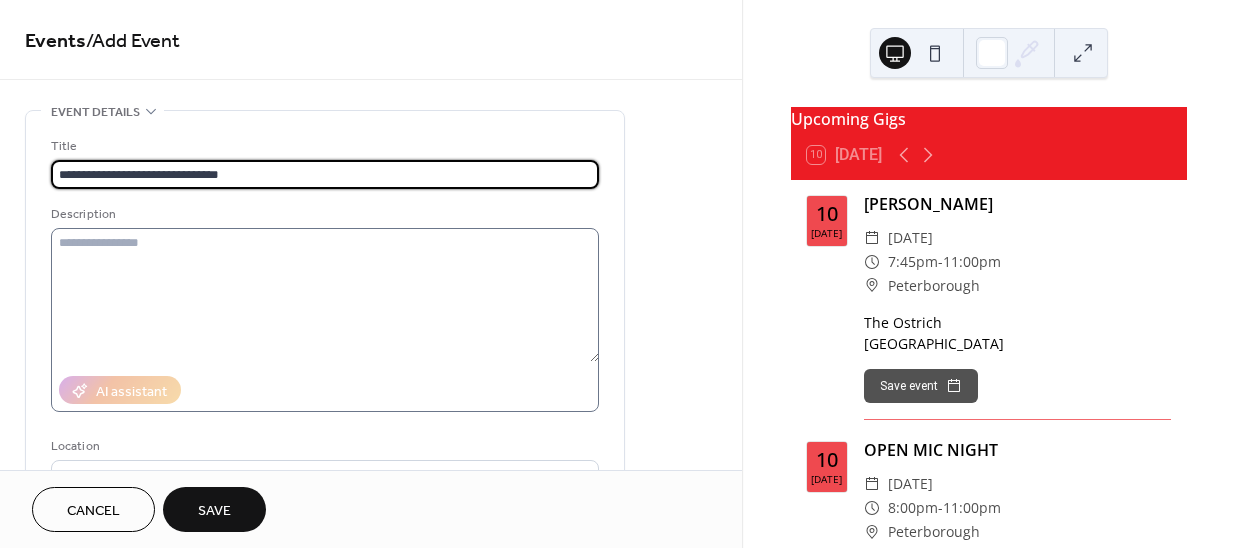 type on "**********" 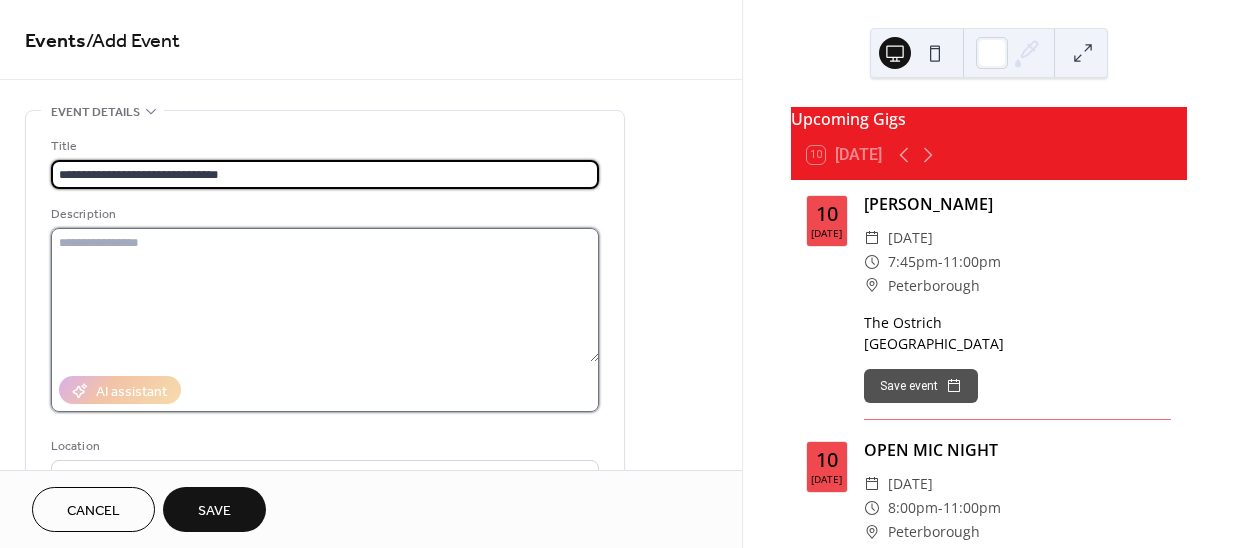 click at bounding box center [325, 295] 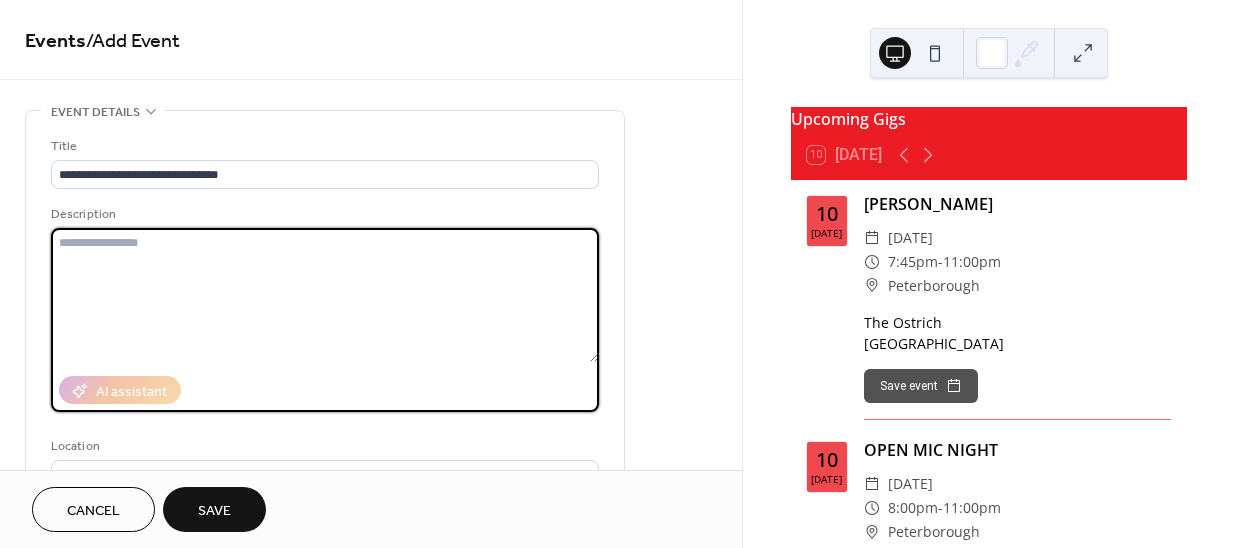 paste on "**********" 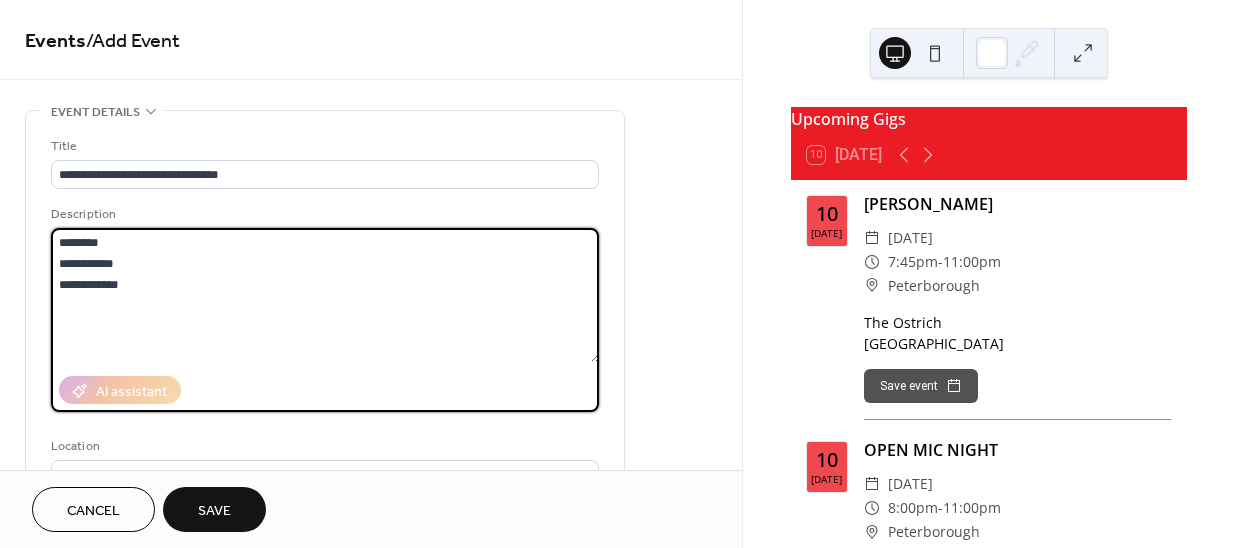 drag, startPoint x: 129, startPoint y: 239, endPoint x: 32, endPoint y: 225, distance: 98.005104 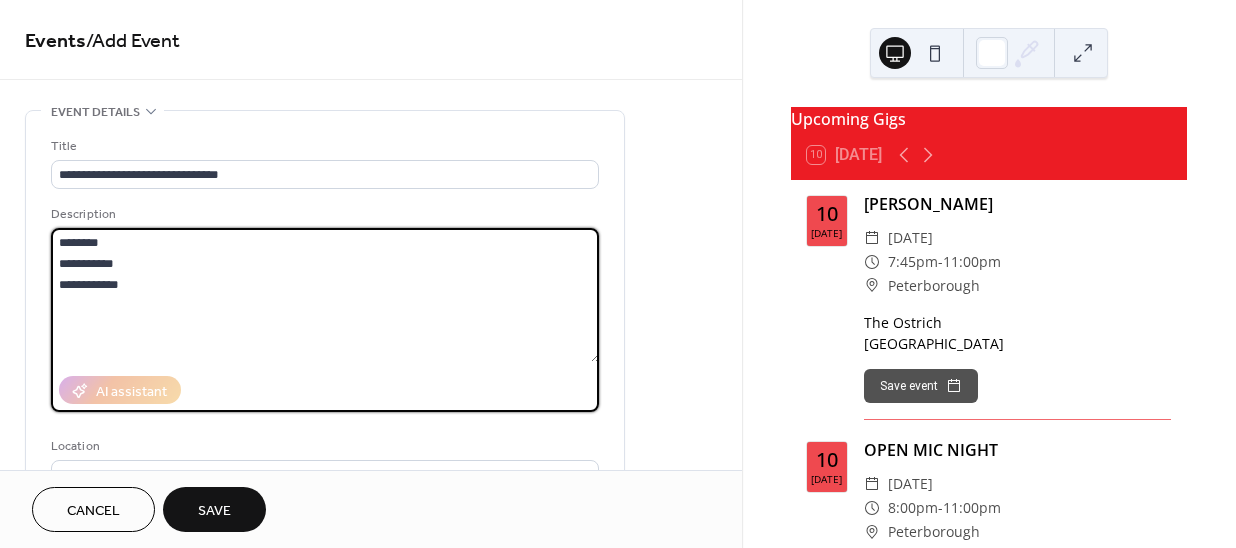 click on "**********" at bounding box center [325, 364] 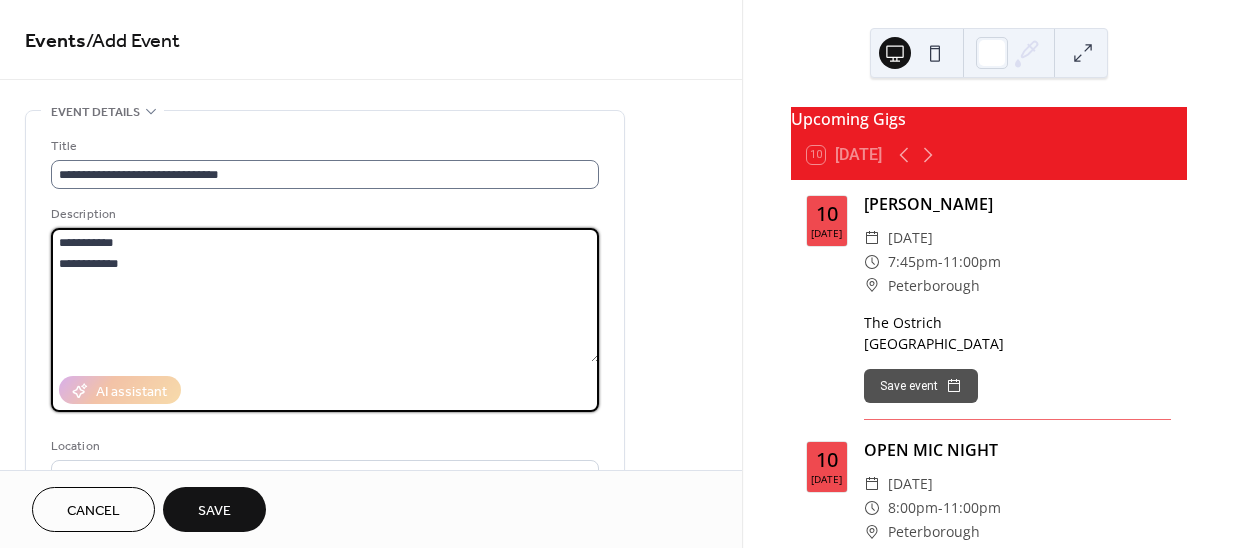type on "**********" 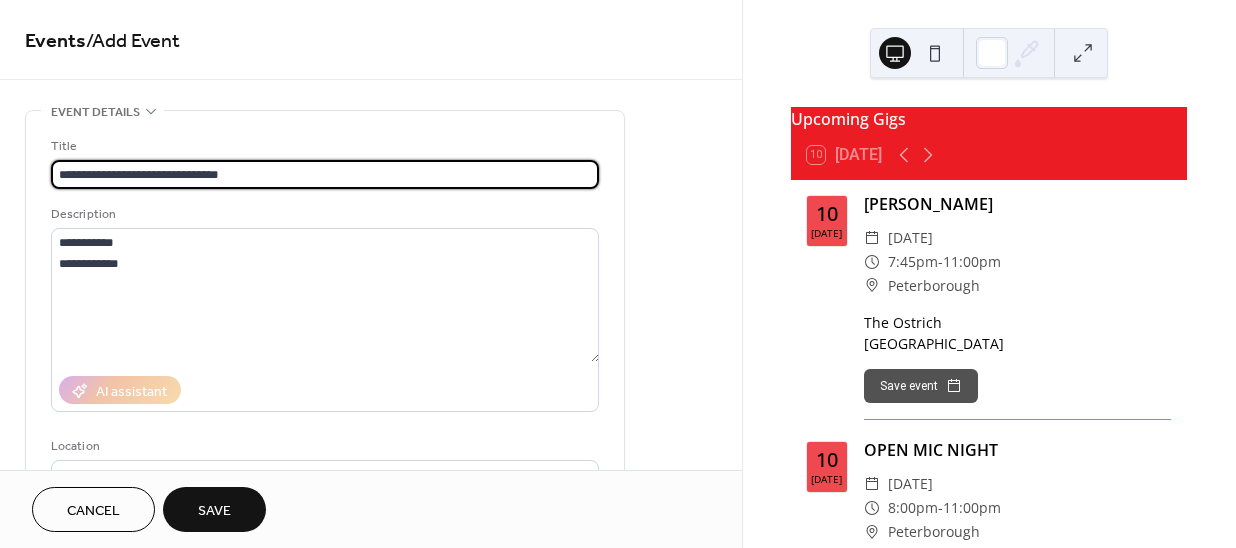 drag, startPoint x: 262, startPoint y: 171, endPoint x: 118, endPoint y: 158, distance: 144.58562 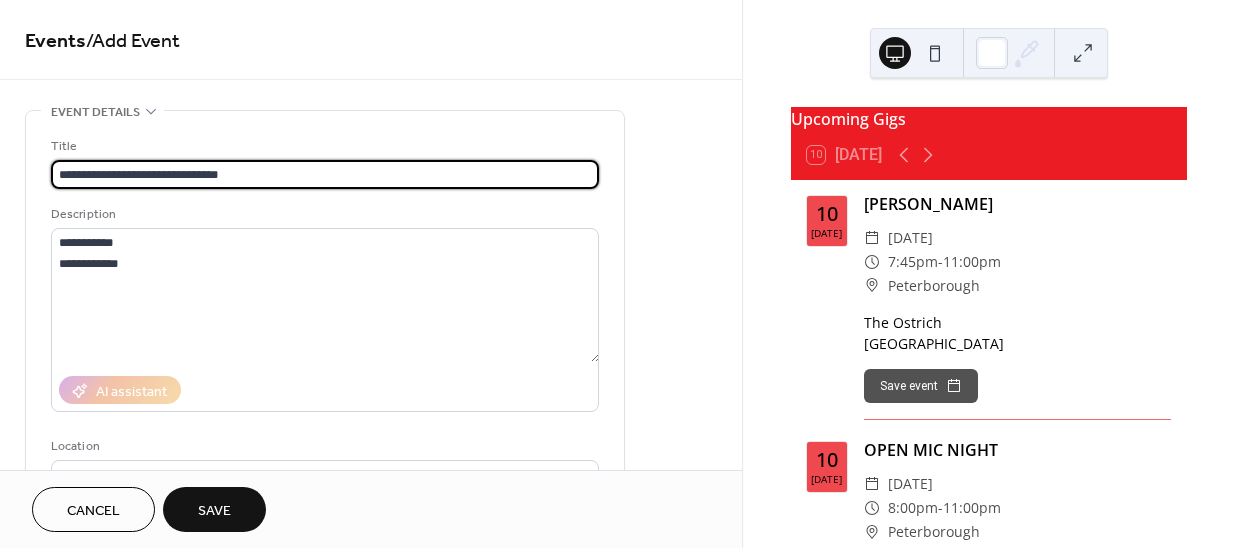 click on "**********" at bounding box center [325, 162] 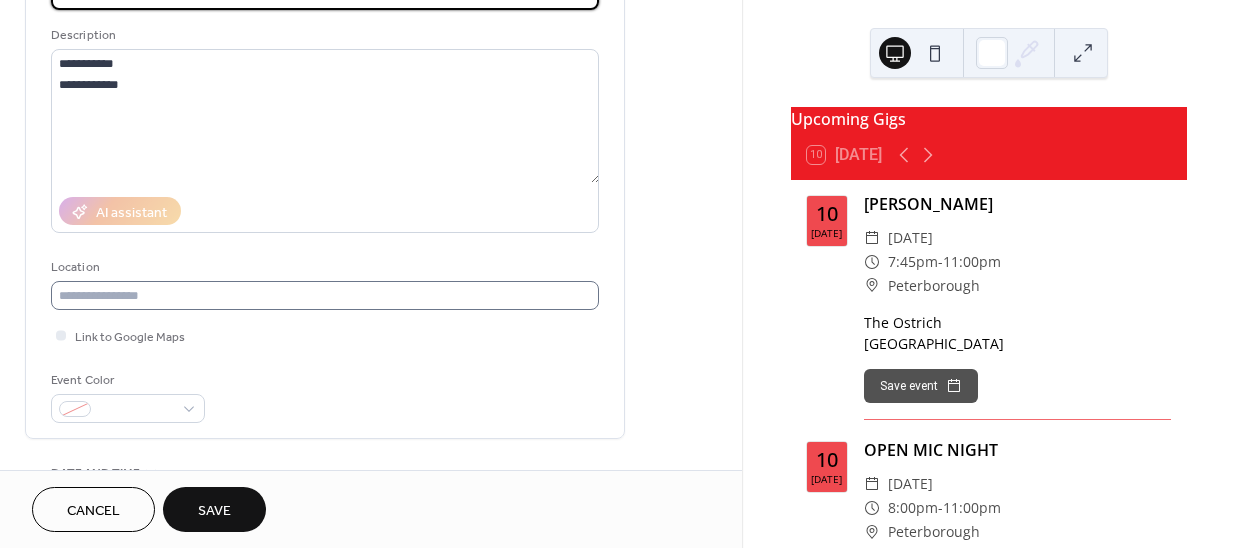 scroll, scrollTop: 181, scrollLeft: 0, axis: vertical 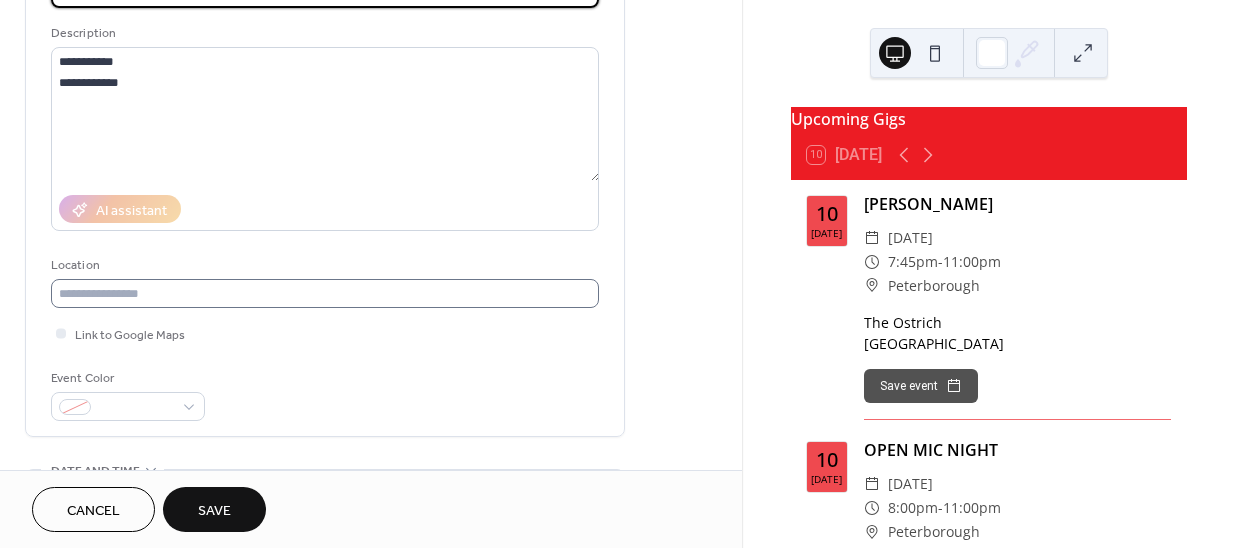 type on "********" 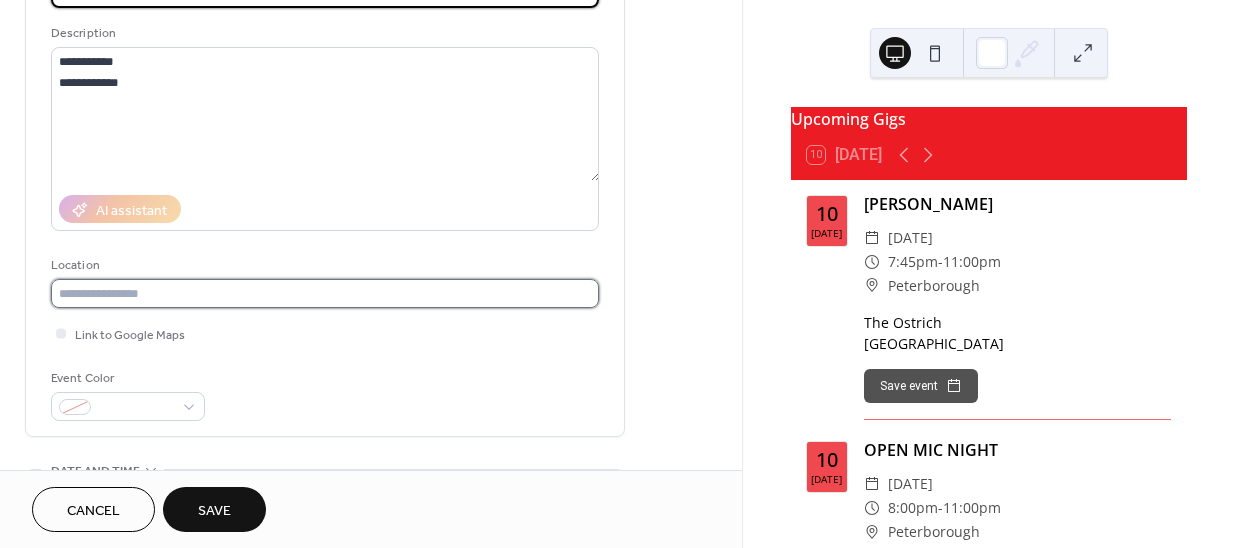 click at bounding box center [325, 293] 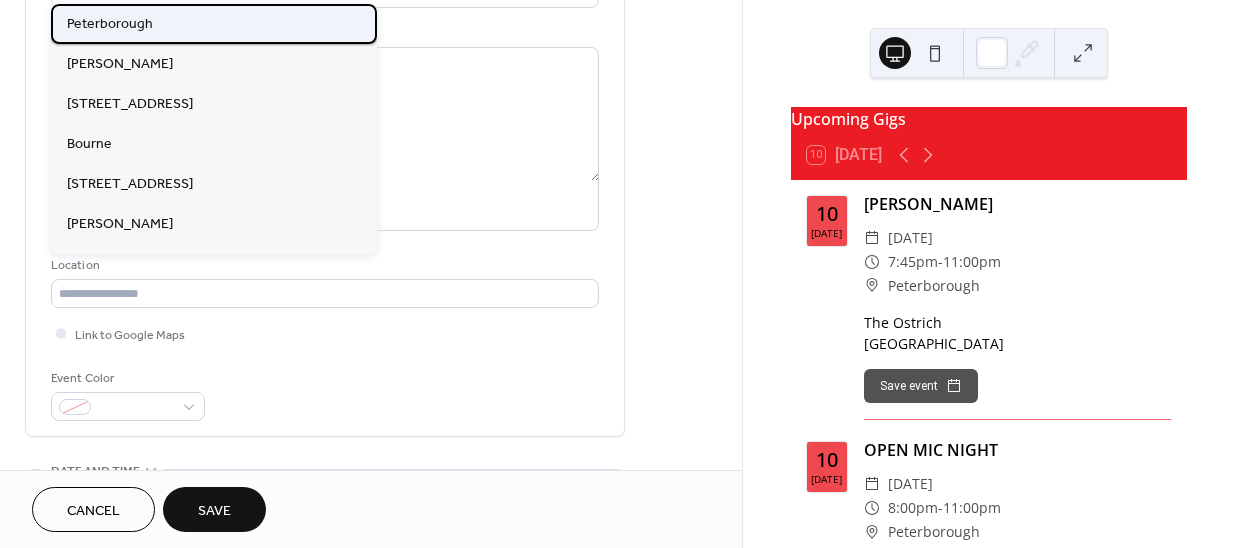 click on "Peterborough" at bounding box center [110, 24] 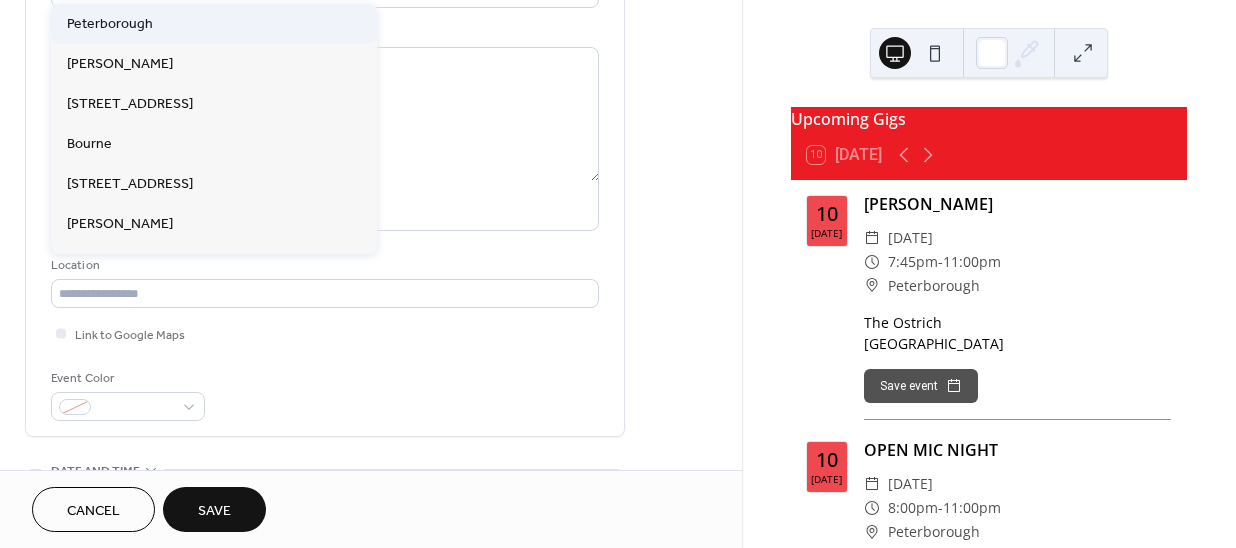 type on "**********" 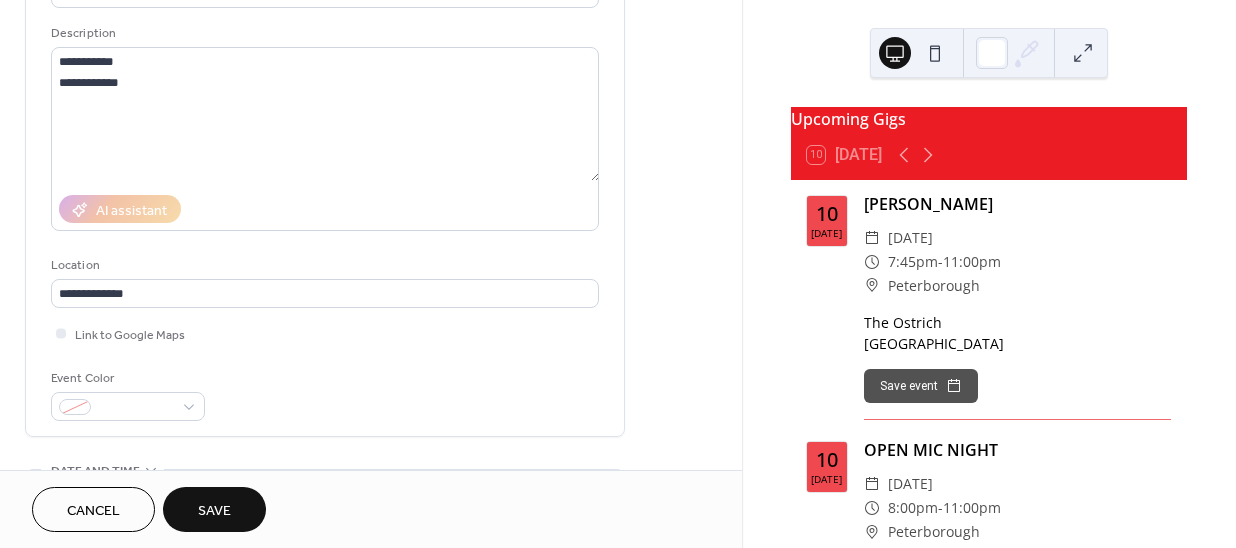 scroll, scrollTop: 0, scrollLeft: 0, axis: both 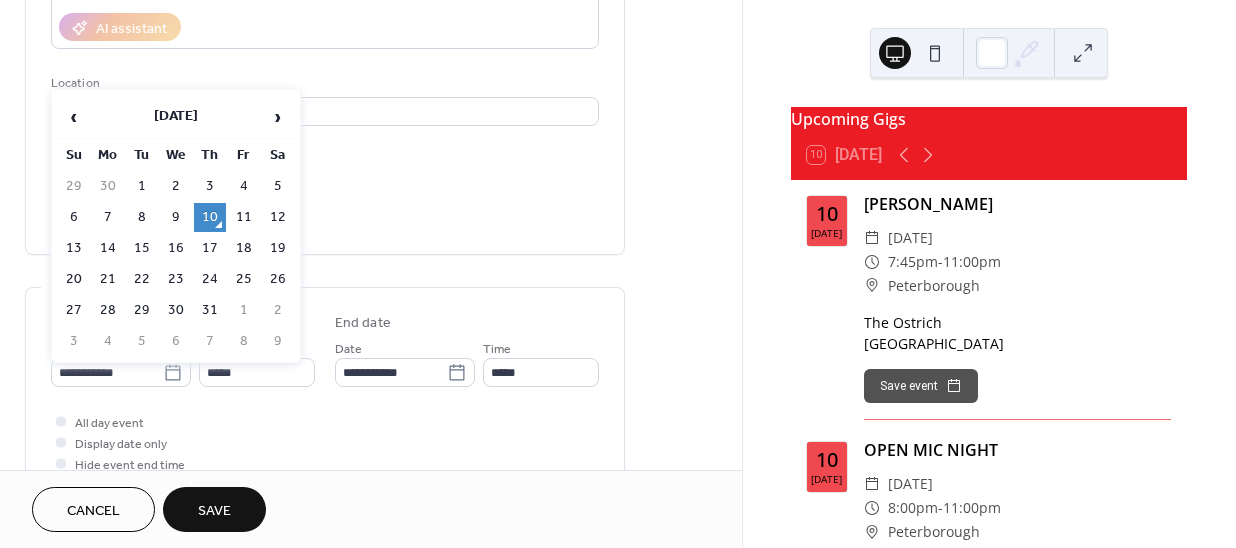 drag, startPoint x: 176, startPoint y: 364, endPoint x: 181, endPoint y: 338, distance: 26.476404 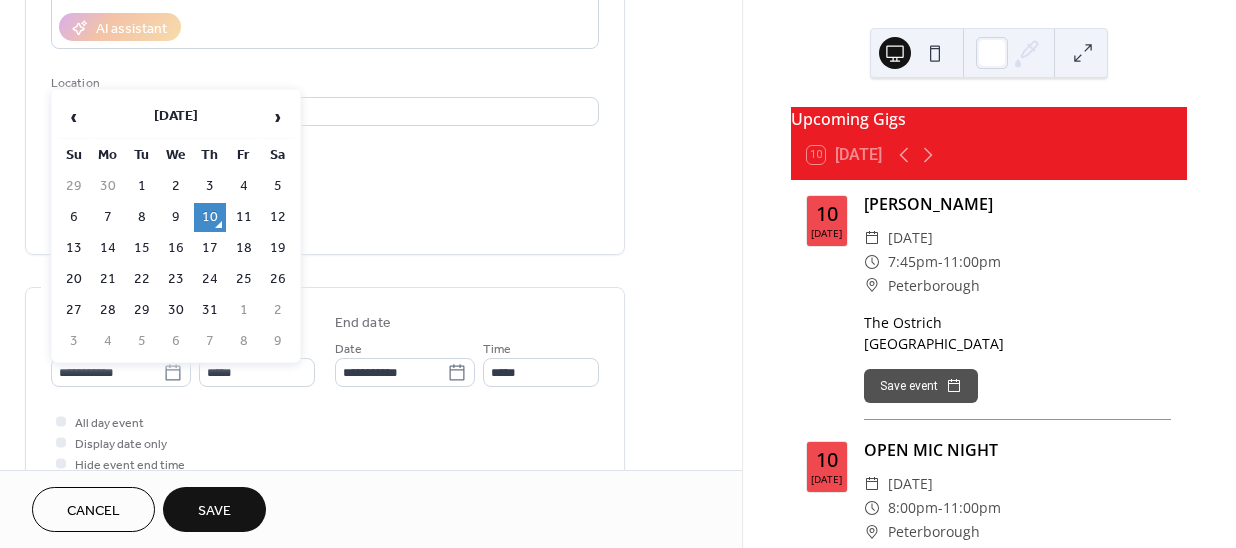 click 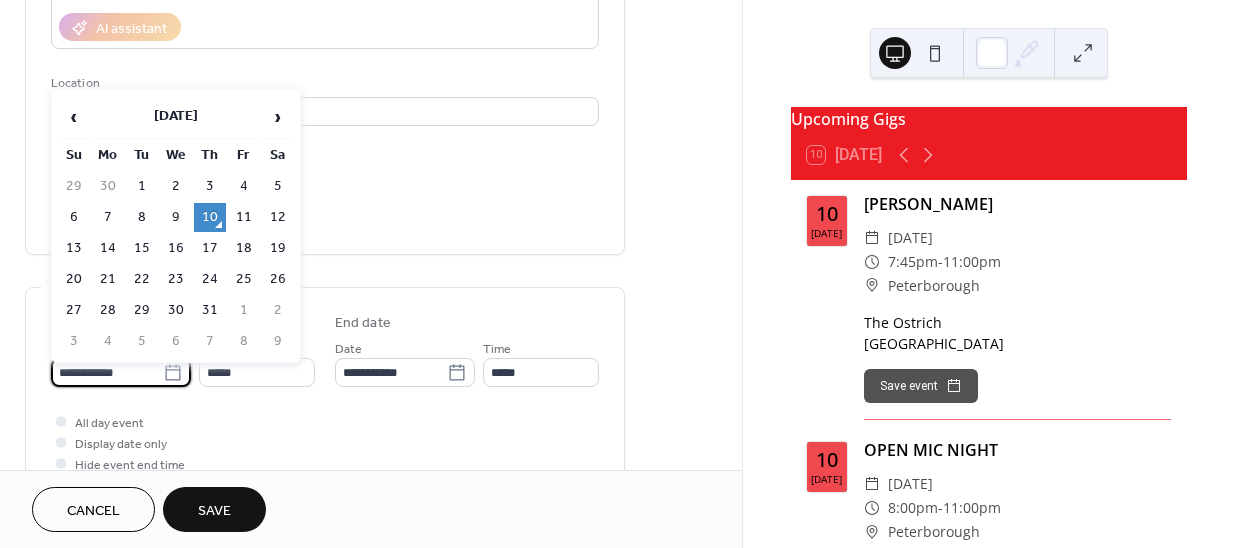 click on "**********" at bounding box center (107, 372) 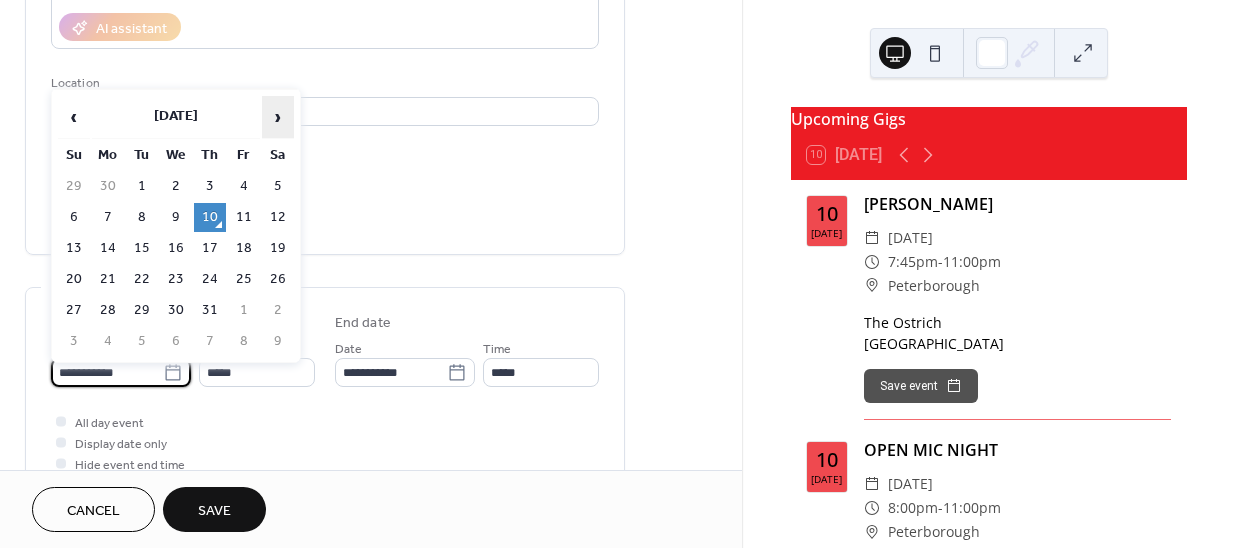 click on "›" at bounding box center (278, 117) 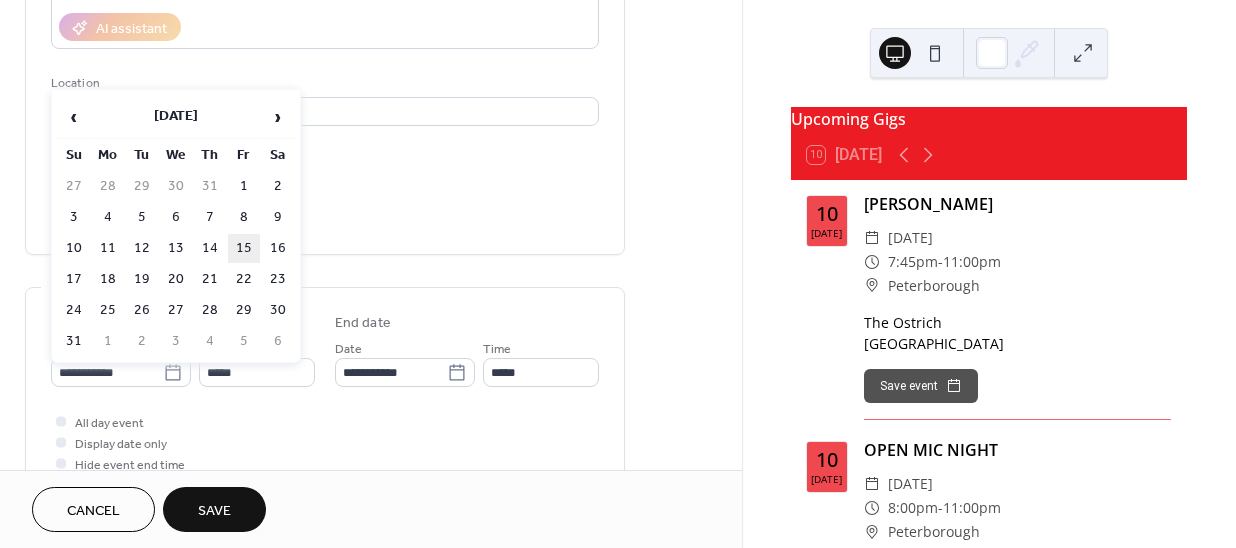 click on "15" at bounding box center [244, 248] 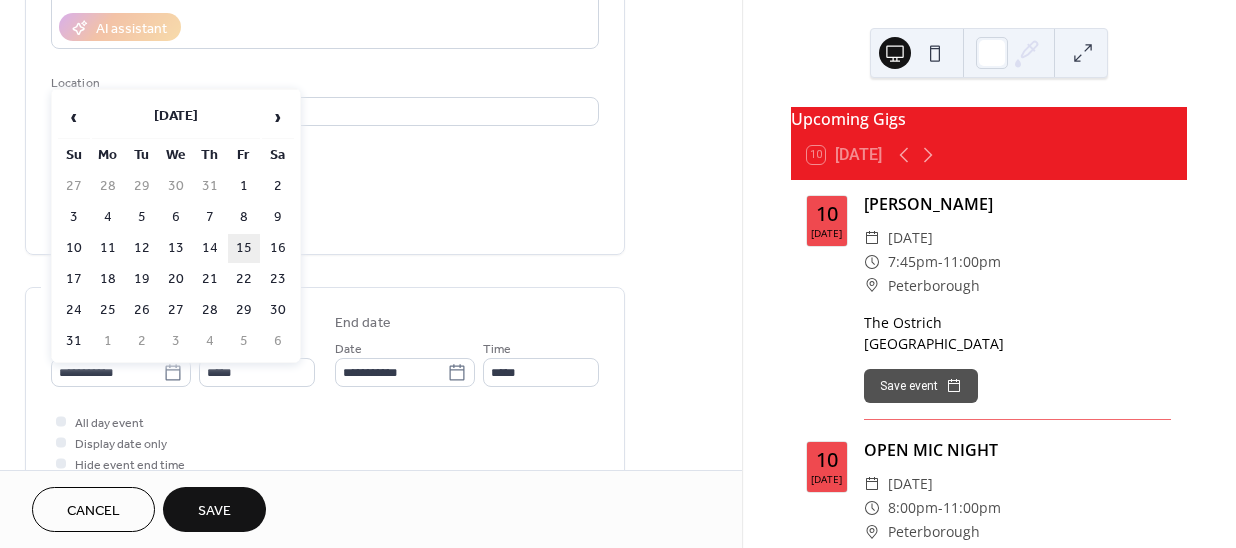type on "**********" 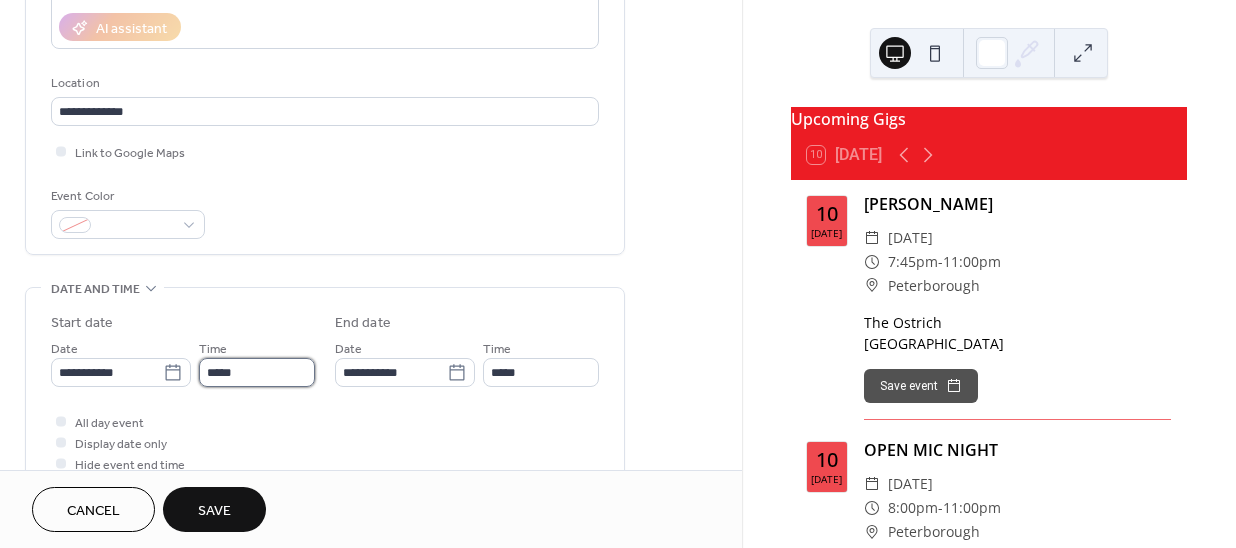 drag, startPoint x: 247, startPoint y: 372, endPoint x: 248, endPoint y: 362, distance: 10.049875 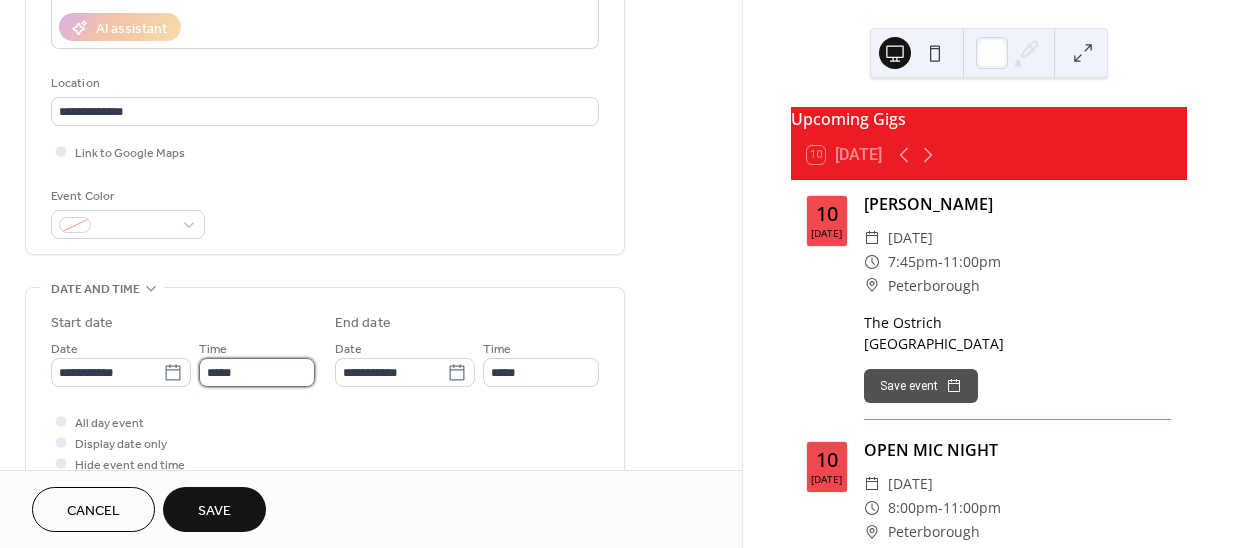 click on "*****" at bounding box center [257, 372] 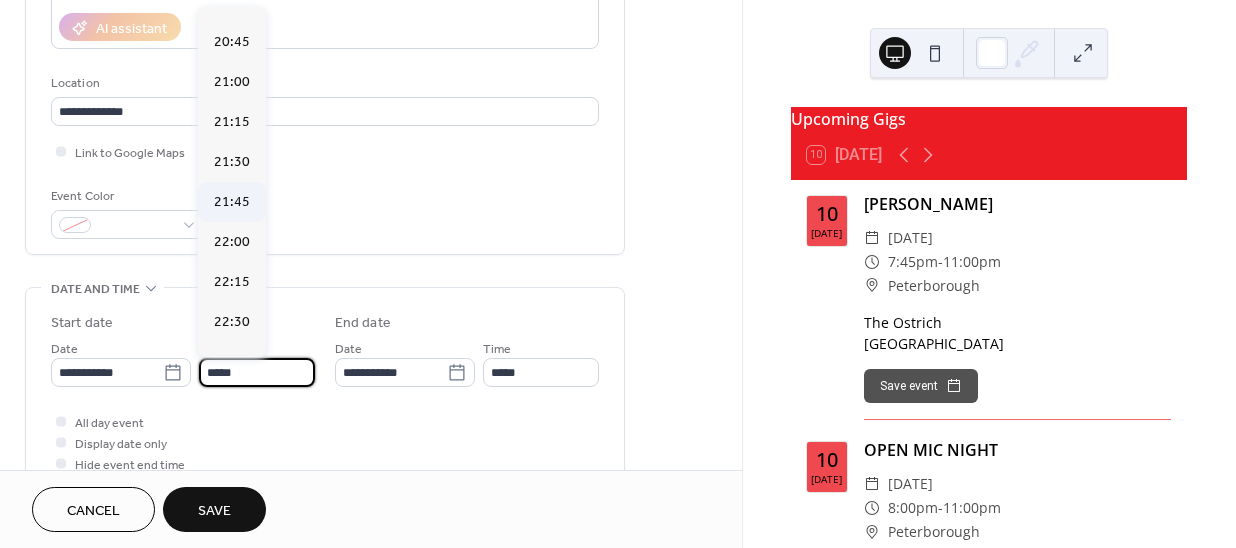 scroll, scrollTop: 3314, scrollLeft: 0, axis: vertical 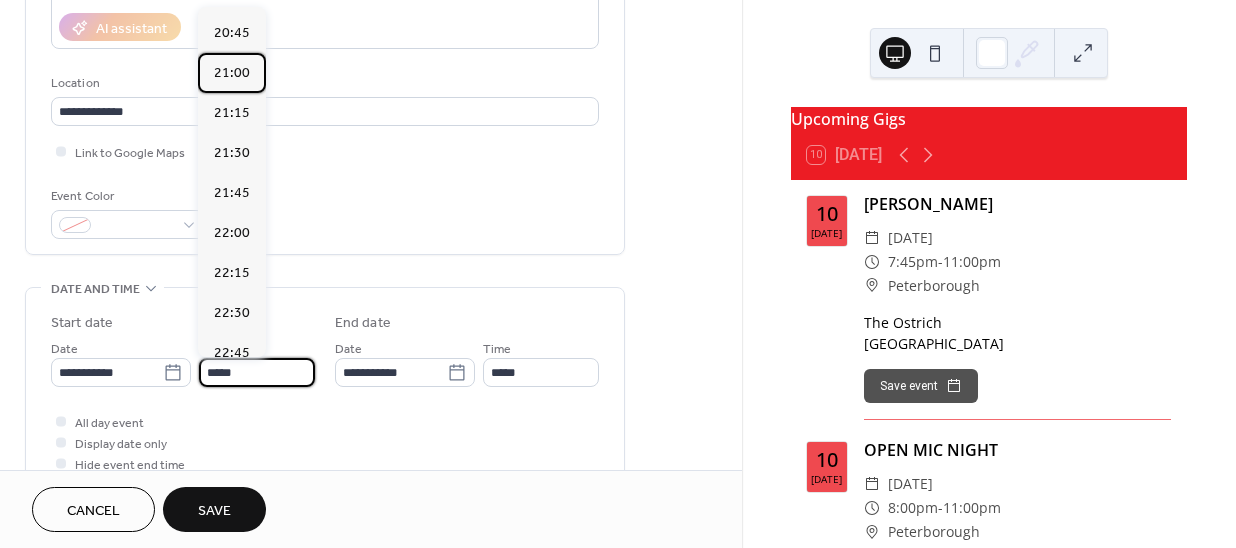drag, startPoint x: 238, startPoint y: 121, endPoint x: 303, endPoint y: 168, distance: 80.21222 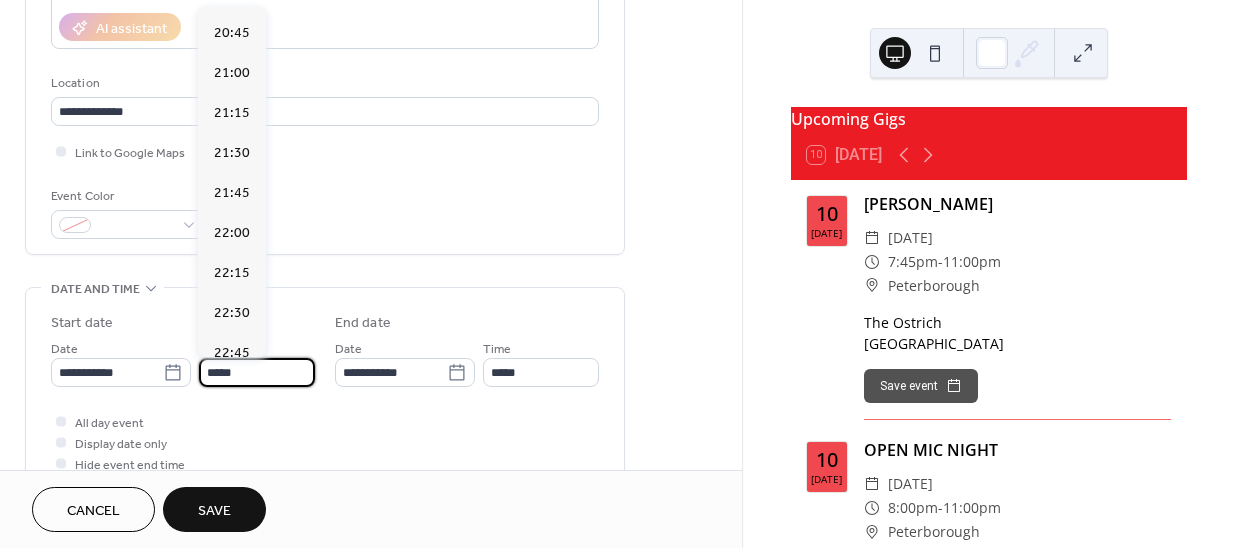 type on "*****" 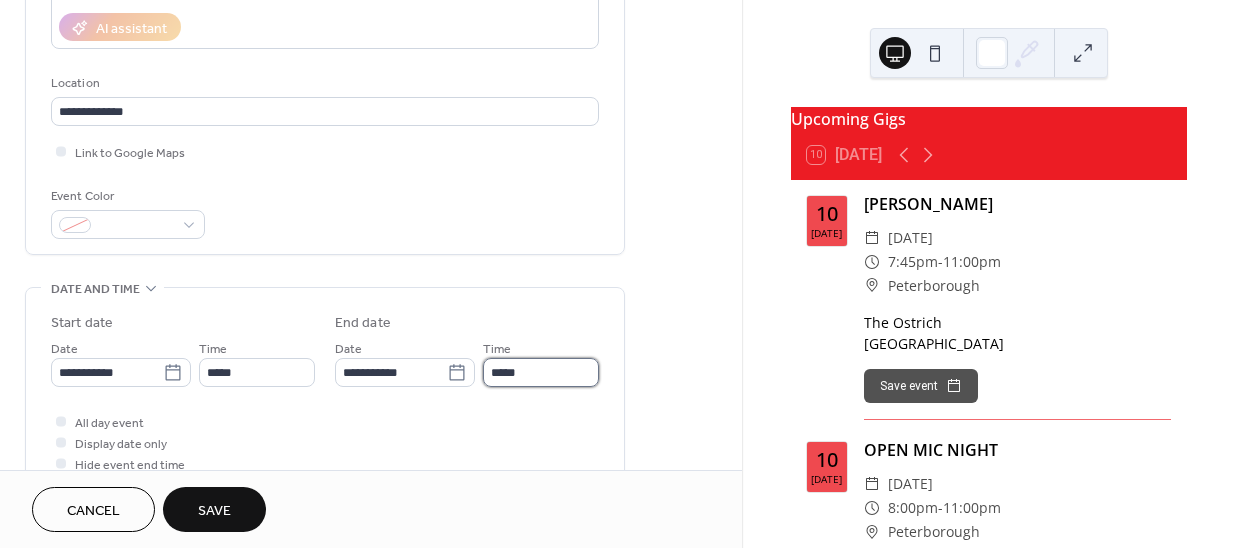 click on "*****" at bounding box center [541, 372] 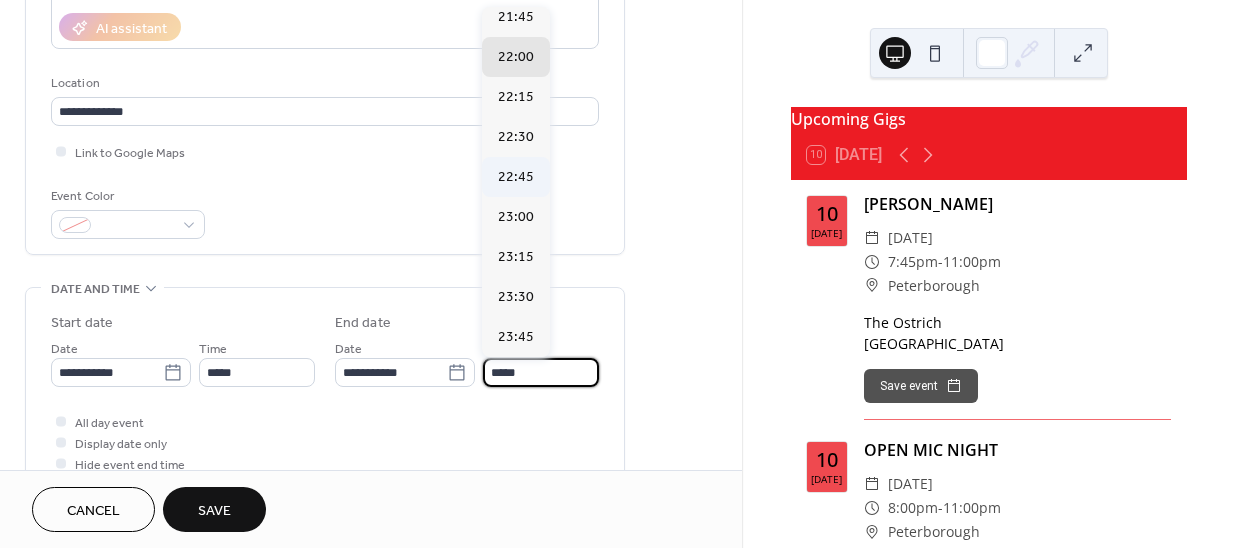 scroll, scrollTop: 97, scrollLeft: 0, axis: vertical 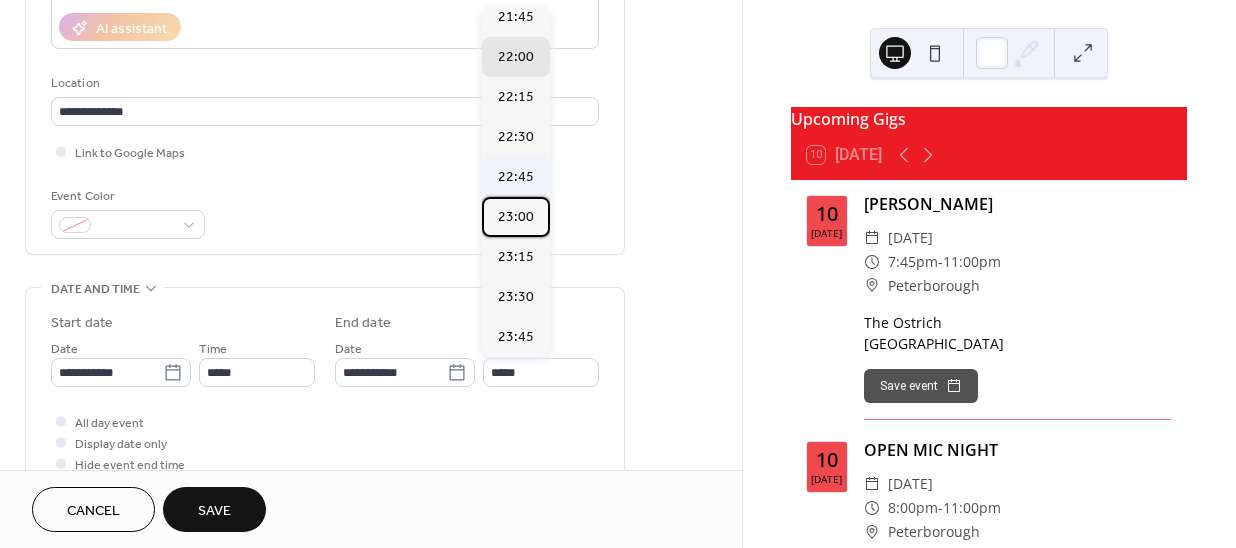 click on "23:00" at bounding box center [516, 216] 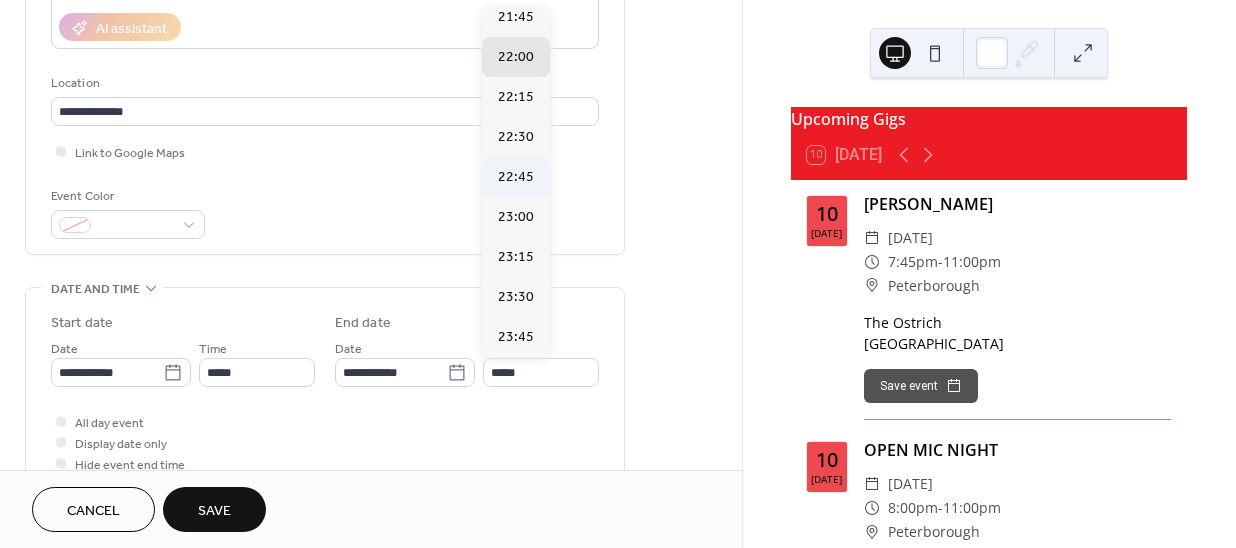 type on "*****" 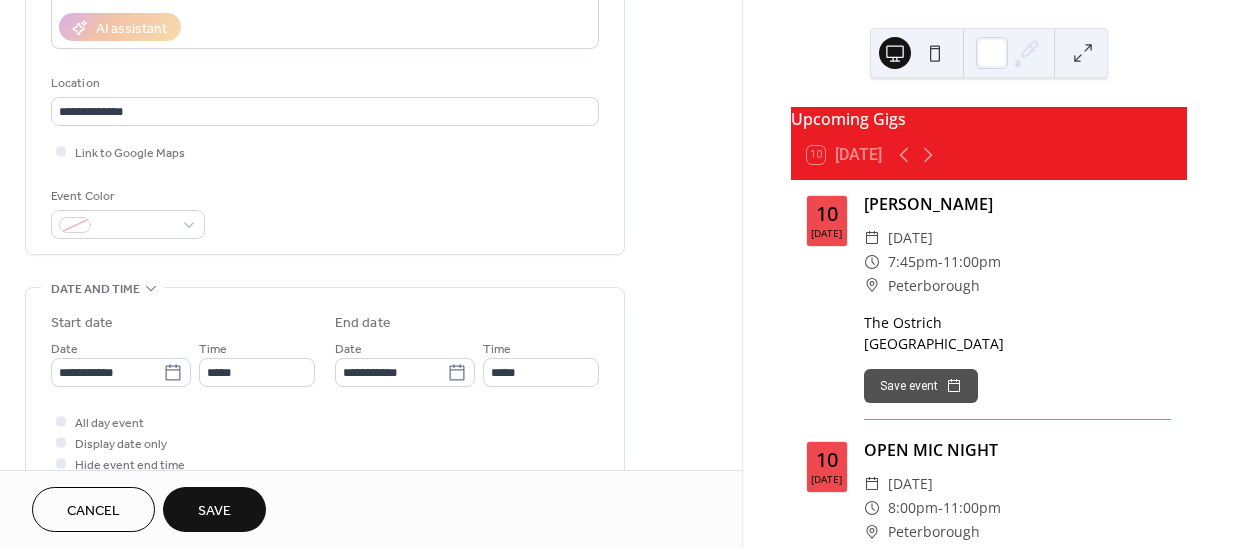 click on "Save" at bounding box center [214, 509] 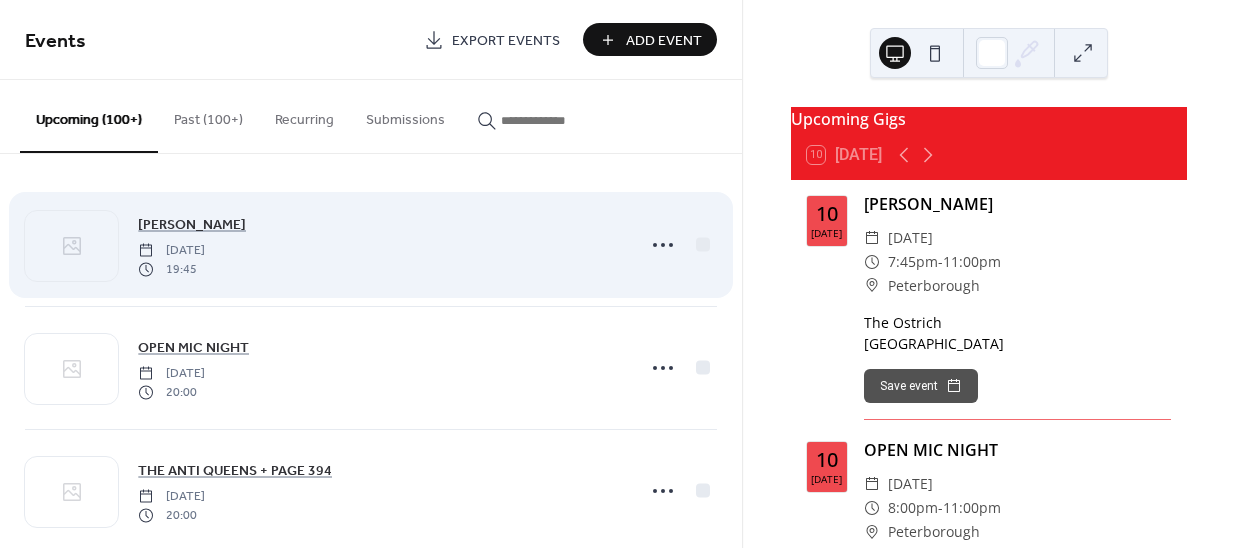 click on "Add Event" at bounding box center (650, 39) 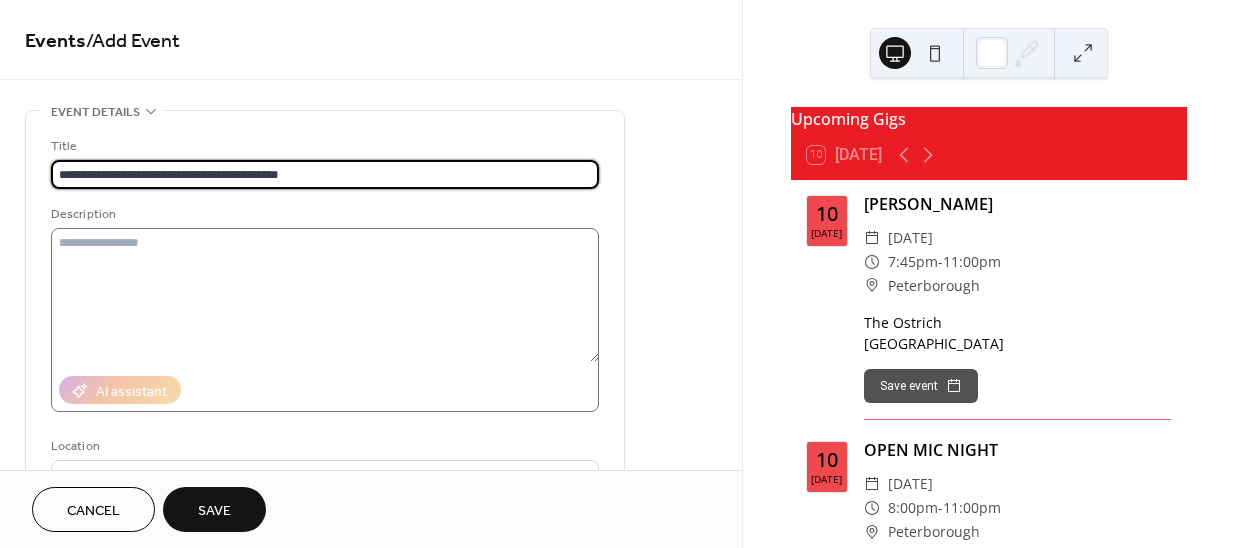 type on "**********" 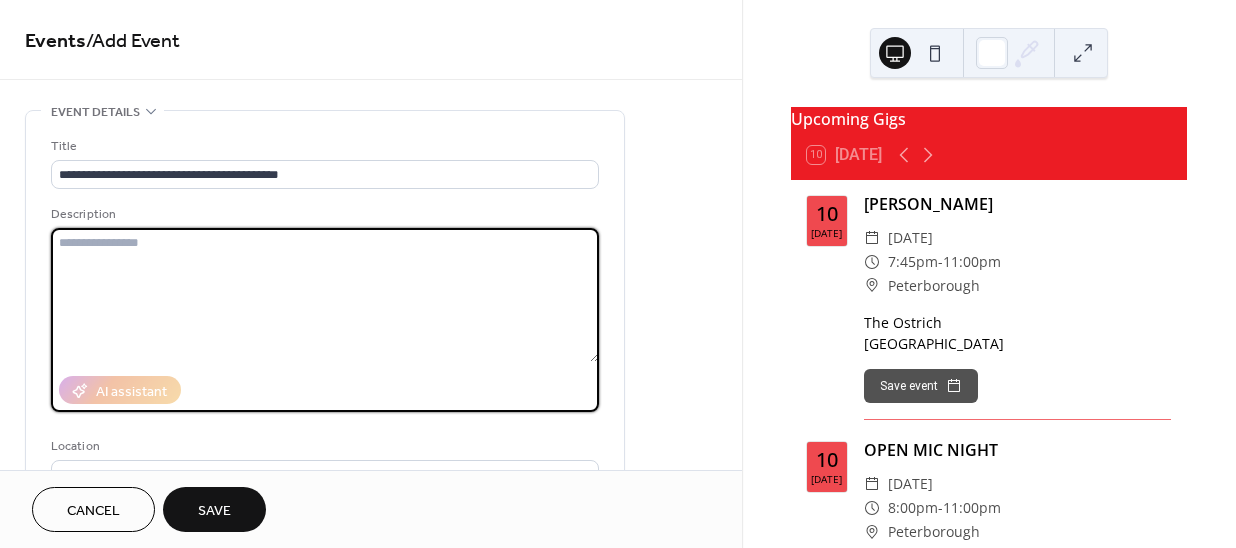 click at bounding box center [325, 295] 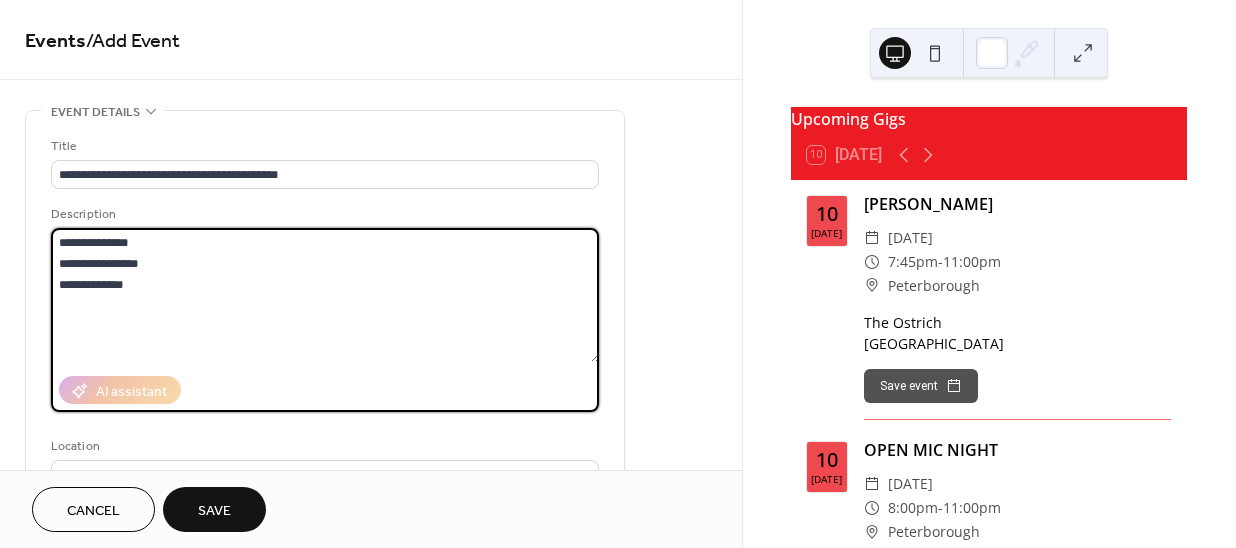 drag, startPoint x: 167, startPoint y: 243, endPoint x: 40, endPoint y: 234, distance: 127.3185 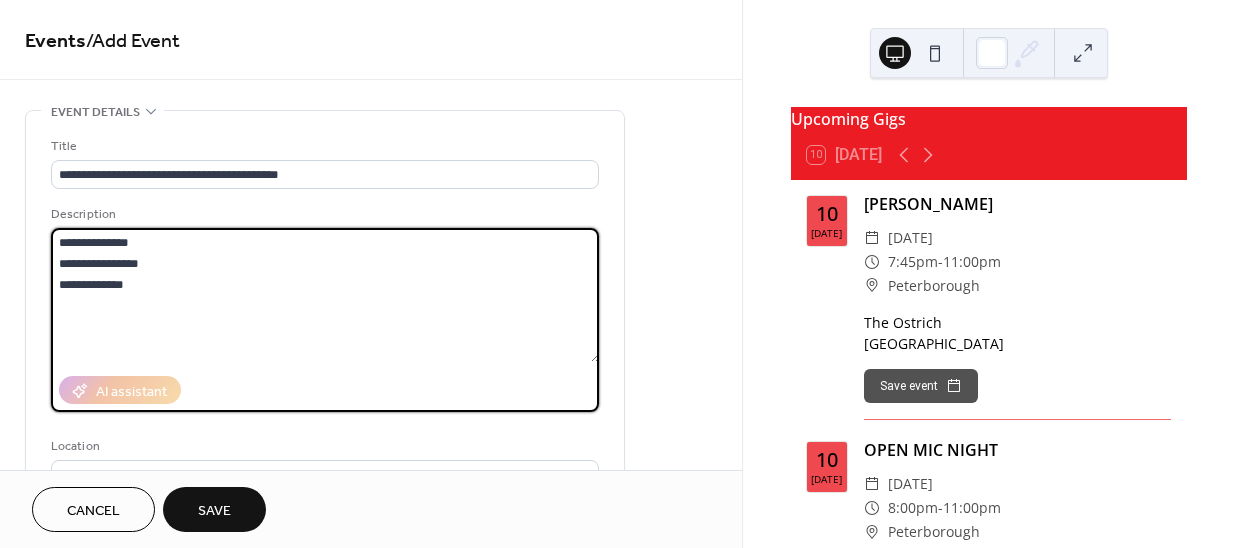 click on "**********" at bounding box center (325, 364) 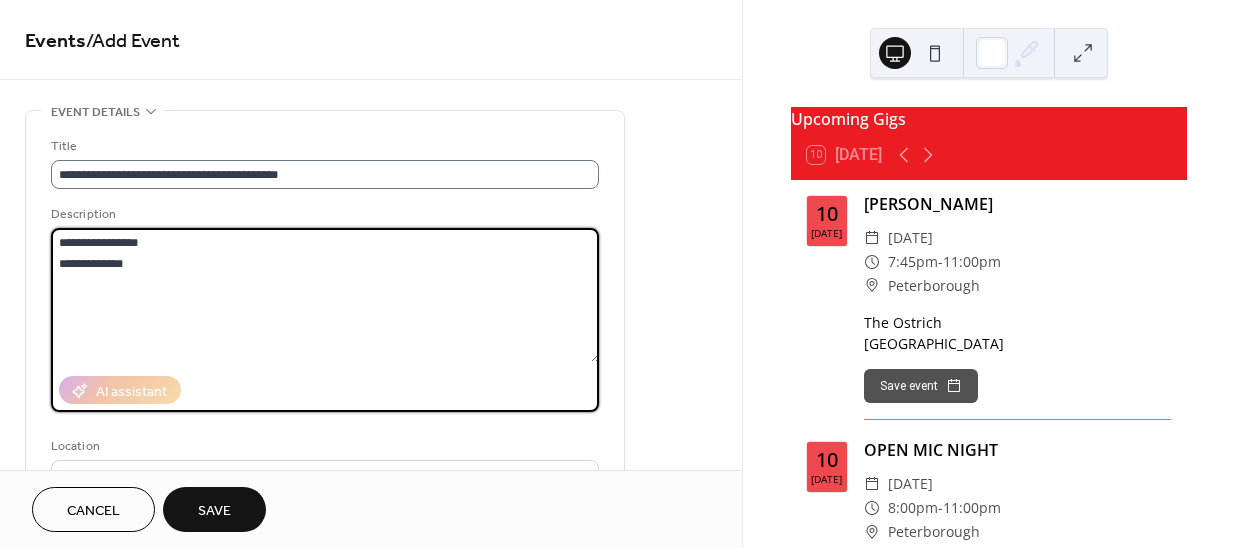 type on "**********" 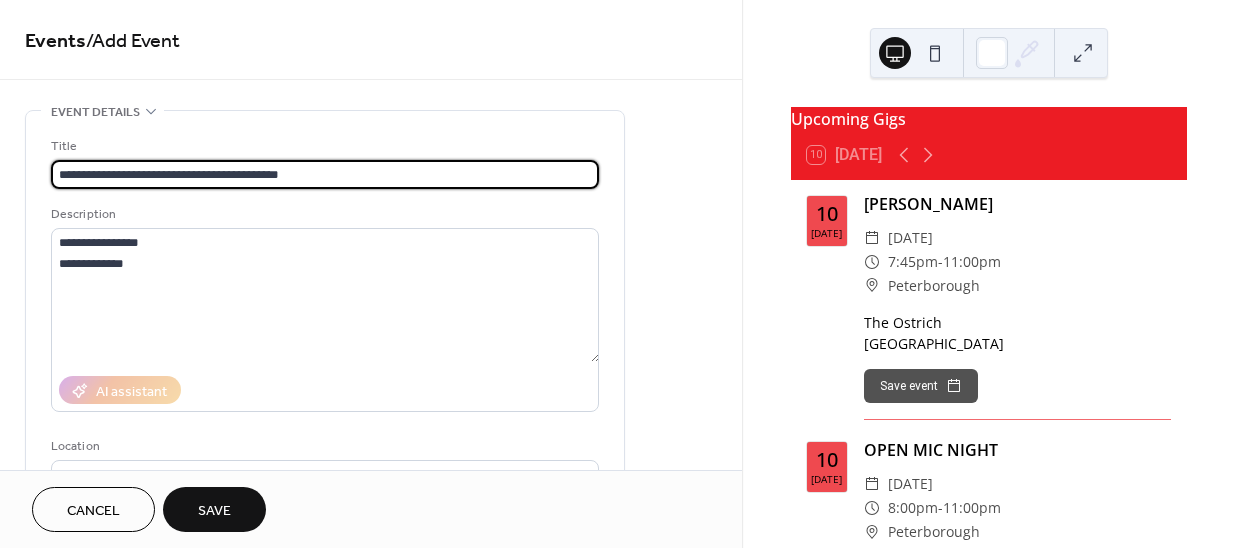 drag, startPoint x: 292, startPoint y: 170, endPoint x: 155, endPoint y: 160, distance: 137.36447 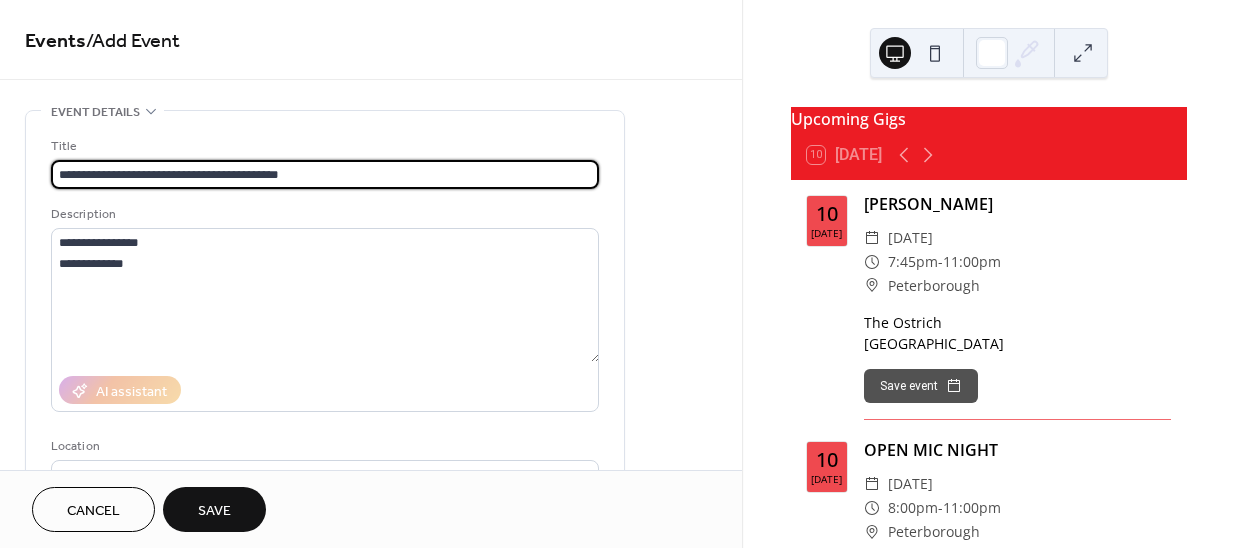 click on "**********" at bounding box center [325, 174] 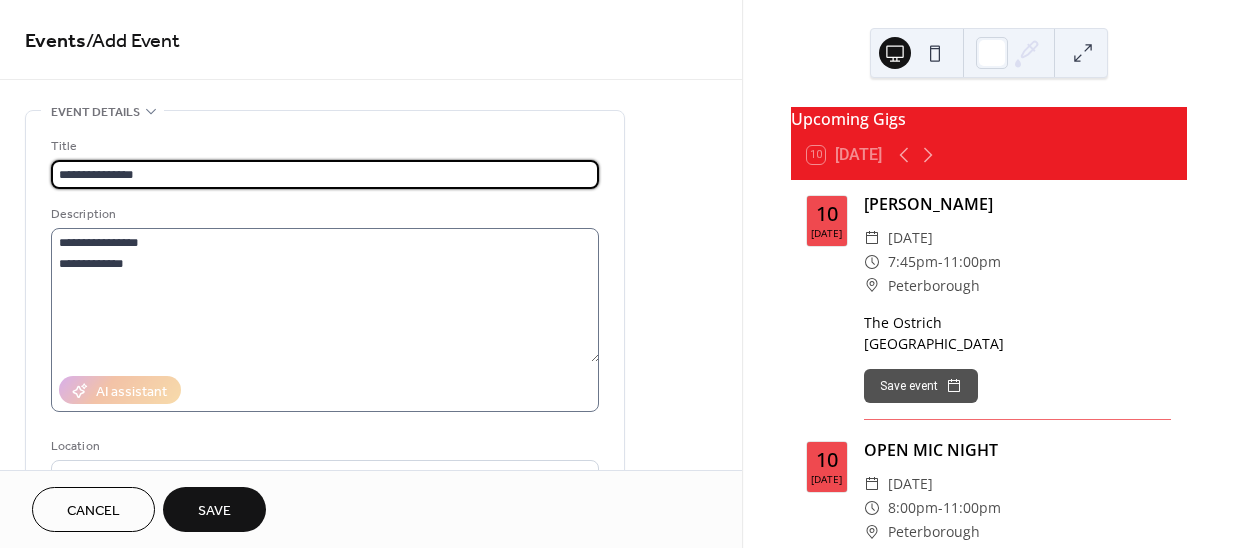 scroll, scrollTop: 272, scrollLeft: 0, axis: vertical 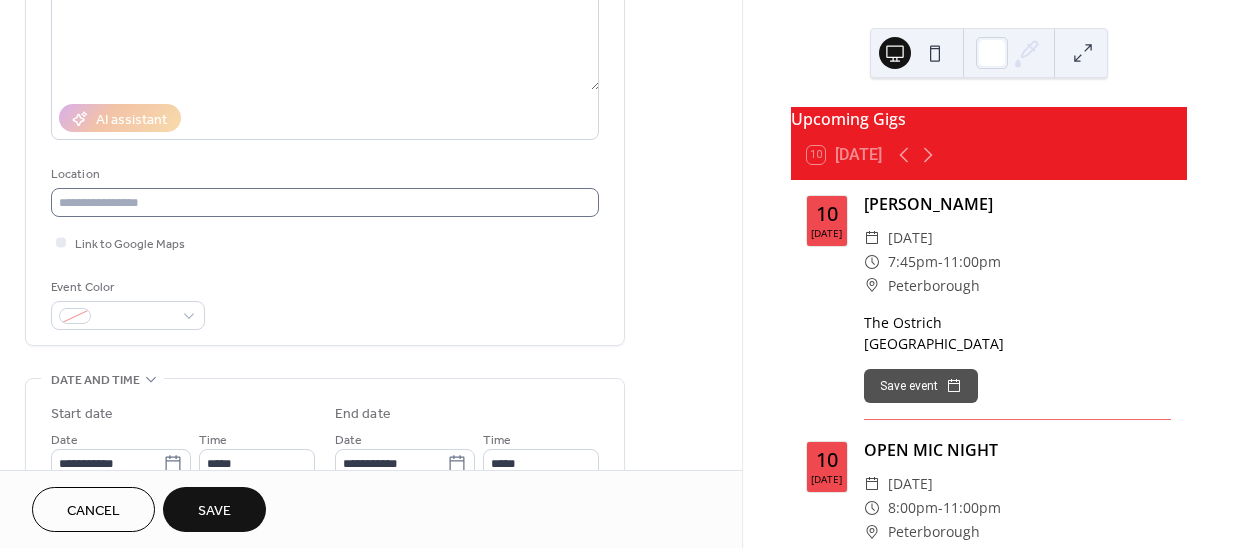 type on "**********" 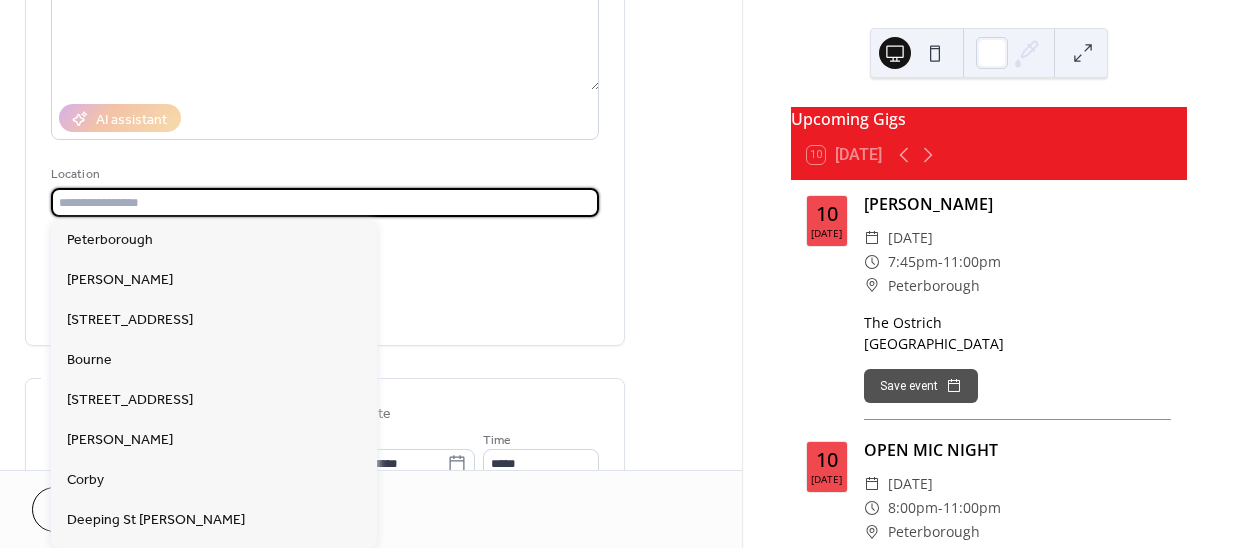 click at bounding box center [325, 202] 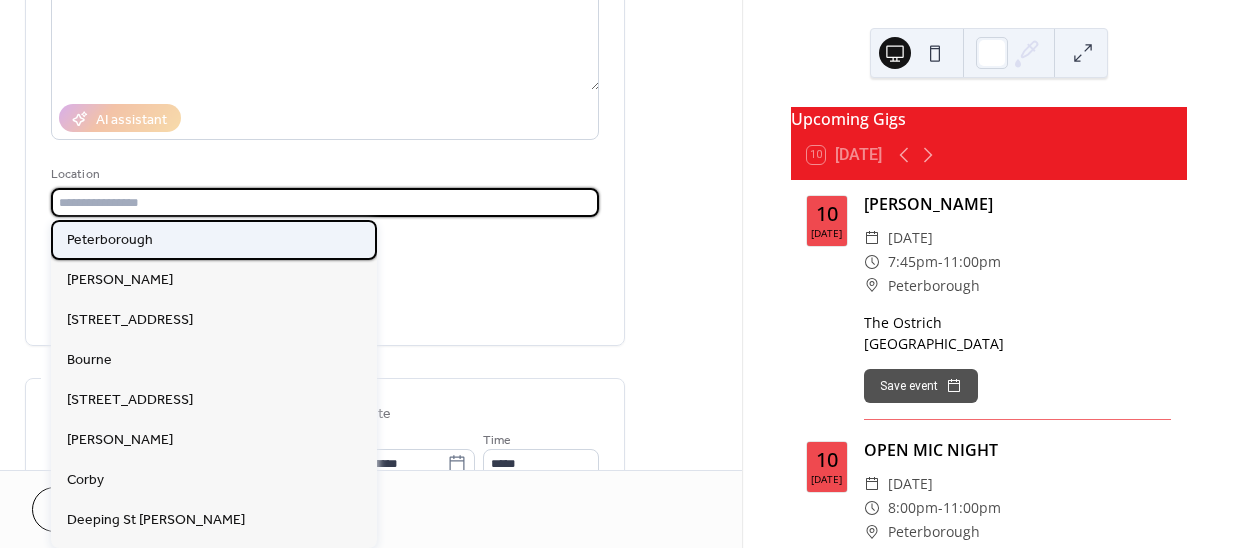 click on "Peterborough" at bounding box center (110, 240) 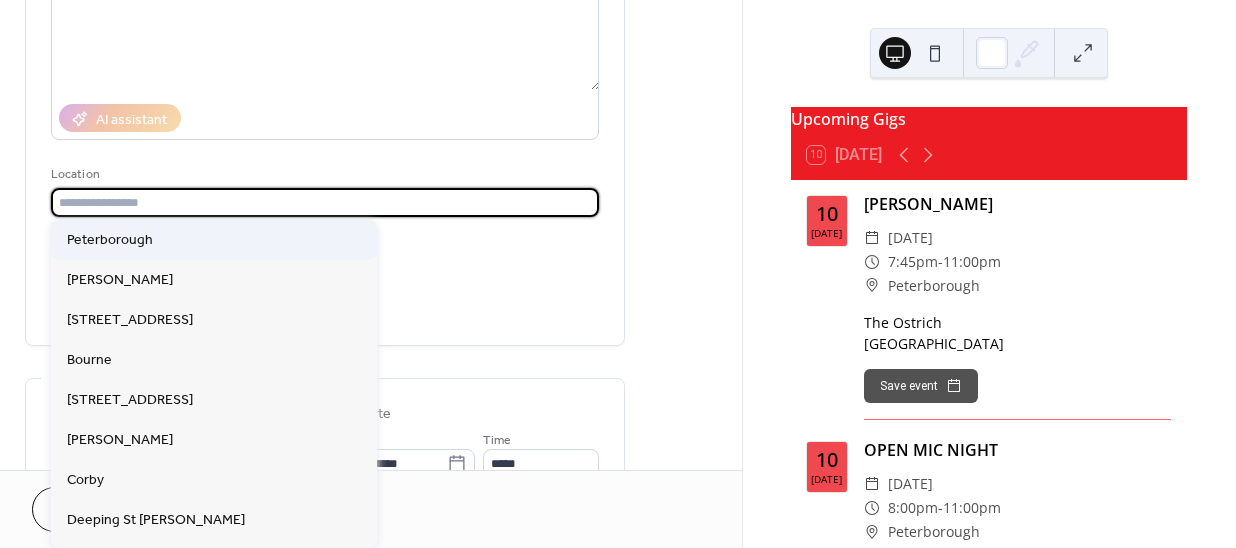 type on "**********" 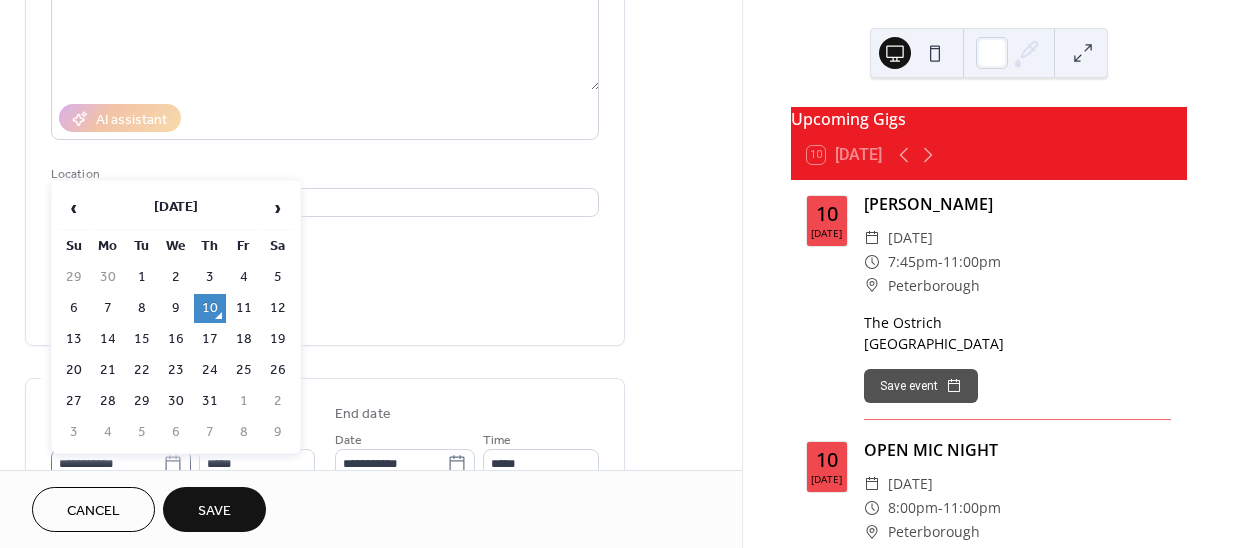 click 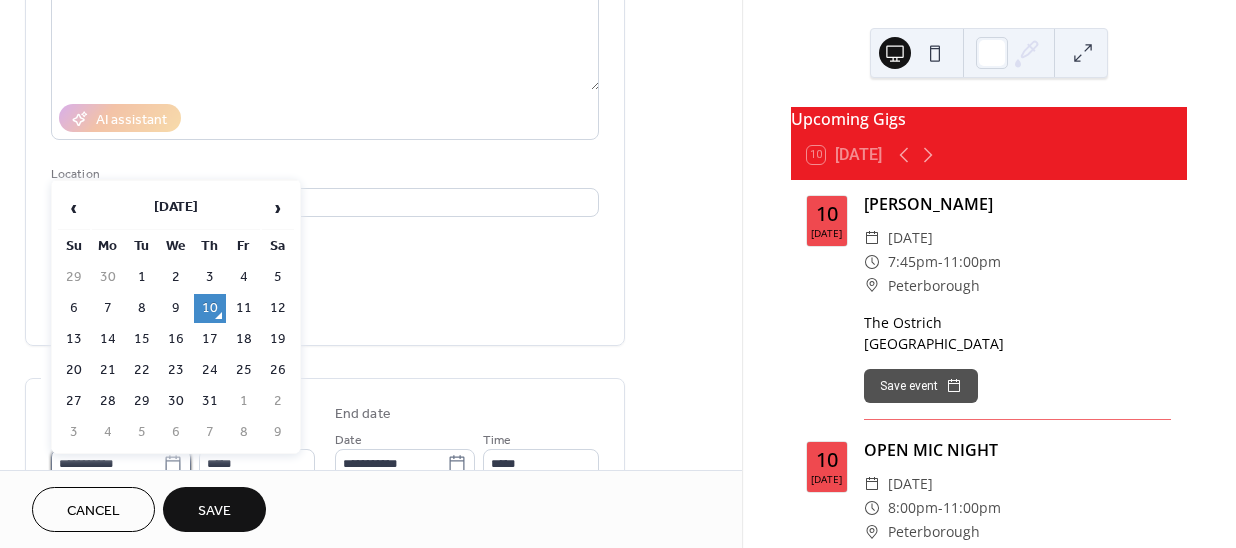 click on "**********" at bounding box center [107, 463] 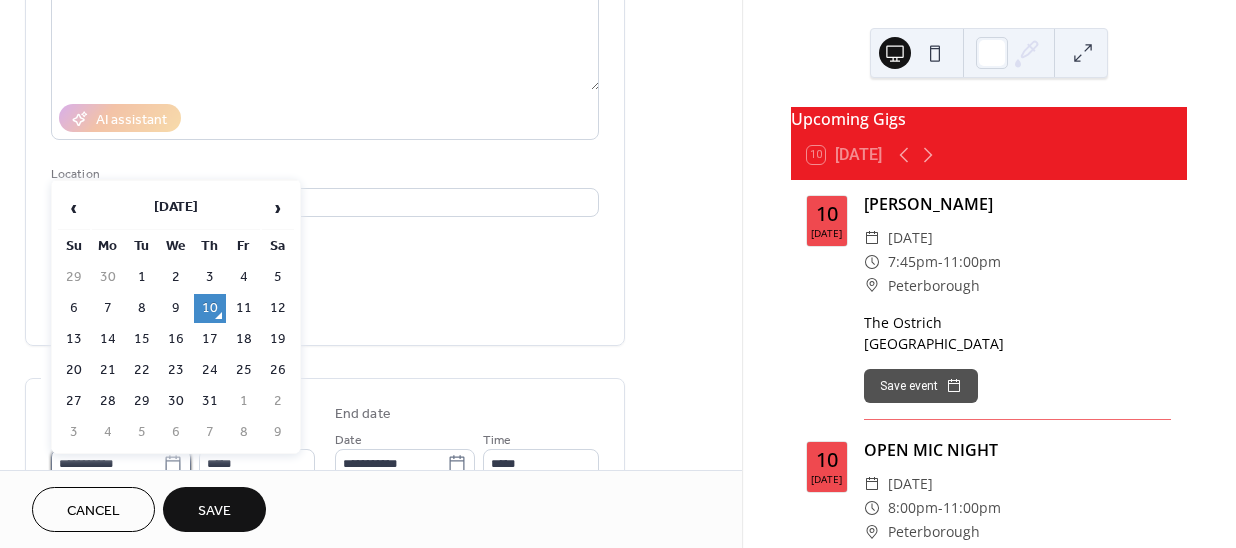 scroll, scrollTop: 279, scrollLeft: 0, axis: vertical 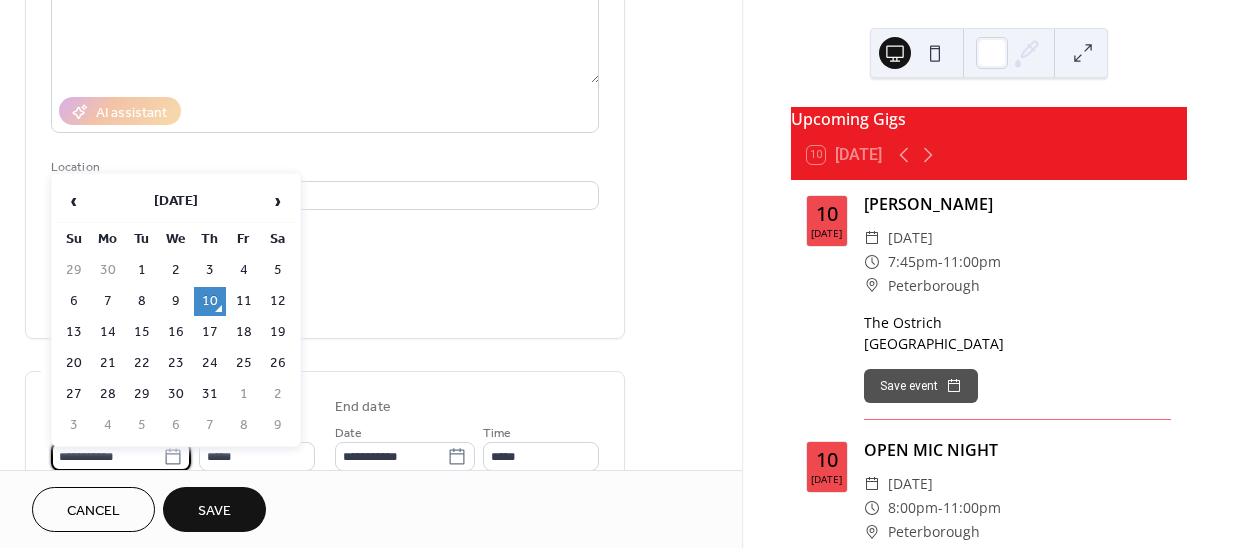 drag, startPoint x: 281, startPoint y: 194, endPoint x: 265, endPoint y: 227, distance: 36.67424 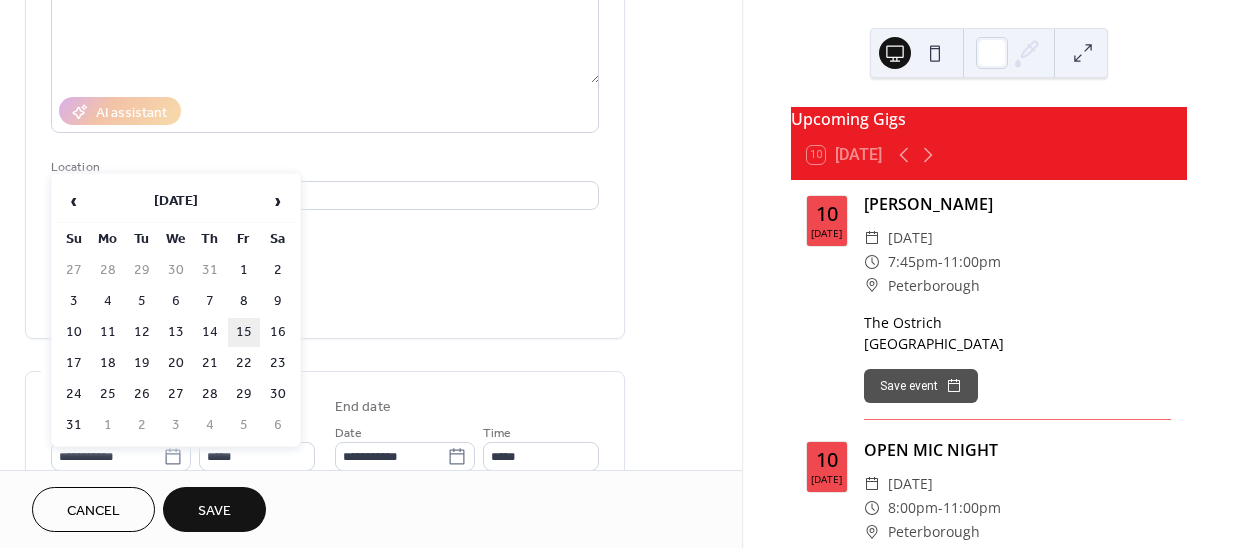click on "15" at bounding box center (244, 332) 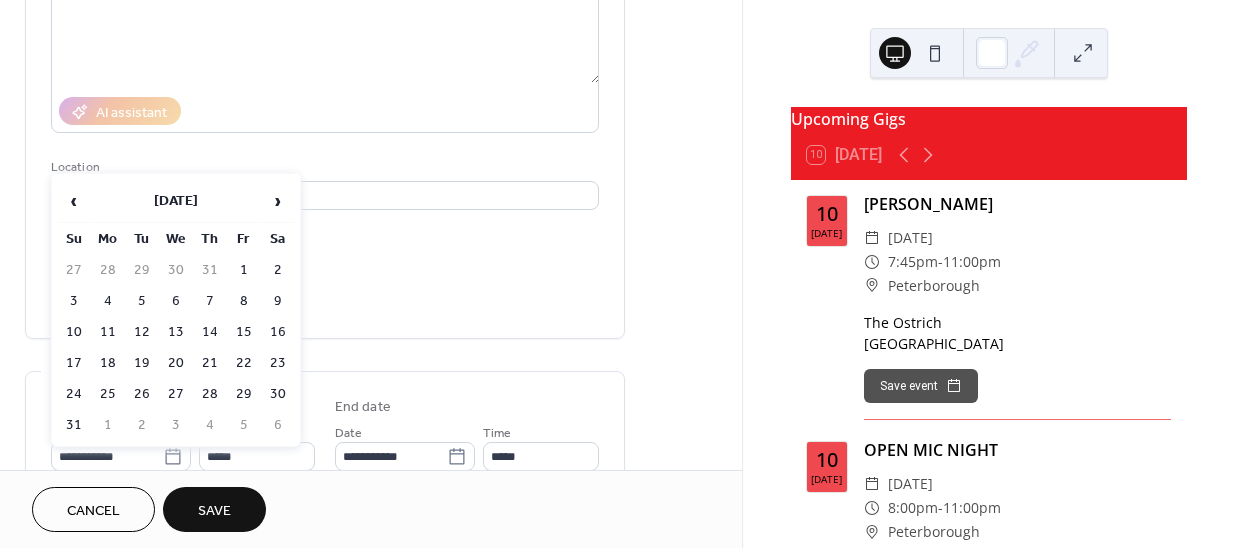type on "**********" 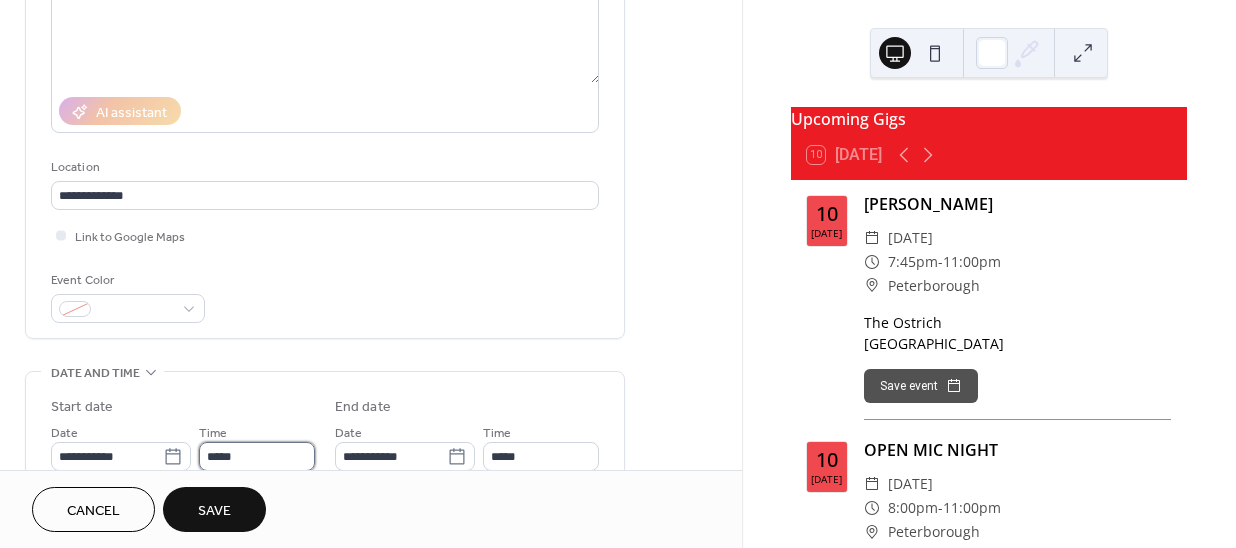click on "*****" at bounding box center (257, 456) 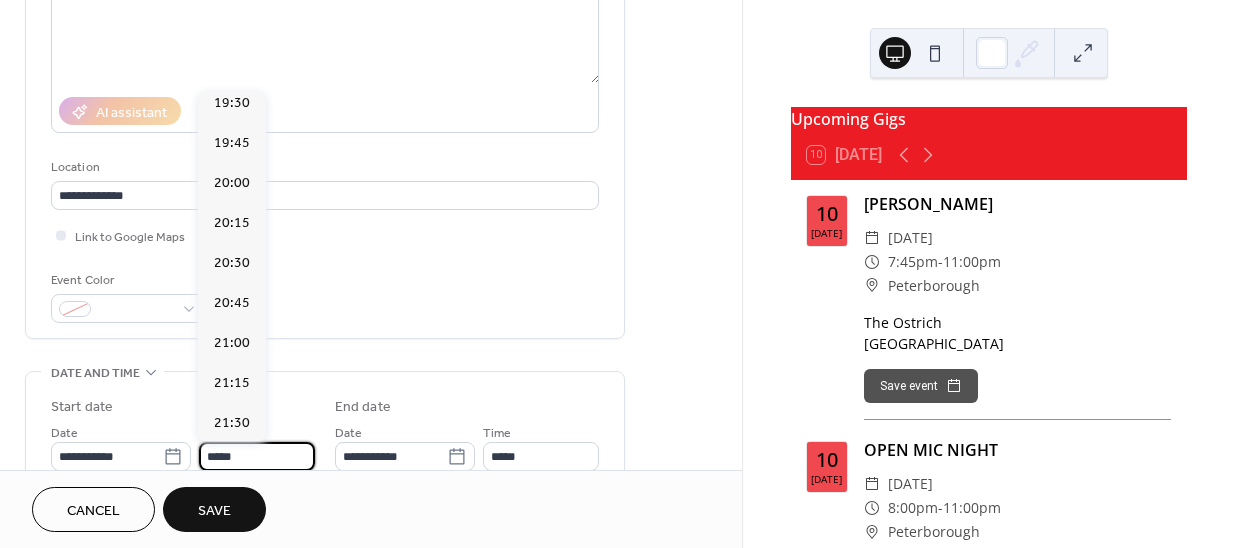 scroll, scrollTop: 3132, scrollLeft: 0, axis: vertical 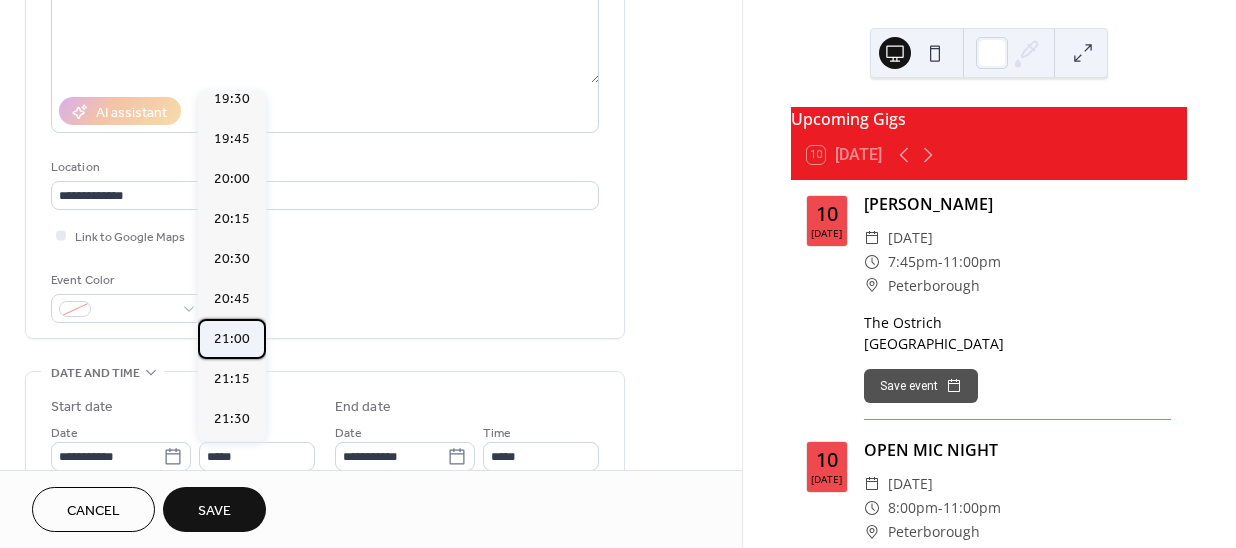 click on "21:00" at bounding box center [232, 338] 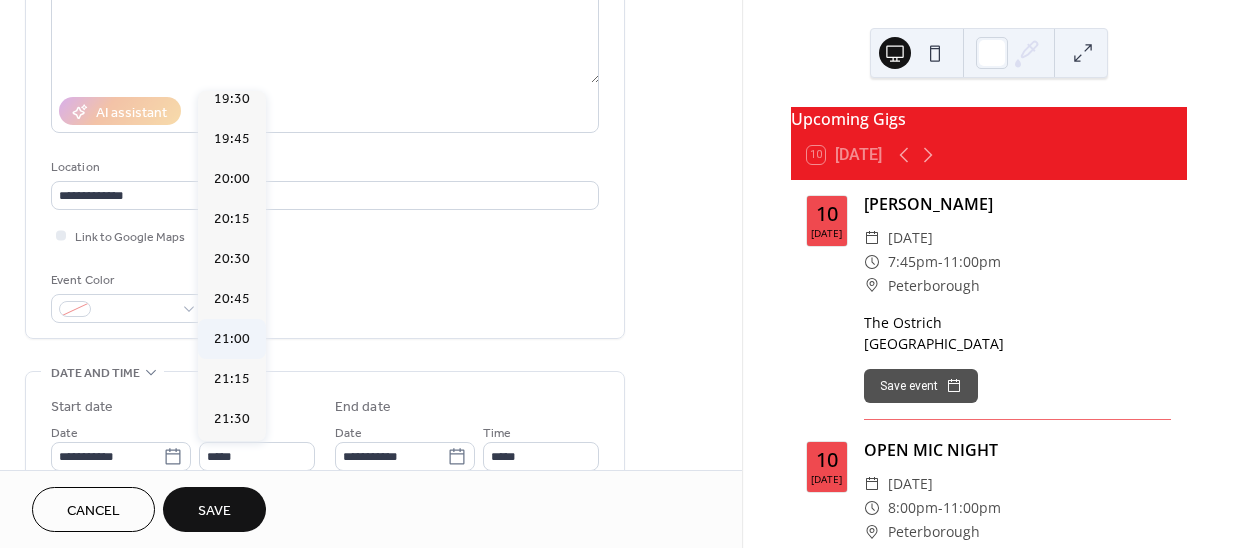 type on "*****" 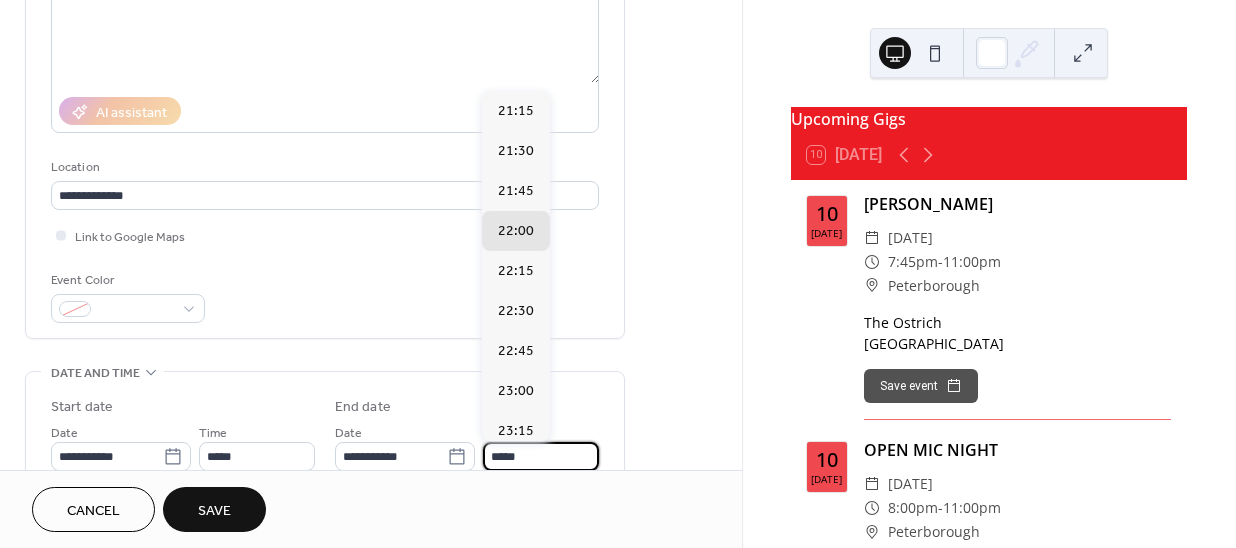 click on "*****" at bounding box center [541, 456] 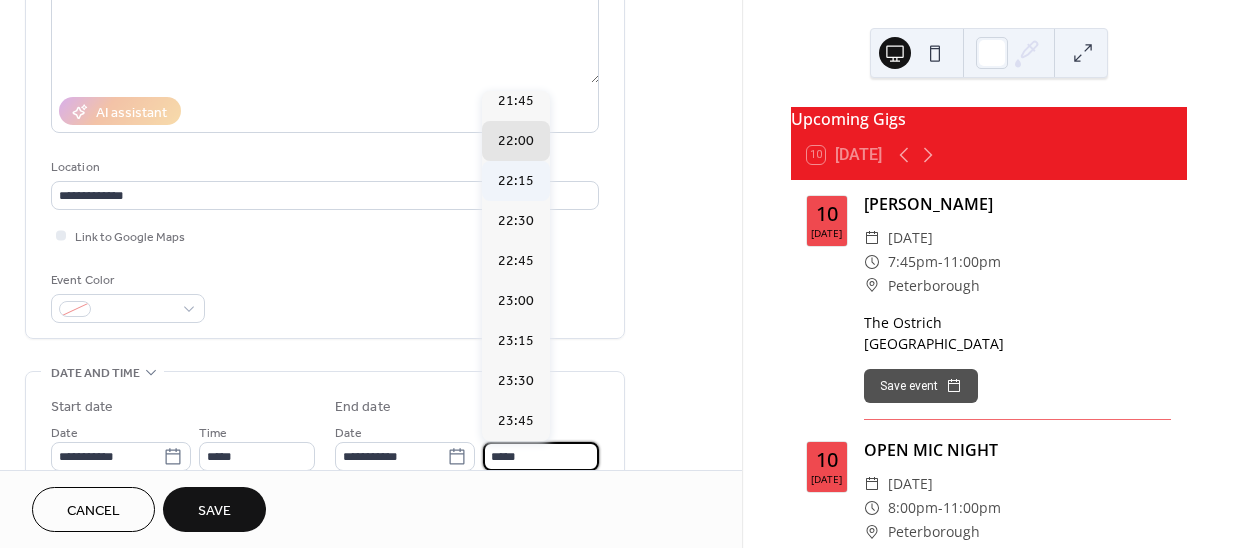 scroll, scrollTop: 97, scrollLeft: 0, axis: vertical 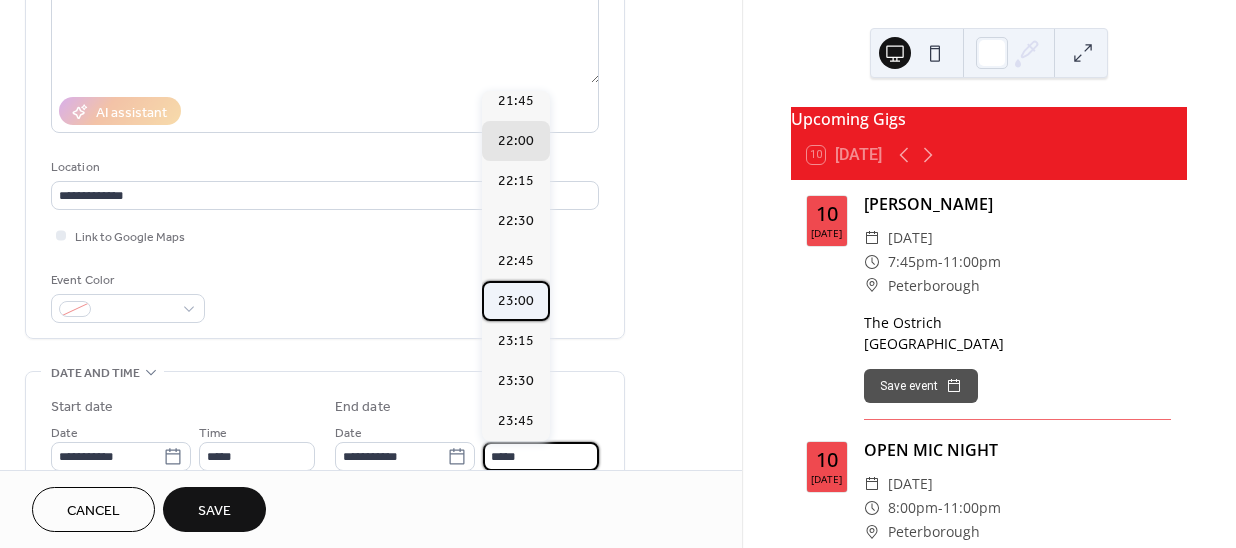 click on "23:00" at bounding box center (516, 300) 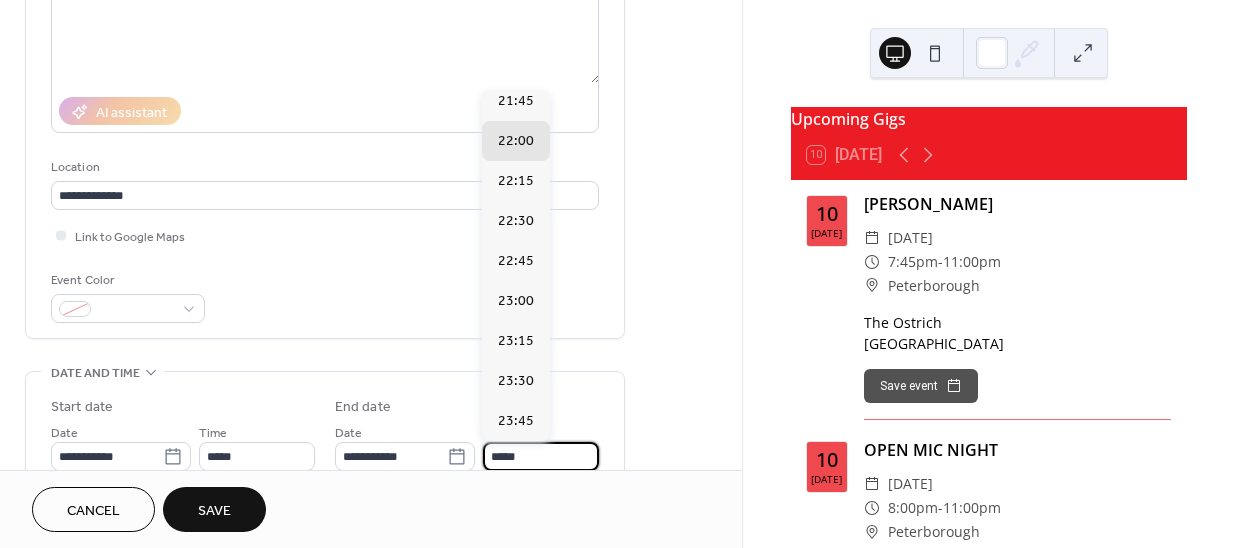 type on "*****" 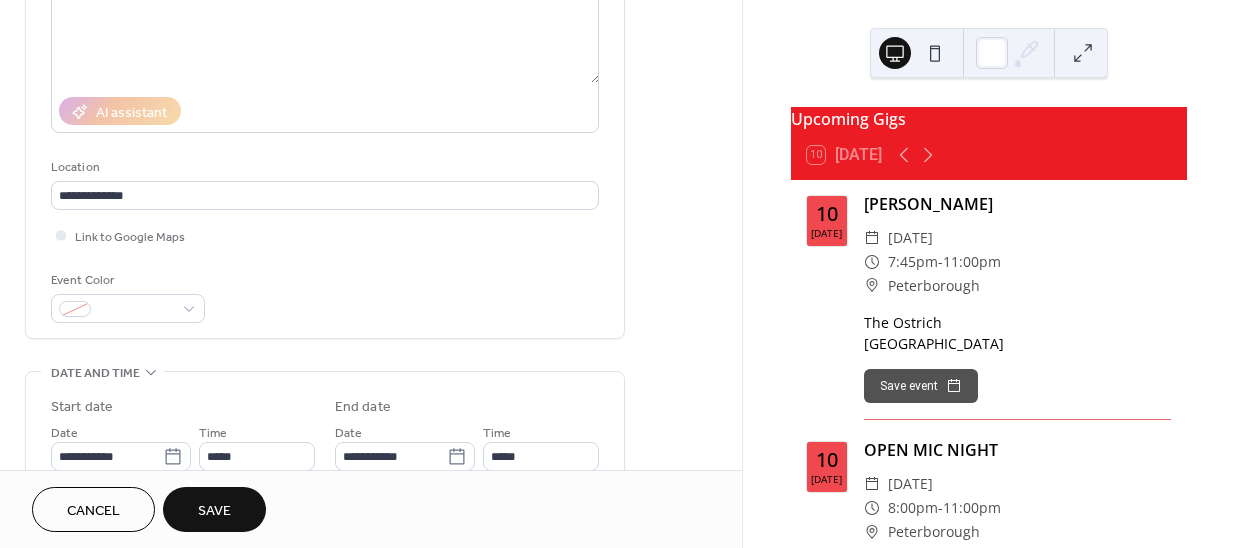 click on "Save" at bounding box center [214, 509] 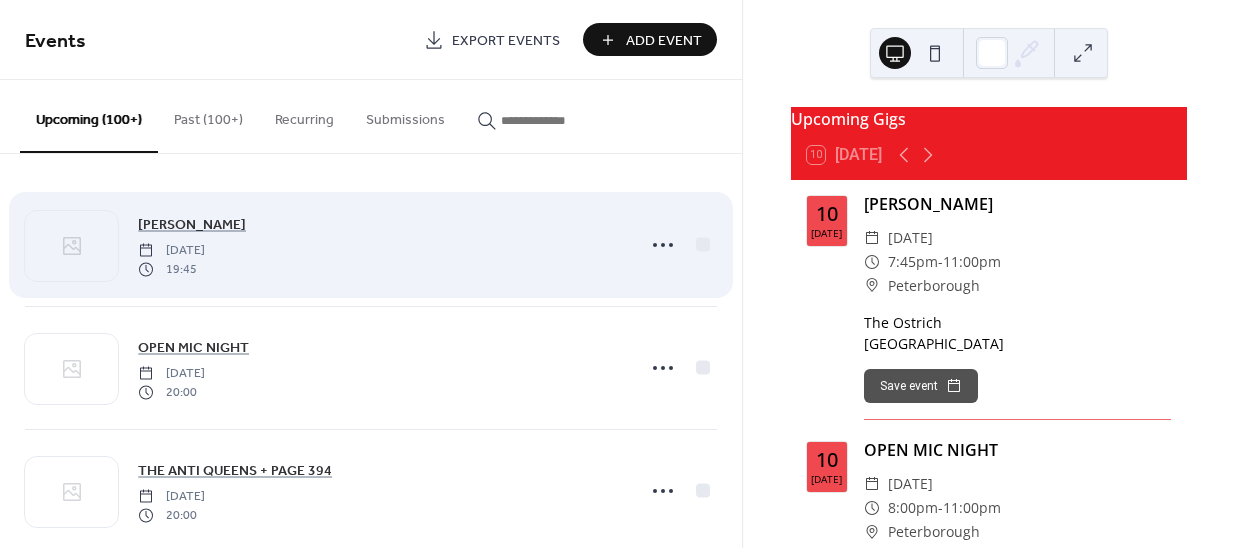 click on "Add Event" at bounding box center [664, 41] 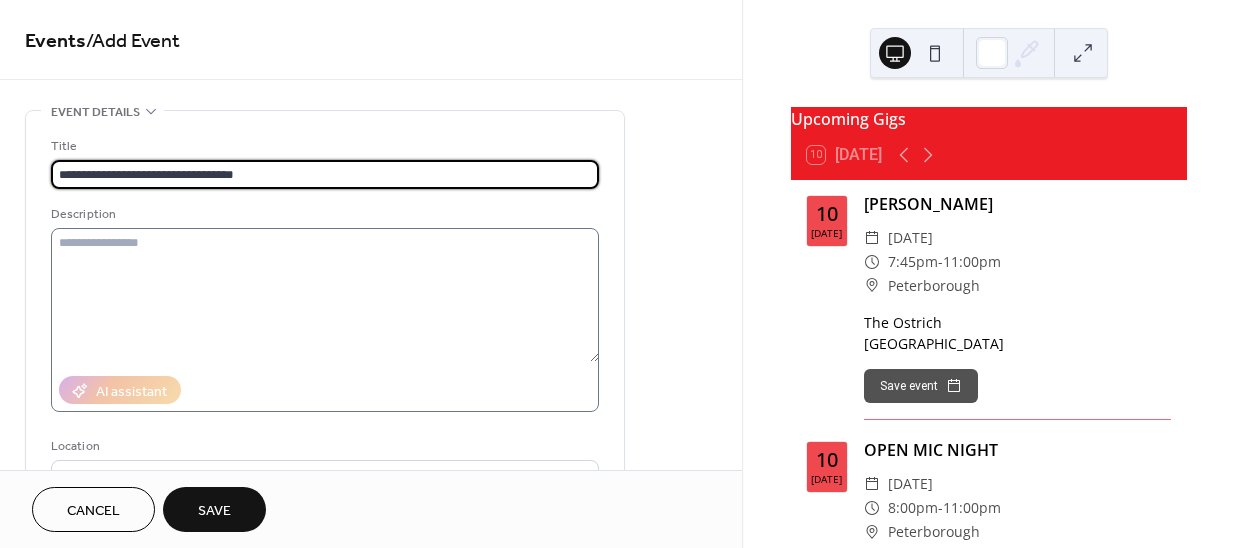 type on "**********" 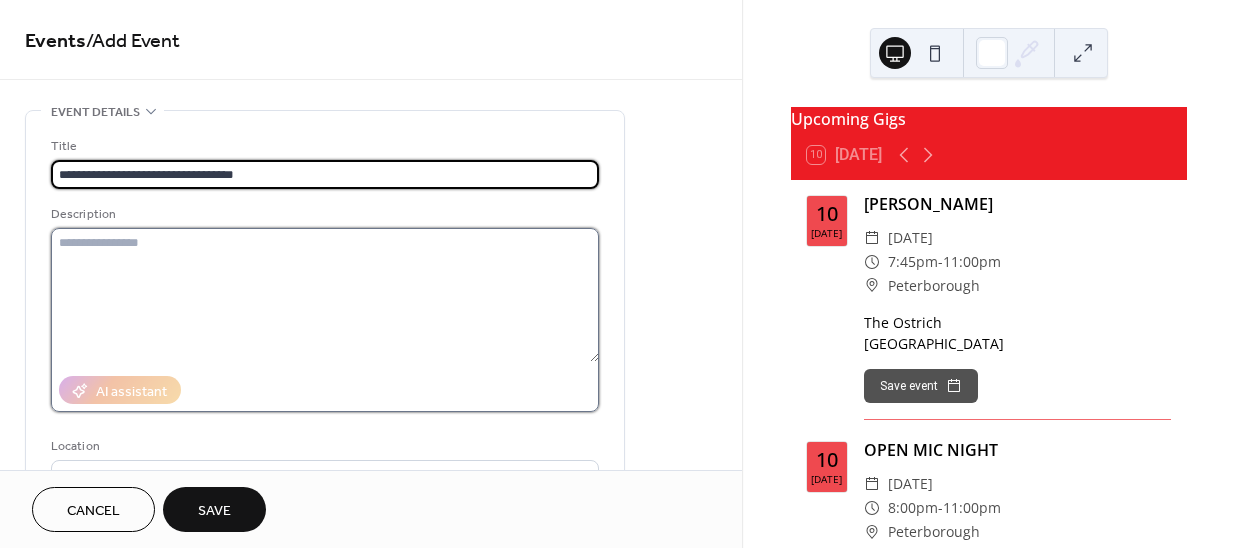 click at bounding box center (325, 295) 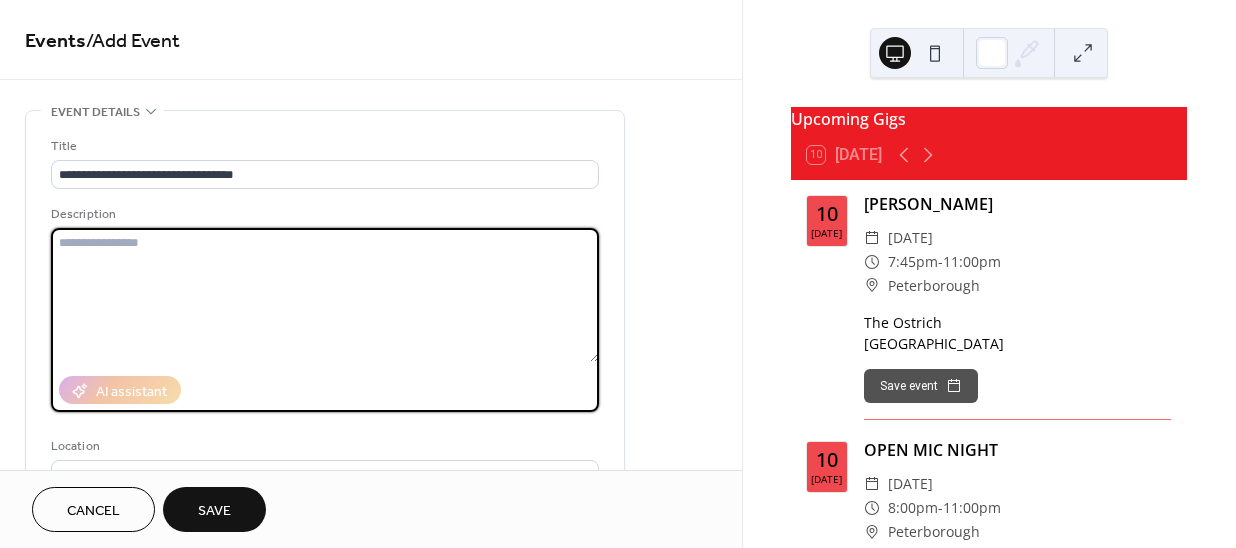 paste on "**********" 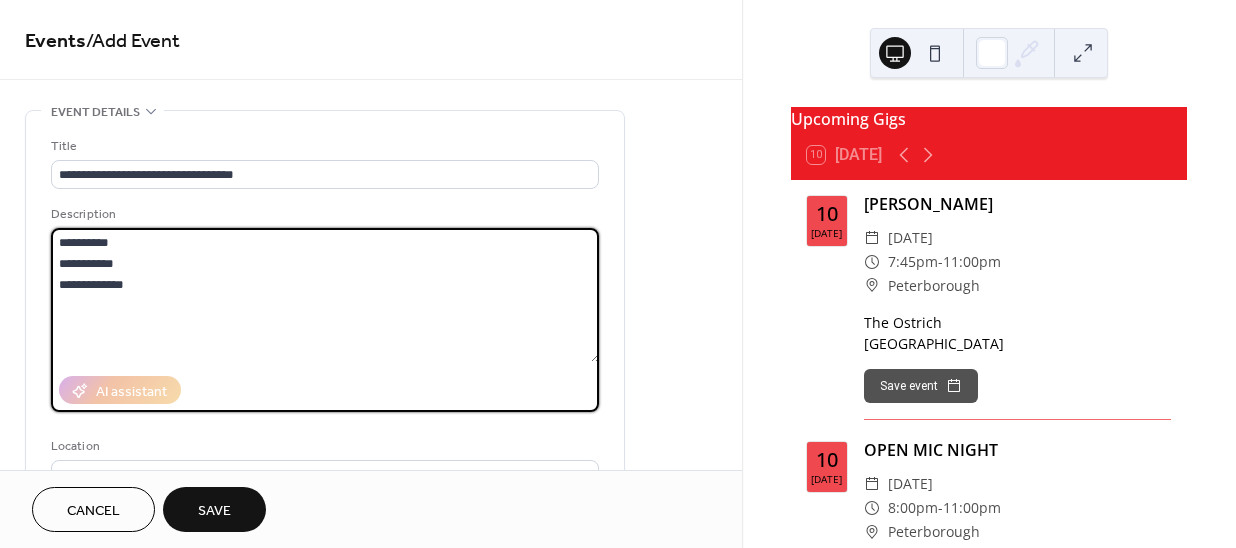 drag, startPoint x: 148, startPoint y: 229, endPoint x: 6, endPoint y: 231, distance: 142.01408 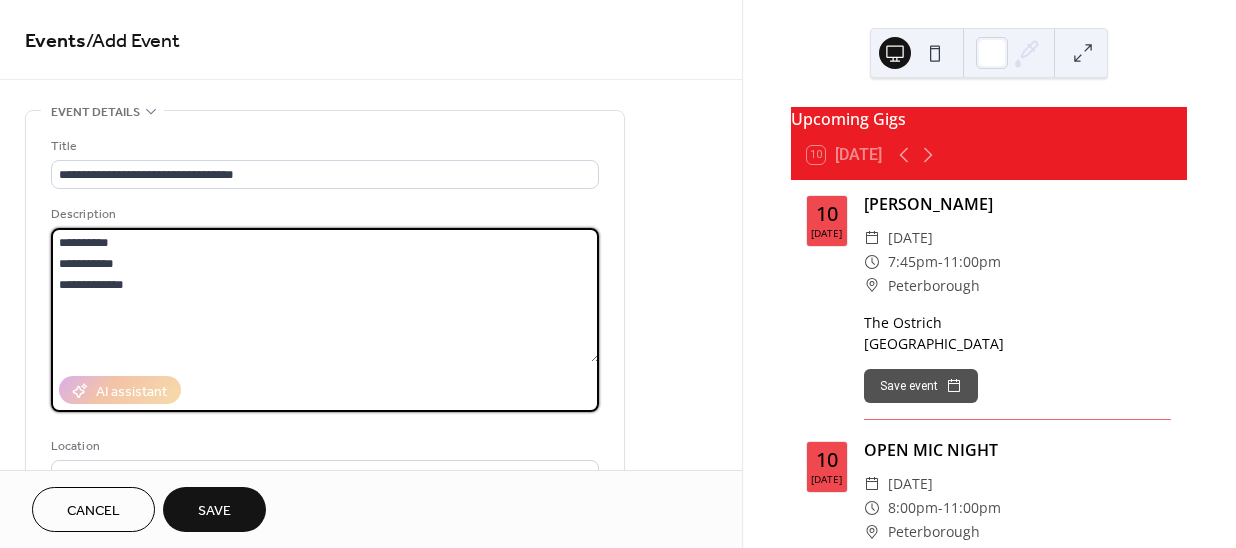 click on "**********" at bounding box center [371, 719] 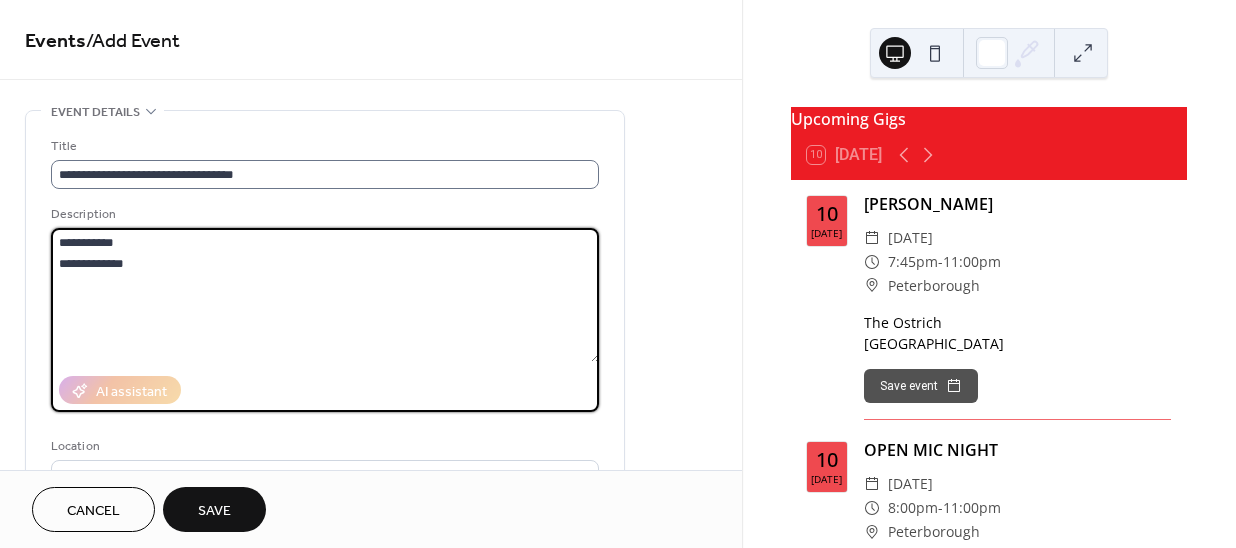 type on "**********" 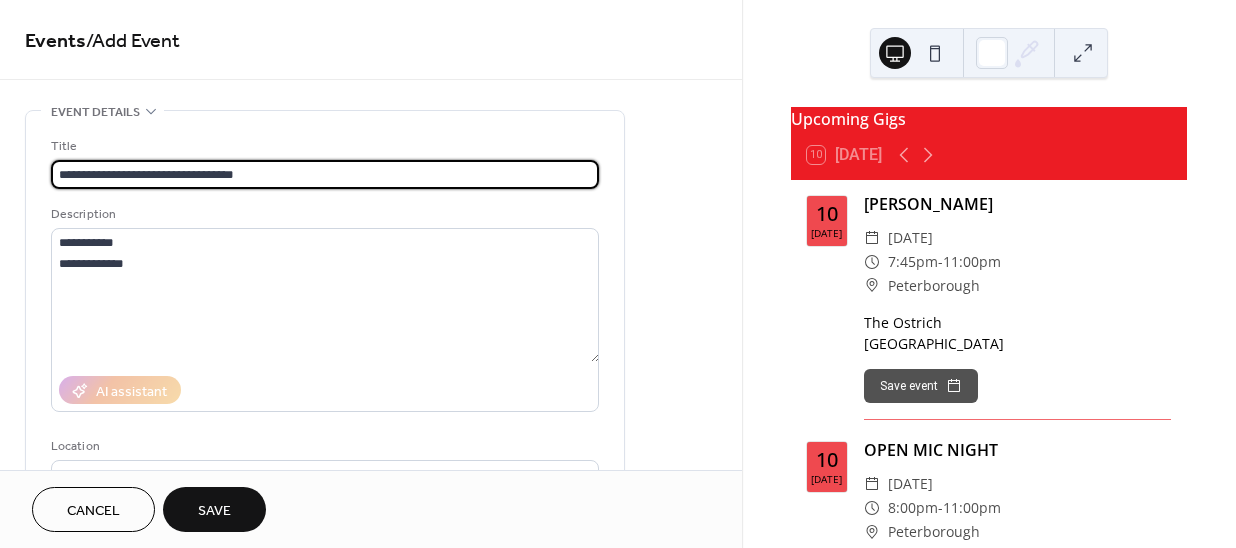 drag, startPoint x: 289, startPoint y: 171, endPoint x: 128, endPoint y: 171, distance: 161 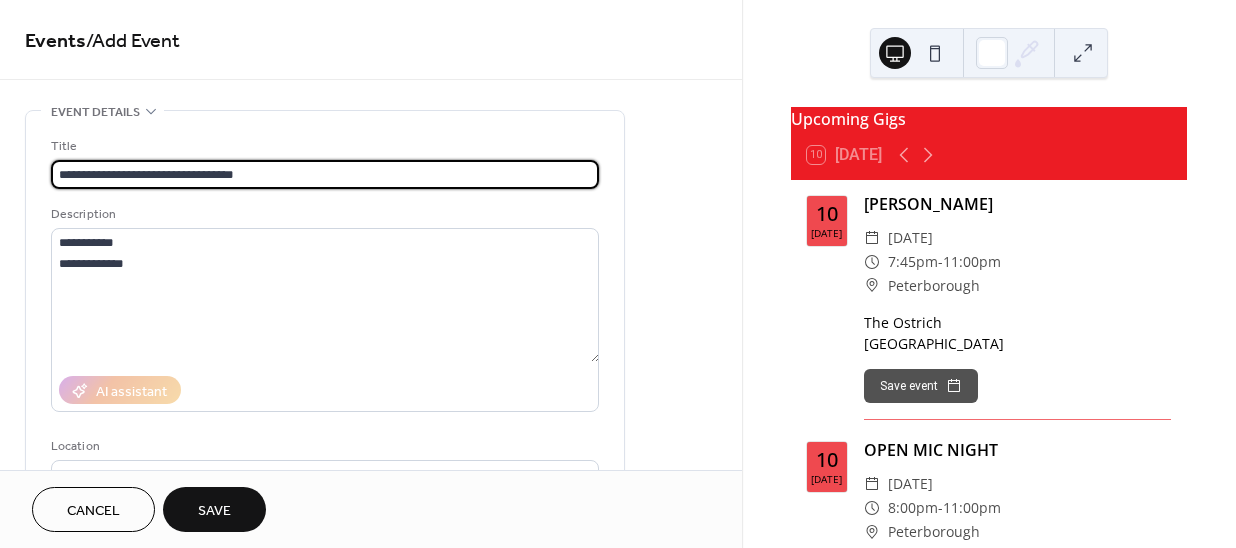 click on "**********" at bounding box center (325, 174) 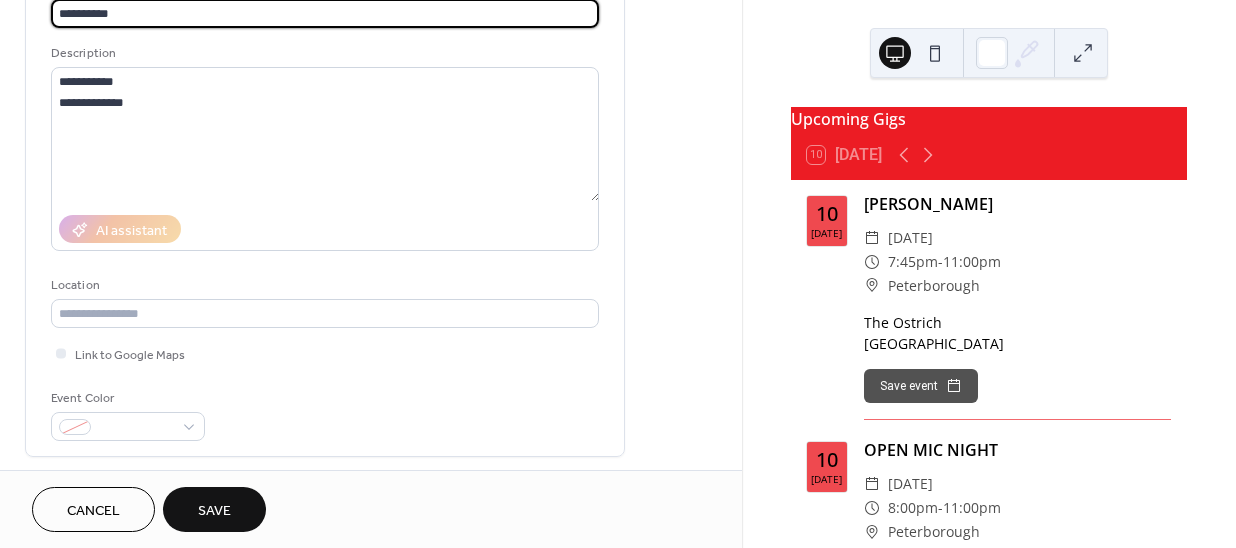scroll, scrollTop: 272, scrollLeft: 0, axis: vertical 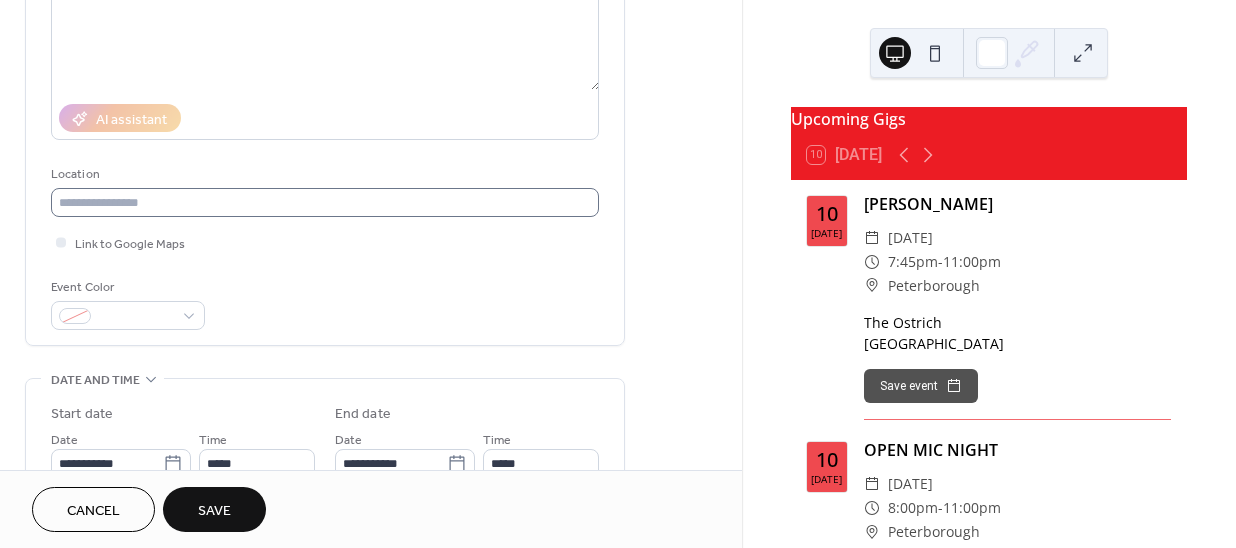 type on "**********" 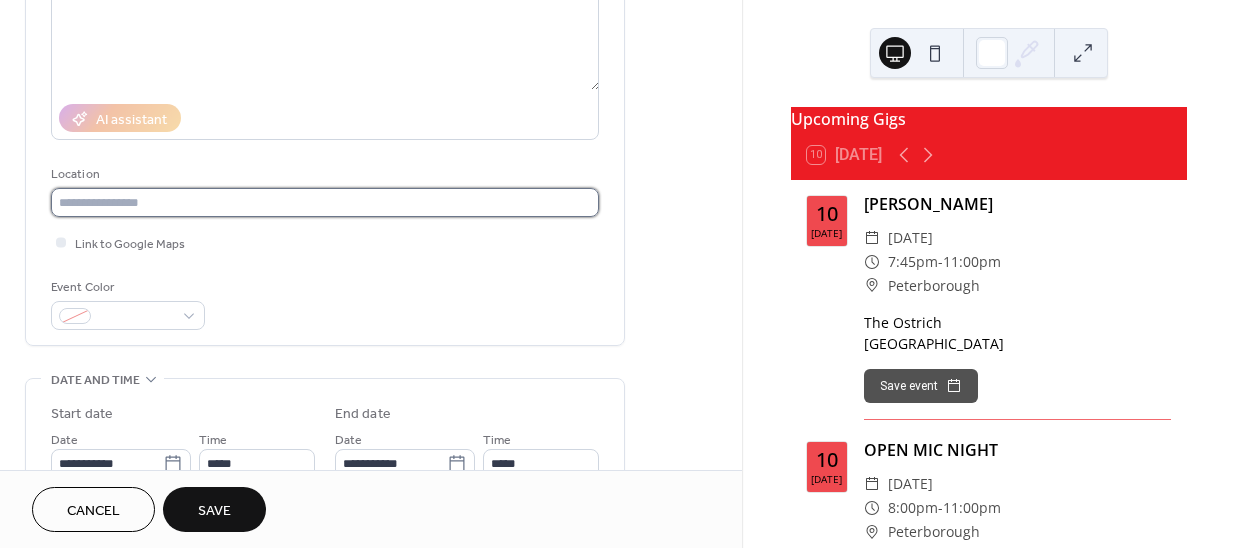 click at bounding box center (325, 202) 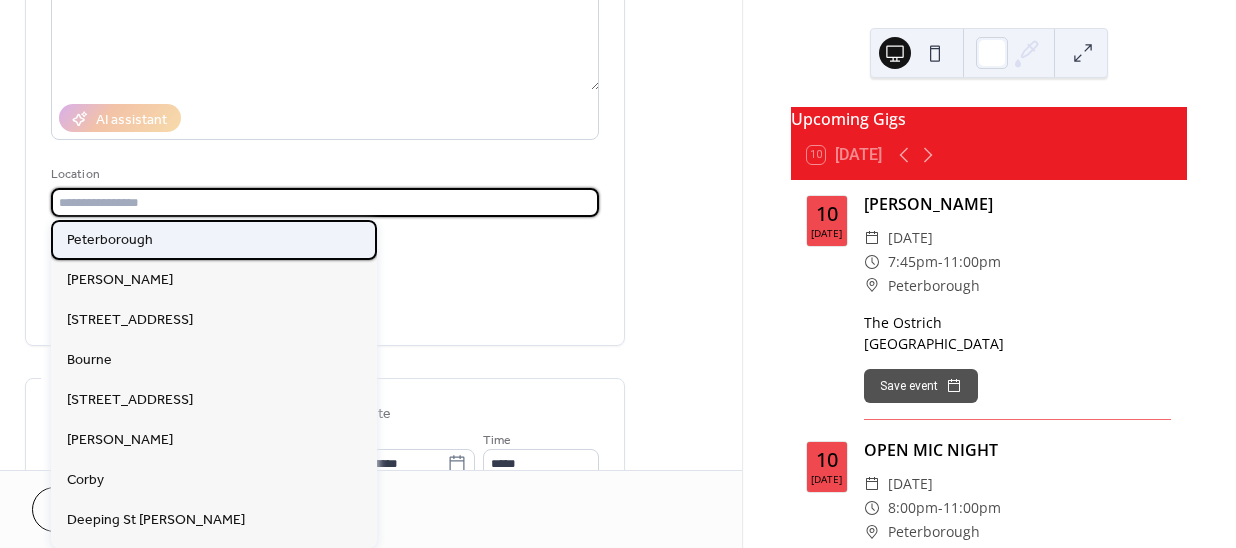 click on "Peterborough" at bounding box center (214, 240) 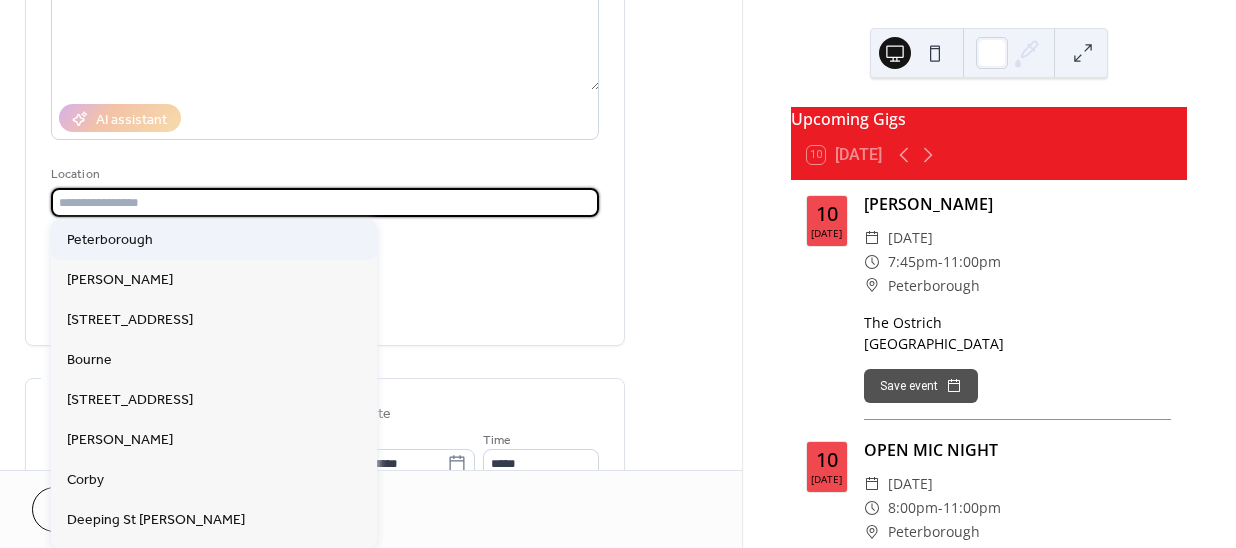 type on "**********" 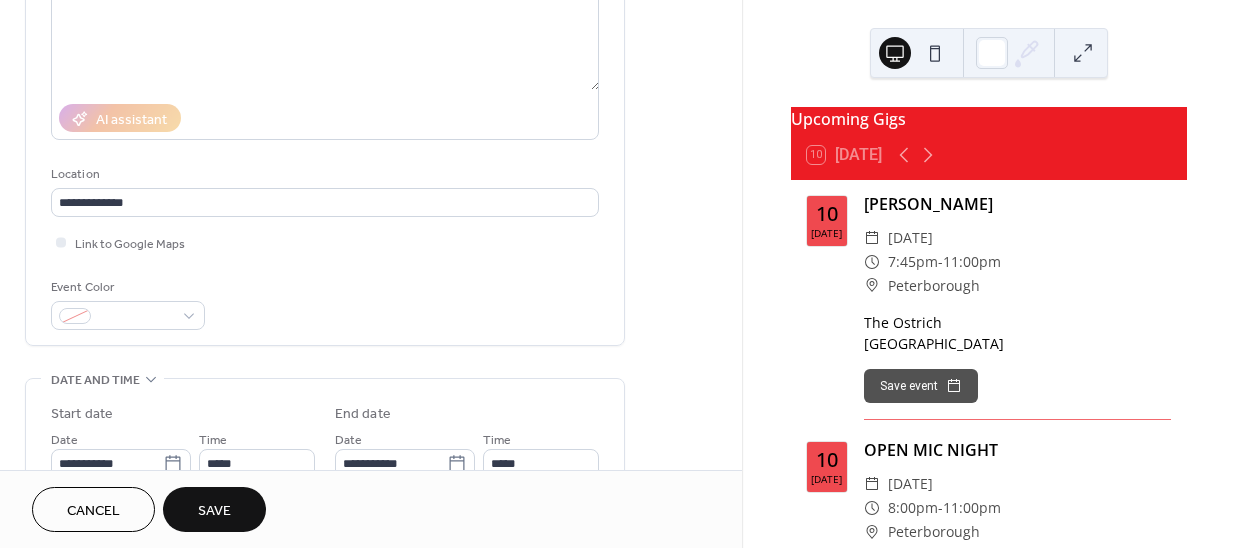 scroll, scrollTop: 0, scrollLeft: 0, axis: both 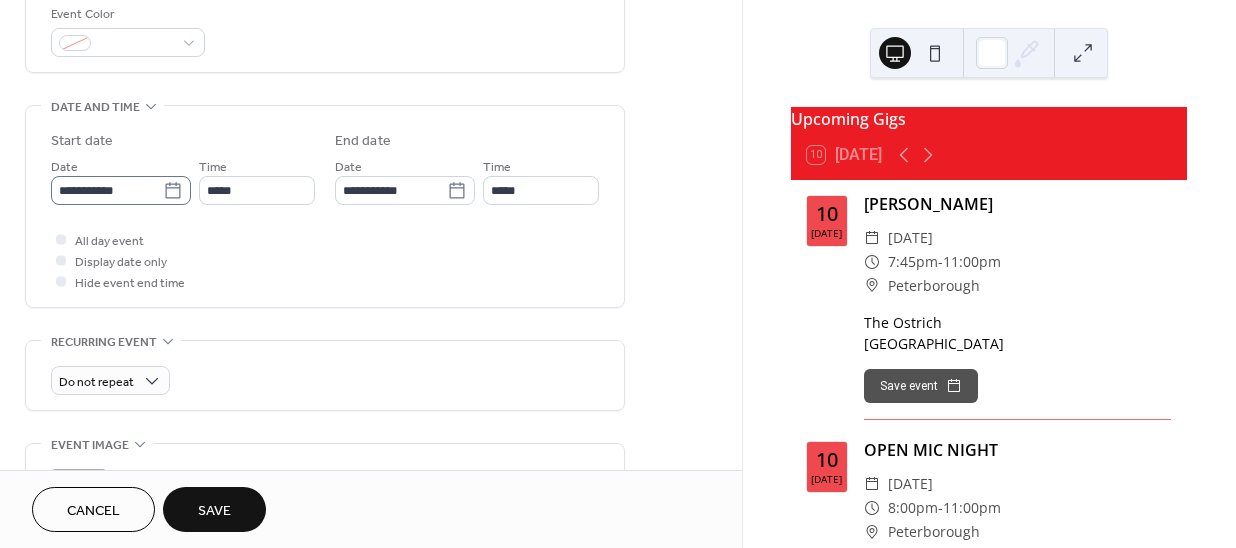 click 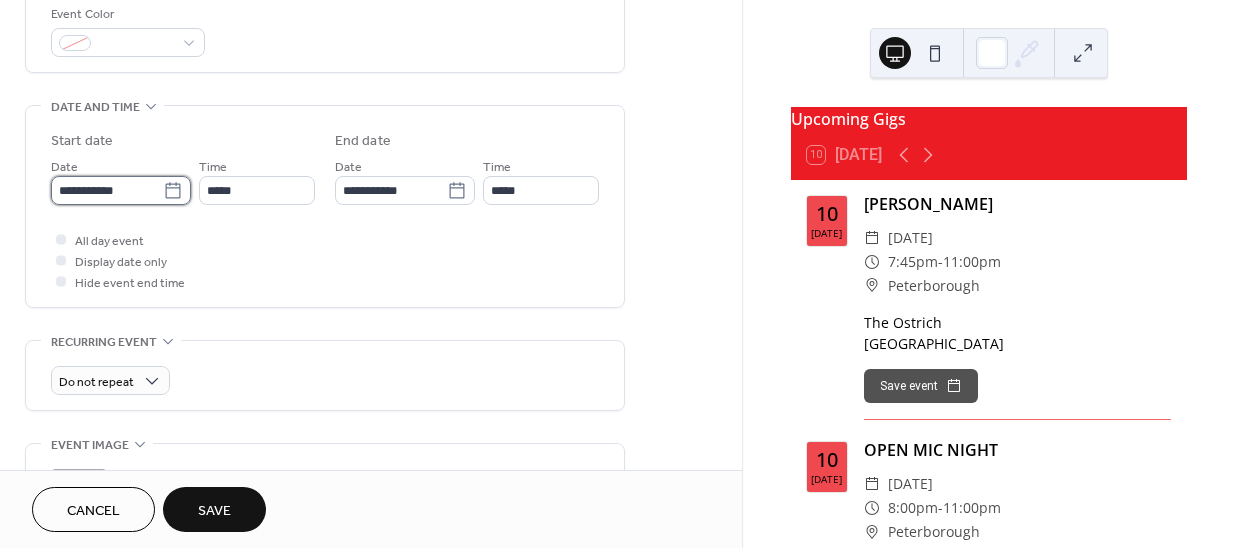 click on "**********" at bounding box center (107, 190) 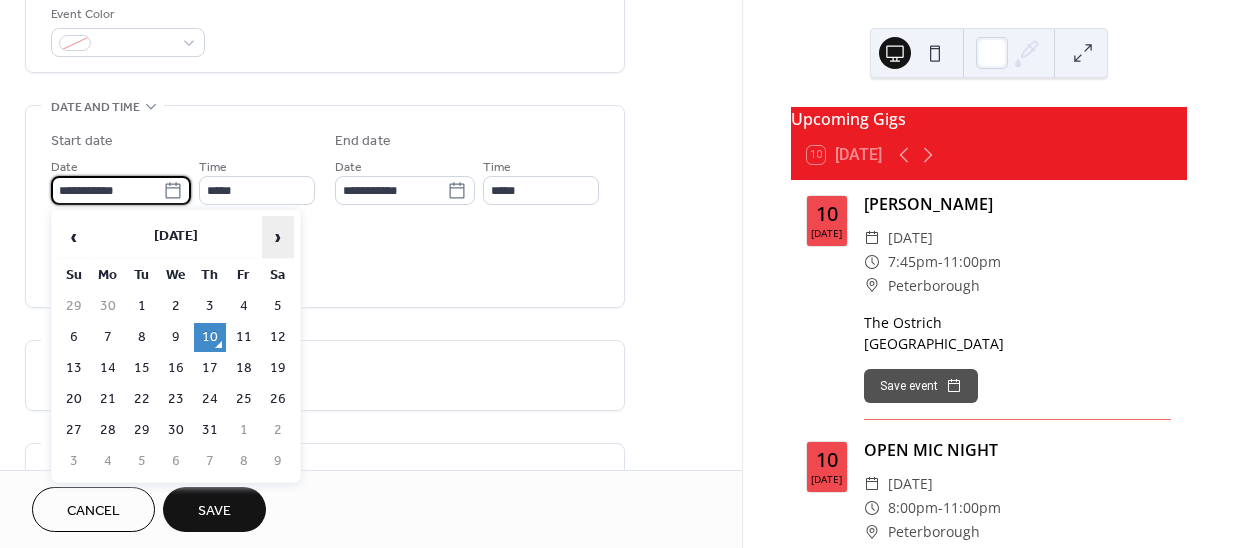 click on "›" at bounding box center [278, 237] 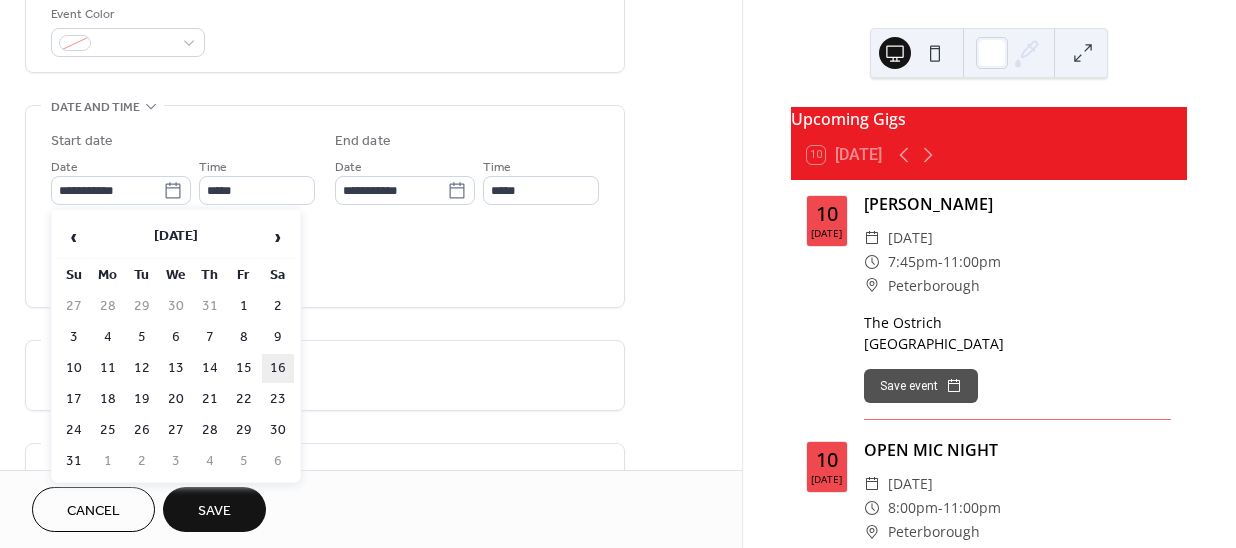 click on "16" at bounding box center (278, 368) 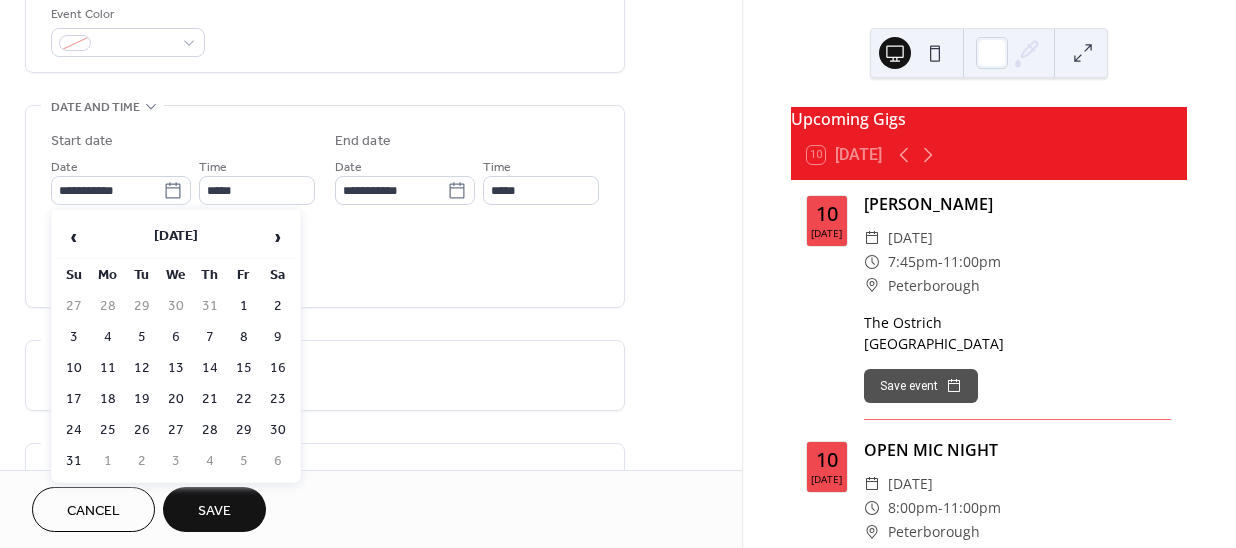 type on "**********" 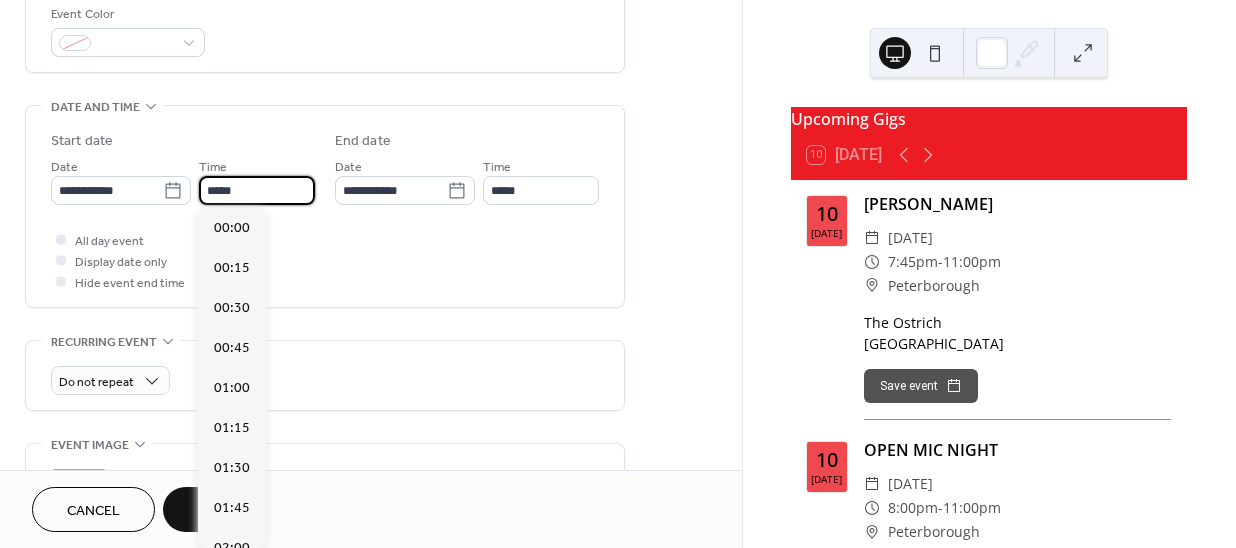 click on "*****" at bounding box center [257, 190] 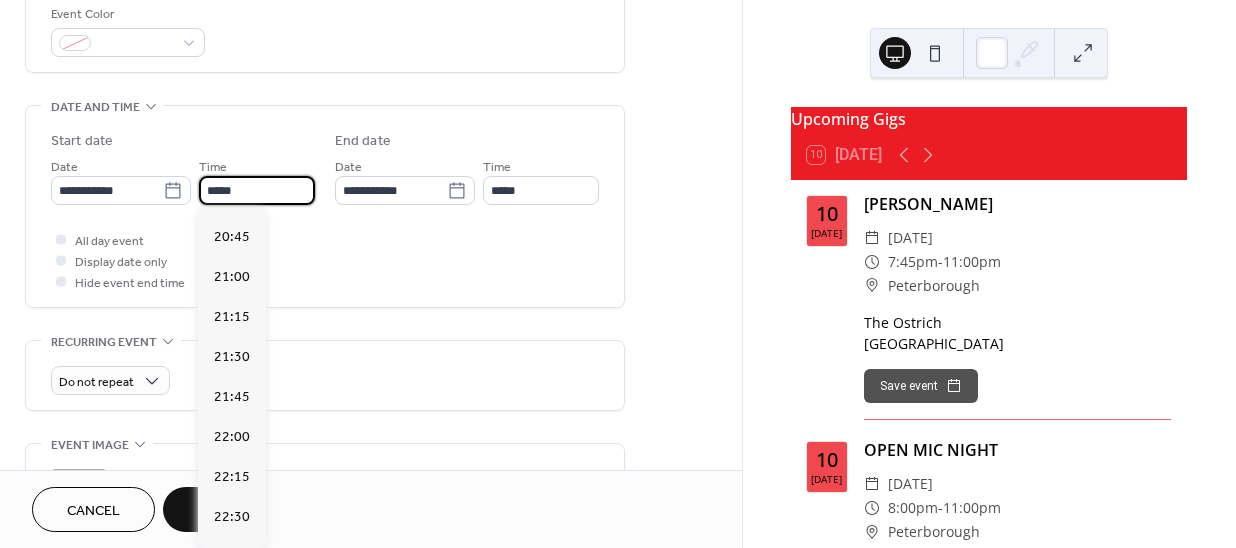 scroll, scrollTop: 3314, scrollLeft: 0, axis: vertical 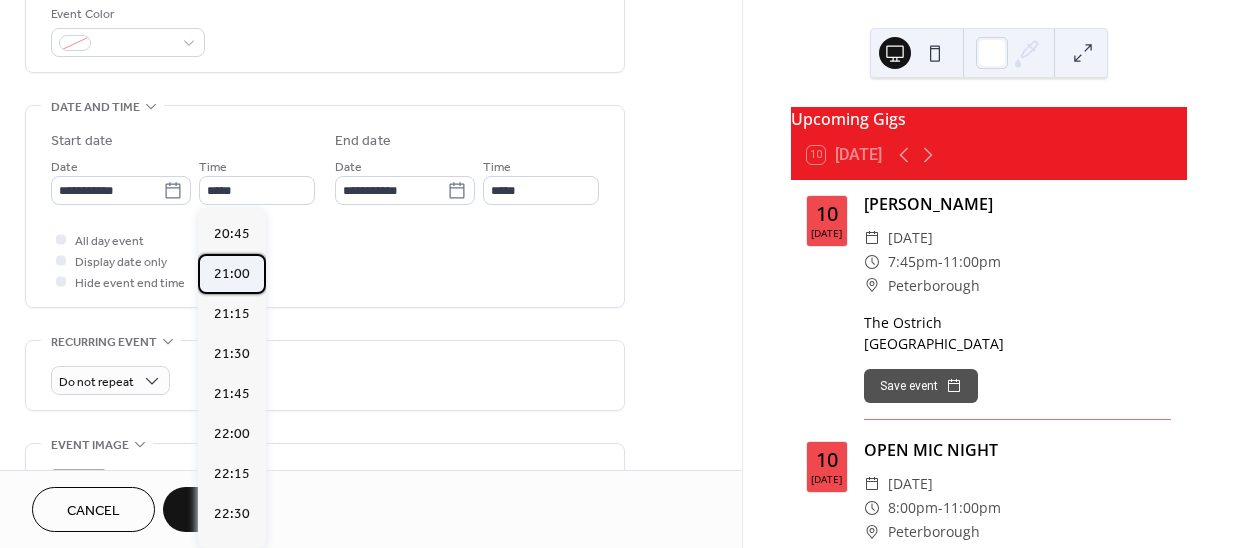 click on "21:00" at bounding box center (232, 273) 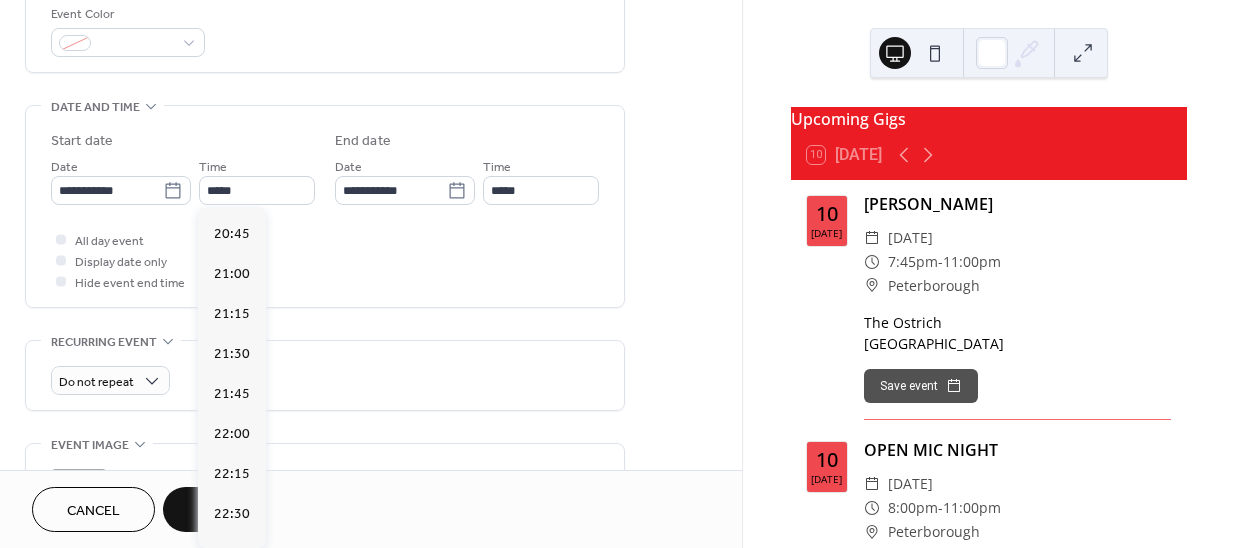 type on "*****" 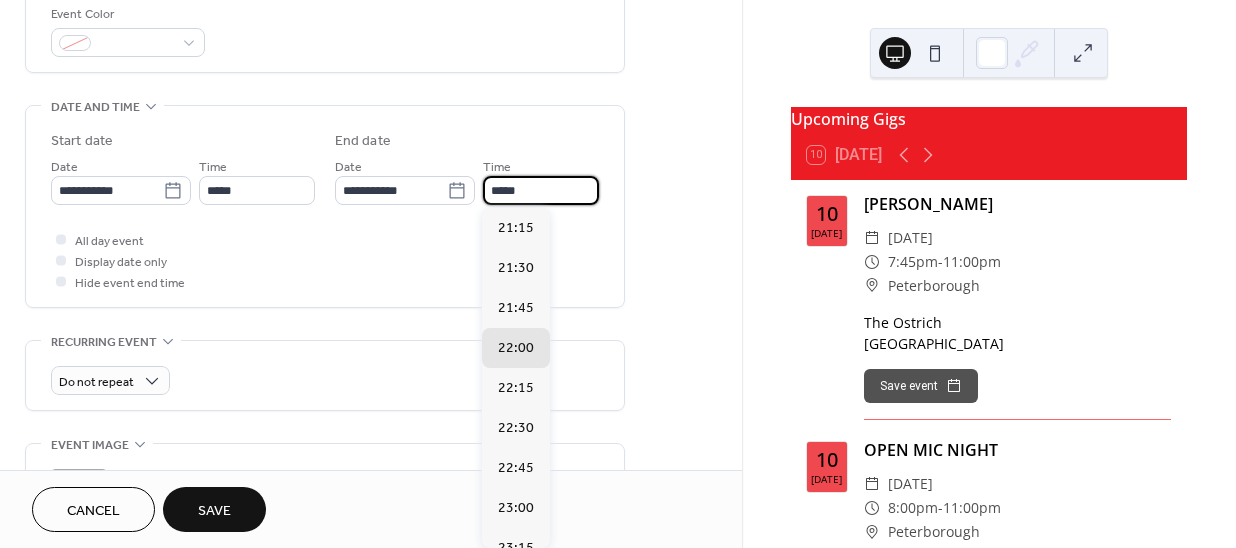 click on "*****" at bounding box center [541, 190] 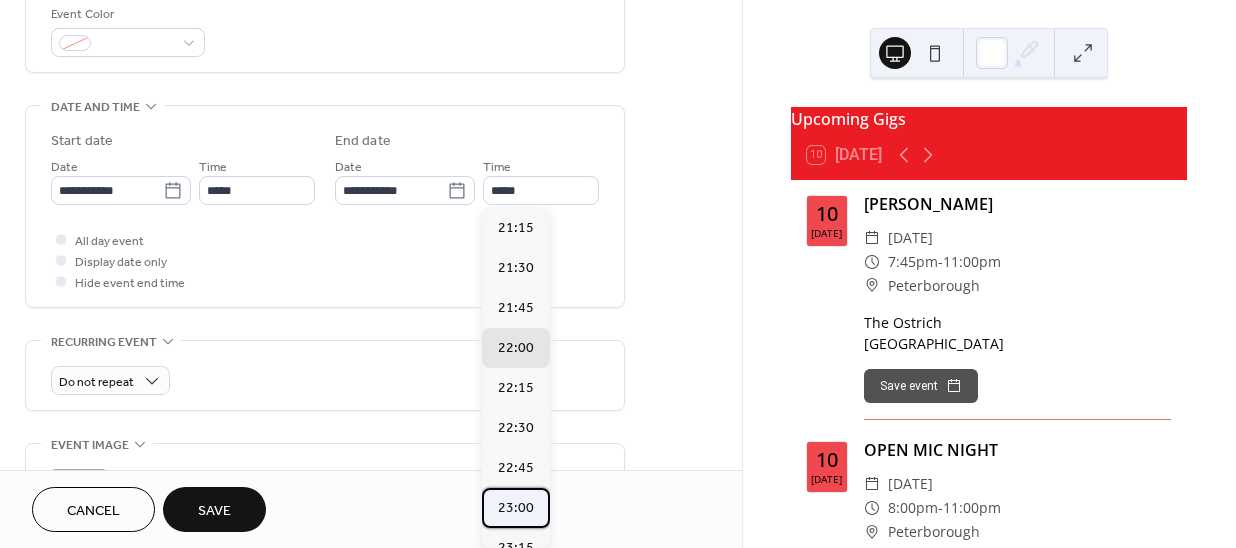 click on "23:00" at bounding box center [516, 507] 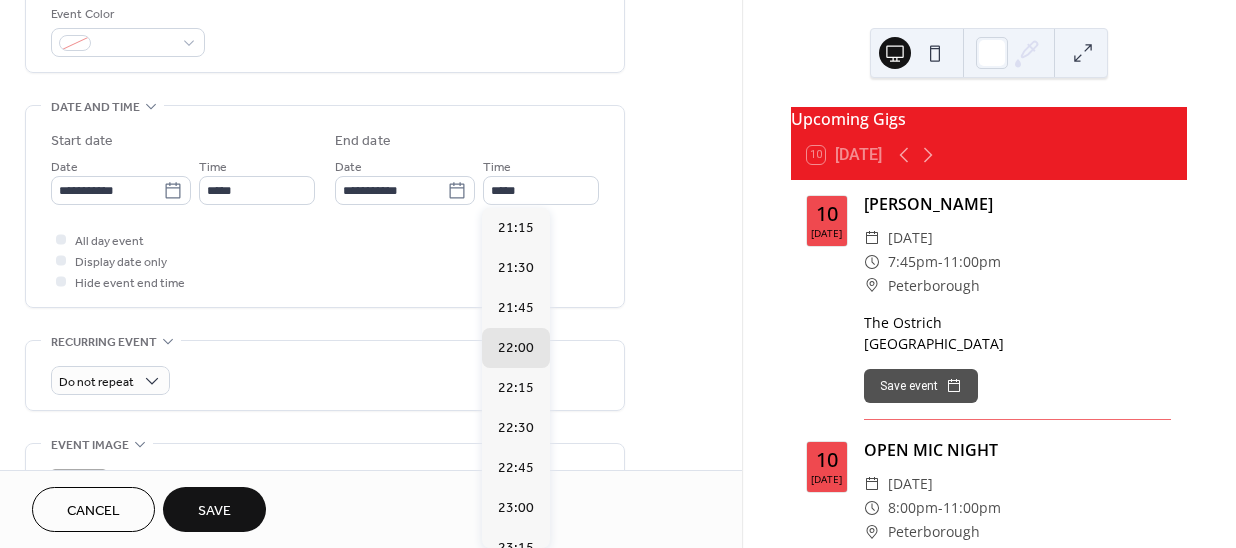 type on "*****" 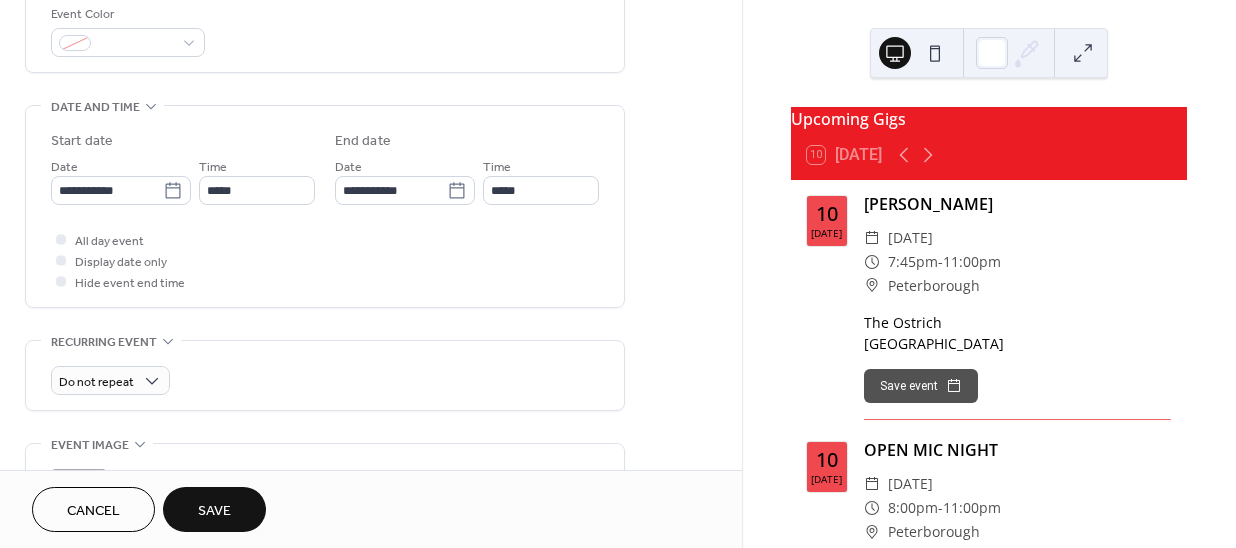 click on "Save" at bounding box center [214, 509] 